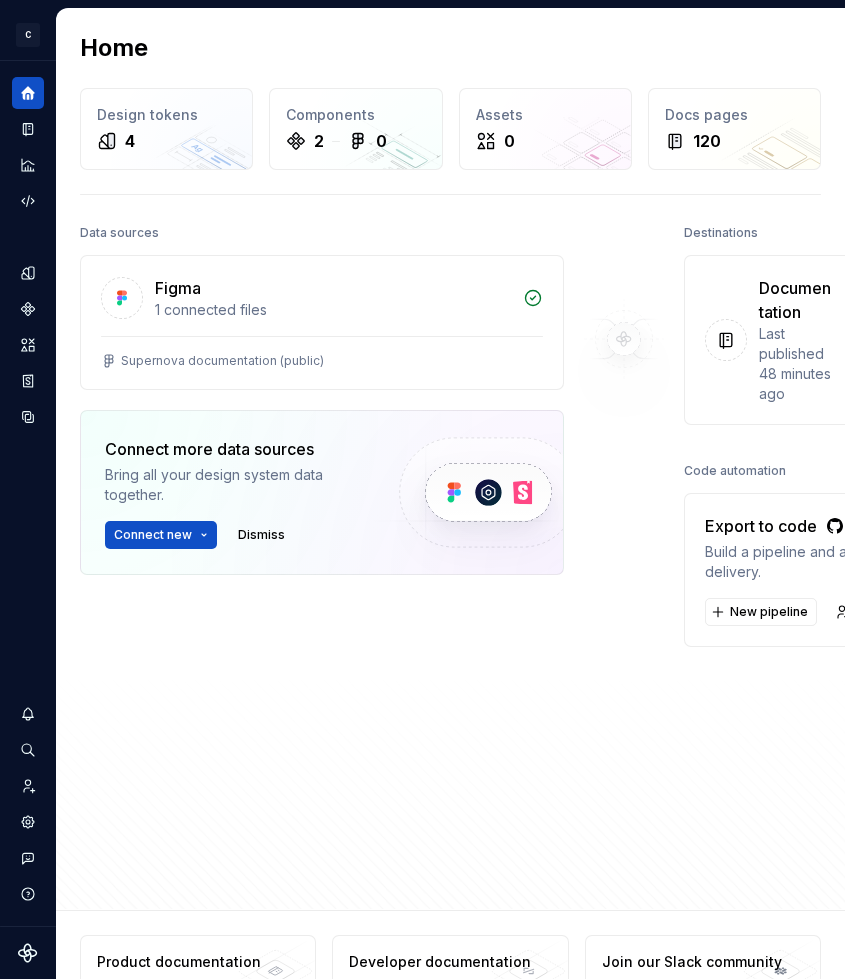 scroll, scrollTop: 0, scrollLeft: 0, axis: both 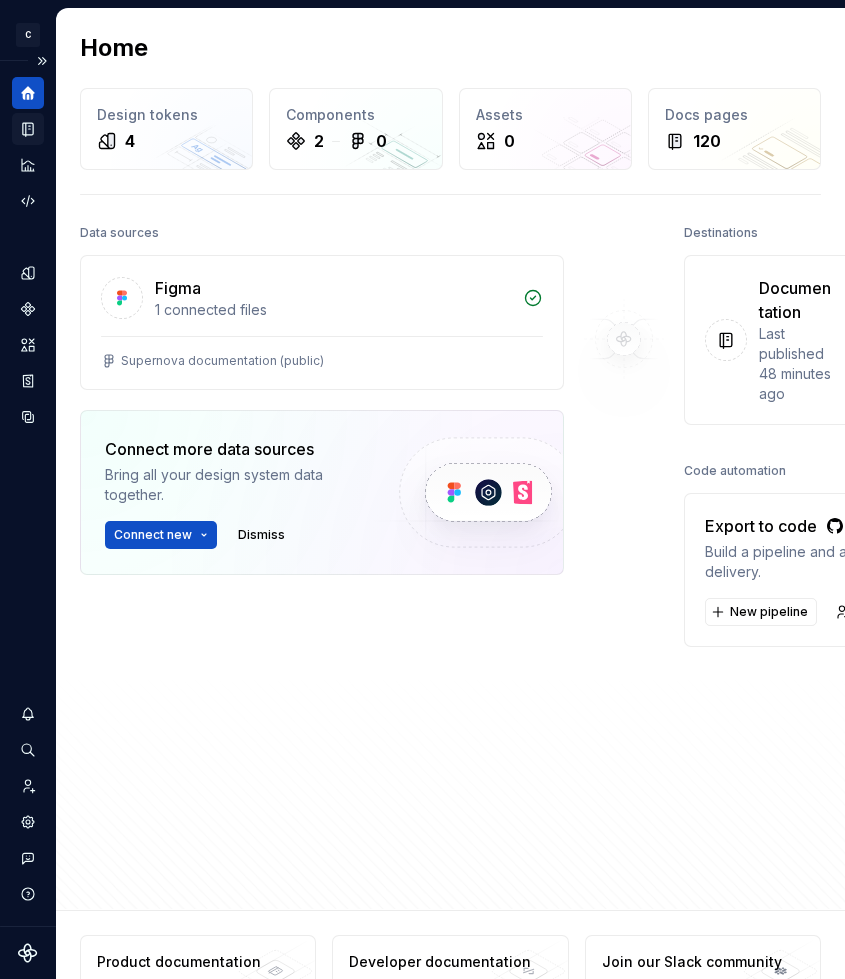 click 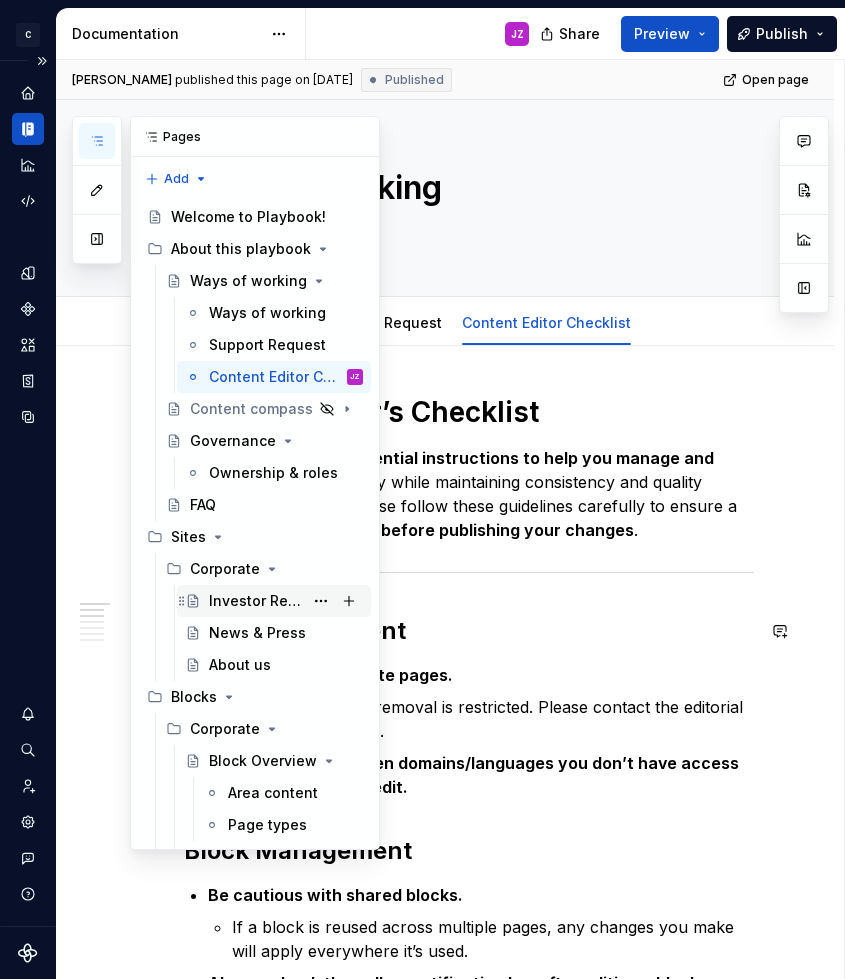 click on "Investor Relations" at bounding box center [256, 601] 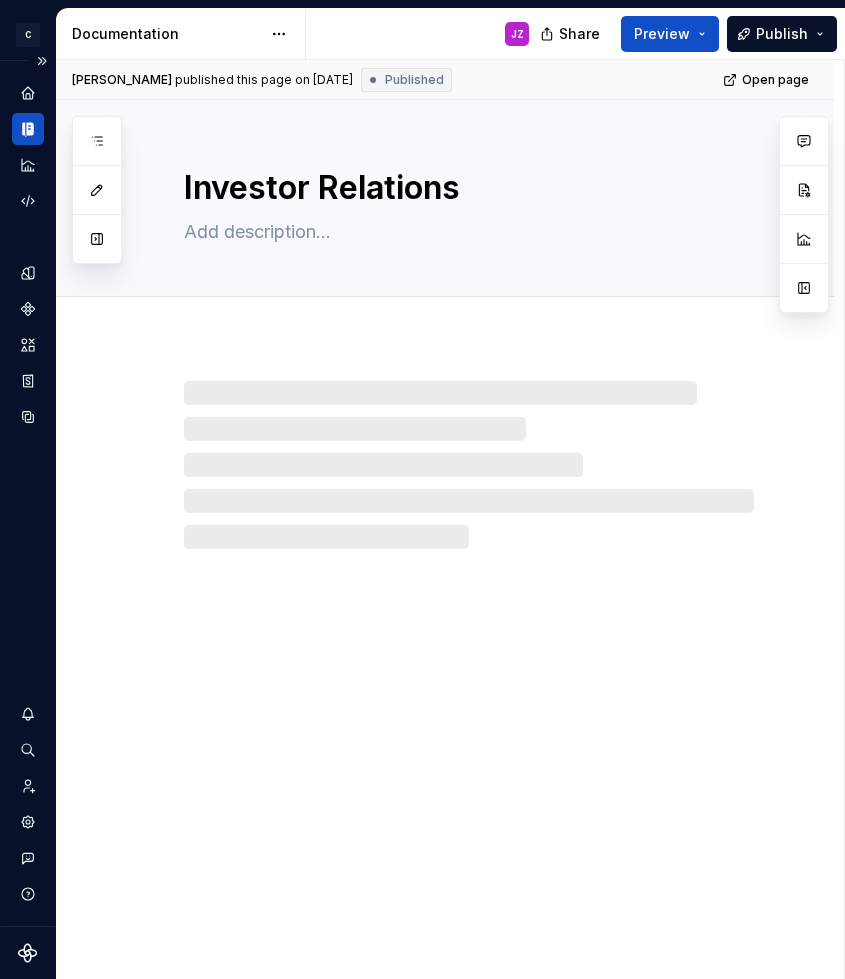 click at bounding box center [469, 465] 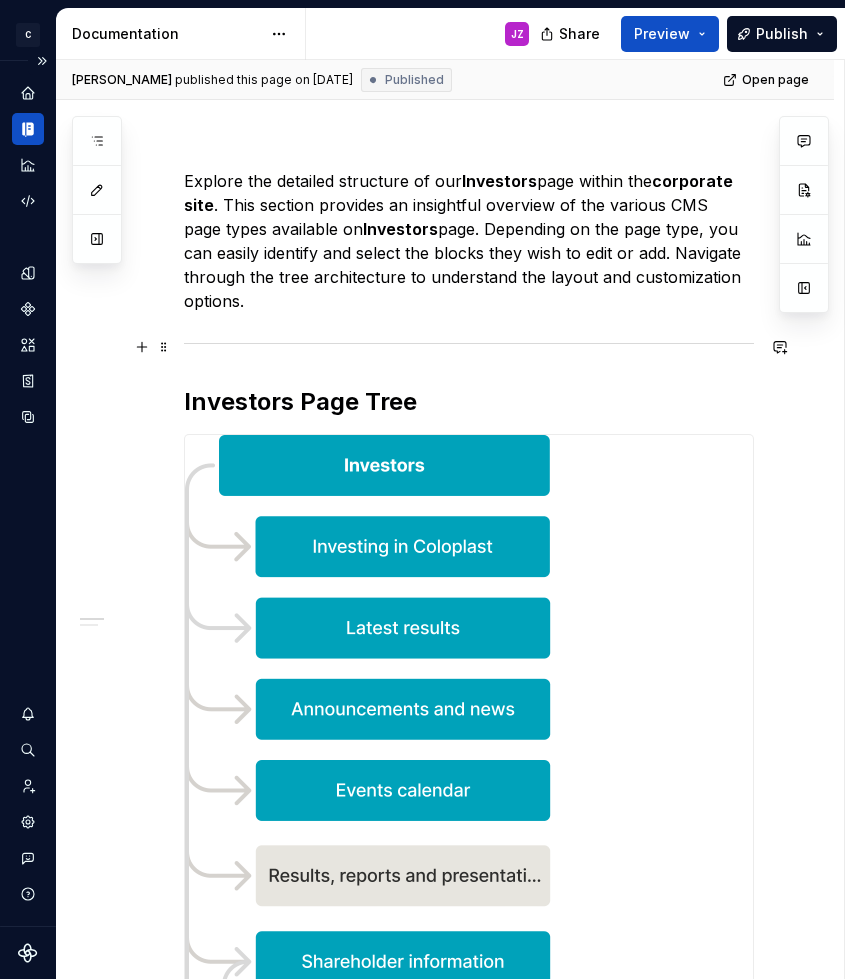 scroll, scrollTop: 241, scrollLeft: 0, axis: vertical 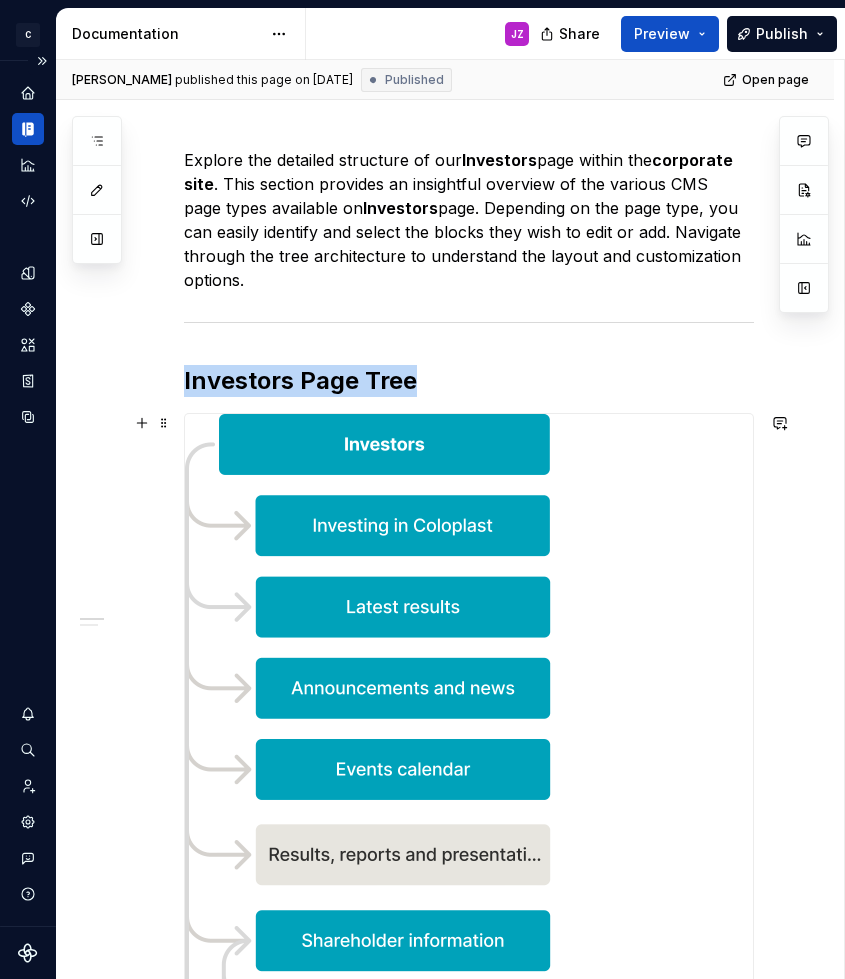 click at bounding box center (397, 1429) 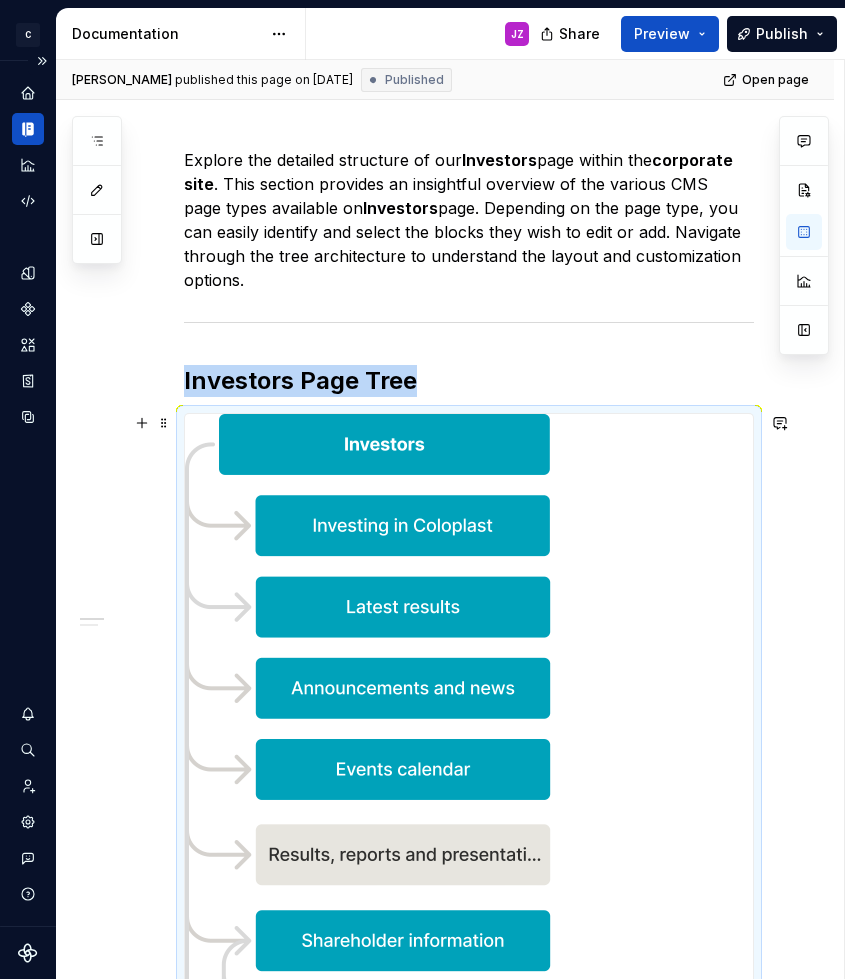 click at bounding box center (397, 1429) 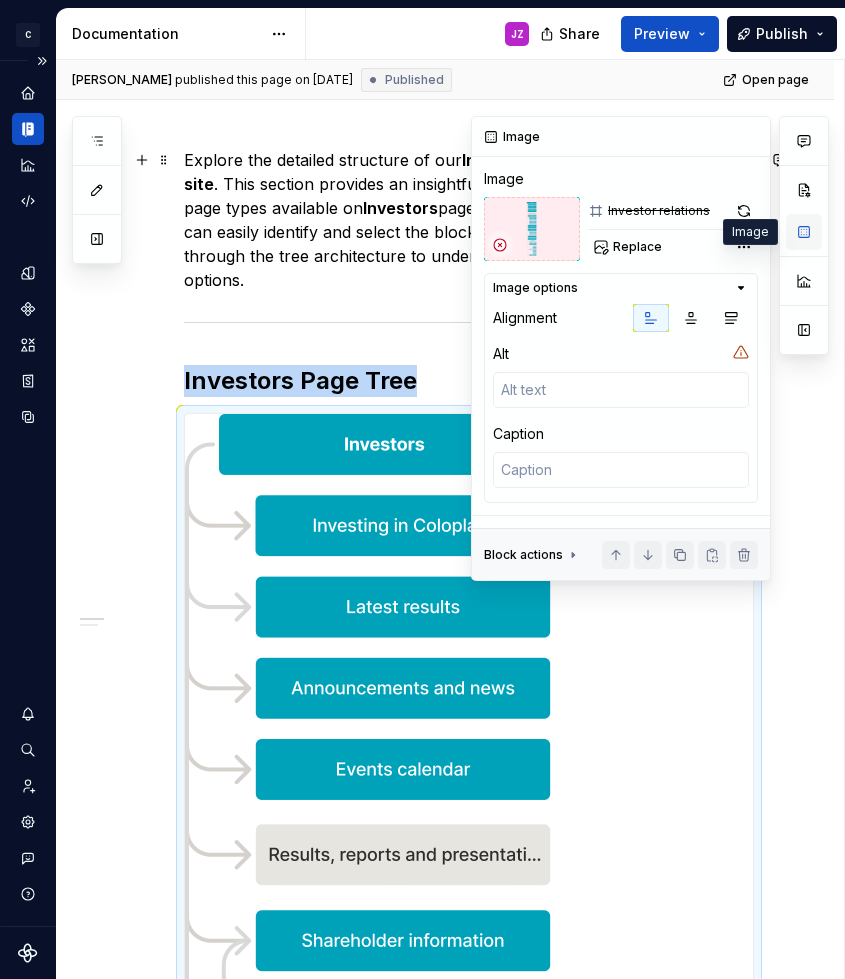 click at bounding box center [804, 232] 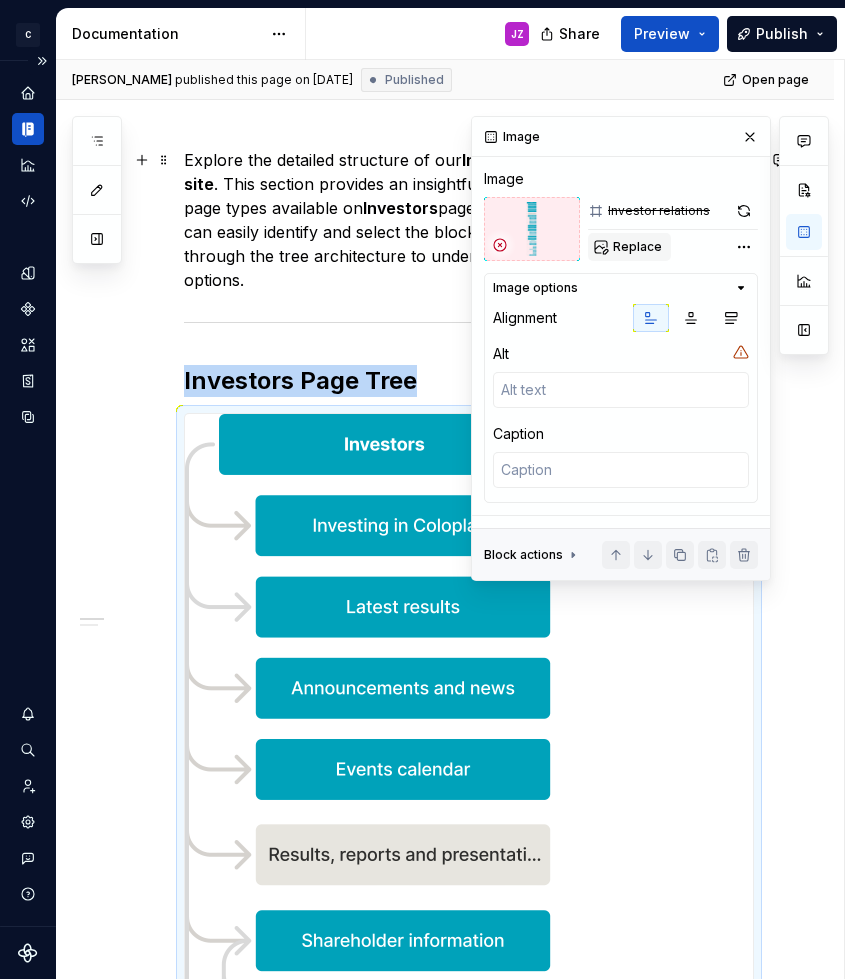 click on "Replace" at bounding box center [637, 247] 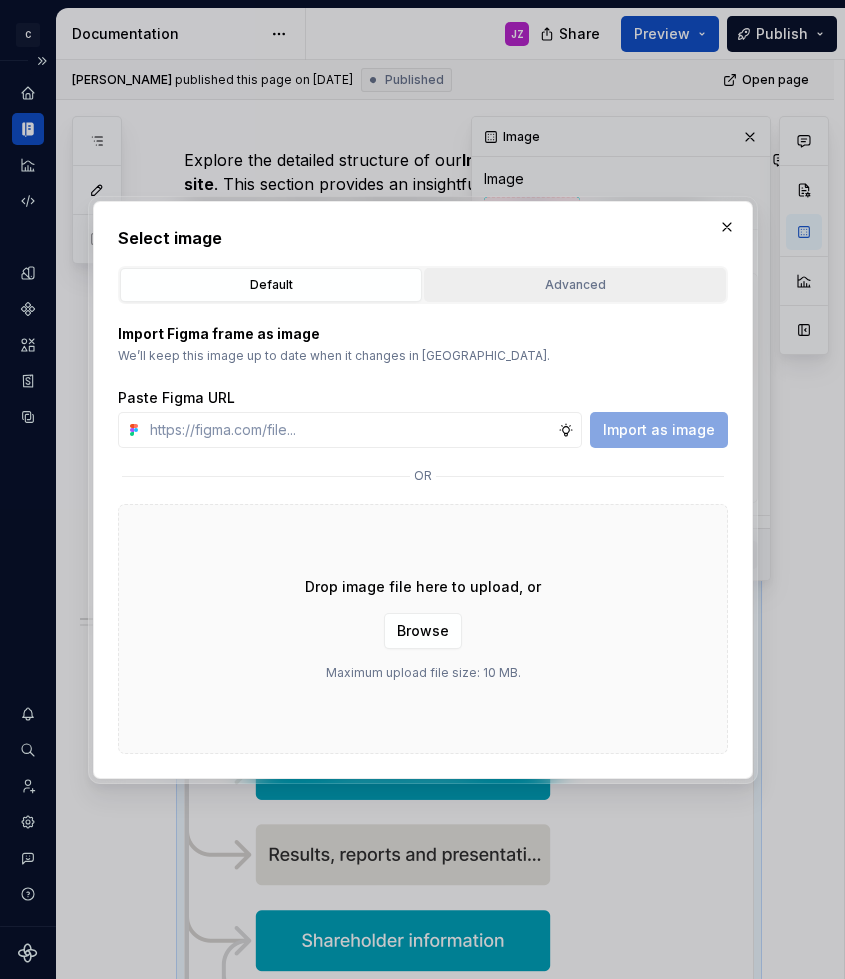 click on "Advanced" at bounding box center [575, 285] 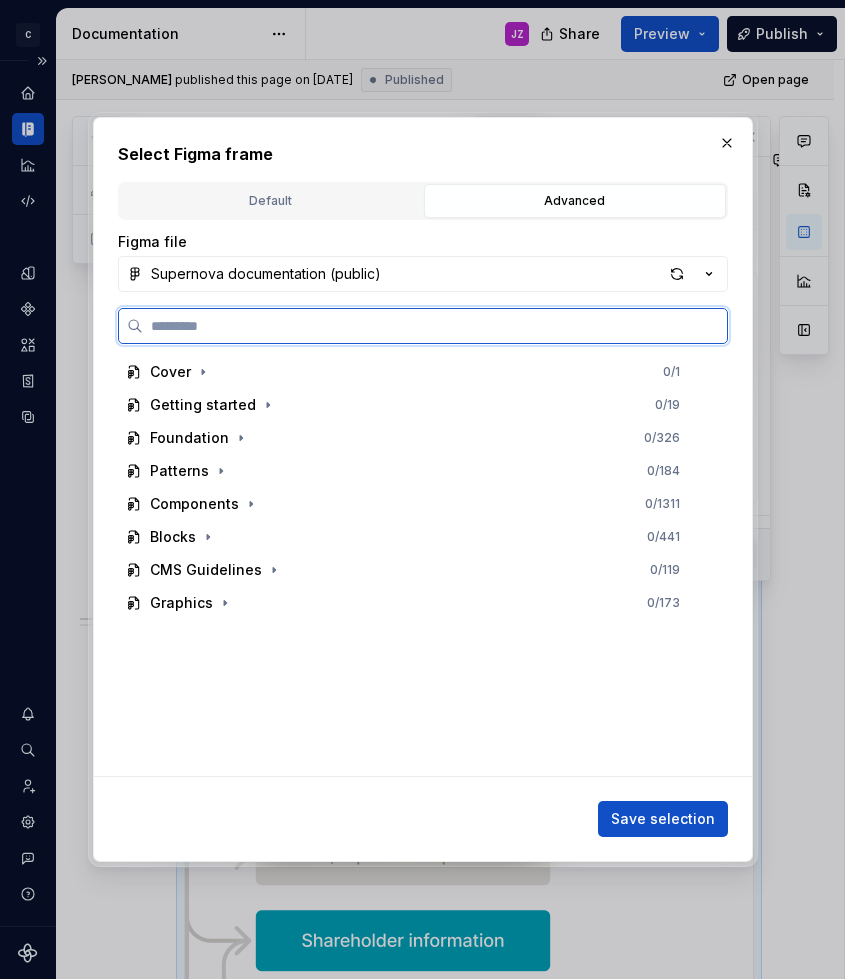 click at bounding box center [435, 326] 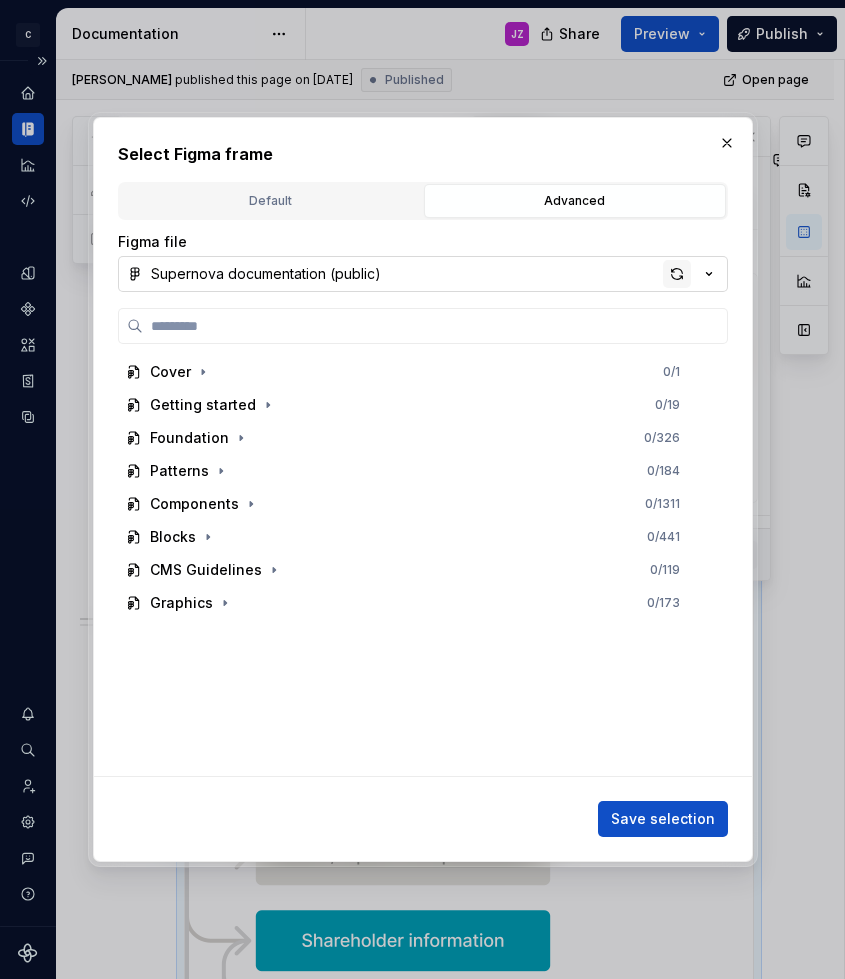 click at bounding box center (677, 274) 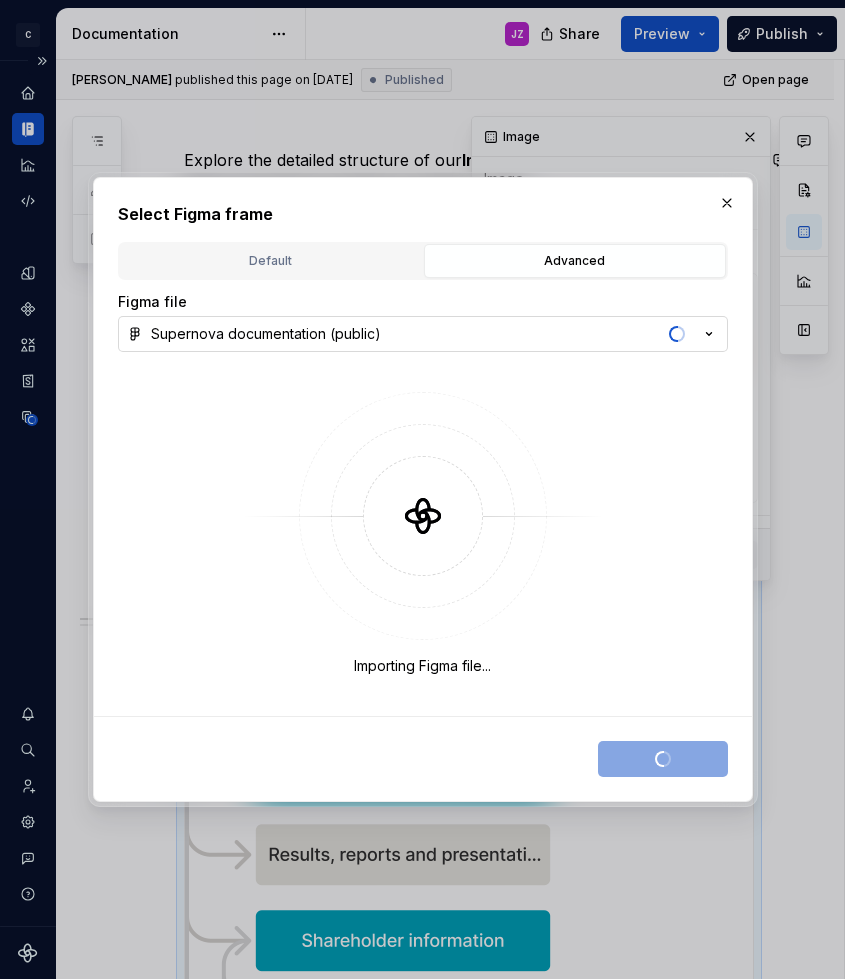 type on "*" 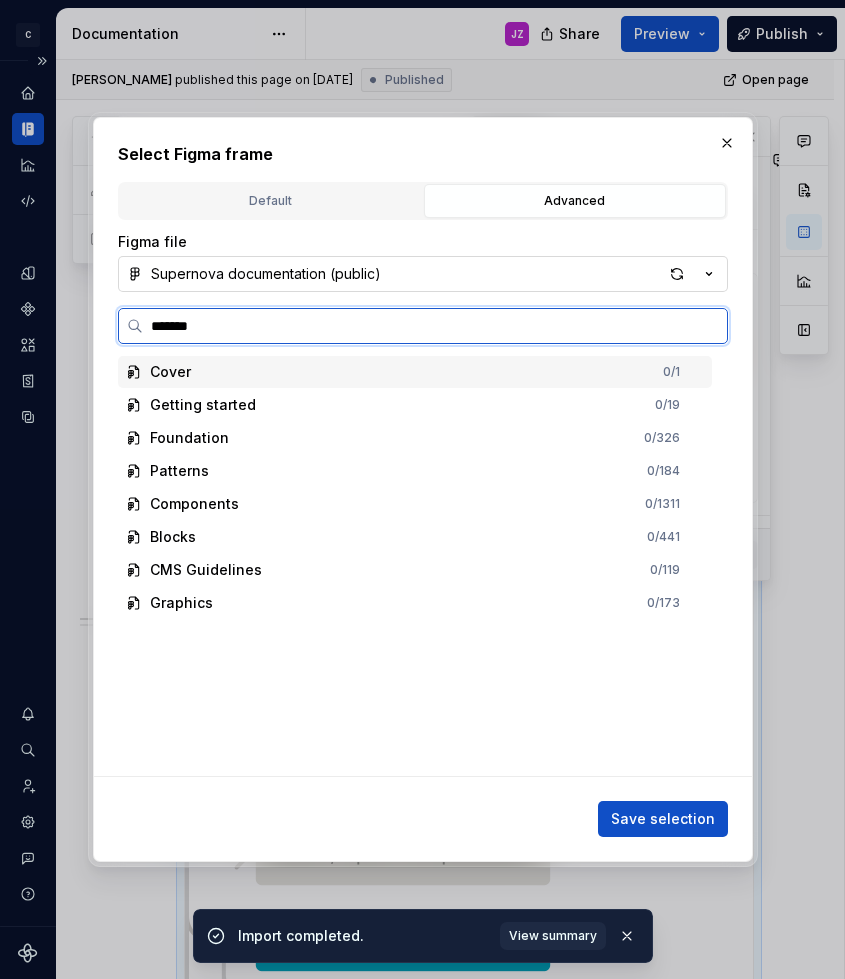 type on "********" 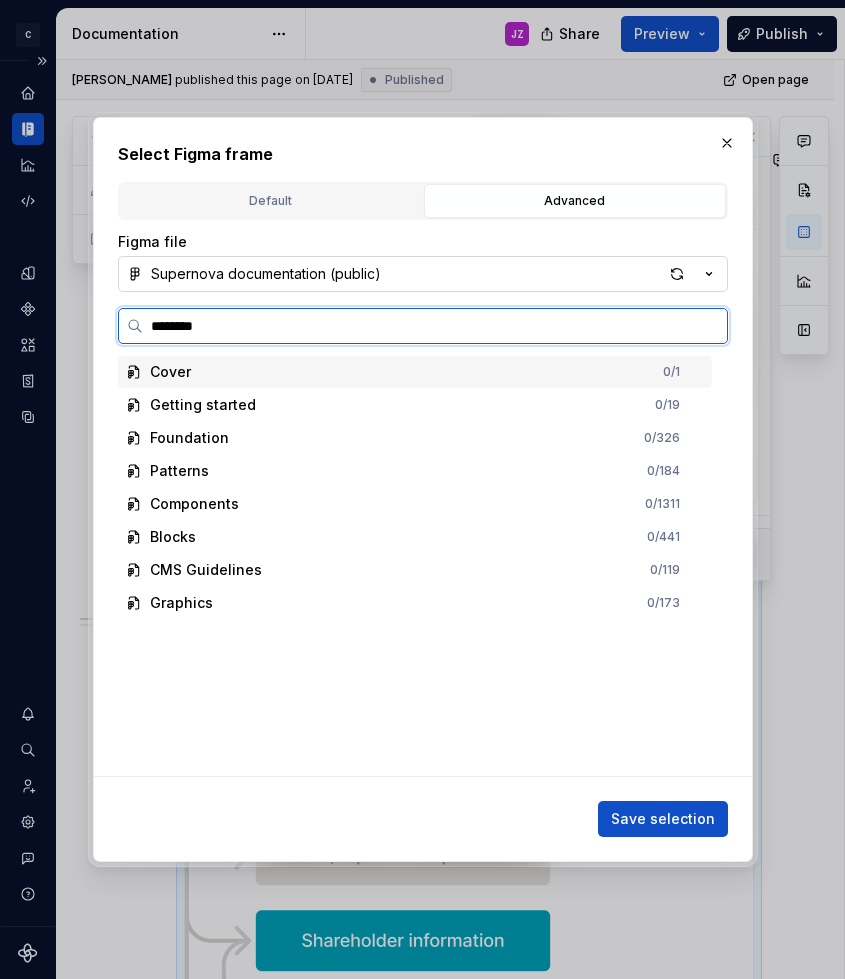 type on "*" 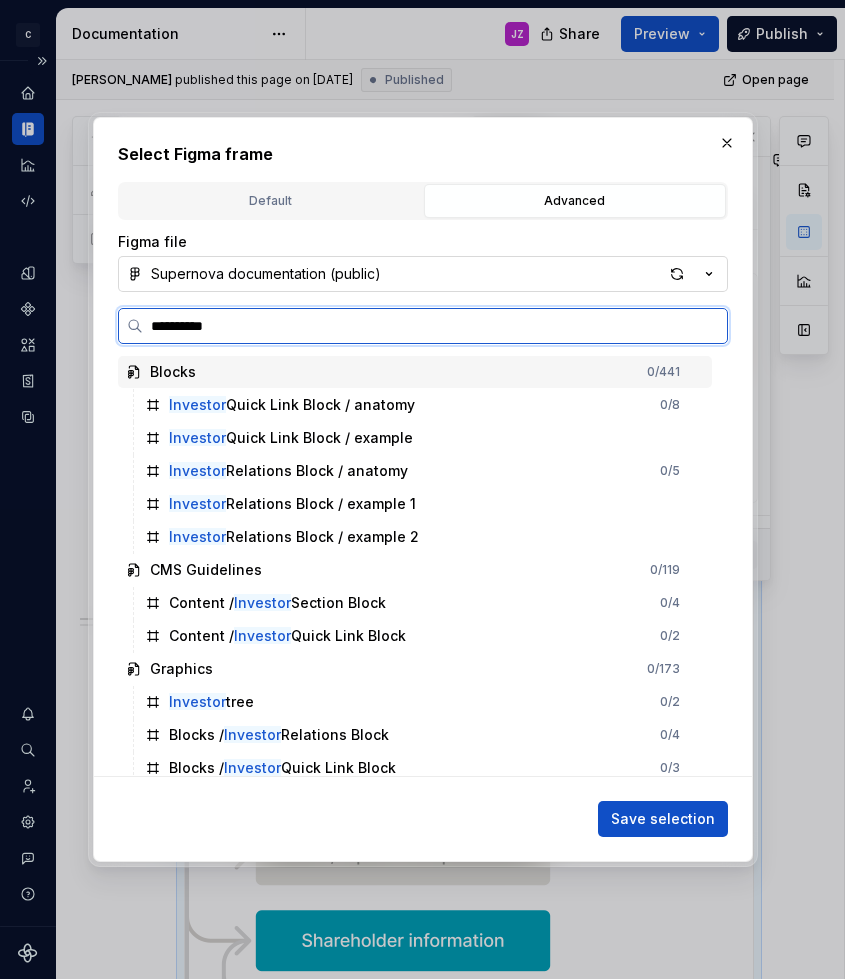 type on "**********" 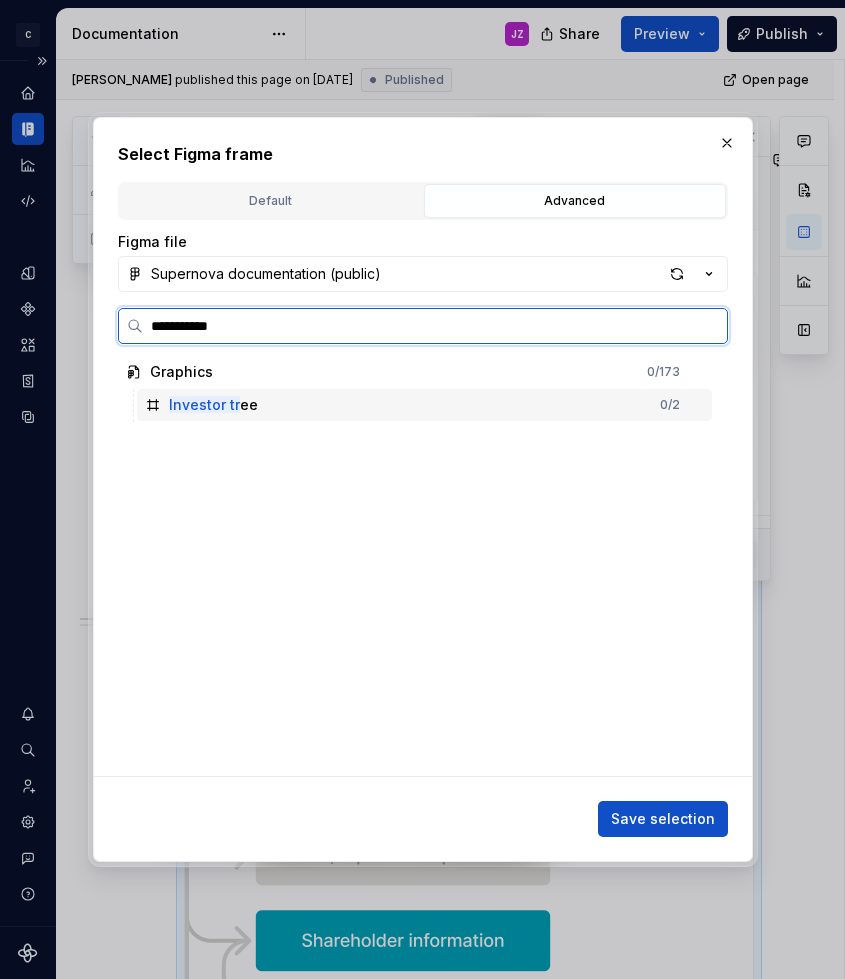 click on "Investor tr ee 0 / 2" at bounding box center (424, 405) 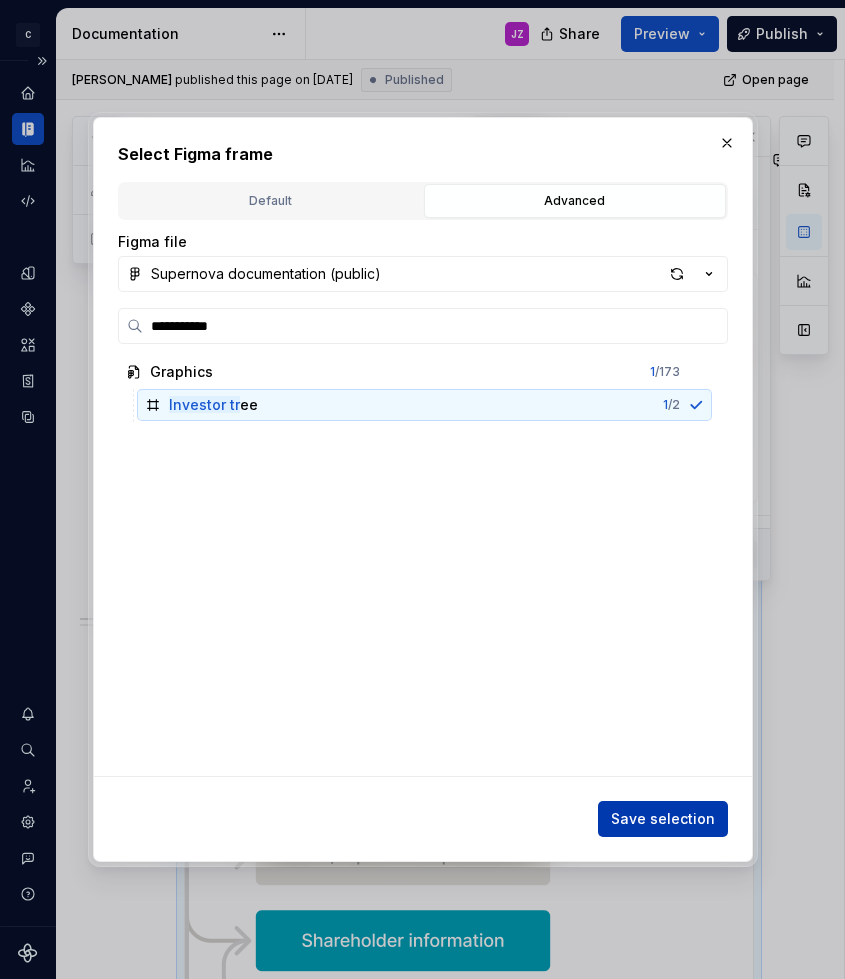 click on "Save selection" at bounding box center (663, 819) 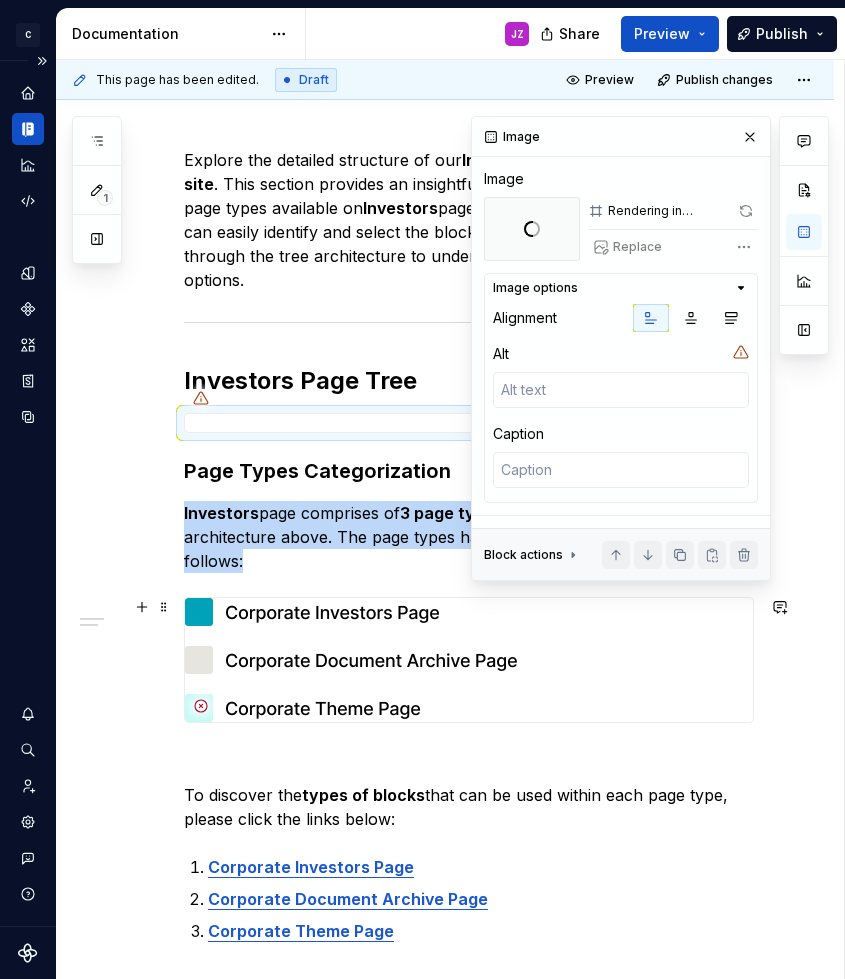 click at bounding box center [354, 660] 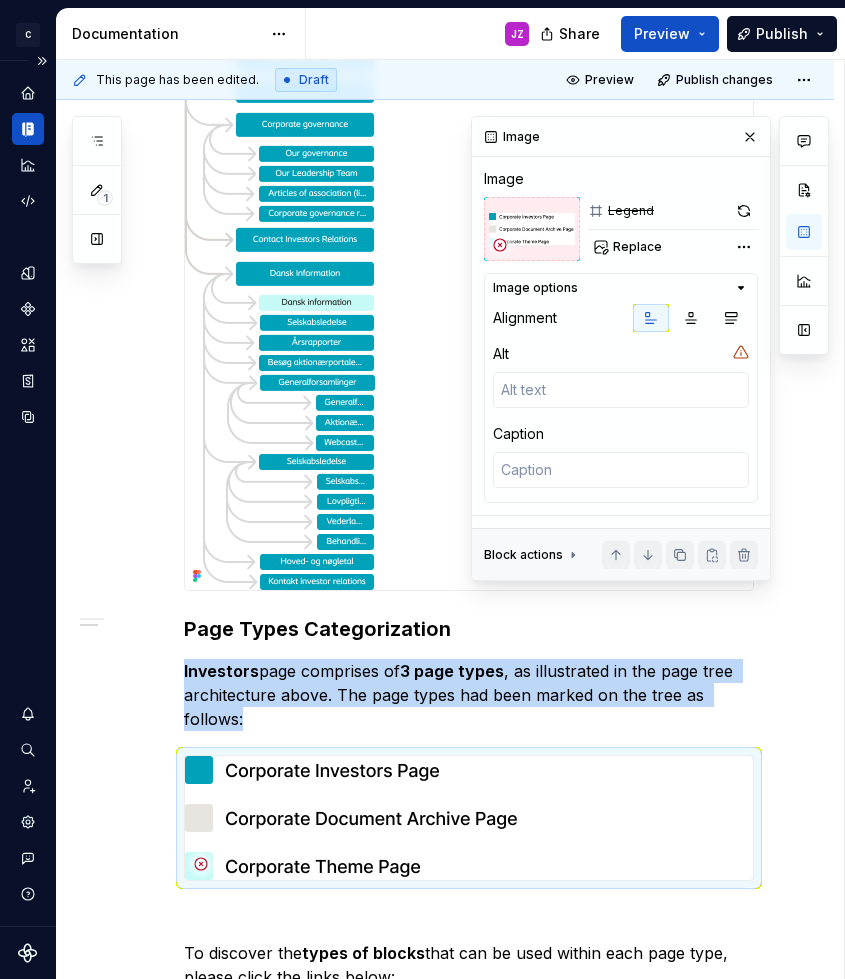 scroll, scrollTop: 1108, scrollLeft: 0, axis: vertical 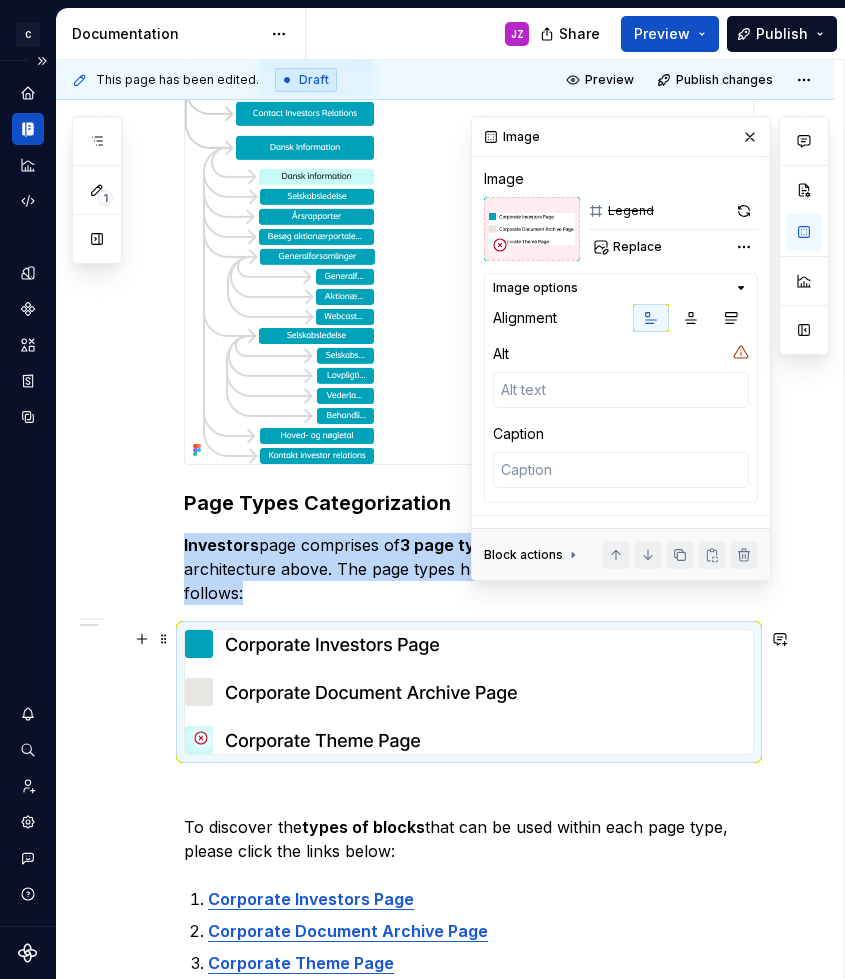 click at bounding box center [354, 692] 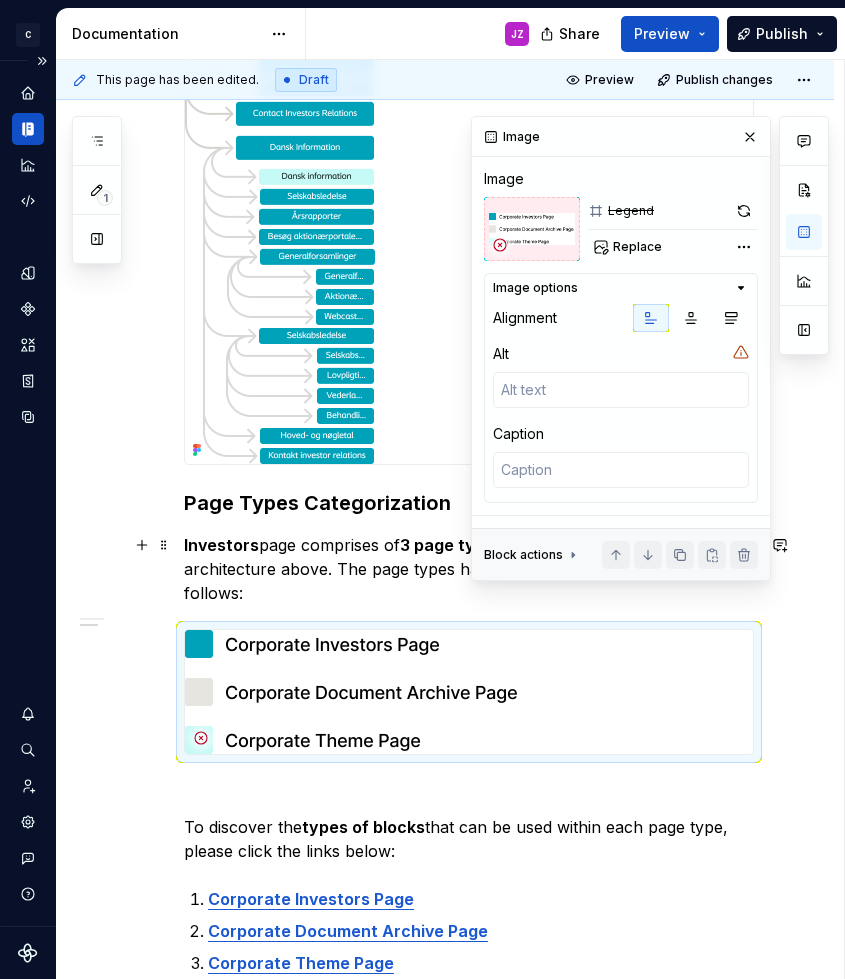 click on "Investors  page comprises of  3 page types , as illustrated in the page tree architecture above. The page types had been marked on the tree as follows:" at bounding box center (469, 569) 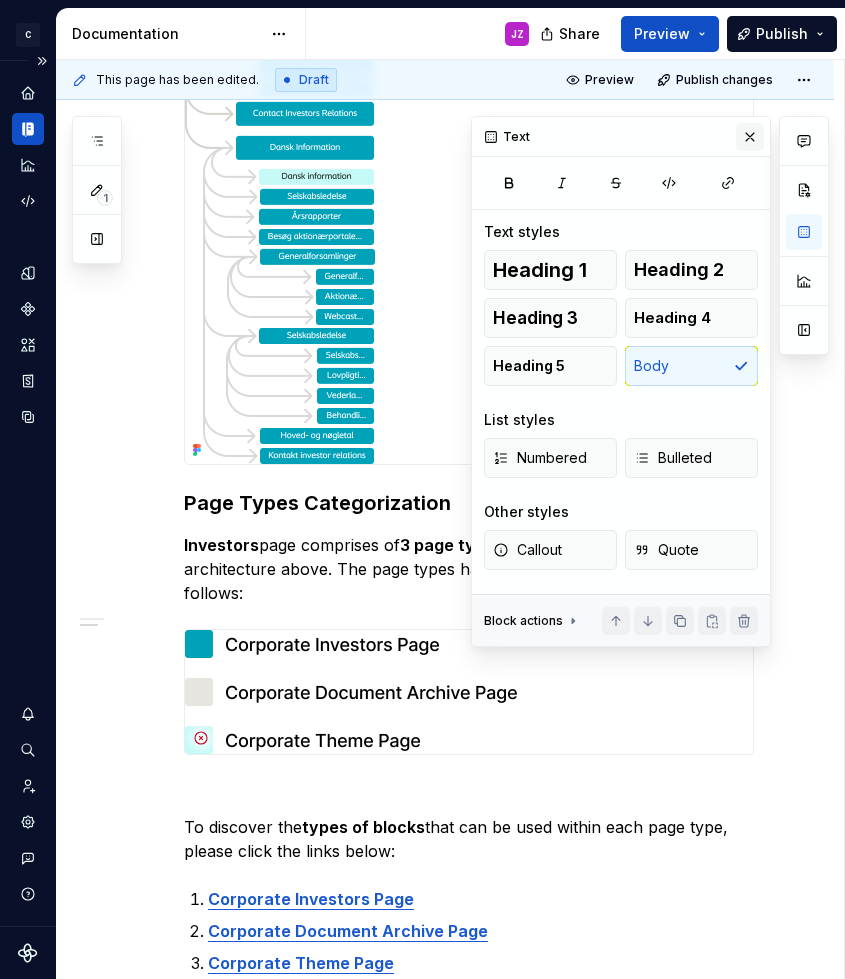 click at bounding box center [750, 137] 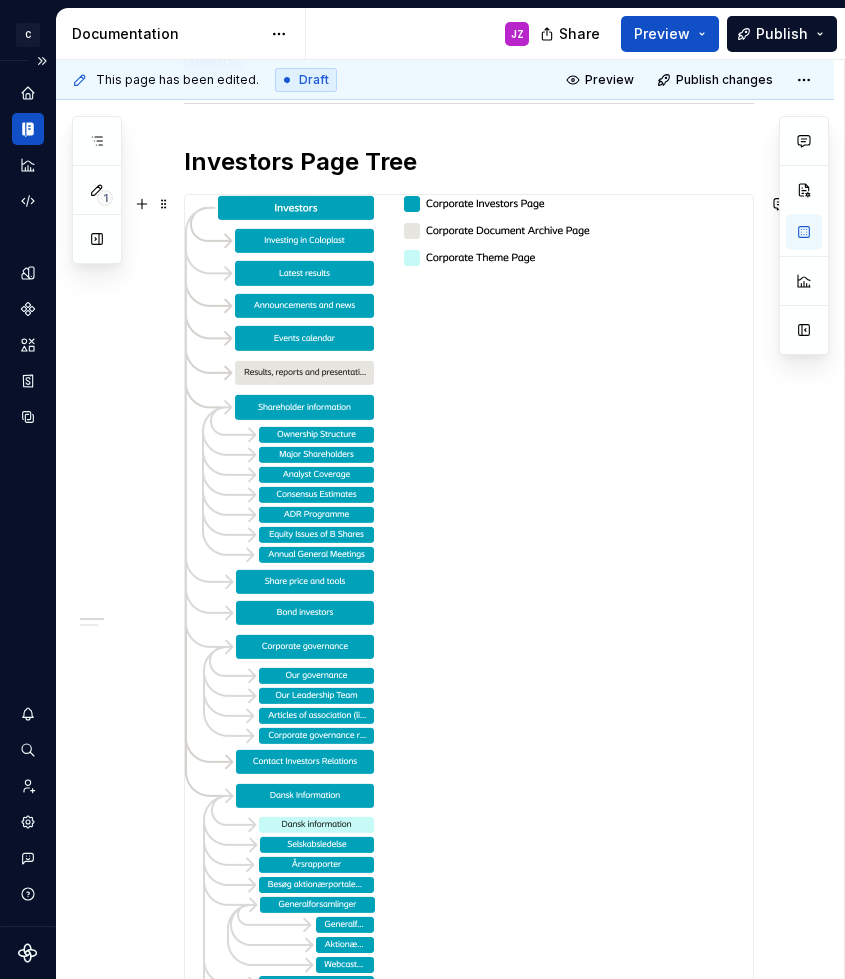 scroll, scrollTop: 454, scrollLeft: 0, axis: vertical 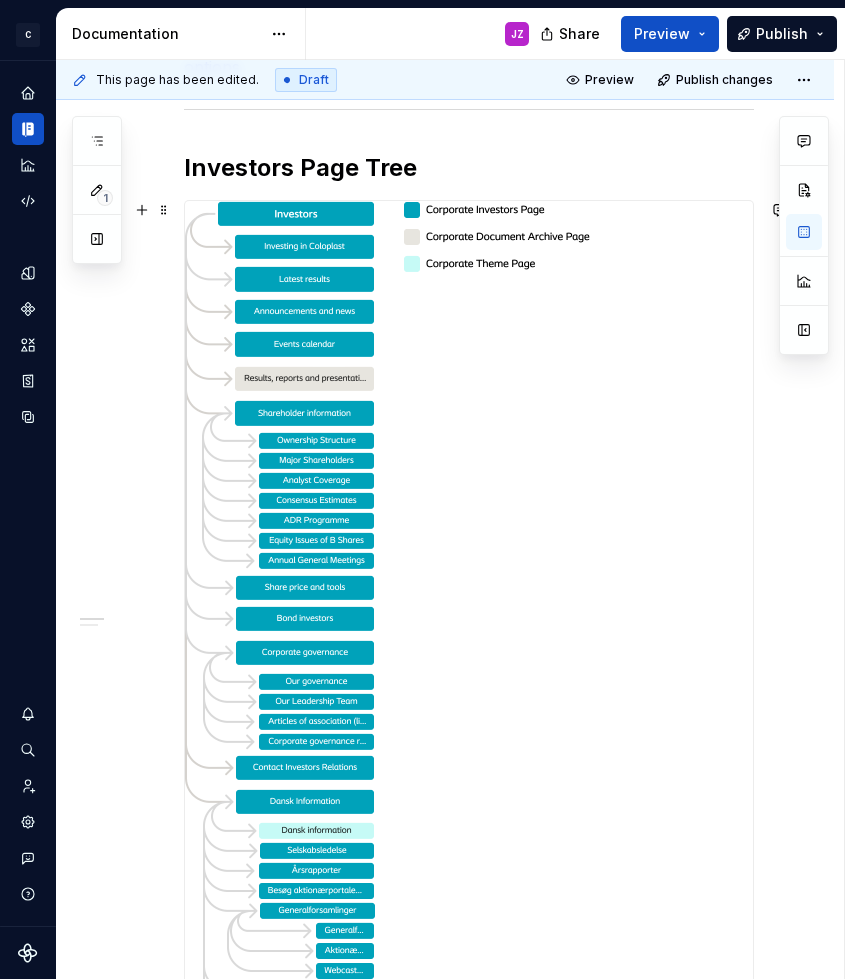 click at bounding box center (389, 659) 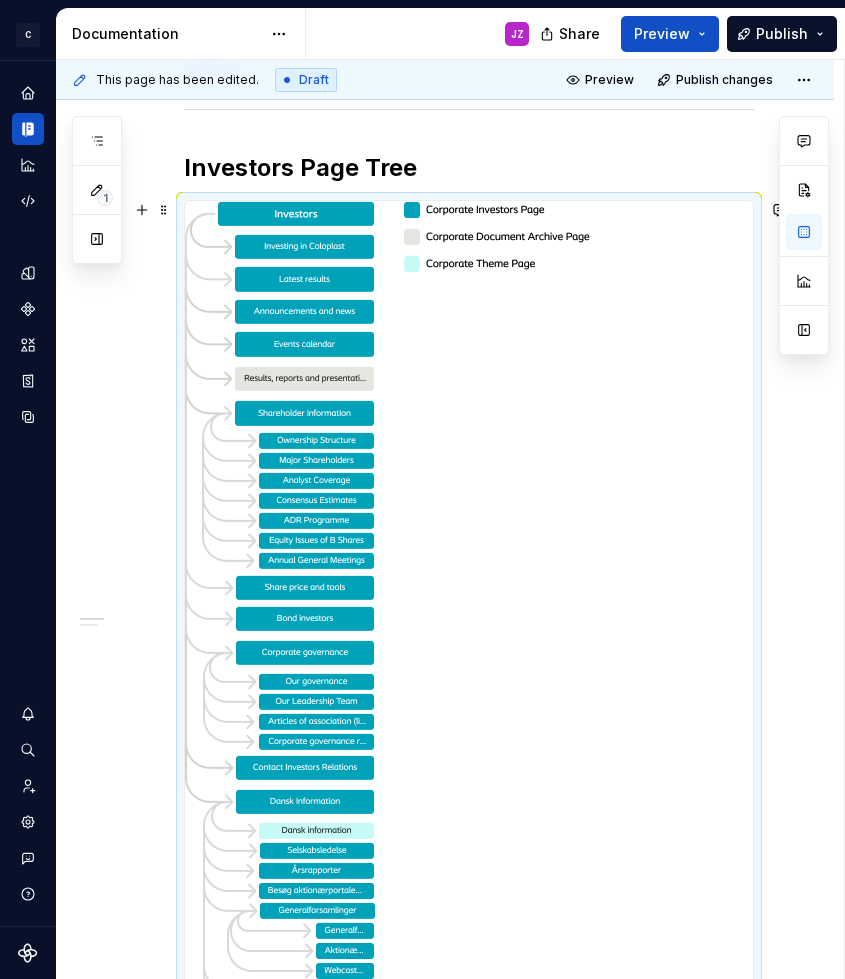 click on "Explore the detailed structure of our  Investors  page within the  corporate site . This section provides an insightful overview of the various CMS page types available on  Investors  page. Depending on the page type, you can easily identify and select the blocks they wish to edit or add. Navigate through the tree architecture to understand the layout and customization options. Investors Page Tree Page Types Categorization Investors  page comprises of  3 page types , as illustrated in the page tree architecture above. The page types had been marked on the tree as follows: To discover the  types of blocks  that can be used within each page type, please click the links below: Corporate Investors Page Corporate Document Archive Page Corporate Theme Page" at bounding box center (445, 959) 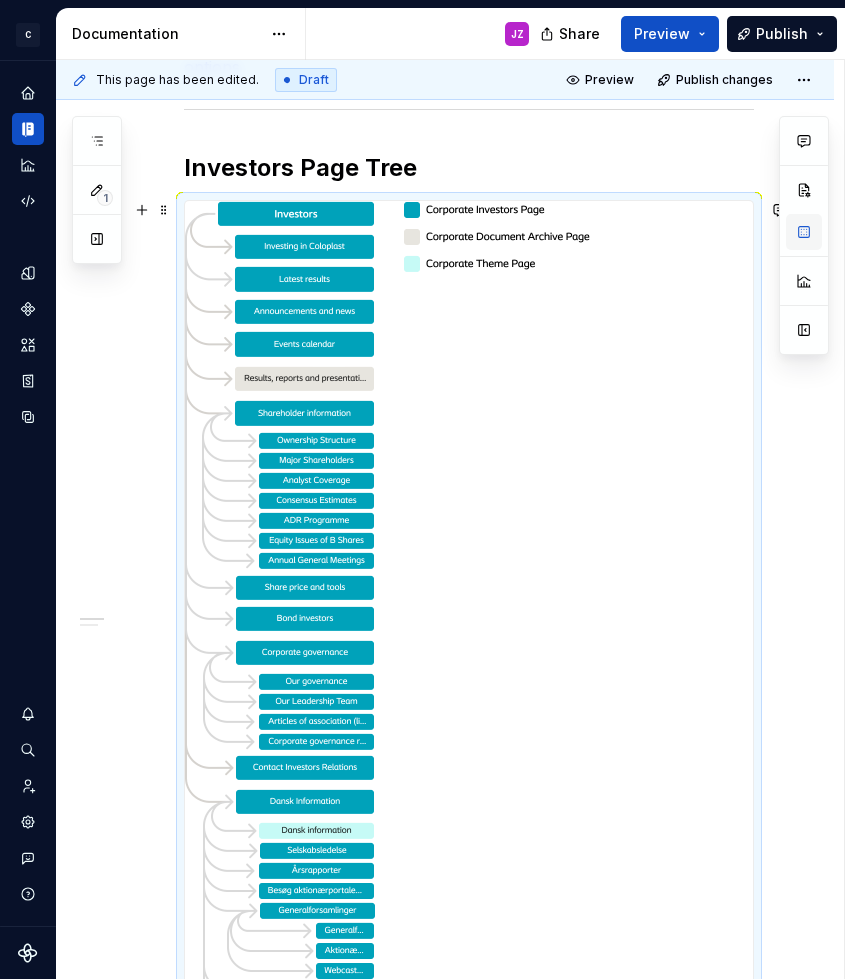 click at bounding box center [804, 232] 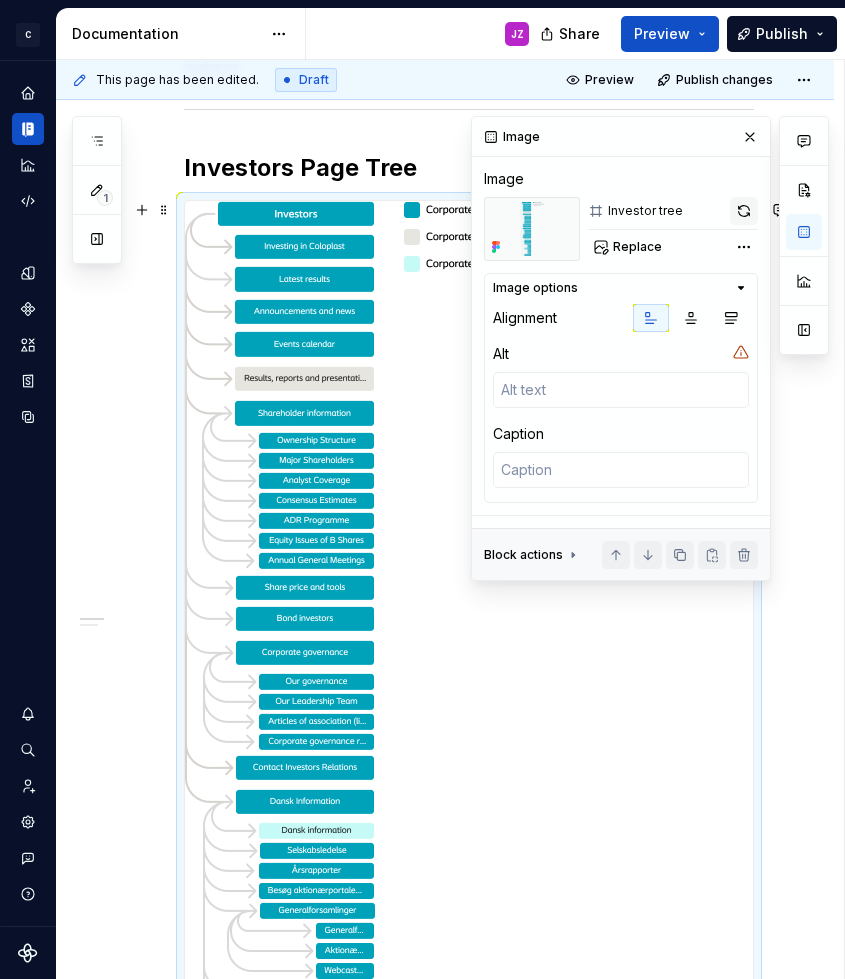 click at bounding box center [744, 211] 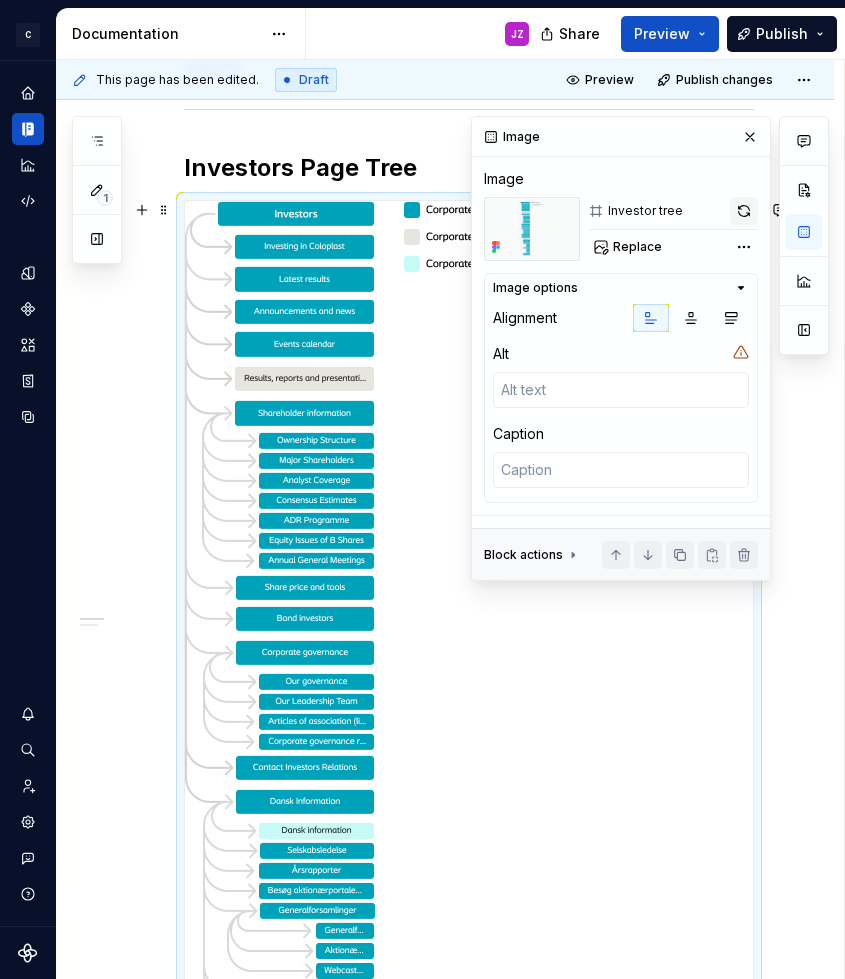 click at bounding box center [744, 211] 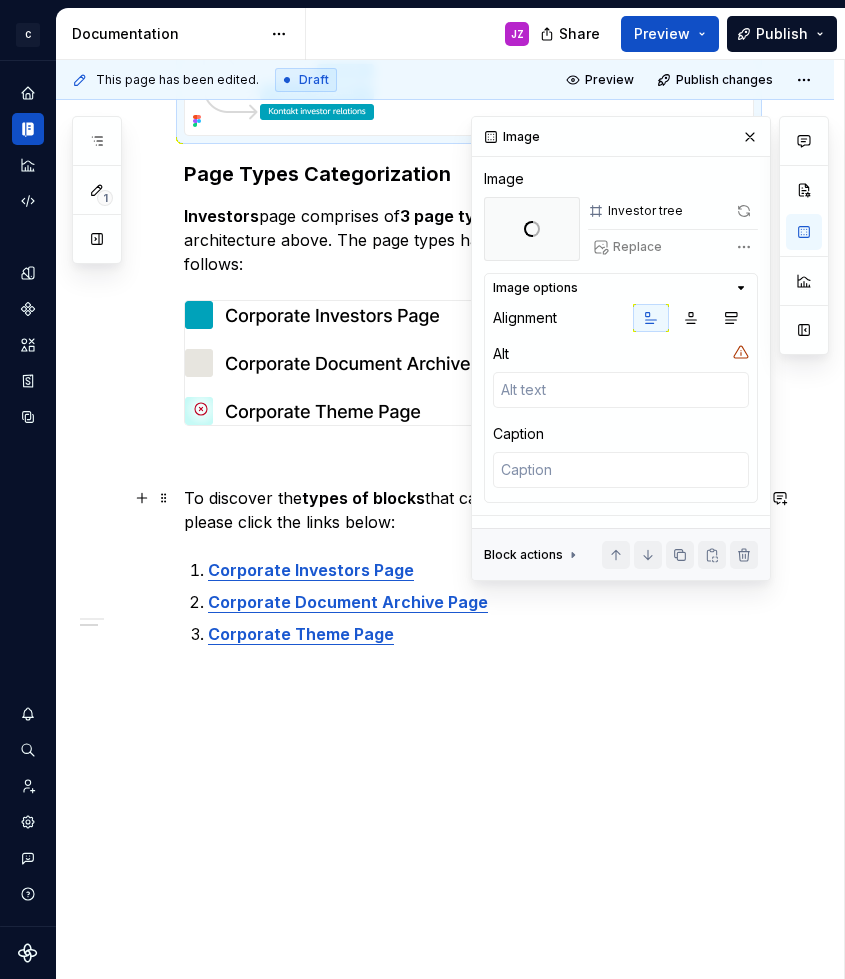 scroll, scrollTop: 1281, scrollLeft: 0, axis: vertical 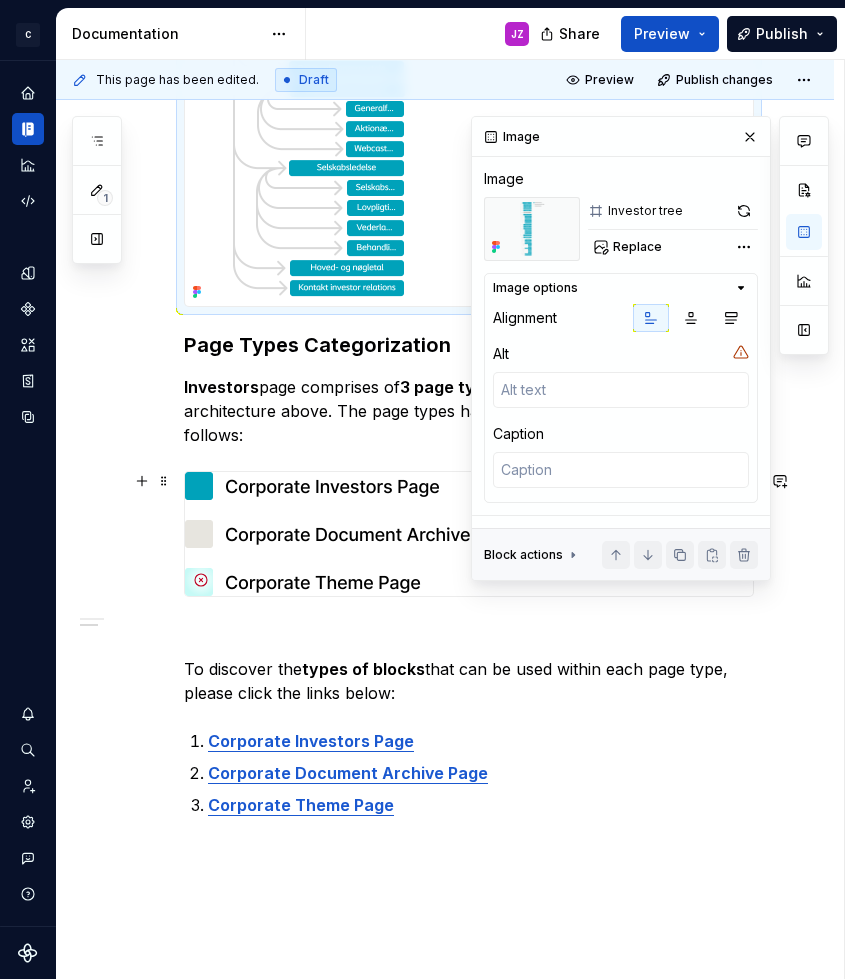 click at bounding box center (354, 534) 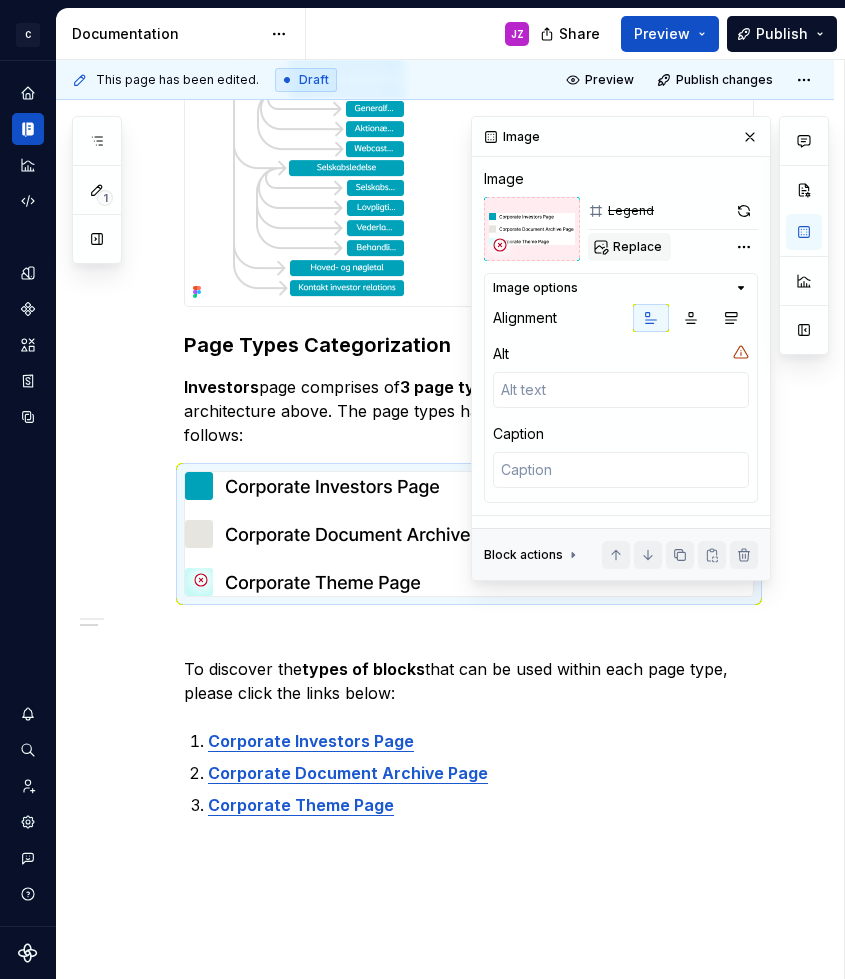 click on "Replace" at bounding box center [629, 247] 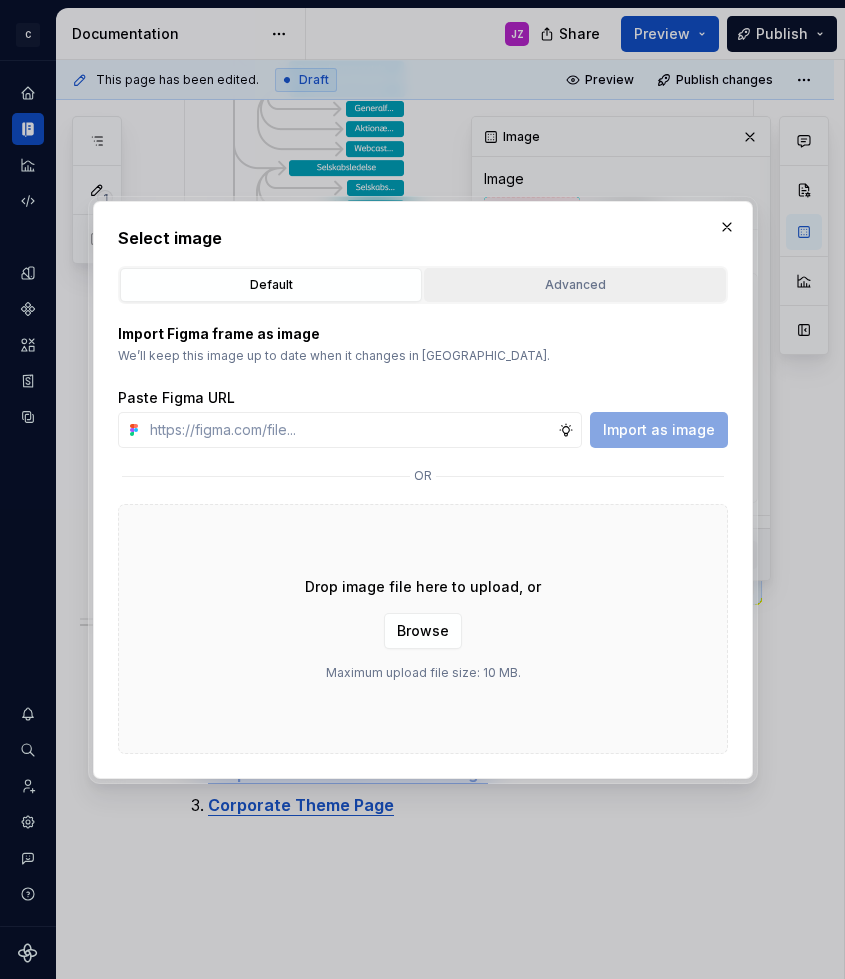 click on "Advanced" at bounding box center (575, 285) 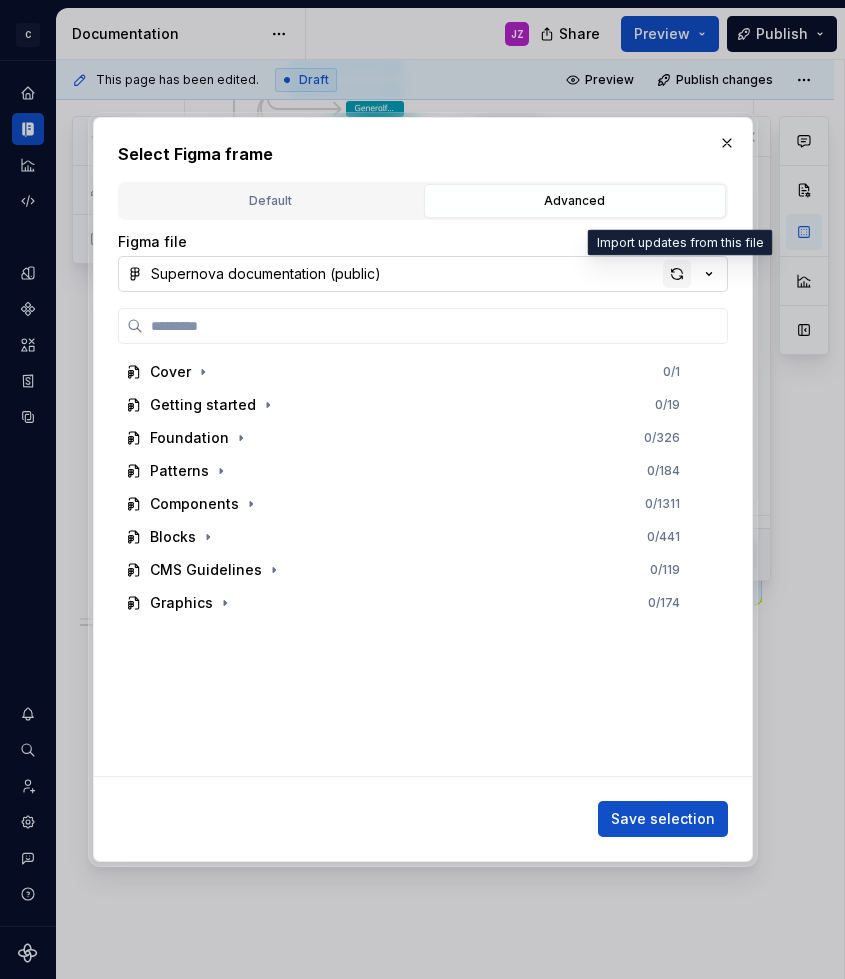 click at bounding box center (677, 274) 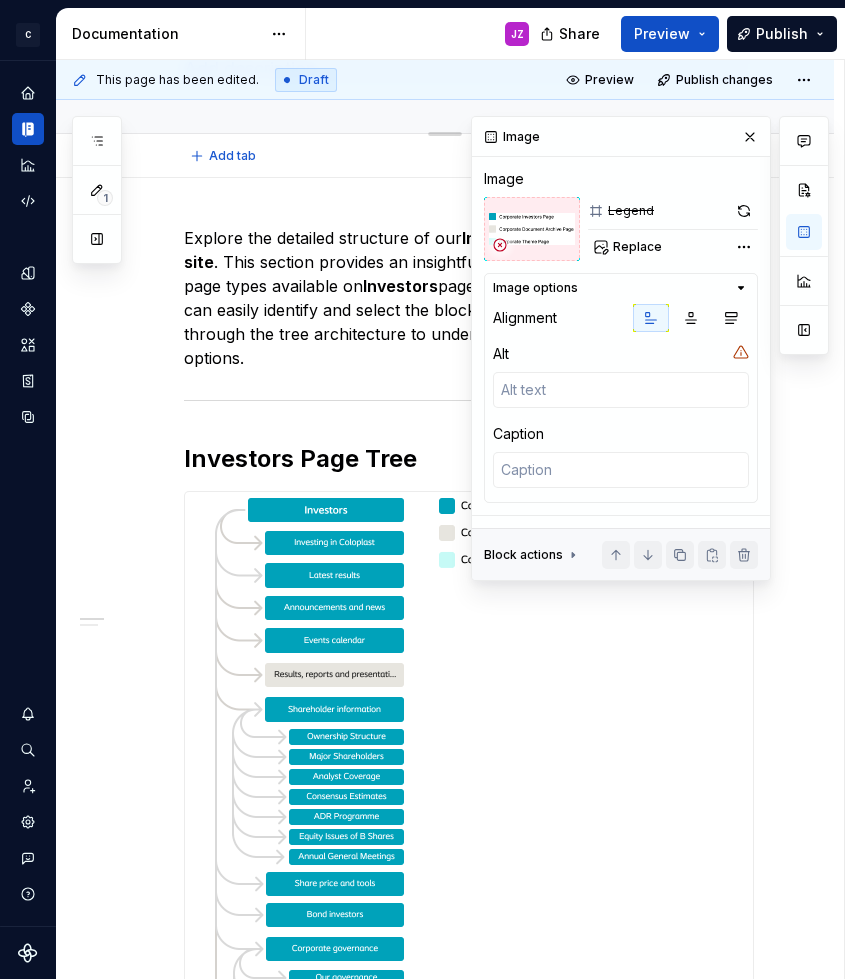 scroll, scrollTop: 0, scrollLeft: 0, axis: both 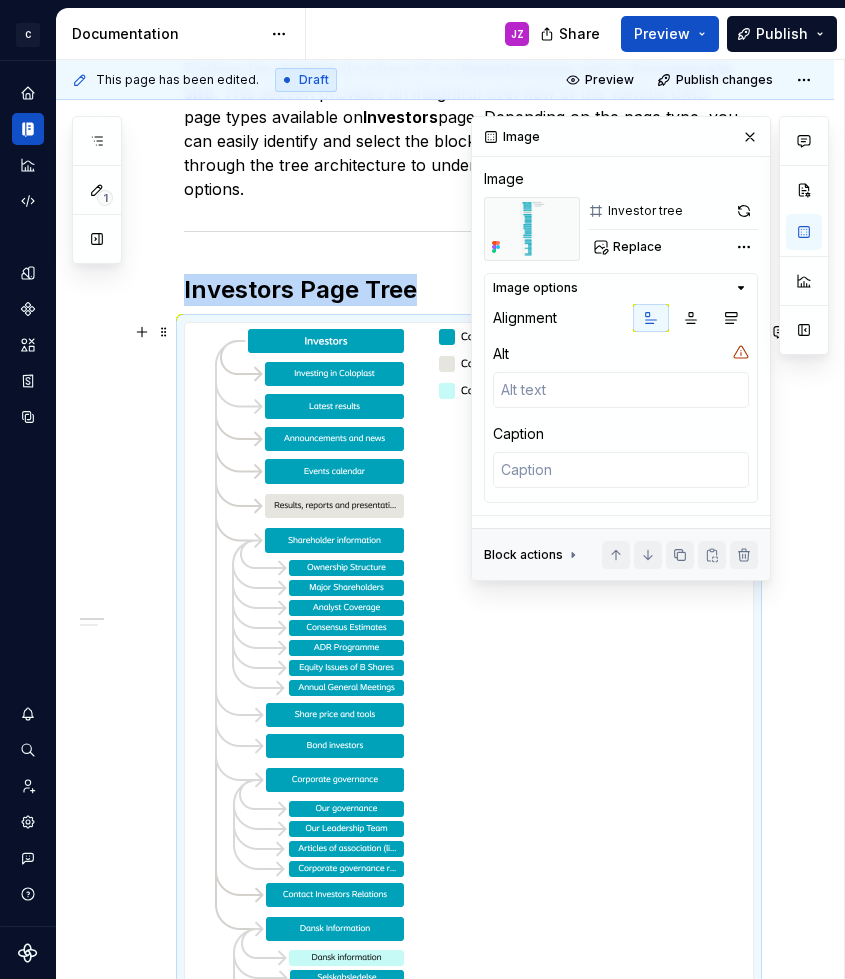 click at bounding box center (412, 789) 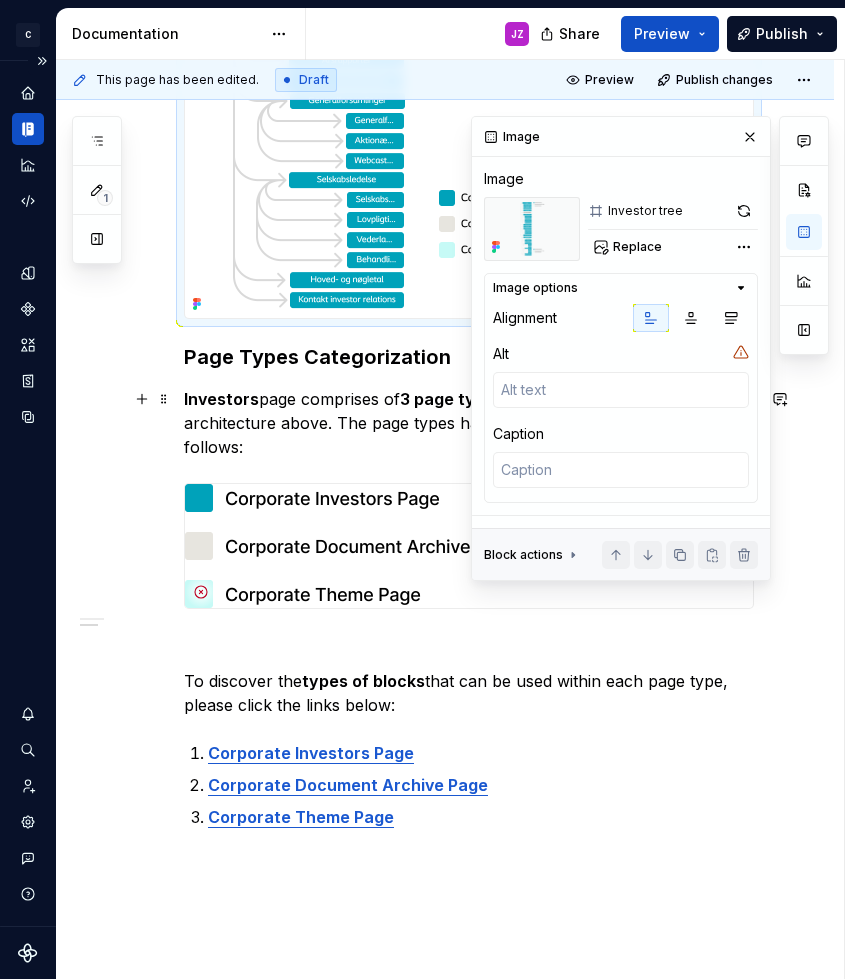 scroll, scrollTop: 1323, scrollLeft: 0, axis: vertical 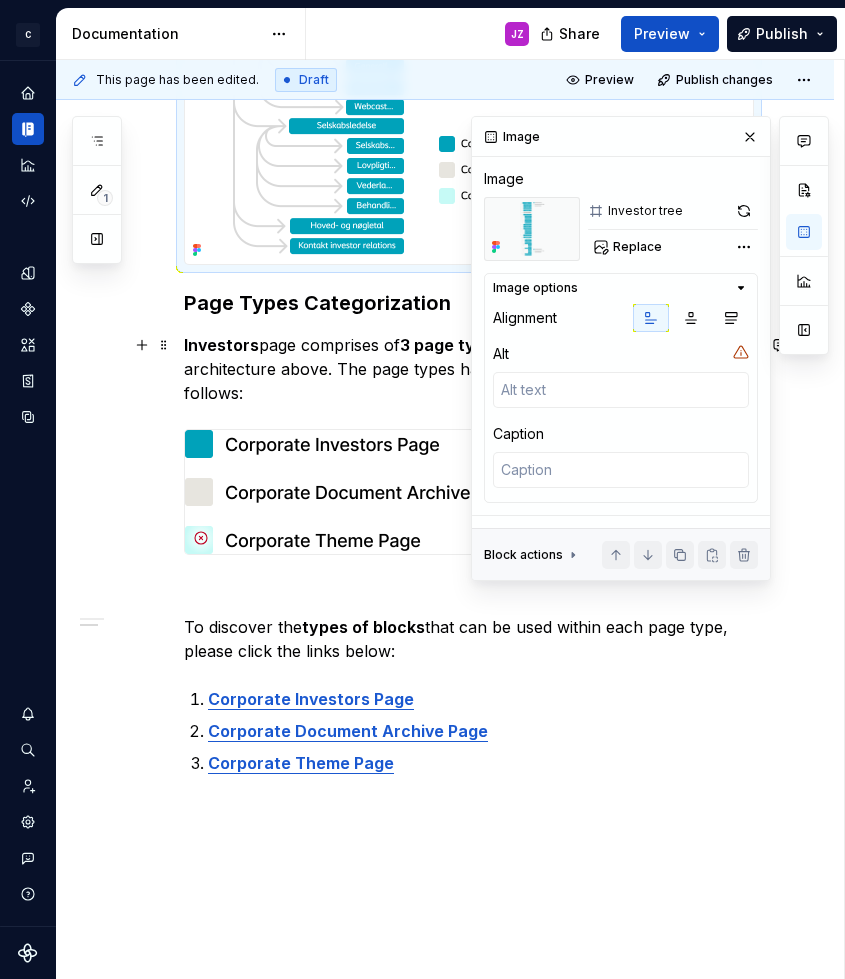 click at bounding box center [354, 492] 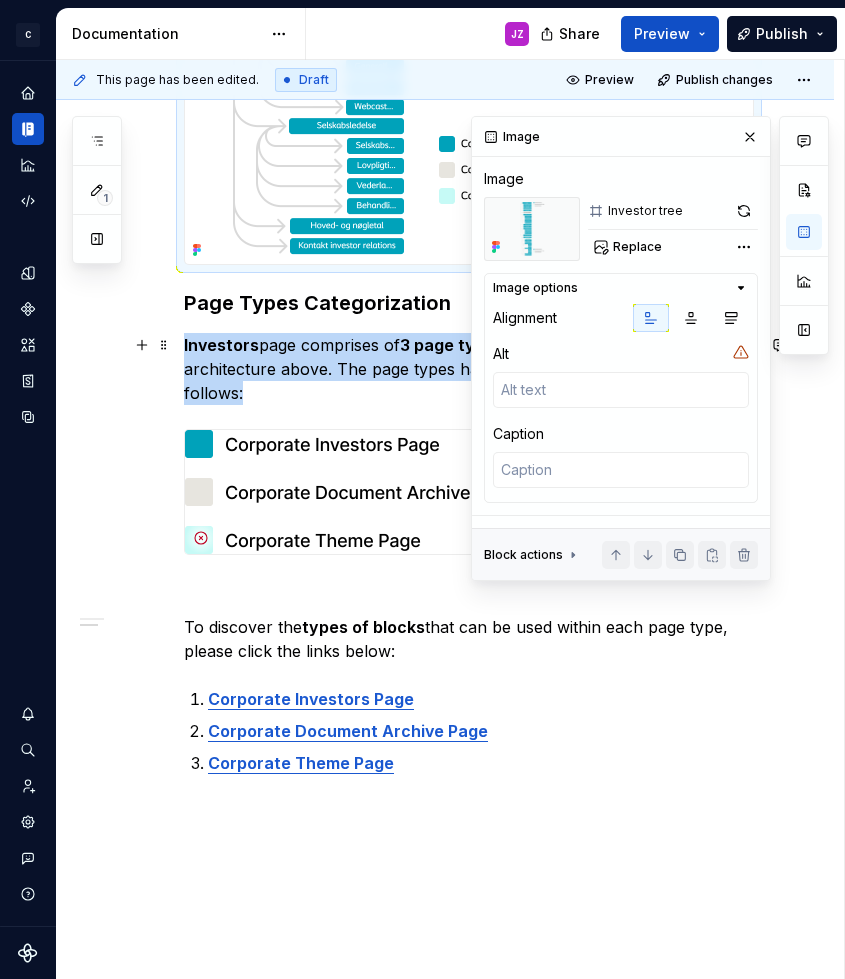 click at bounding box center [354, 492] 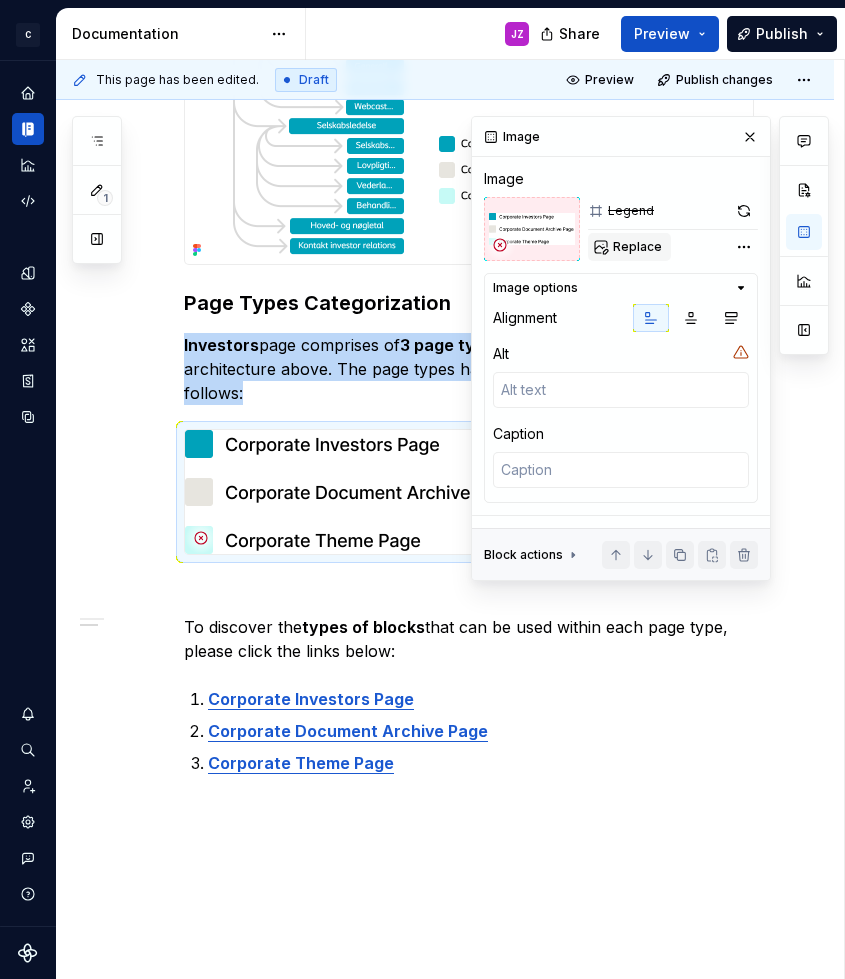 click on "Replace" at bounding box center [629, 247] 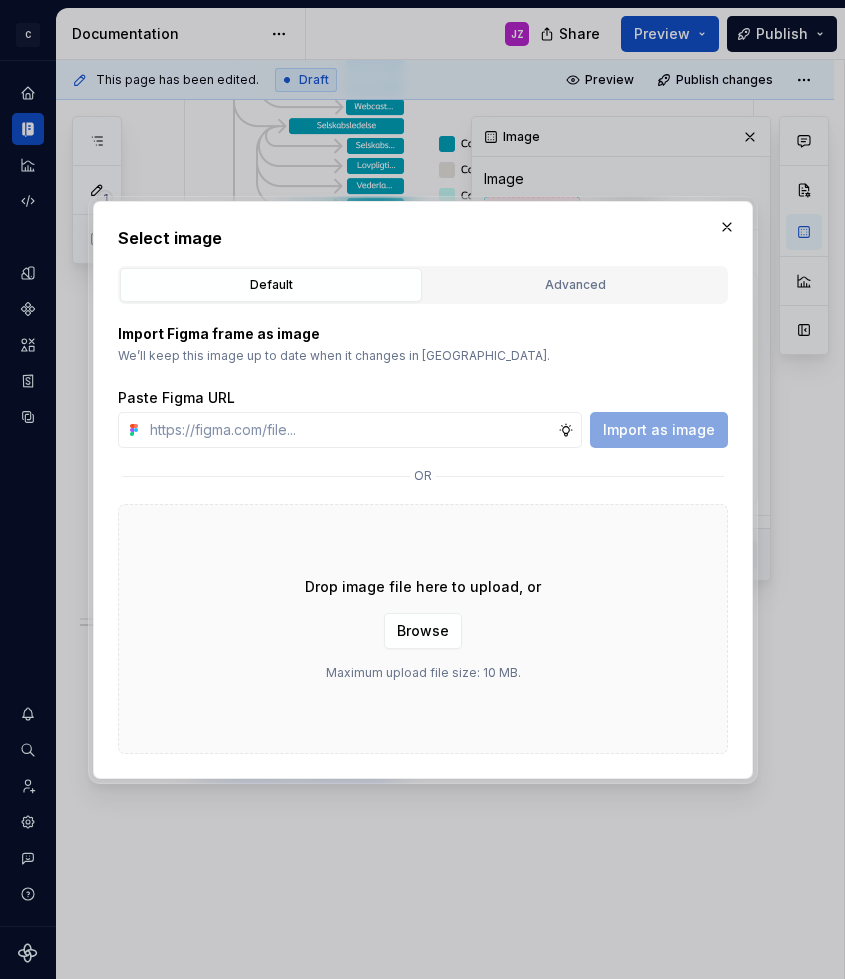 type on "*" 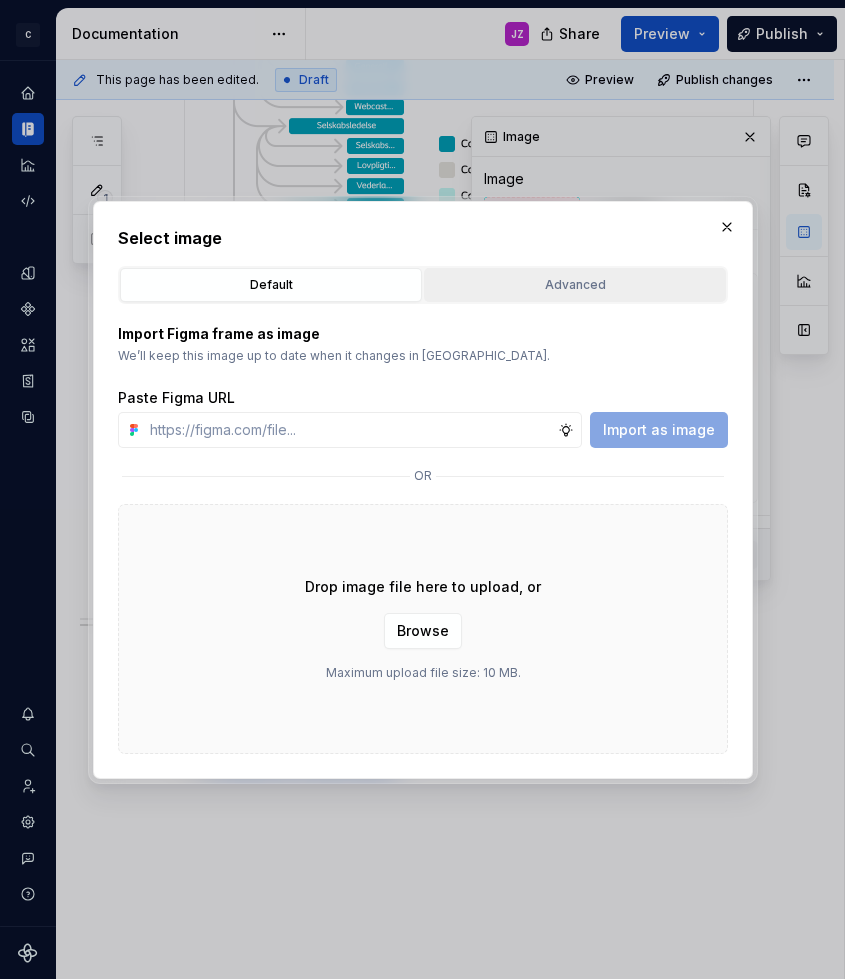 click on "Advanced" at bounding box center (575, 285) 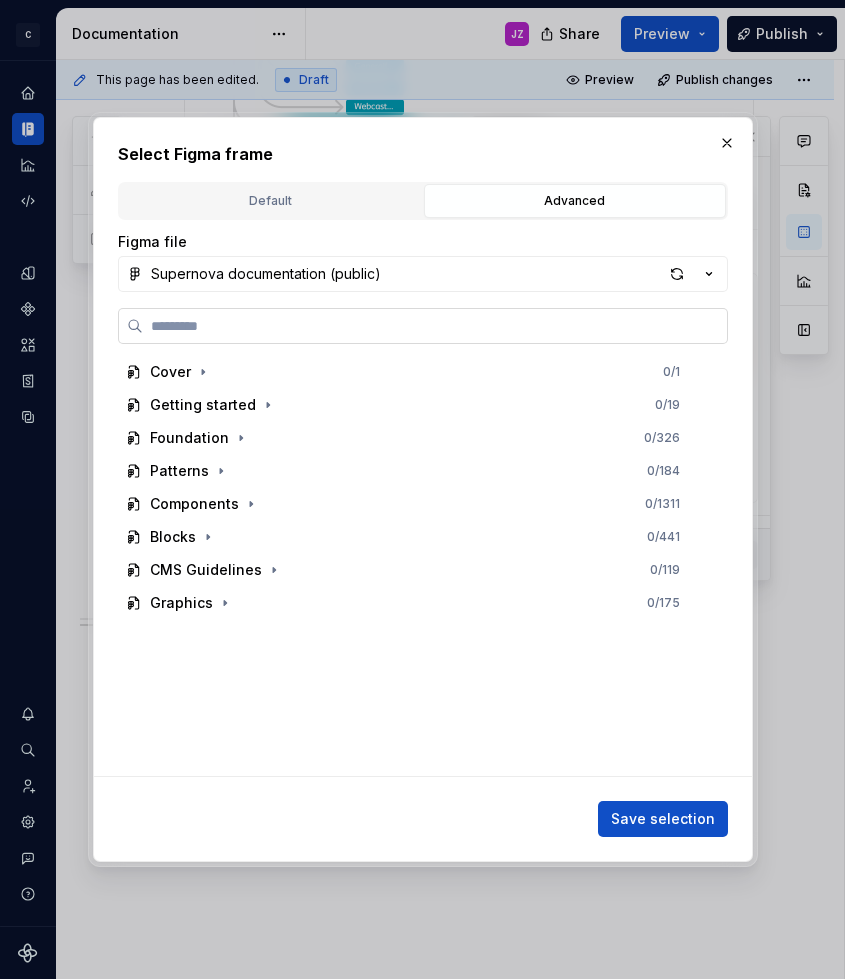 click at bounding box center [435, 326] 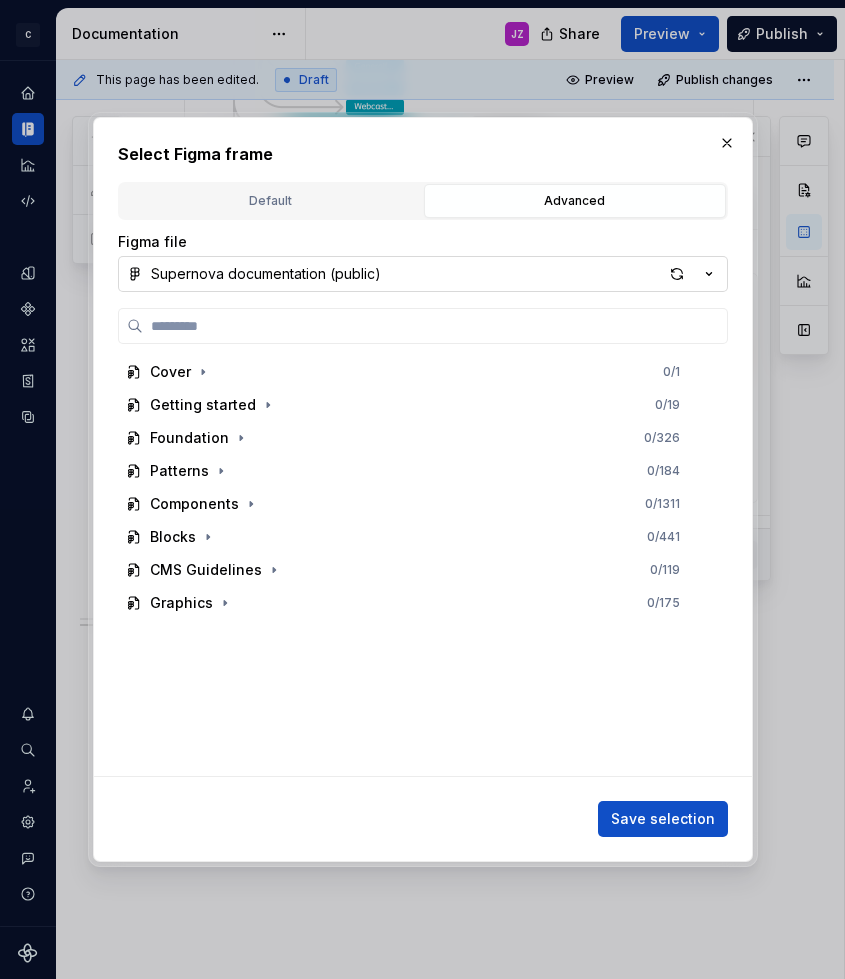 click on "Supernova documentation (public)" at bounding box center [266, 274] 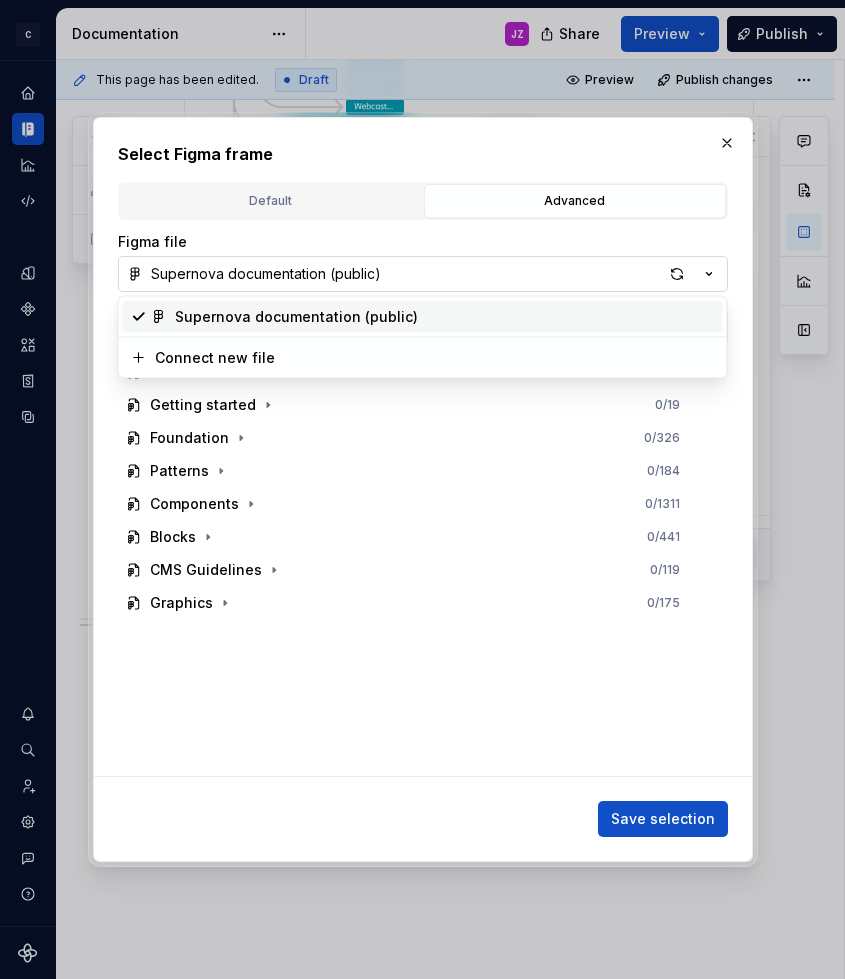 click on "Select Figma frame Default Advanced Import Figma frame as image We’ll keep this image up to date when it changes in Figma. Paste Figma URL Import as image or Drop image file here to upload, or Browse Maximum upload file size: 10 MB. Figma file Supernova documentation (public) Cover 0 / 1 Getting started 0 / 19 Foundation 0 / 326 Patterns 0 / 184 Components 0 / 1311 Blocks 0 / 441 CMS Guidelines 0 / 119 Graphics 0 / 175 Save selection" at bounding box center (422, 489) 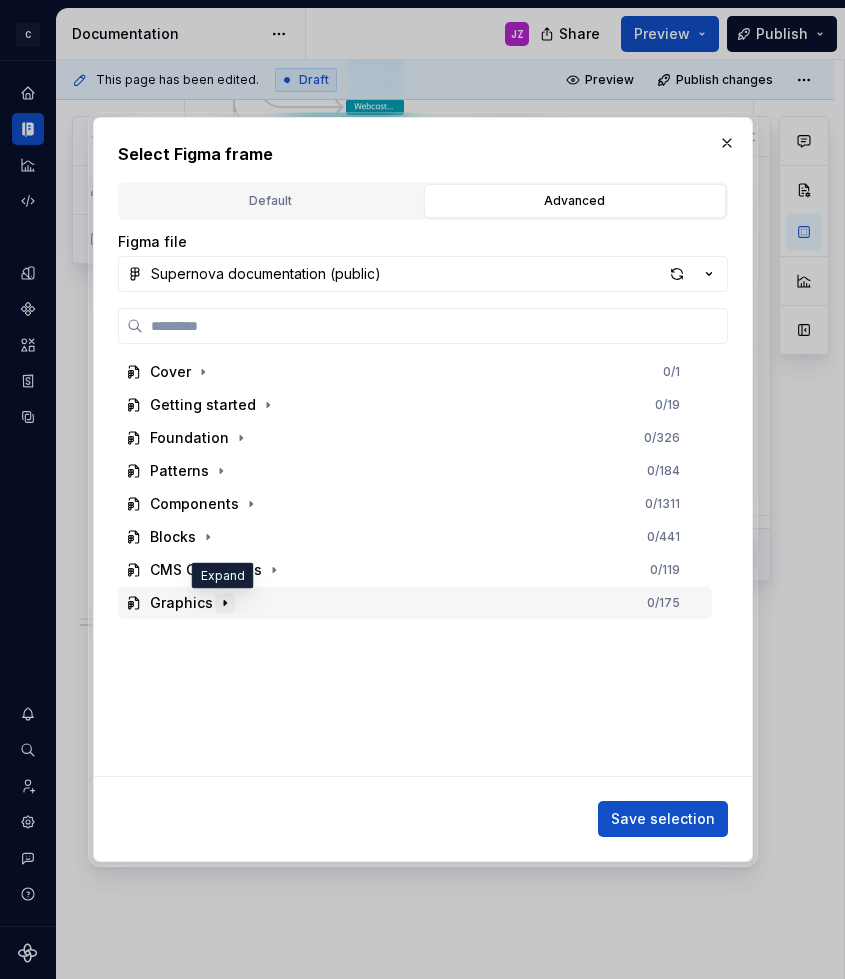 click 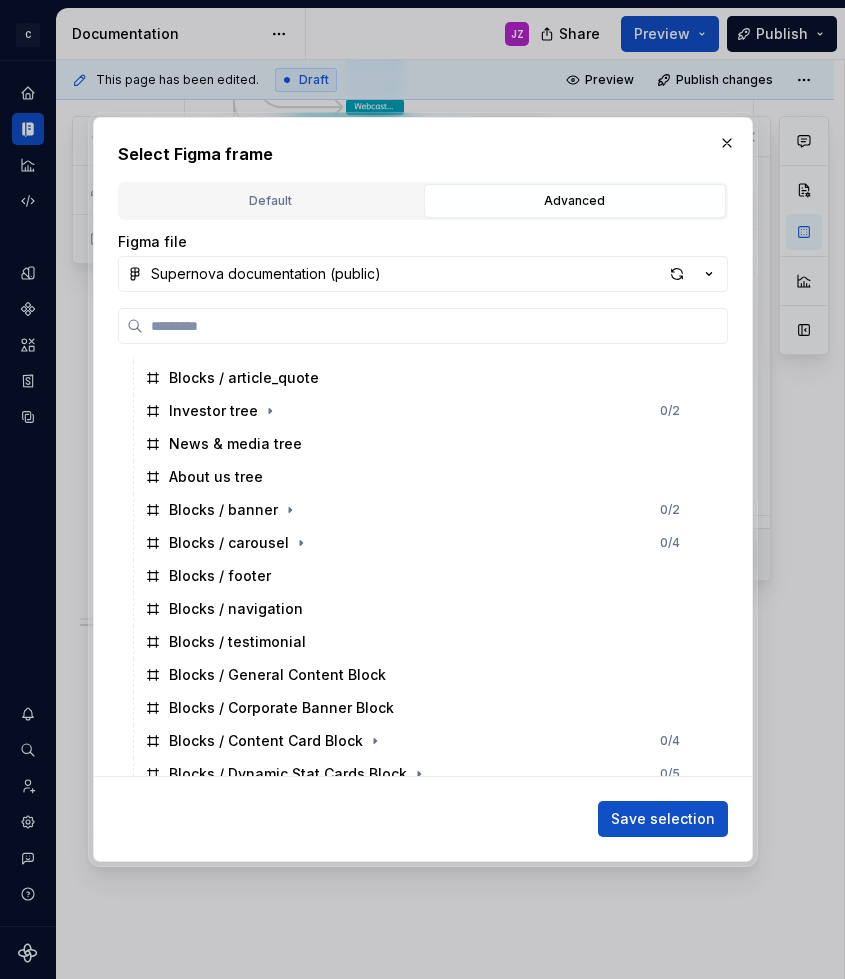 scroll, scrollTop: 502, scrollLeft: 0, axis: vertical 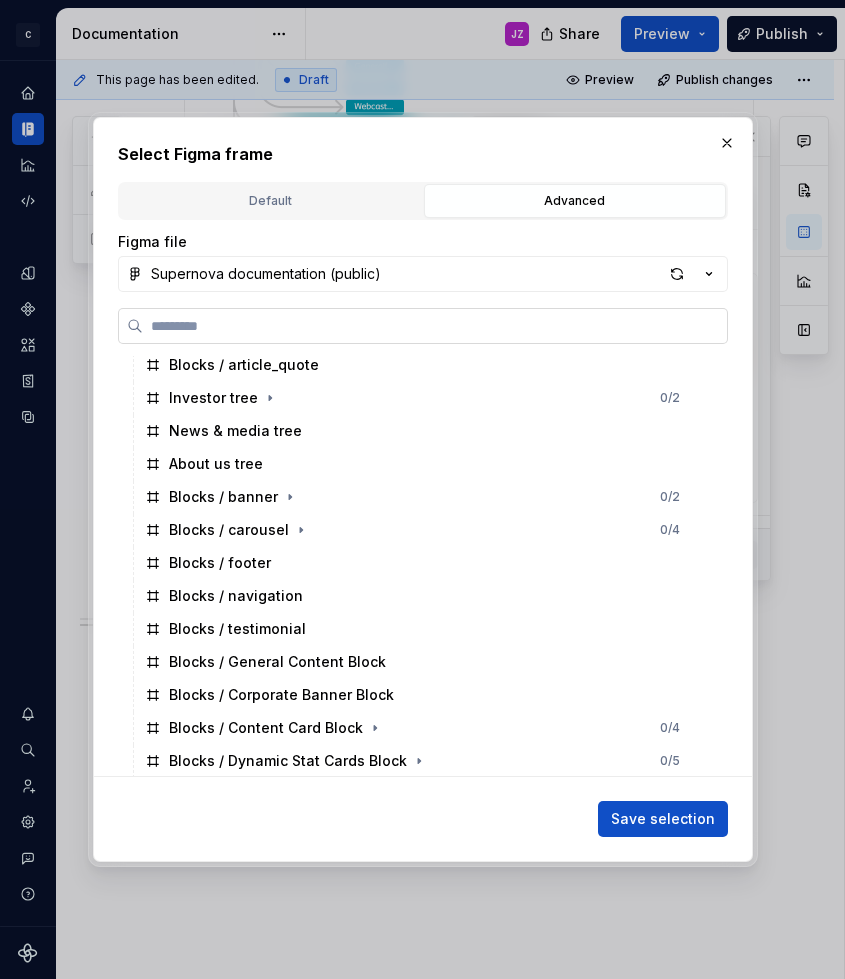 click at bounding box center [423, 326] 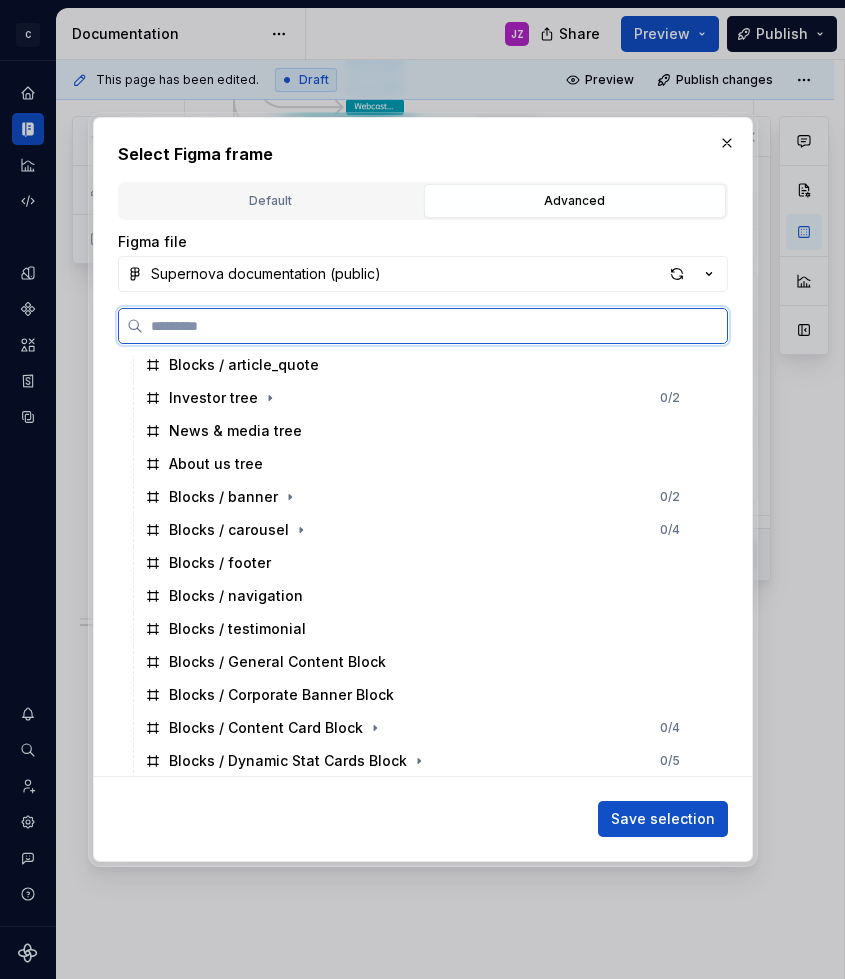 click at bounding box center (435, 326) 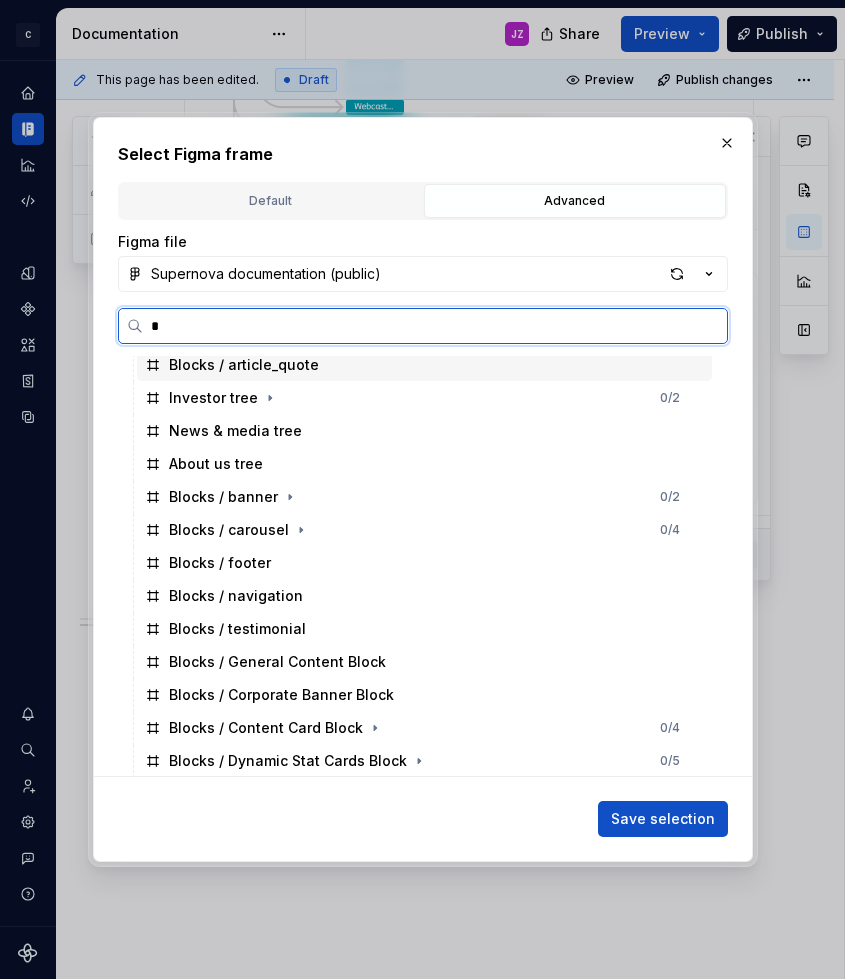 scroll, scrollTop: 0, scrollLeft: 0, axis: both 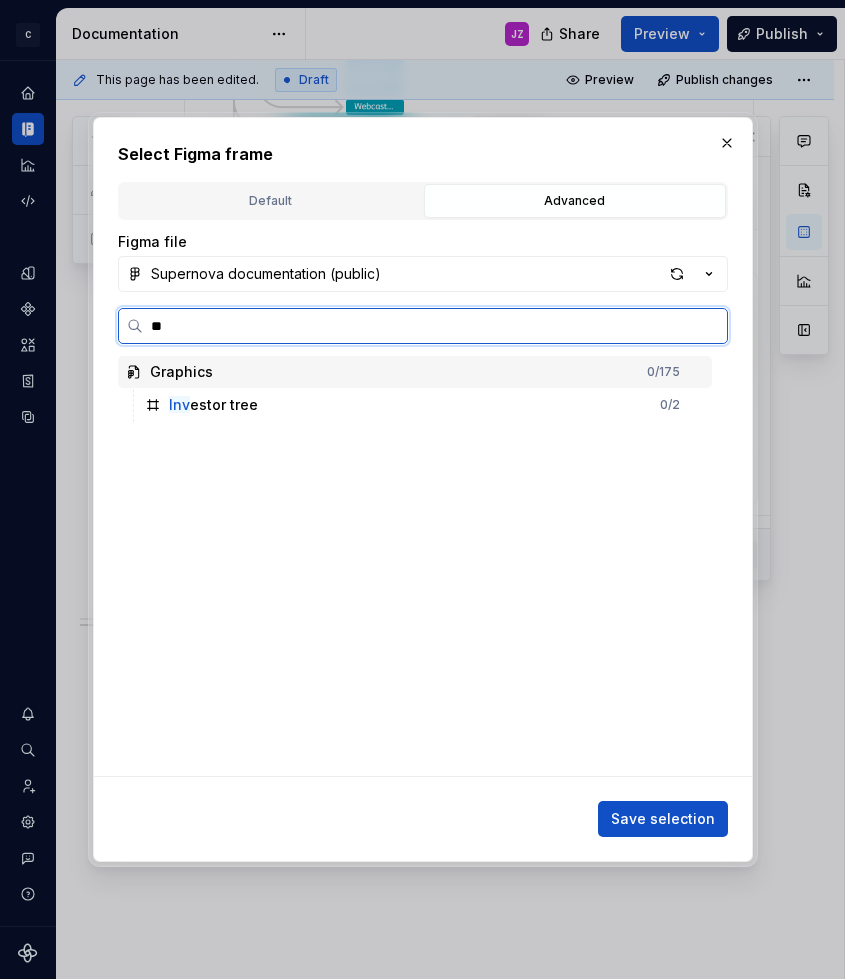 type on "*" 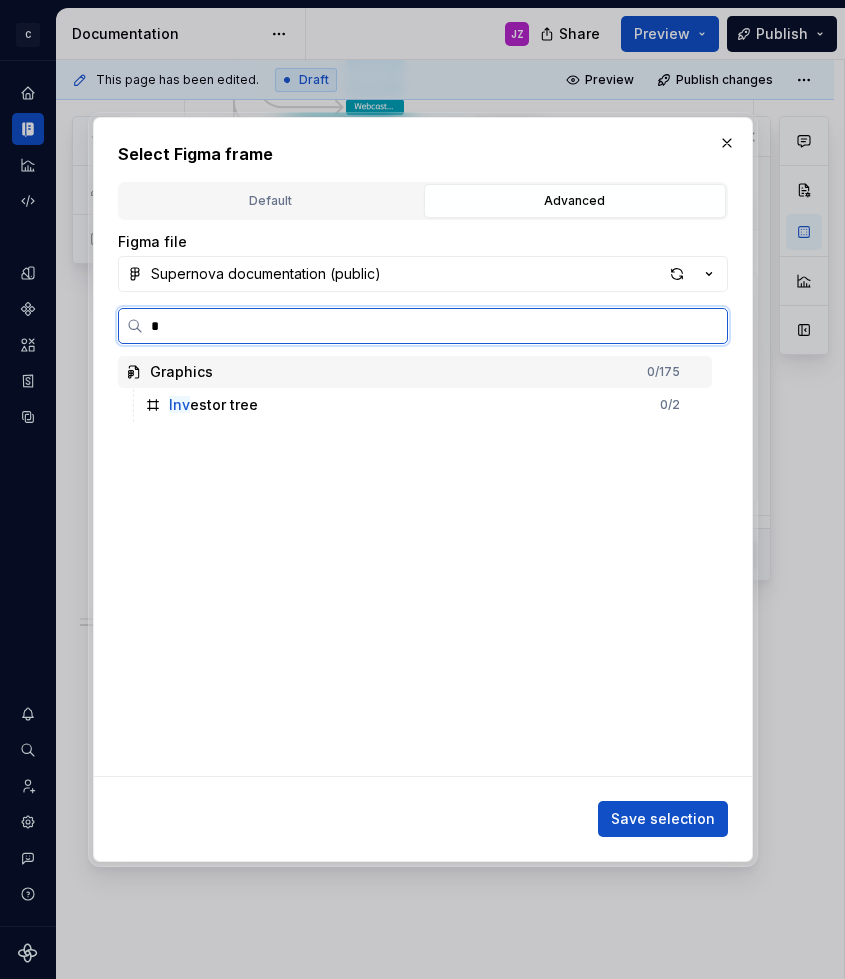type 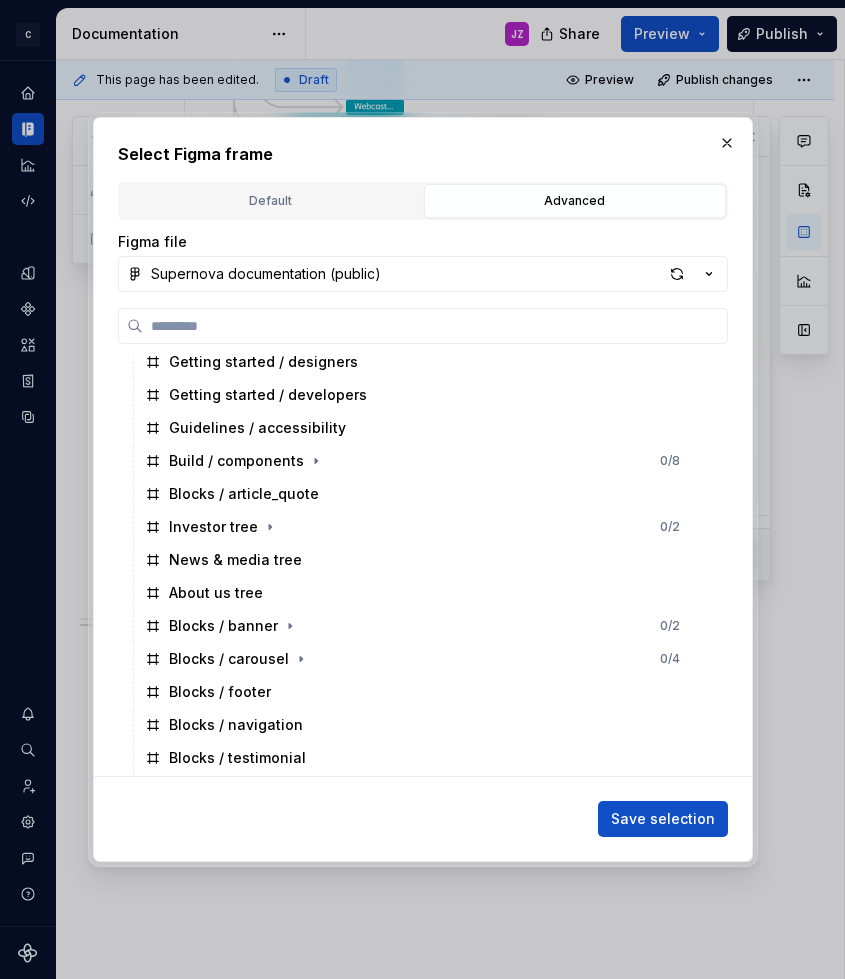 scroll, scrollTop: 350, scrollLeft: 0, axis: vertical 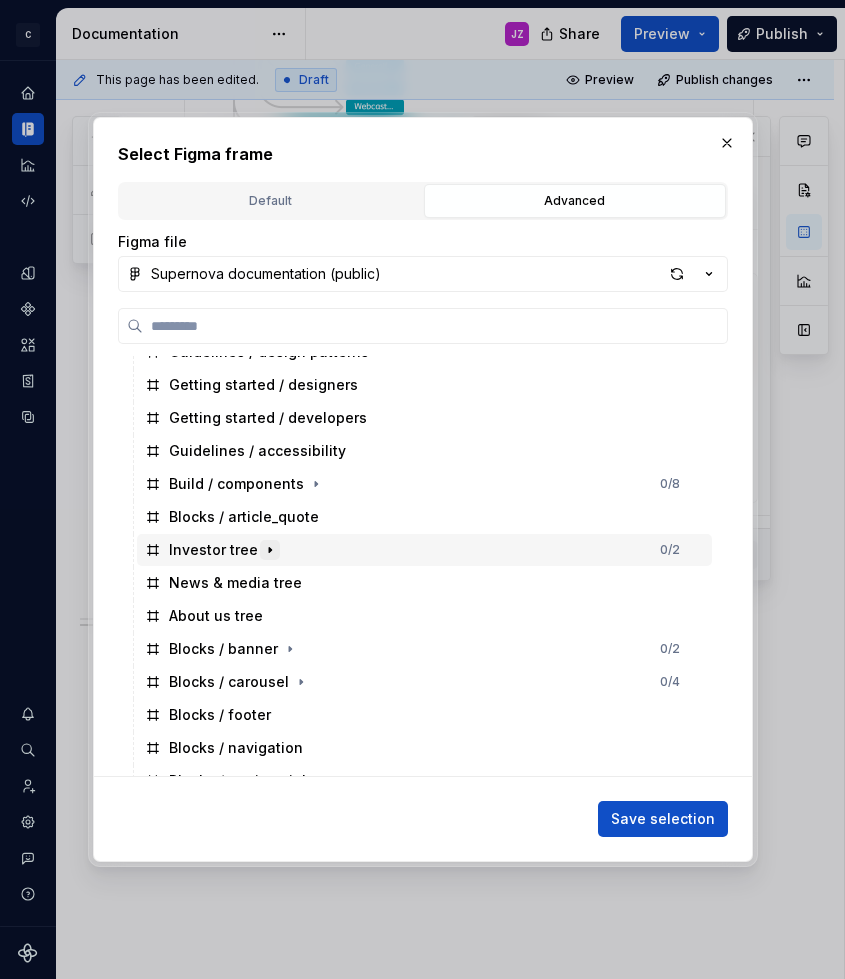 click 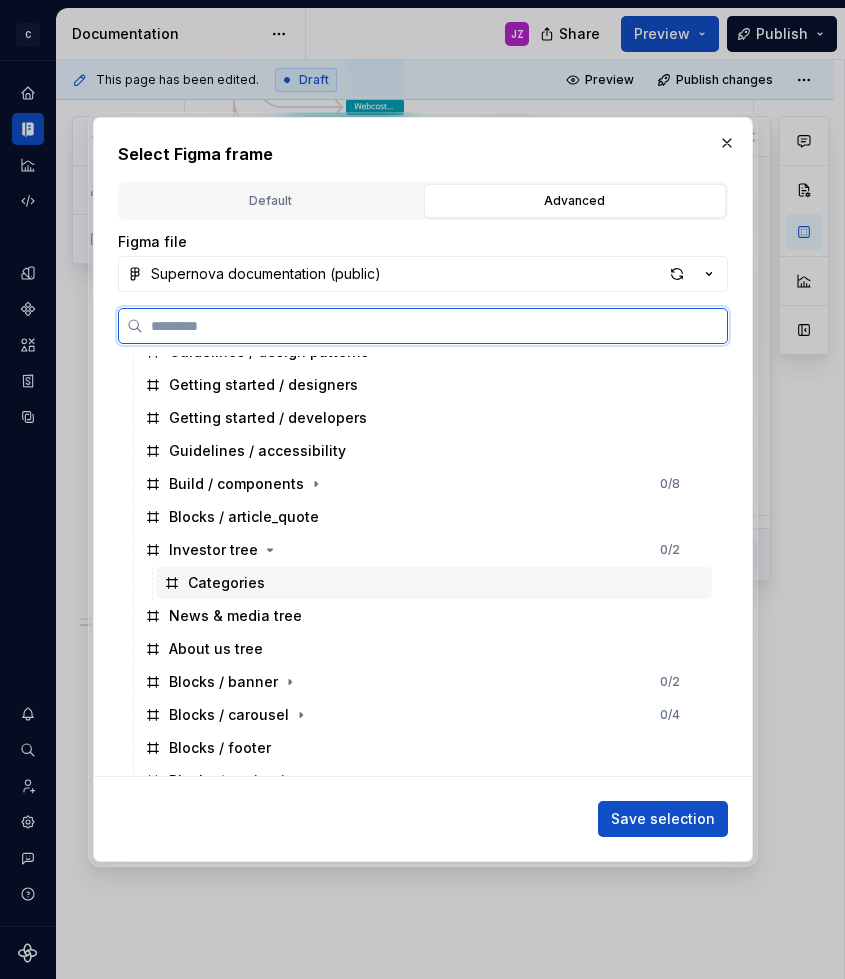 click on "Categories" at bounding box center (226, 583) 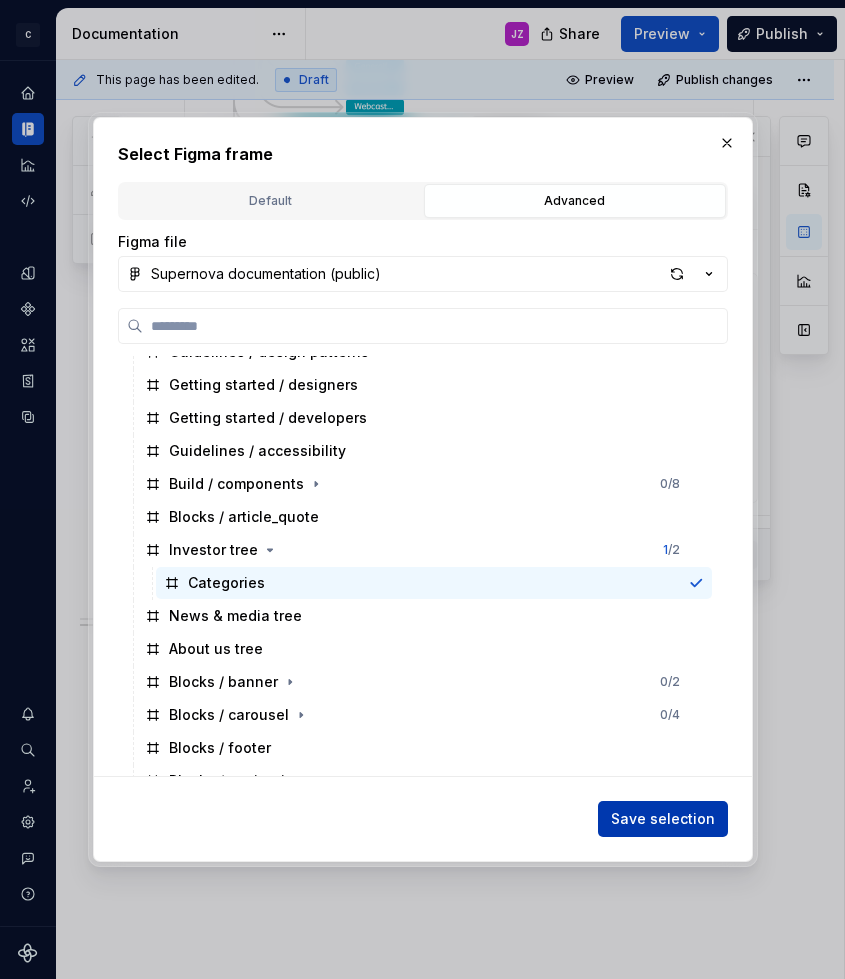 click on "Save selection" at bounding box center [663, 819] 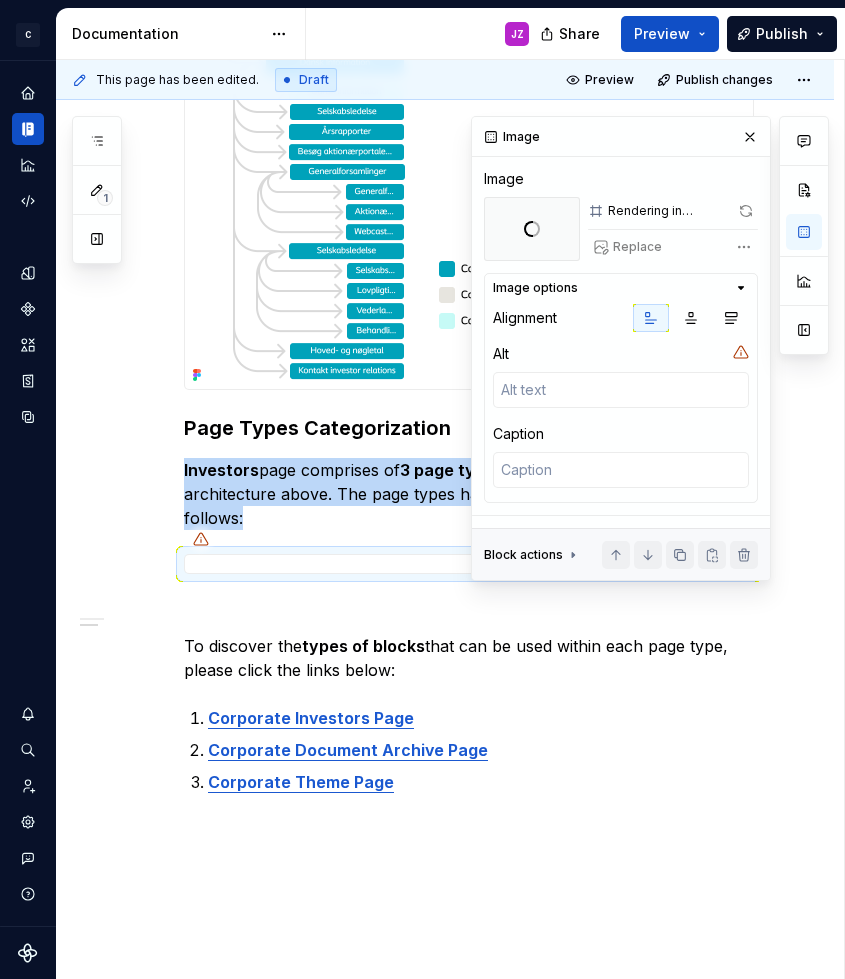 scroll, scrollTop: 1199, scrollLeft: 0, axis: vertical 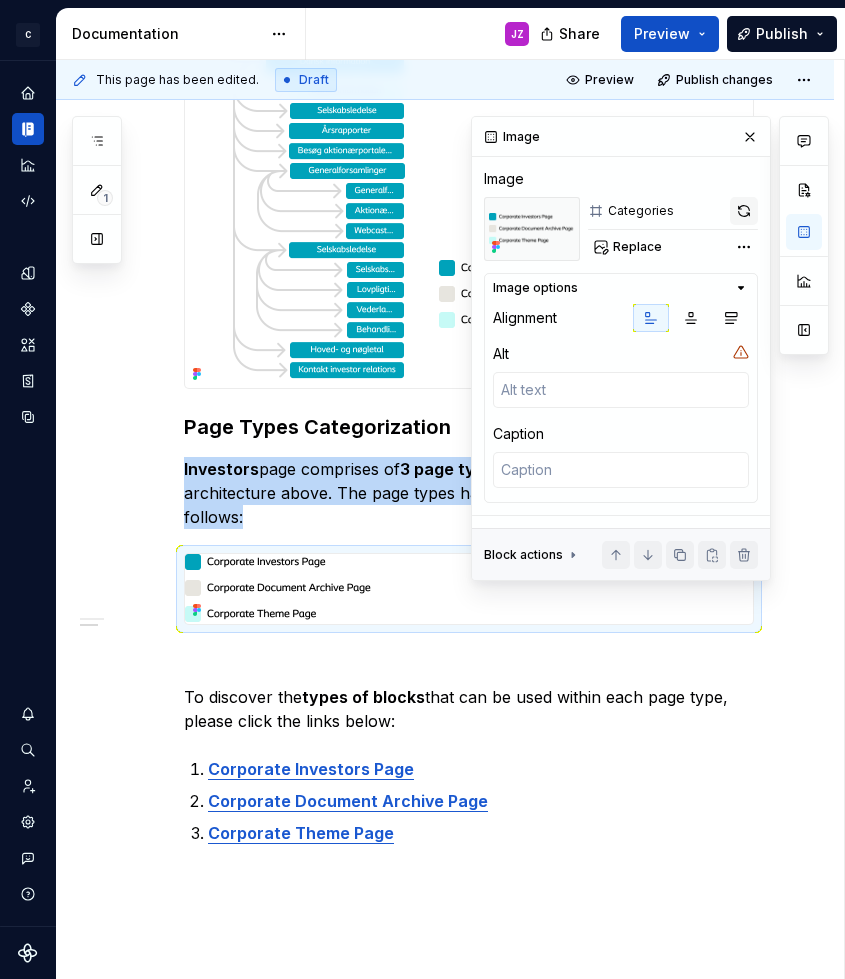 click at bounding box center [744, 211] 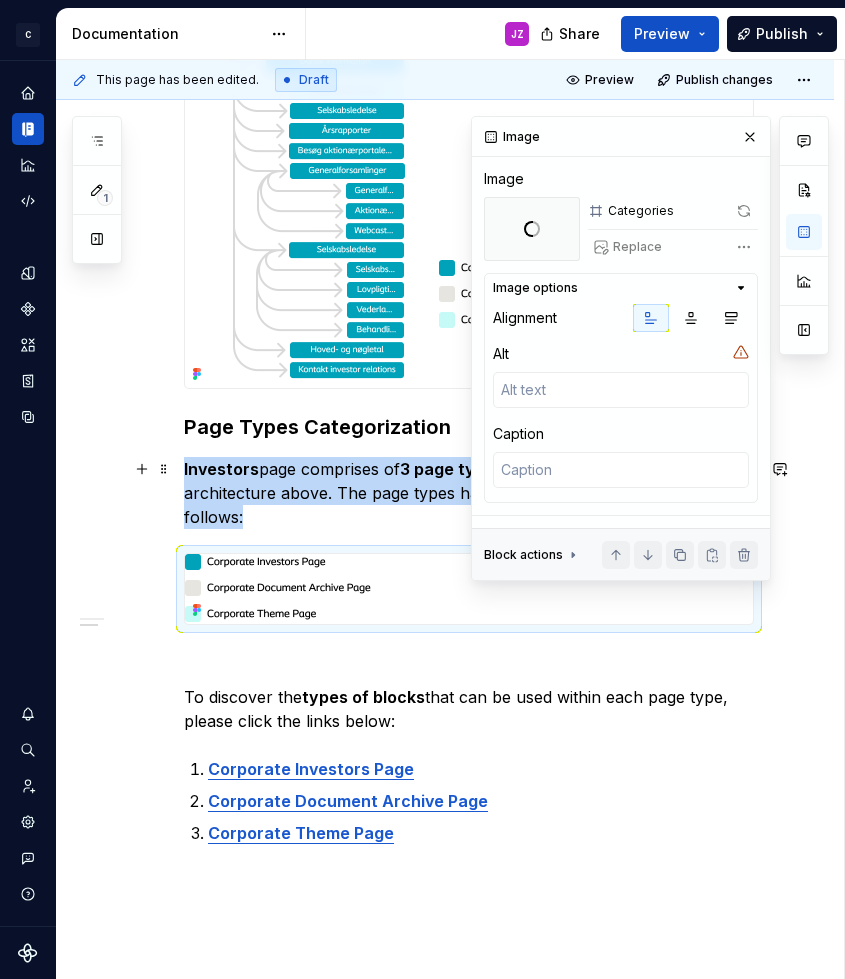 type on "*" 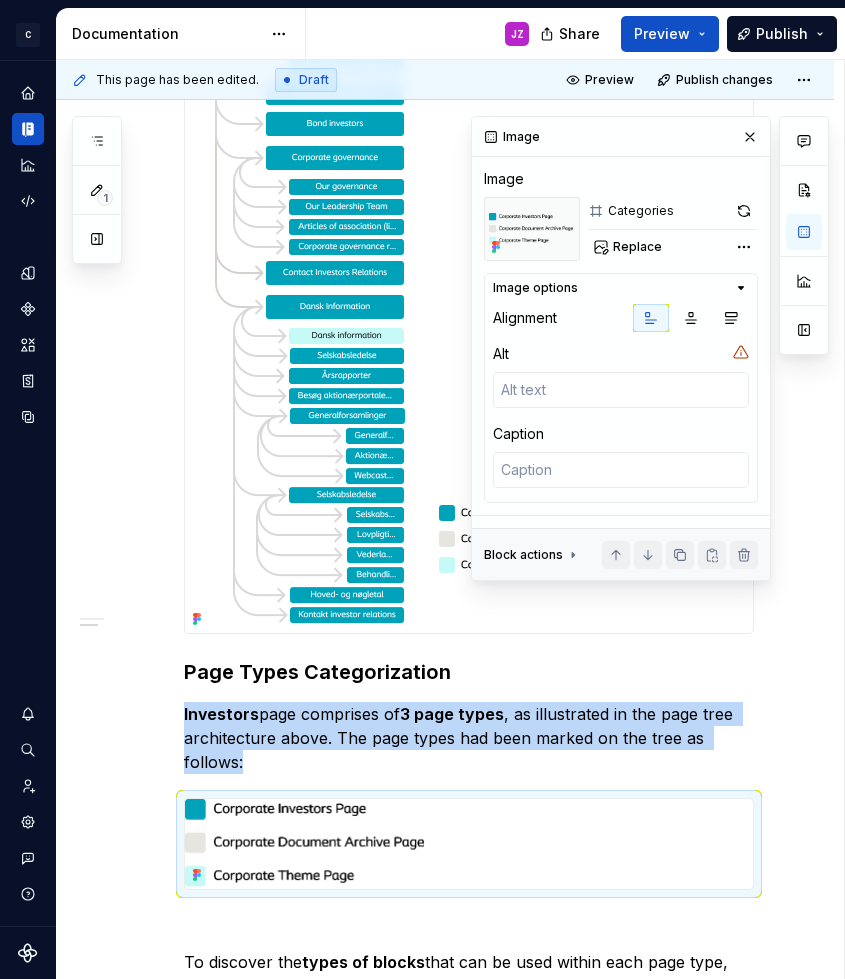 scroll, scrollTop: 1162, scrollLeft: 0, axis: vertical 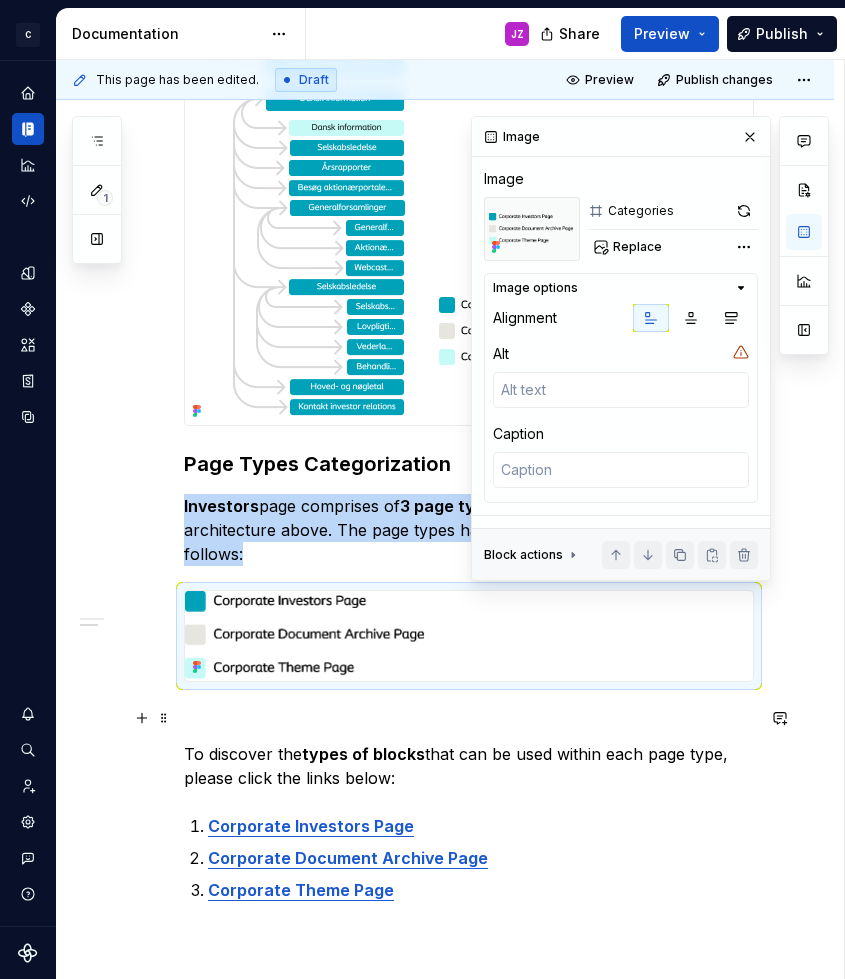 click at bounding box center [469, 718] 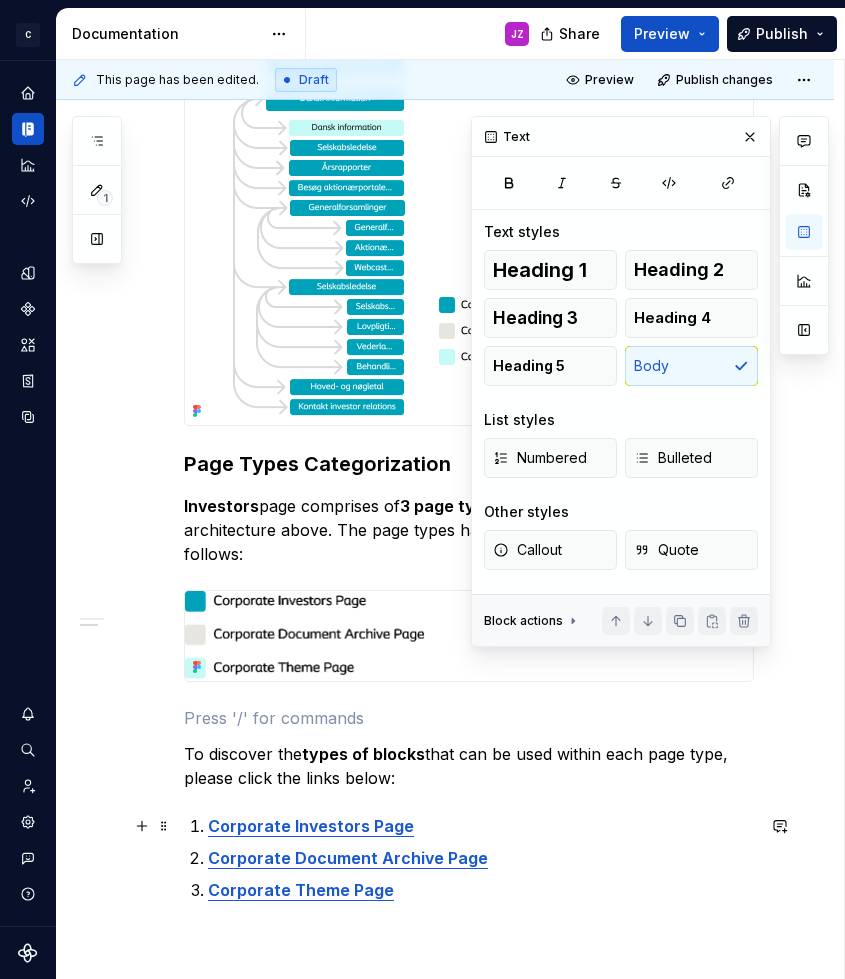 click on "Corporate Investors Page" at bounding box center (481, 826) 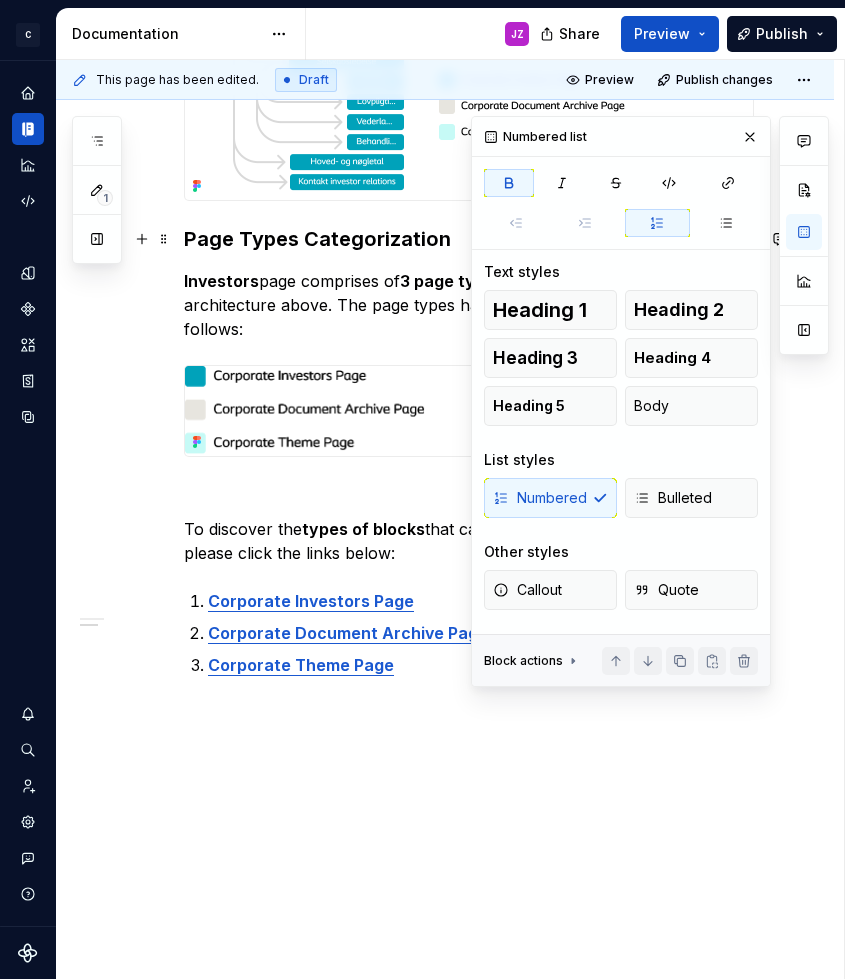 scroll, scrollTop: 0, scrollLeft: 0, axis: both 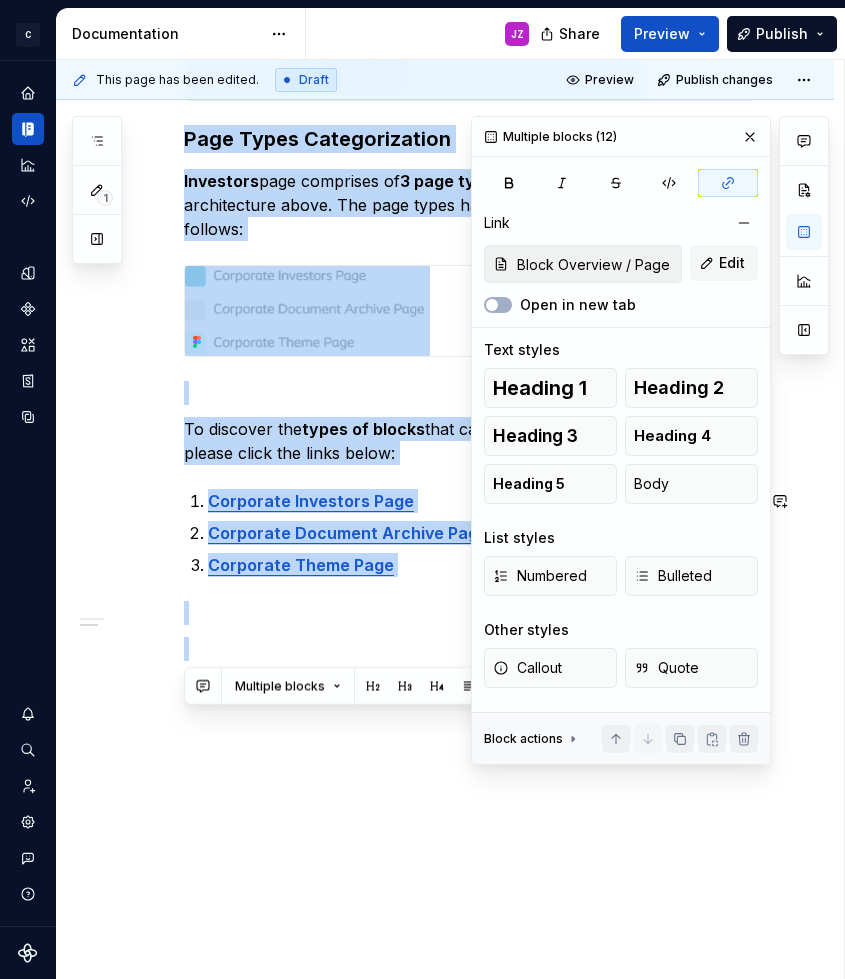 type on "Block Overview / Page types/ Corporate Investors Page" 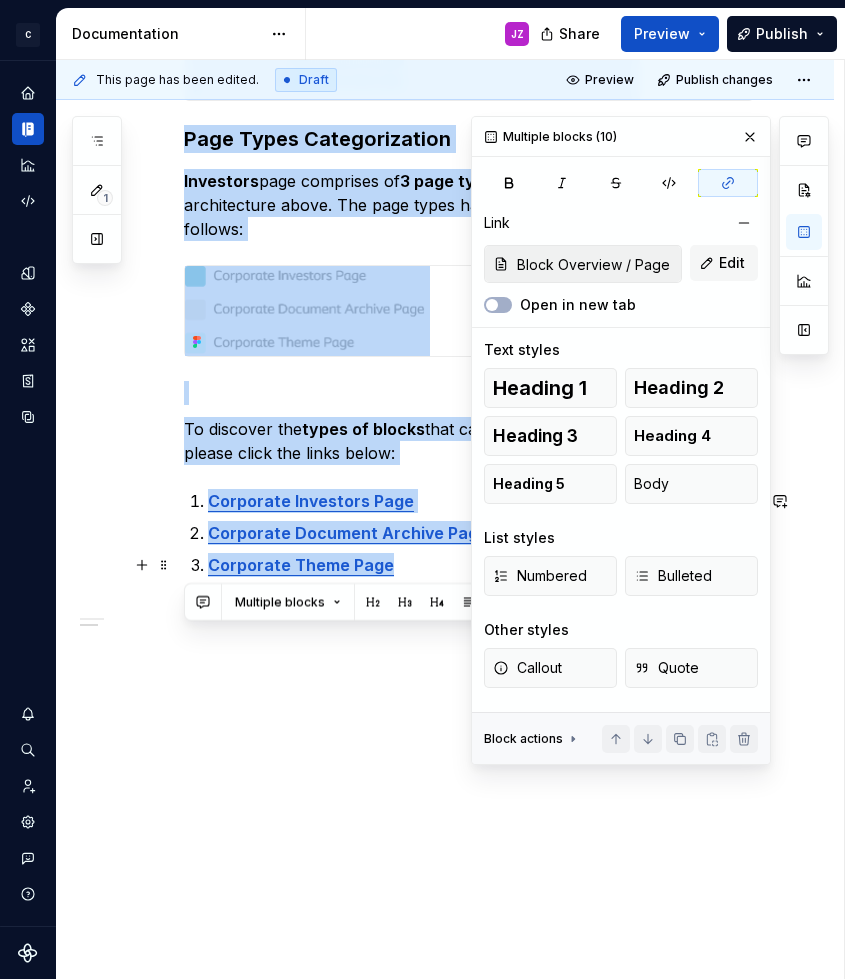 drag, startPoint x: 185, startPoint y: 394, endPoint x: 403, endPoint y: 565, distance: 277.06497 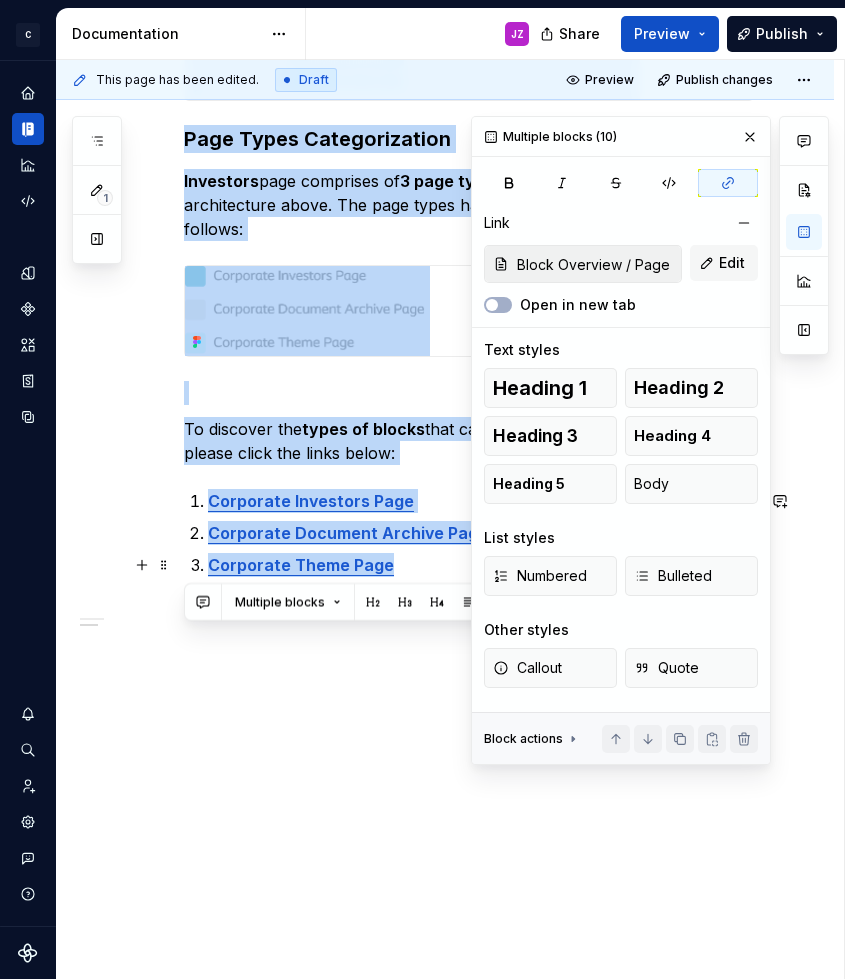 click on "Explore the detailed structure of our  Investors  page within the  corporate site . This section provides an insightful overview of the various CMS page types available on  Investors  page. Depending on the page type, you can easily identify and select the blocks they wish to edit or add. Navigate through the tree architecture to understand the layout and customization options. Investors Page Tree Page Types Categorization Investors  page comprises of  3 page types , as illustrated in the page tree architecture above. The page types had been marked on the tree as follows: To discover the  types of blocks  that can be used within each page type, please click the links below: Corporate Investors Page Corporate Document Archive Page Corporate Theme Page" at bounding box center (469, -219) 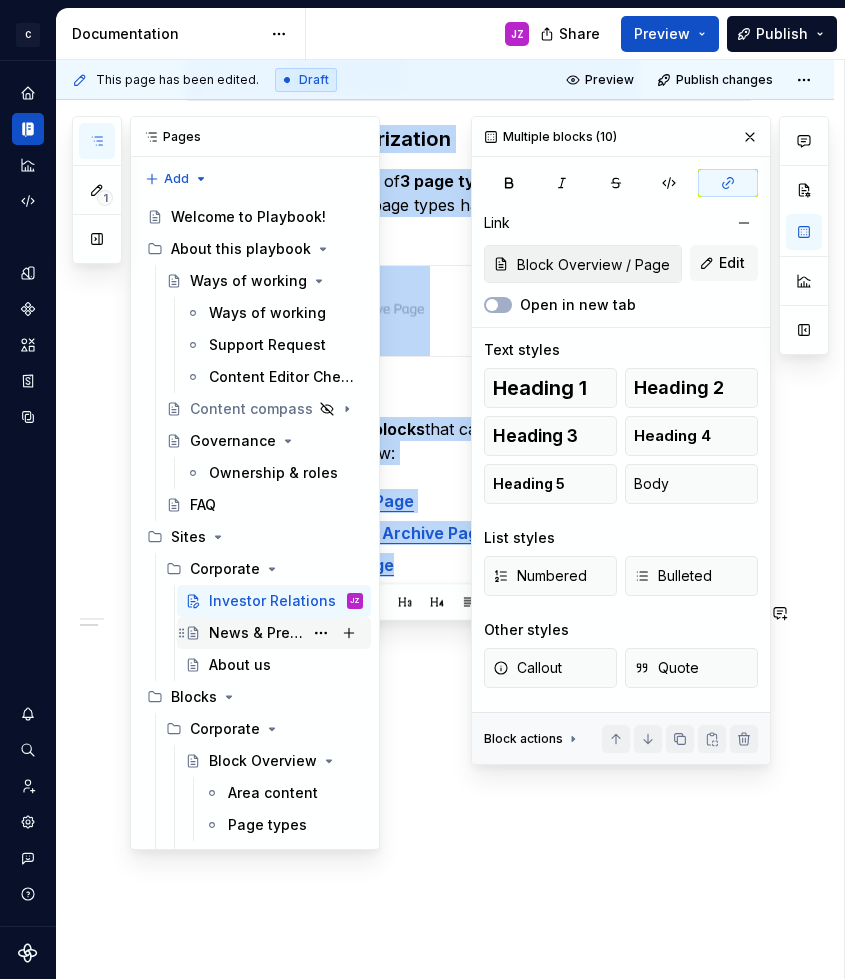 click on "News & Press" at bounding box center (256, 633) 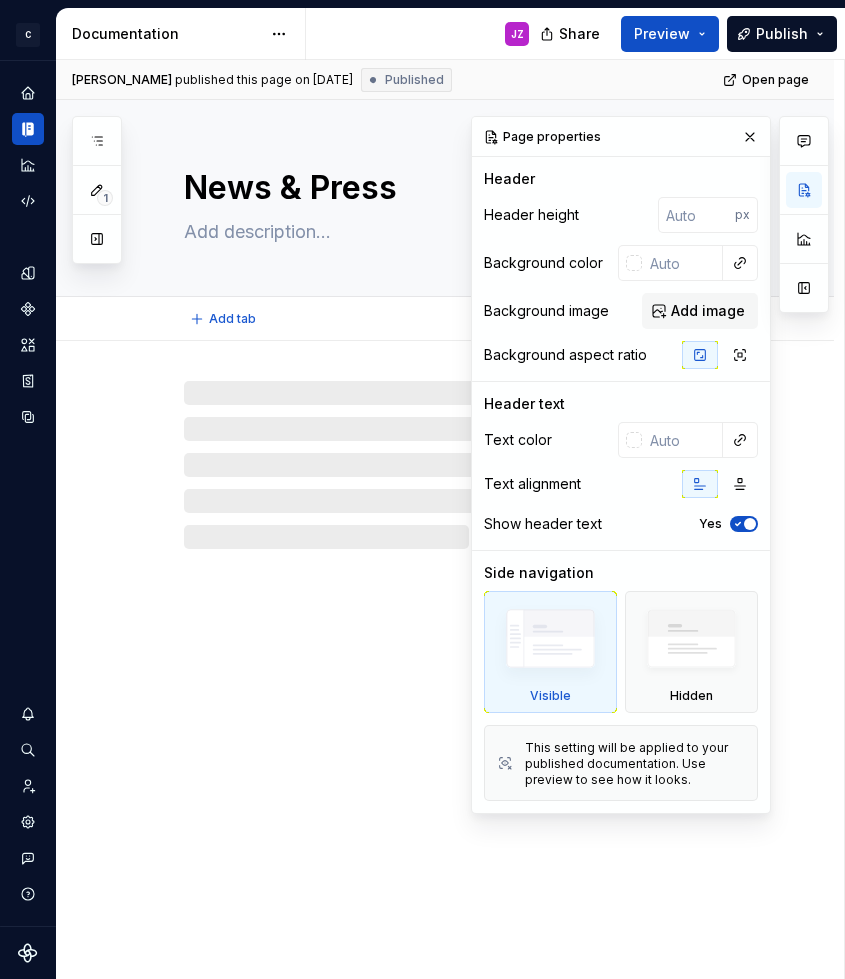 click at bounding box center [445, 445] 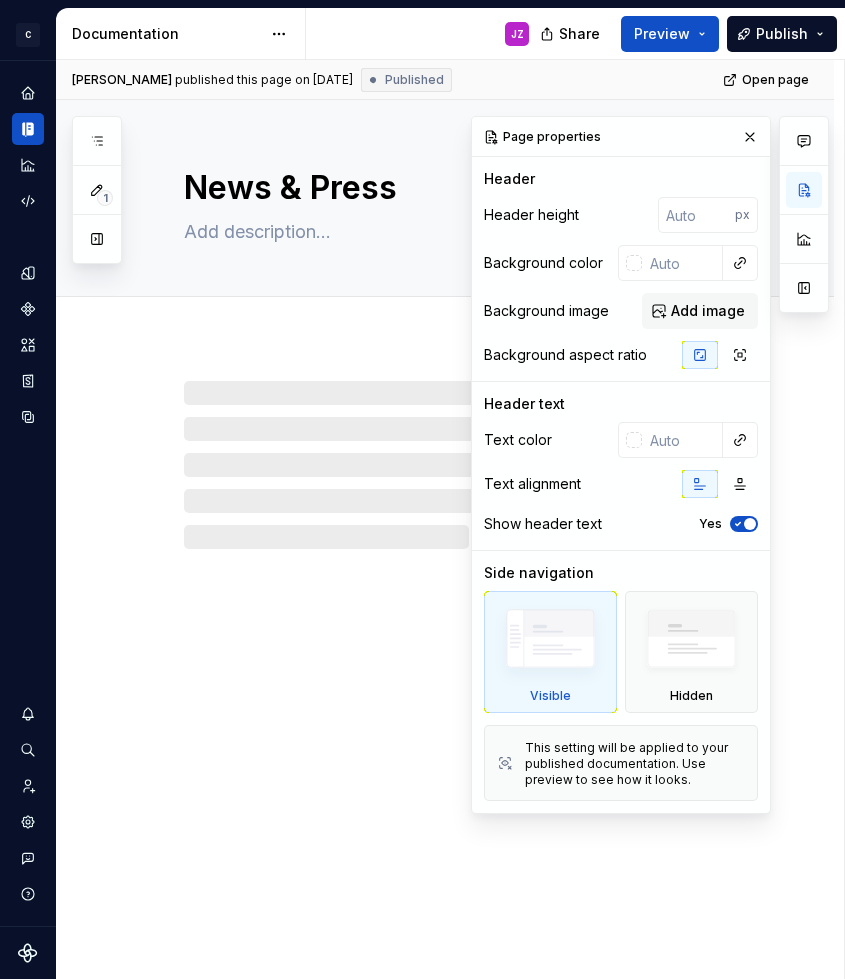click at bounding box center [469, 465] 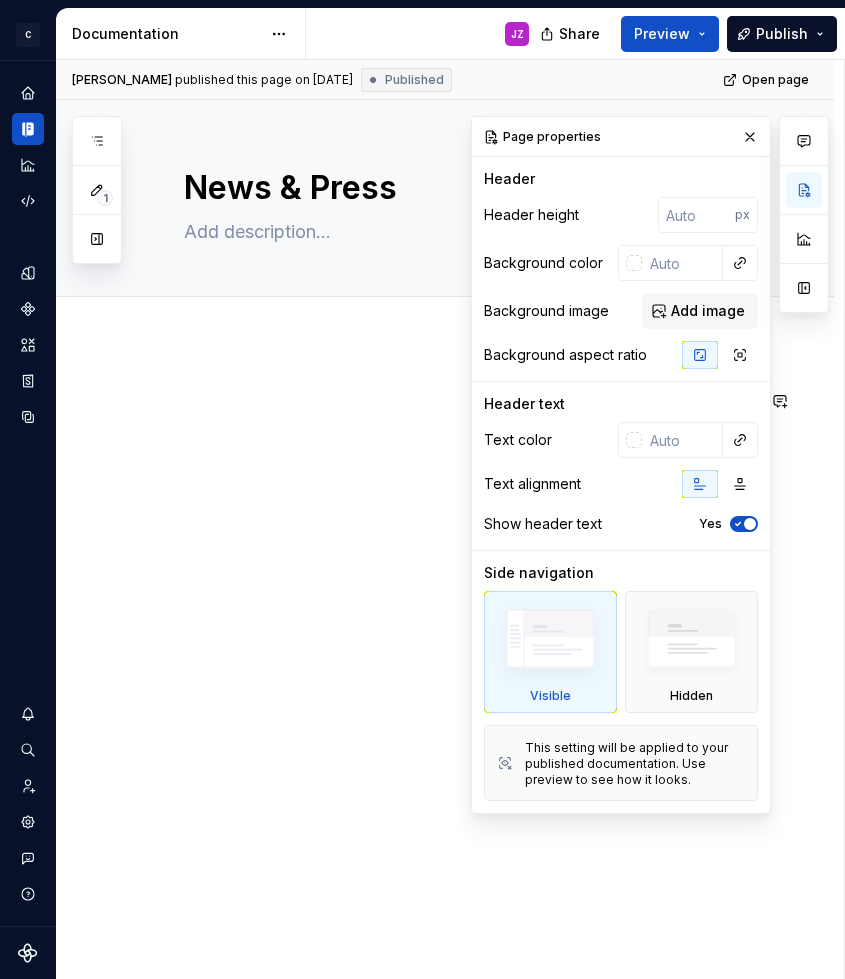 click at bounding box center [469, 427] 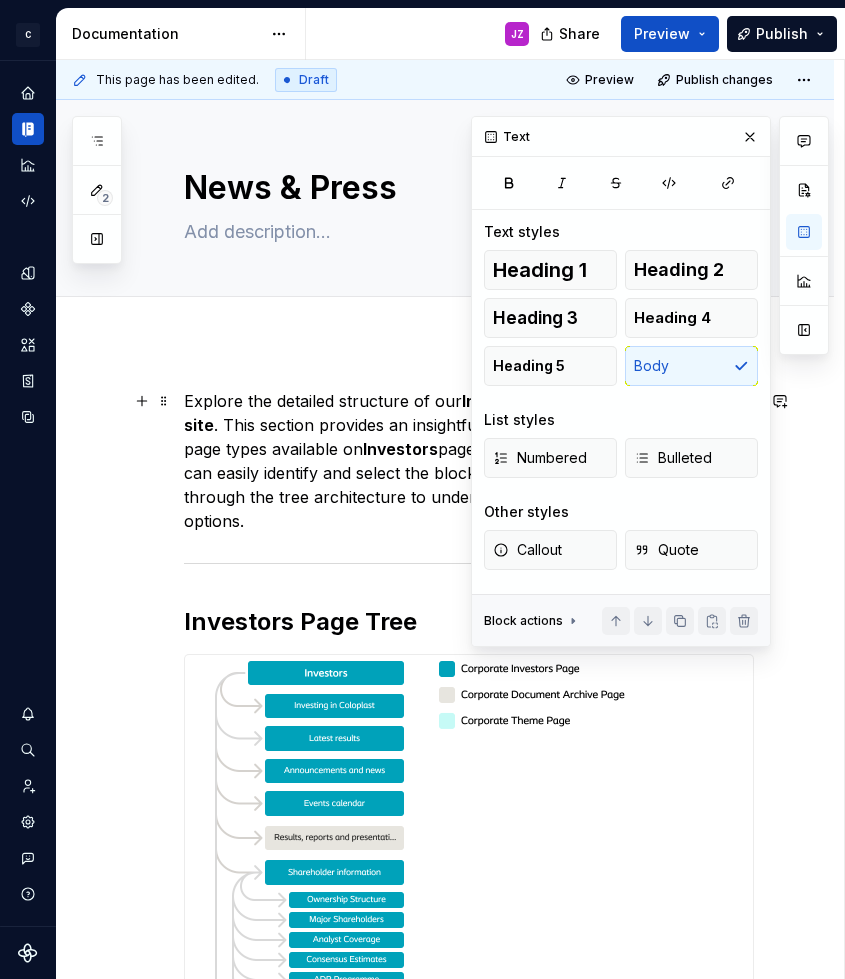 click on "Explore the detailed structure of our  Investors  page within the  corporate site . This section provides an insightful overview of the various CMS page types available on  Investors  page. Depending on the page type, you can easily identify and select the blocks they wish to edit or add. Navigate through the tree architecture to understand the layout and customization options." at bounding box center (469, 461) 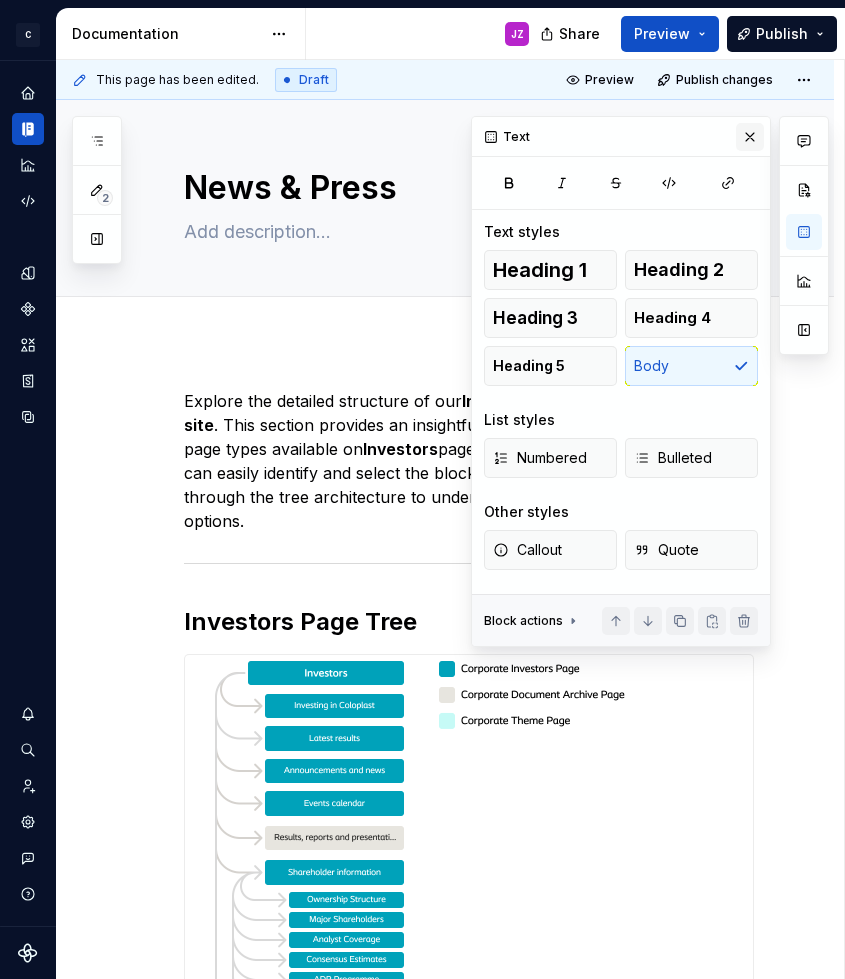click at bounding box center (750, 137) 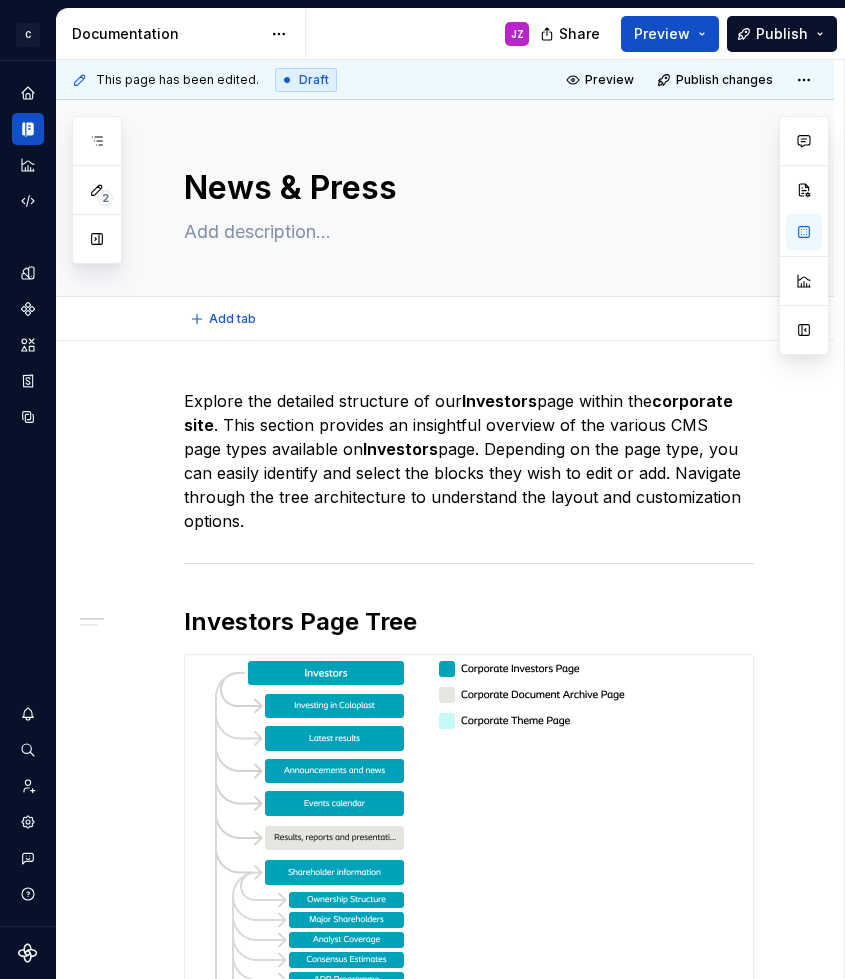 type on "*" 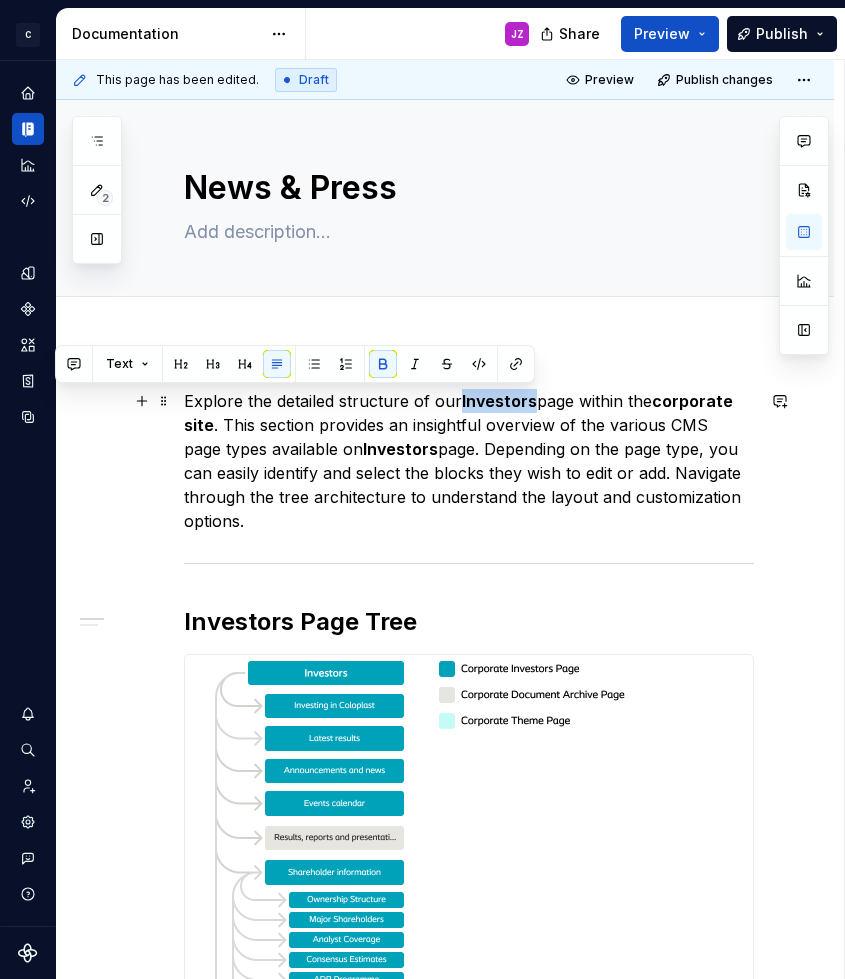 drag, startPoint x: 460, startPoint y: 401, endPoint x: 533, endPoint y: 401, distance: 73 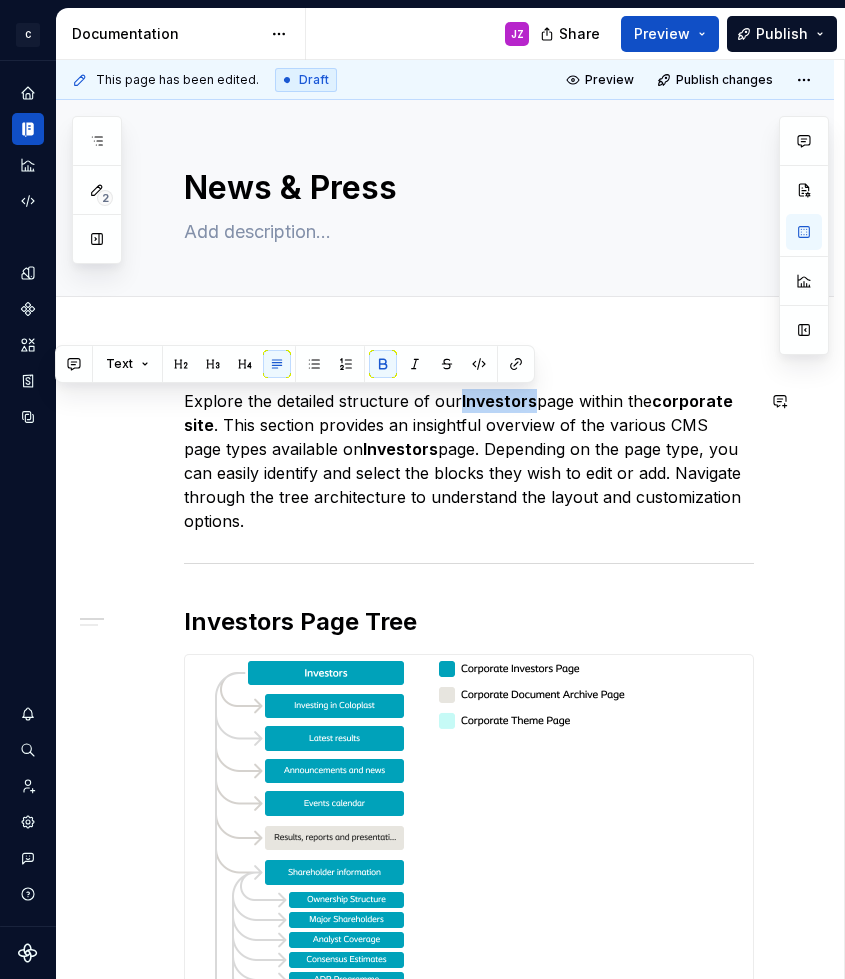 type 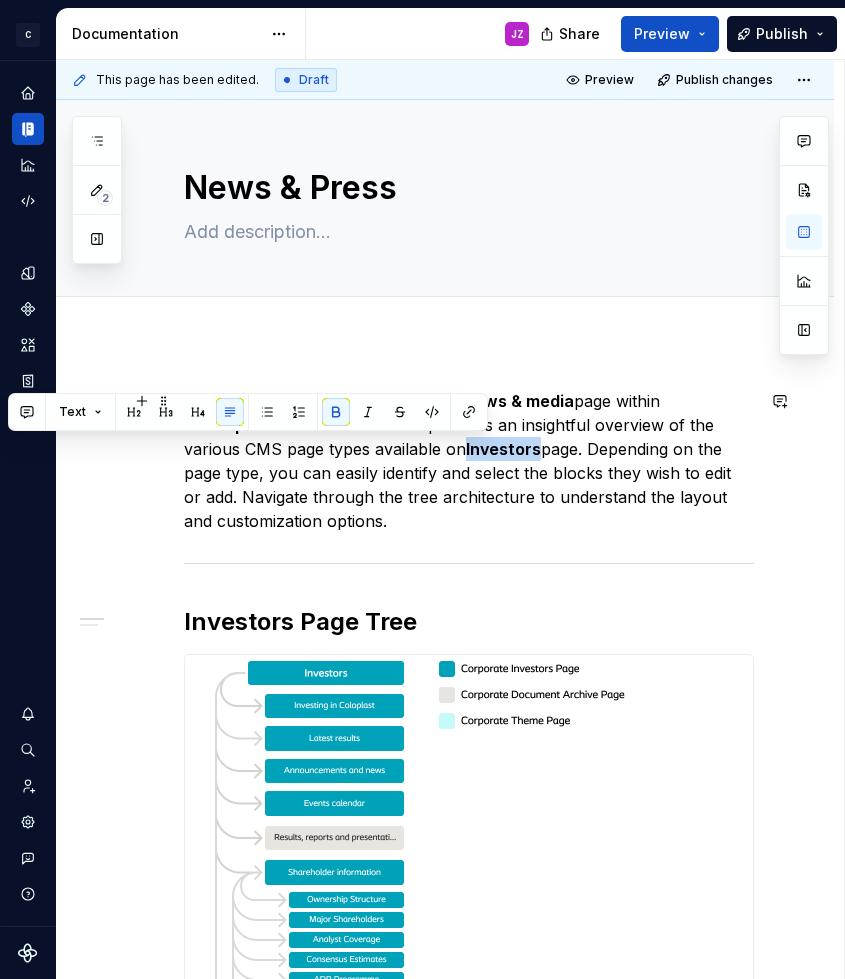drag, startPoint x: 406, startPoint y: 452, endPoint x: 480, endPoint y: 448, distance: 74.10803 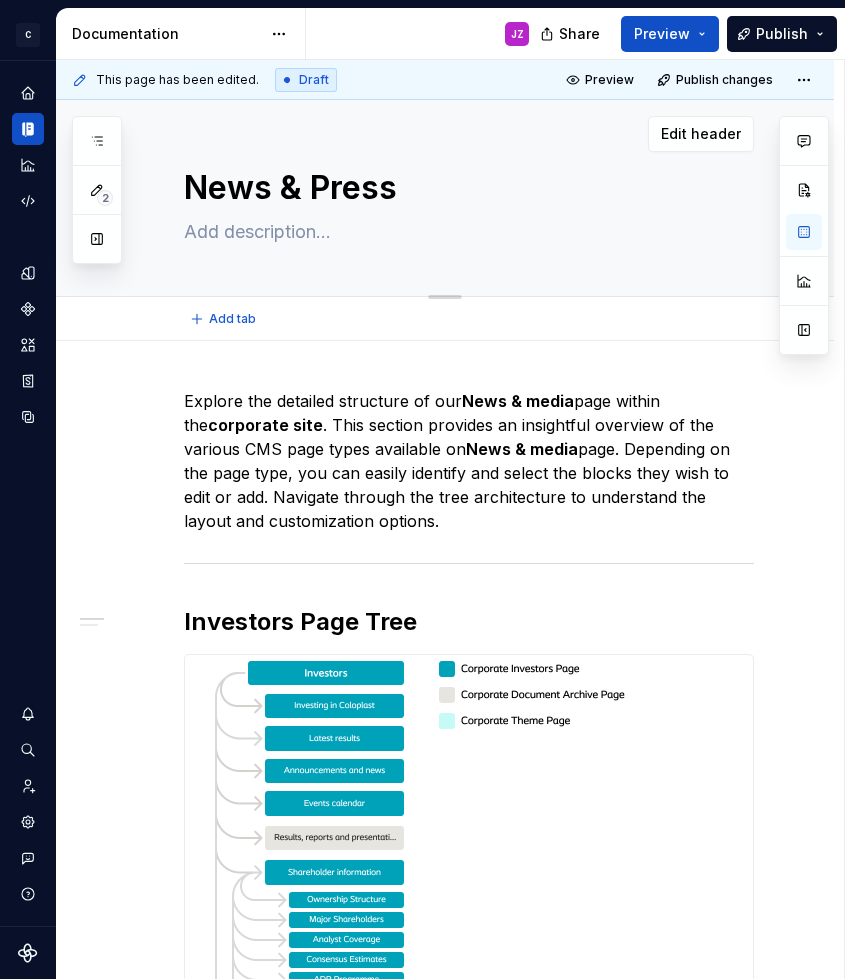 drag, startPoint x: 301, startPoint y: 195, endPoint x: 400, endPoint y: 190, distance: 99.12618 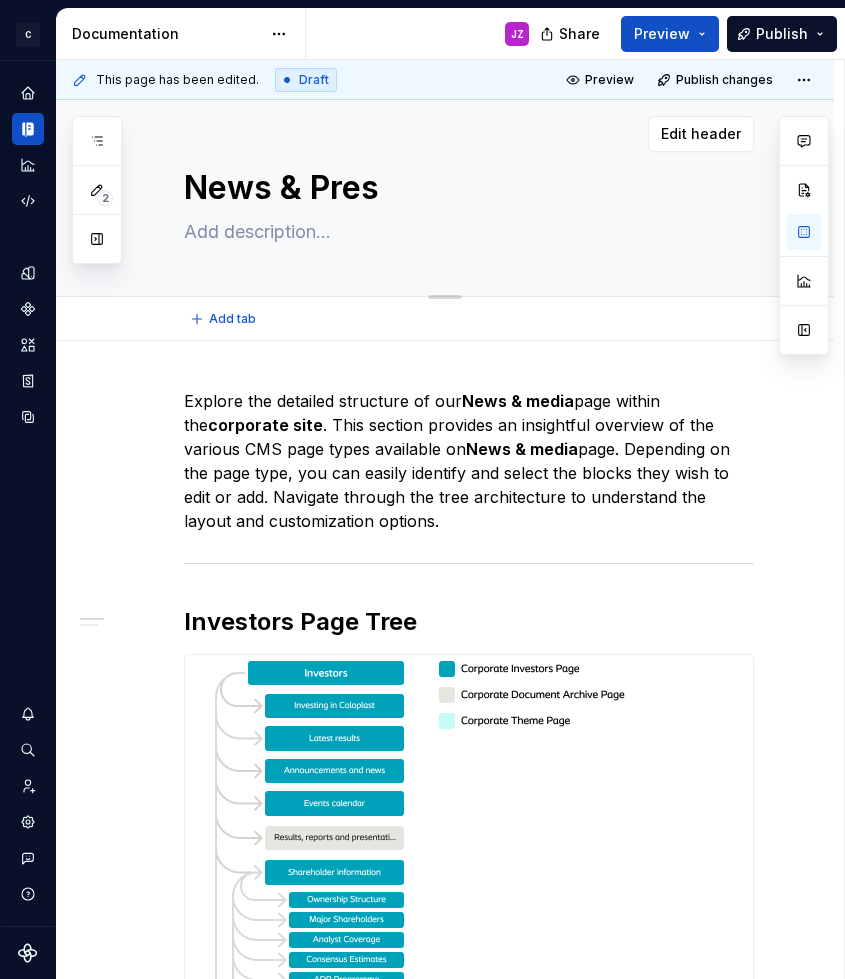 type on "*" 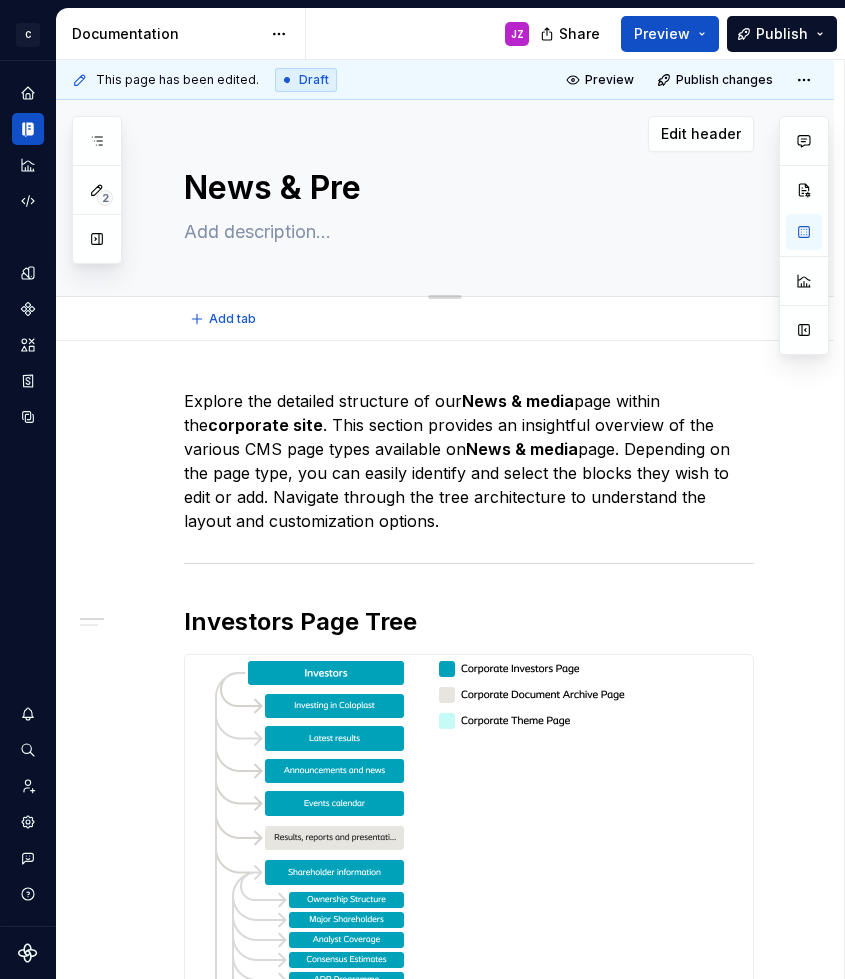 type on "*" 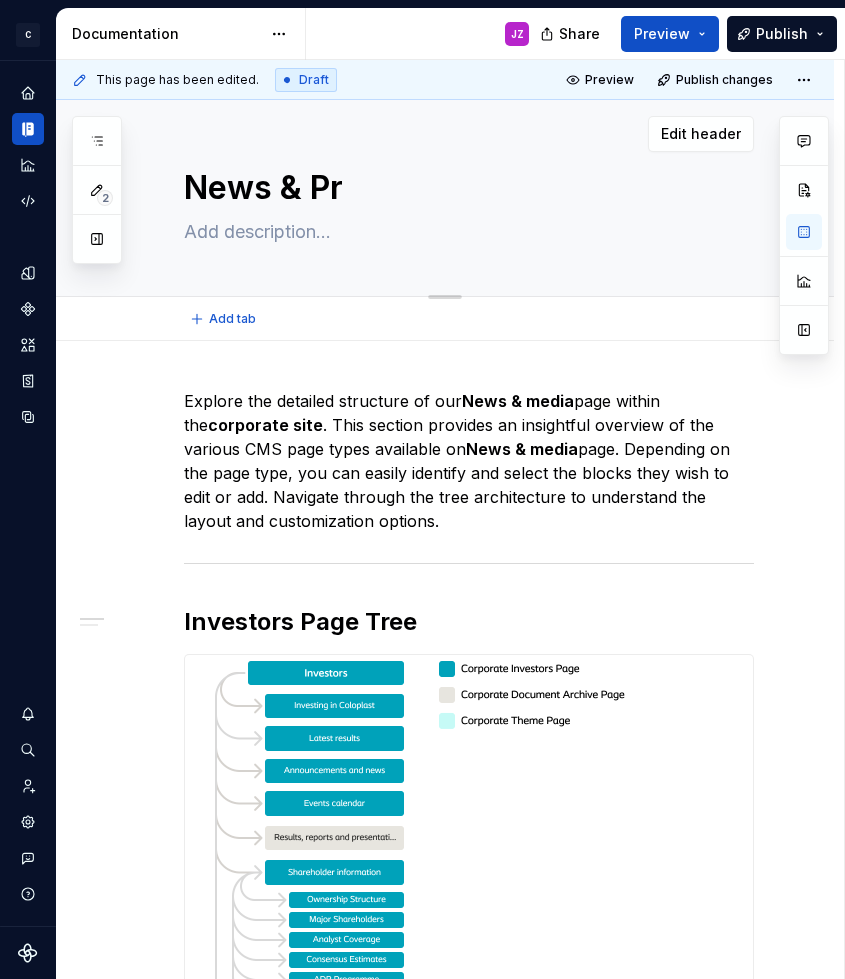 type on "*" 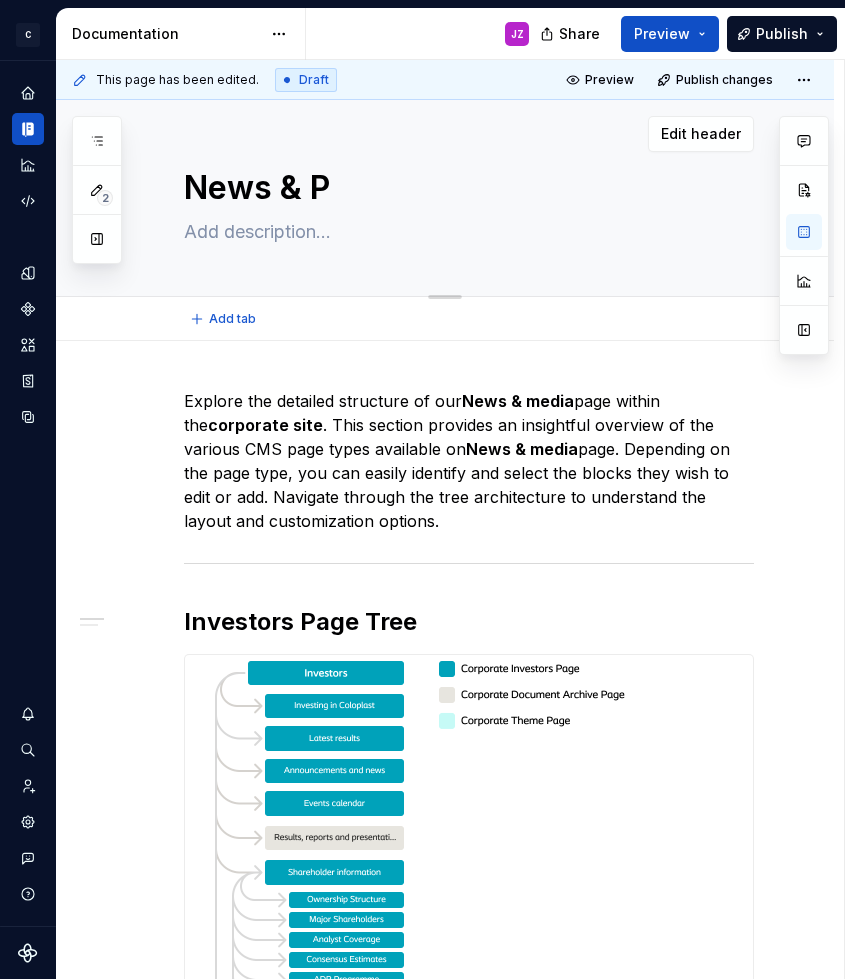 type on "*" 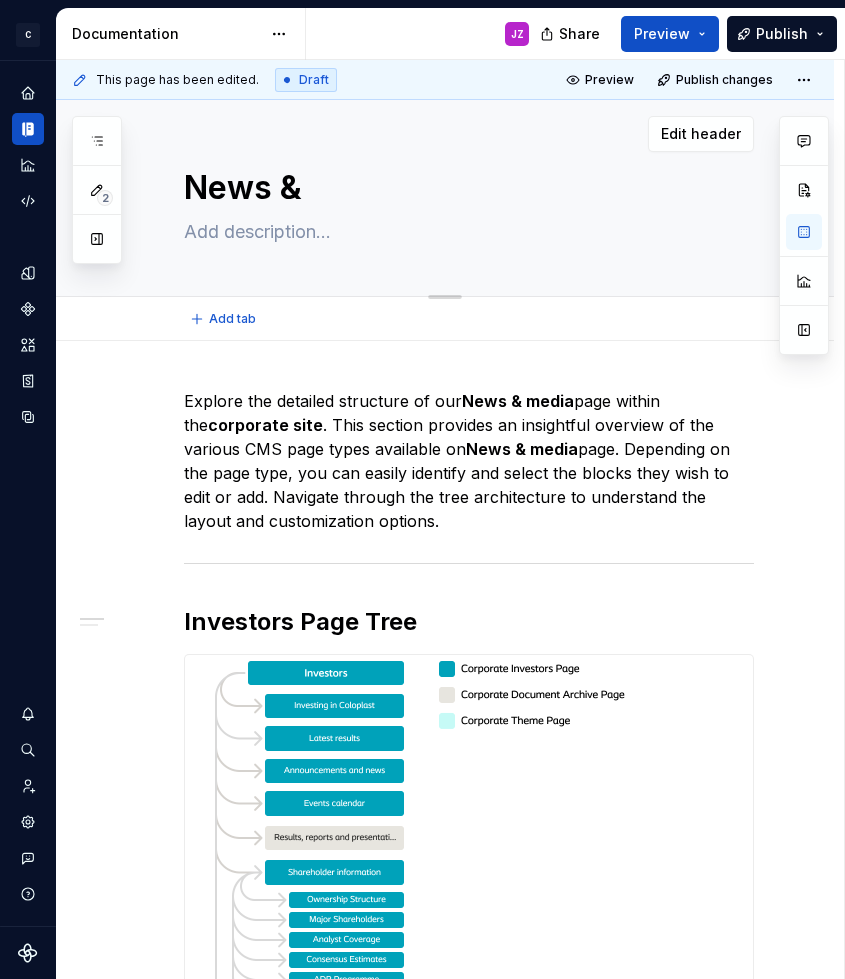 type on "*" 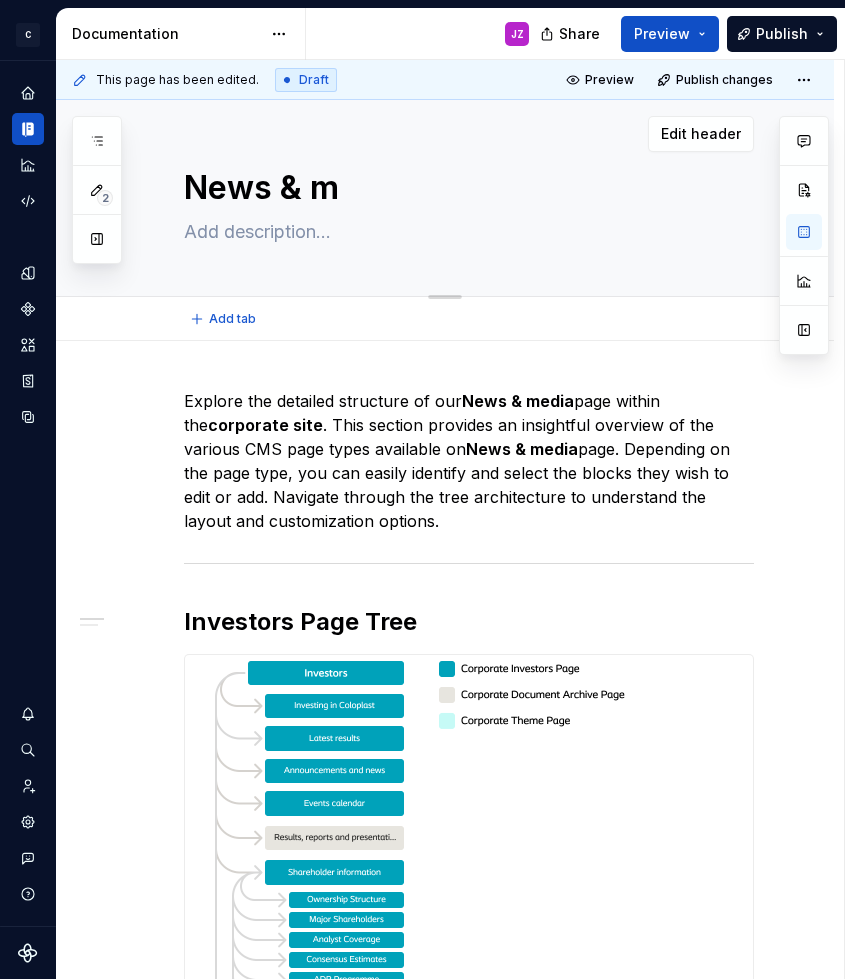 type on "*" 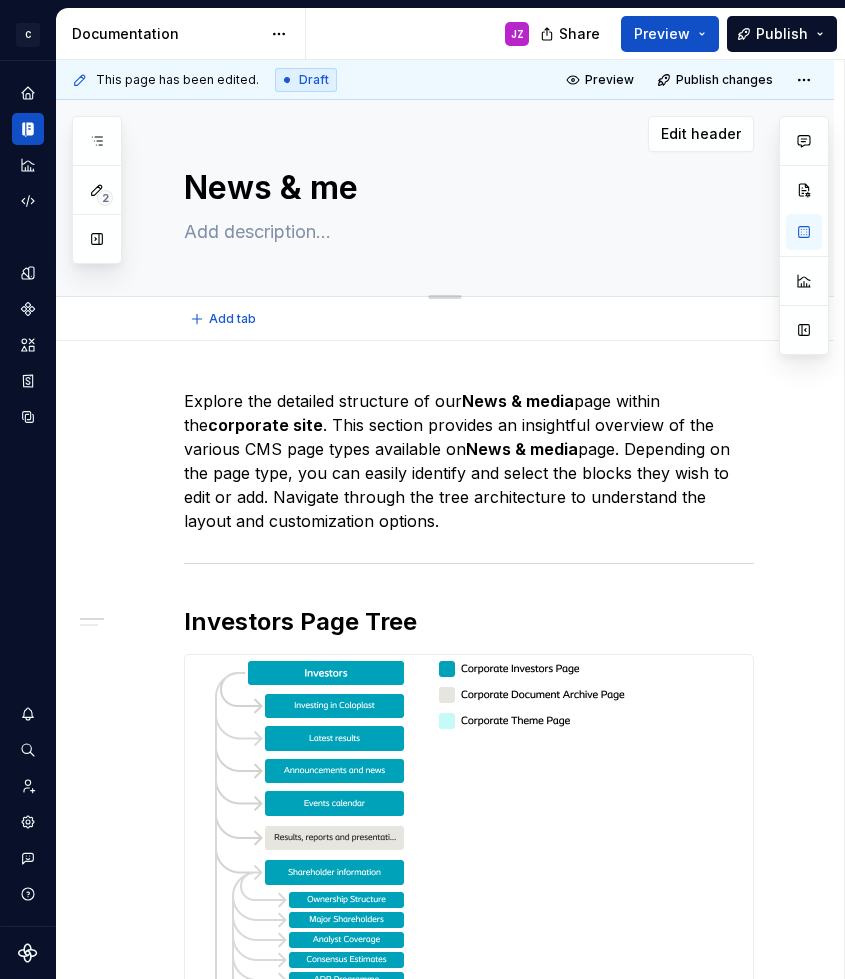type on "*" 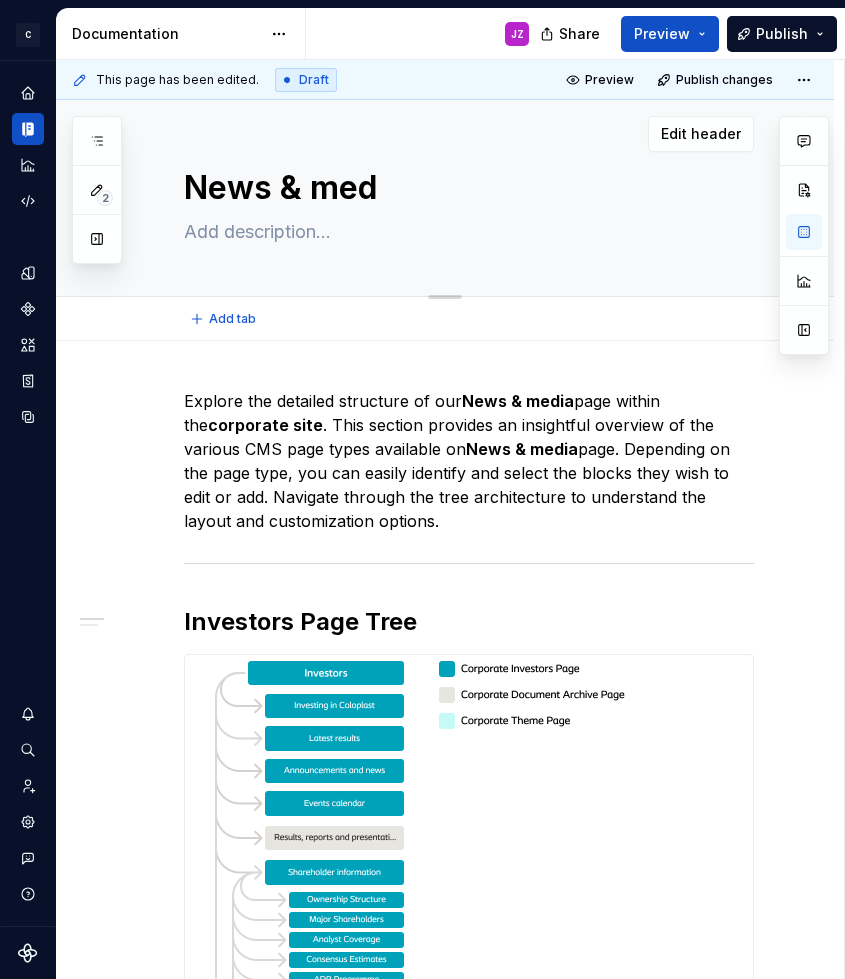 type on "*" 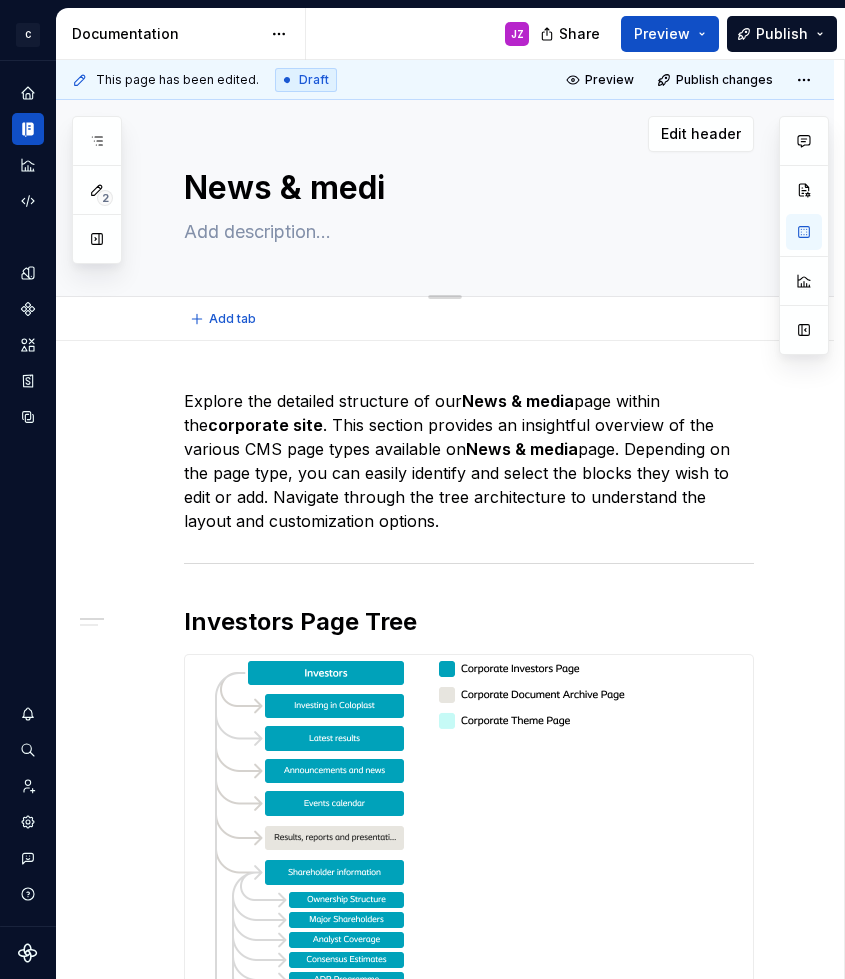 type on "*" 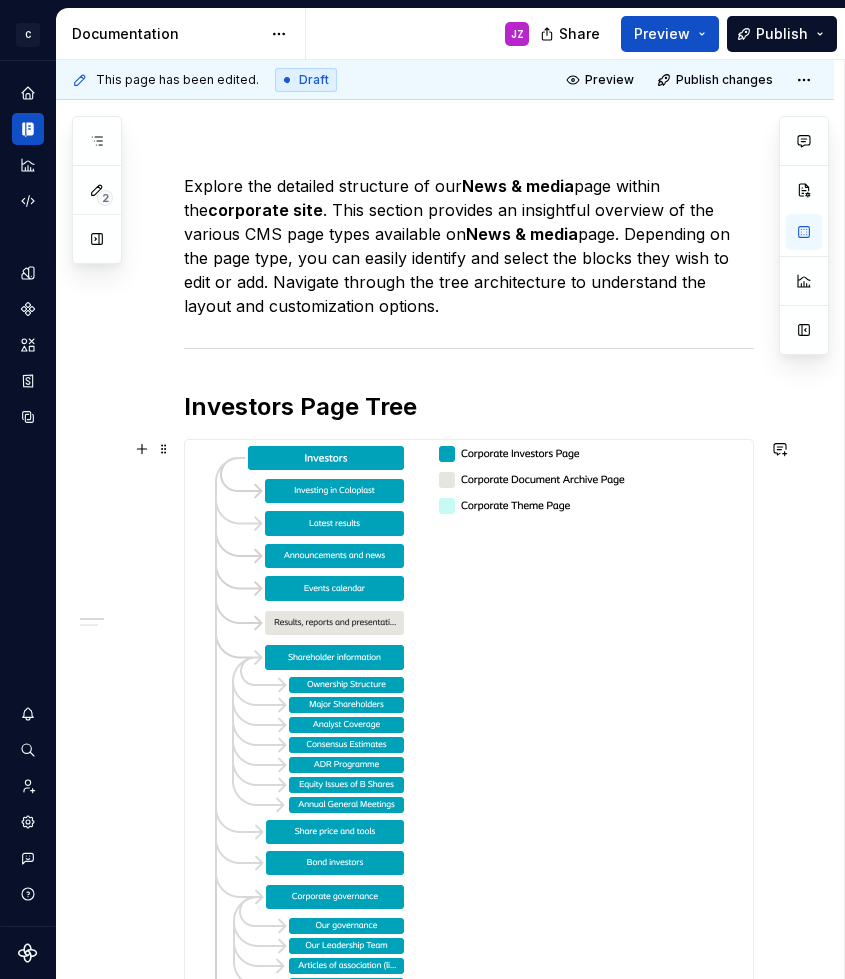 scroll, scrollTop: 334, scrollLeft: 0, axis: vertical 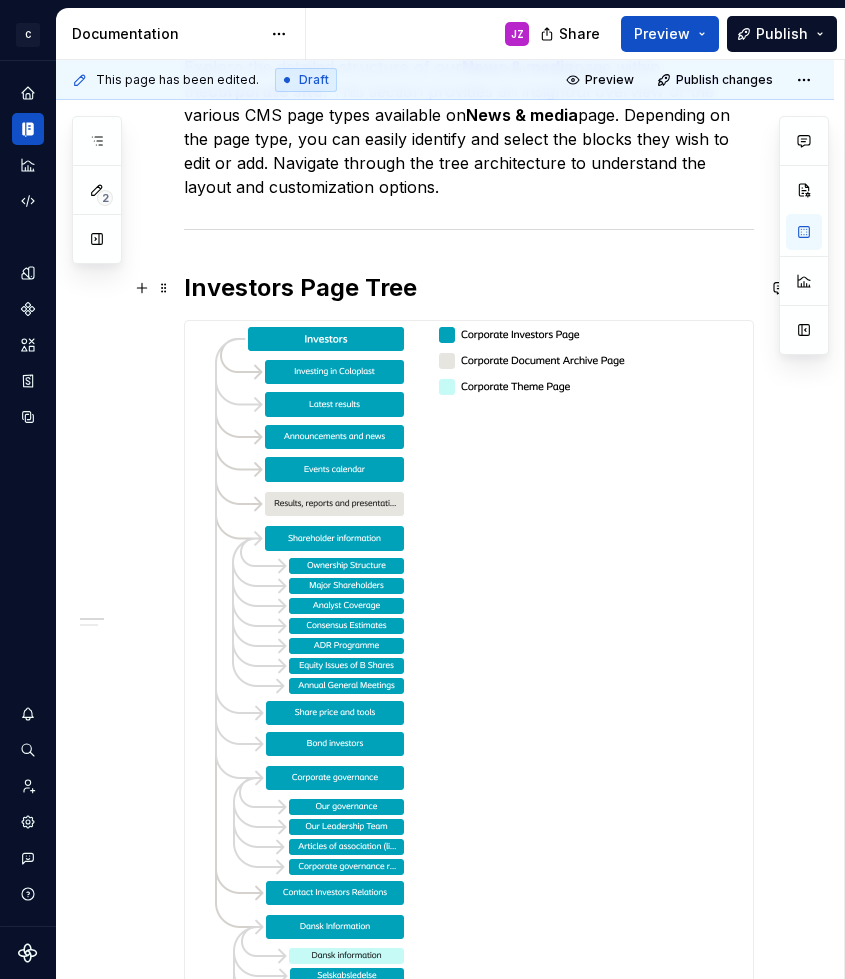 type on "*" 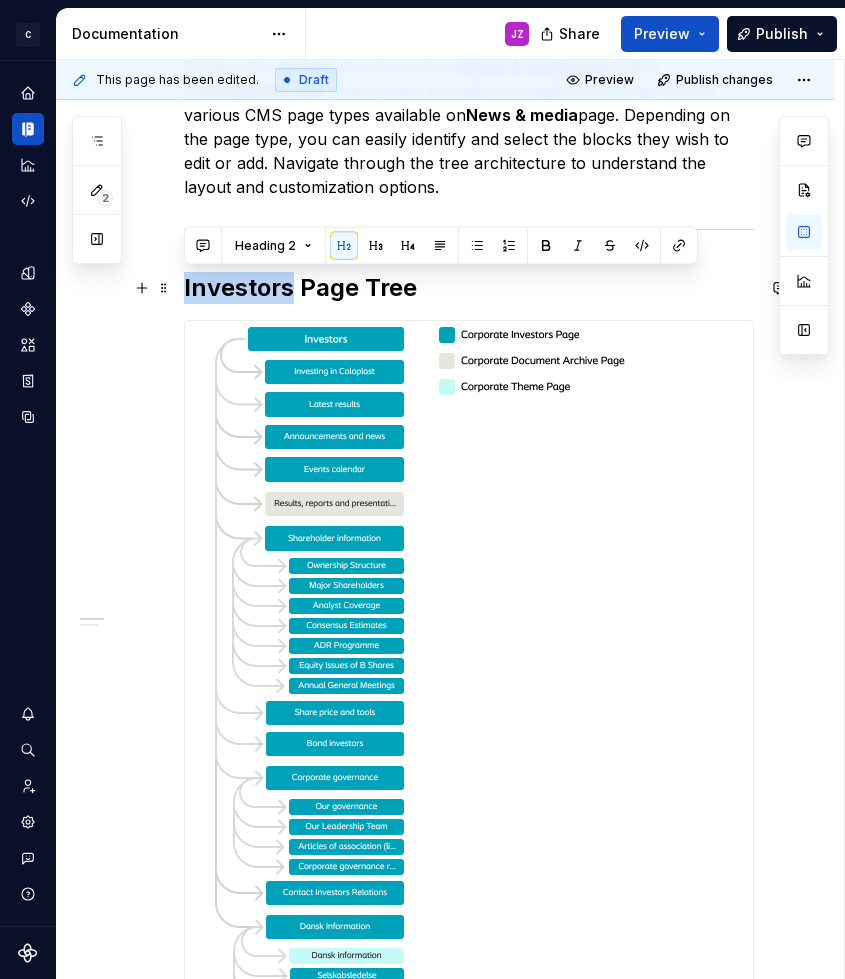 drag, startPoint x: 184, startPoint y: 279, endPoint x: 292, endPoint y: 281, distance: 108.01852 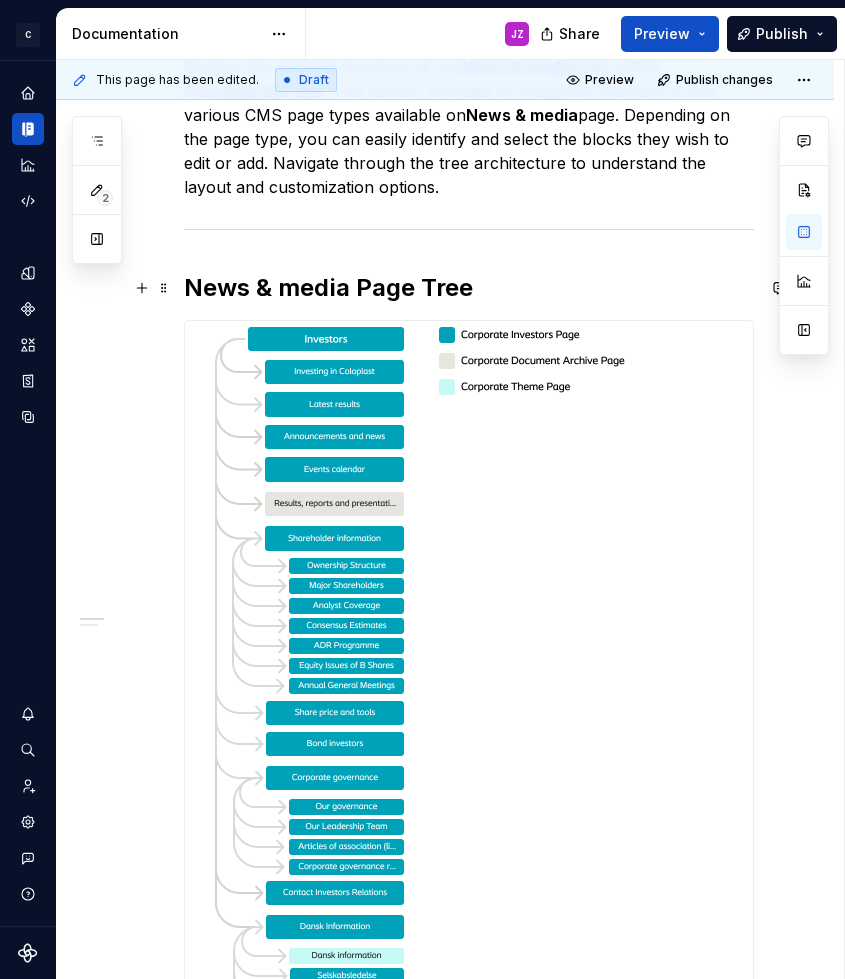 click on "News & media Page Tree" at bounding box center (469, 288) 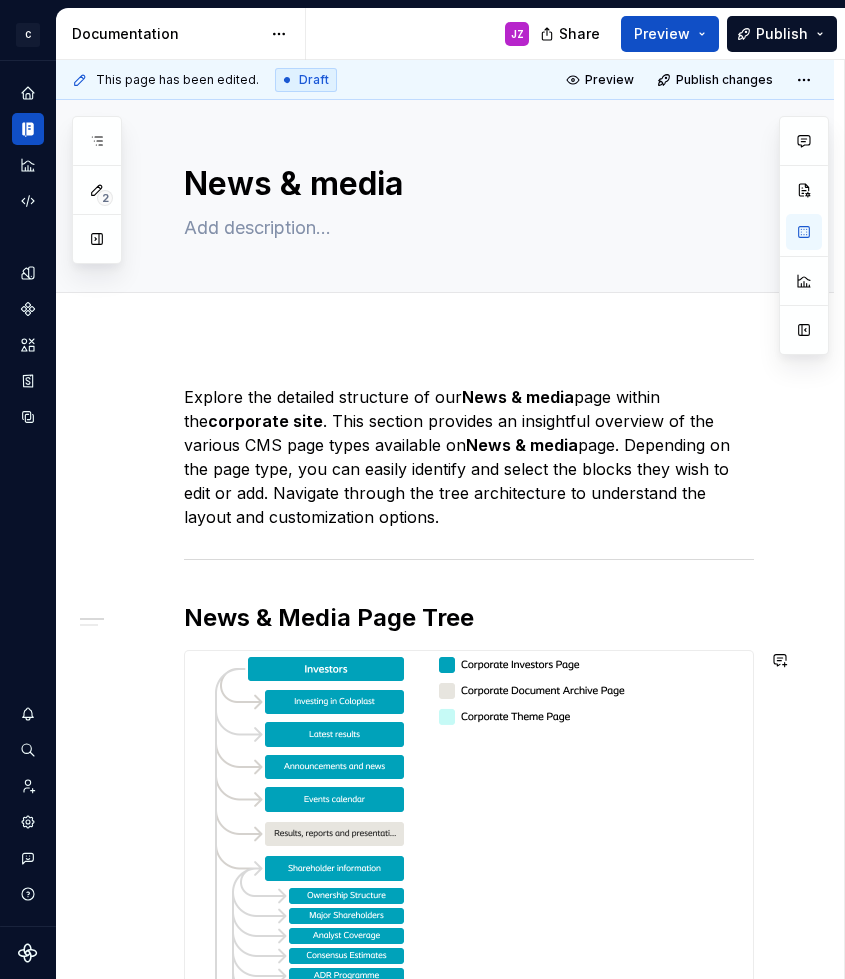 scroll, scrollTop: 0, scrollLeft: 0, axis: both 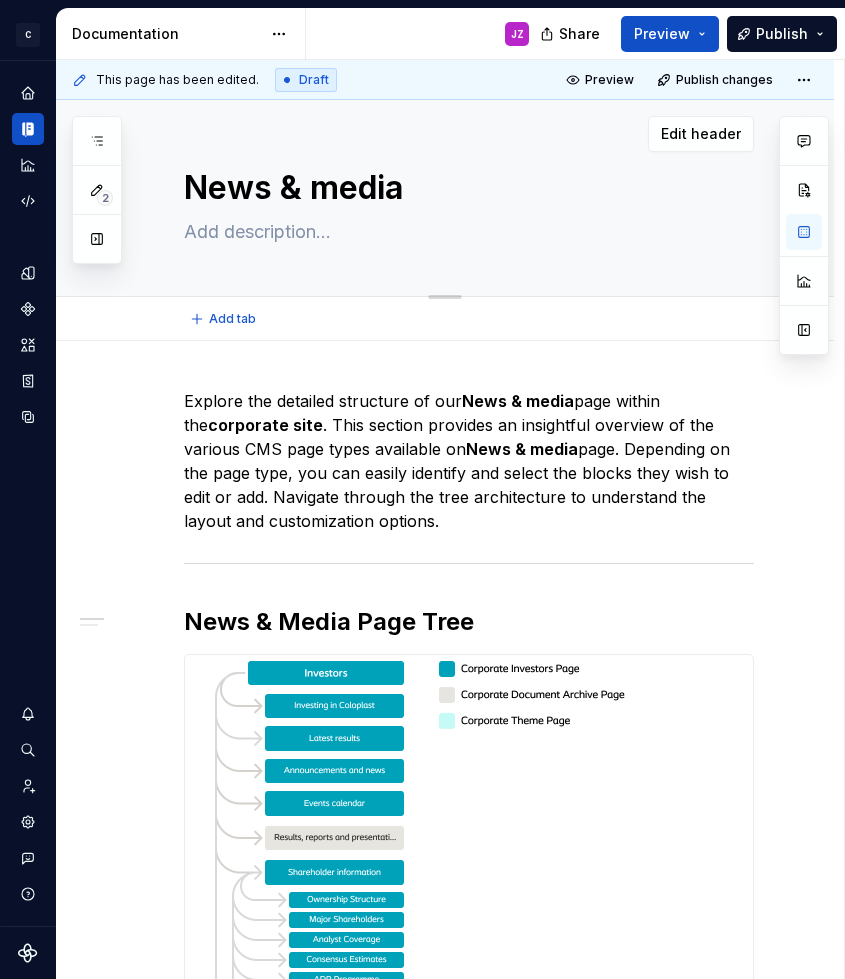 click on "News & media" at bounding box center [465, 188] 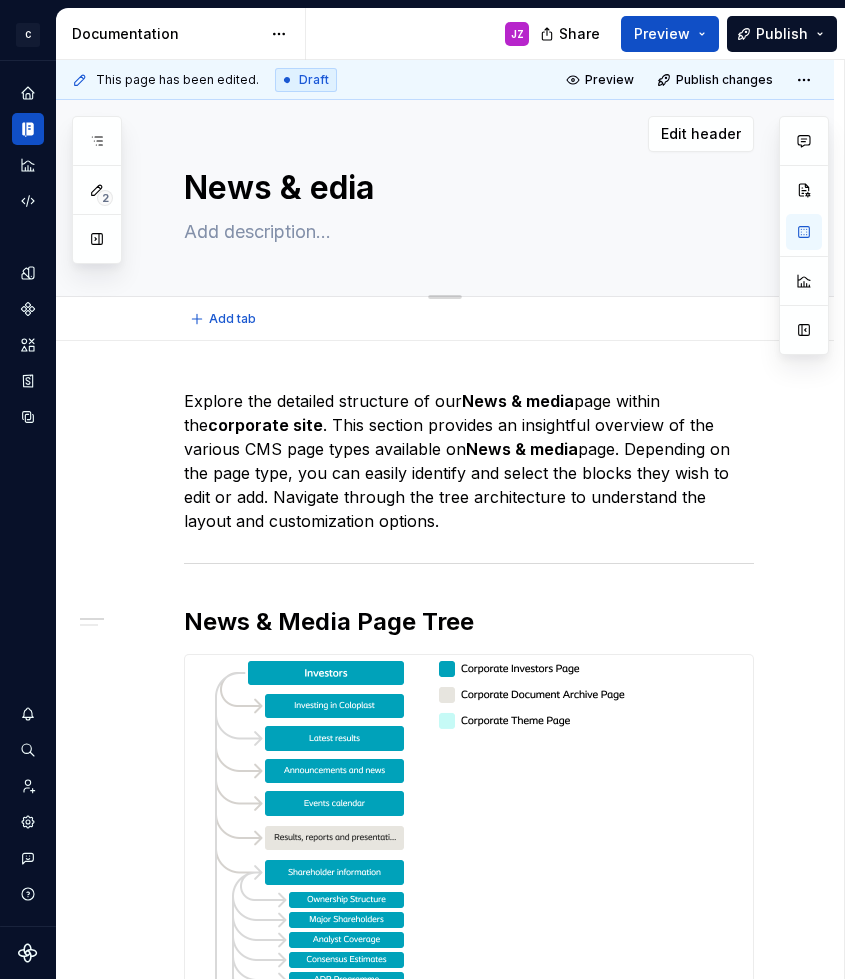 type on "*" 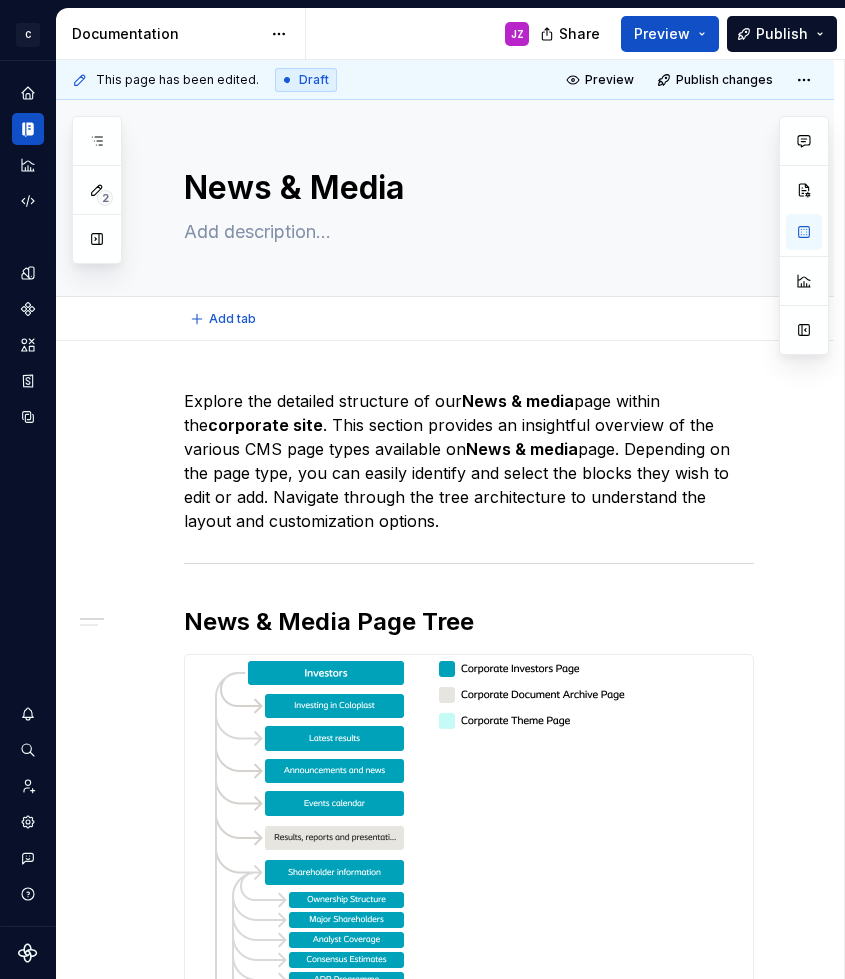 type on "*" 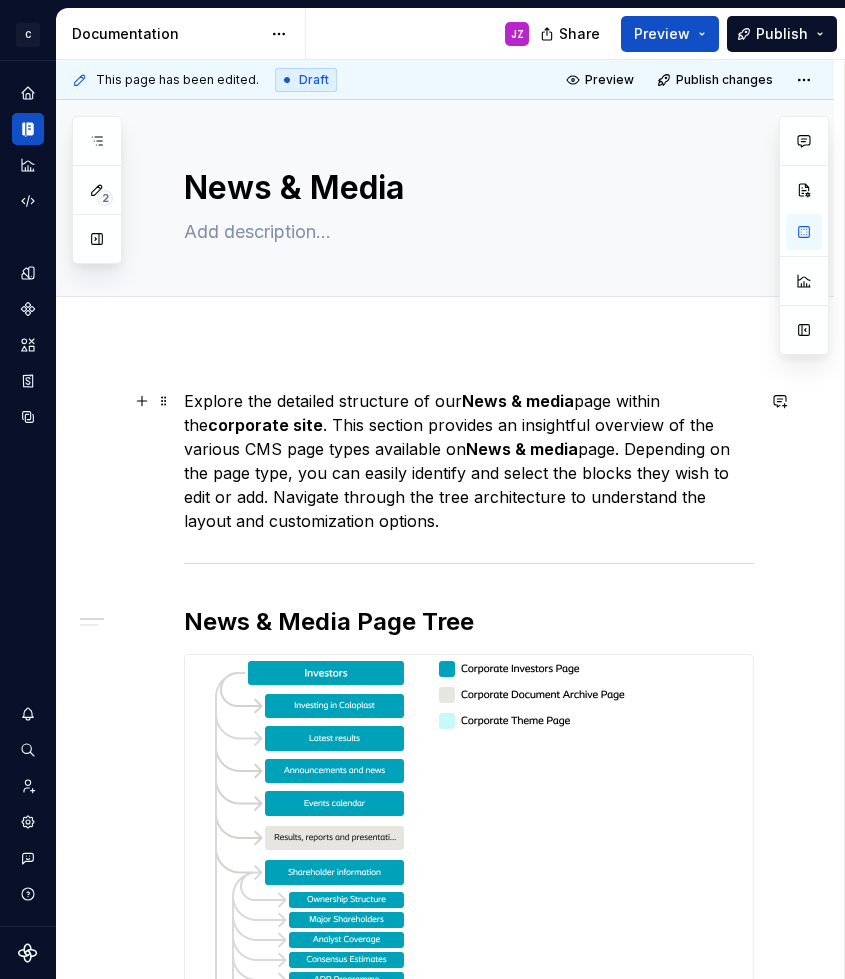 type on "News & Media" 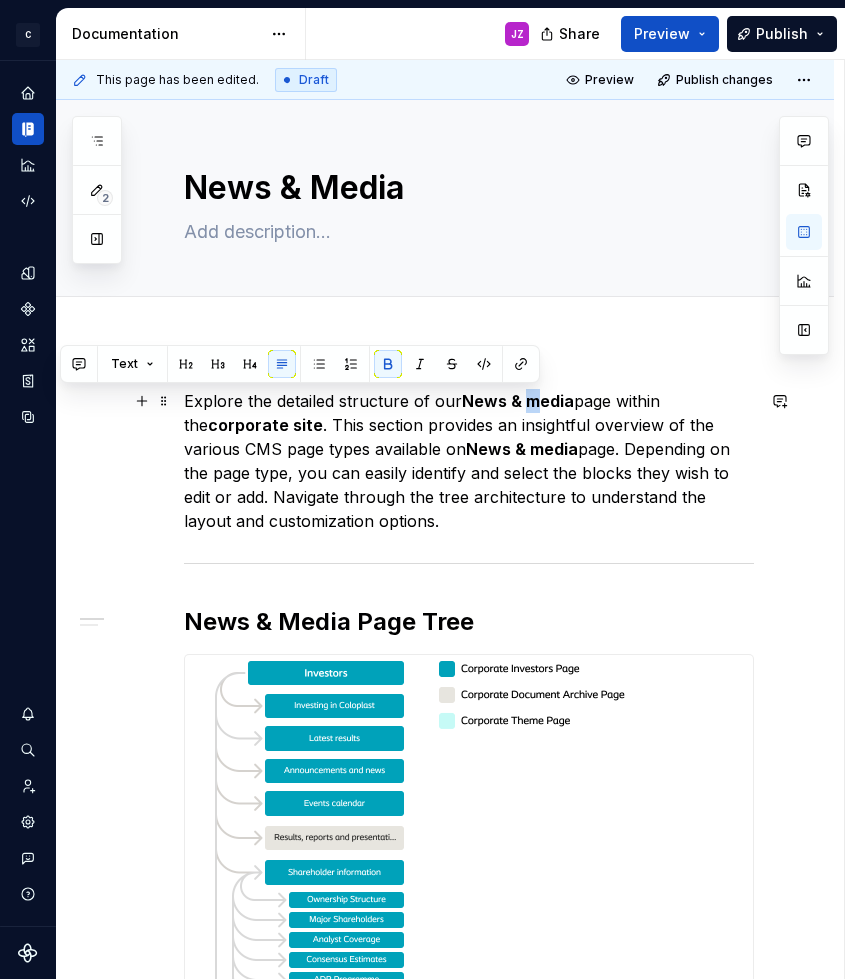 click on "News & media" at bounding box center [518, 401] 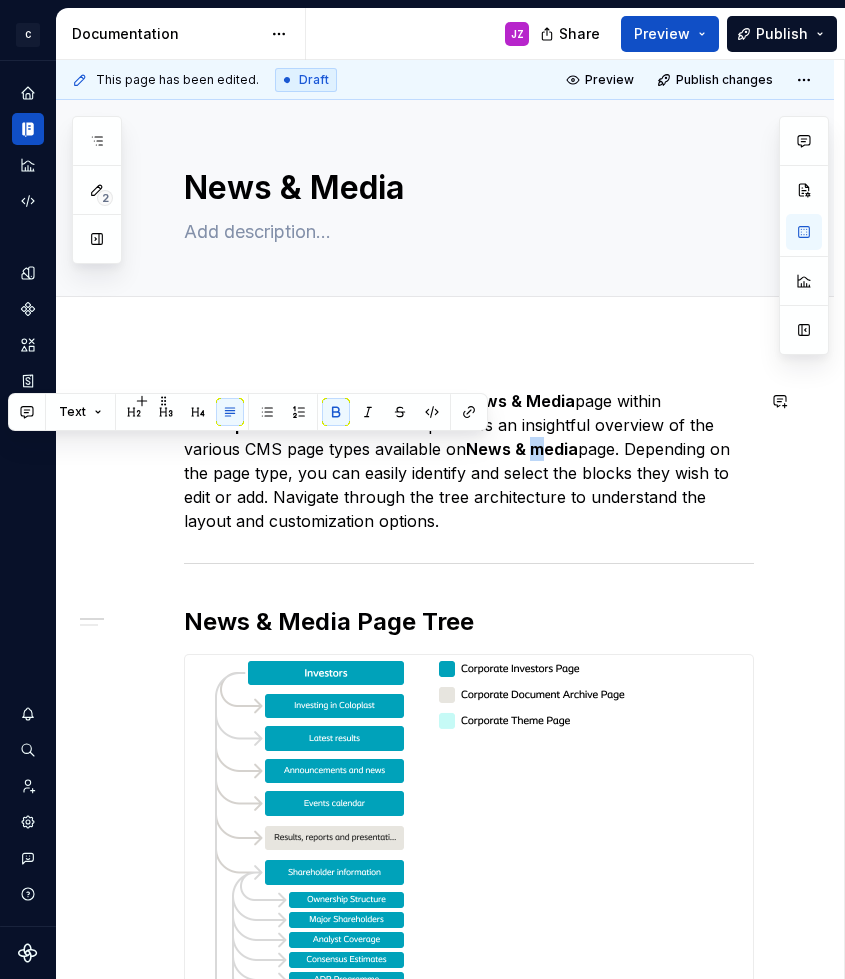 click on "News & media" at bounding box center [522, 449] 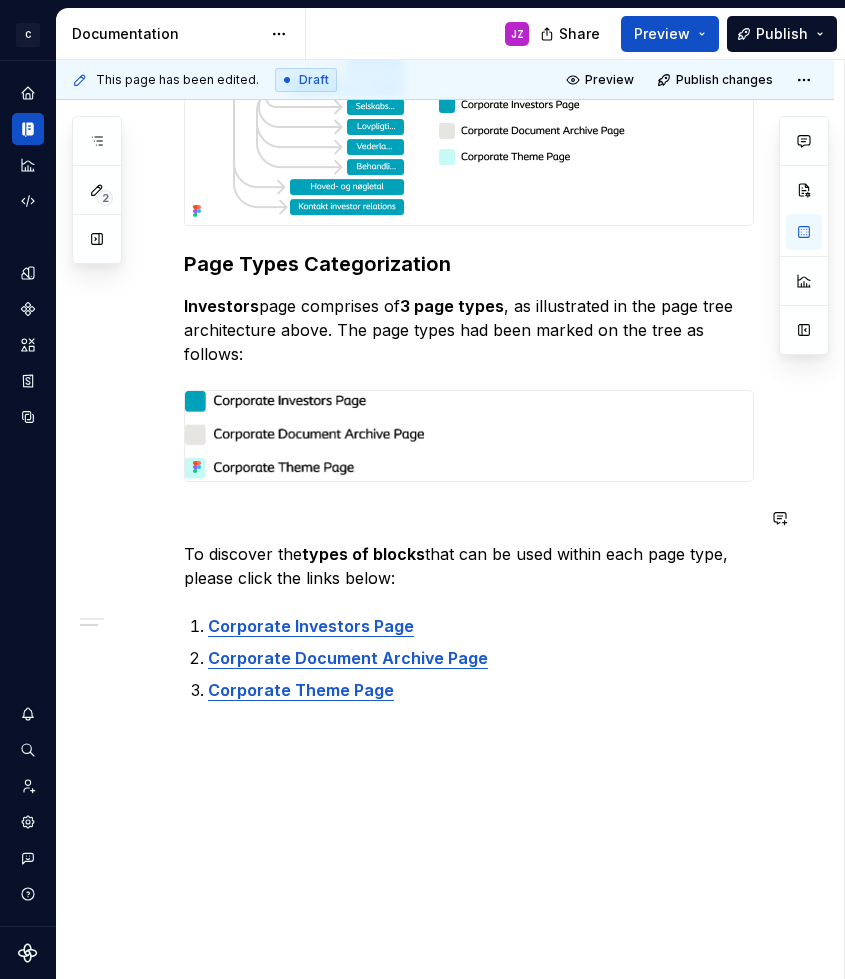 scroll, scrollTop: 1403, scrollLeft: 0, axis: vertical 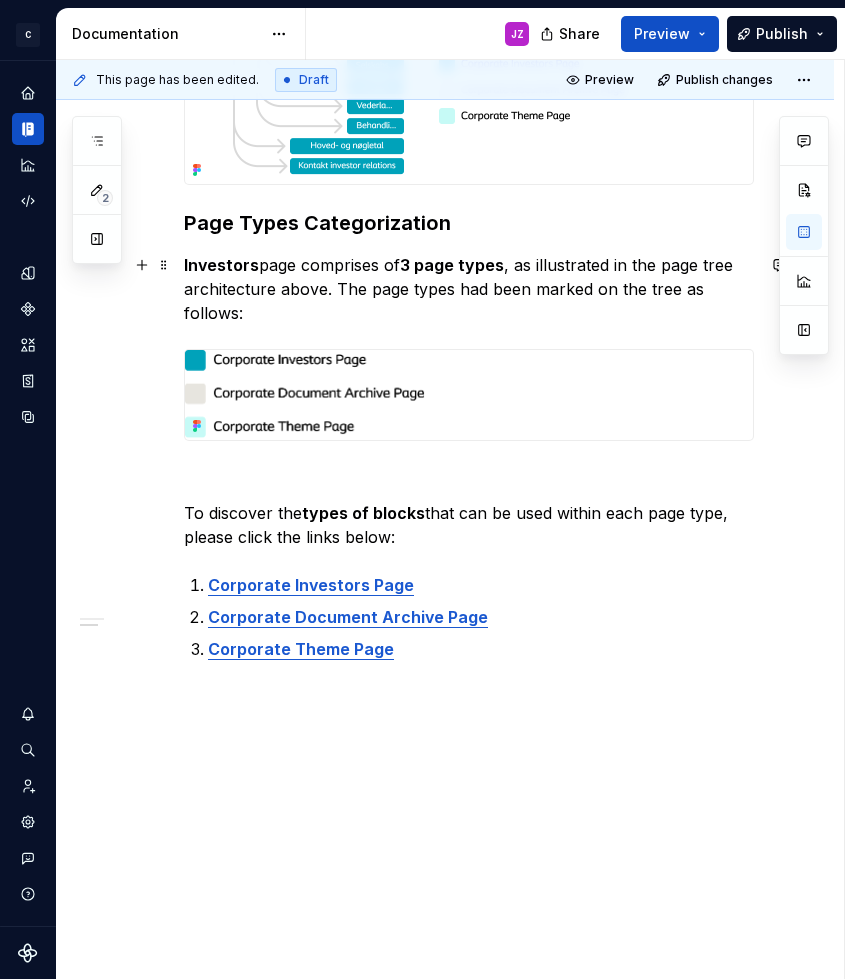 click on "Investors  page comprises of  3 page types , as illustrated in the page tree architecture above. The page types had been marked on the tree as follows:" at bounding box center [469, 289] 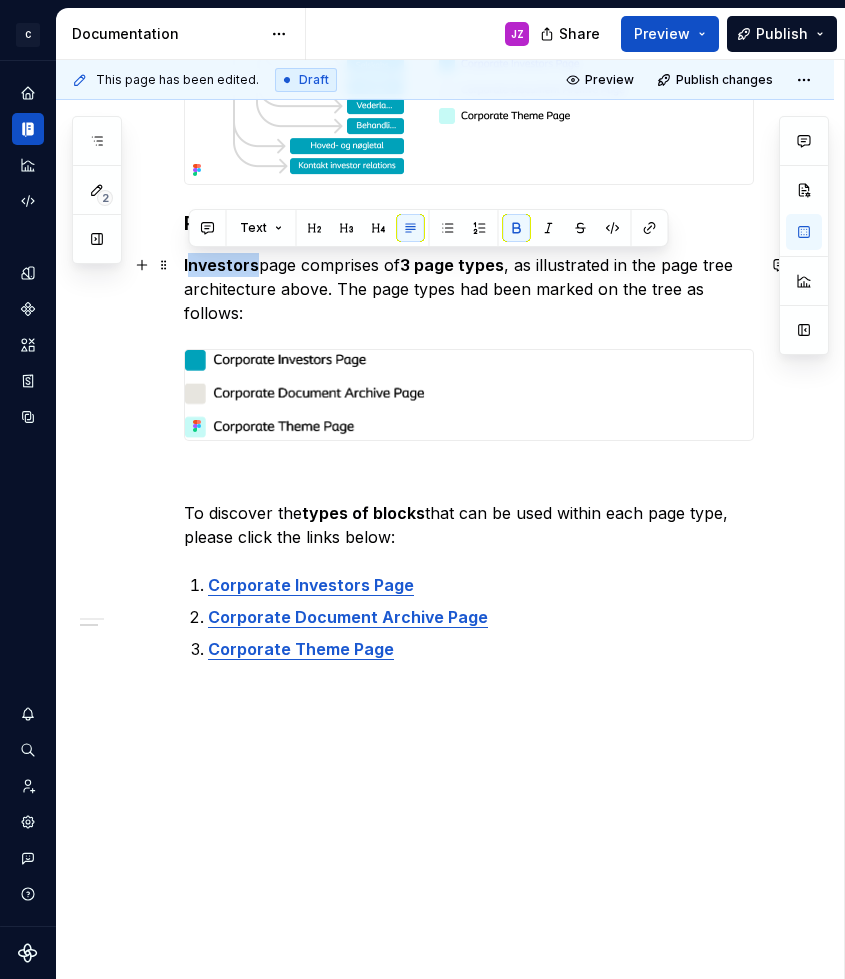 drag, startPoint x: 187, startPoint y: 264, endPoint x: 257, endPoint y: 264, distance: 70 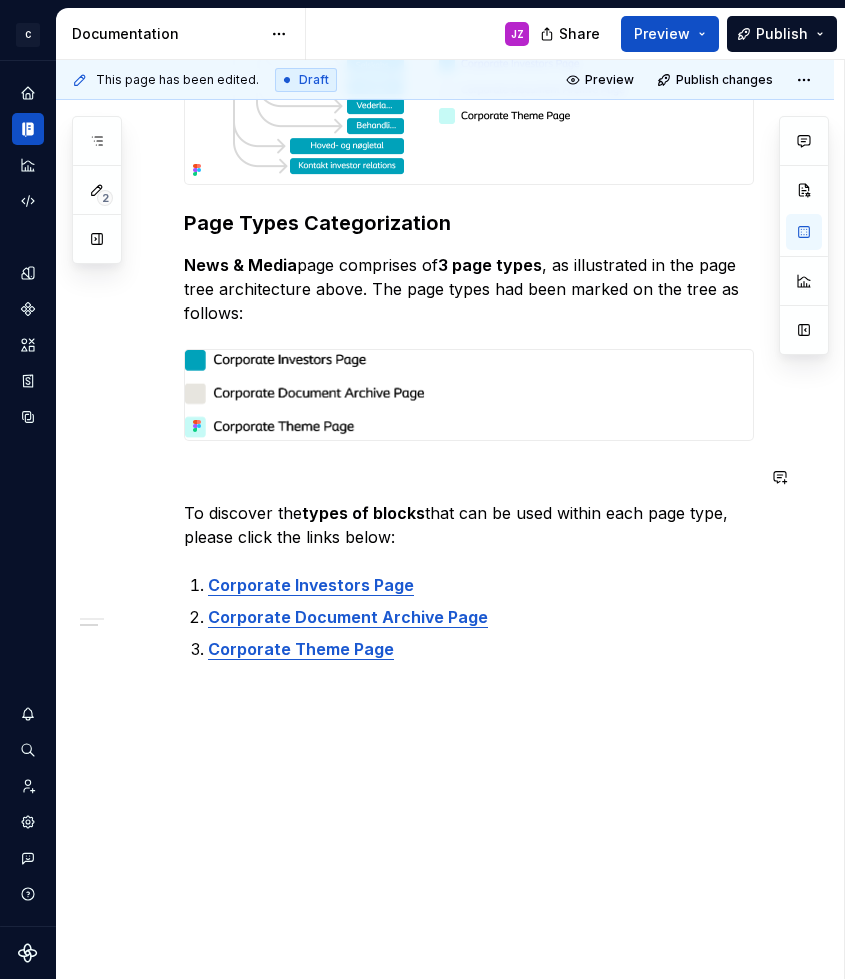 click on "Explore the detailed structure of our  News & Media  page within the  corporate site . This section provides an insightful overview of the various CMS page types available on  News & Media  page. Depending on the page type, you can easily identify and select the blocks they wish to edit or add. Navigate through the tree architecture to understand the layout and customization options. News & Media Page Tree Page Types Categorization News & Media  page comprises of  3 page types , as illustrated in the page tree architecture above. The page types had been marked on the tree as follows: To discover the  types of blocks  that can be used within each page type, please click the links below: Corporate Investors Page Corporate Document Archive Page Corporate Theme Page" at bounding box center (469, -177) 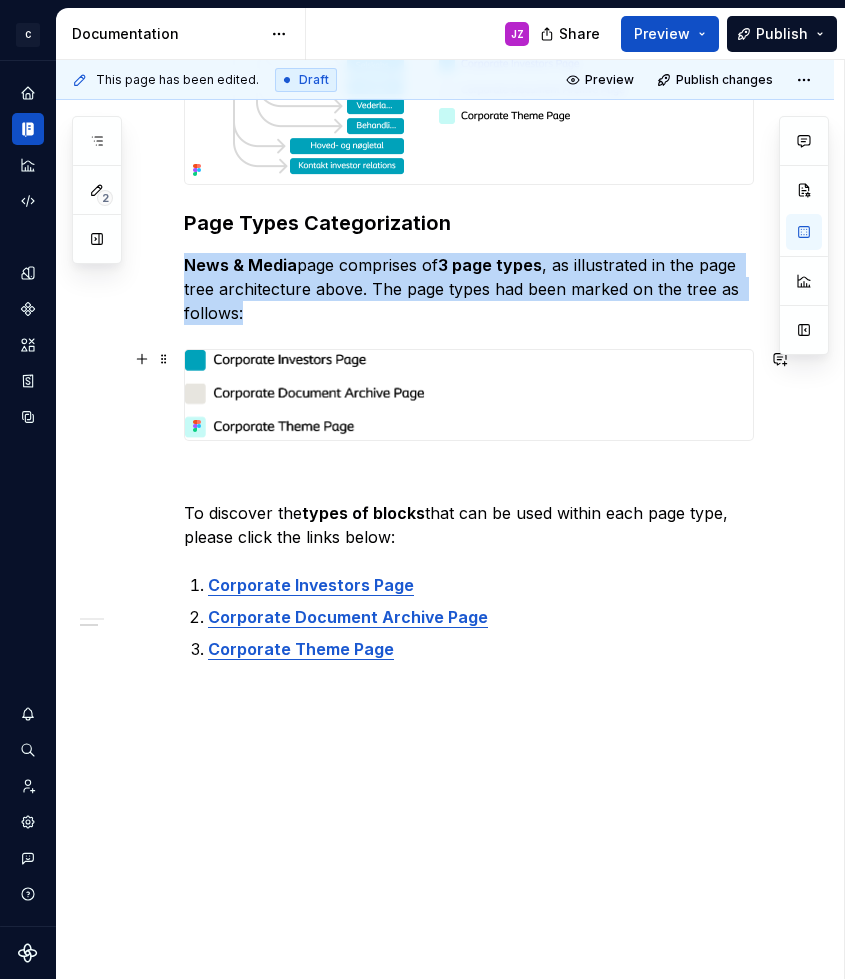 click at bounding box center (307, 395) 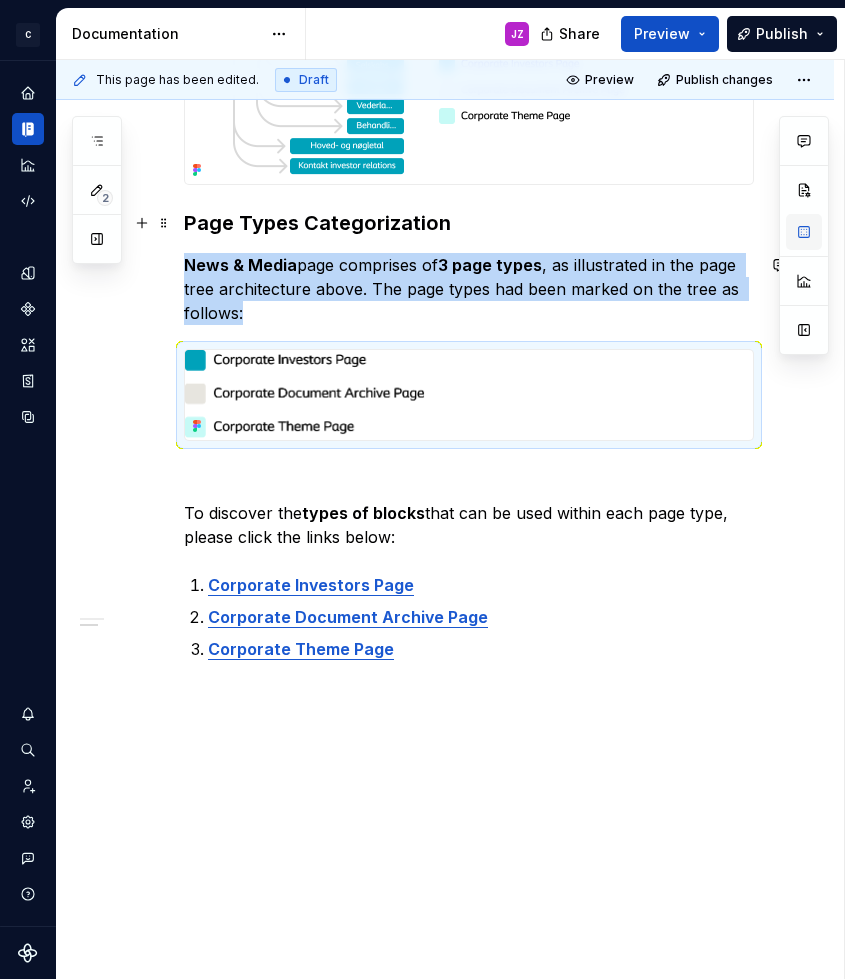 click at bounding box center [804, 232] 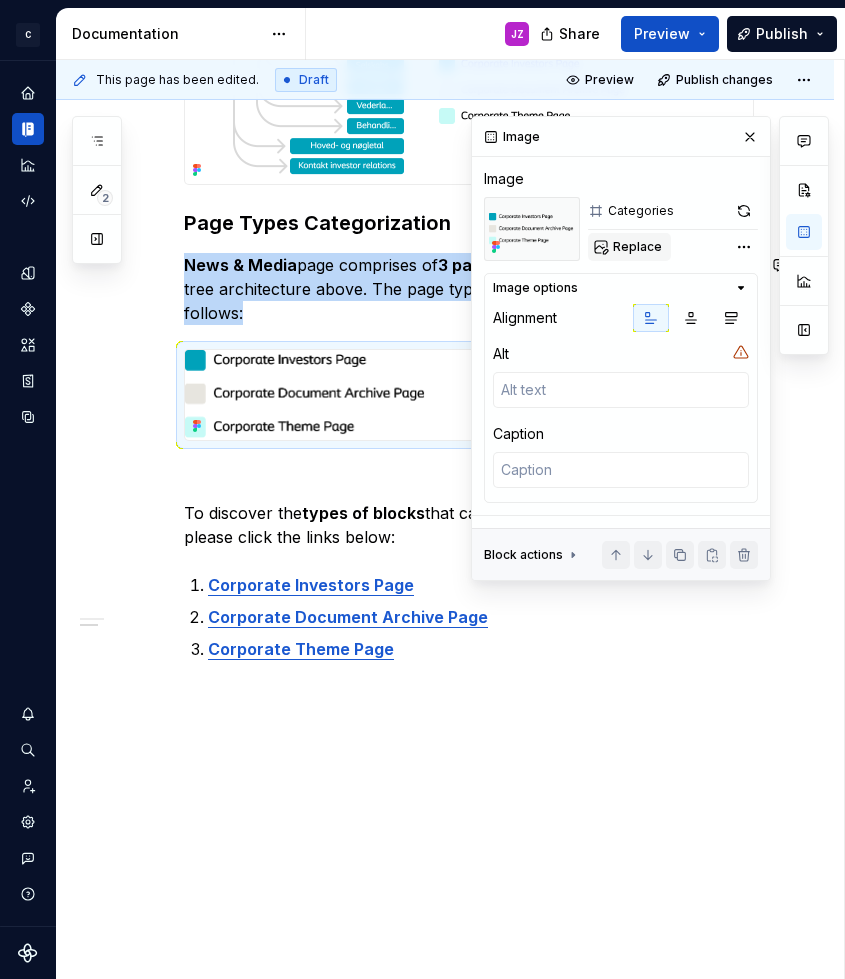 click on "Replace" at bounding box center [637, 247] 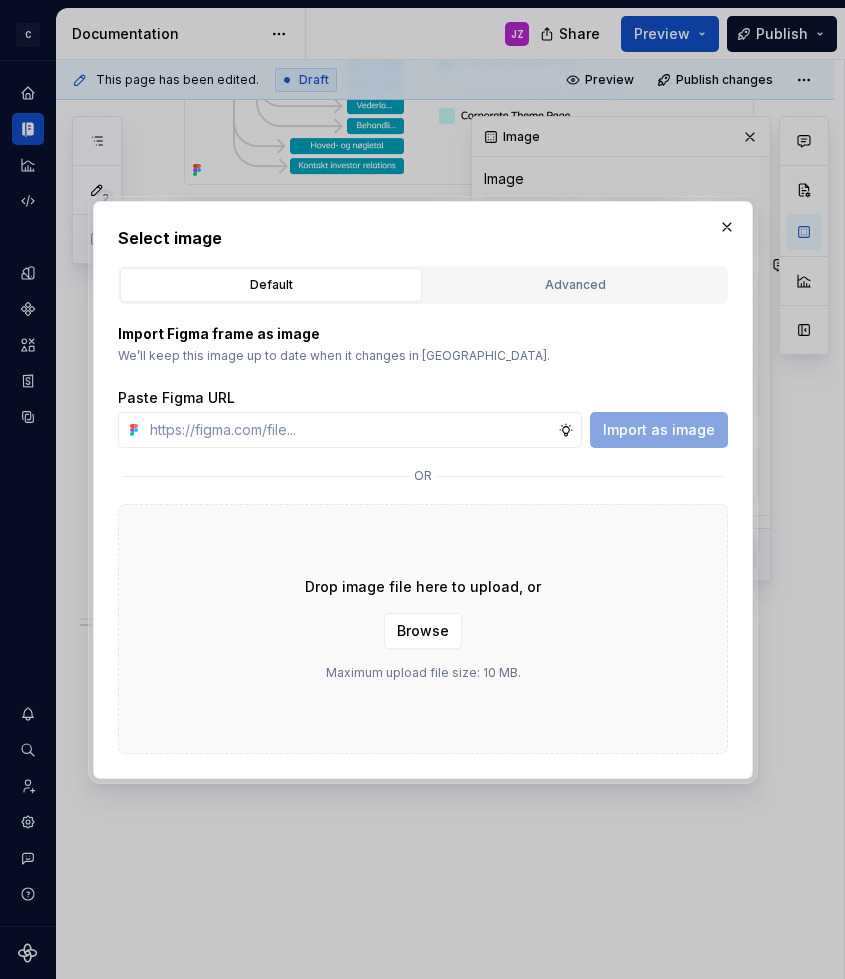 click on "Advanced" at bounding box center [575, 285] 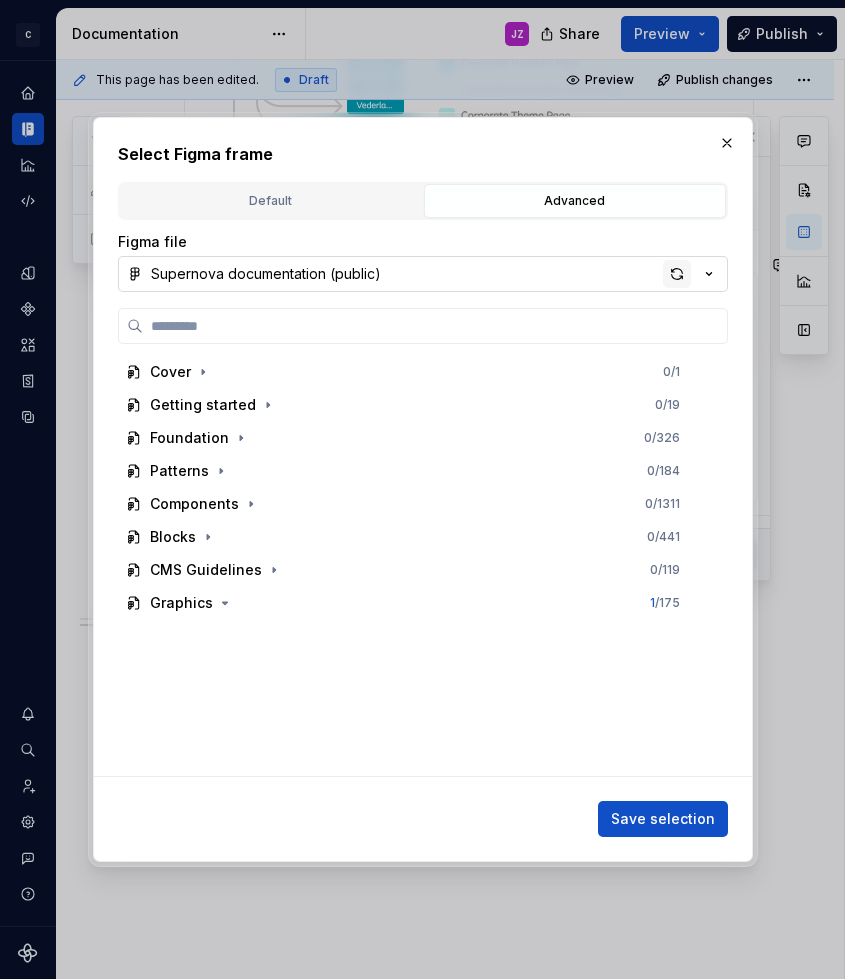 click at bounding box center (677, 274) 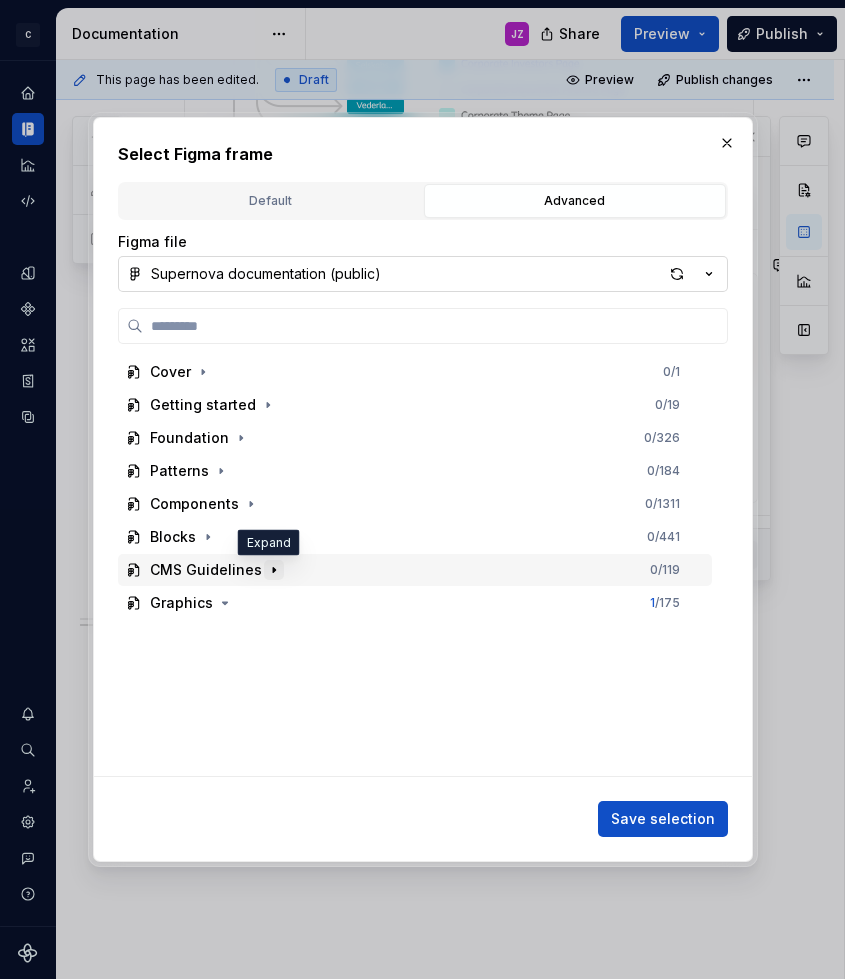click 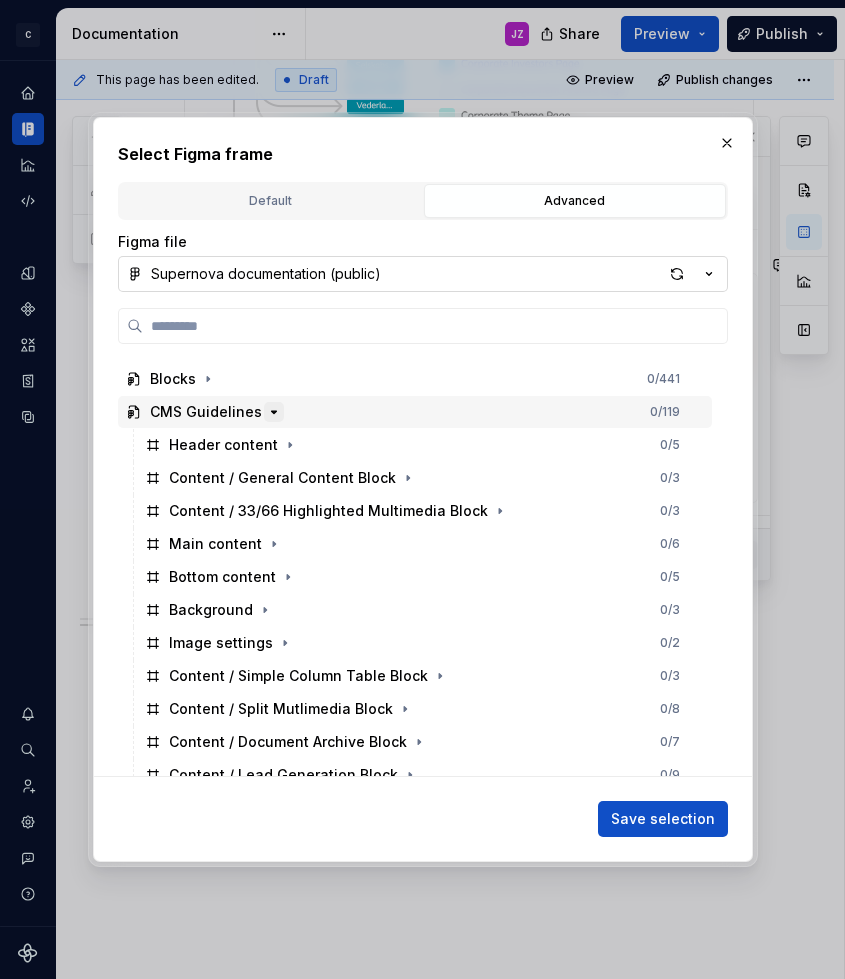 scroll, scrollTop: 180, scrollLeft: 0, axis: vertical 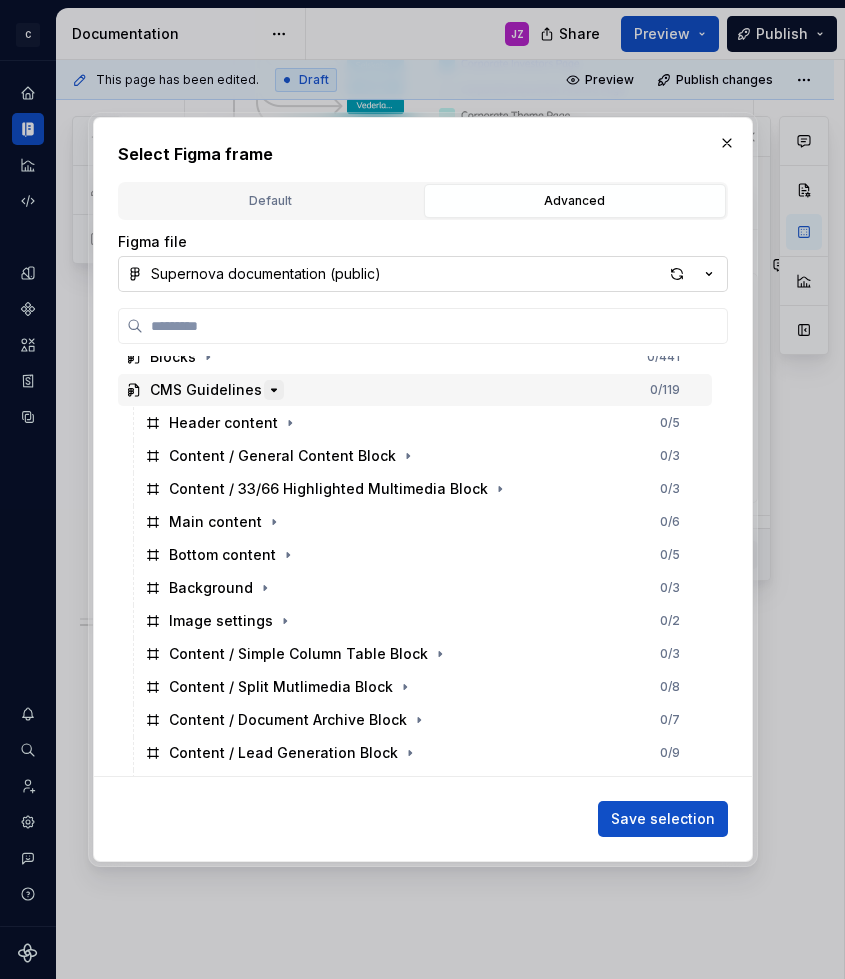 click 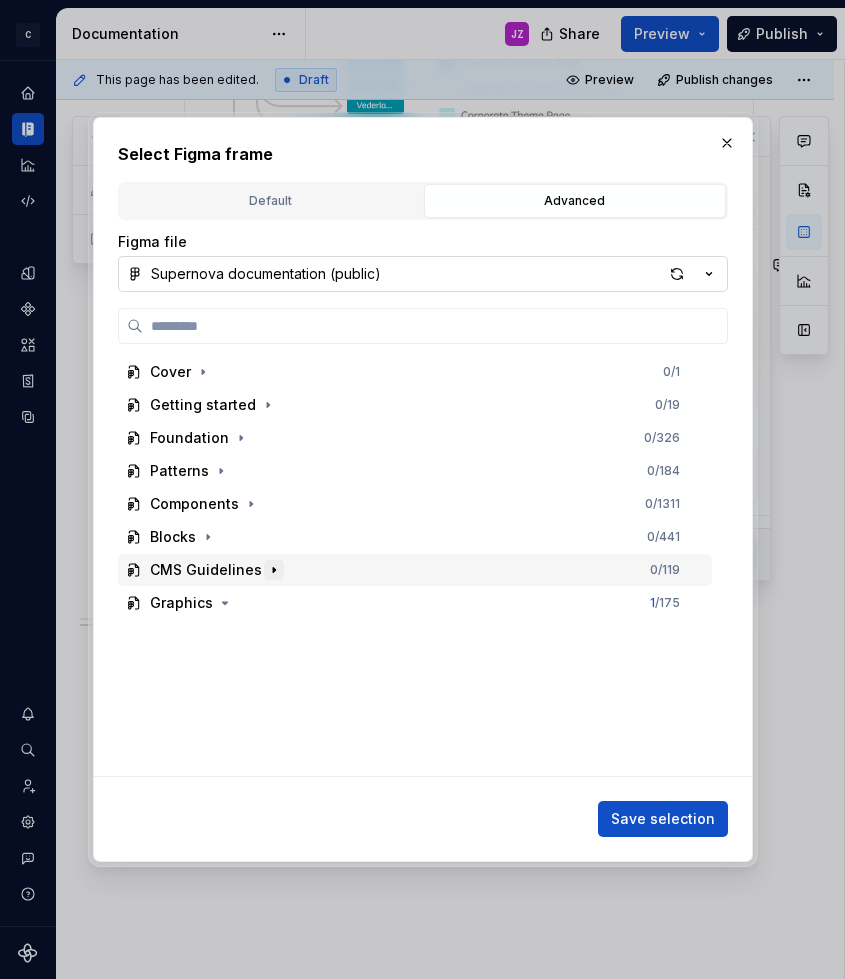 scroll, scrollTop: 0, scrollLeft: 0, axis: both 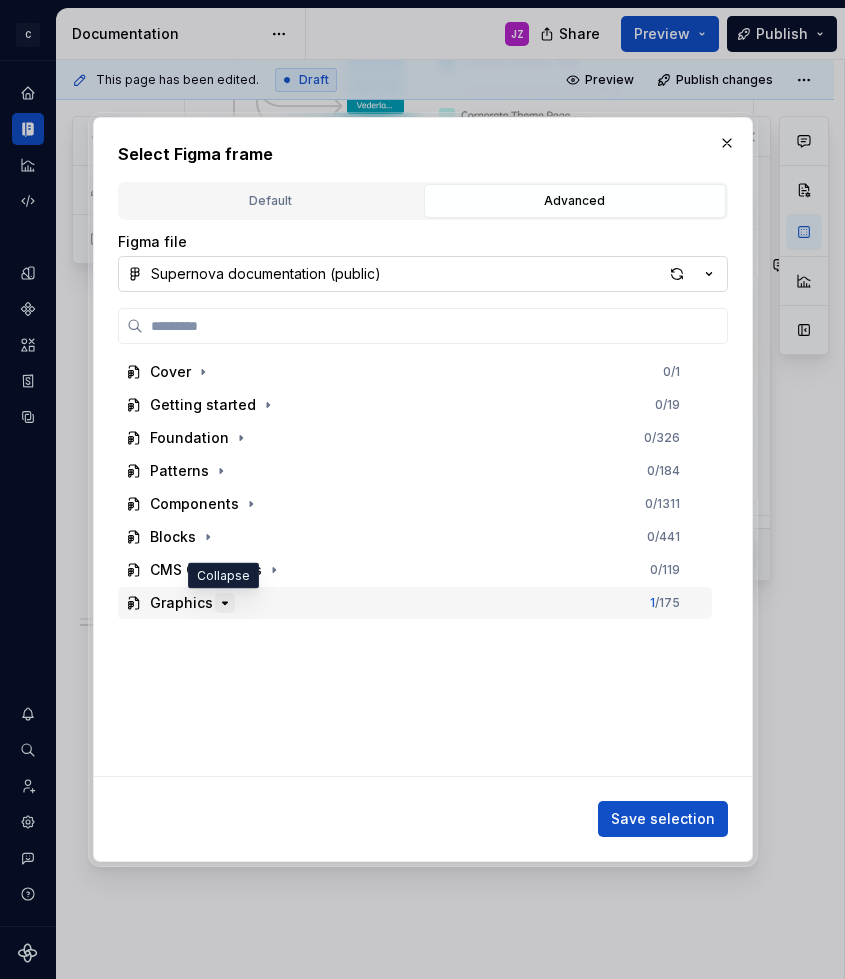 click 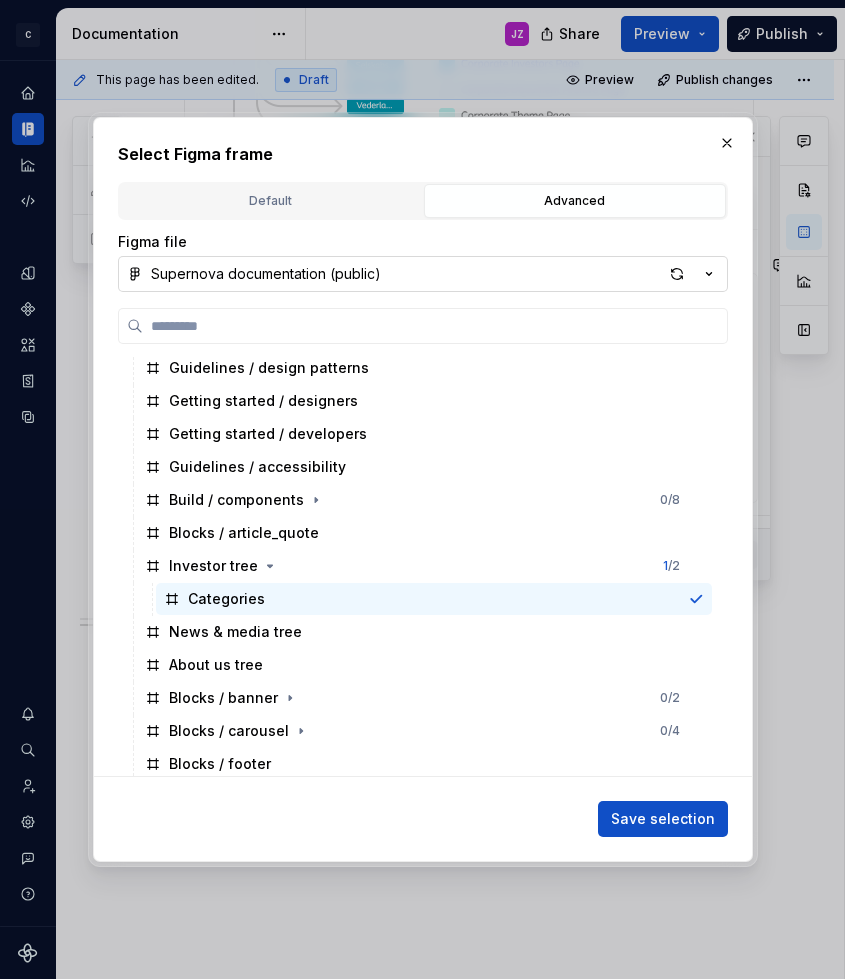 scroll, scrollTop: 384, scrollLeft: 0, axis: vertical 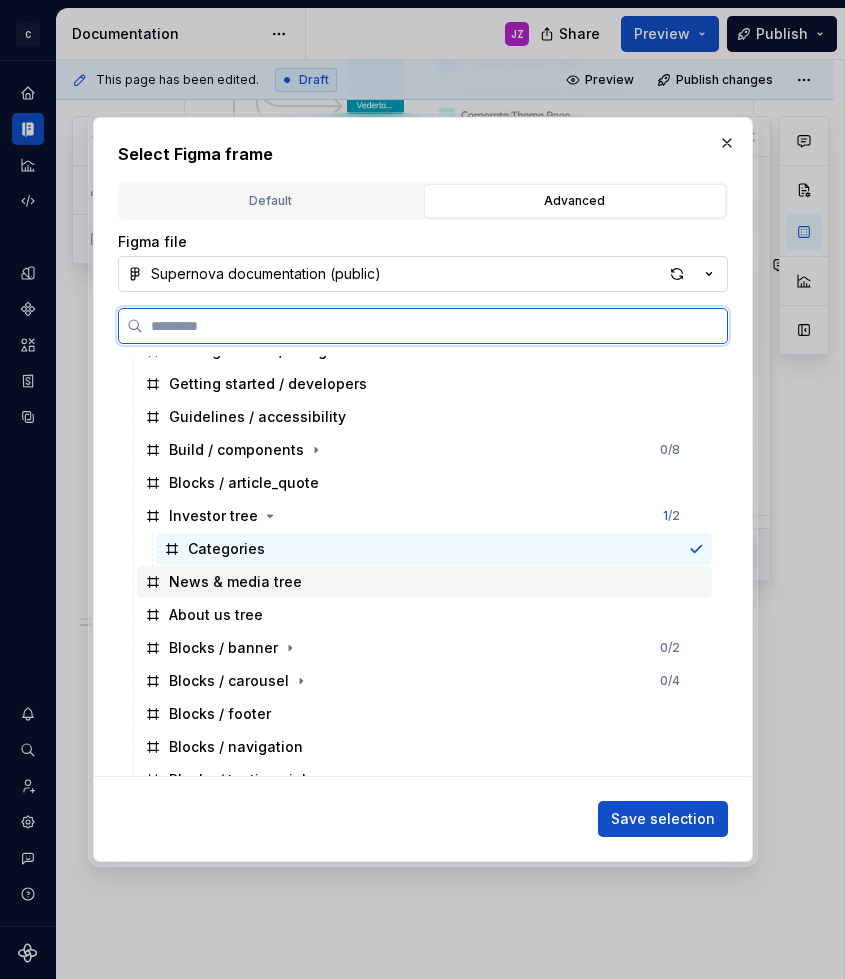 click on "News & media tree" at bounding box center [424, 582] 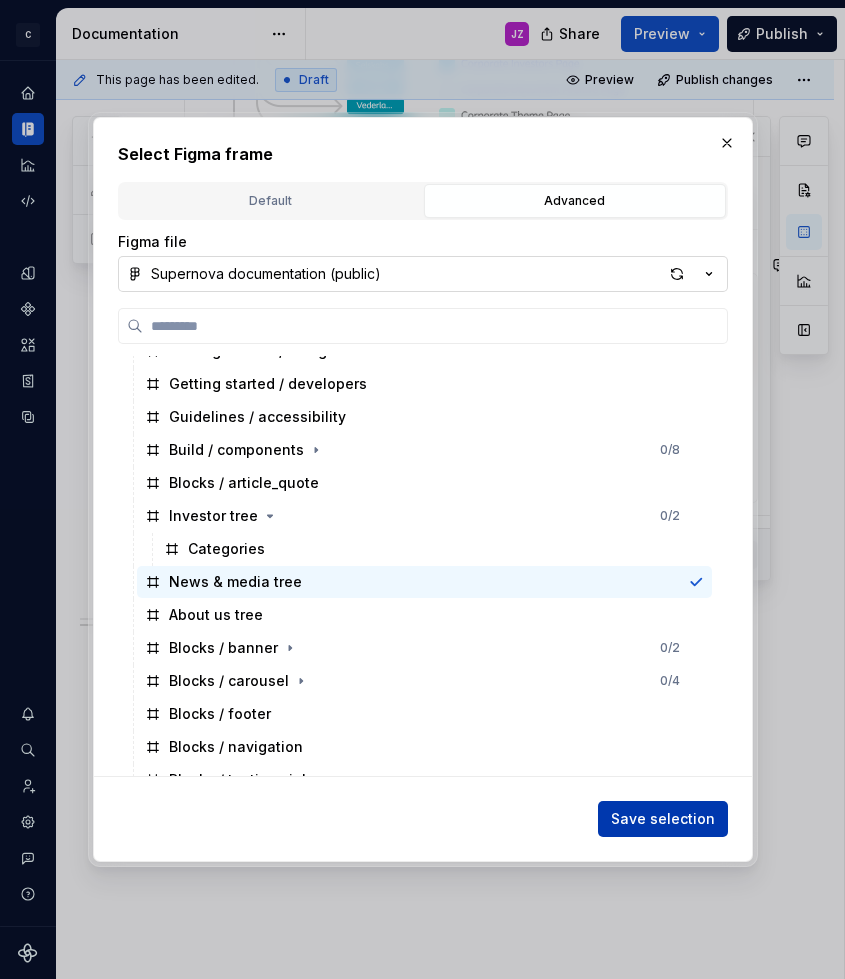 click on "Save selection" at bounding box center (663, 819) 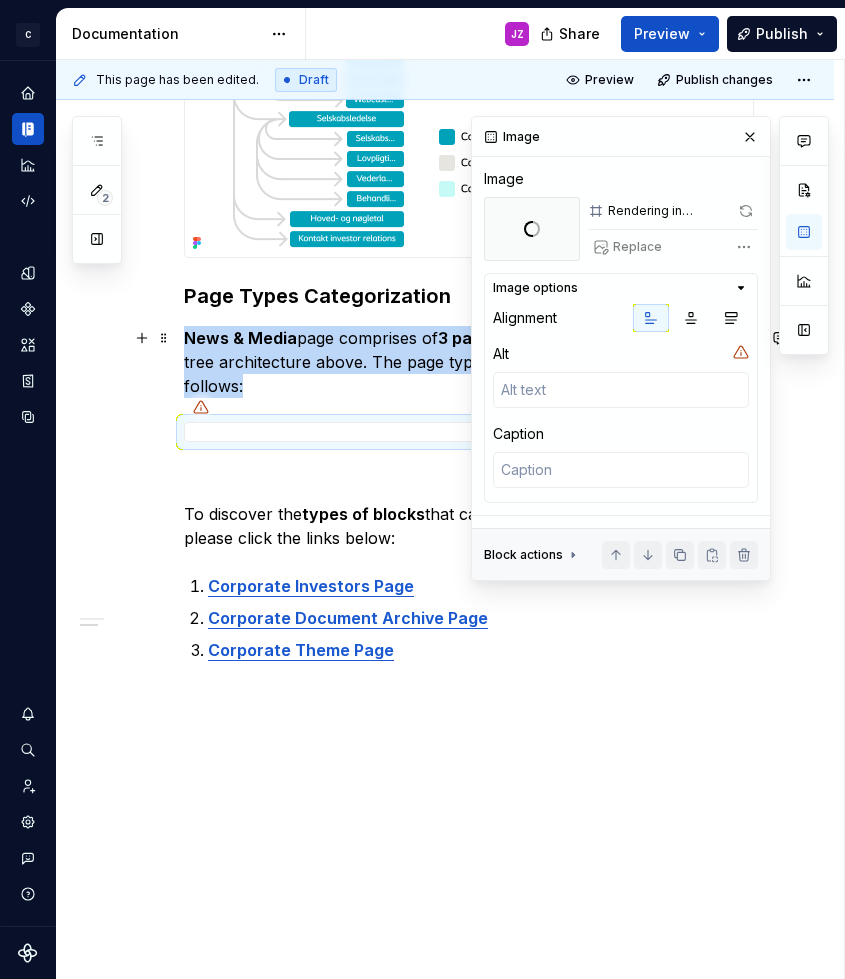 scroll, scrollTop: 1234, scrollLeft: 0, axis: vertical 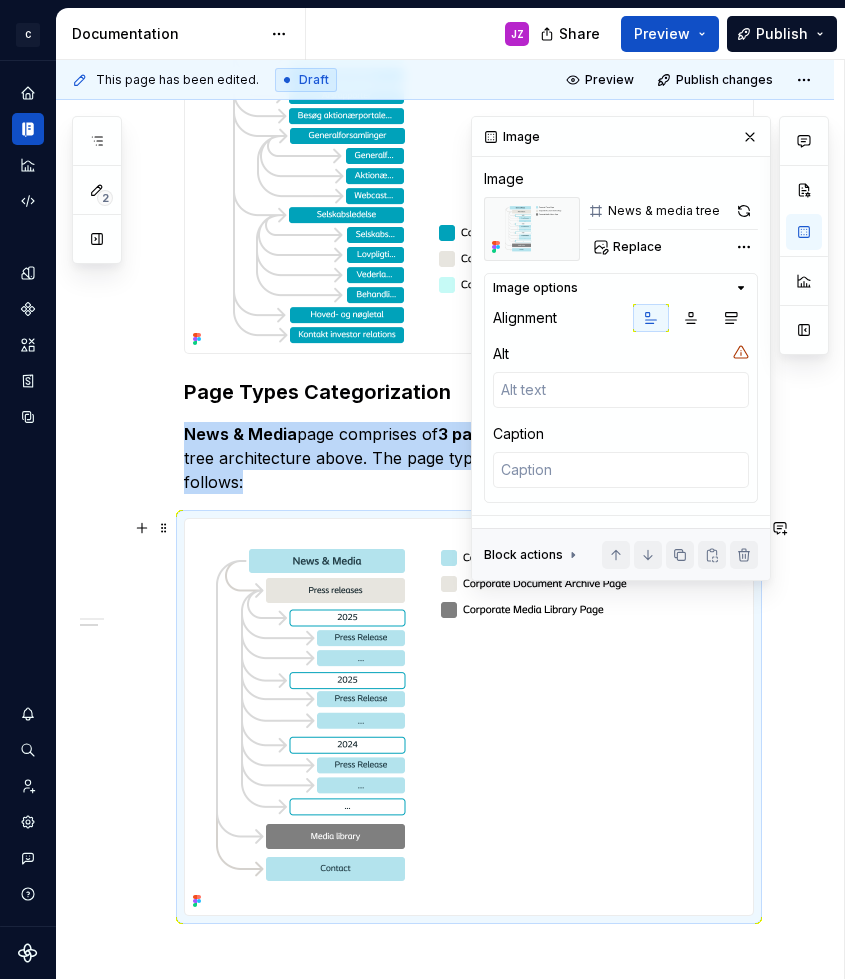 click at bounding box center [412, 717] 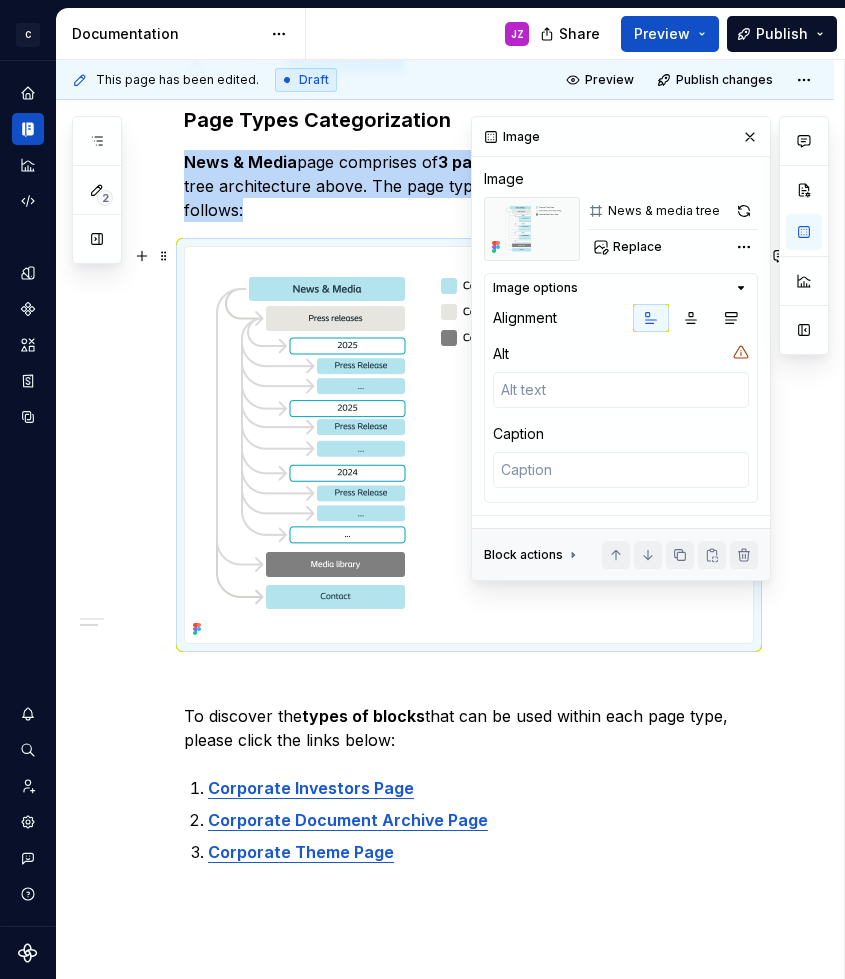 scroll, scrollTop: 1460, scrollLeft: 0, axis: vertical 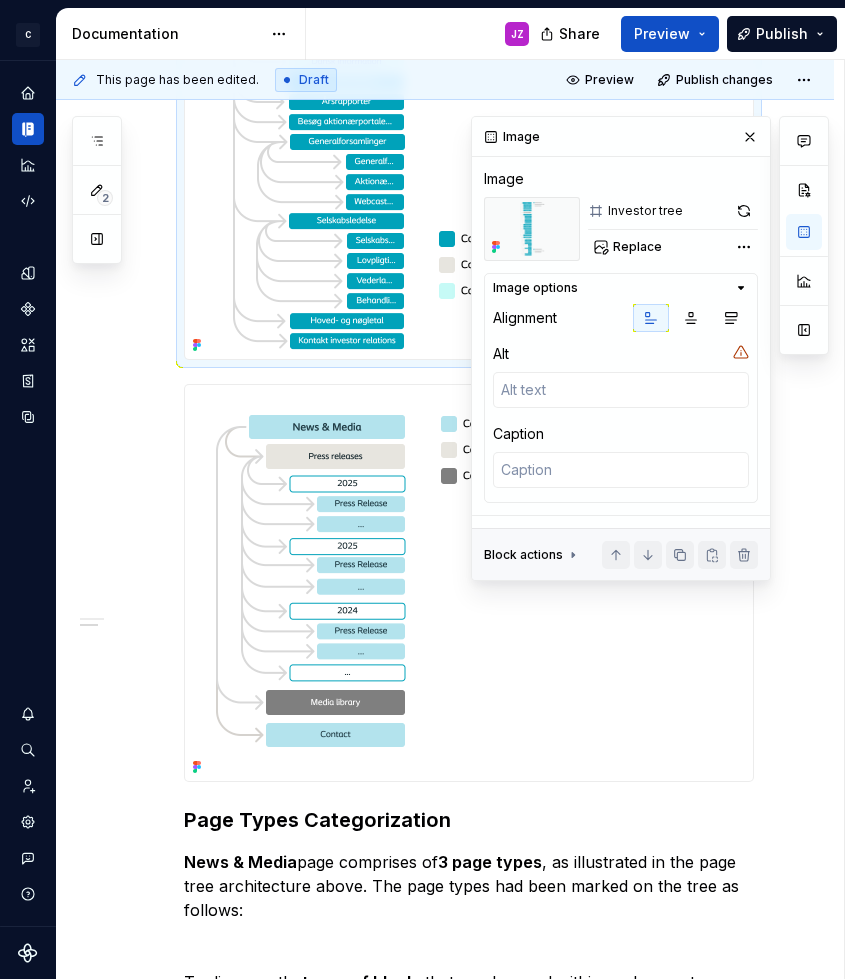 click at bounding box center (412, -107) 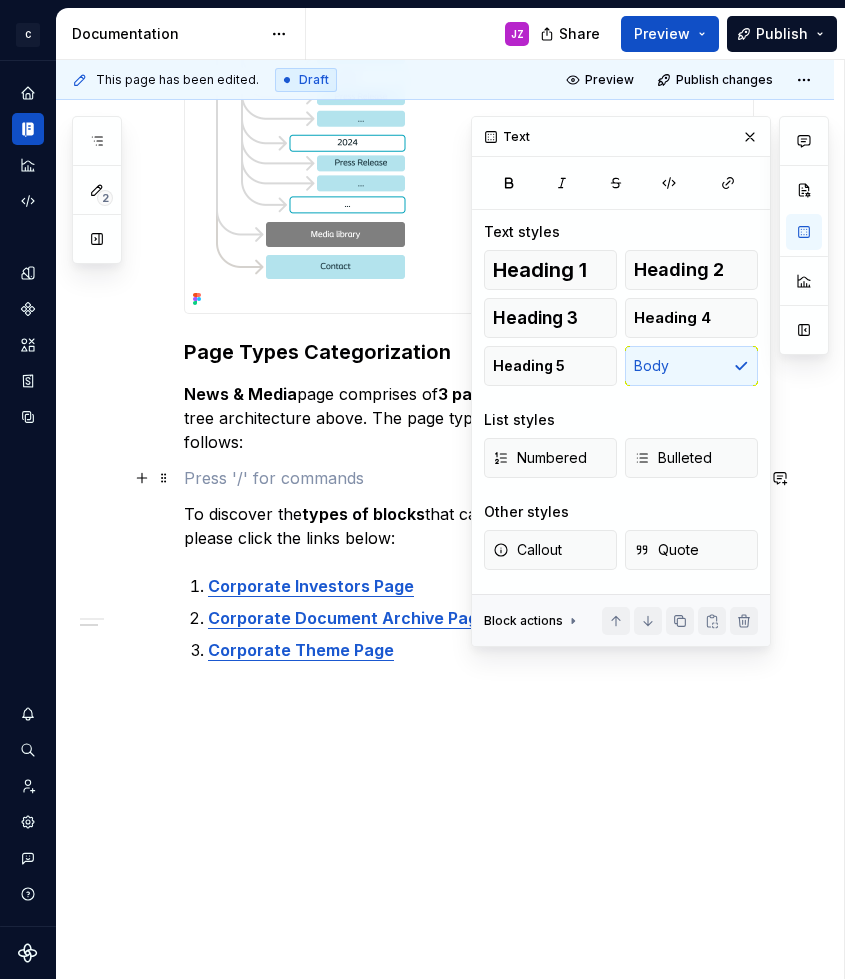click at bounding box center [469, 478] 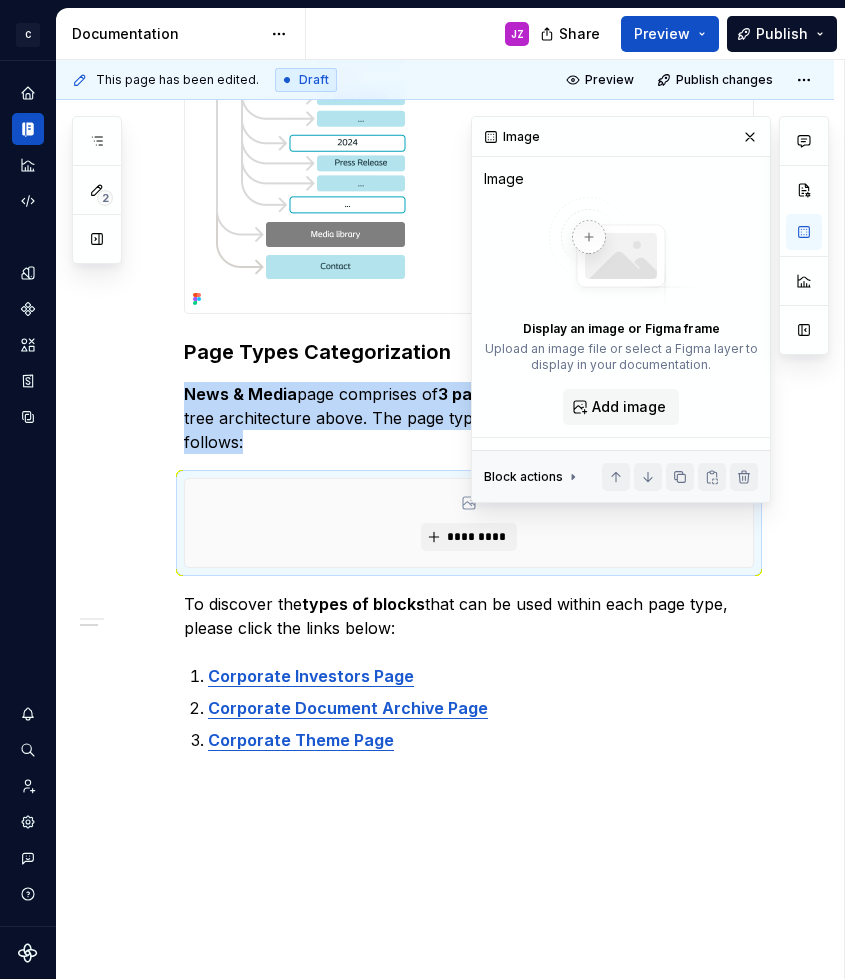 scroll, scrollTop: 828, scrollLeft: 0, axis: vertical 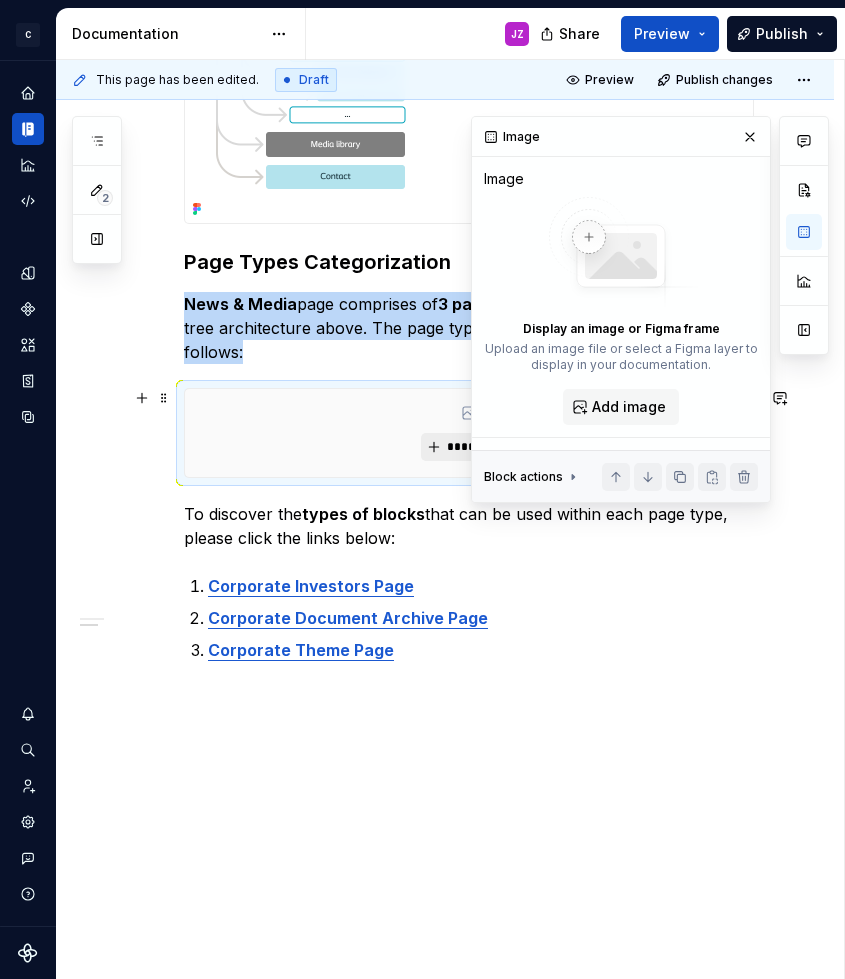 click on "*********" at bounding box center [468, 447] 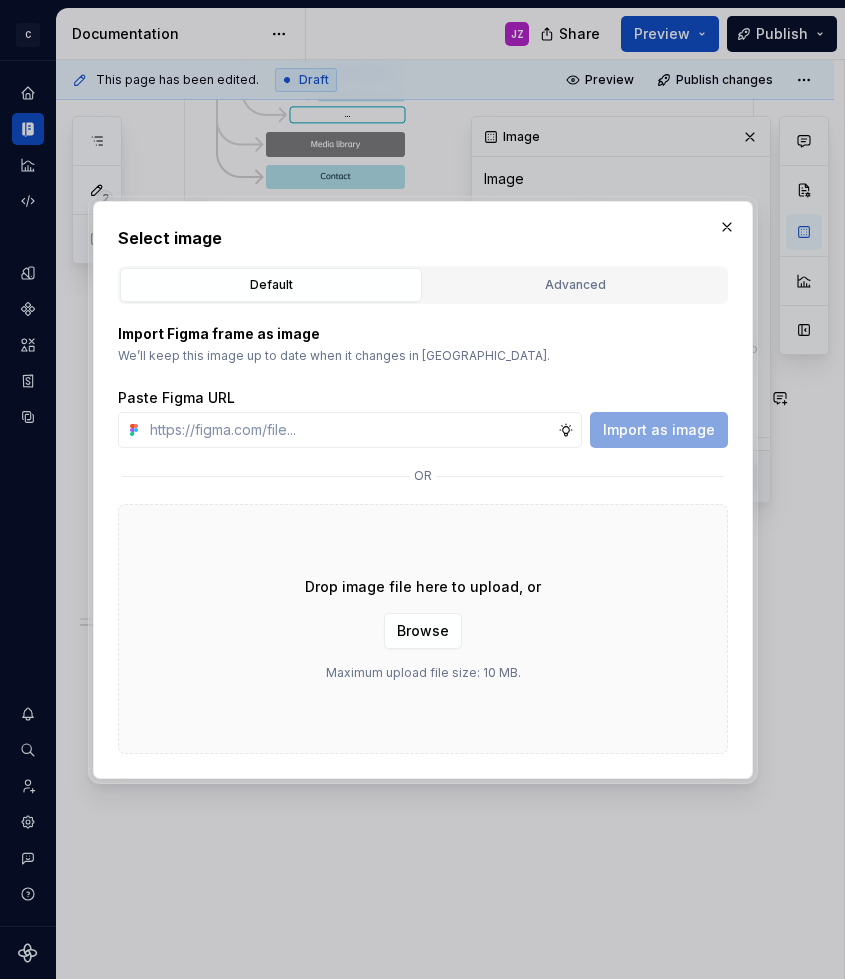 click on "Default Advanced" at bounding box center (423, 285) 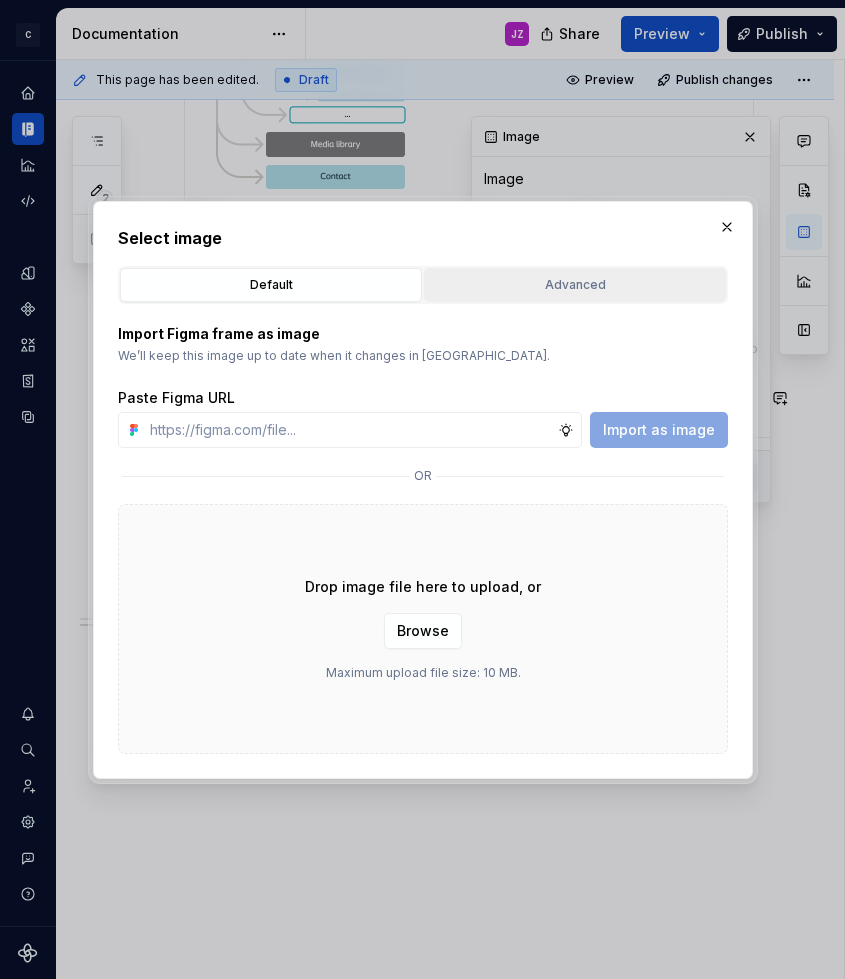 click on "Advanced" at bounding box center (575, 285) 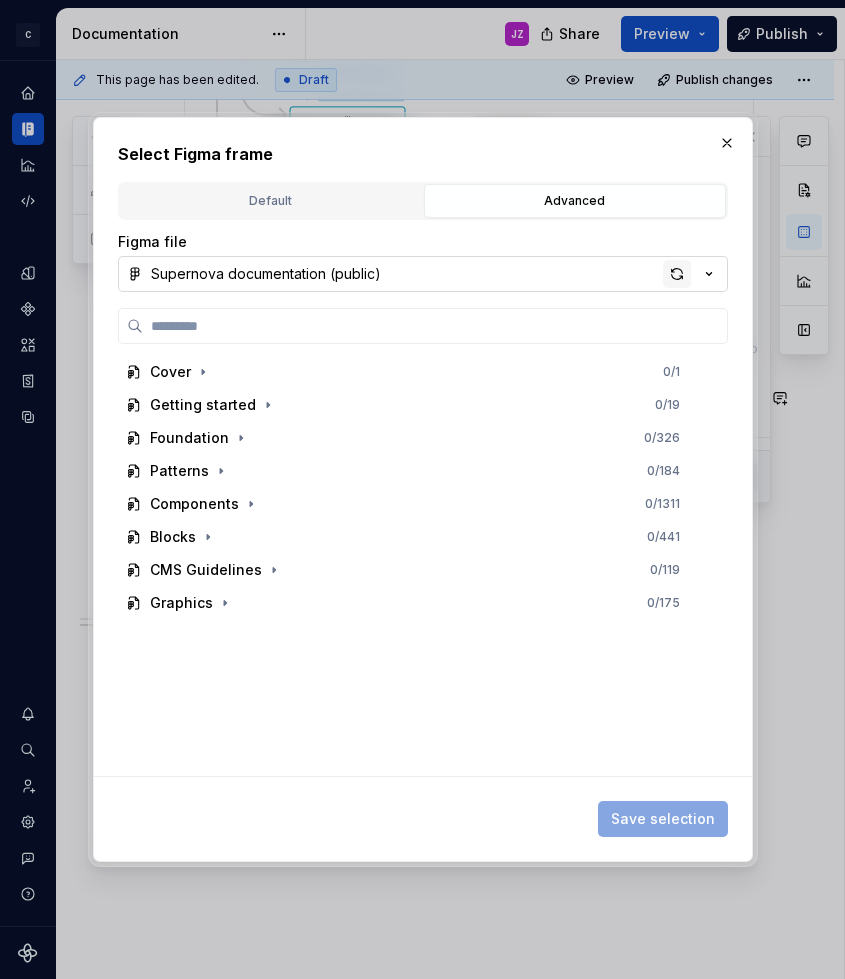 click at bounding box center (677, 274) 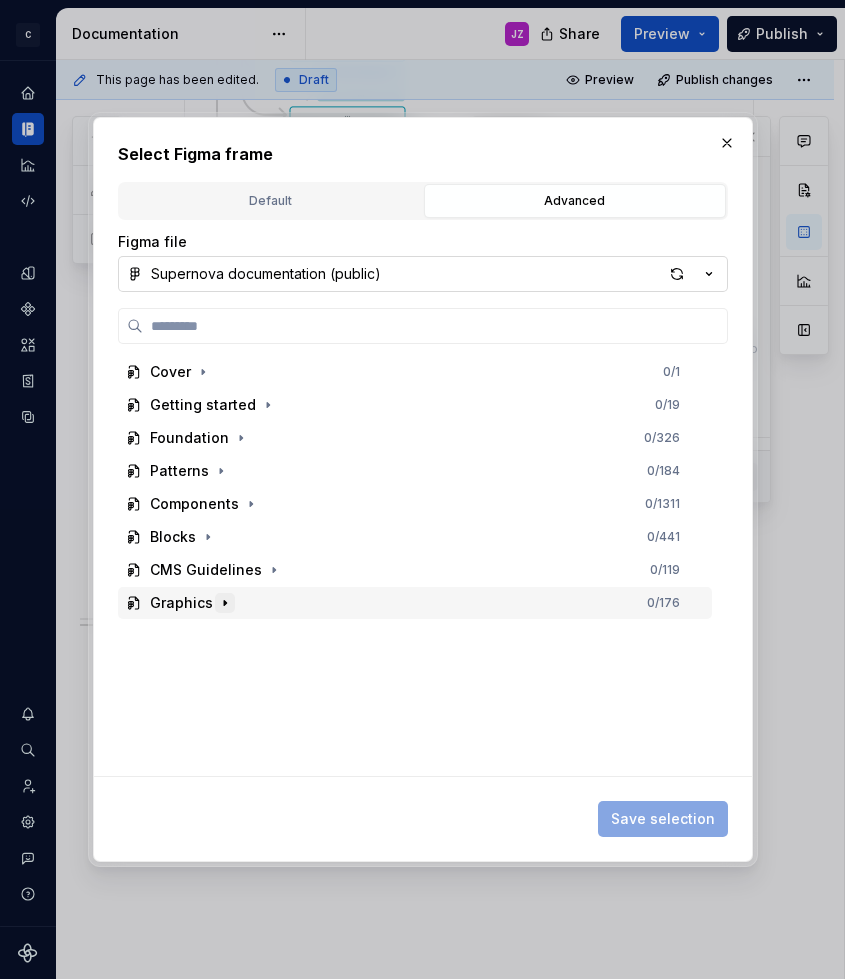 click 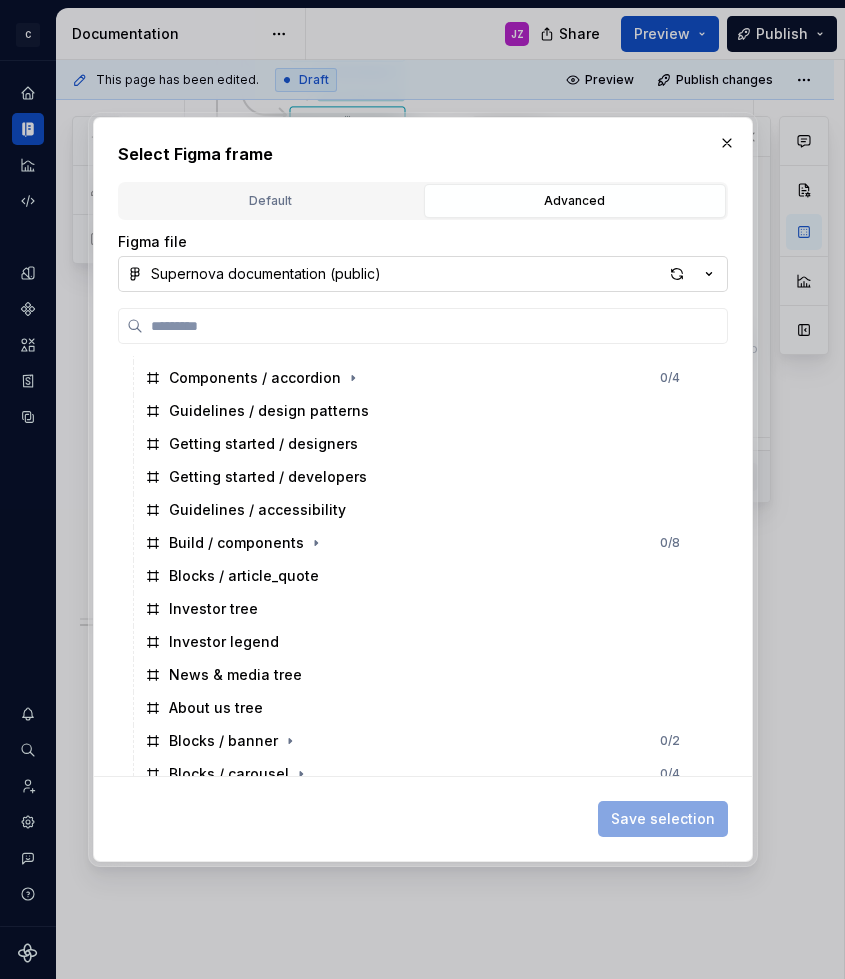 scroll, scrollTop: 318, scrollLeft: 0, axis: vertical 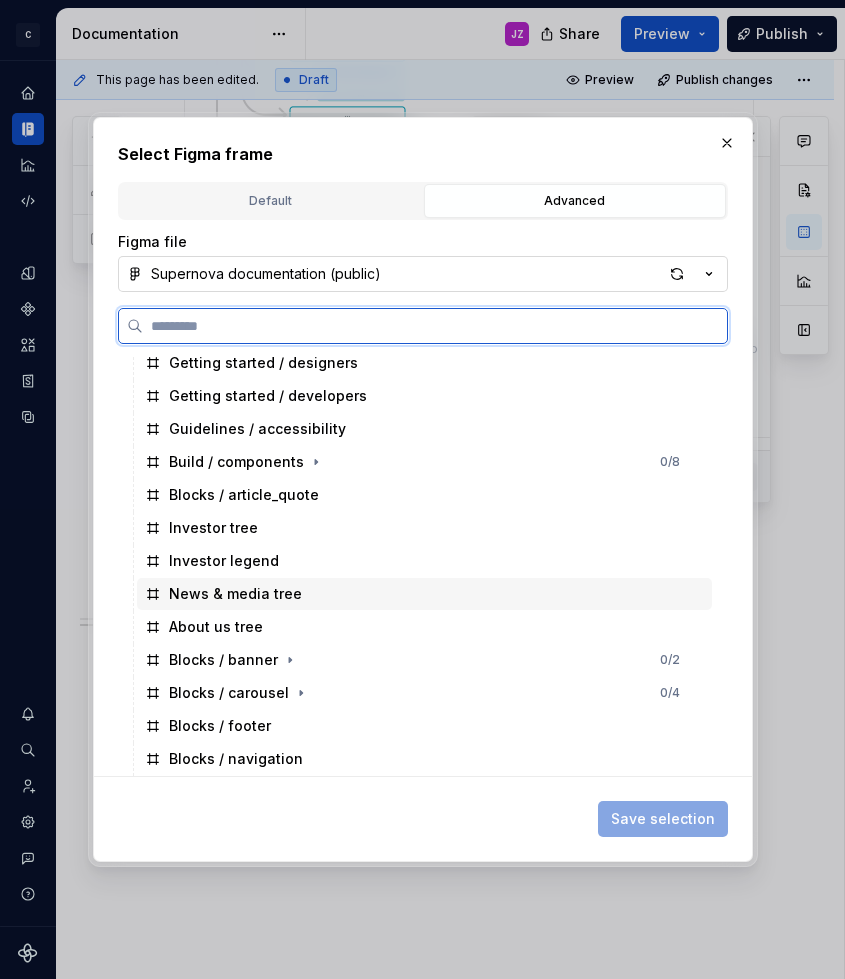 click on "News & media tree" at bounding box center [424, 594] 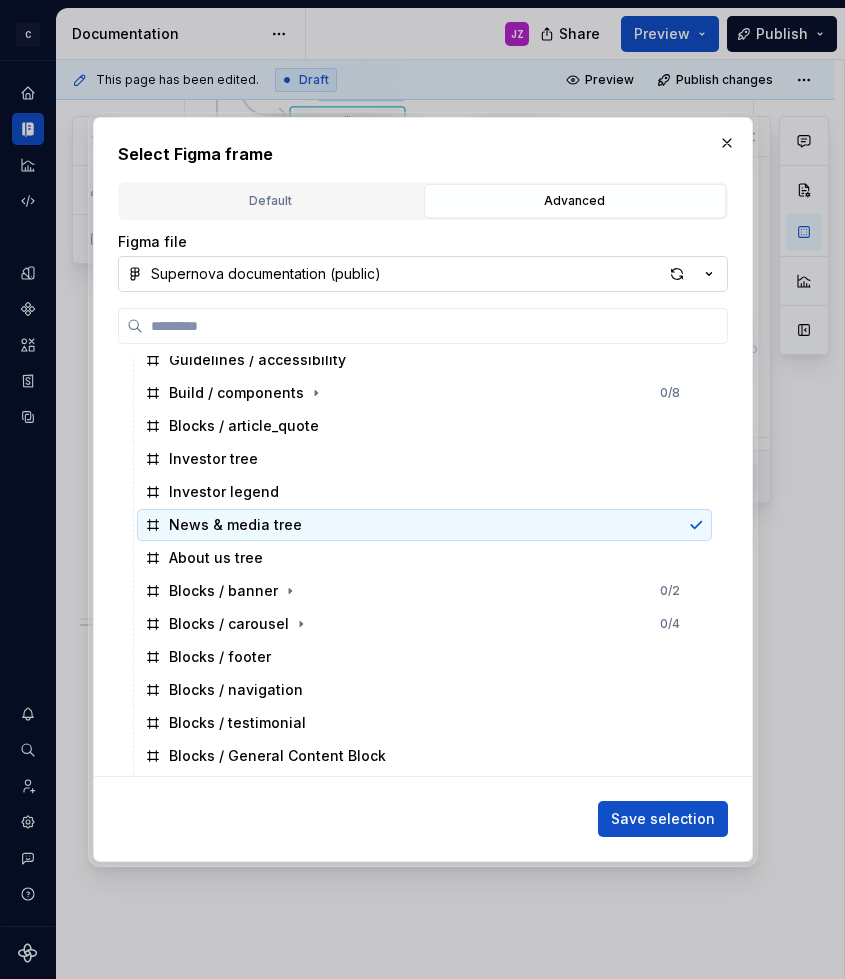 scroll, scrollTop: 432, scrollLeft: 0, axis: vertical 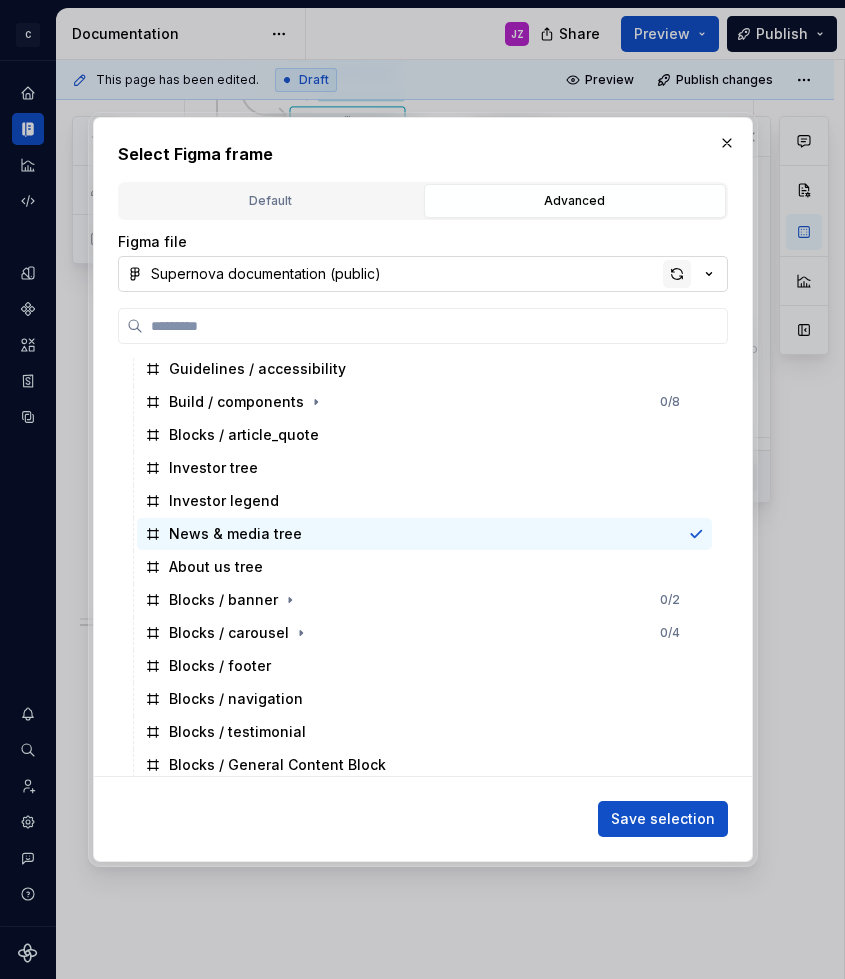 click at bounding box center [677, 274] 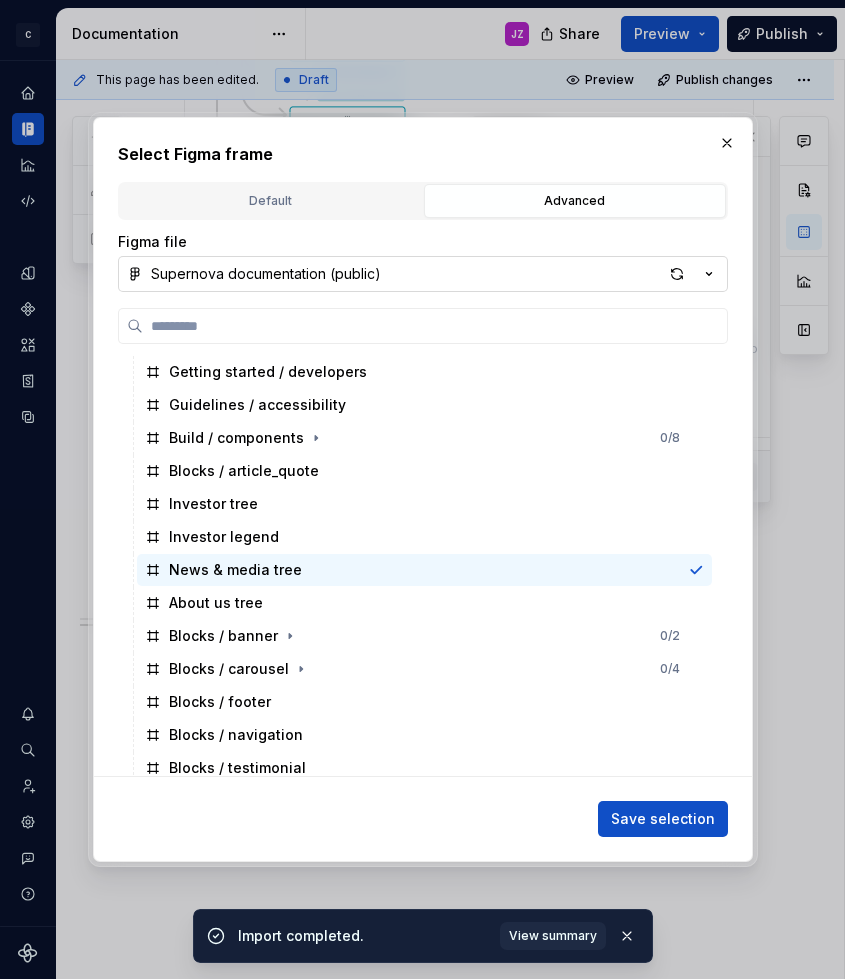scroll, scrollTop: 399, scrollLeft: 0, axis: vertical 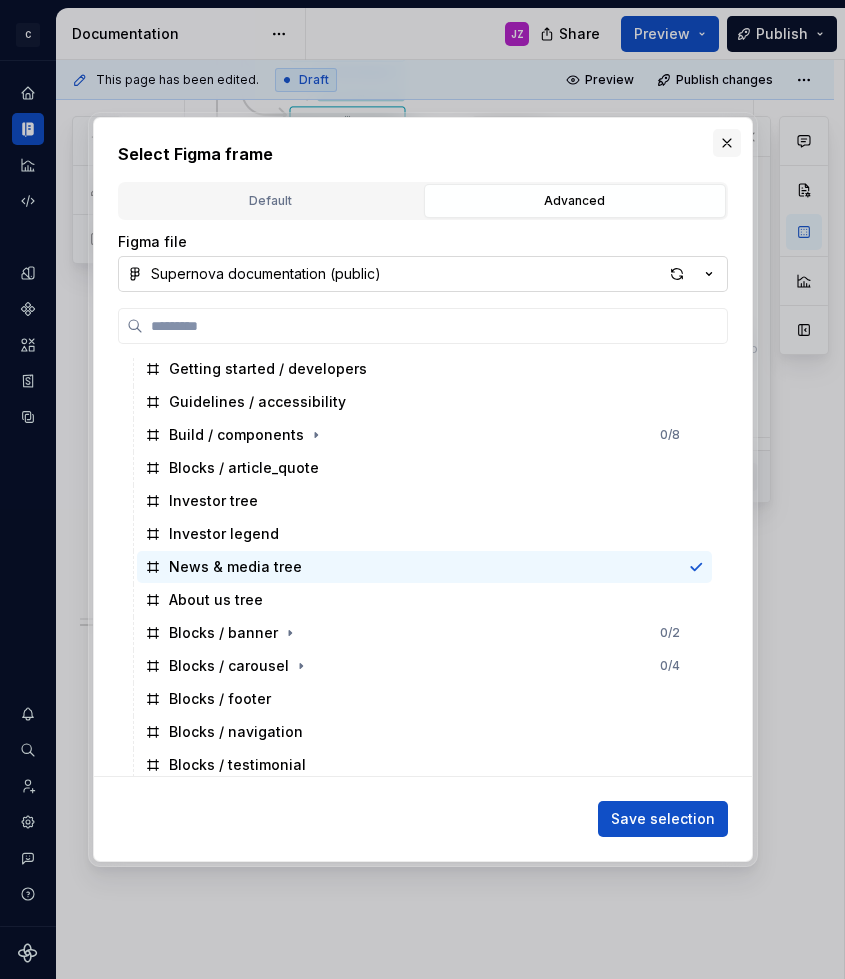 click at bounding box center [727, 143] 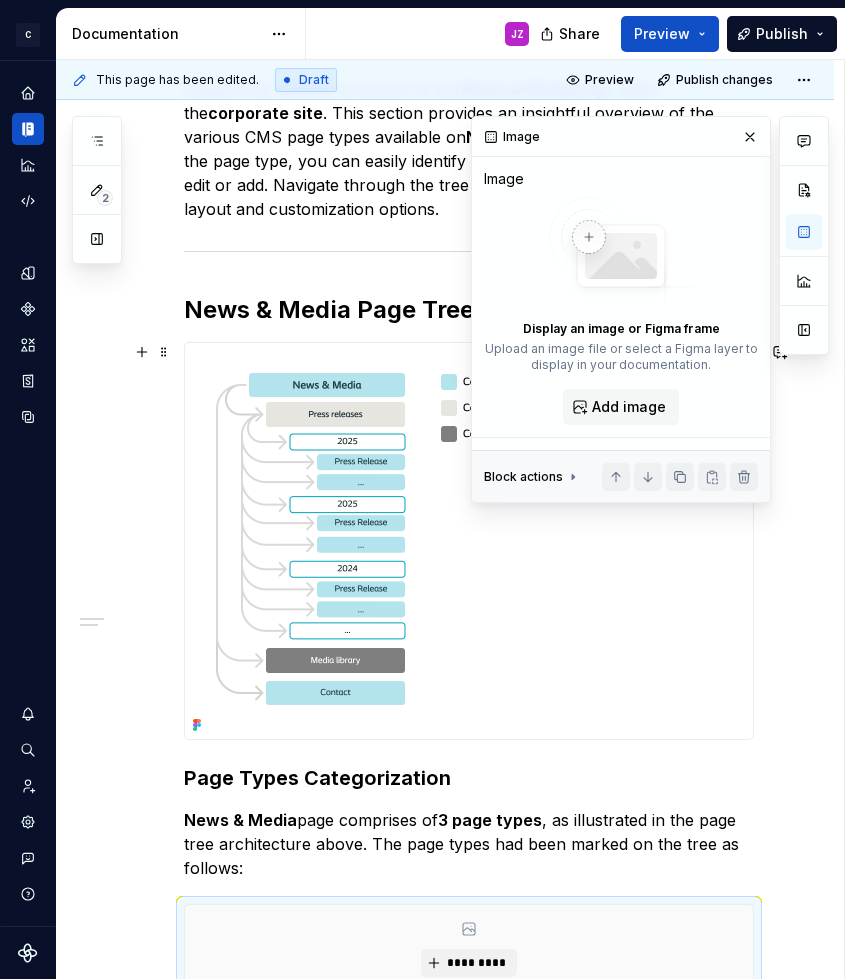 scroll, scrollTop: 219, scrollLeft: 0, axis: vertical 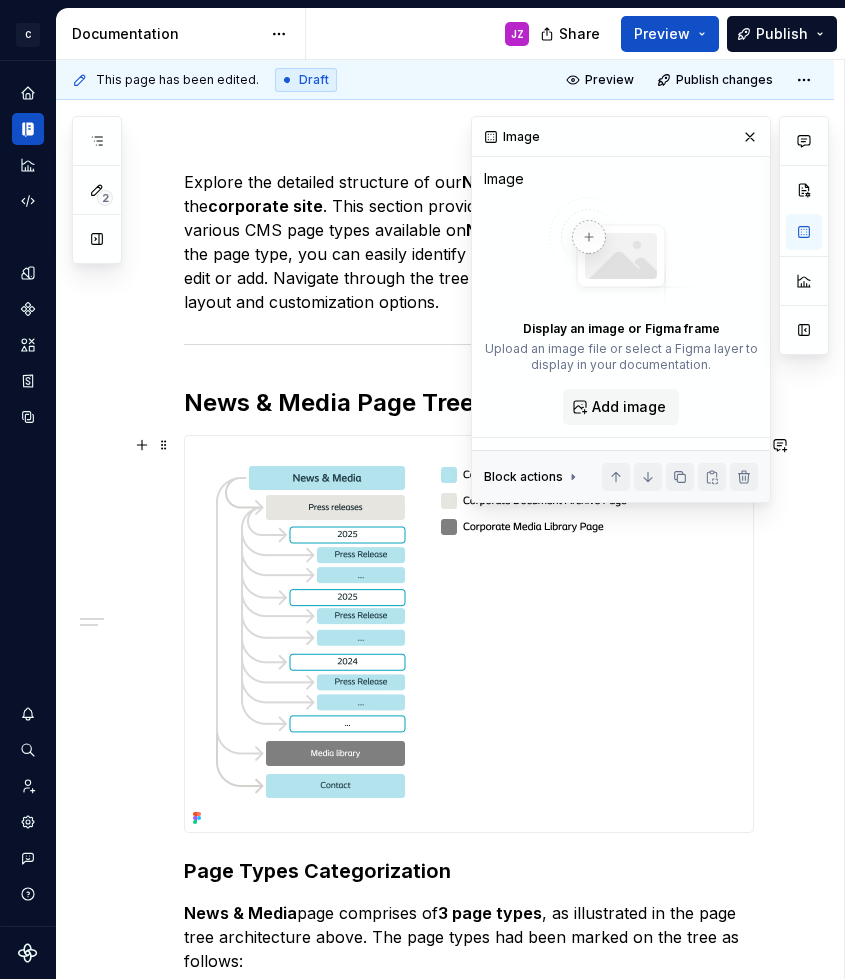 click at bounding box center (412, 634) 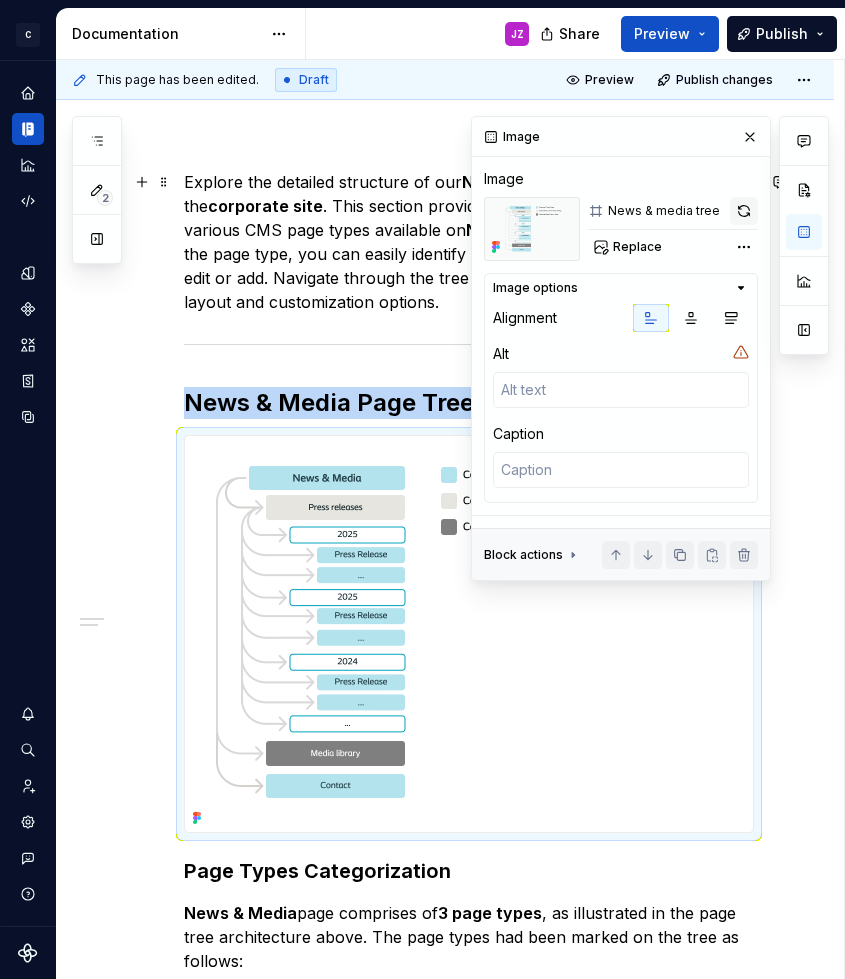 click at bounding box center [744, 211] 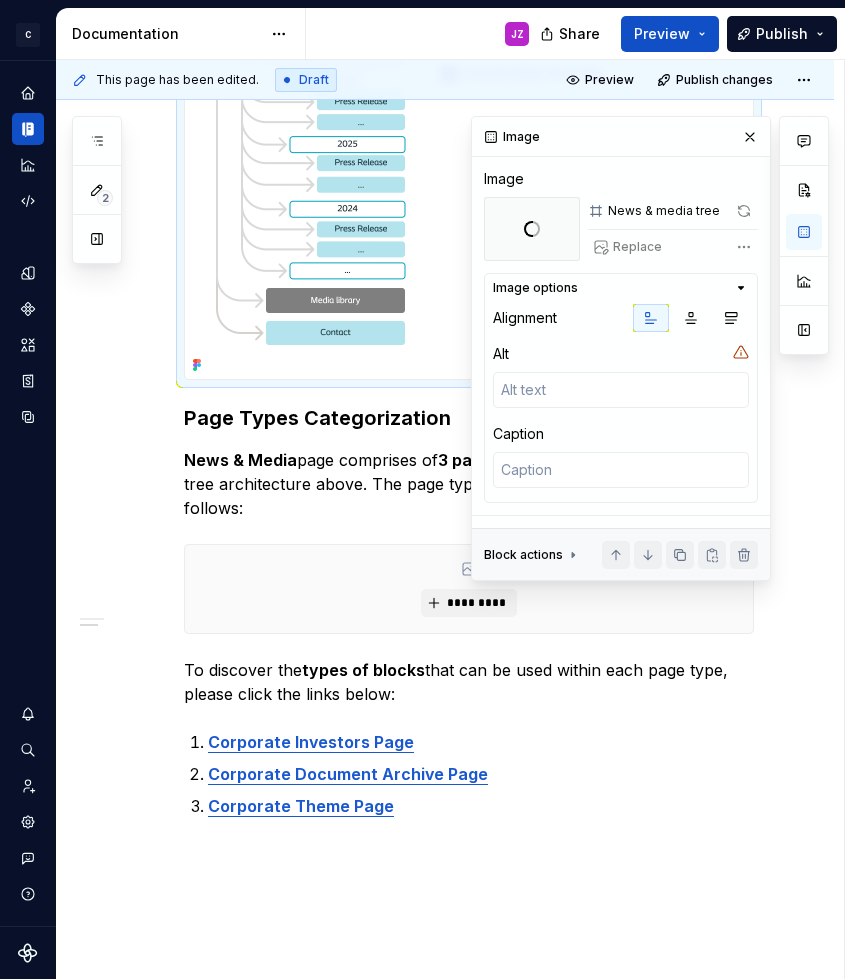 scroll, scrollTop: 673, scrollLeft: 0, axis: vertical 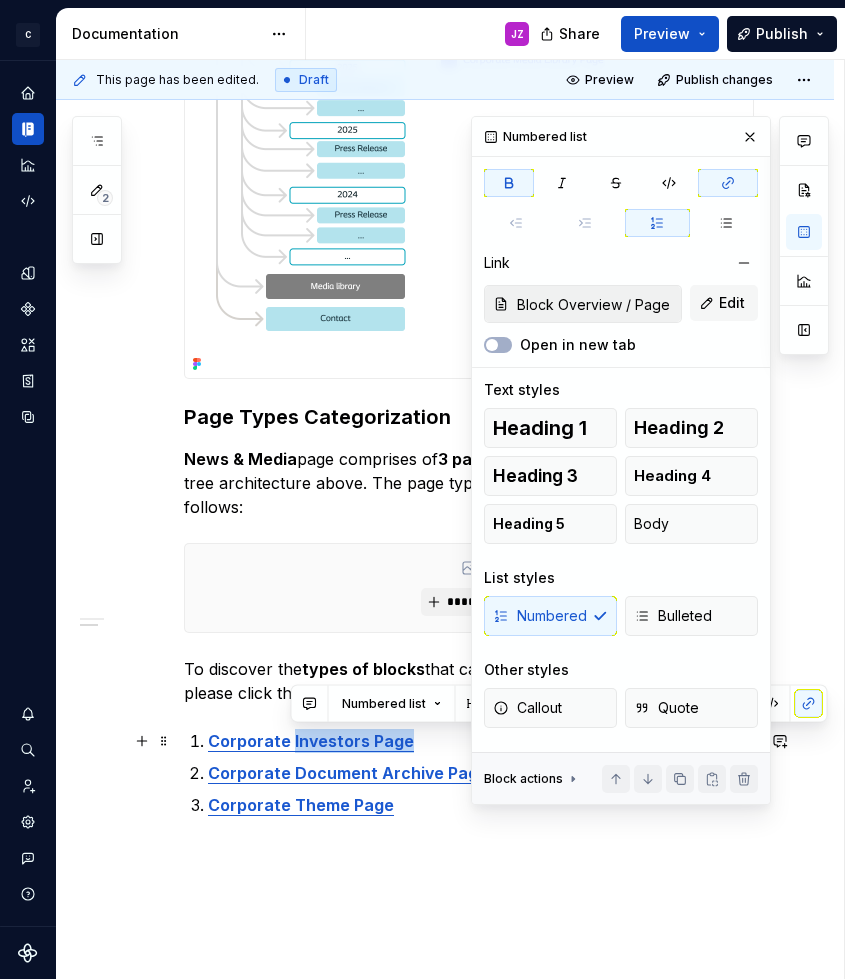 drag, startPoint x: 413, startPoint y: 744, endPoint x: 291, endPoint y: 743, distance: 122.0041 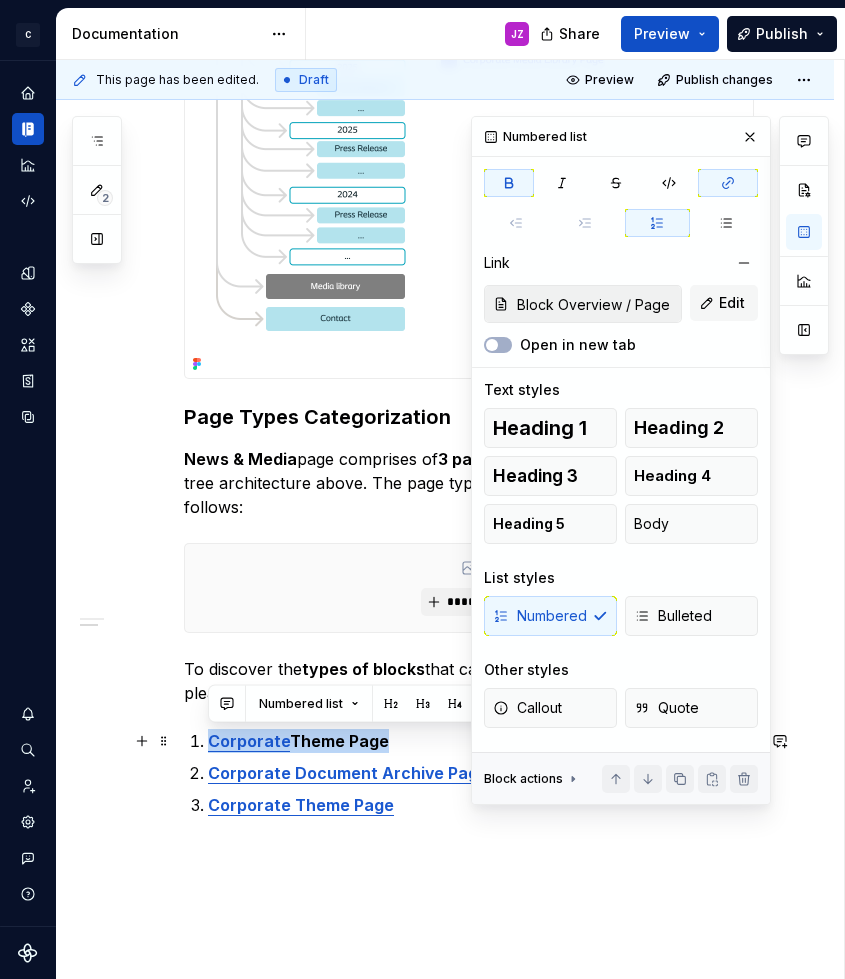 drag, startPoint x: 399, startPoint y: 740, endPoint x: 200, endPoint y: 736, distance: 199.04019 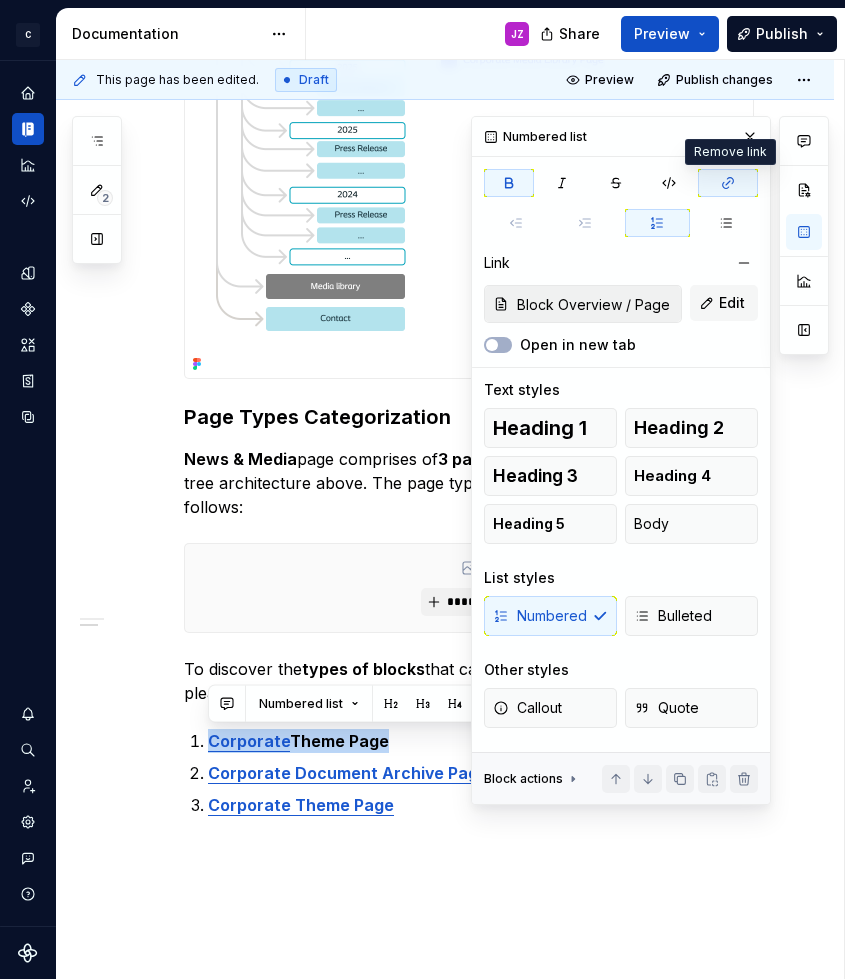 click at bounding box center [728, 183] 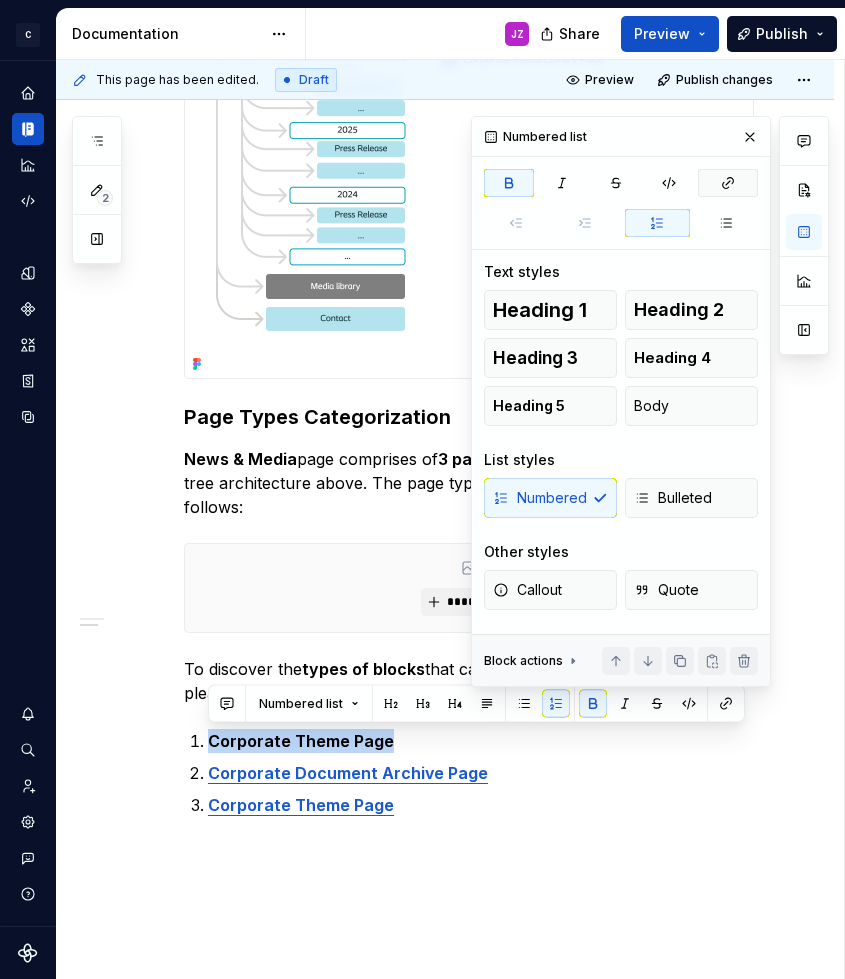 click at bounding box center (728, 183) 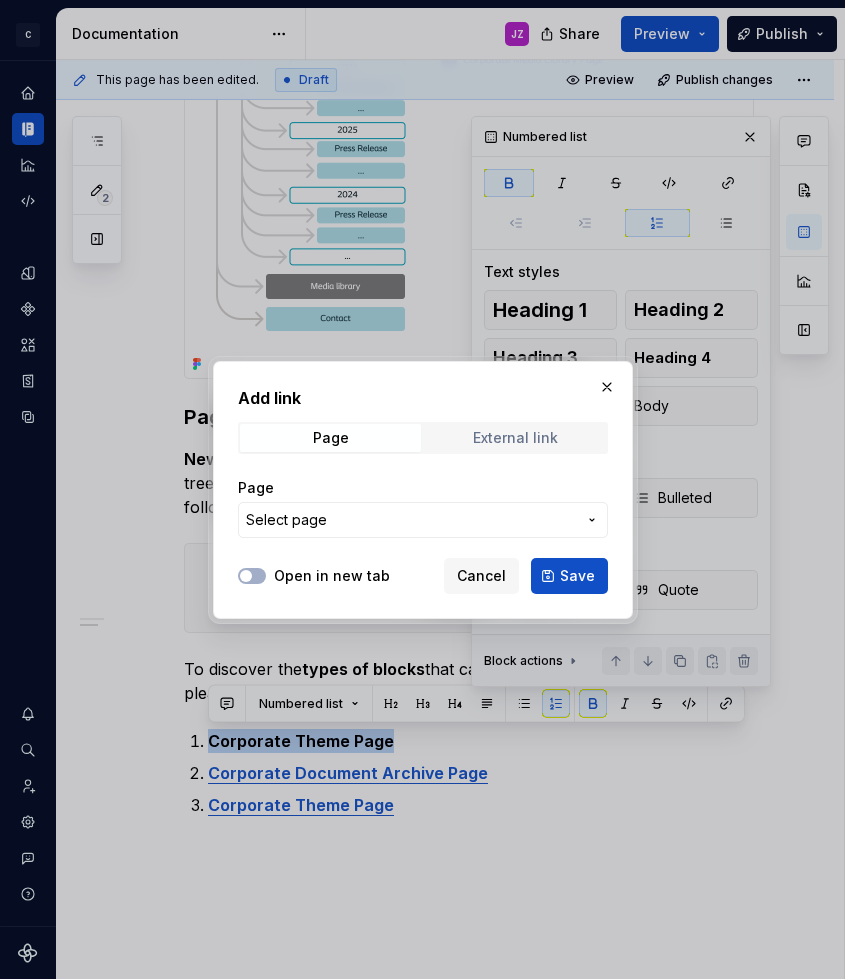 click on "External link" at bounding box center (515, 438) 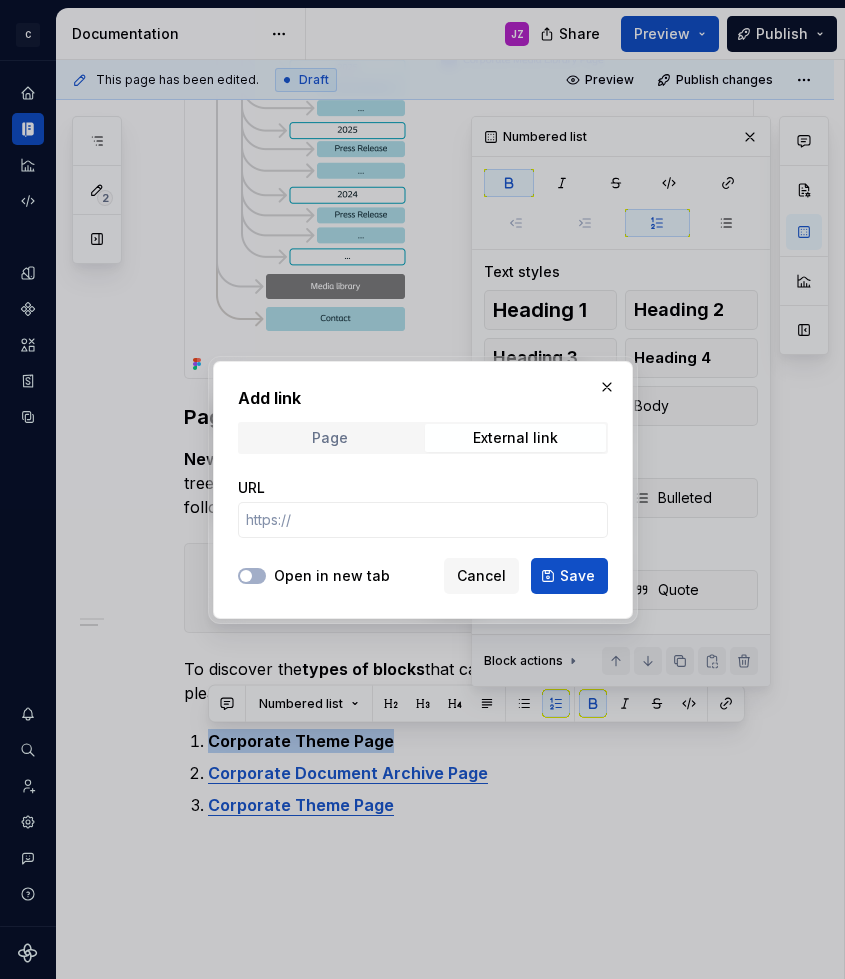 click on "Page" at bounding box center (330, 438) 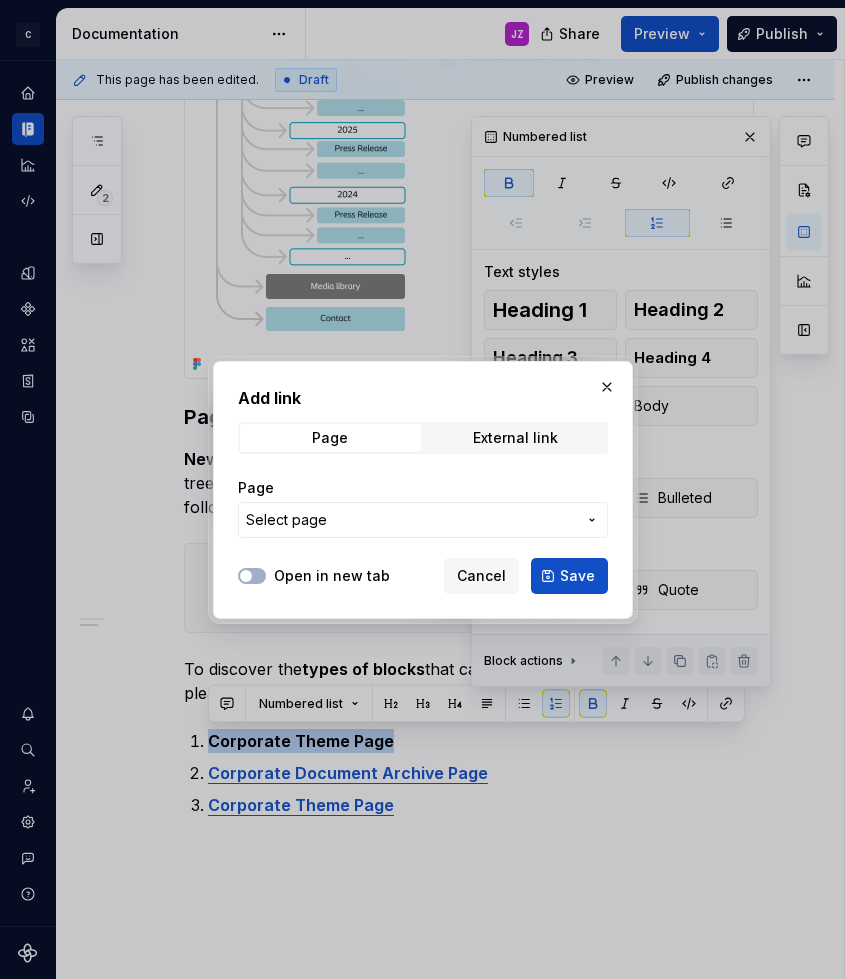 click on "Select page" at bounding box center (411, 520) 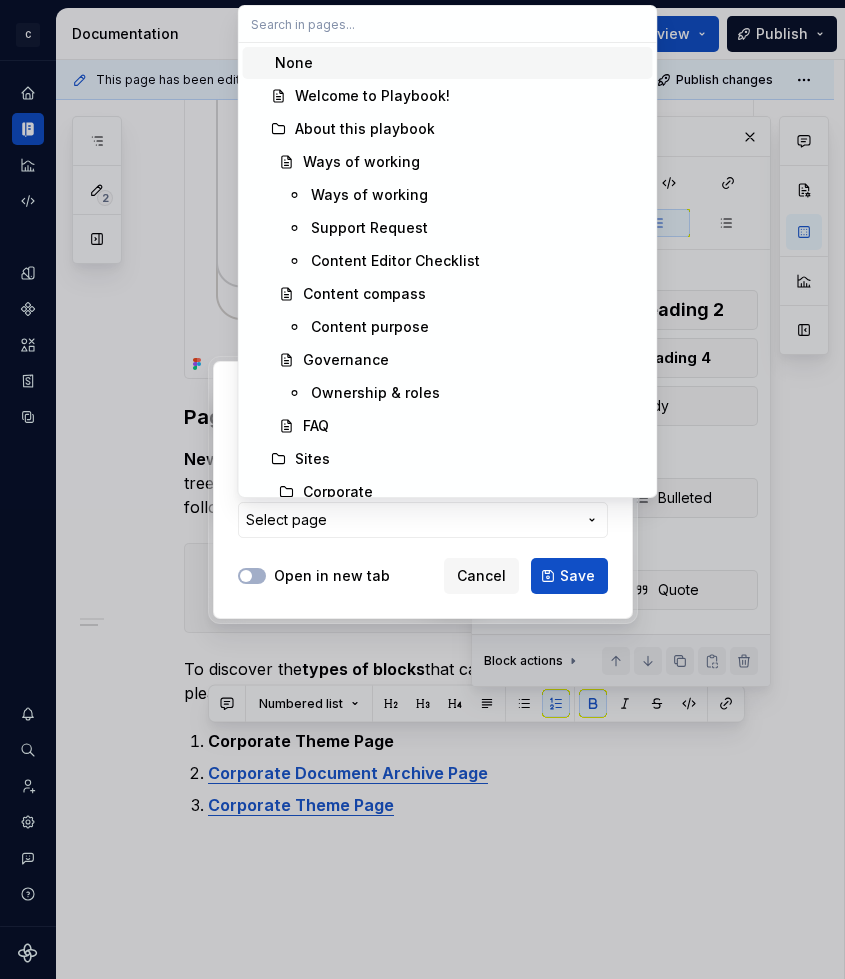 click at bounding box center (448, 24) 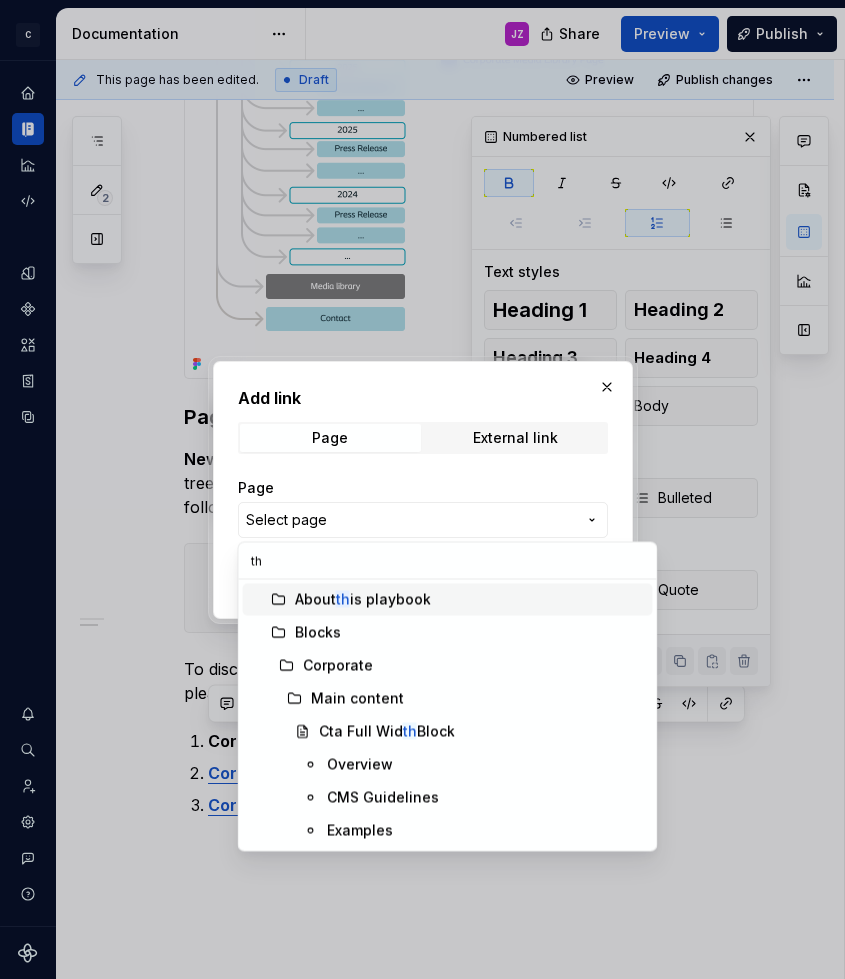 type on "t" 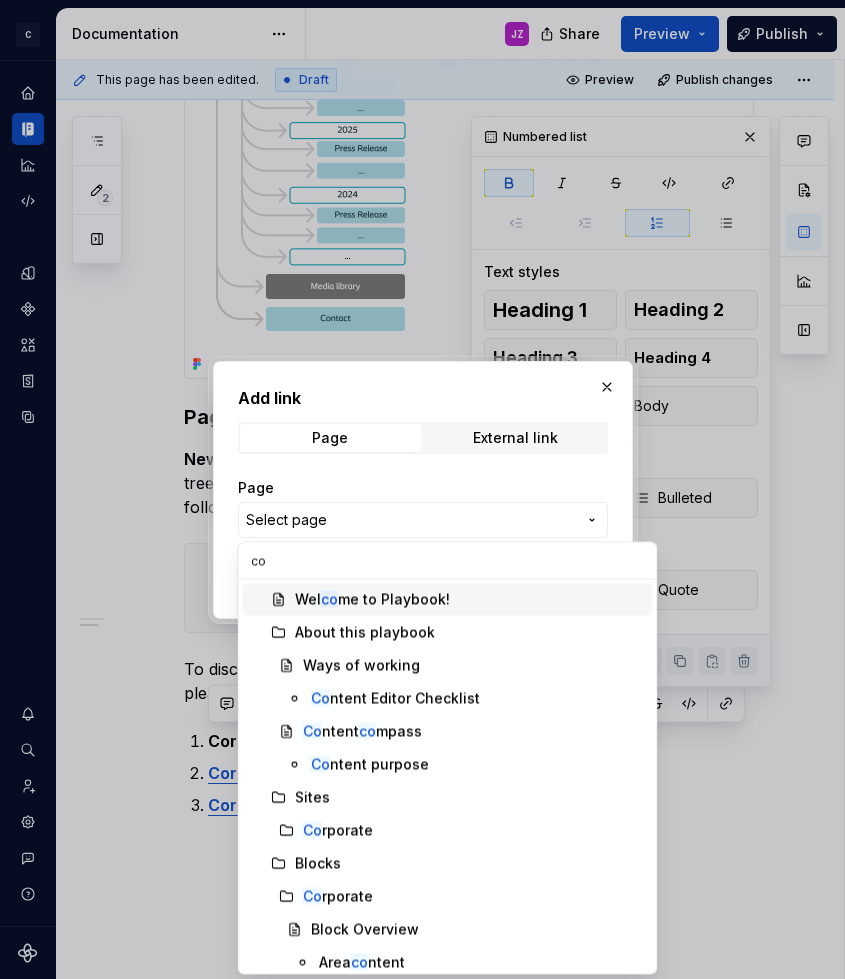 type on "c" 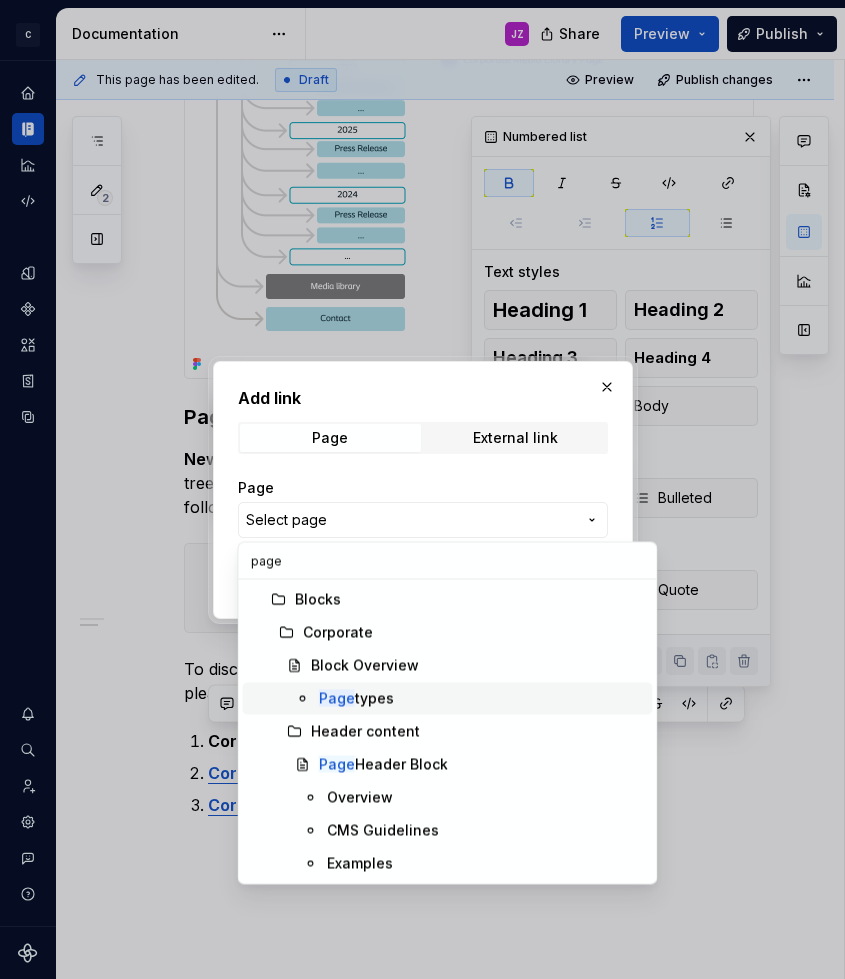 type on "page" 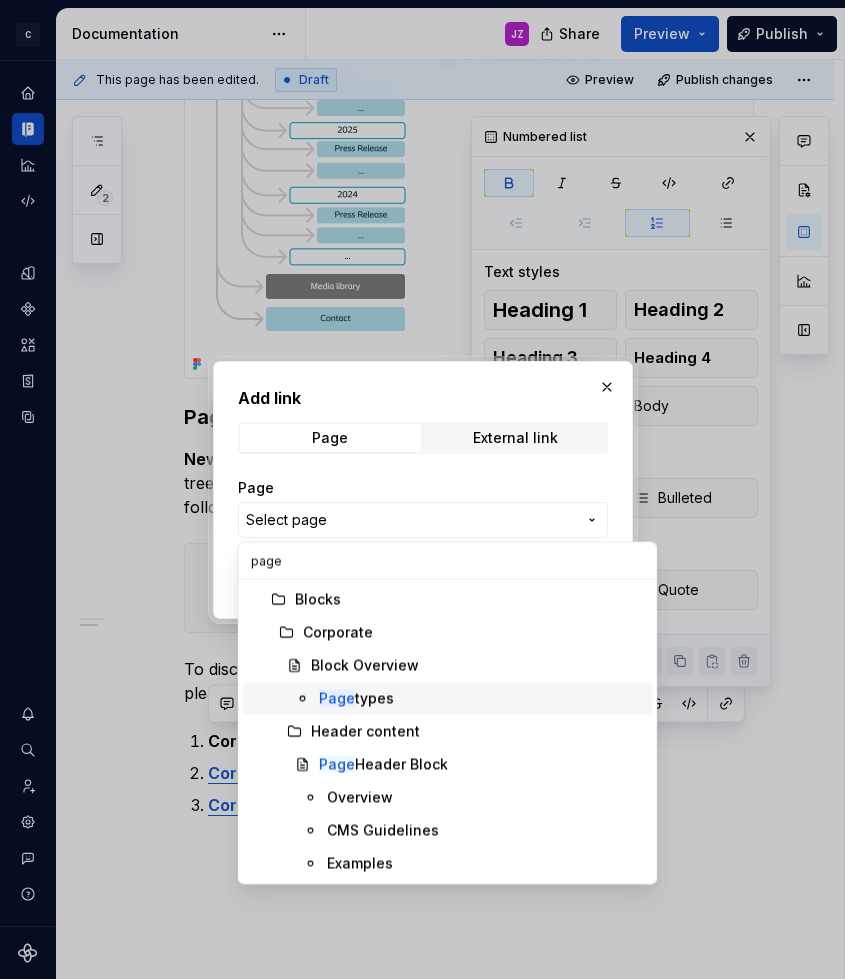 click on "Page  types" at bounding box center (356, 699) 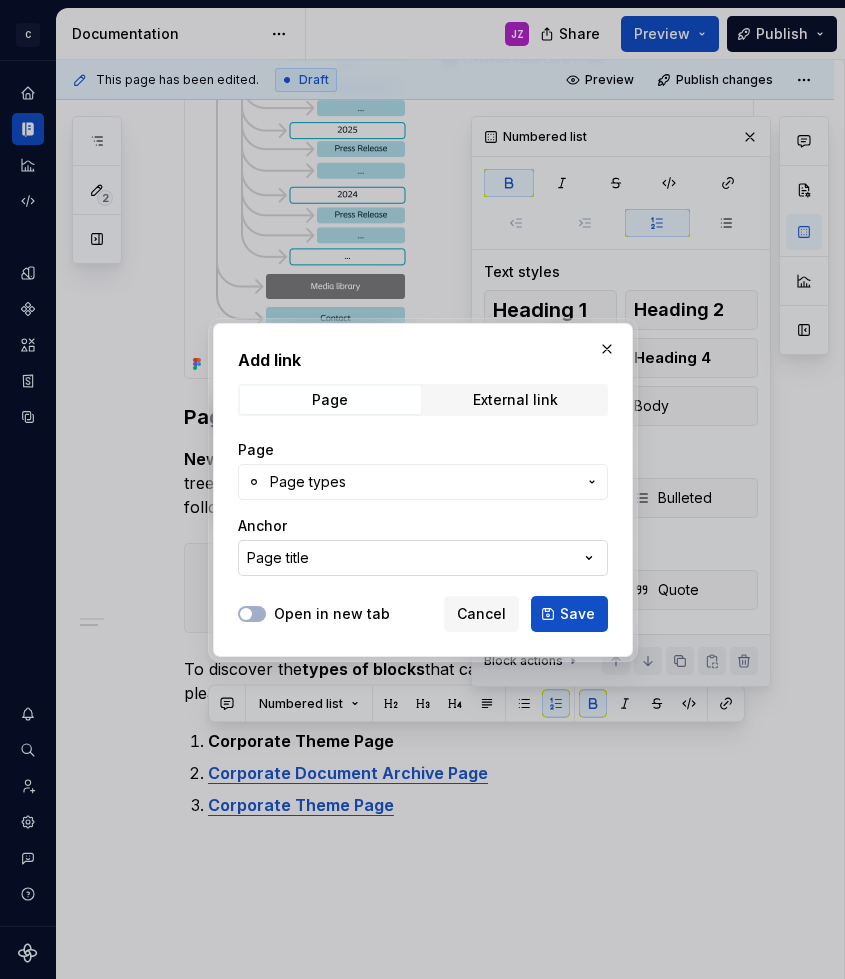 click on "Page title" at bounding box center [423, 558] 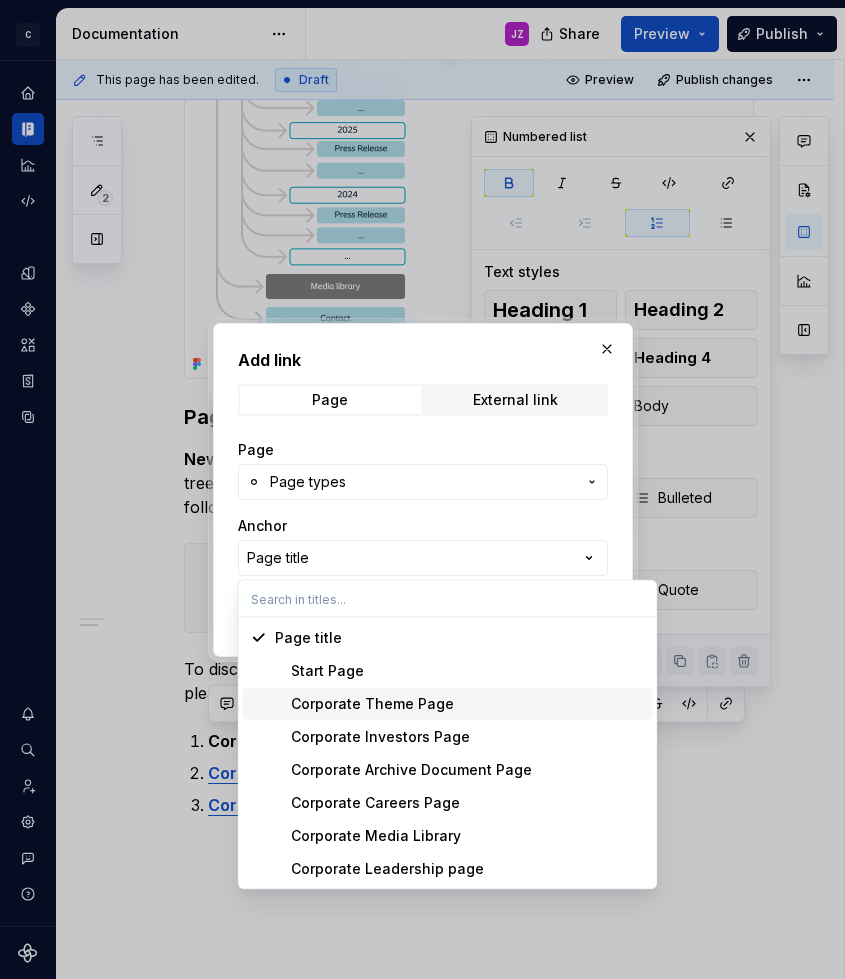 click on "Corporate Theme Page" at bounding box center (364, 704) 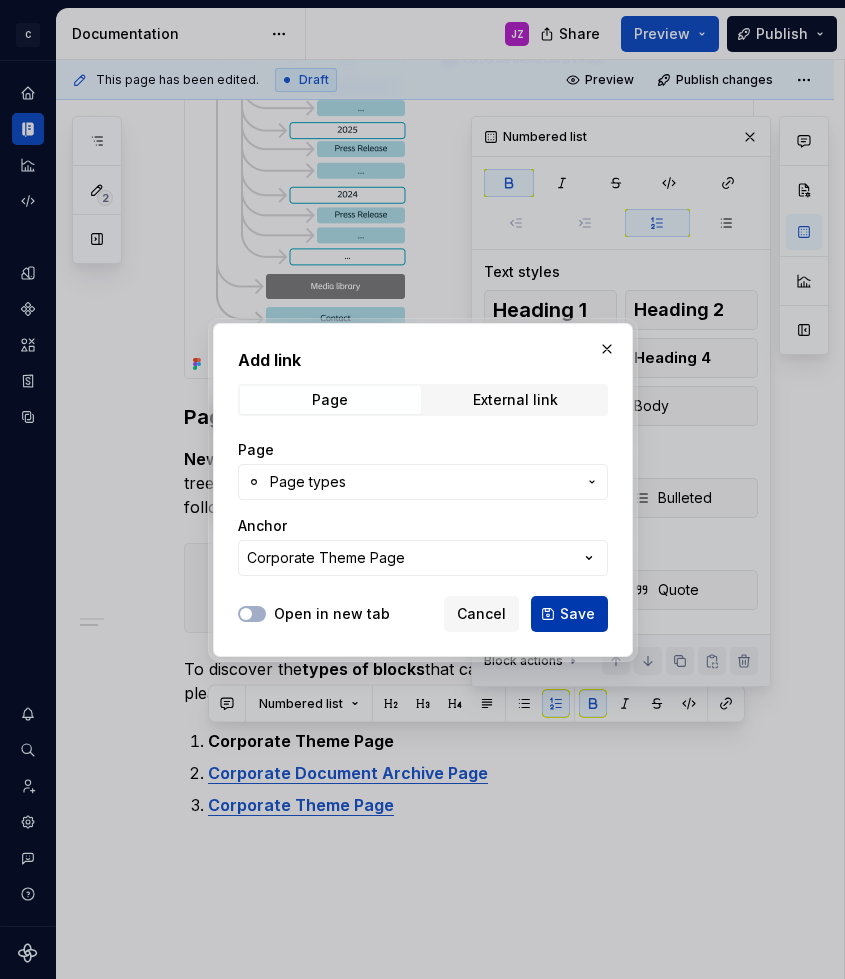 click on "Save" at bounding box center (569, 614) 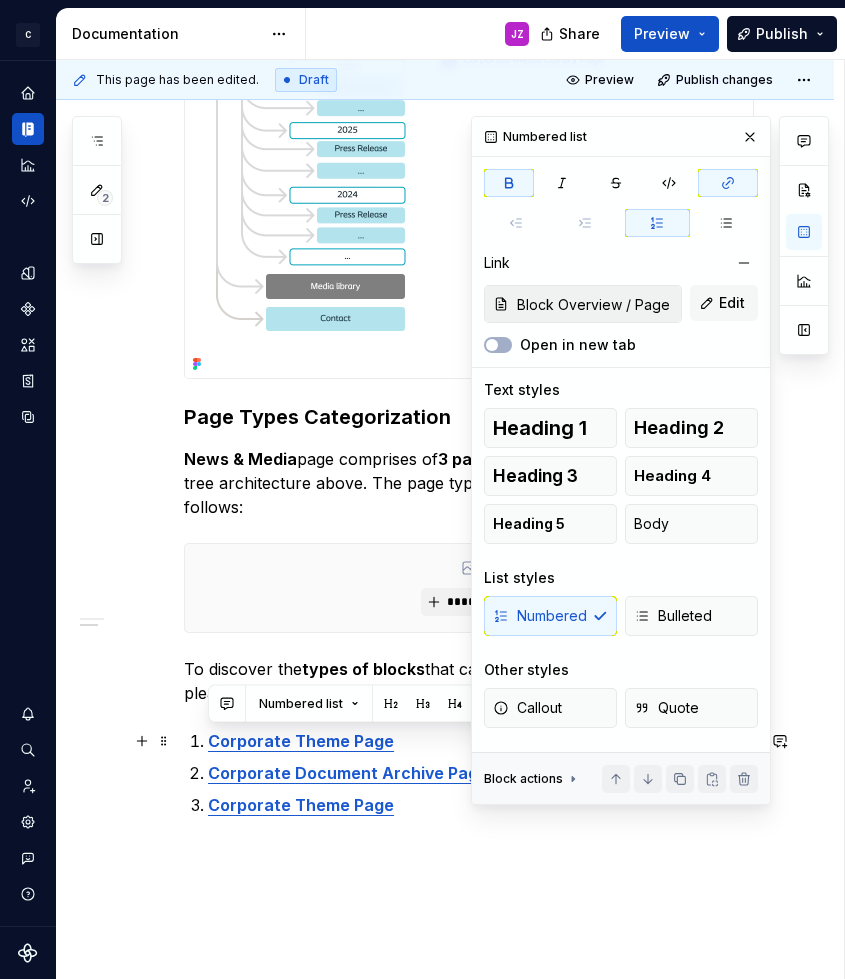 click on "Corporate Theme Page" at bounding box center (481, 741) 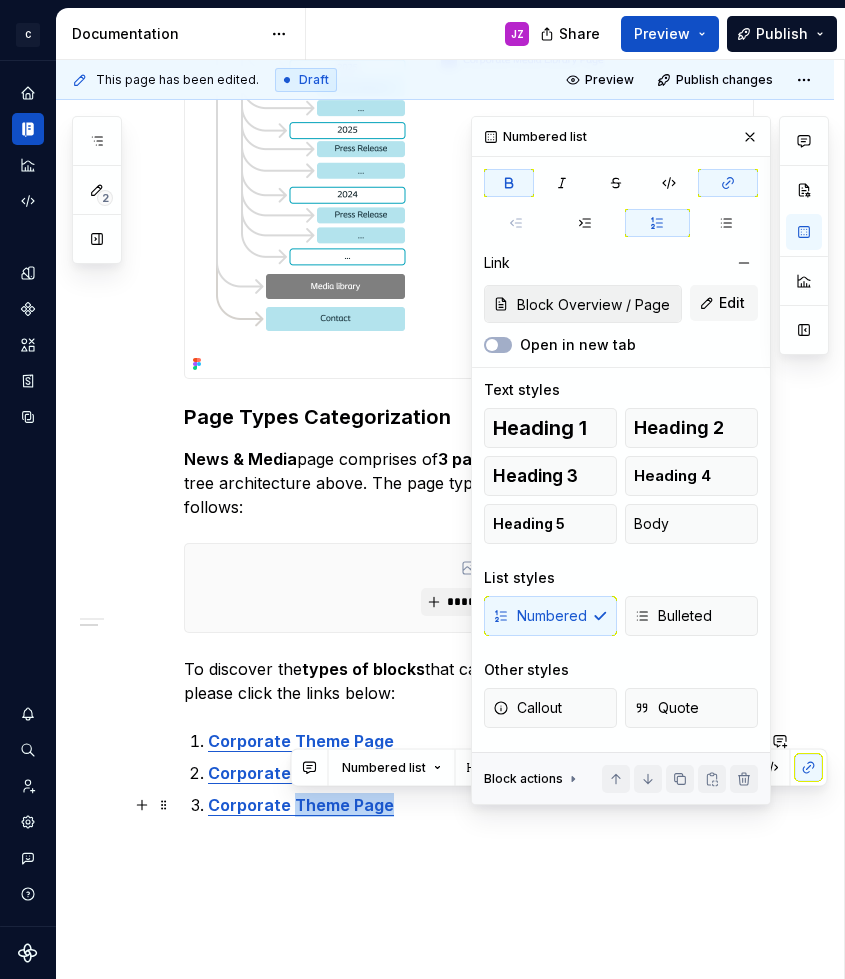 drag, startPoint x: 409, startPoint y: 815, endPoint x: 291, endPoint y: 804, distance: 118.511604 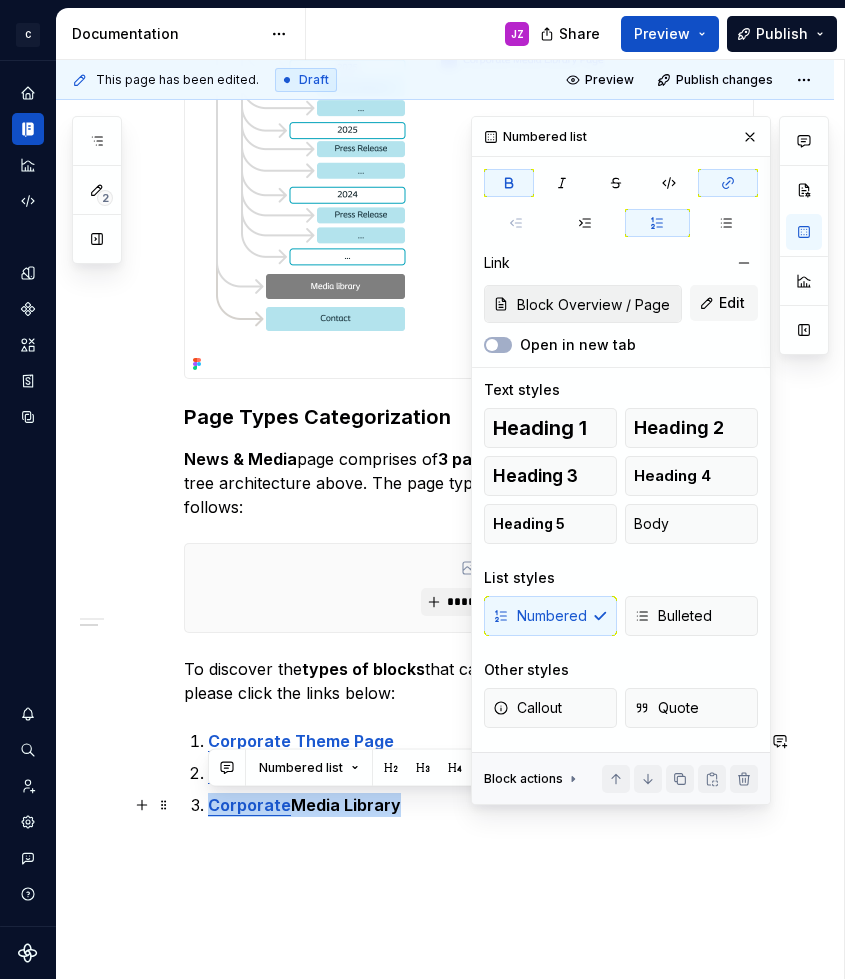 drag, startPoint x: 413, startPoint y: 810, endPoint x: 206, endPoint y: 810, distance: 207 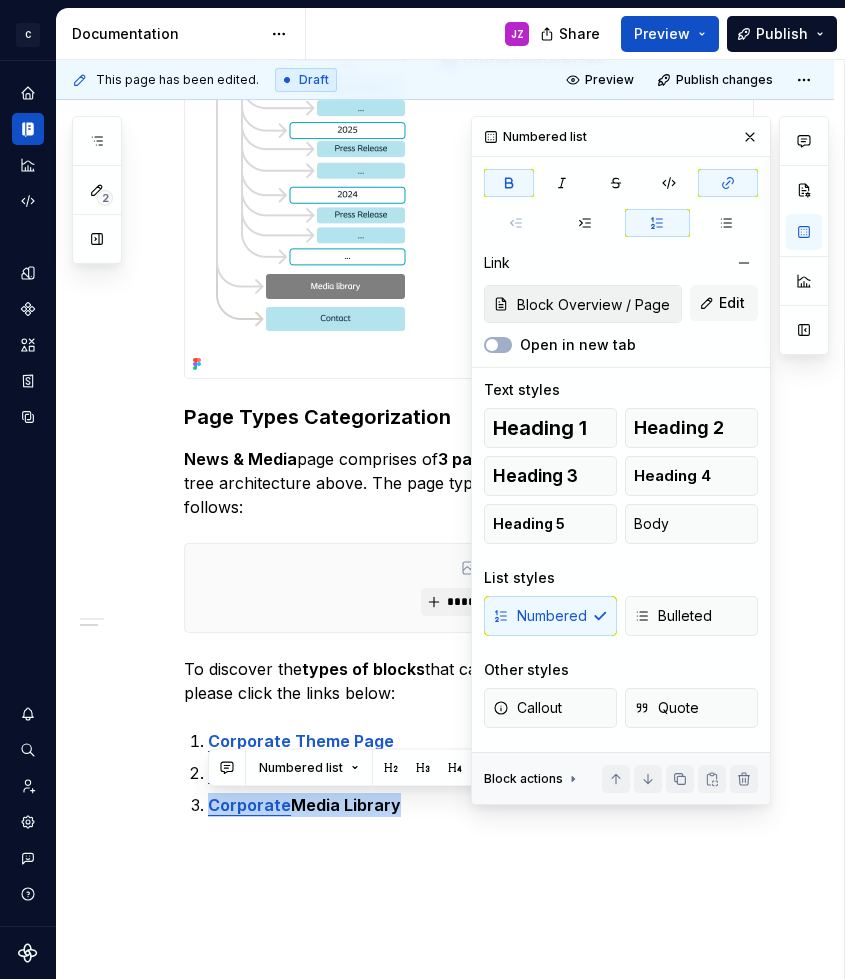 click 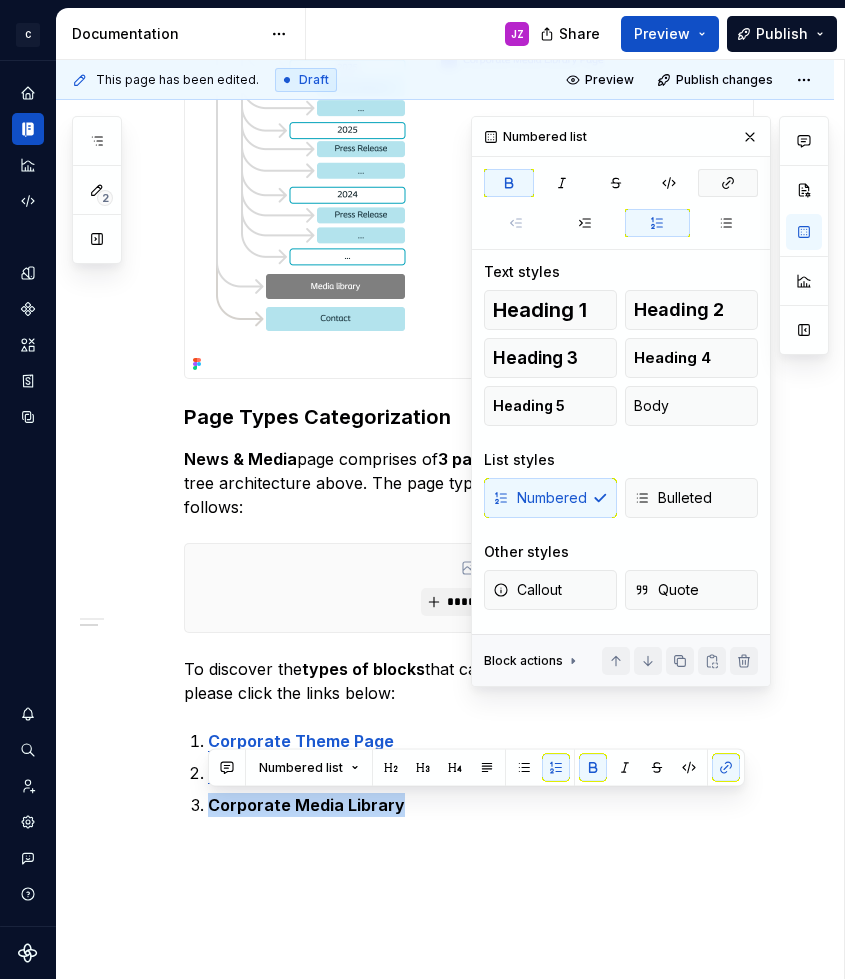click 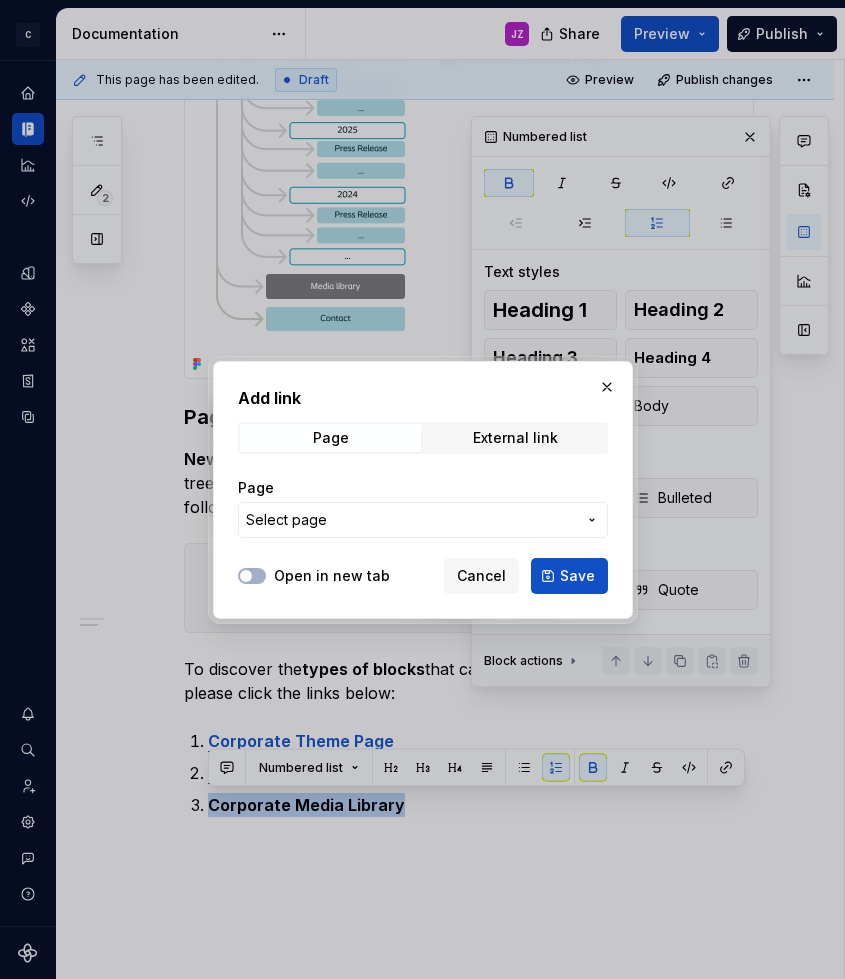click on "Select page" at bounding box center [411, 520] 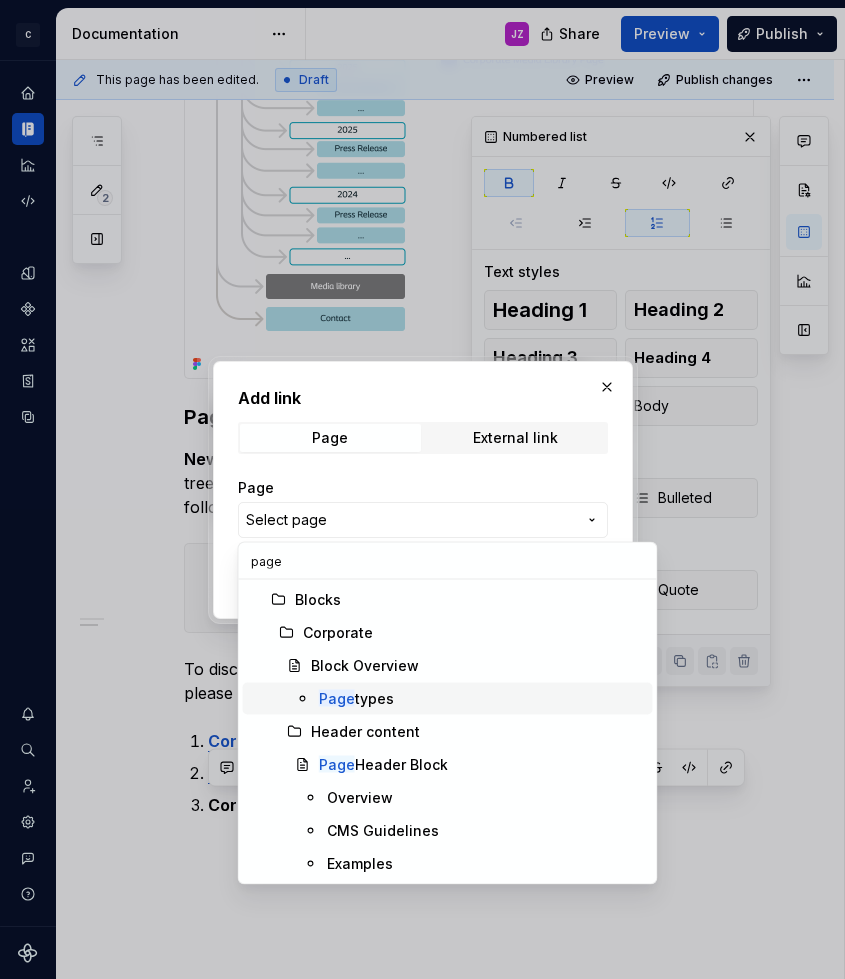 type on "page" 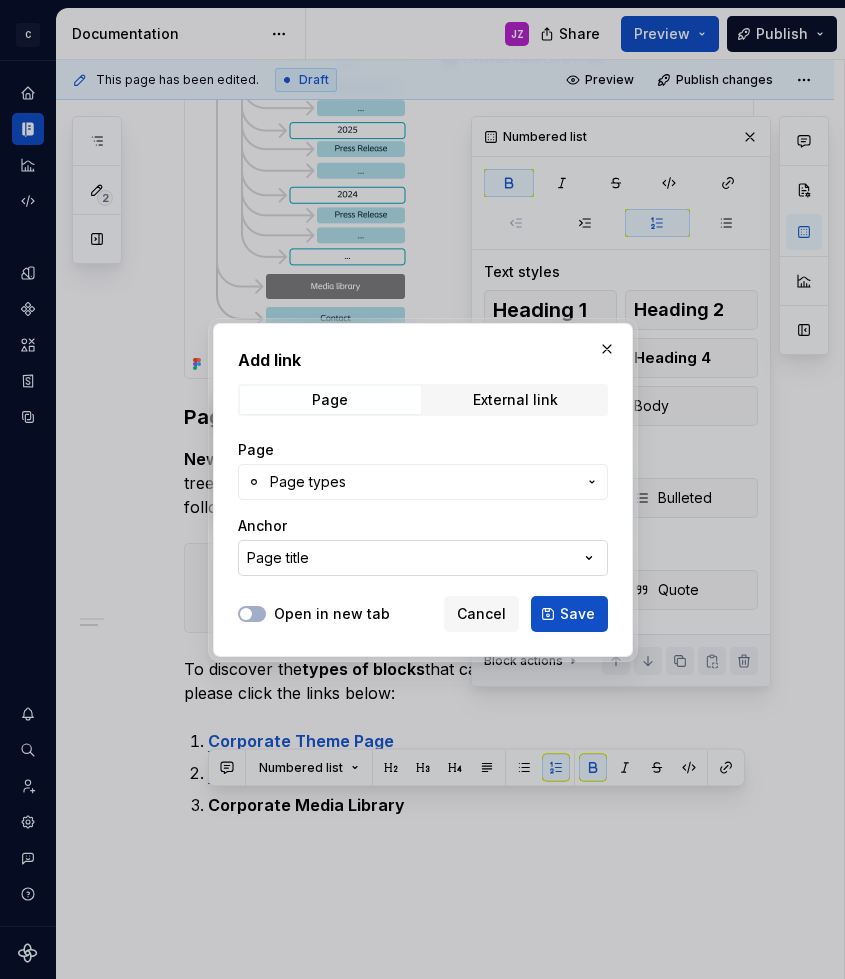 click on "Page title" at bounding box center (423, 558) 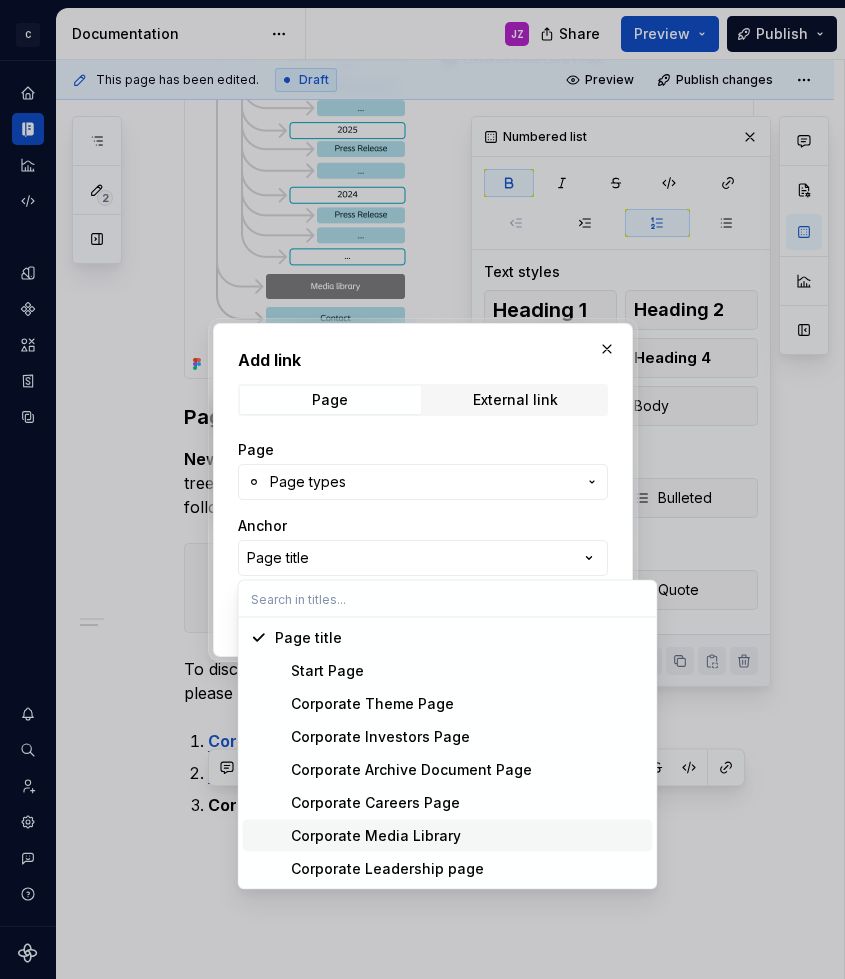 click on "Corporate Media Library" at bounding box center [368, 836] 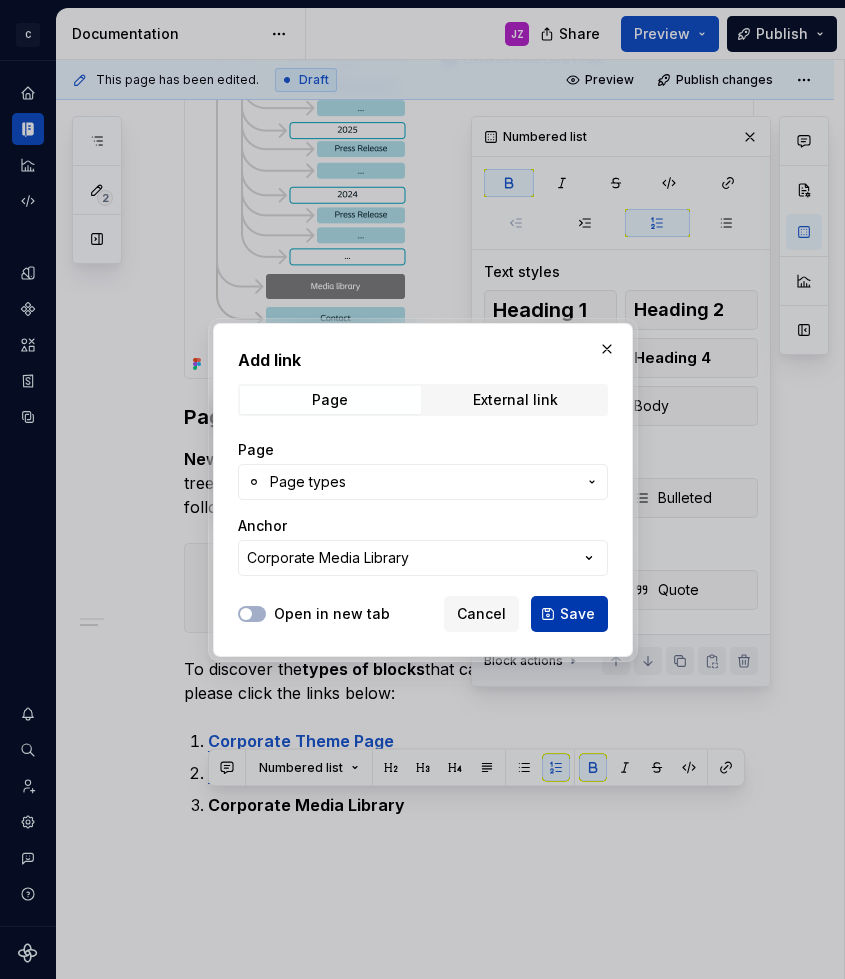 click on "Save" at bounding box center [577, 614] 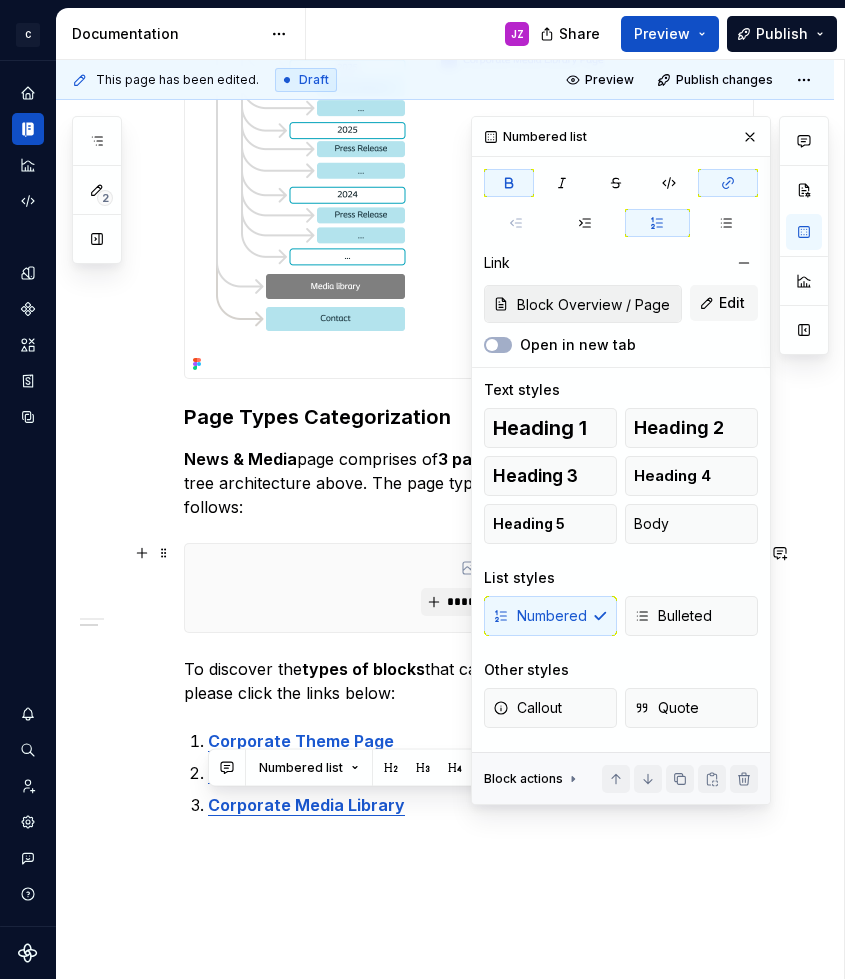 click on "Explore the detailed structure of our  News & Media  page within the  corporate site . This section provides an insightful overview of the various CMS page types available on  News & Media  page. Depending on the page type, you can easily identify and select the blocks they wish to edit or add. Navigate through the tree architecture to understand the layout and customization options. News & Media Page Tree Page Types Categorization News & Media  page comprises of  3 page types , as illustrated in the page tree architecture above. The page types had been marked on the tree as follows: ********* To discover the  types of blocks  that can be used within each page type, please click the links below: Corporate Theme Page Corporate Document Archive Page Corporate Media Library" at bounding box center (445, 401) 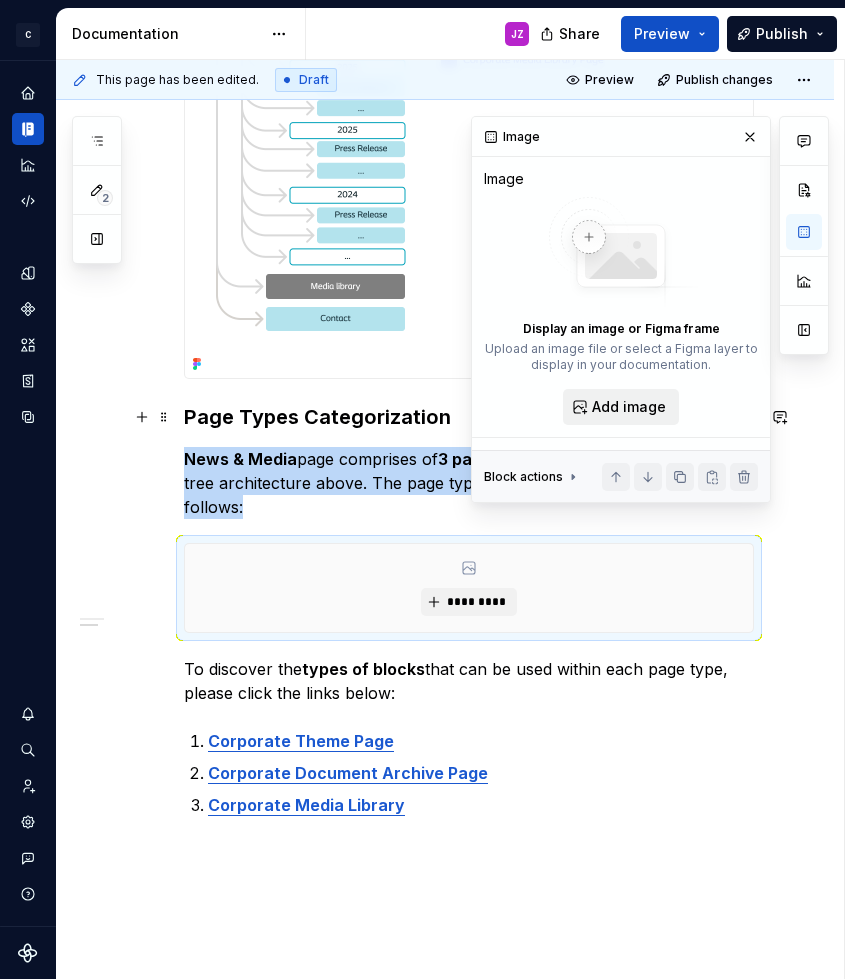 click on "Add image" at bounding box center (629, 407) 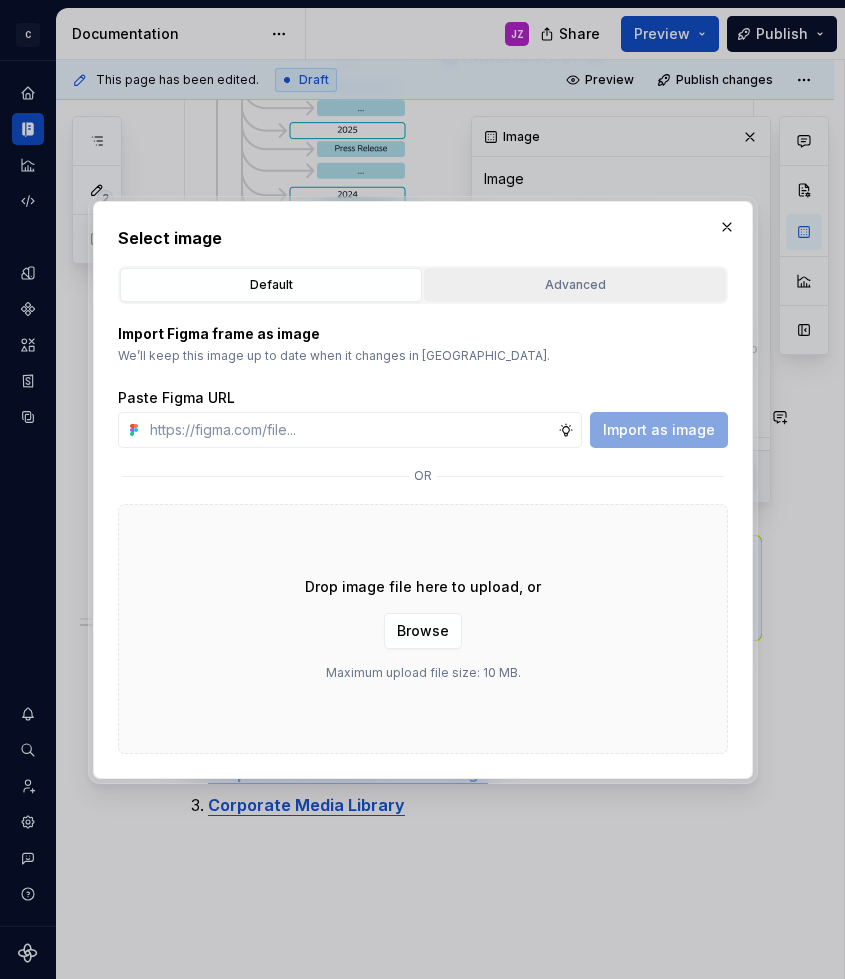 click on "Advanced" at bounding box center [575, 285] 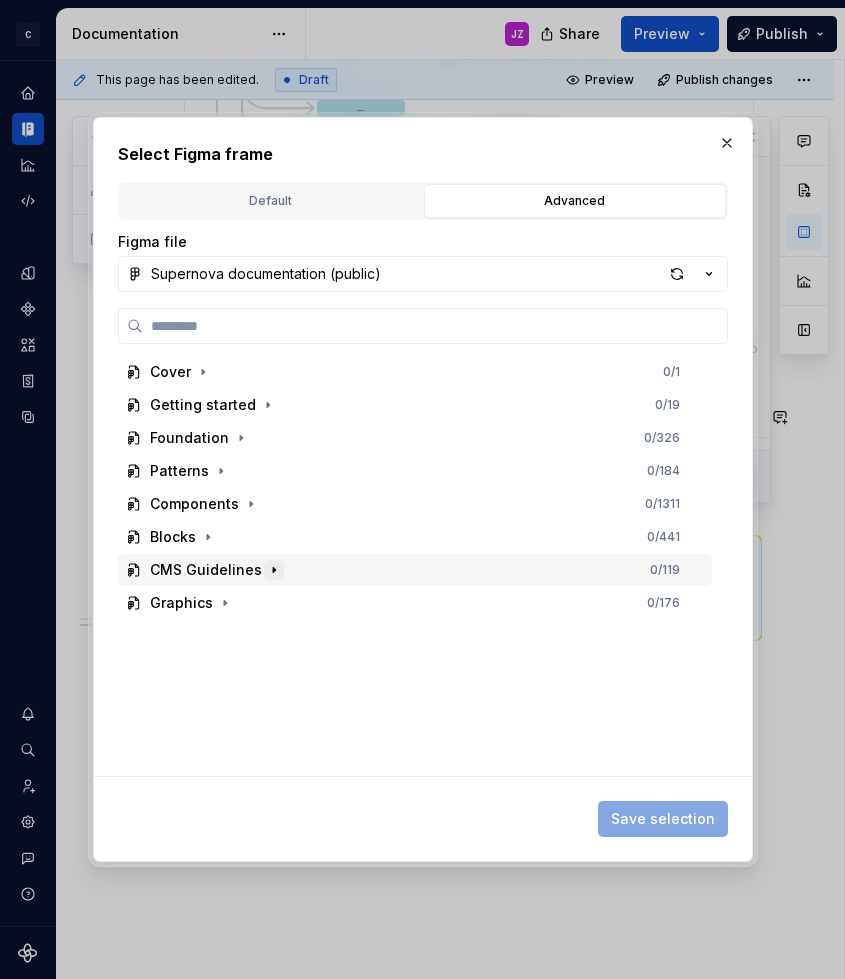 click 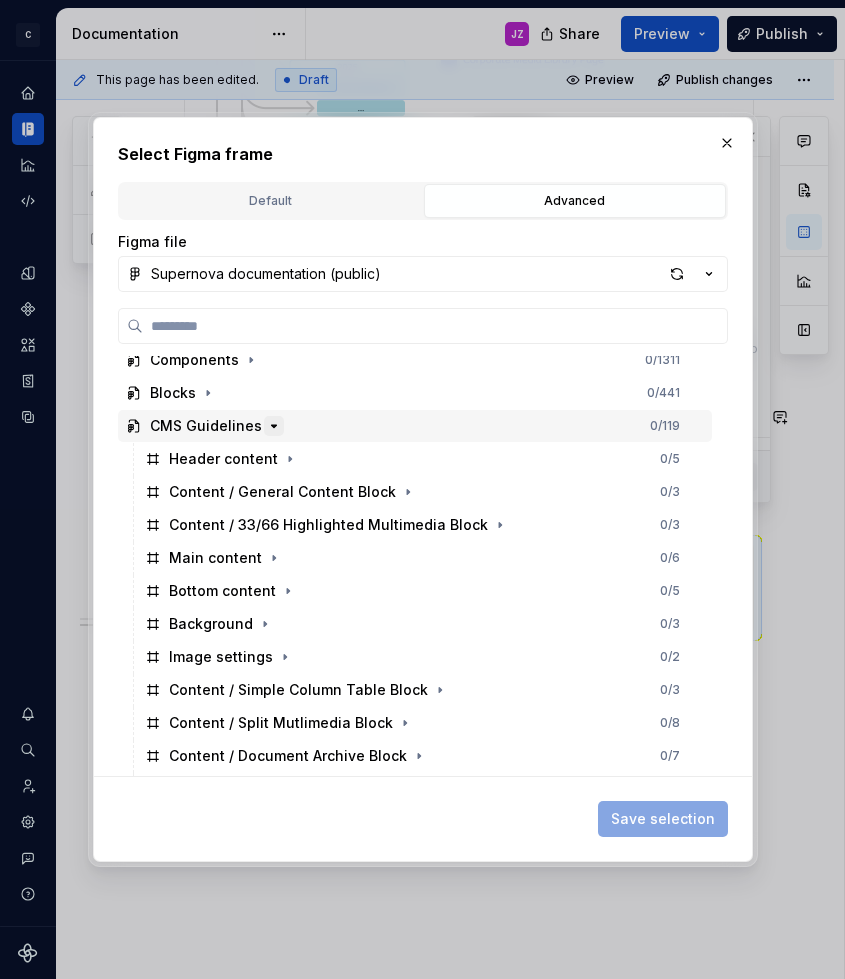 scroll, scrollTop: 139, scrollLeft: 0, axis: vertical 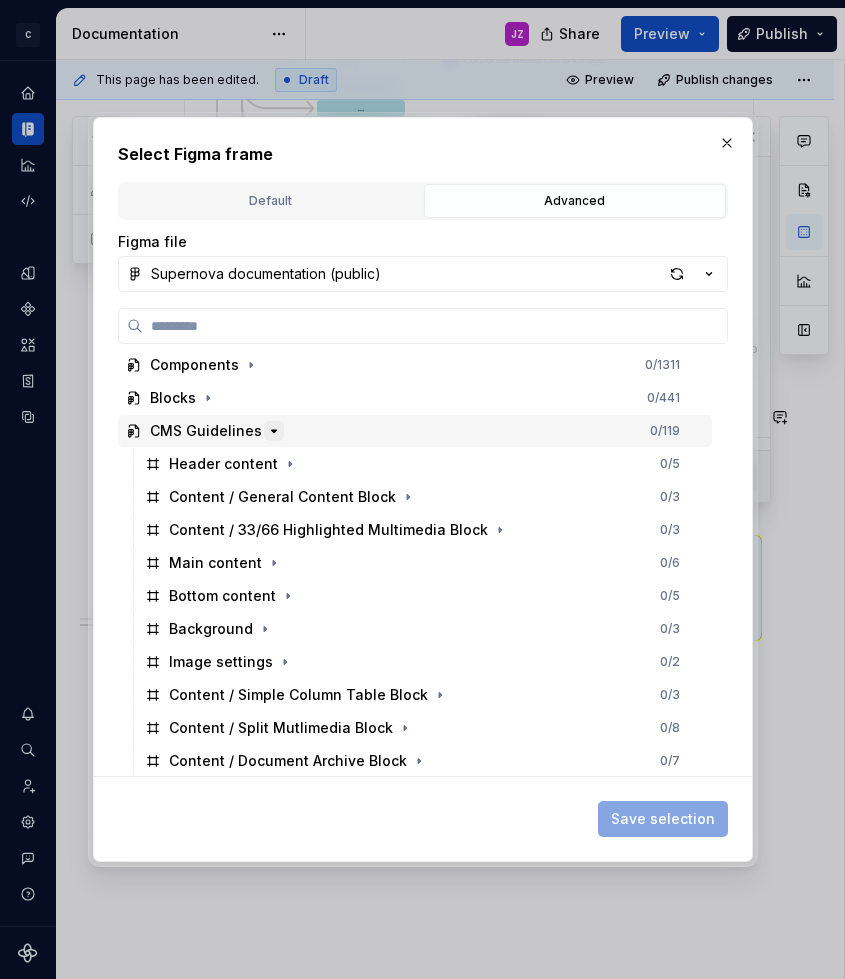 click 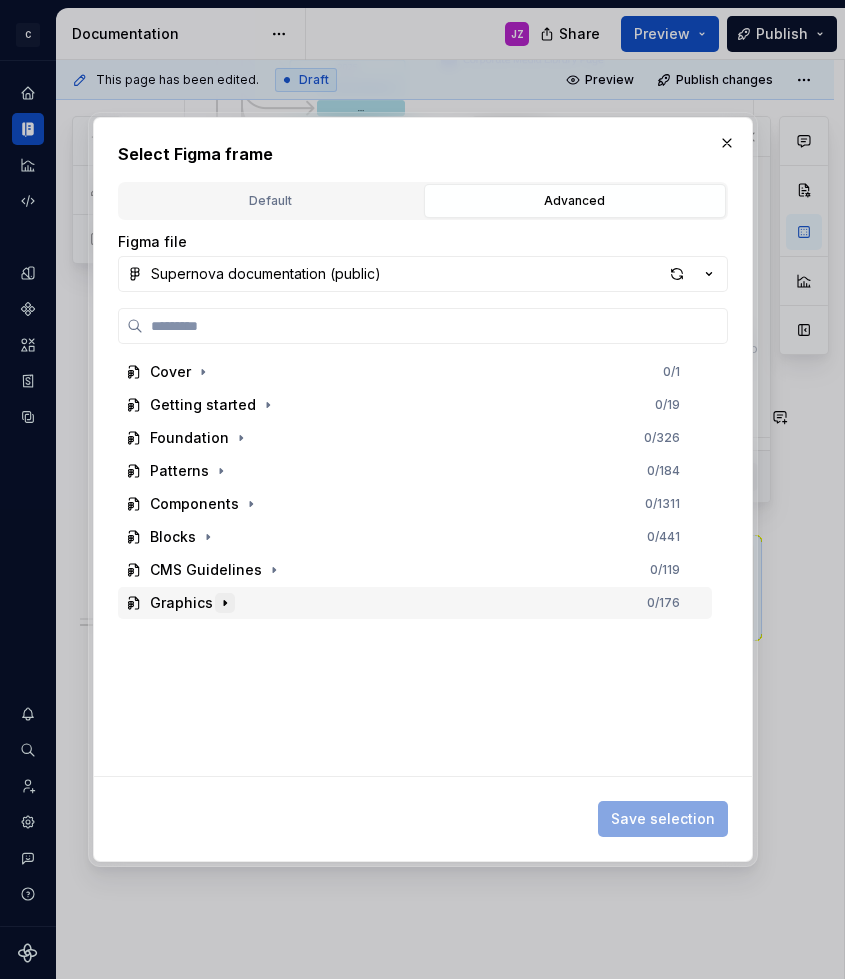 click 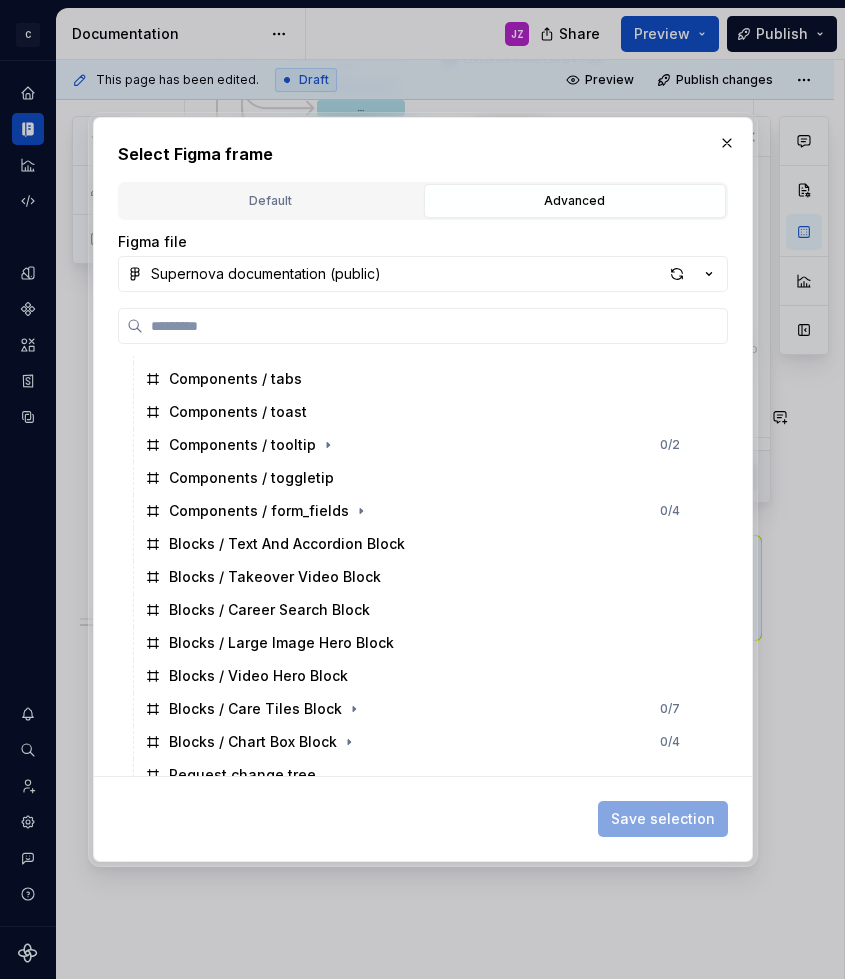 scroll, scrollTop: 2912, scrollLeft: 0, axis: vertical 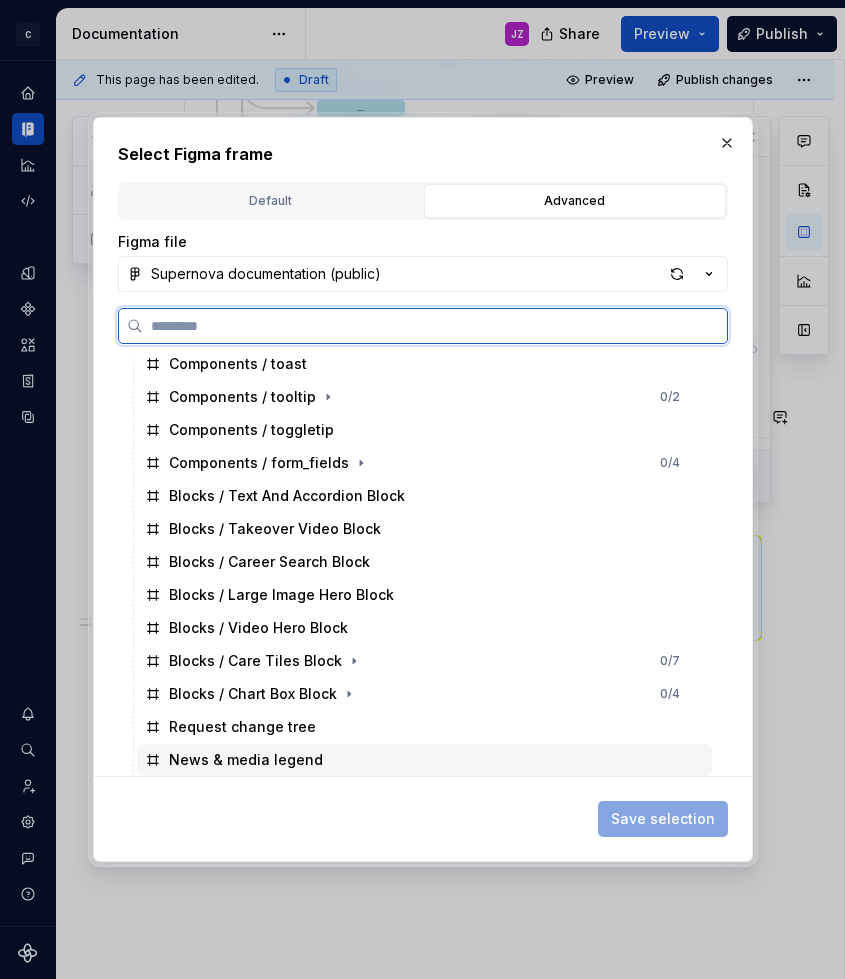 click on "News & media legend" at bounding box center [246, 760] 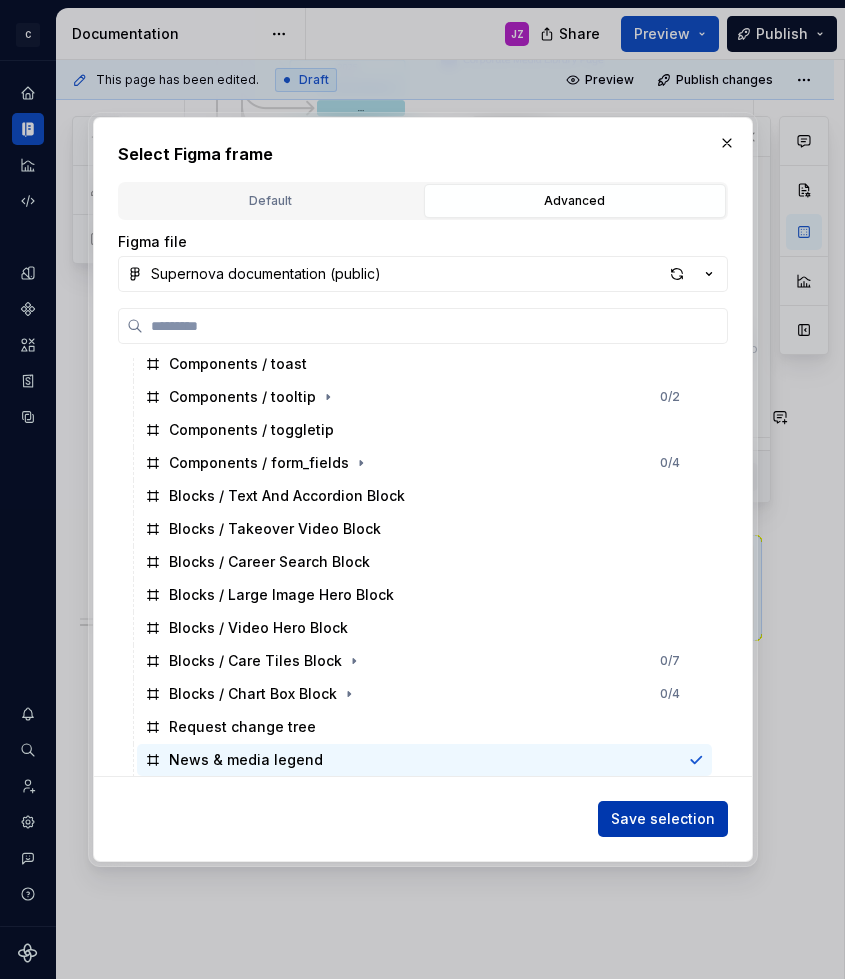 click on "Save selection" at bounding box center (663, 819) 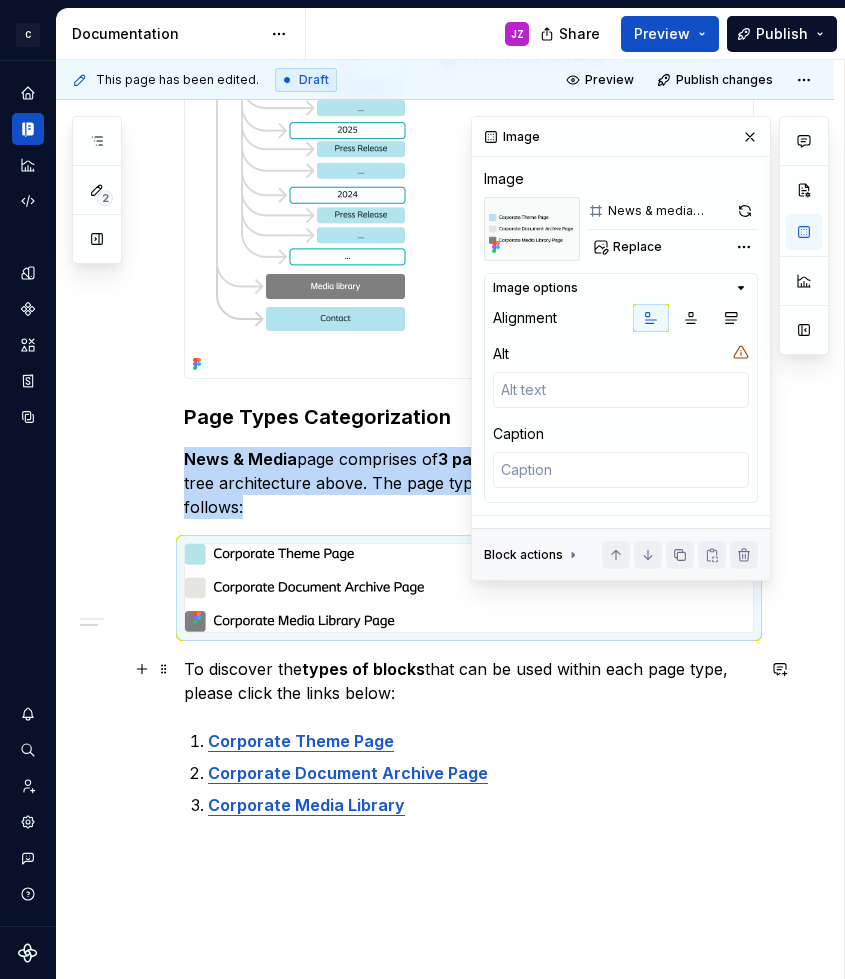 click on "To discover the  types of blocks  that can be used within each page type, please click the links below:" at bounding box center (469, 681) 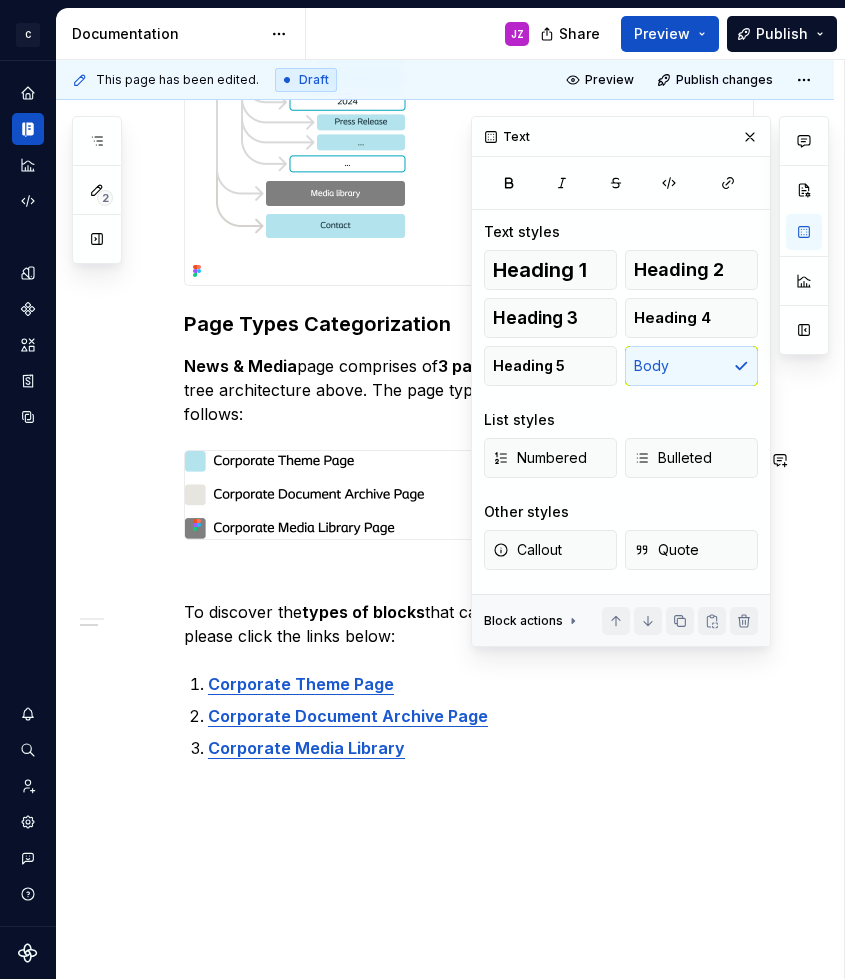 scroll, scrollTop: 809, scrollLeft: 0, axis: vertical 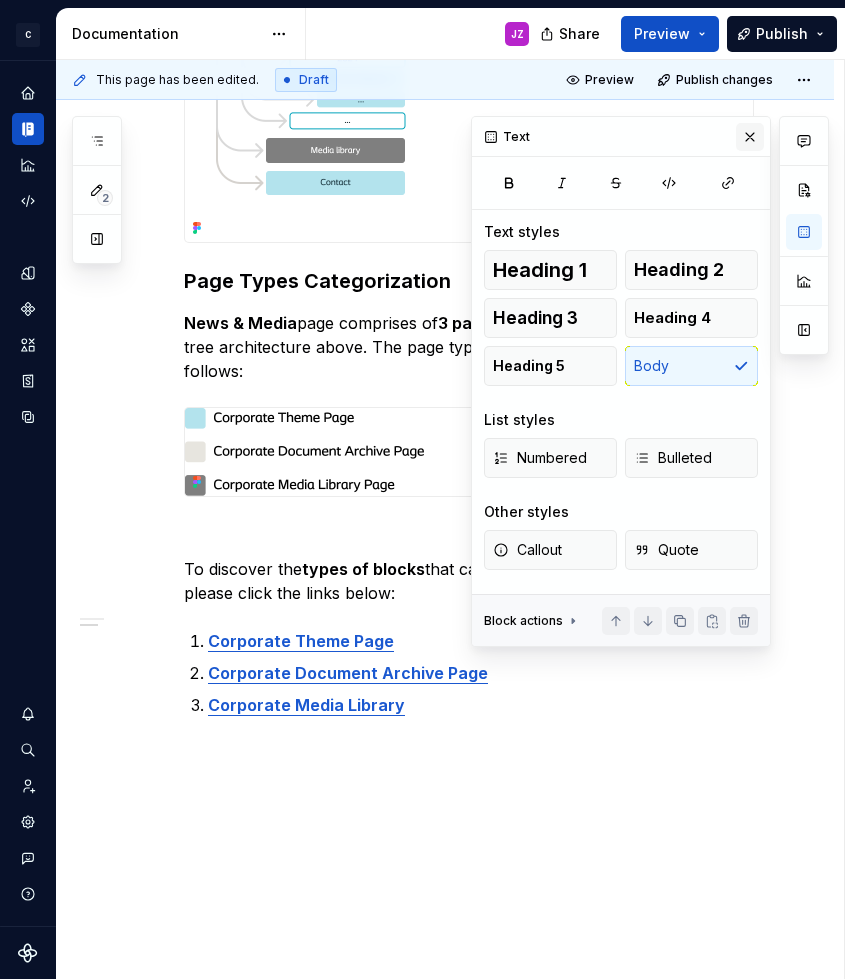 click at bounding box center [750, 137] 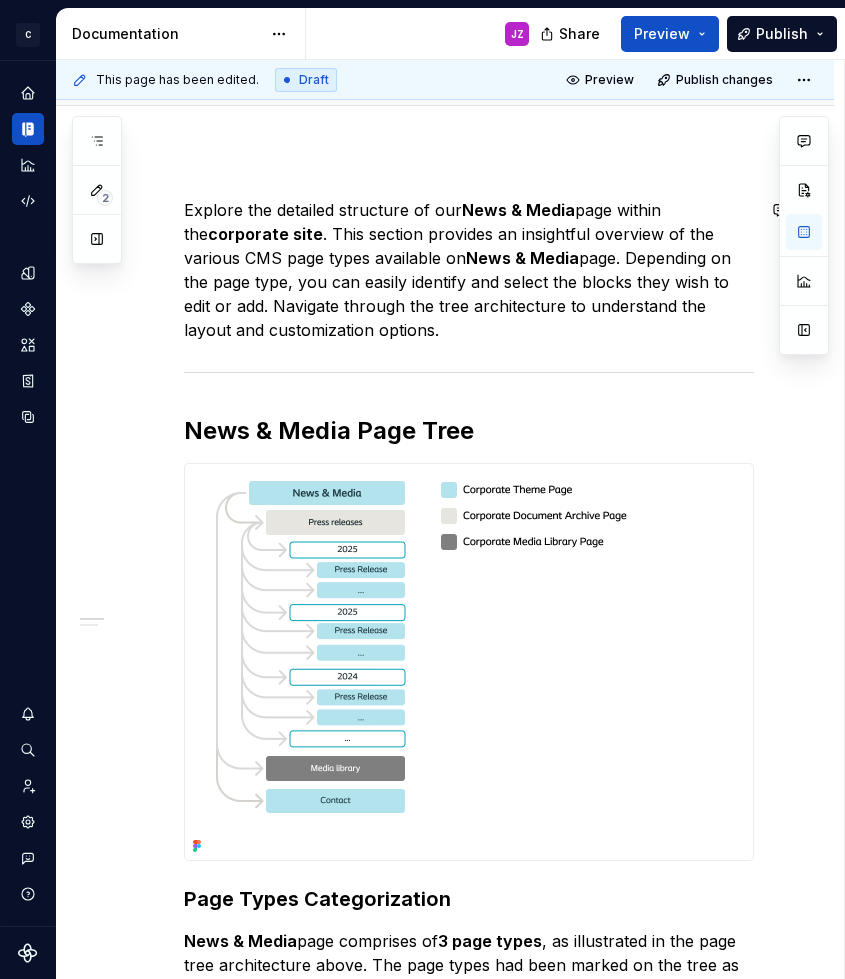 scroll, scrollTop: 0, scrollLeft: 0, axis: both 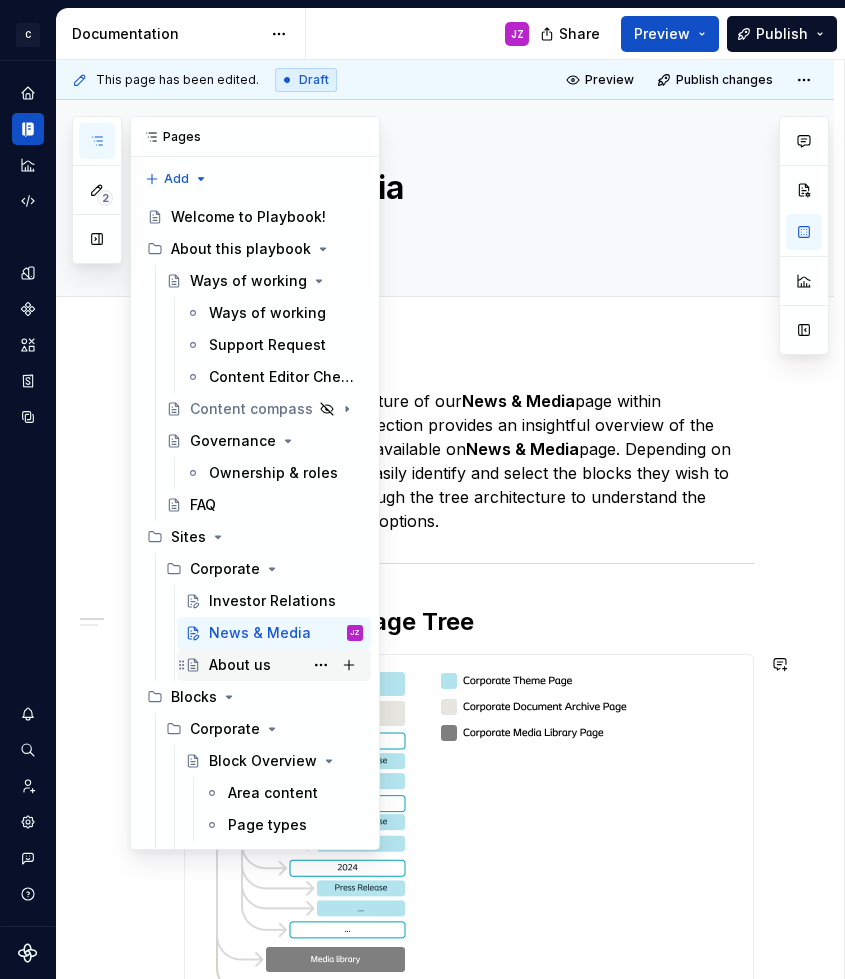 click on "About us" at bounding box center (240, 665) 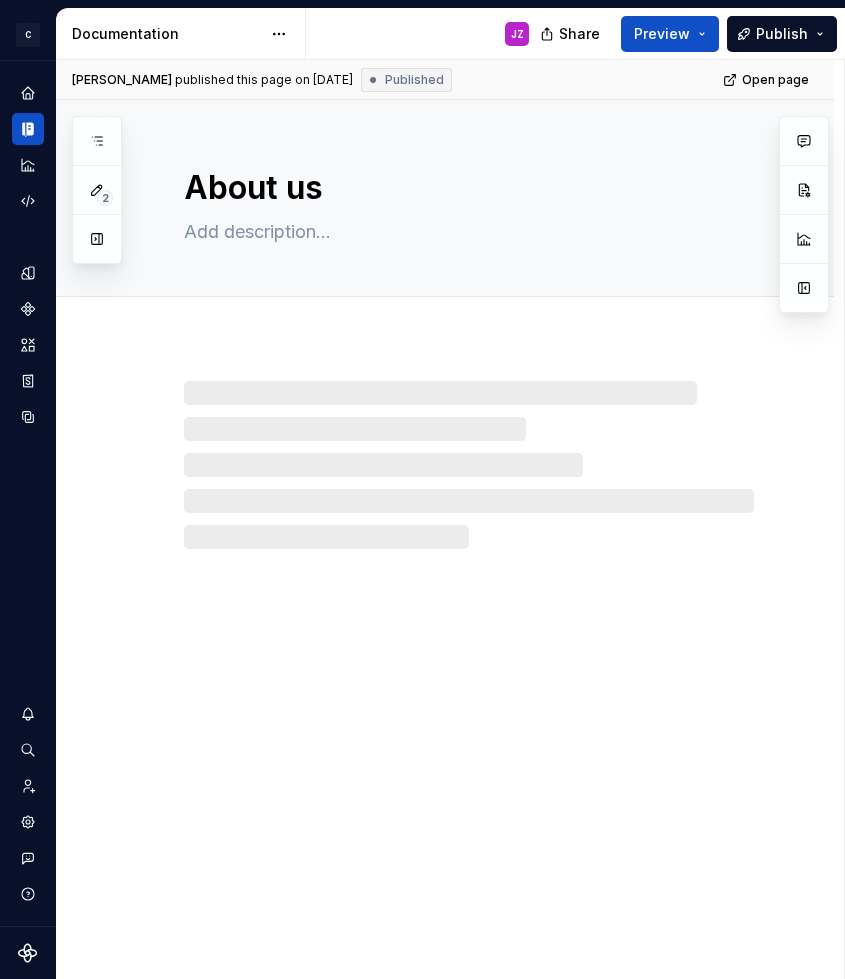 click at bounding box center (469, 465) 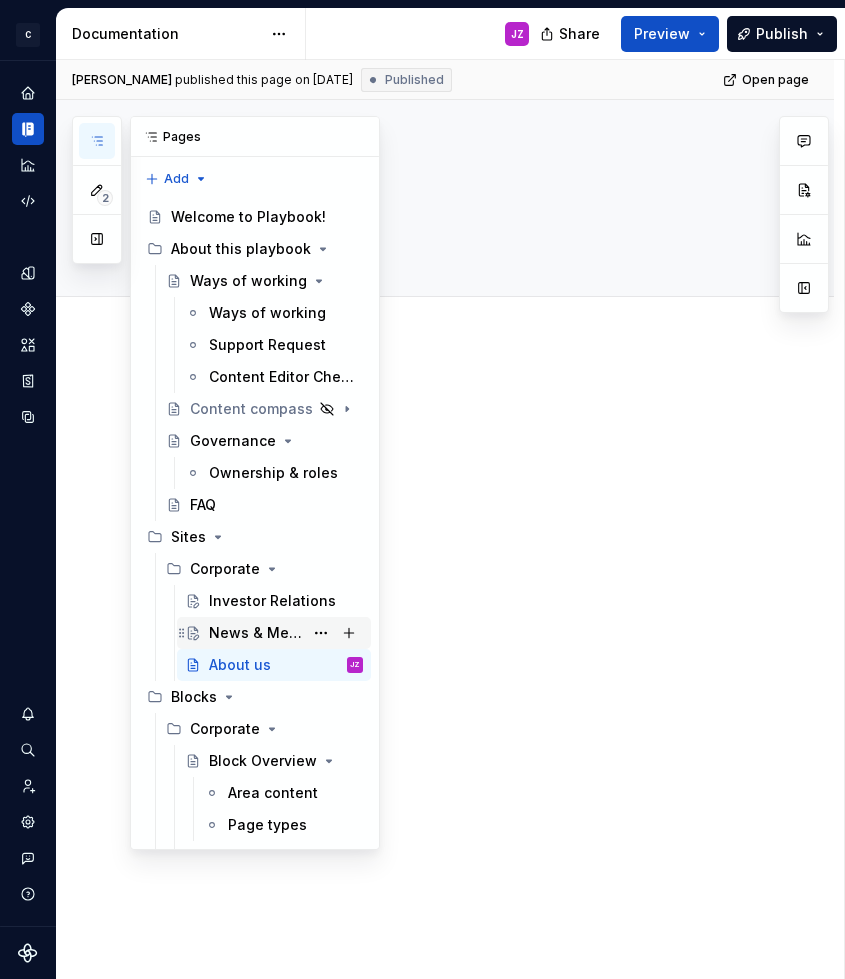 click on "News & Media" at bounding box center (256, 633) 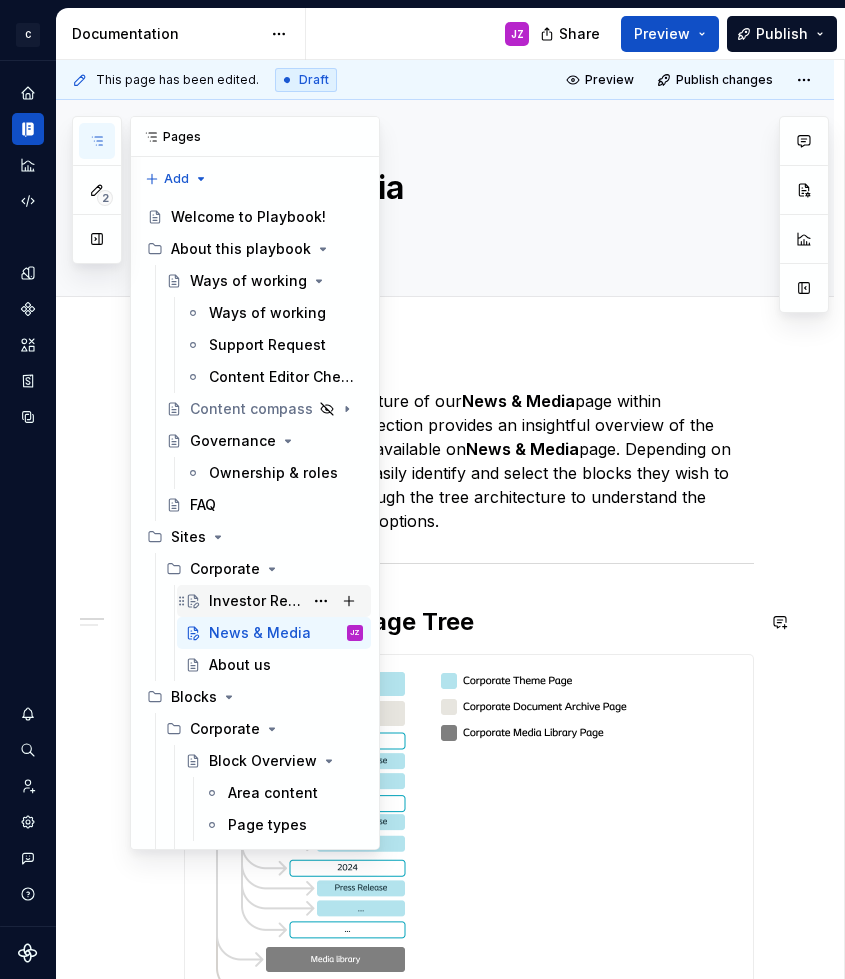 click on "Investor Relations" at bounding box center [256, 601] 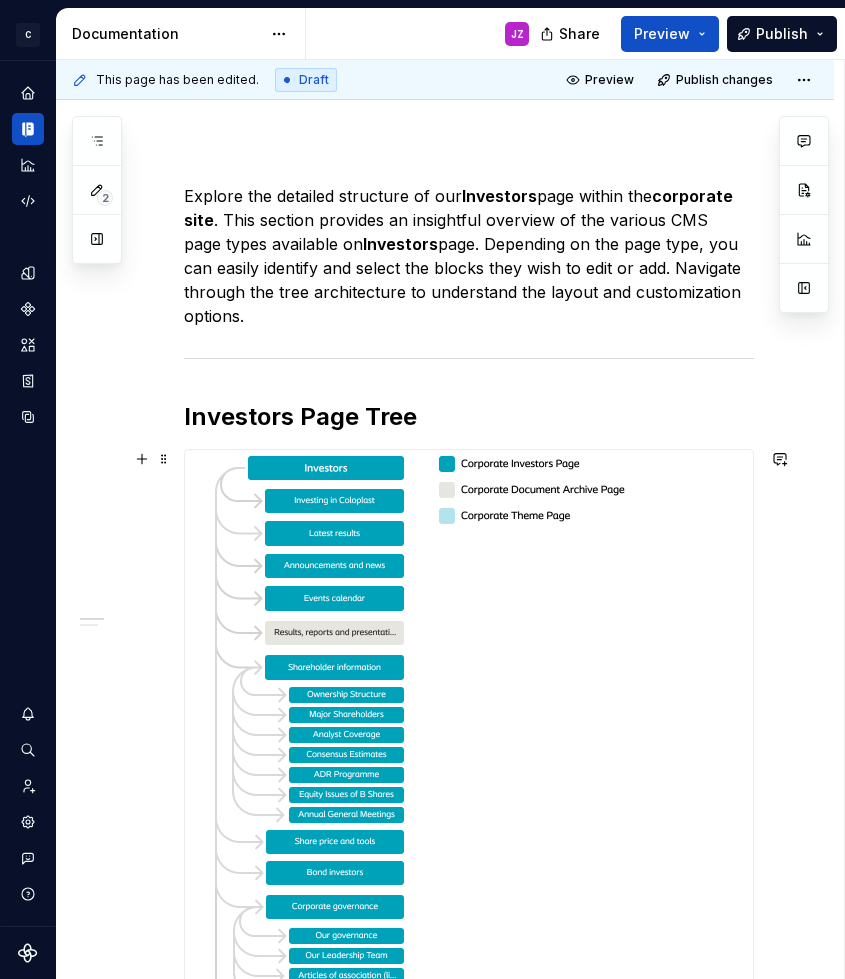 scroll, scrollTop: 258, scrollLeft: 0, axis: vertical 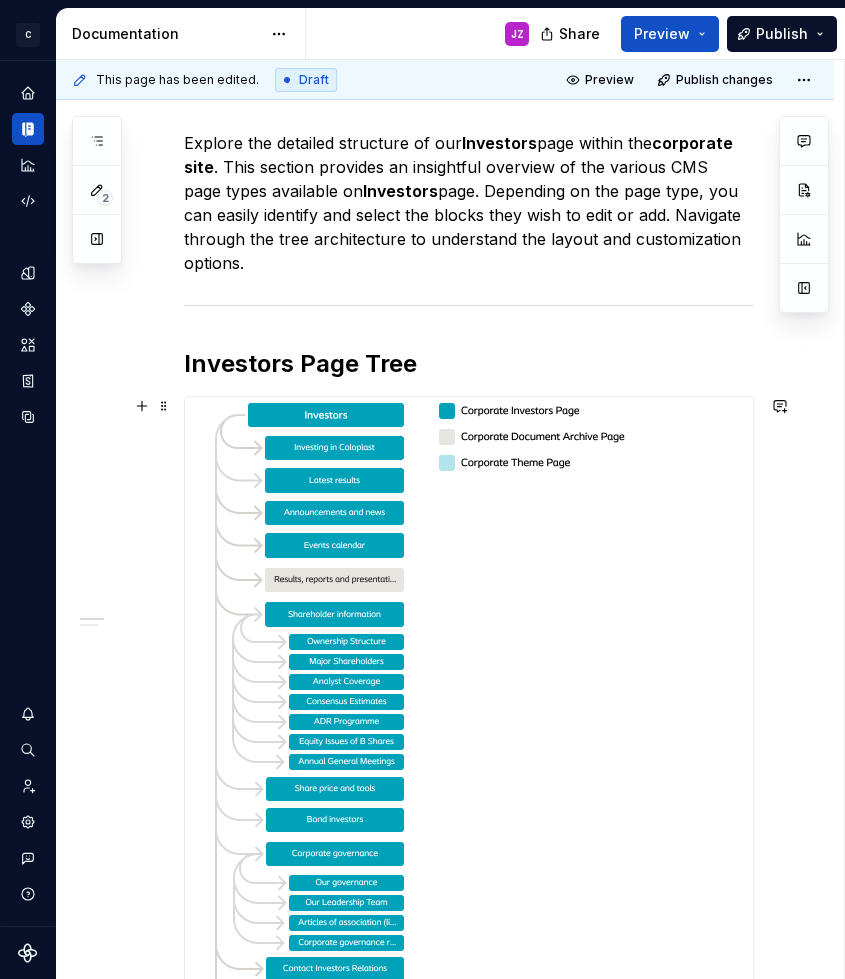click at bounding box center [412, 863] 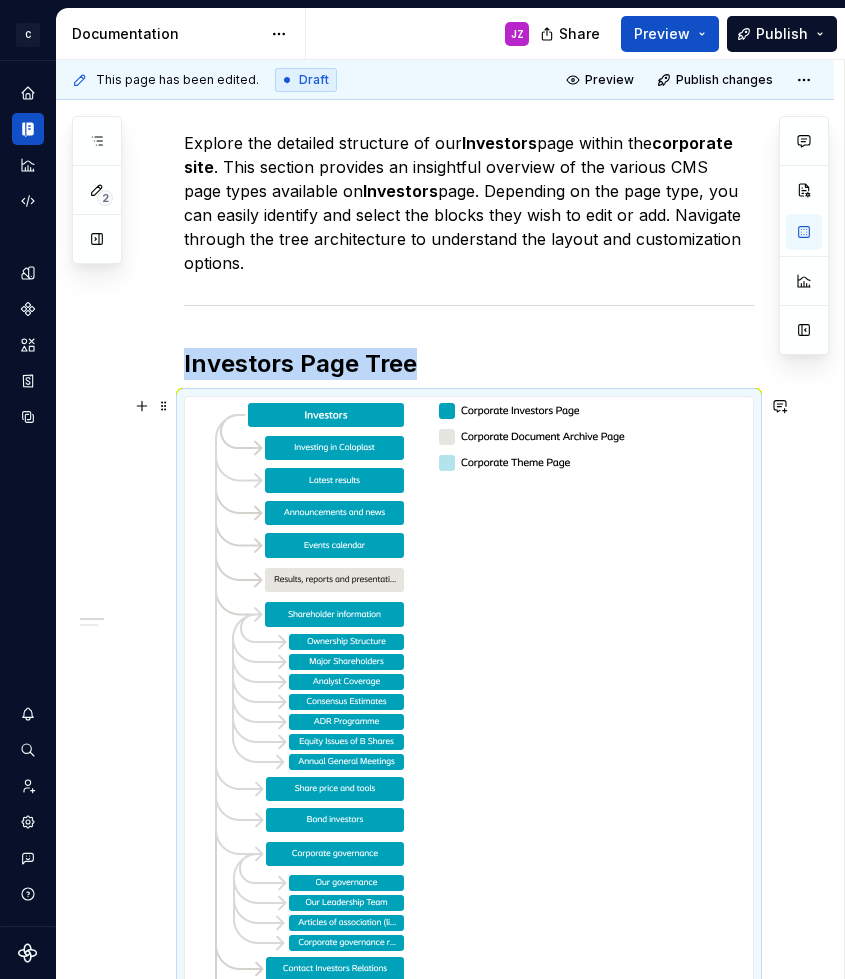click at bounding box center [412, 863] 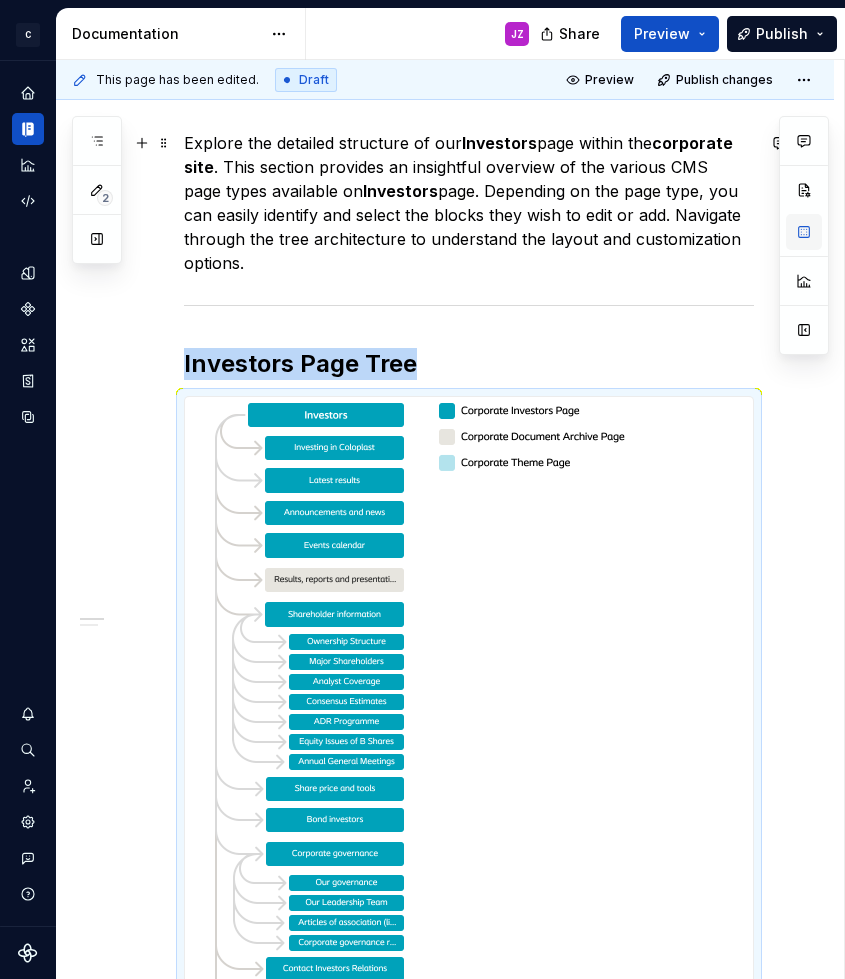 click at bounding box center [804, 232] 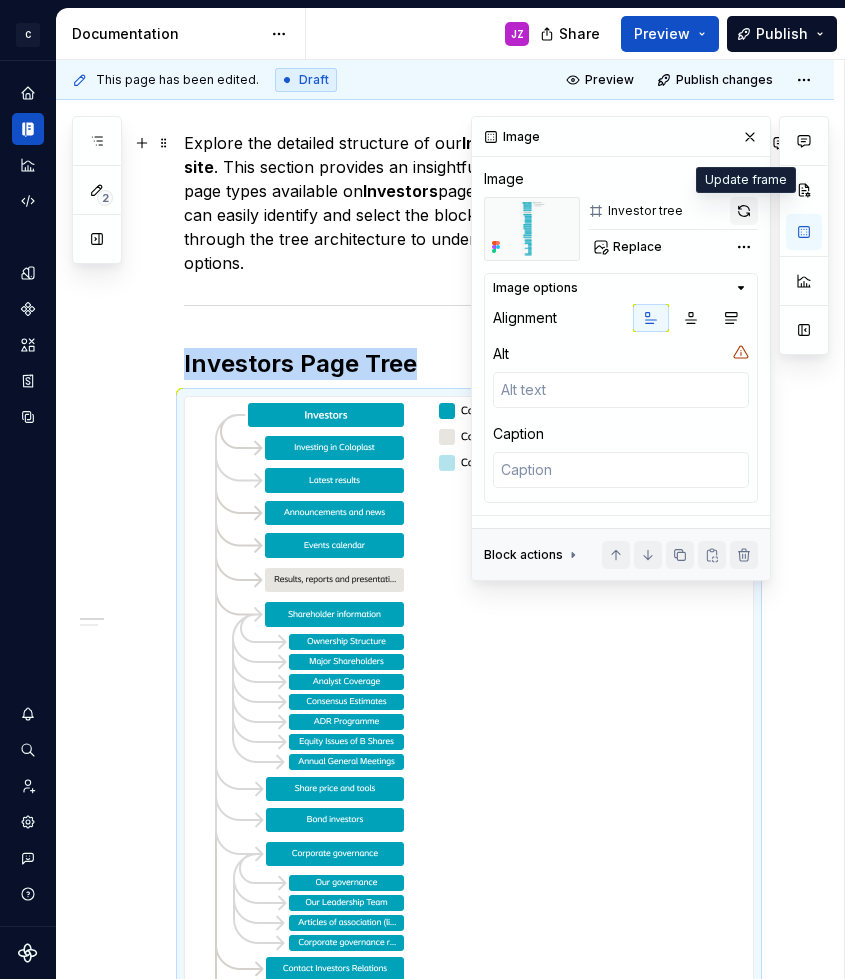 click at bounding box center (744, 211) 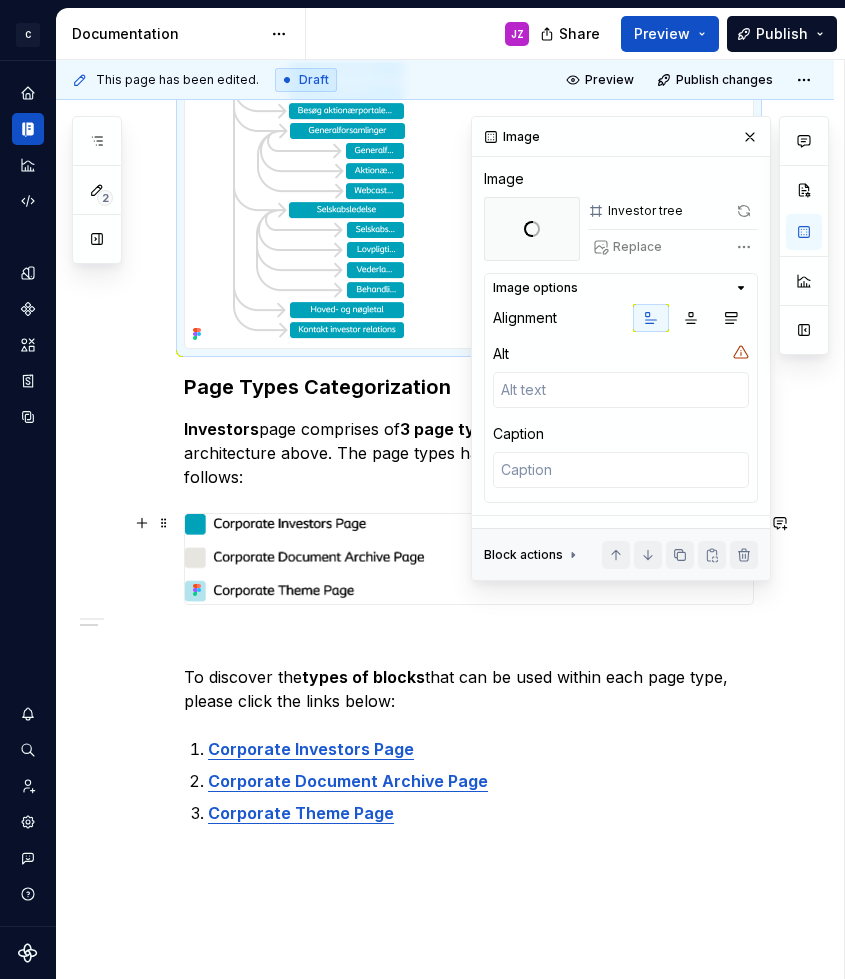 scroll, scrollTop: 1262, scrollLeft: 0, axis: vertical 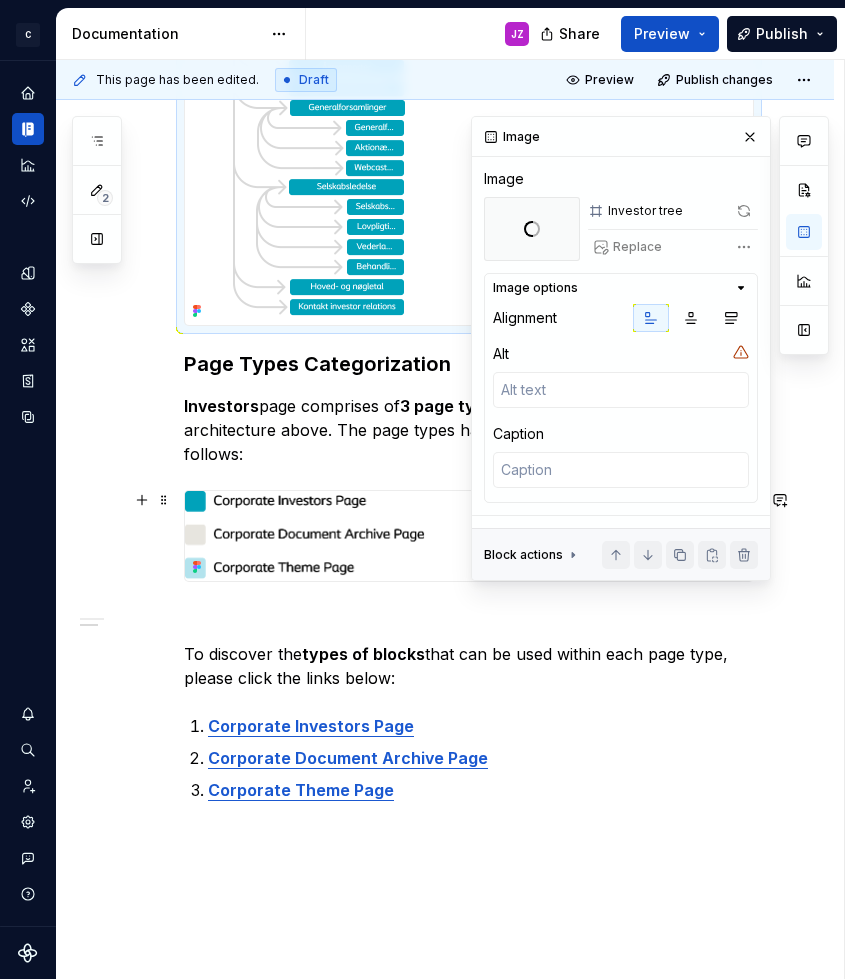 click at bounding box center (307, 536) 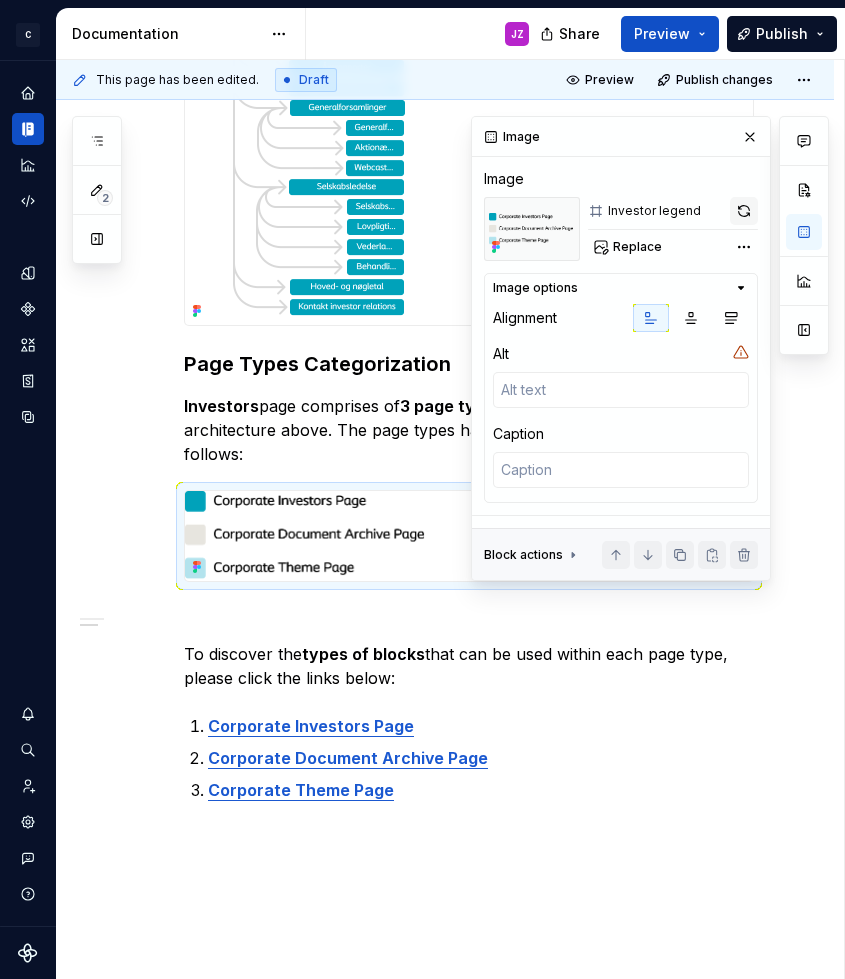 click at bounding box center (744, 211) 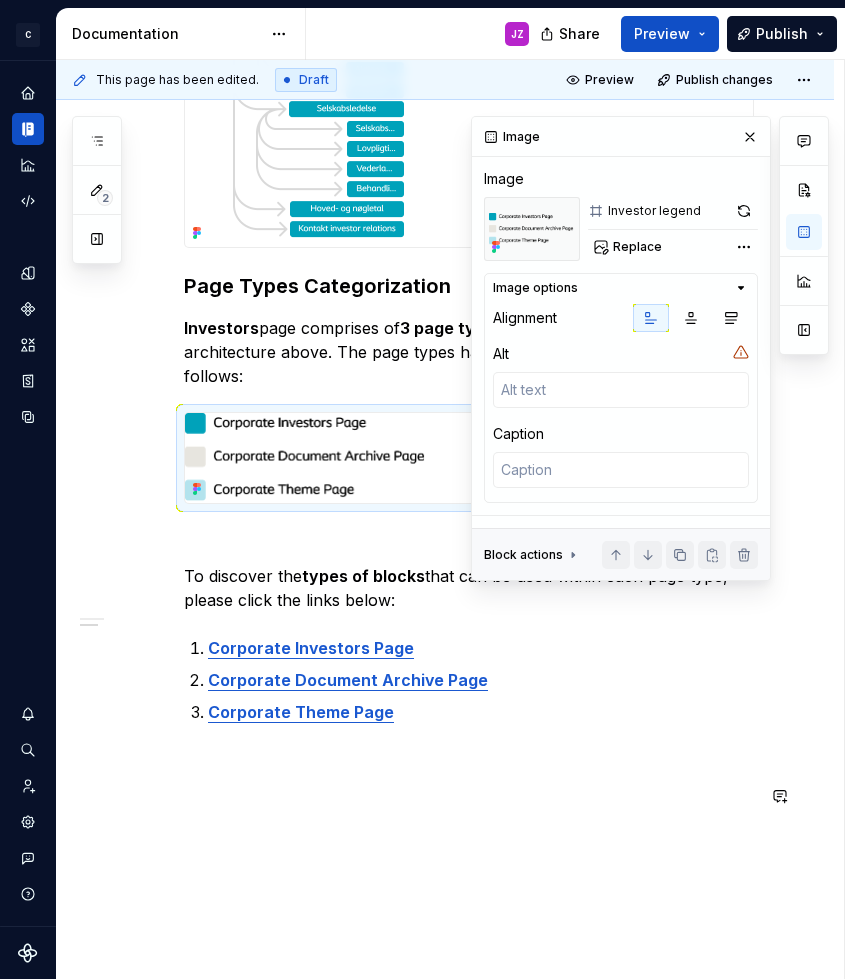 scroll, scrollTop: 1487, scrollLeft: 0, axis: vertical 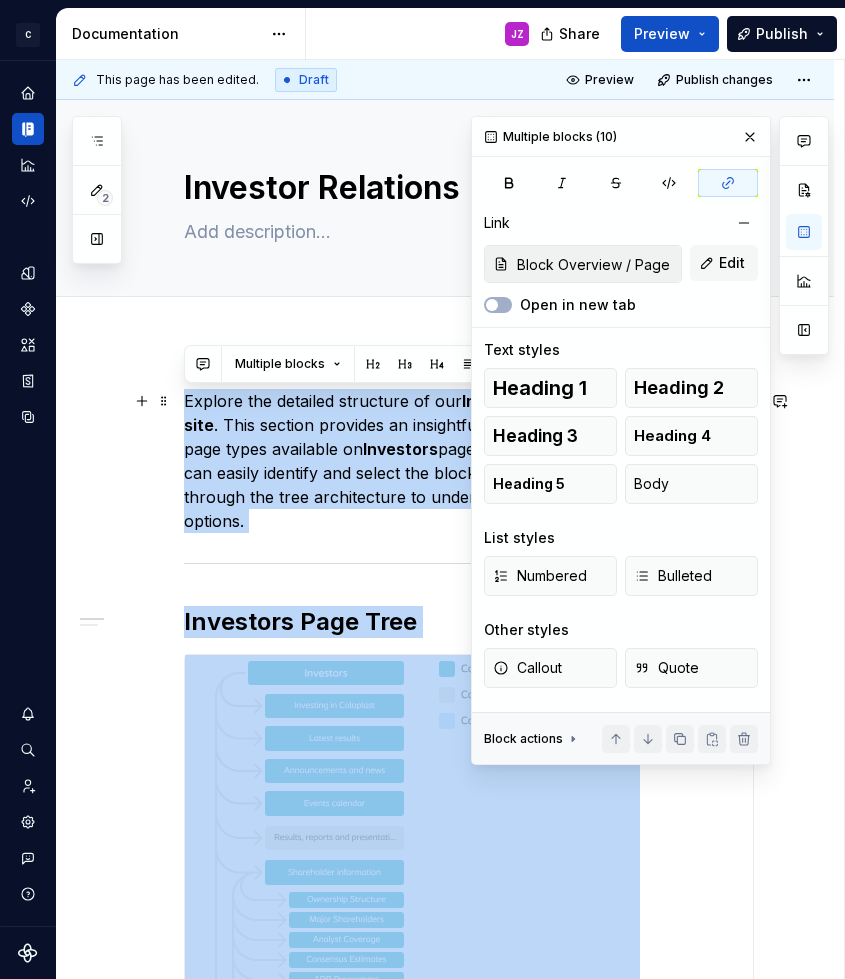drag, startPoint x: 409, startPoint y: 573, endPoint x: 183, endPoint y: 409, distance: 279.23468 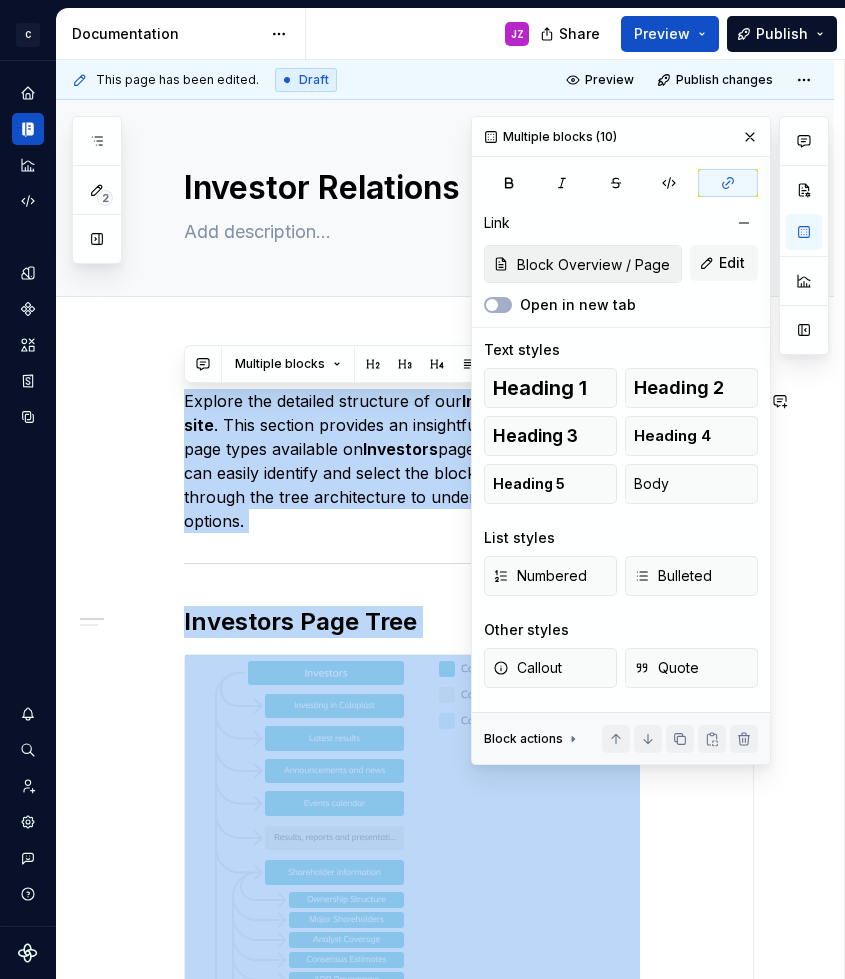 copy on "Explore the detailed structure of our  Investors  page within the  corporate site . This section provides an insightful overview of the various CMS page types available on  Investors  page. Depending on the page type, you can easily identify and select the blocks they wish to edit or add. Navigate through the tree architecture to understand the layout and customization options. Investors Page Tree Page Types Categorization Investors  page comprises of  3 page types , as illustrated in the page tree architecture above. The page types had been marked on the tree as follows: To discover the  types of blocks  that can be used within each page type, please click the links below: Corporate Investors Page Corporate Document Archive Page Corporate Theme Page" 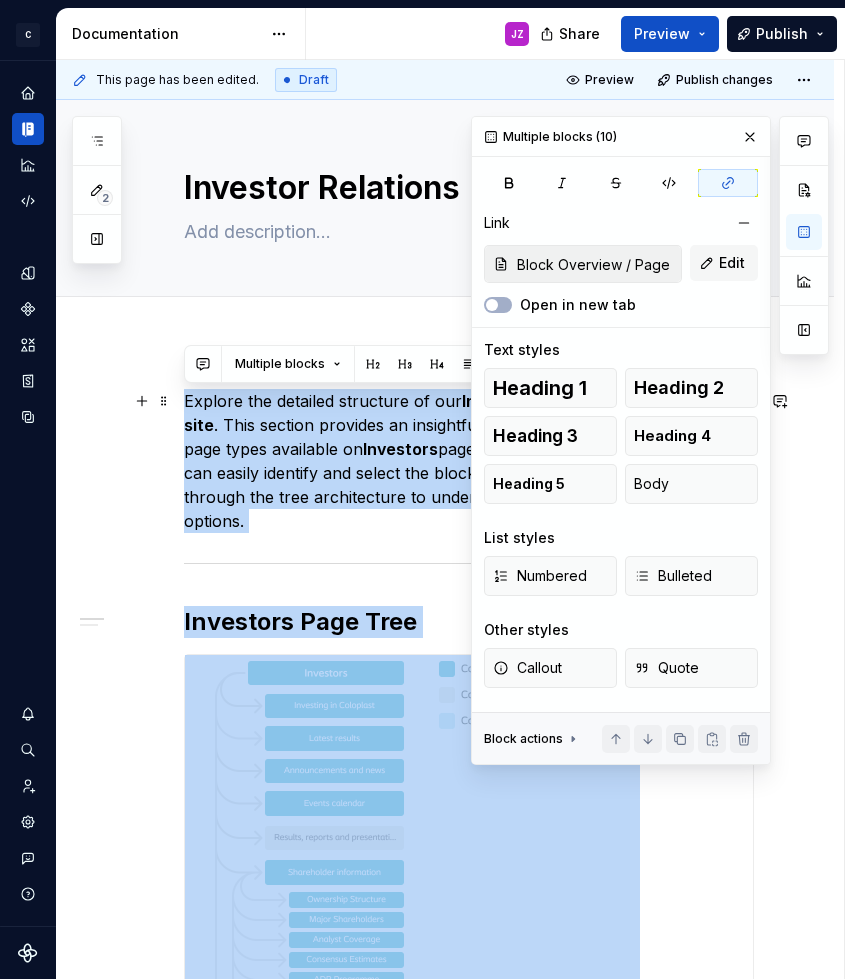 click on "Explore the detailed structure of our  Investors  page within the  corporate site . This section provides an insightful overview of the various CMS page types available on  Investors  page. Depending on the page type, you can easily identify and select the blocks they wish to edit or add. Navigate through the tree architecture to understand the layout and customization options. Investors Page Tree Page Types Categorization Investors  page comprises of  3 page types , as illustrated in the page tree architecture above. The page types had been marked on the tree as follows: To discover the  types of blocks  that can be used within each page type, please click the links below: Corporate Investors Page Corporate Document Archive Page Corporate Theme Page" at bounding box center [445, 1403] 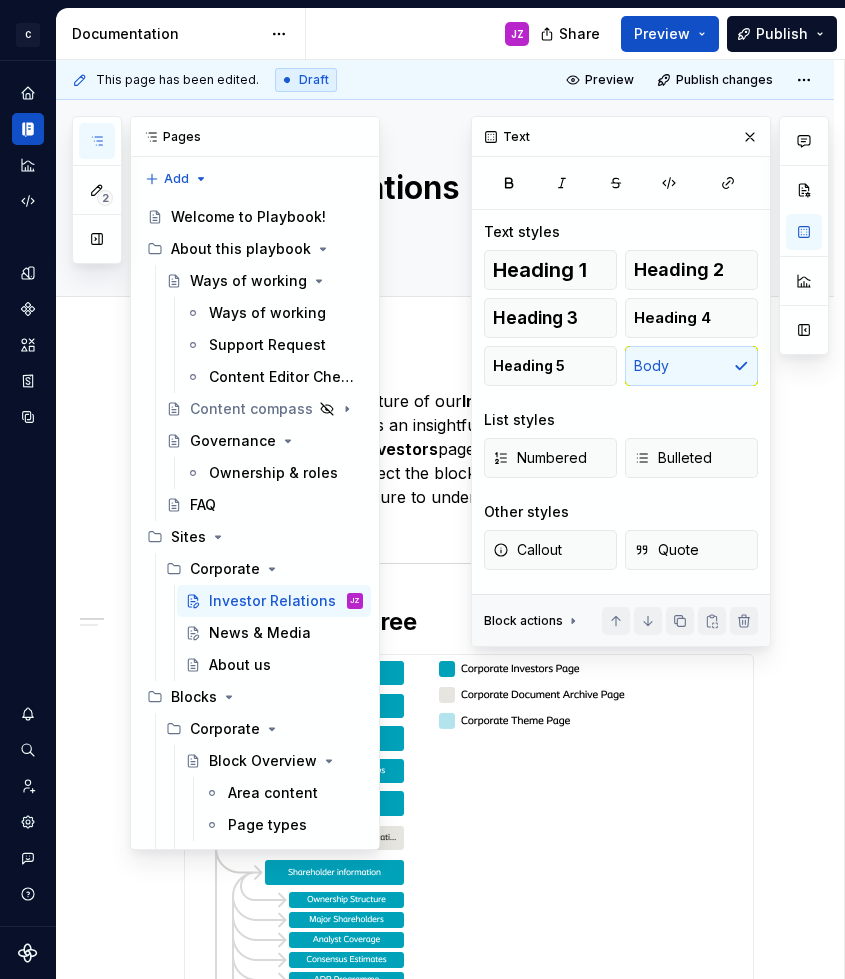 click on "2" at bounding box center (97, 190) 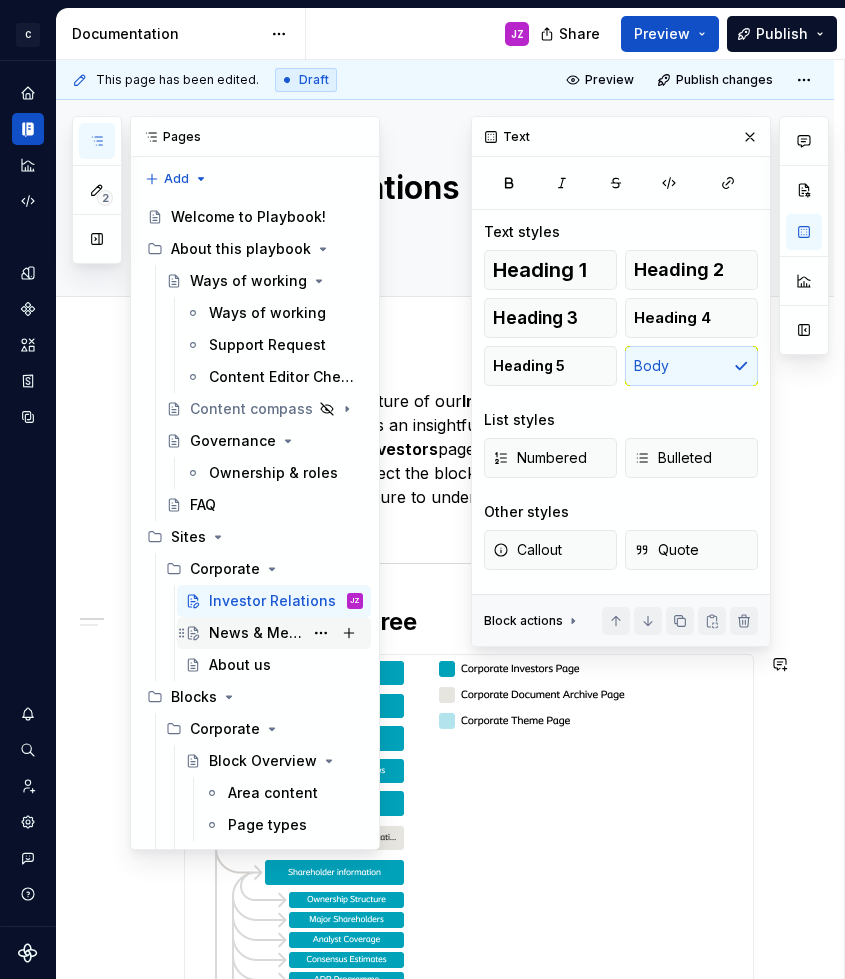 click on "News & Media" at bounding box center (256, 633) 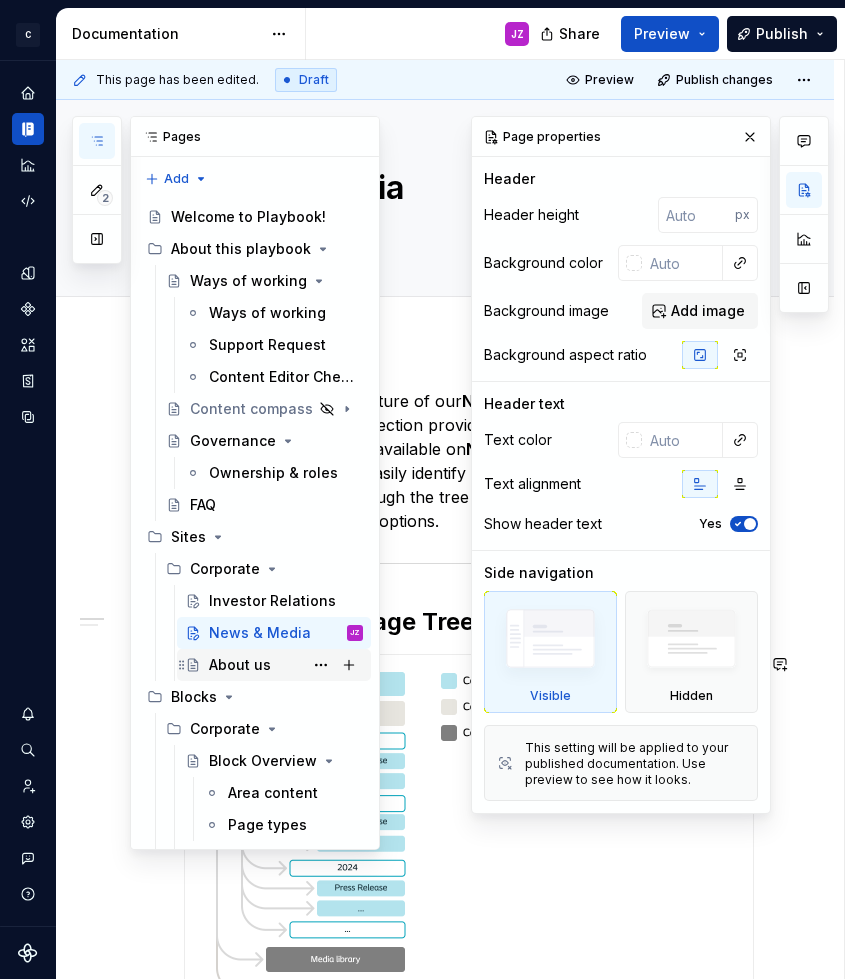 click on "About us" at bounding box center [286, 665] 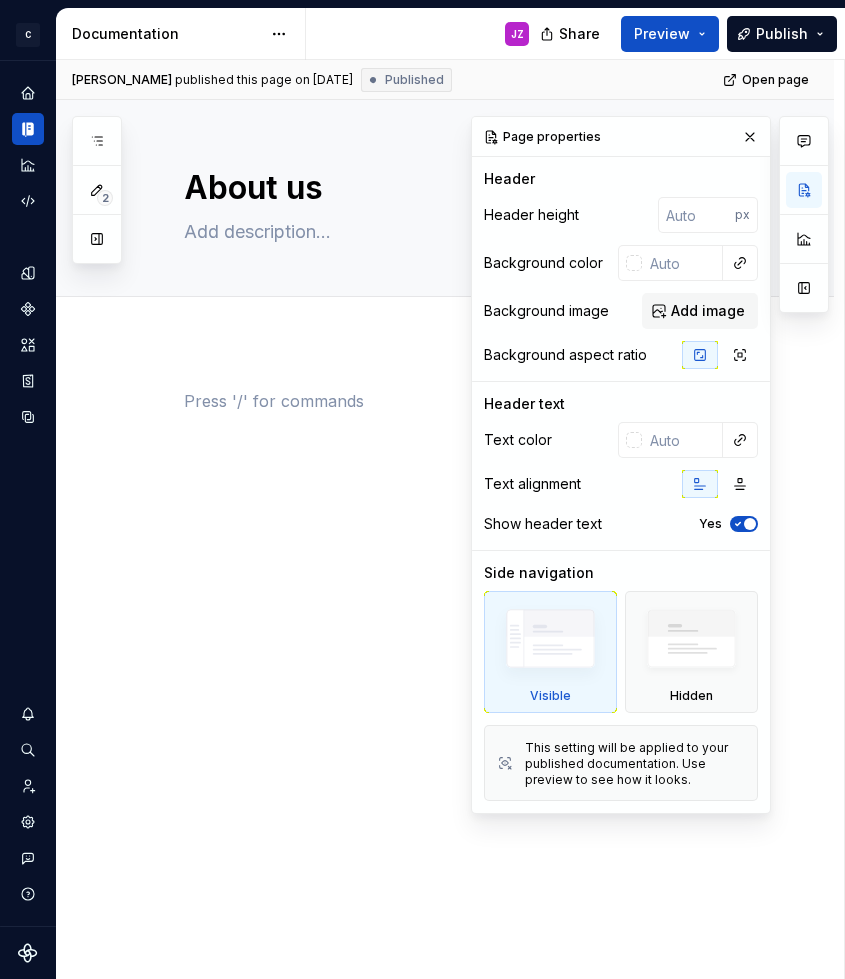 click at bounding box center [469, 439] 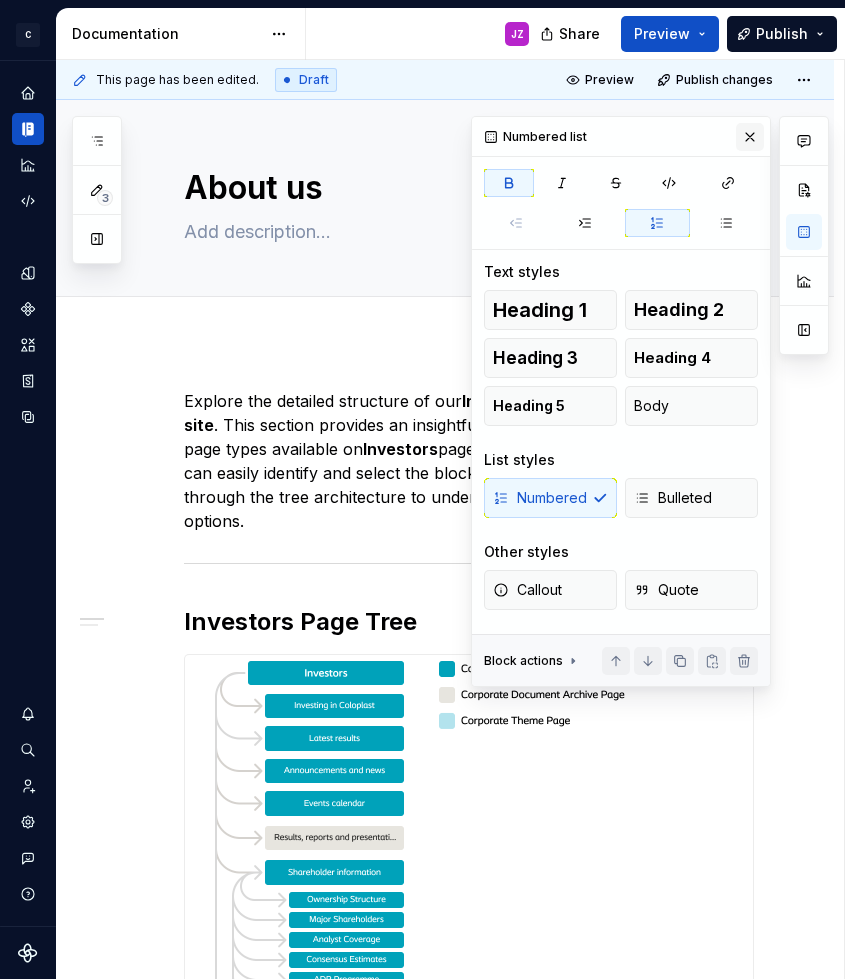 click at bounding box center [750, 137] 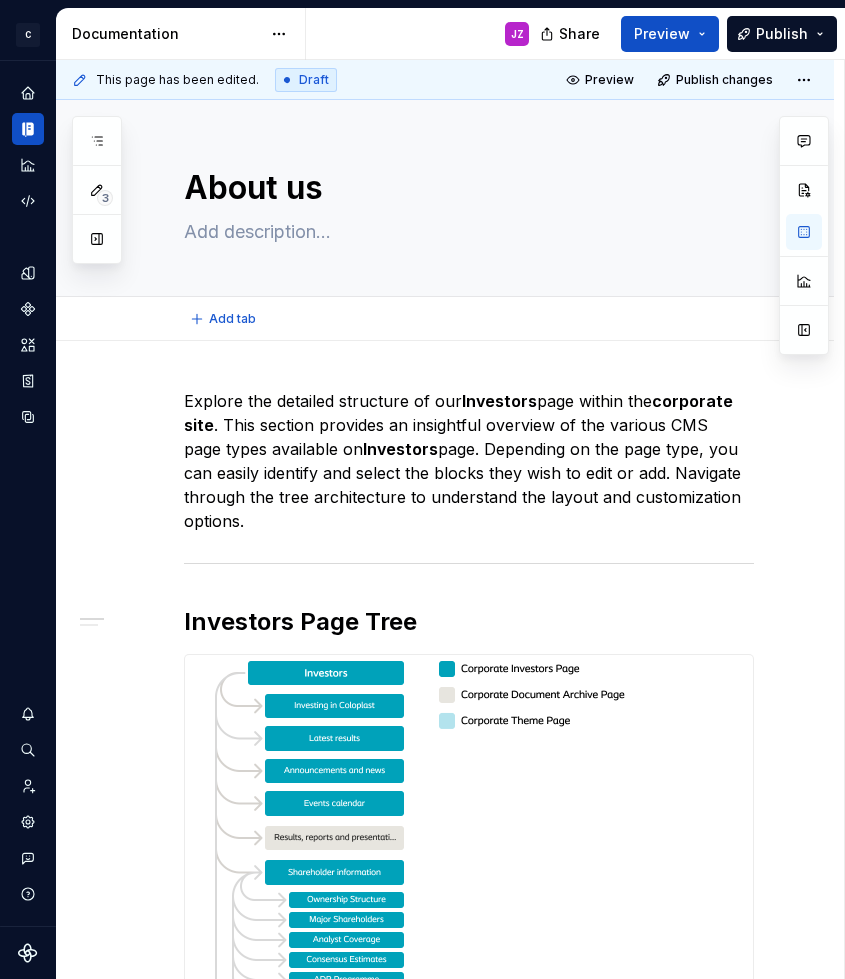type on "*" 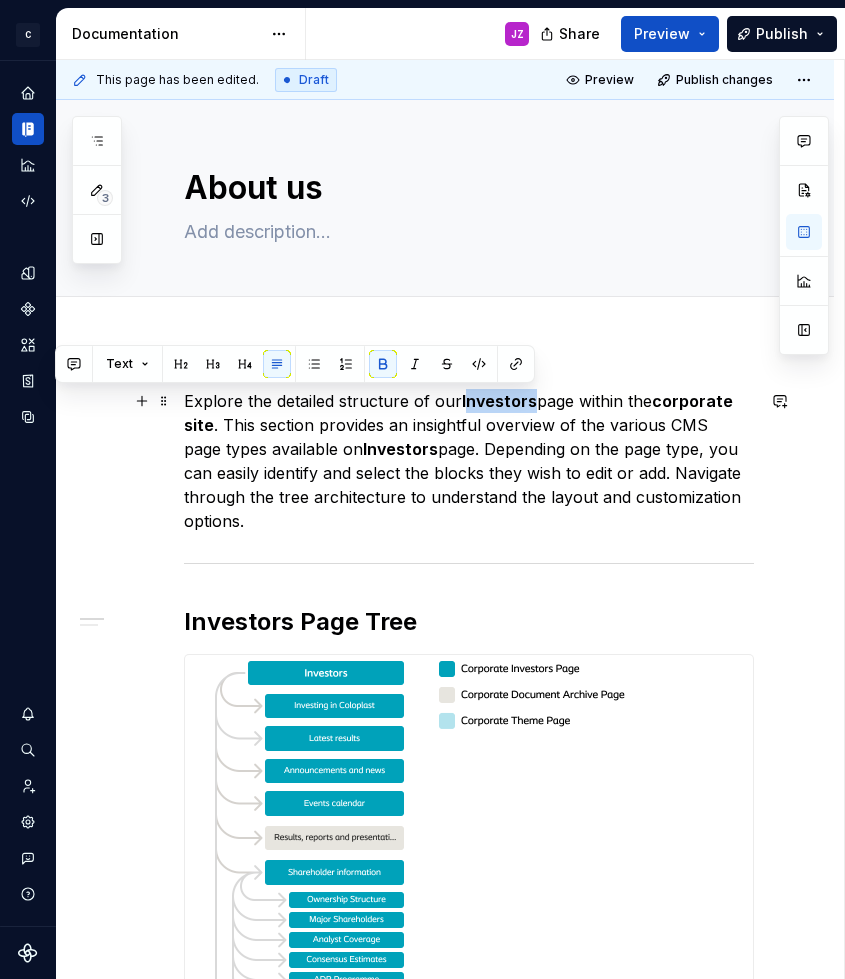 drag, startPoint x: 464, startPoint y: 400, endPoint x: 533, endPoint y: 402, distance: 69.02898 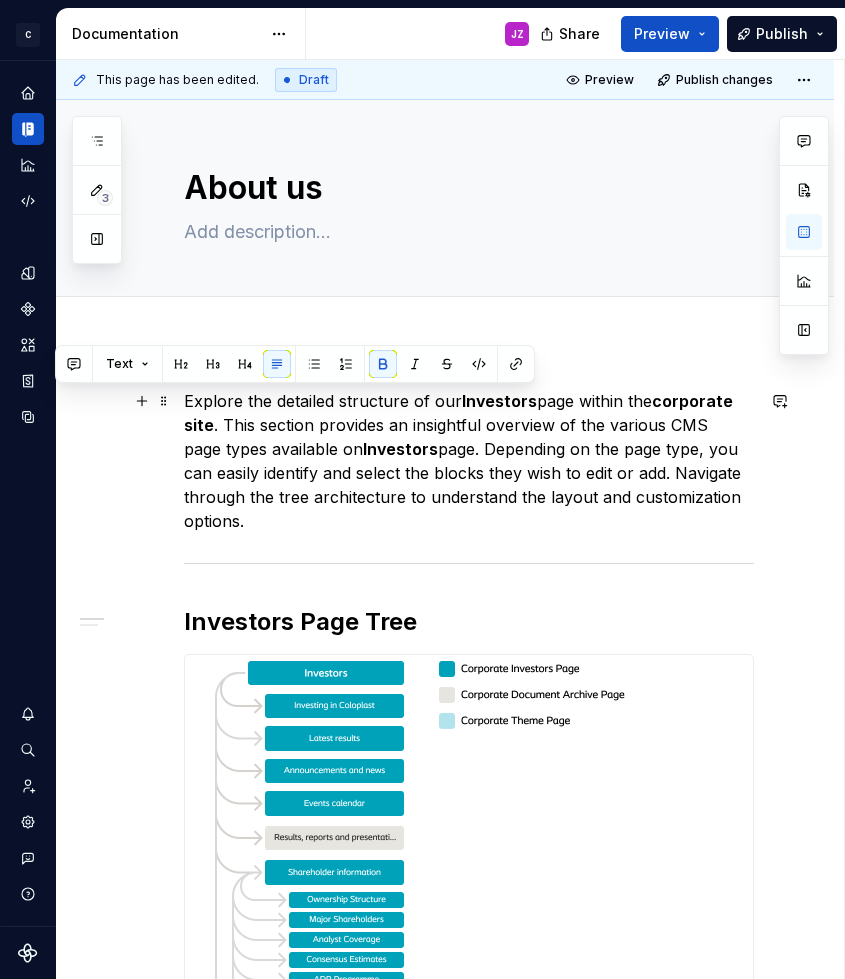 type 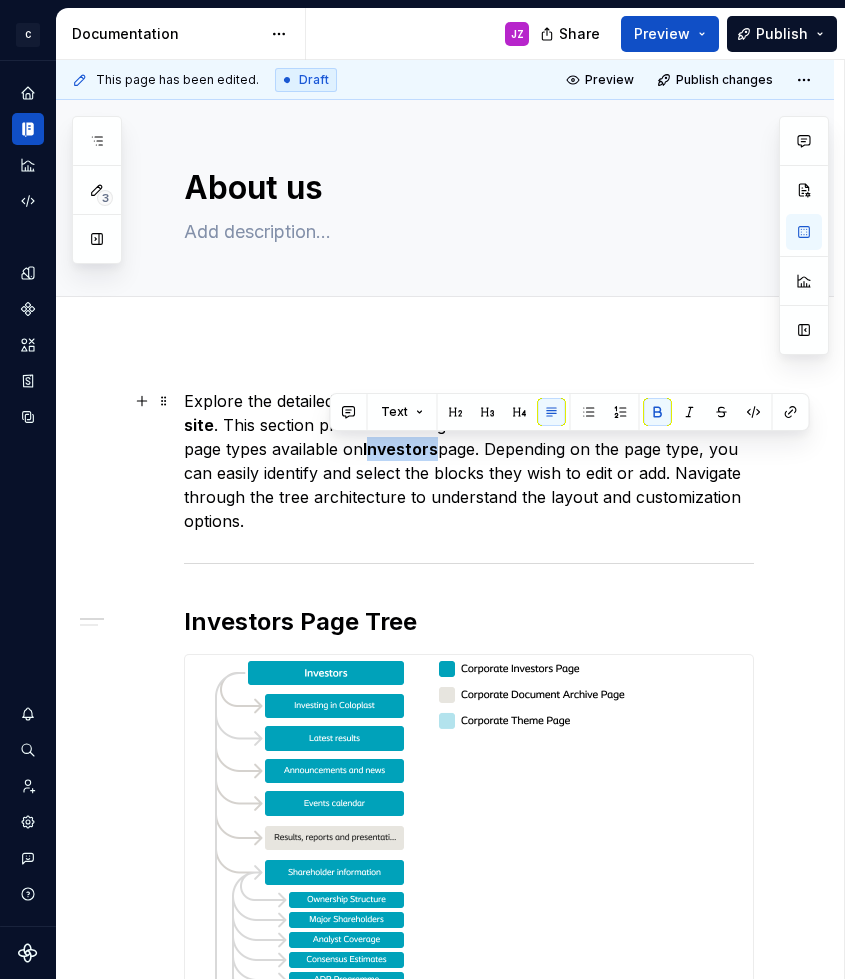 drag, startPoint x: 327, startPoint y: 454, endPoint x: 394, endPoint y: 454, distance: 67 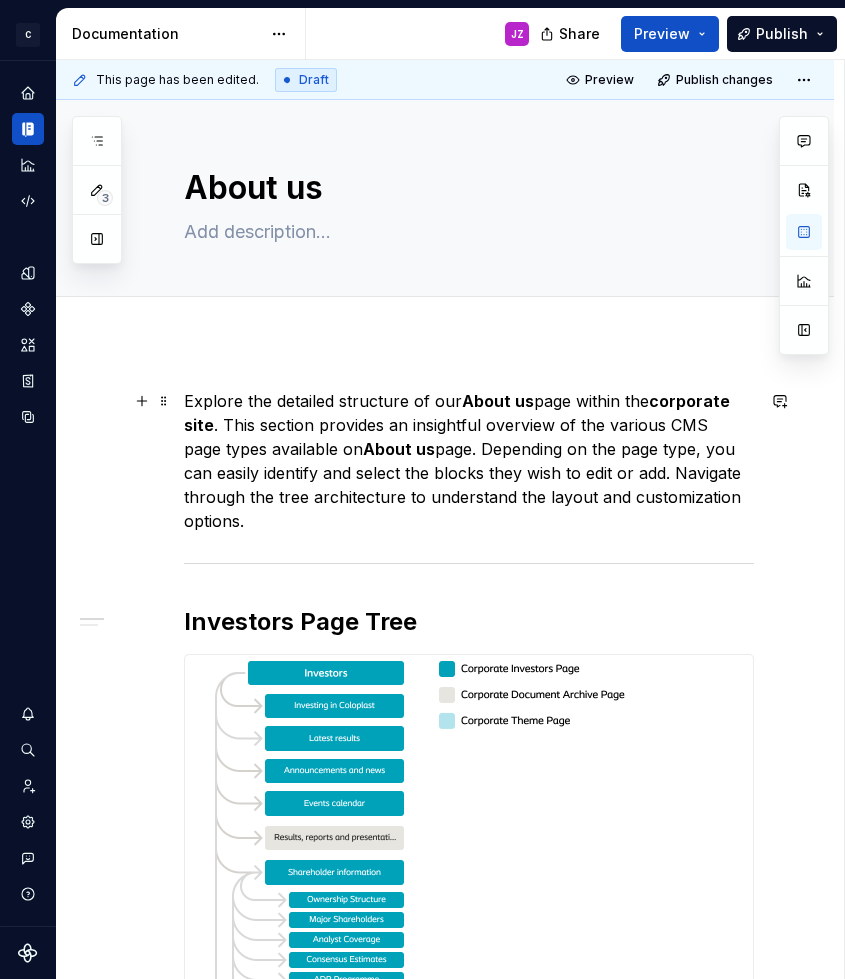 click on "corporate site" at bounding box center [459, 413] 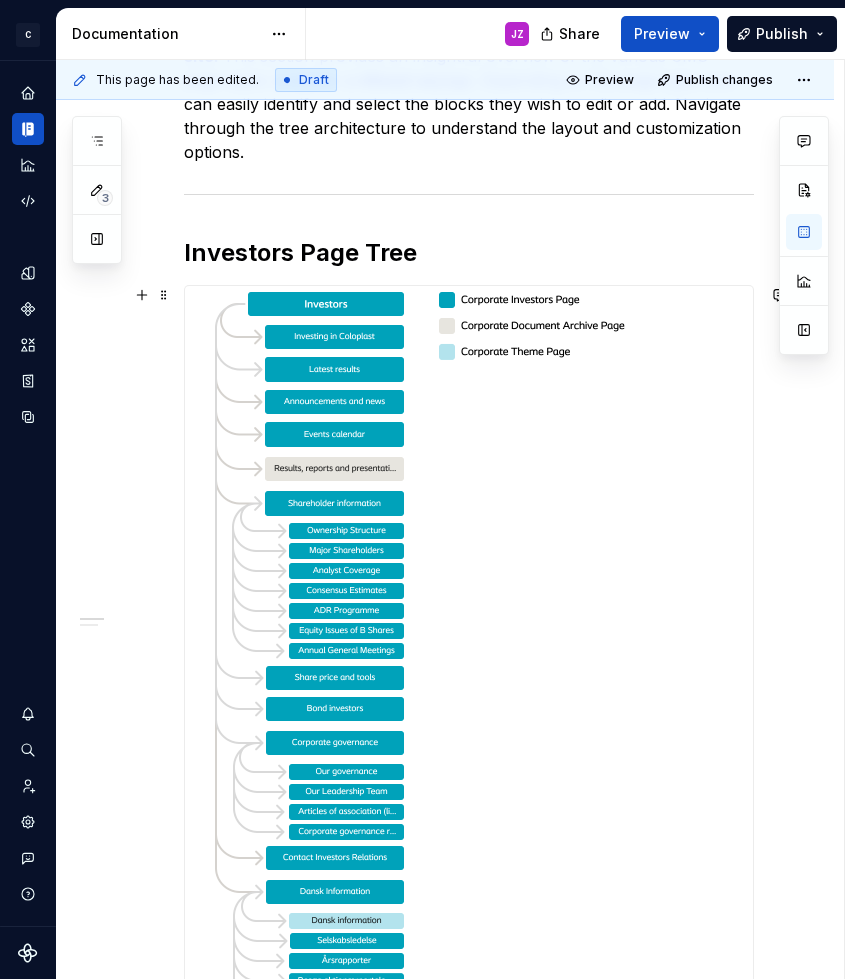 scroll, scrollTop: 403, scrollLeft: 0, axis: vertical 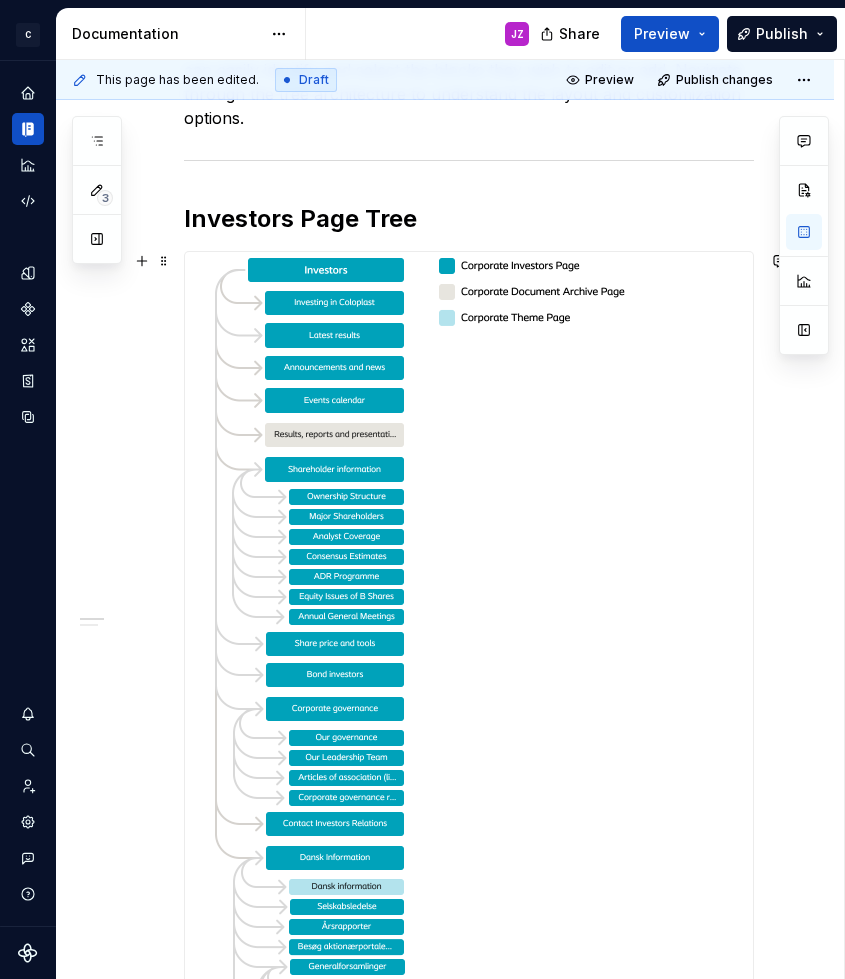 click at bounding box center (412, 718) 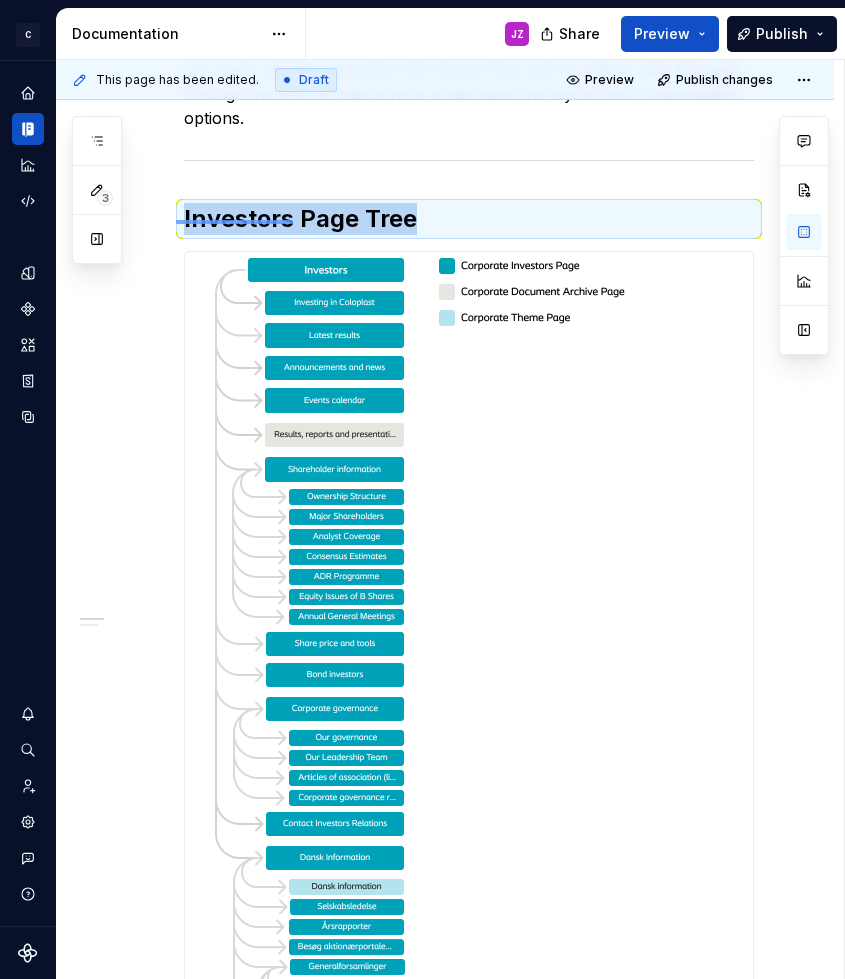 drag, startPoint x: 176, startPoint y: 220, endPoint x: 293, endPoint y: 220, distance: 117 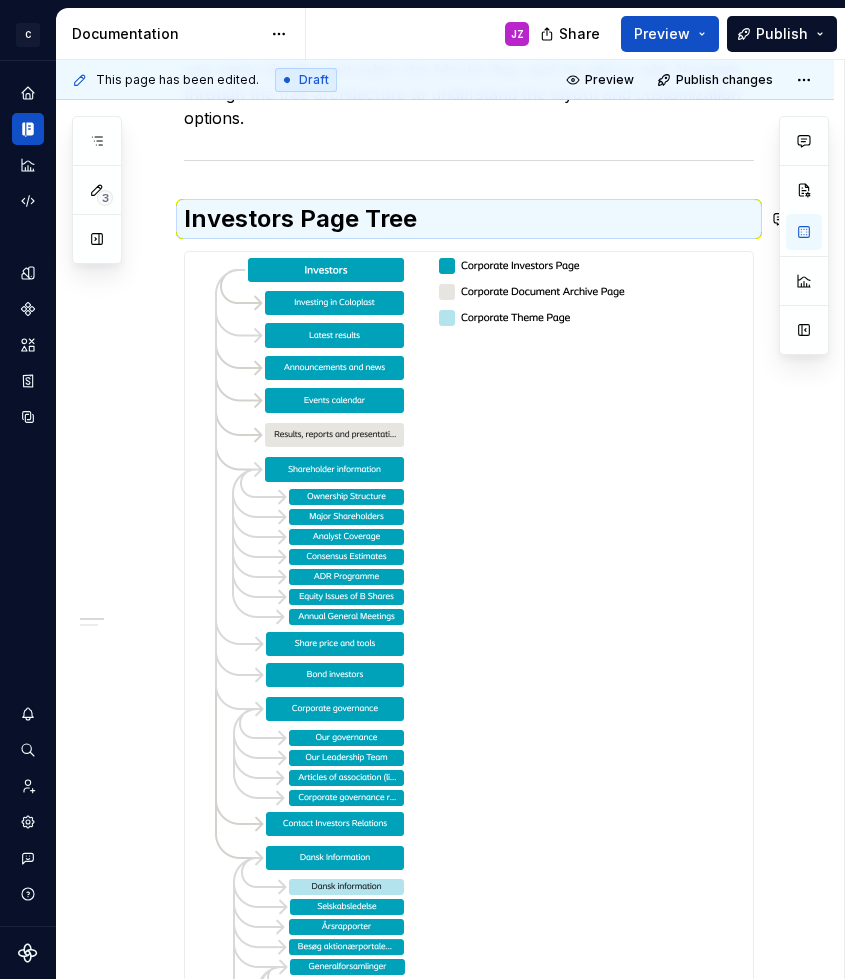 click on "Investors Page Tree" at bounding box center [469, 219] 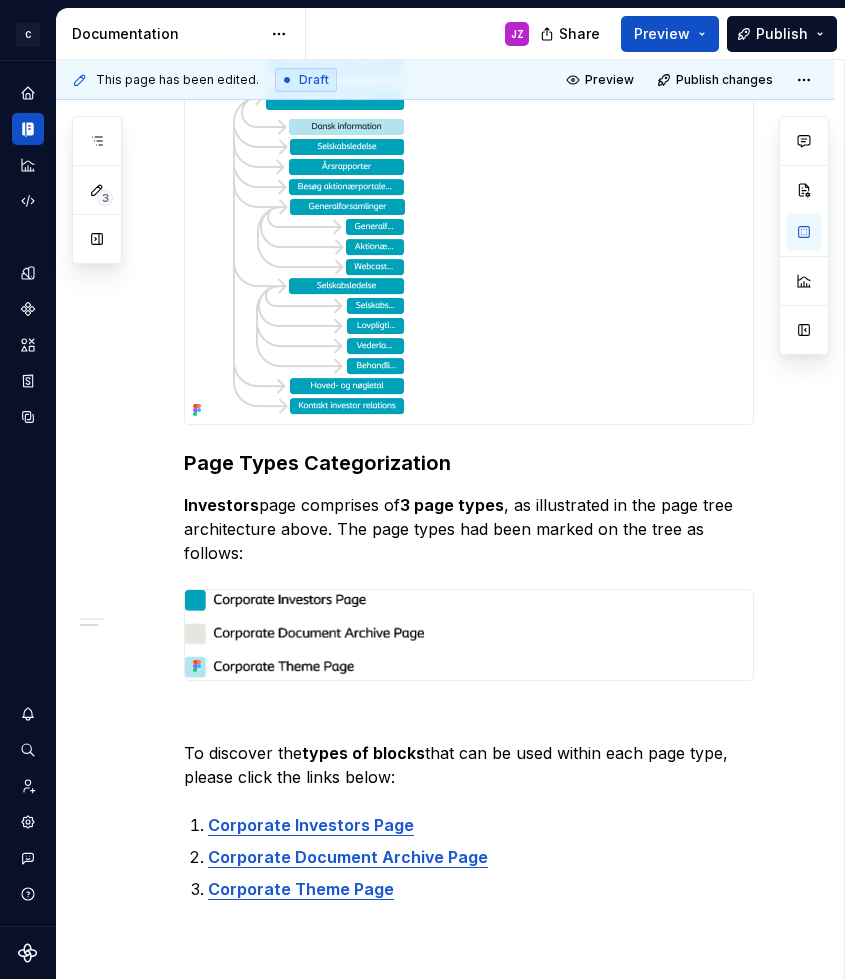 scroll, scrollTop: 1129, scrollLeft: 0, axis: vertical 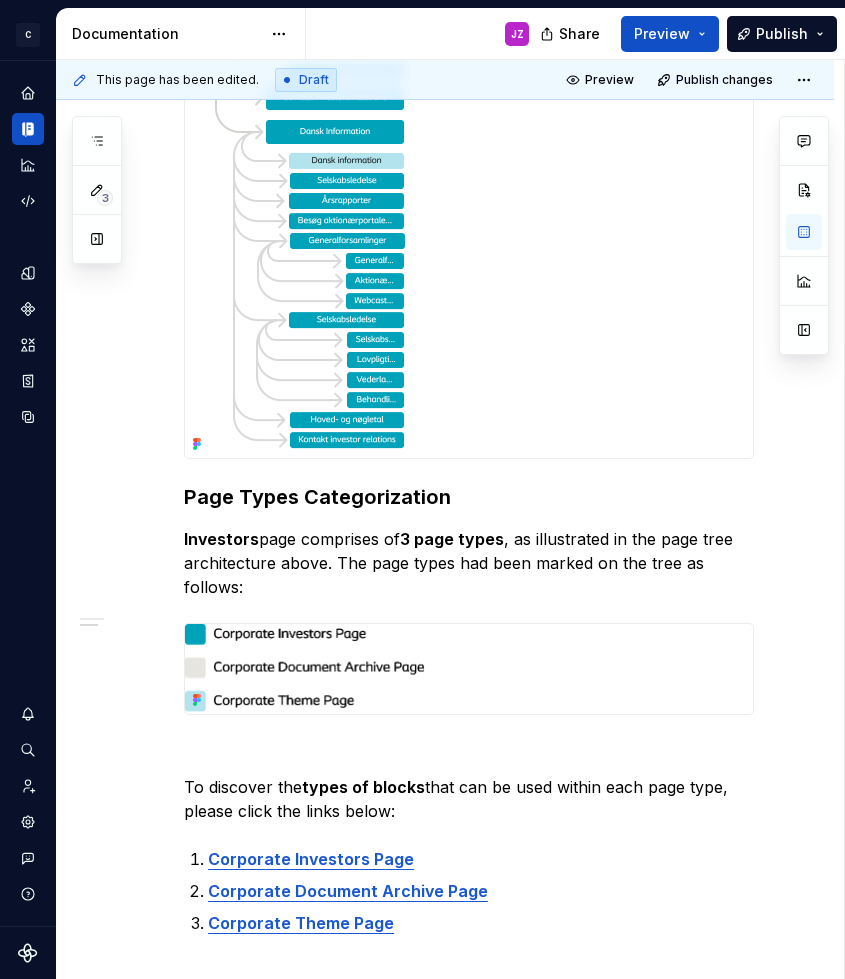 click at bounding box center (412, -8) 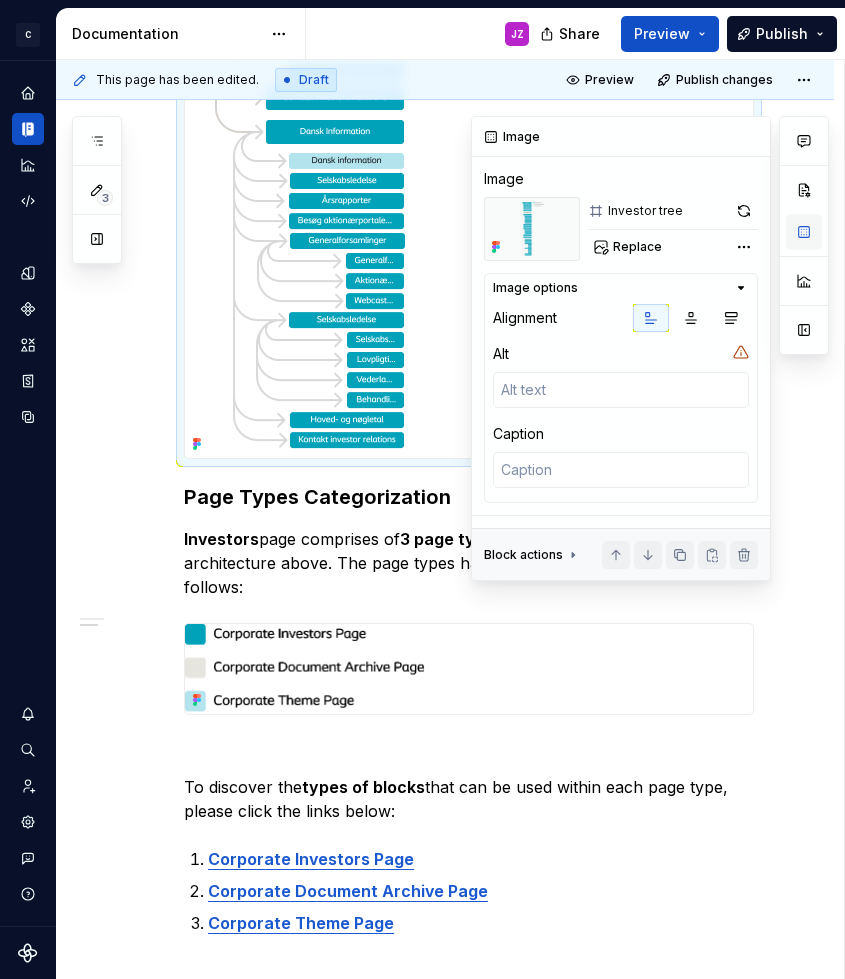 click at bounding box center (804, 232) 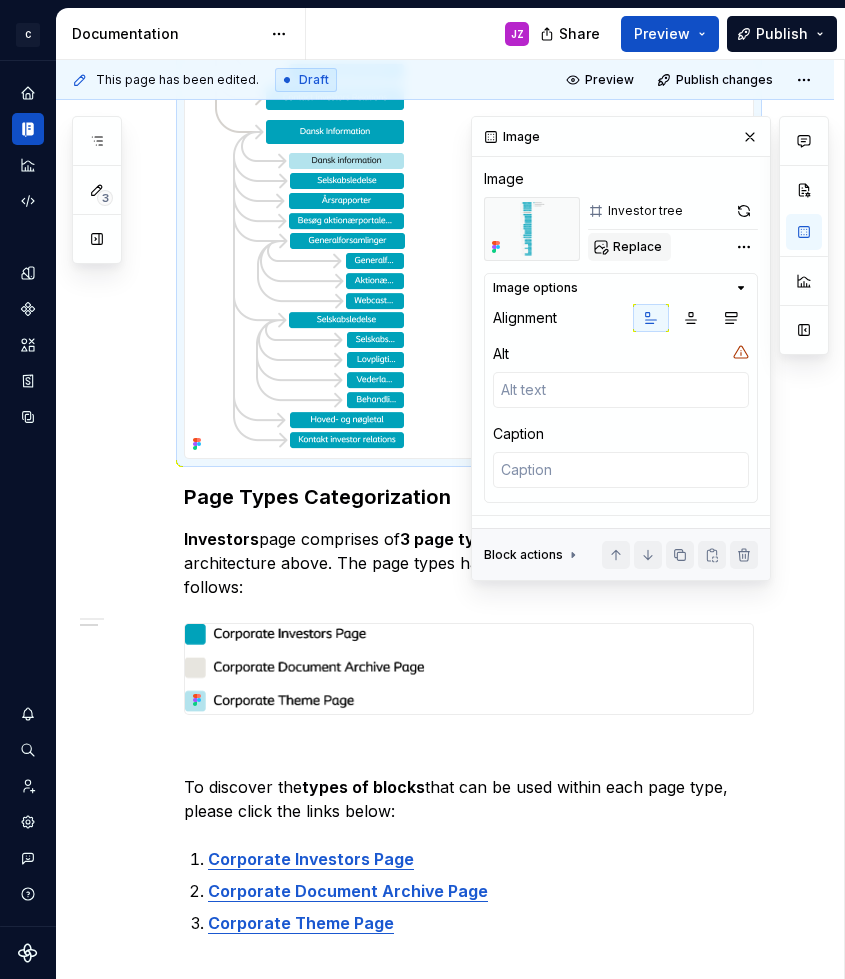 click on "Replace" at bounding box center [629, 247] 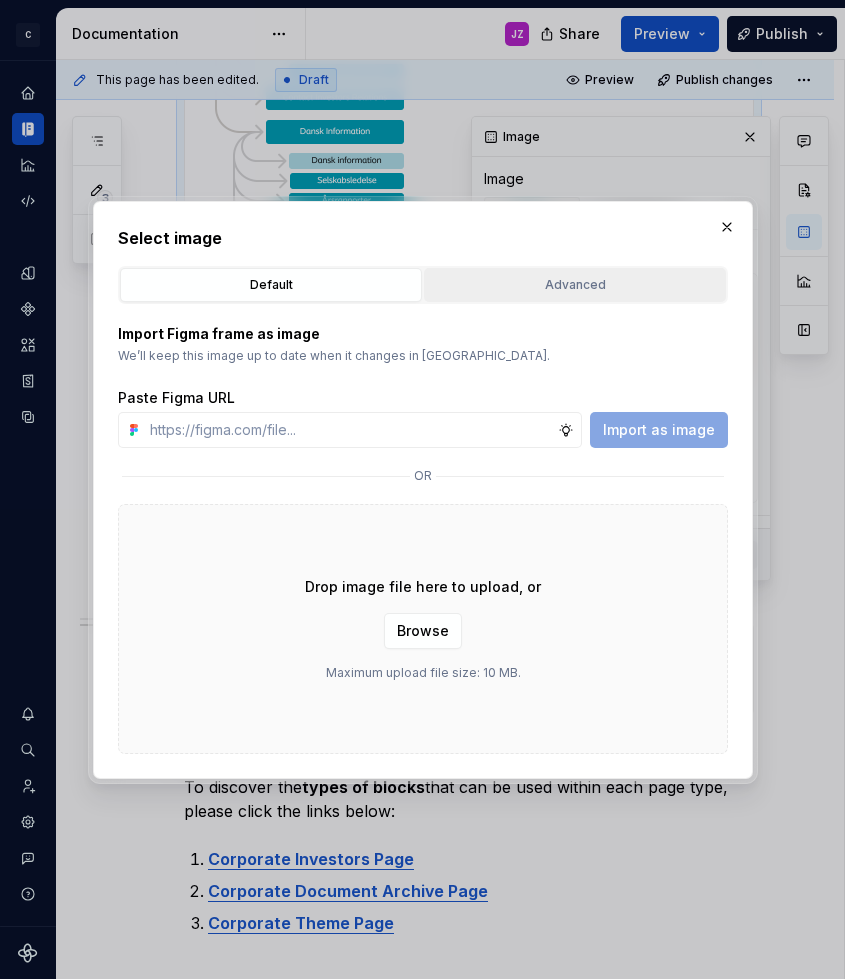 click on "Advanced" at bounding box center [575, 285] 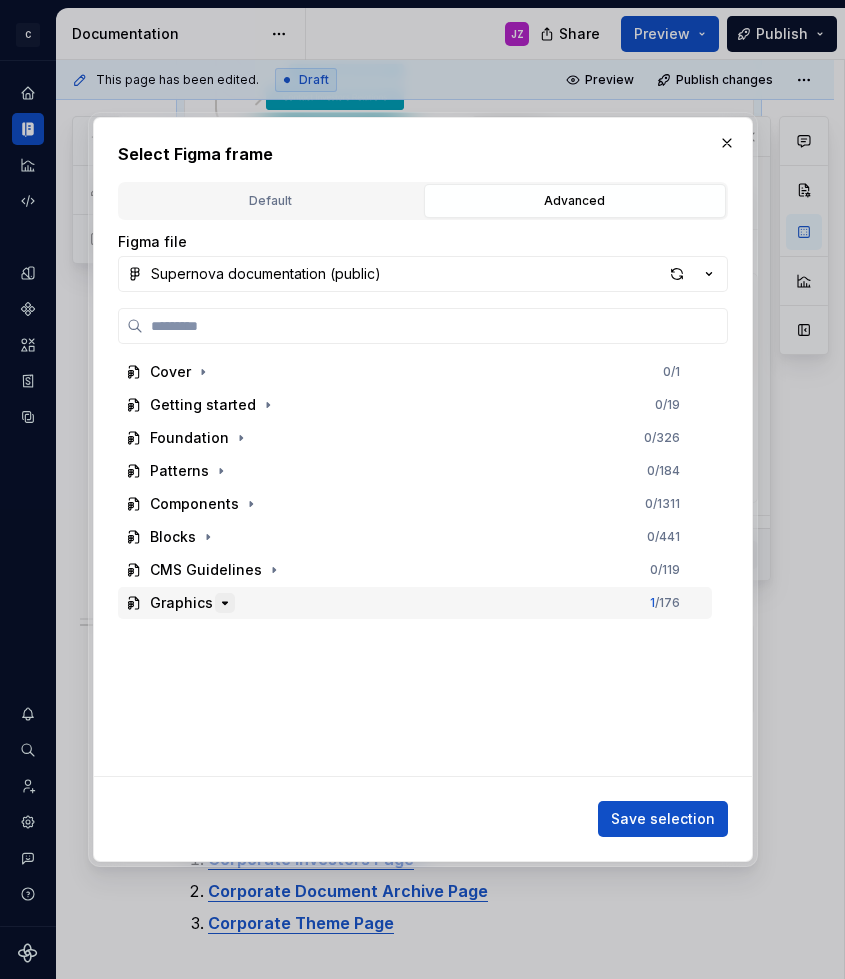 click 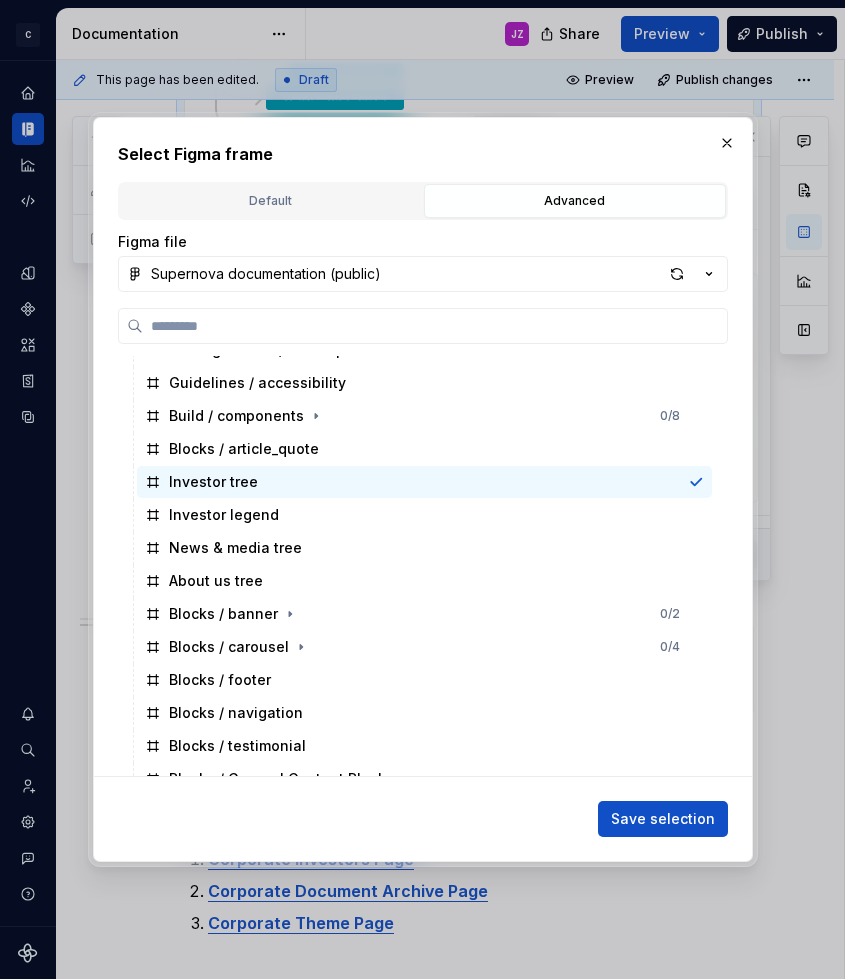 scroll, scrollTop: 490, scrollLeft: 0, axis: vertical 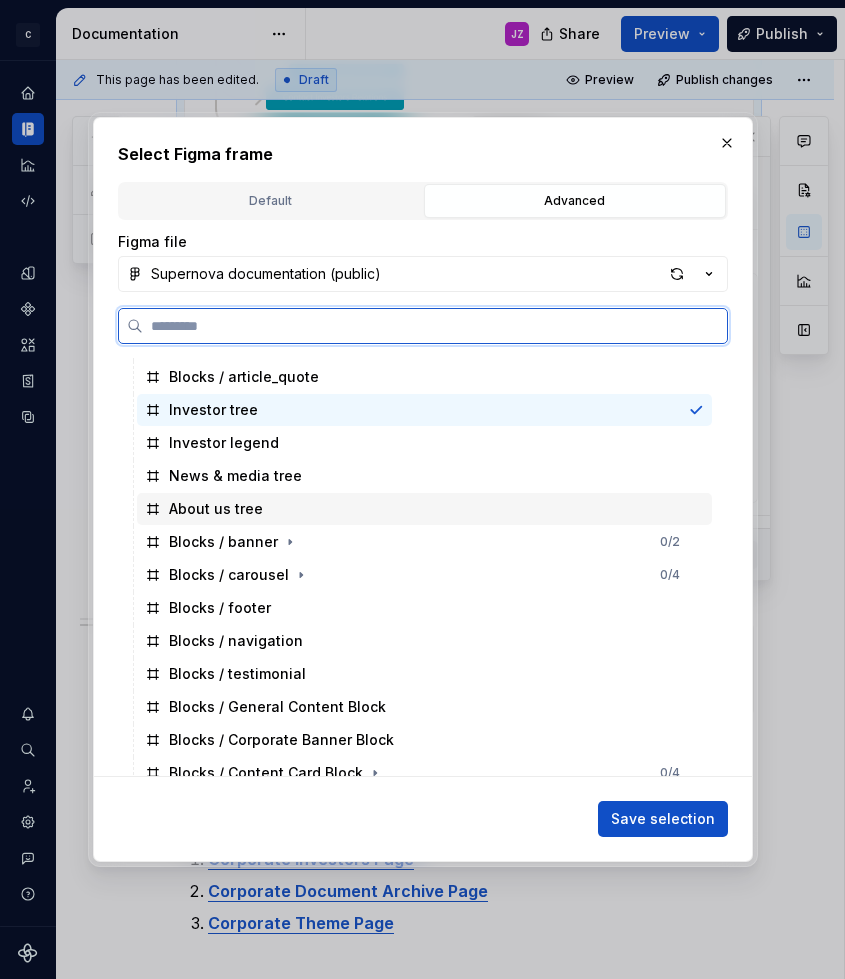 click on "About us tree" at bounding box center [216, 509] 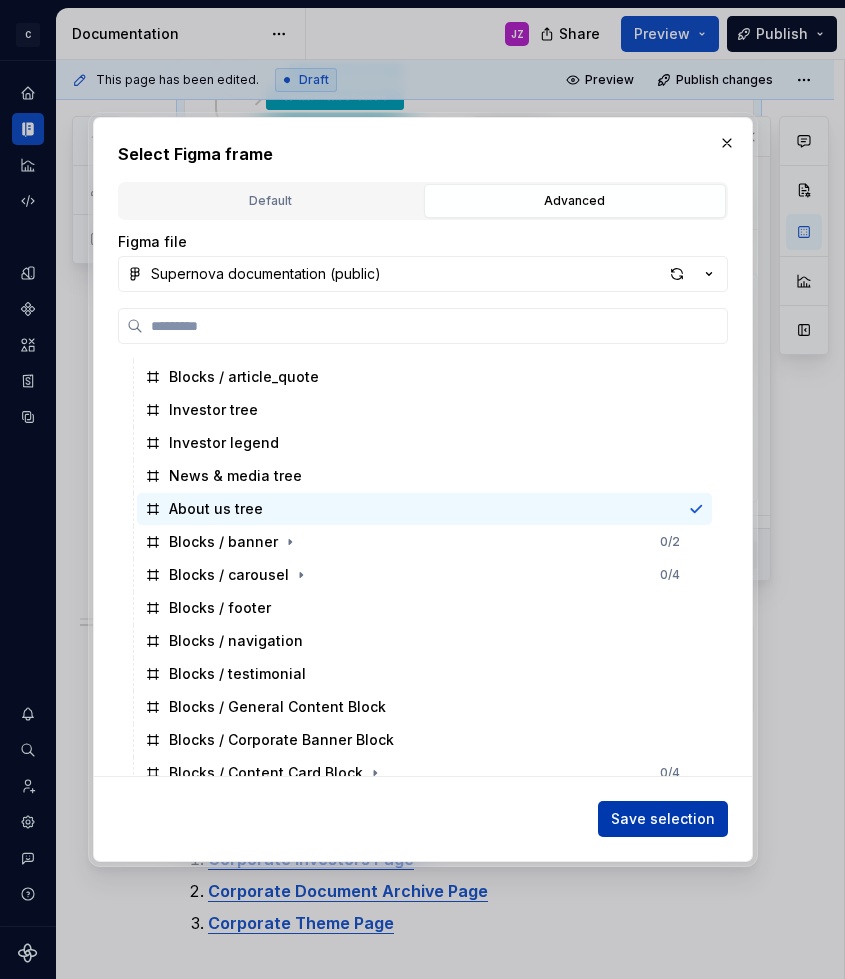 click on "Save selection" at bounding box center [663, 819] 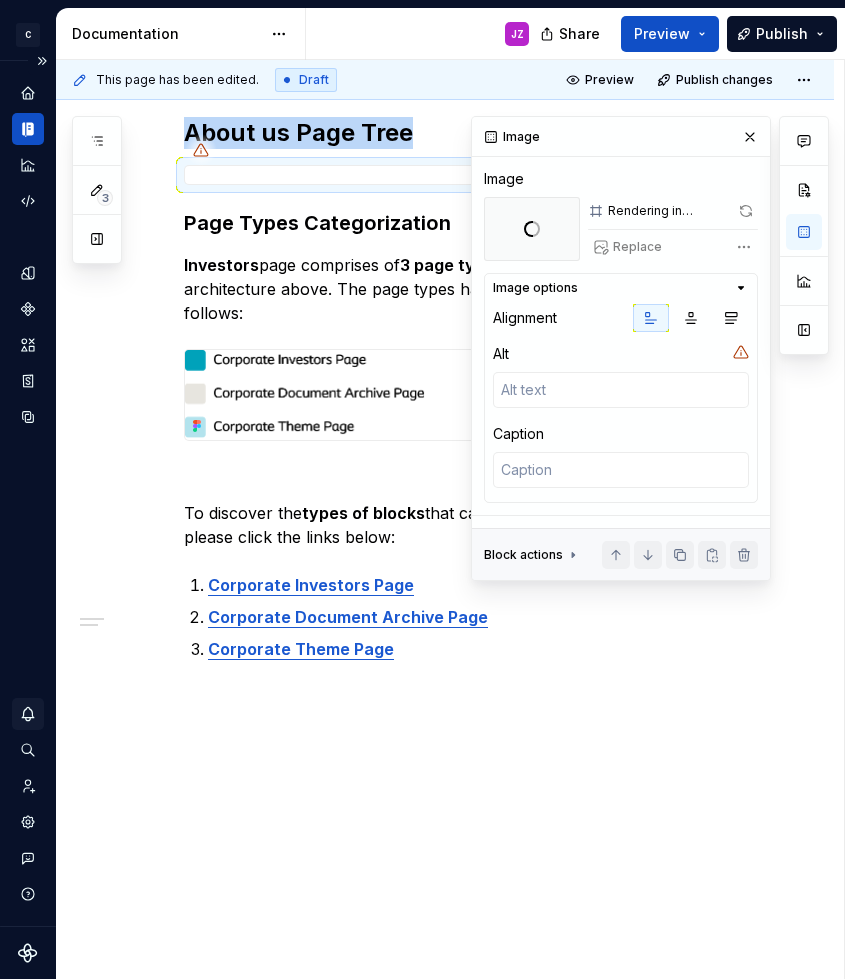 scroll, scrollTop: 489, scrollLeft: 0, axis: vertical 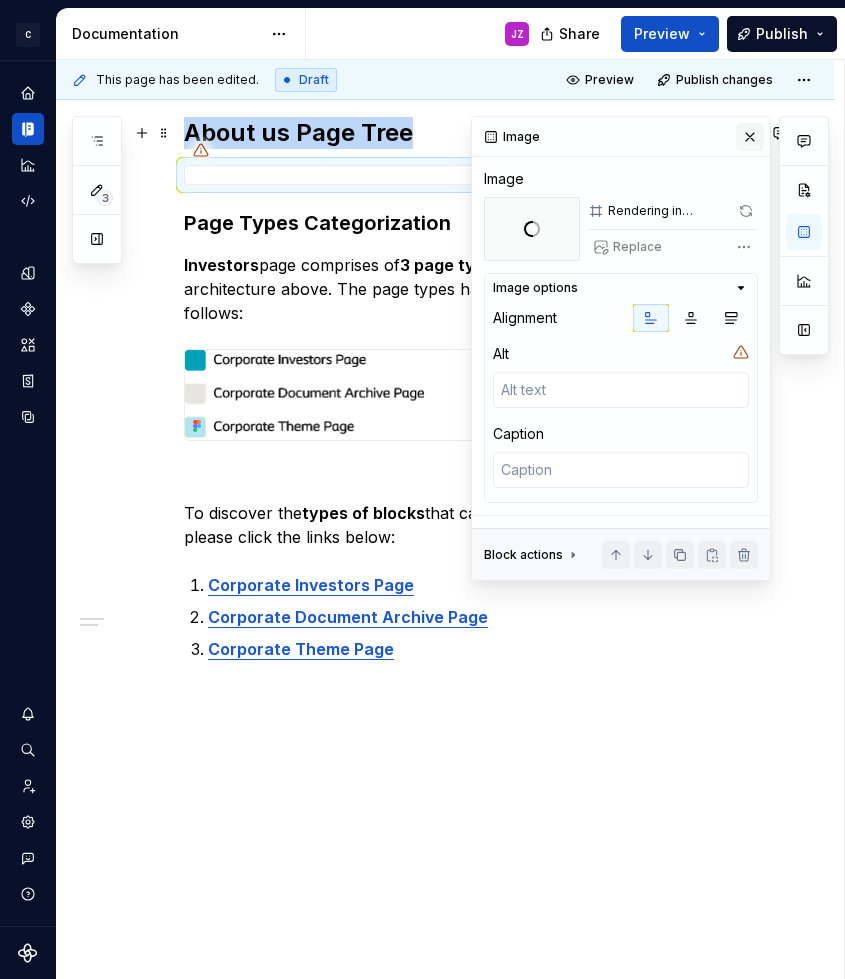 click at bounding box center [750, 137] 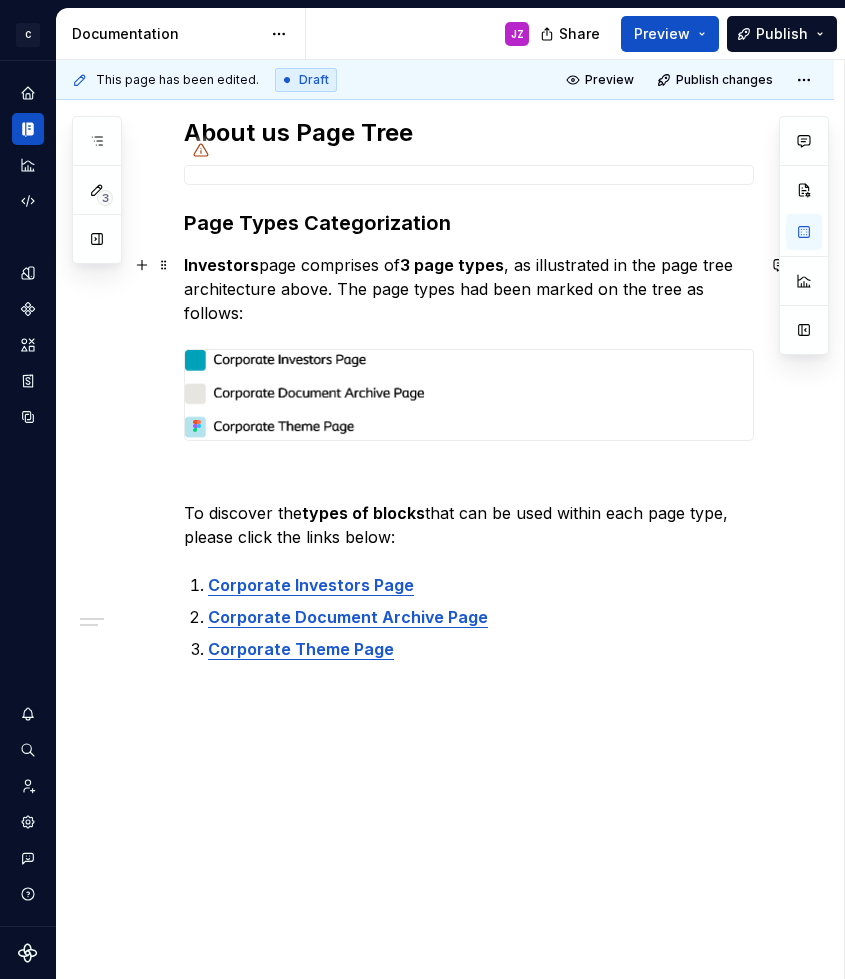 click on "3 page types" at bounding box center [452, 265] 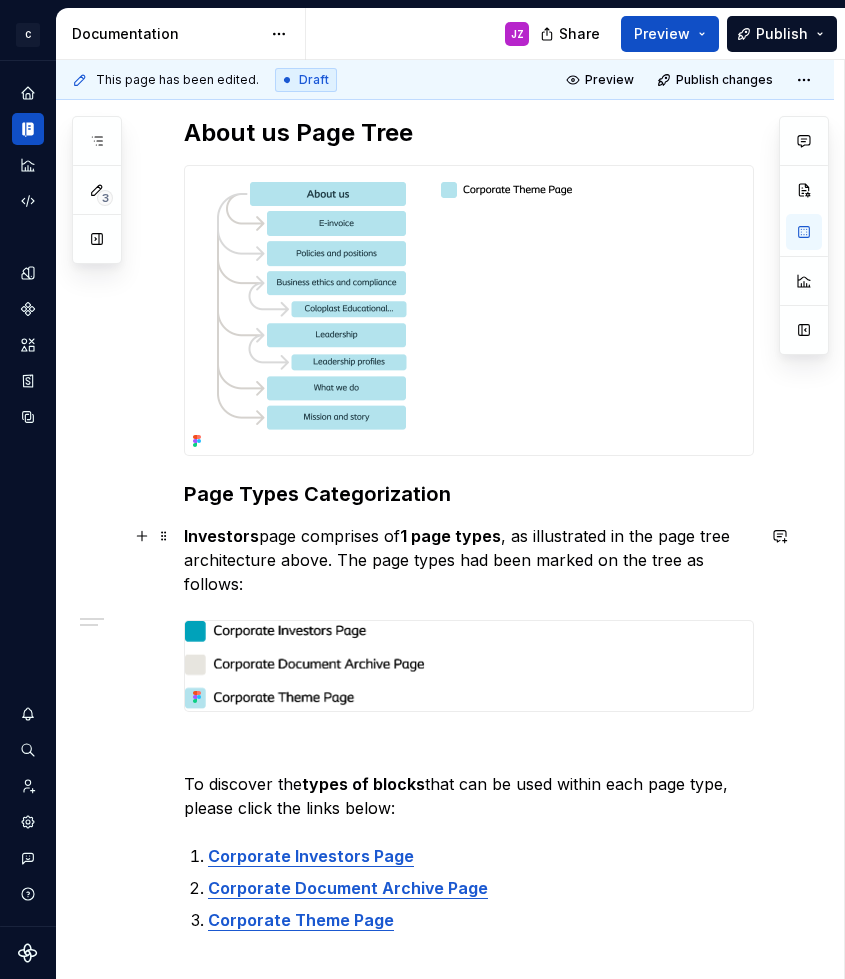click on "1 page types" at bounding box center (450, 536) 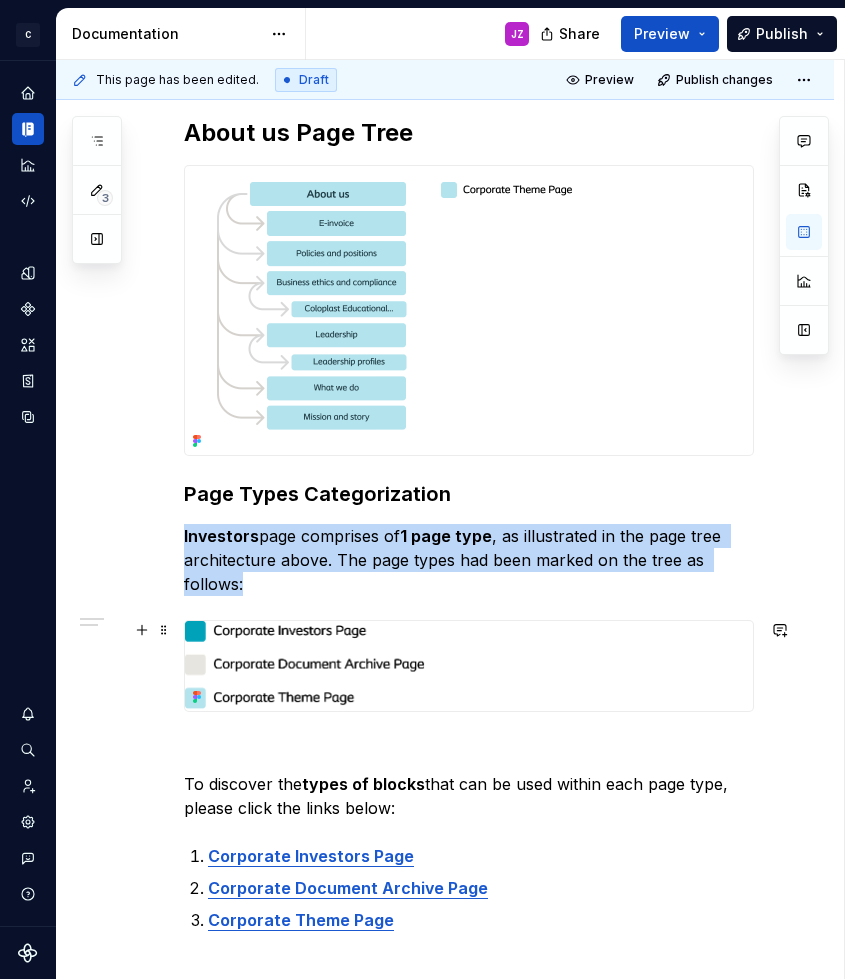click at bounding box center (307, 666) 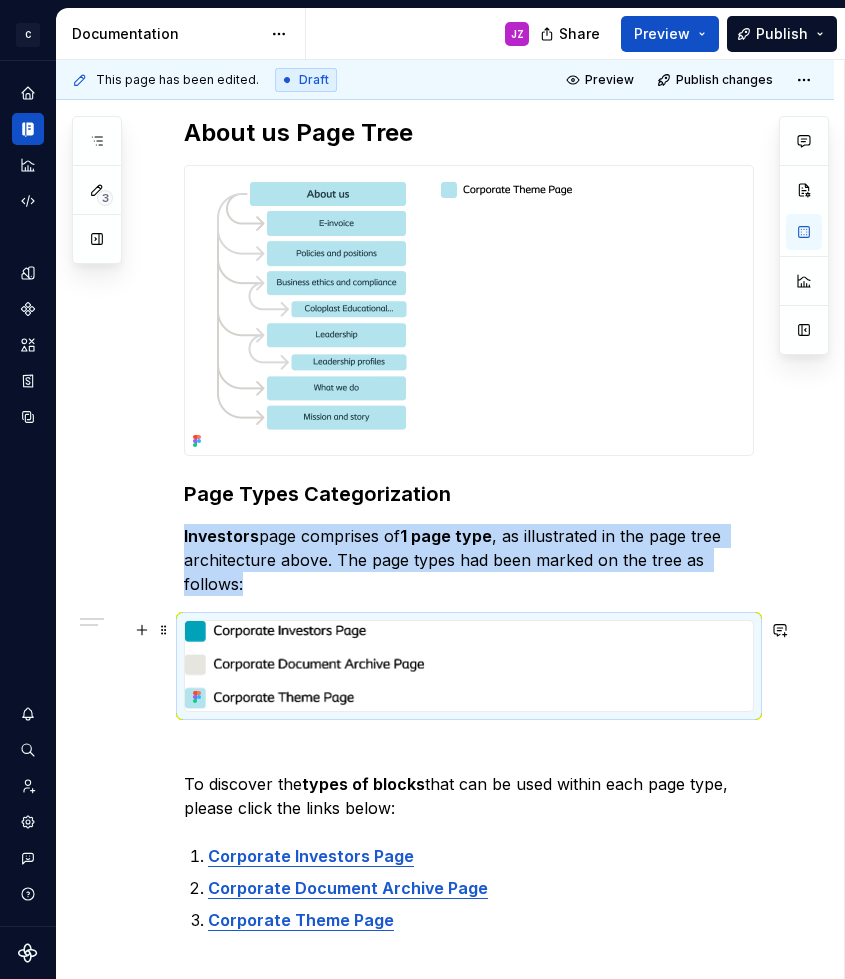scroll, scrollTop: 527, scrollLeft: 0, axis: vertical 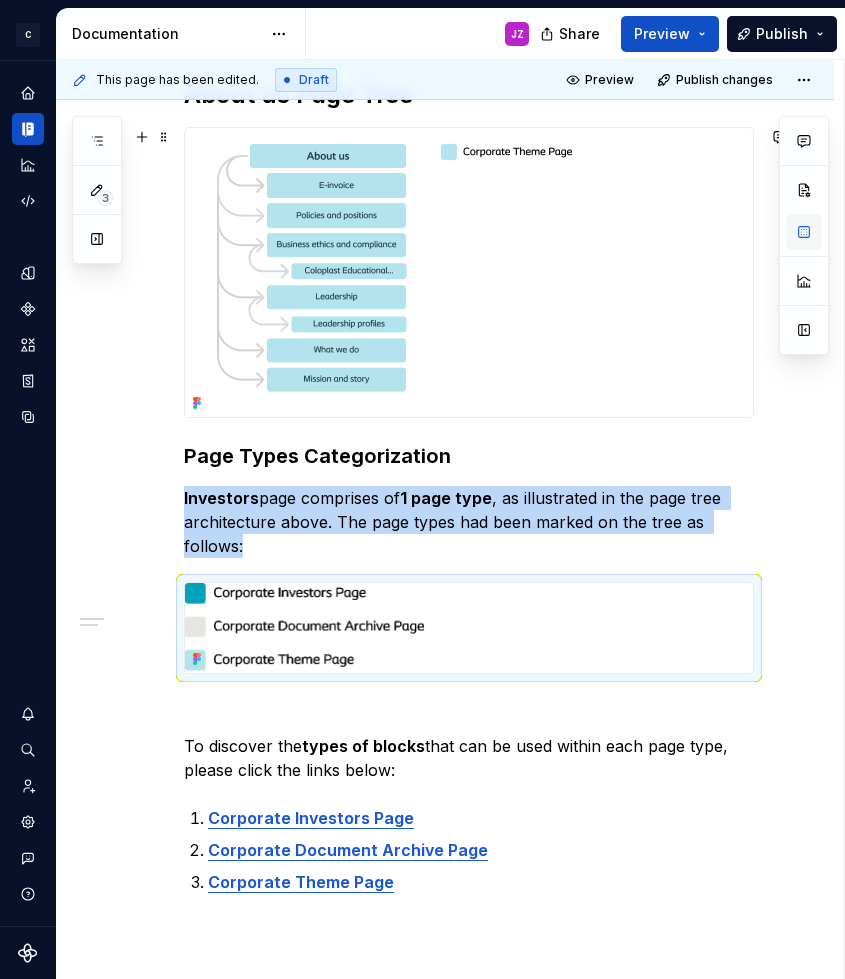 click at bounding box center (804, 232) 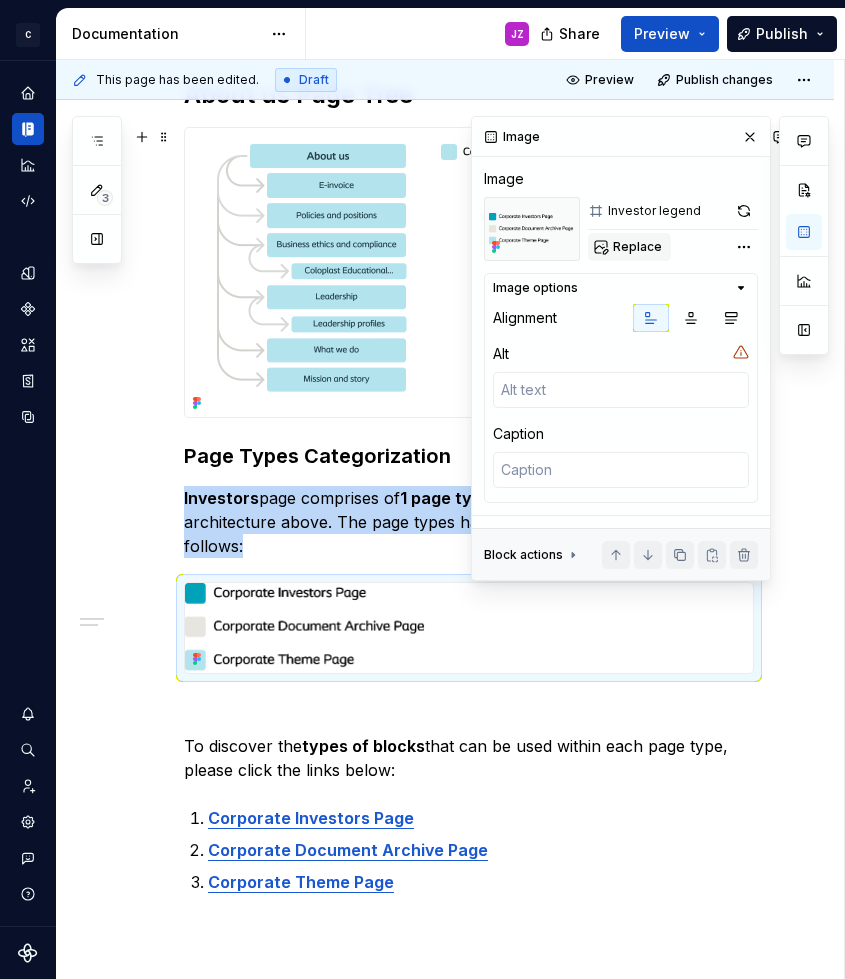 click on "Replace" at bounding box center (637, 247) 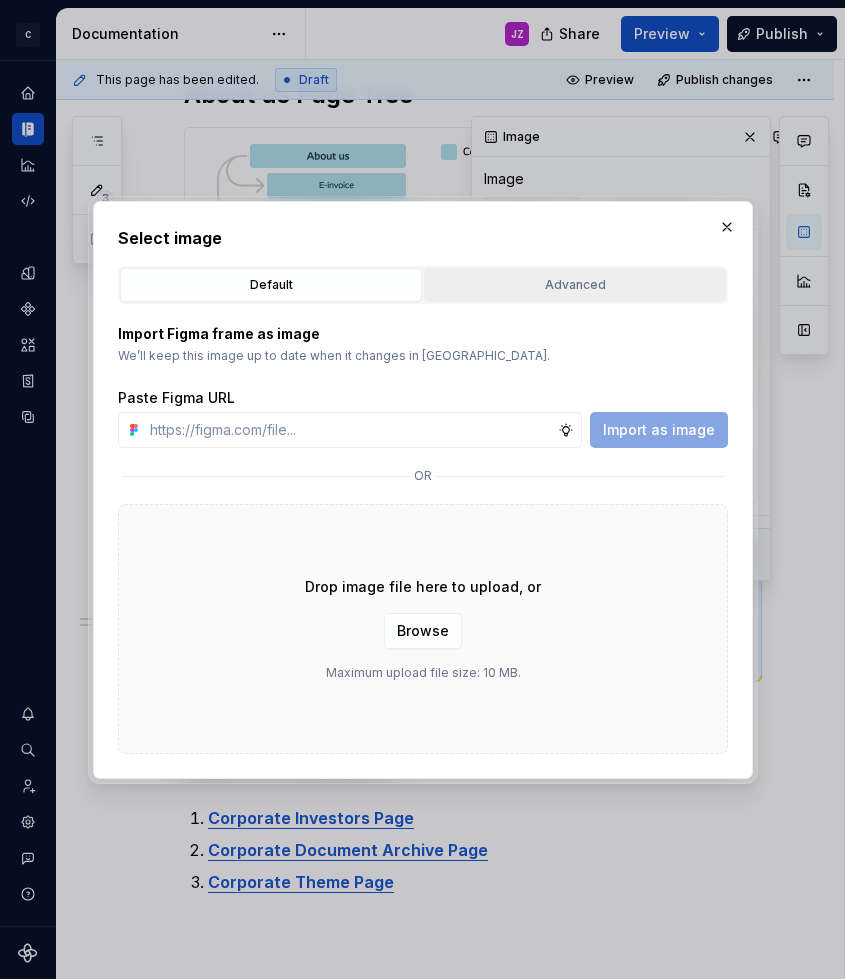 click on "Advanced" at bounding box center (575, 285) 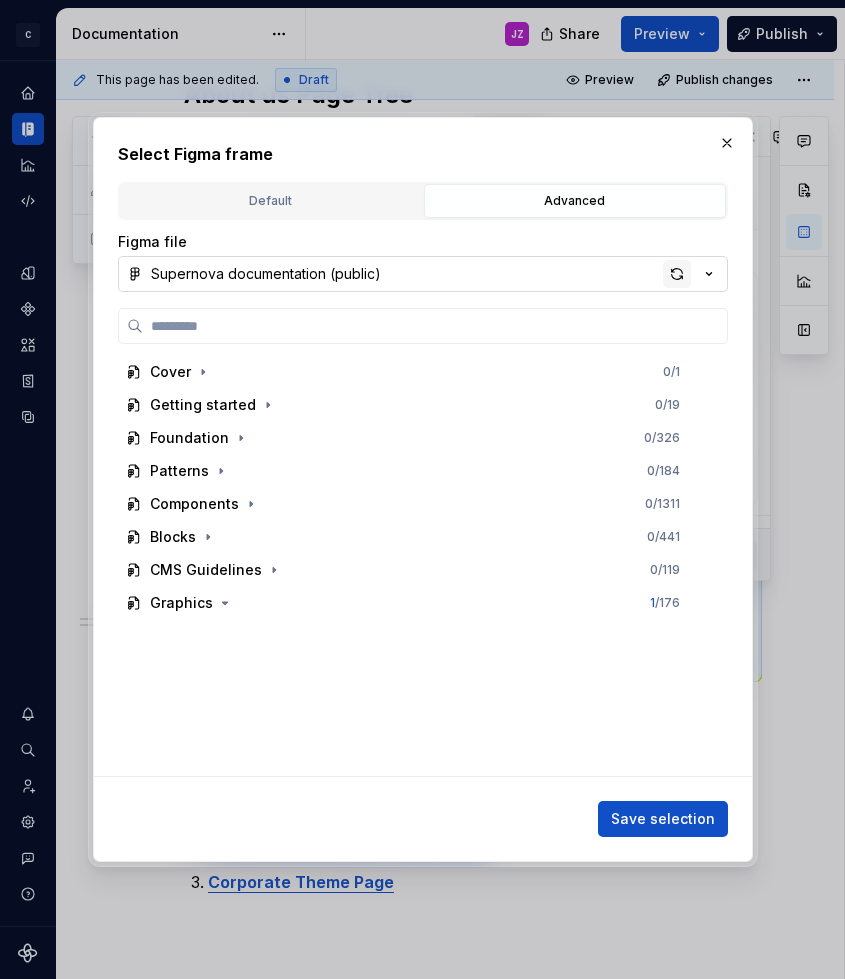 click at bounding box center [677, 274] 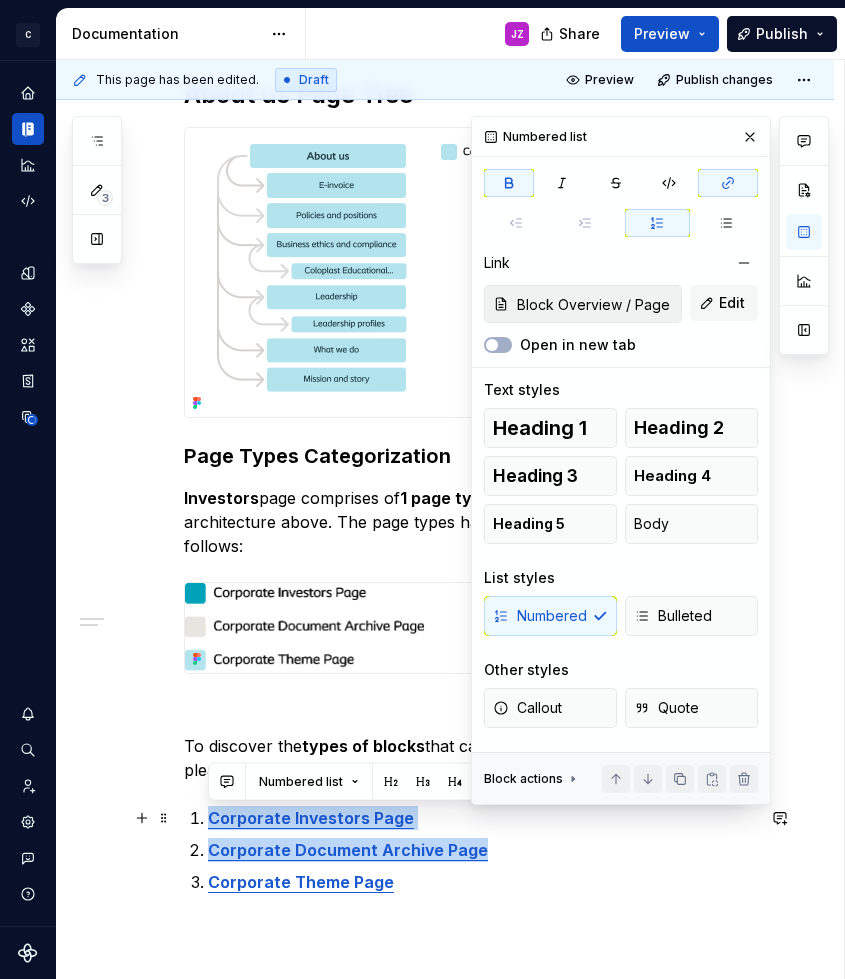 drag, startPoint x: 494, startPoint y: 856, endPoint x: 214, endPoint y: 816, distance: 282.8427 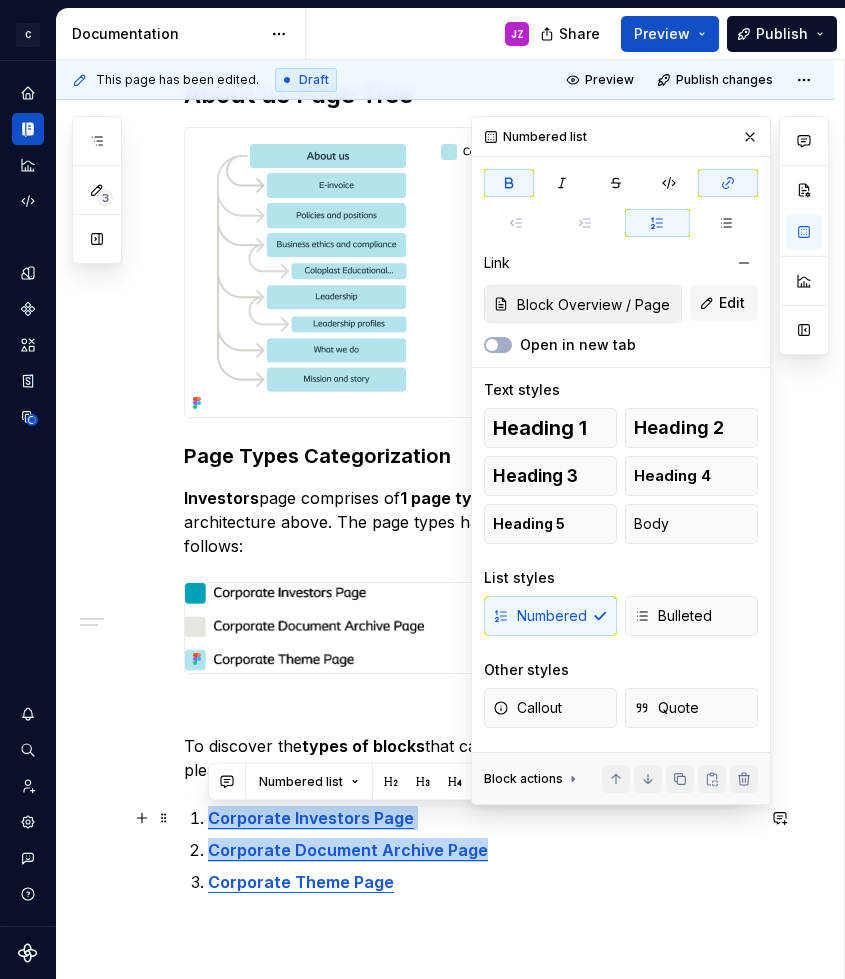 click on "Corporate Investors Page Corporate Document Archive Page Corporate Theme Page" at bounding box center (481, 850) 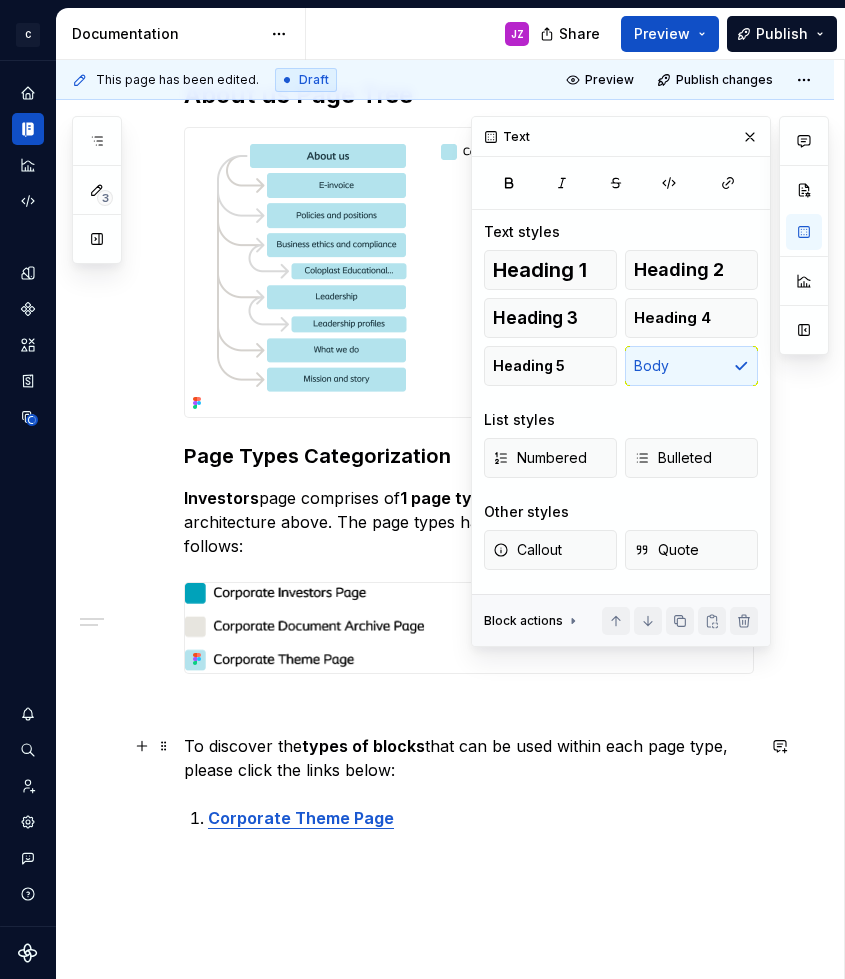 click on "To discover the  types of blocks  that can be used within each page type, please click the links below:" at bounding box center [469, 758] 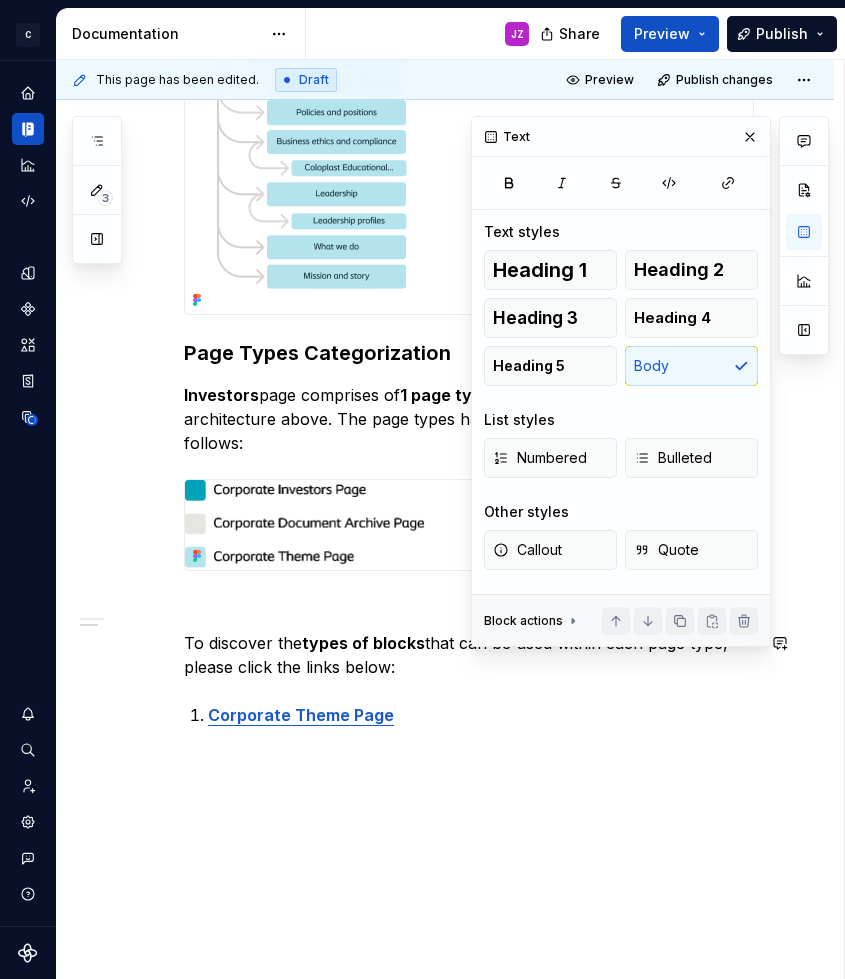 scroll, scrollTop: 628, scrollLeft: 0, axis: vertical 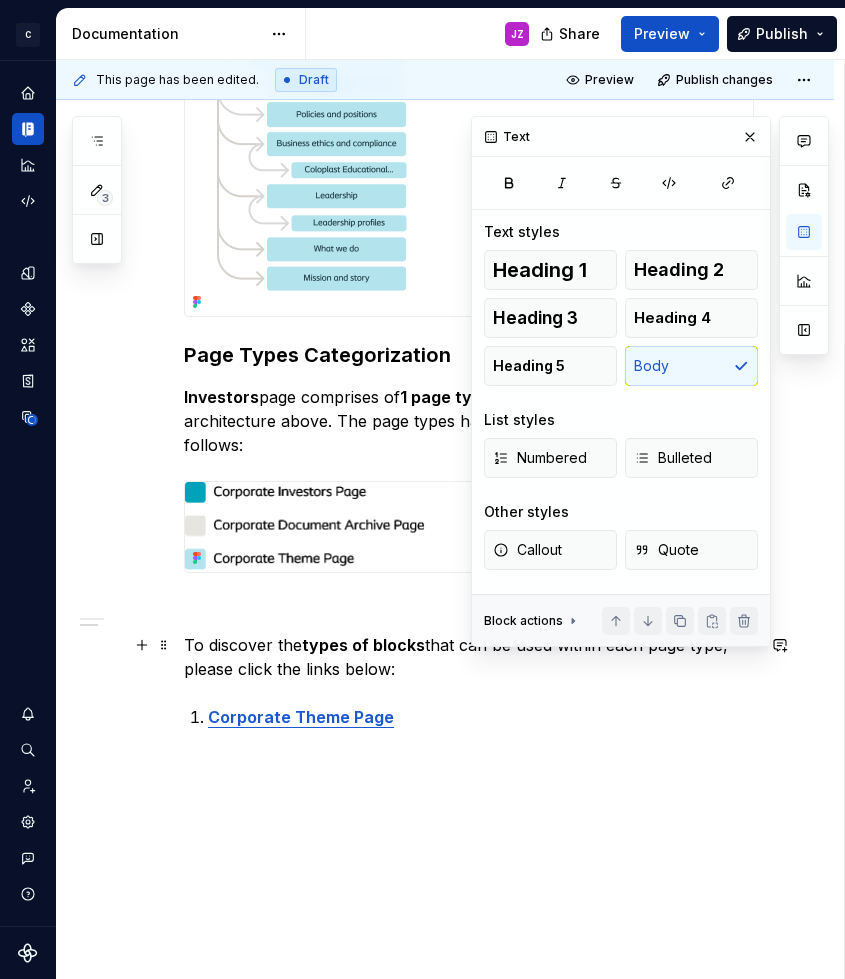 click on "To discover the  types of blocks  that can be used within each page type, please click the links below:" at bounding box center (469, 657) 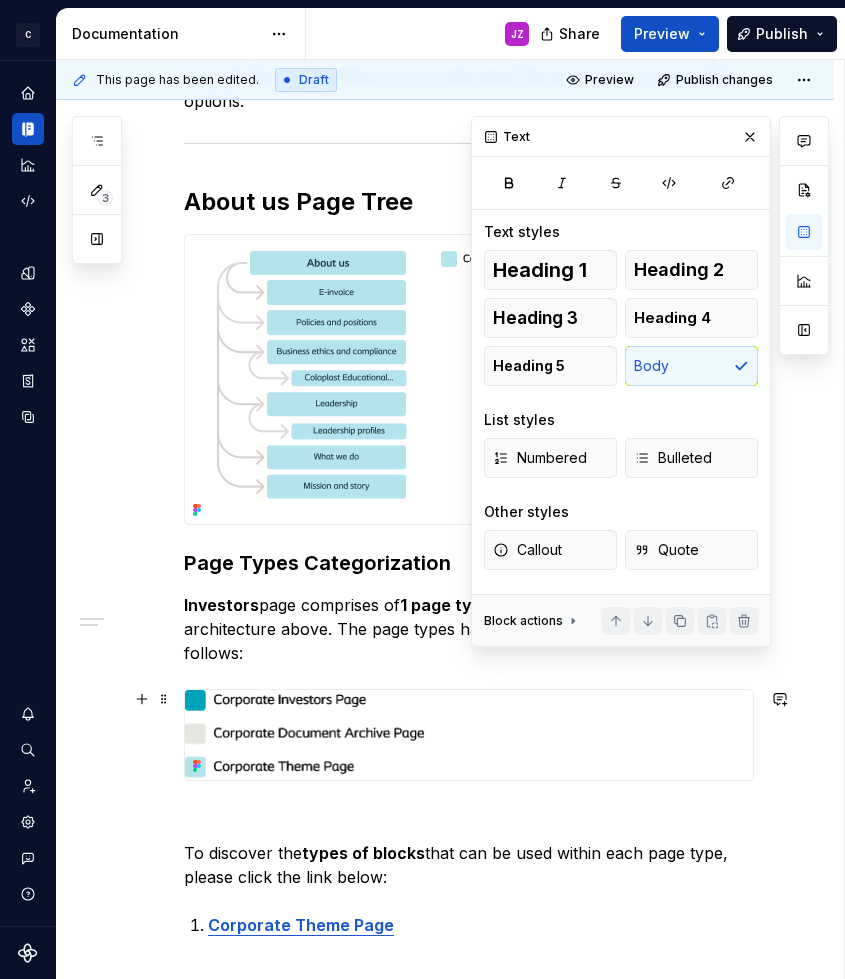 scroll, scrollTop: 417, scrollLeft: 0, axis: vertical 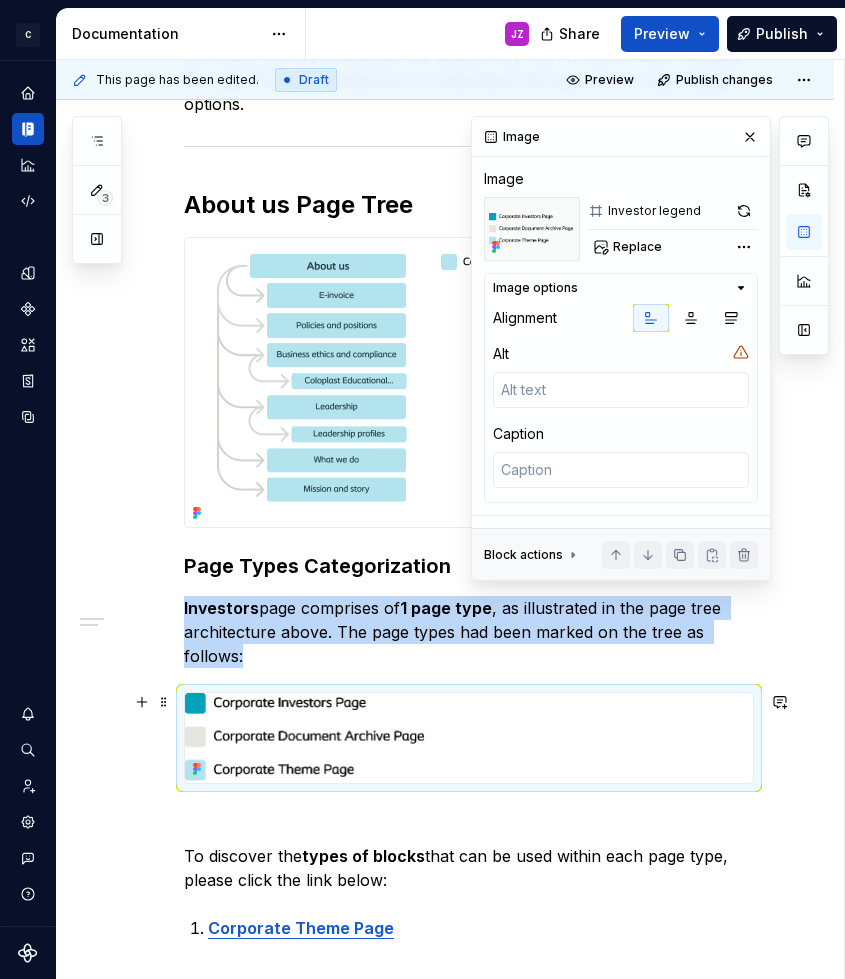 click at bounding box center (307, 738) 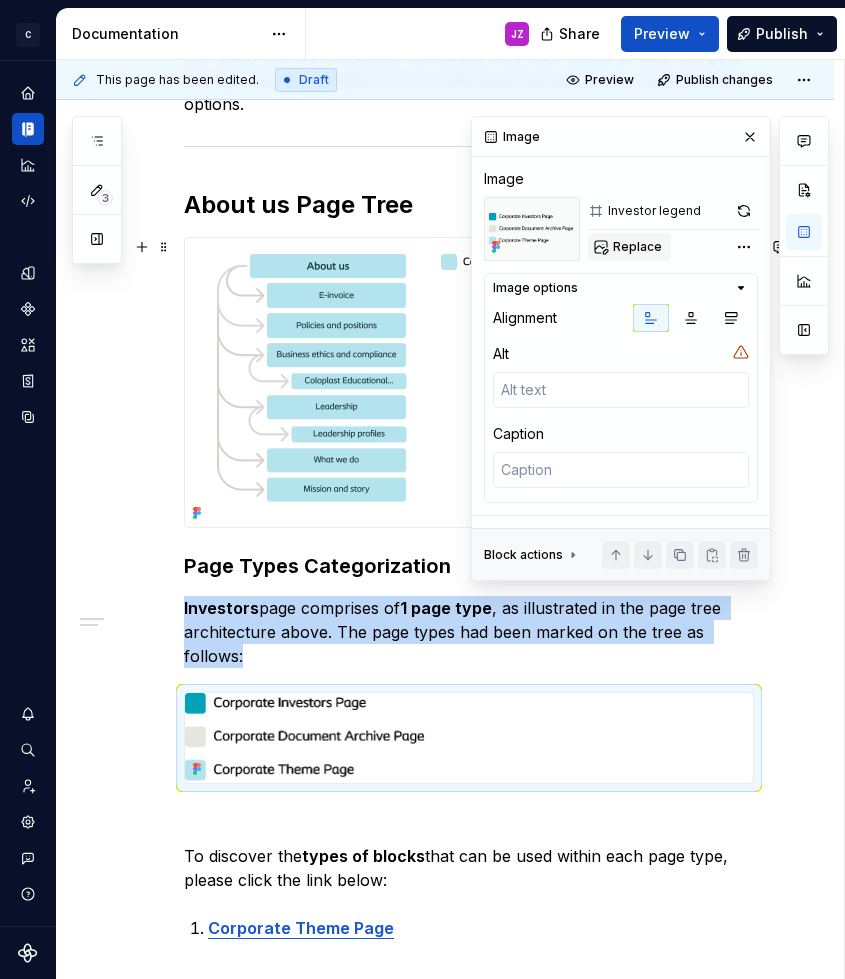 click on "Replace" at bounding box center [637, 247] 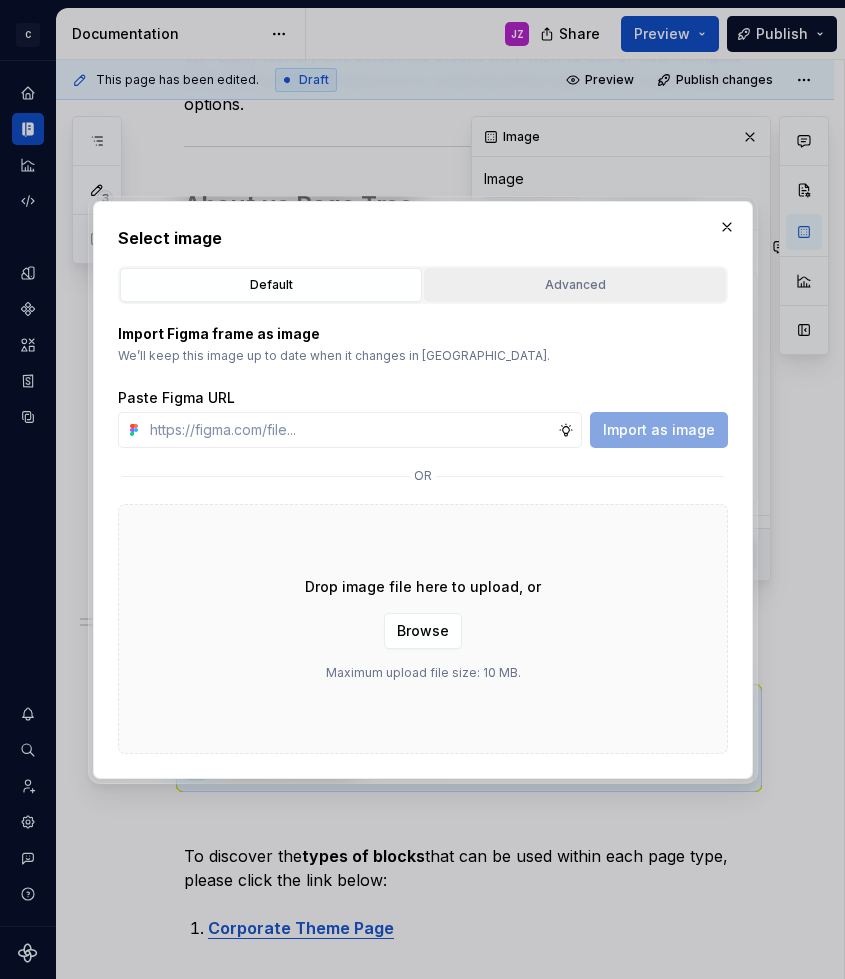 click on "Advanced" at bounding box center (575, 285) 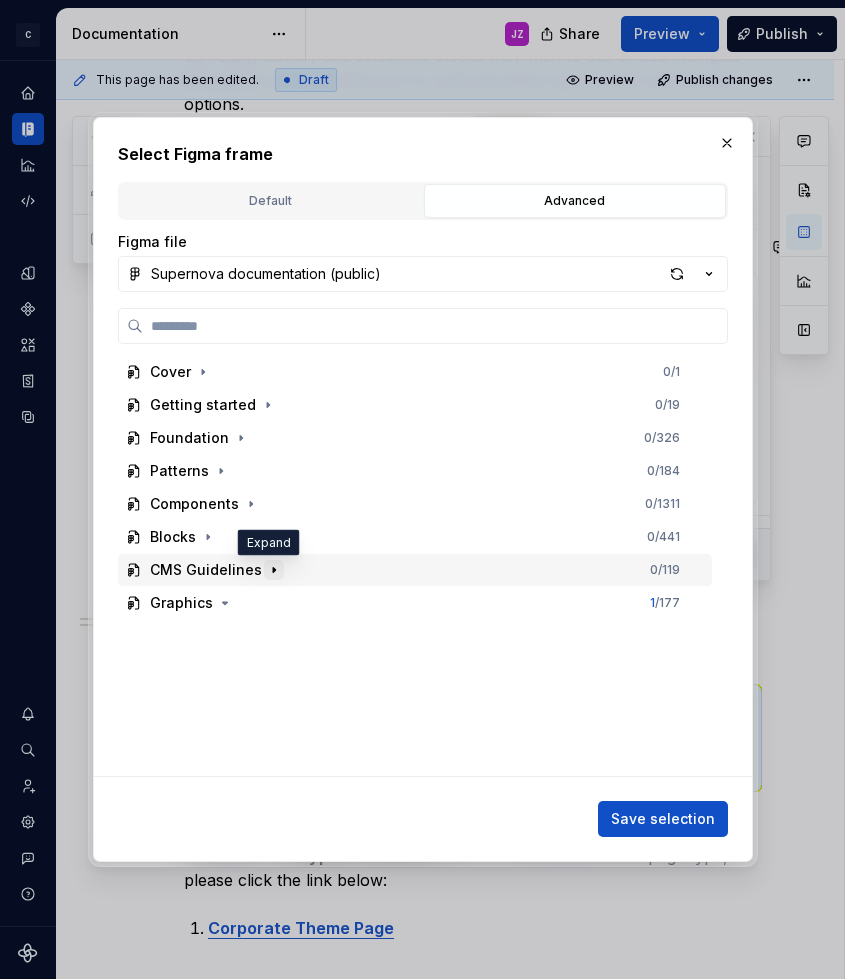 click 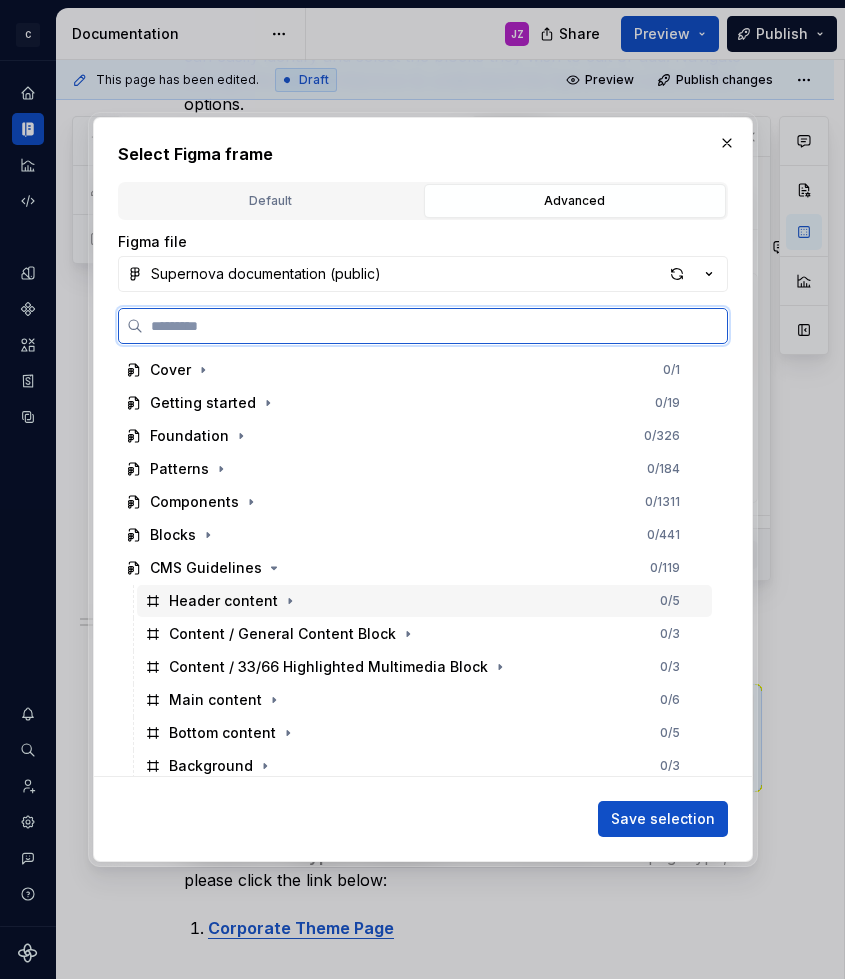scroll, scrollTop: 4, scrollLeft: 0, axis: vertical 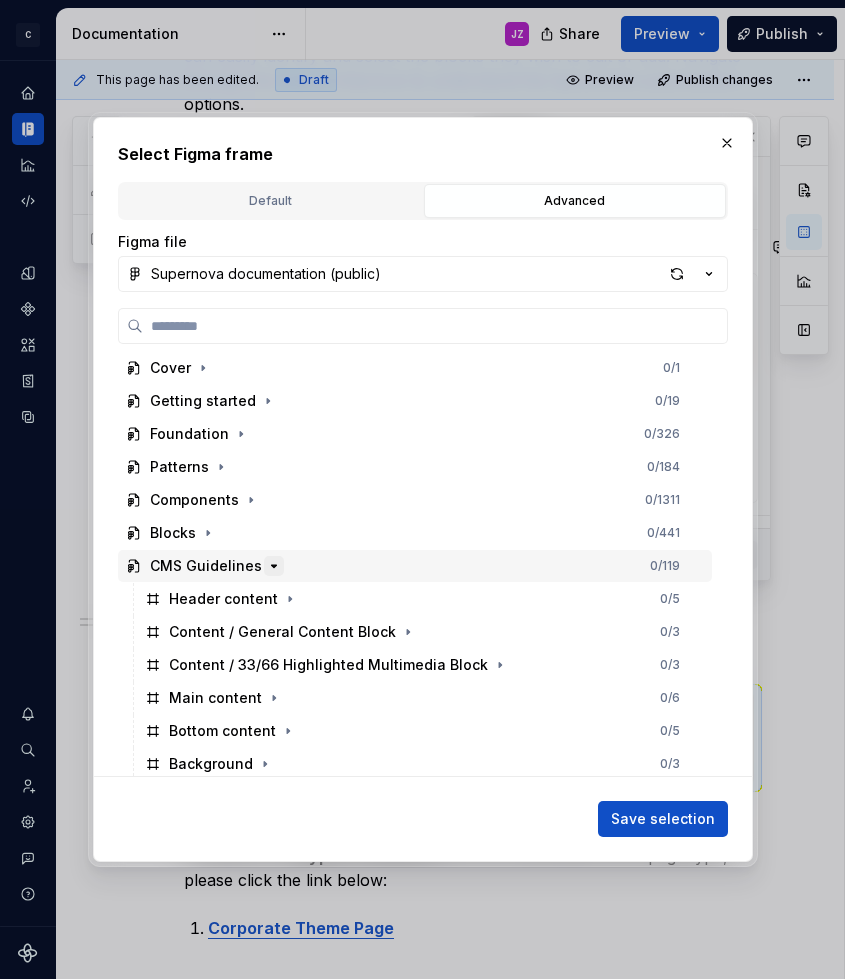 click 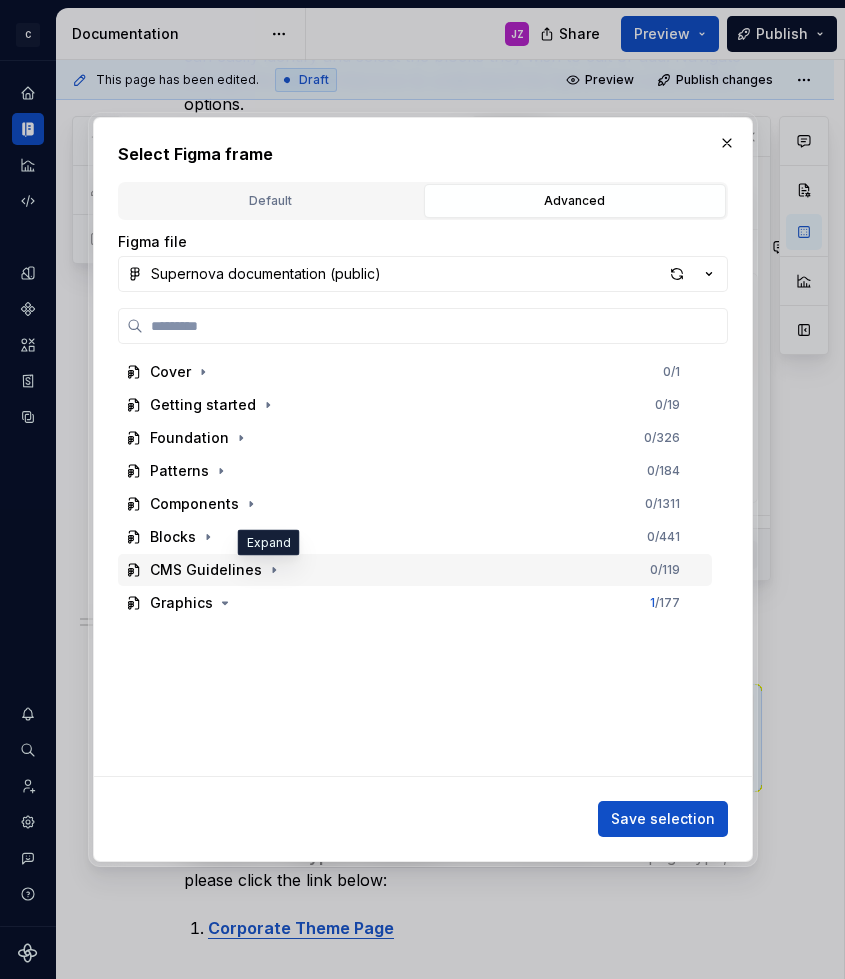 scroll, scrollTop: 0, scrollLeft: 0, axis: both 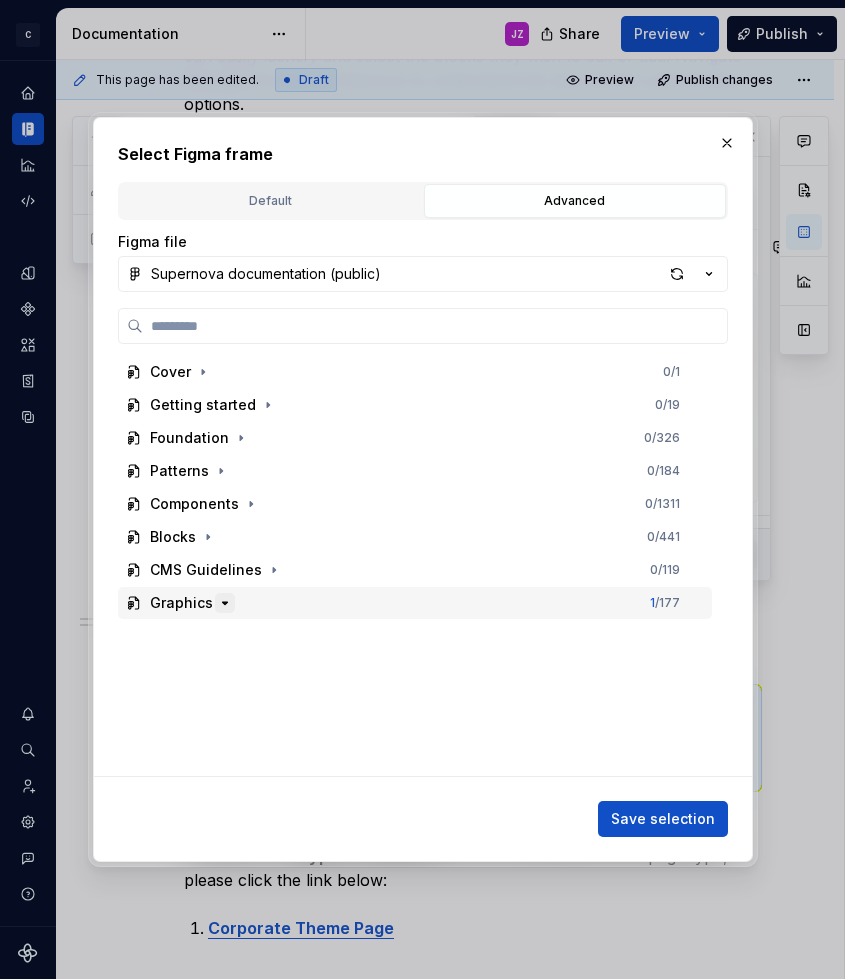 click 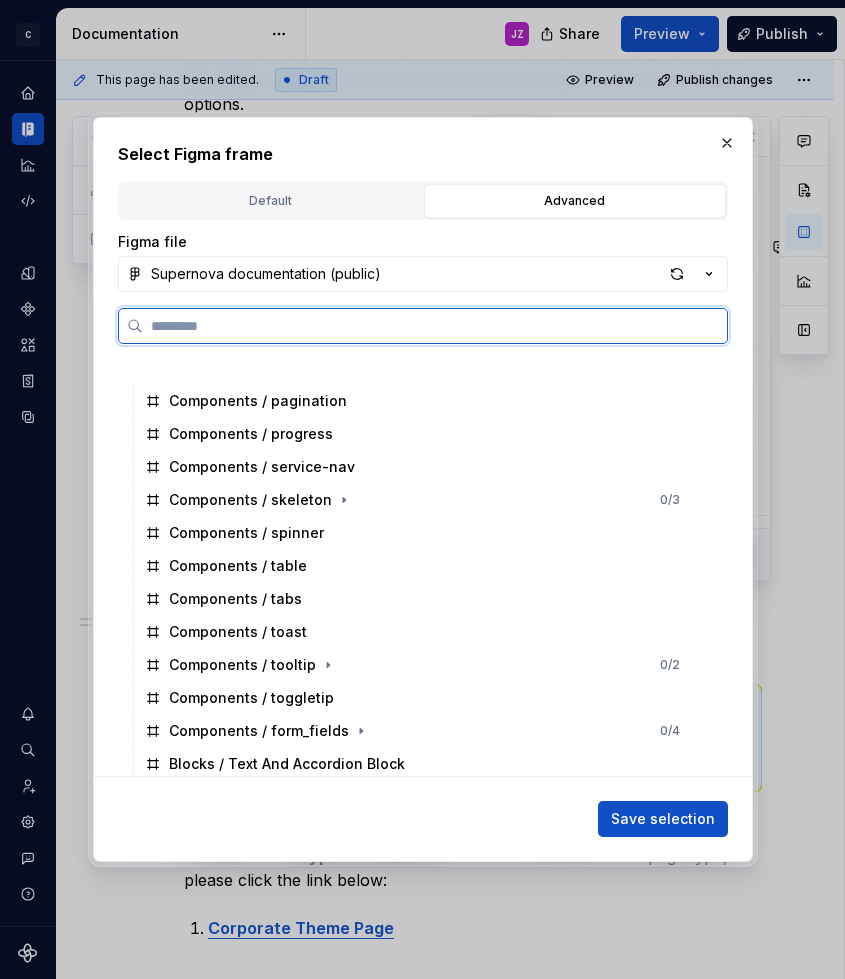 scroll, scrollTop: 2945, scrollLeft: 0, axis: vertical 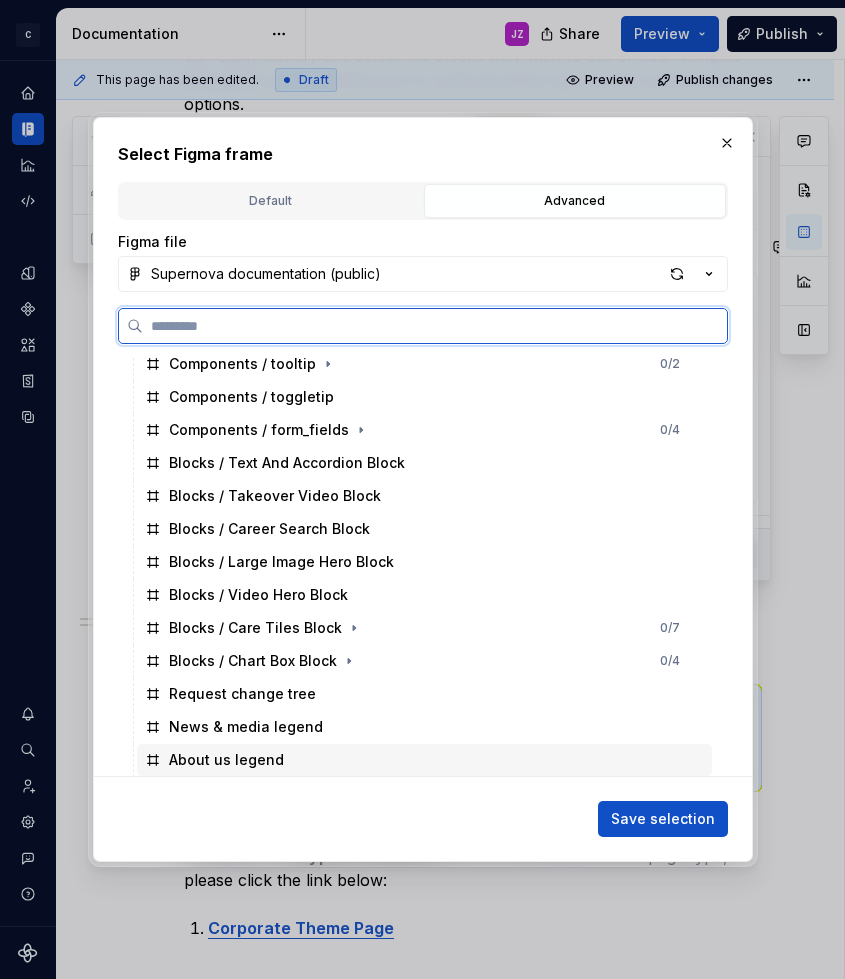 click on "About us legend" at bounding box center [226, 760] 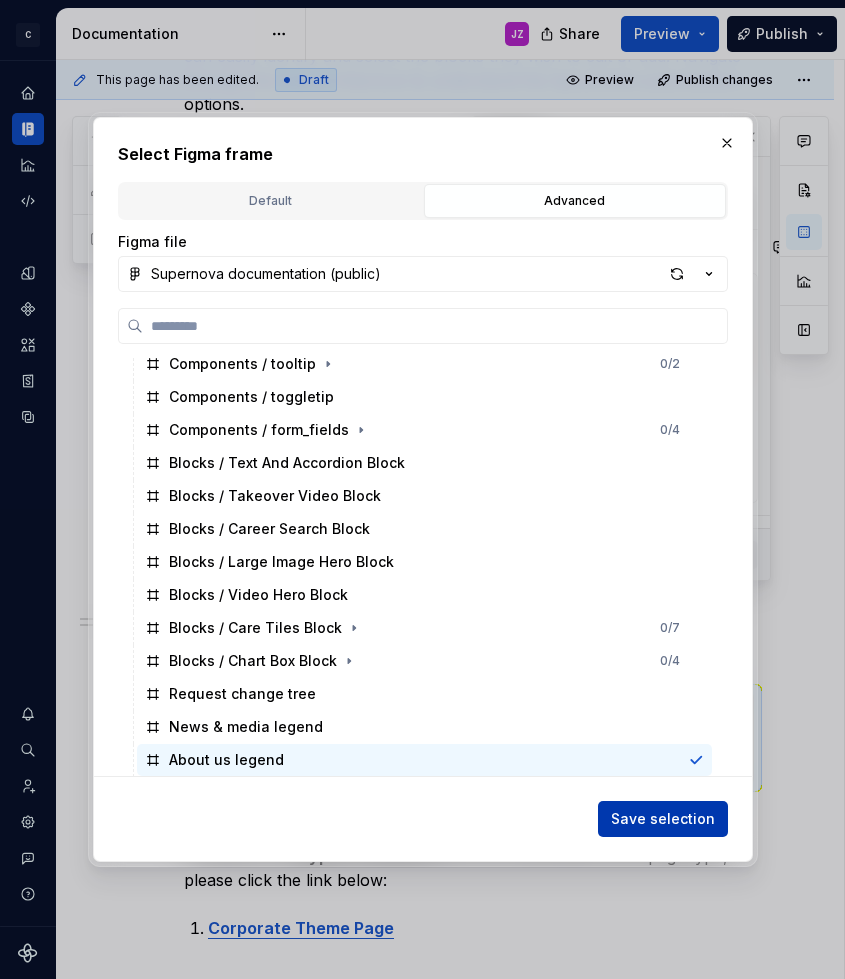 click on "Save selection" at bounding box center [663, 819] 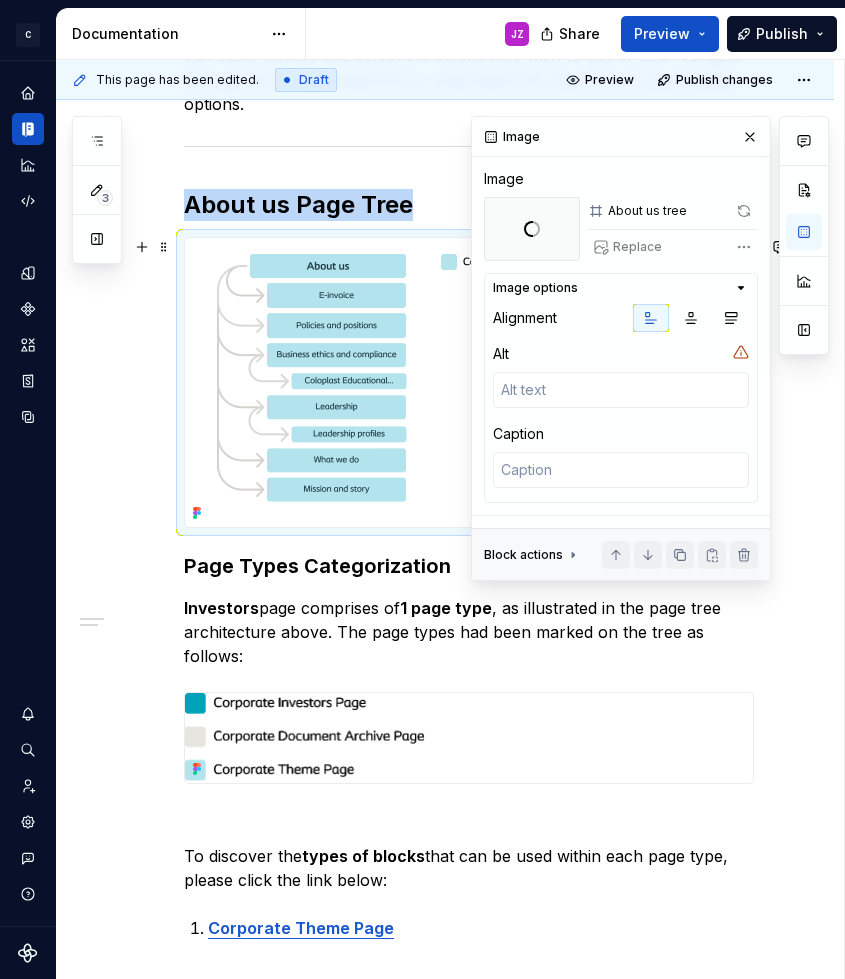 click at bounding box center [412, 382] 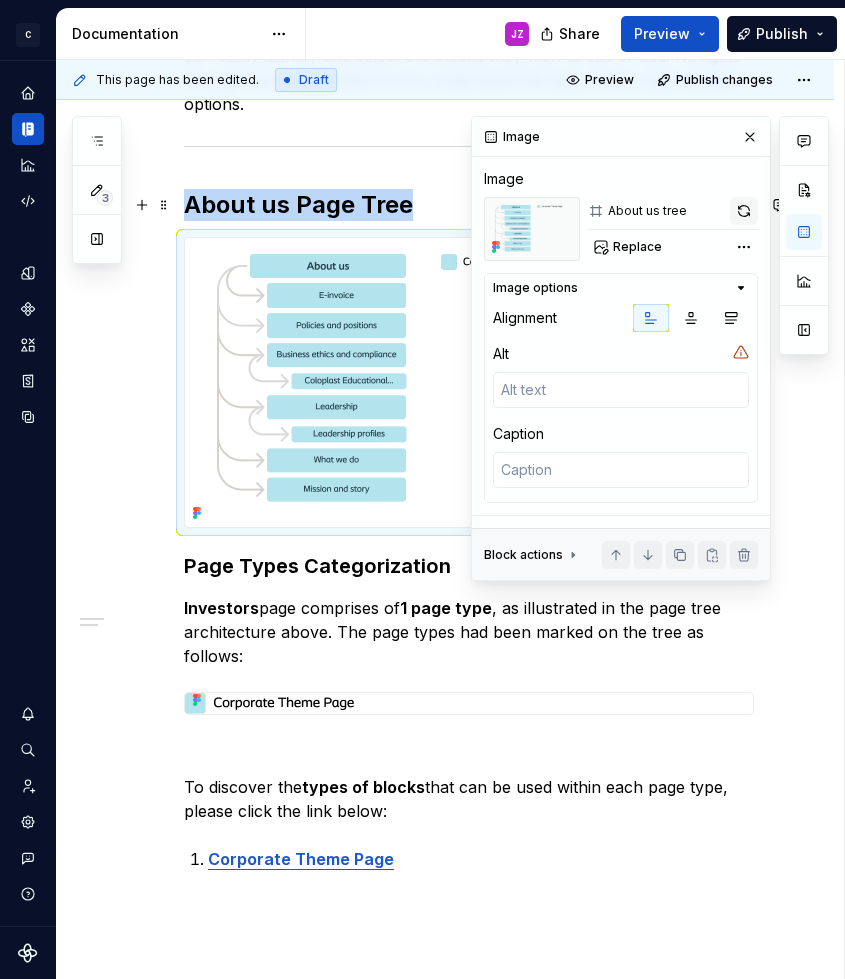 click at bounding box center [744, 211] 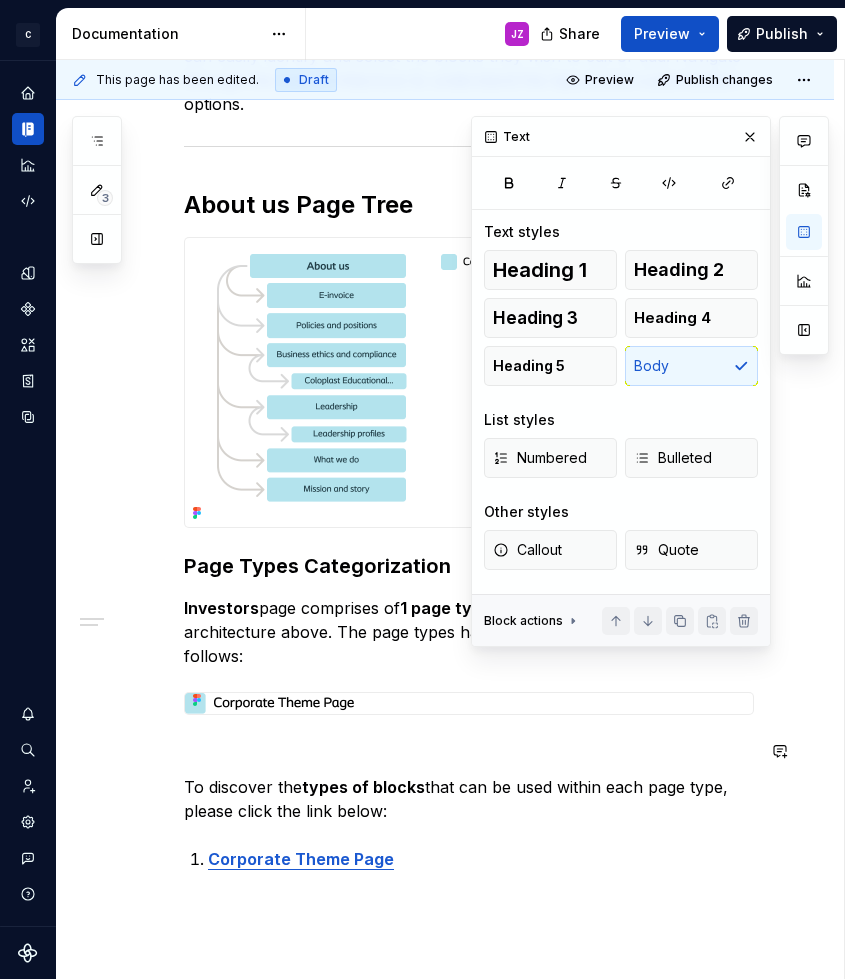 click on "Explore the detailed structure of our  About us  page within the  Corporate site . This section provides an insightful overview of the various CMS page types available on  About us  page. Depending on the page type, you can easily identify and select the blocks they wish to edit or add. Navigate through the tree architecture to understand the layout and customization options. About us Page Tree Page Types Categorization Investors  page comprises of  1 page type , as illustrated in the page tree architecture above. The page types had been marked on the tree as follows: To discover the  types of blocks  that can be used within each page type, please click the link below: Corporate Theme Page" at bounding box center [469, 421] 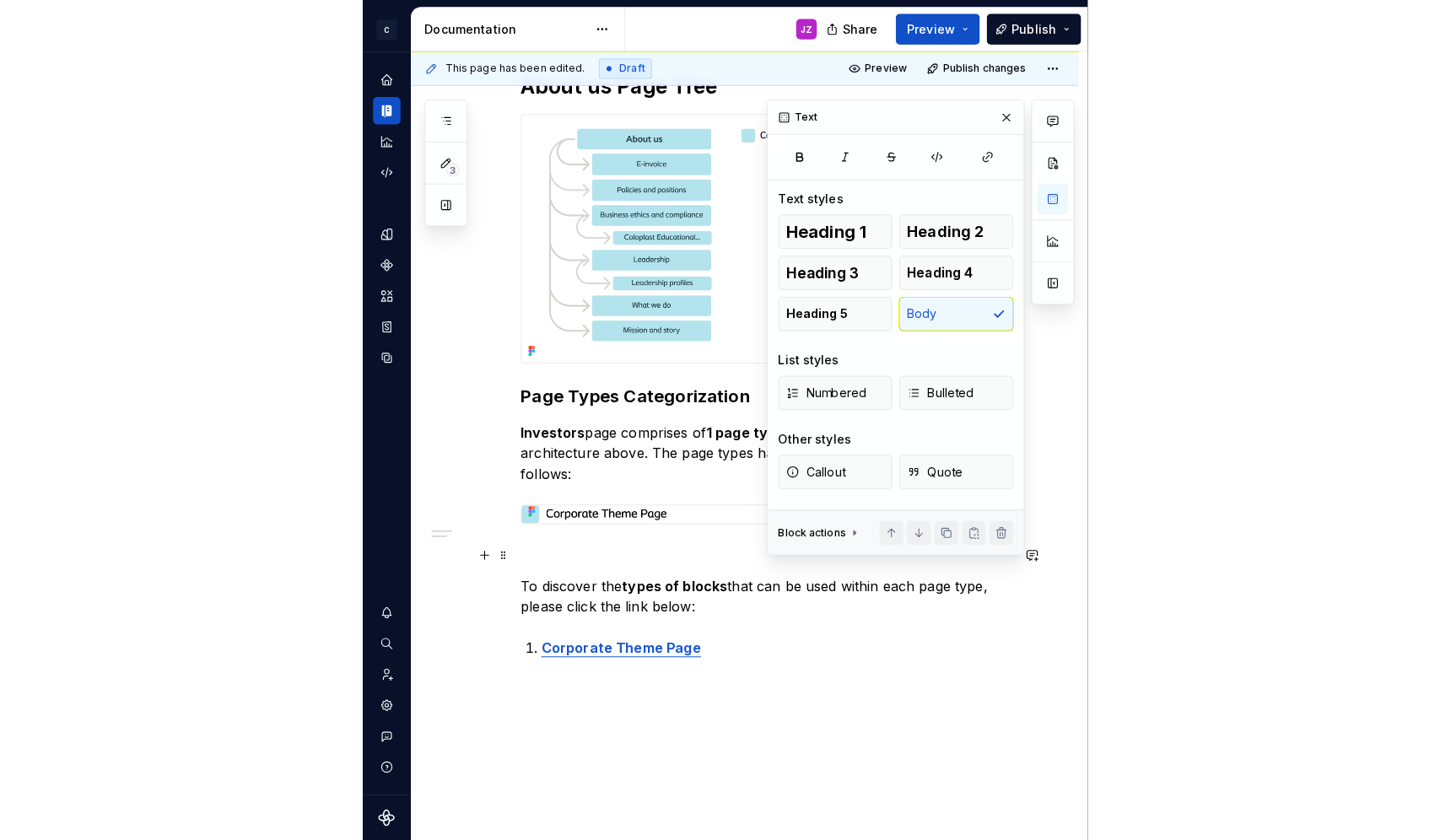 scroll, scrollTop: 0, scrollLeft: 0, axis: both 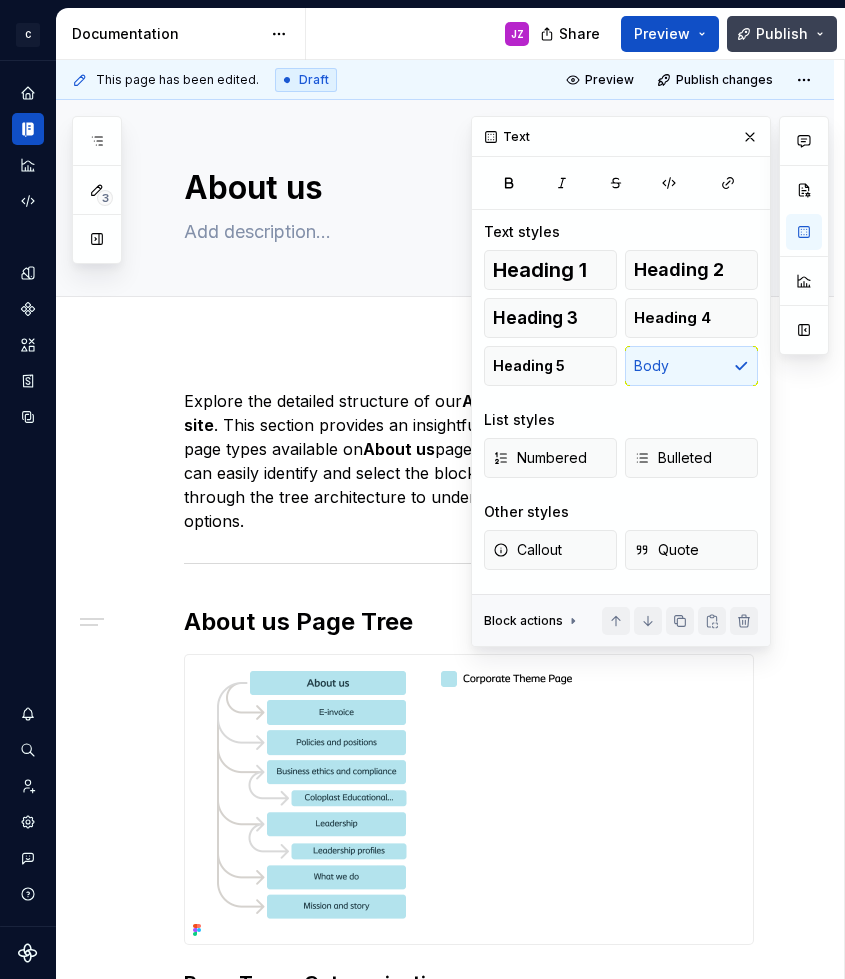 click on "Publish" at bounding box center [782, 34] 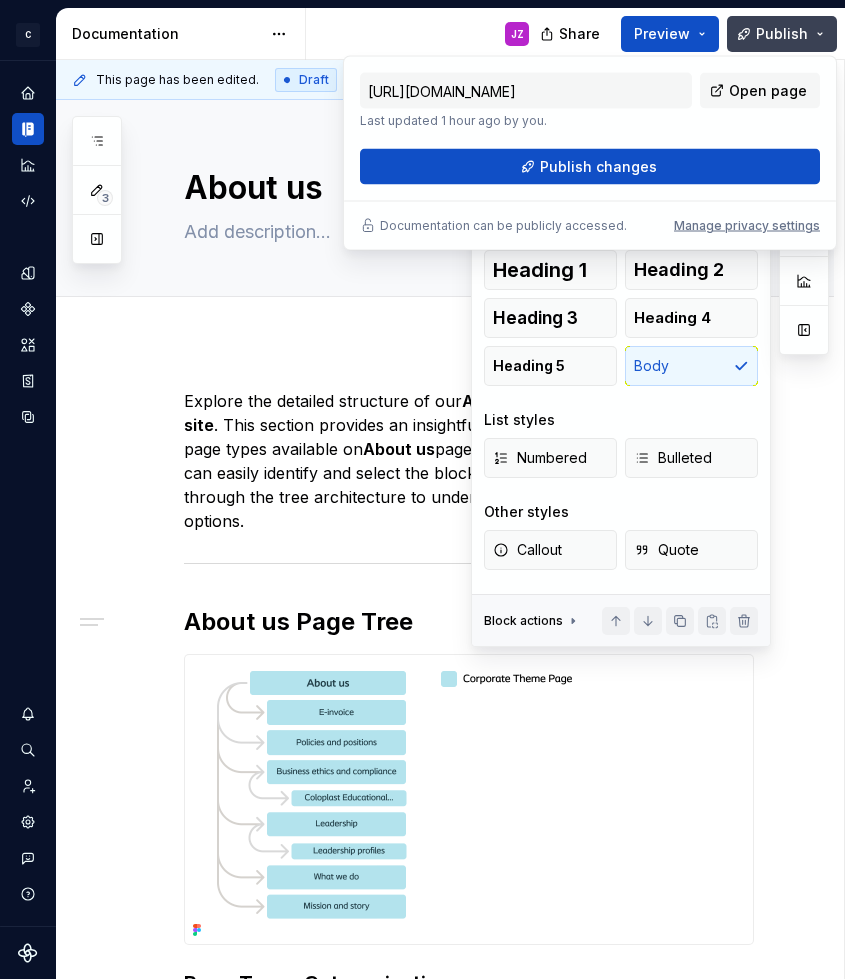 click on "Publish changes" at bounding box center (590, 167) 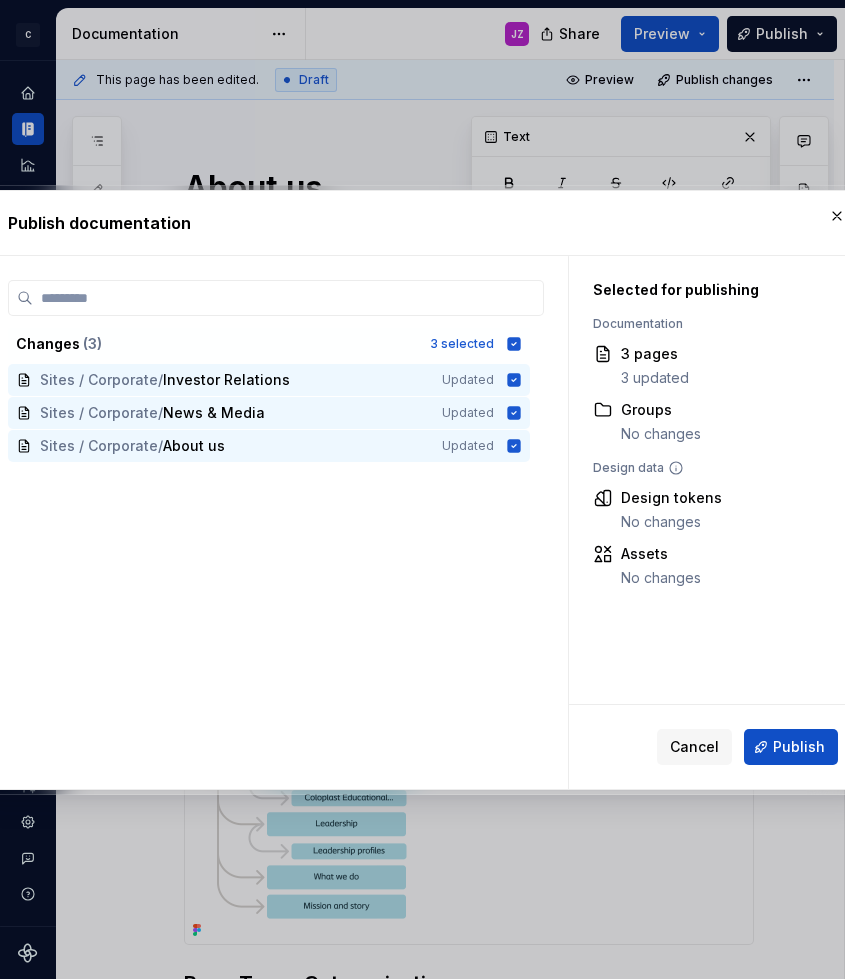 drag, startPoint x: 782, startPoint y: 672, endPoint x: 789, endPoint y: 691, distance: 20.248457 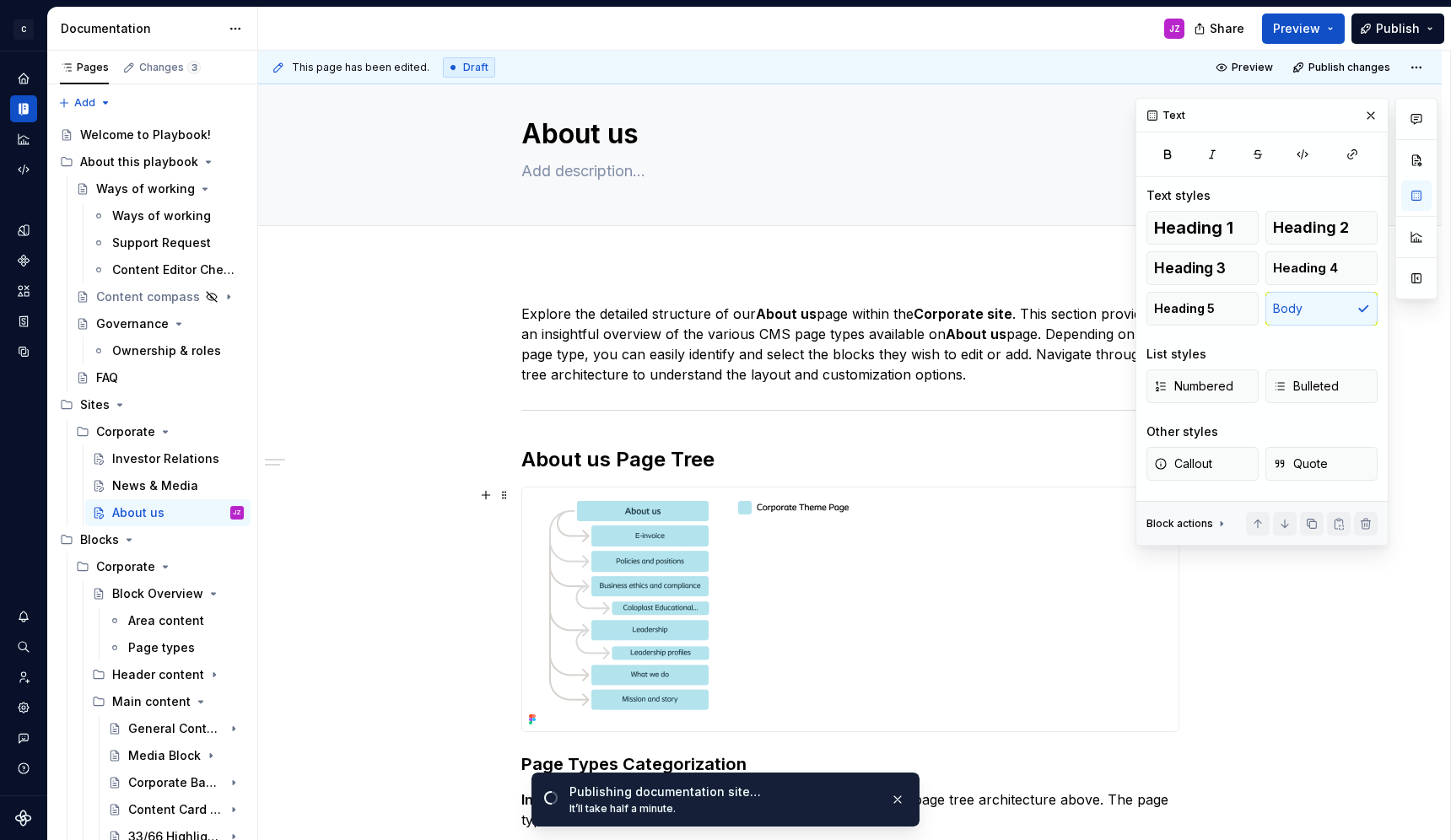 scroll, scrollTop: 0, scrollLeft: 0, axis: both 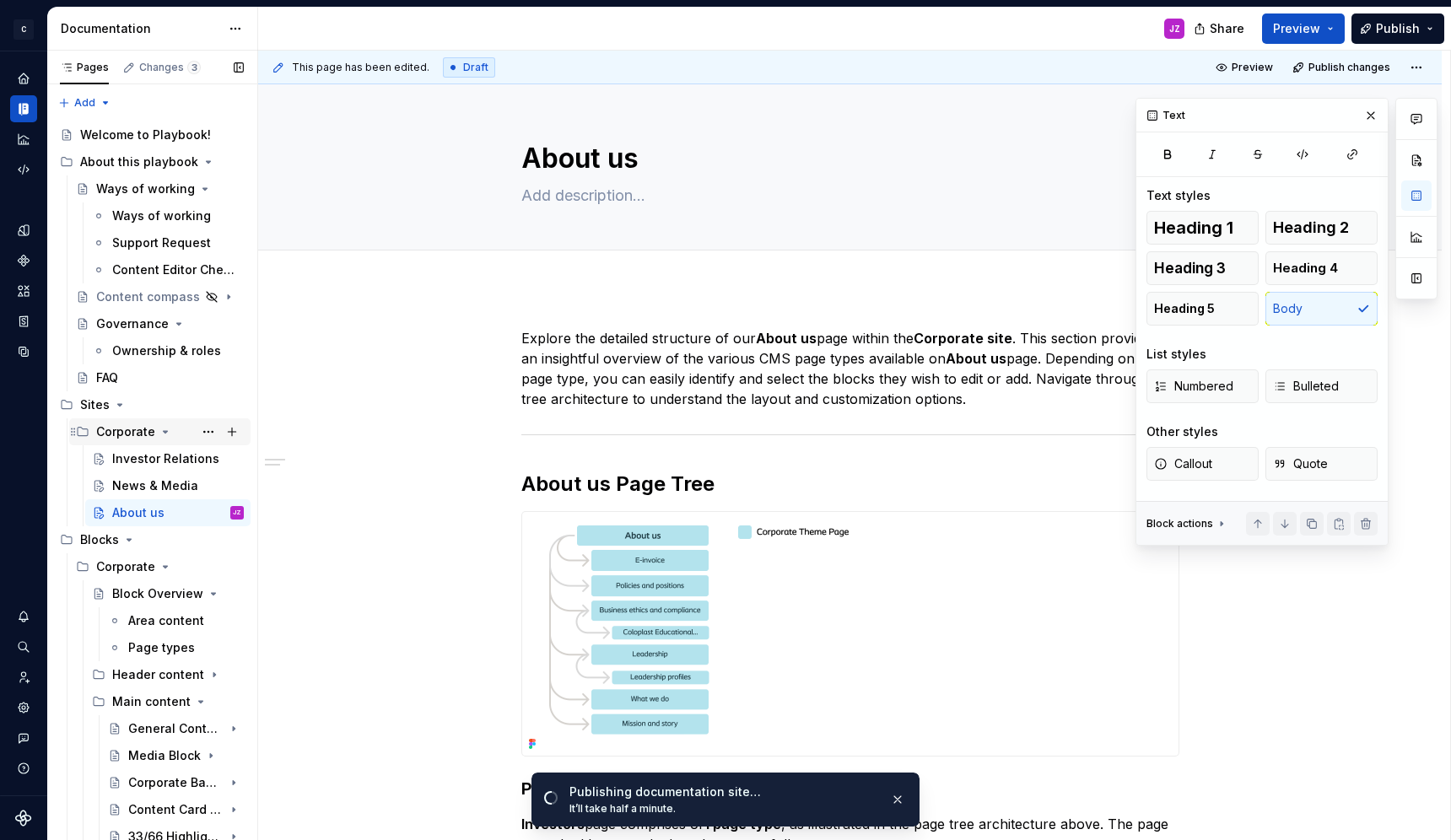 click 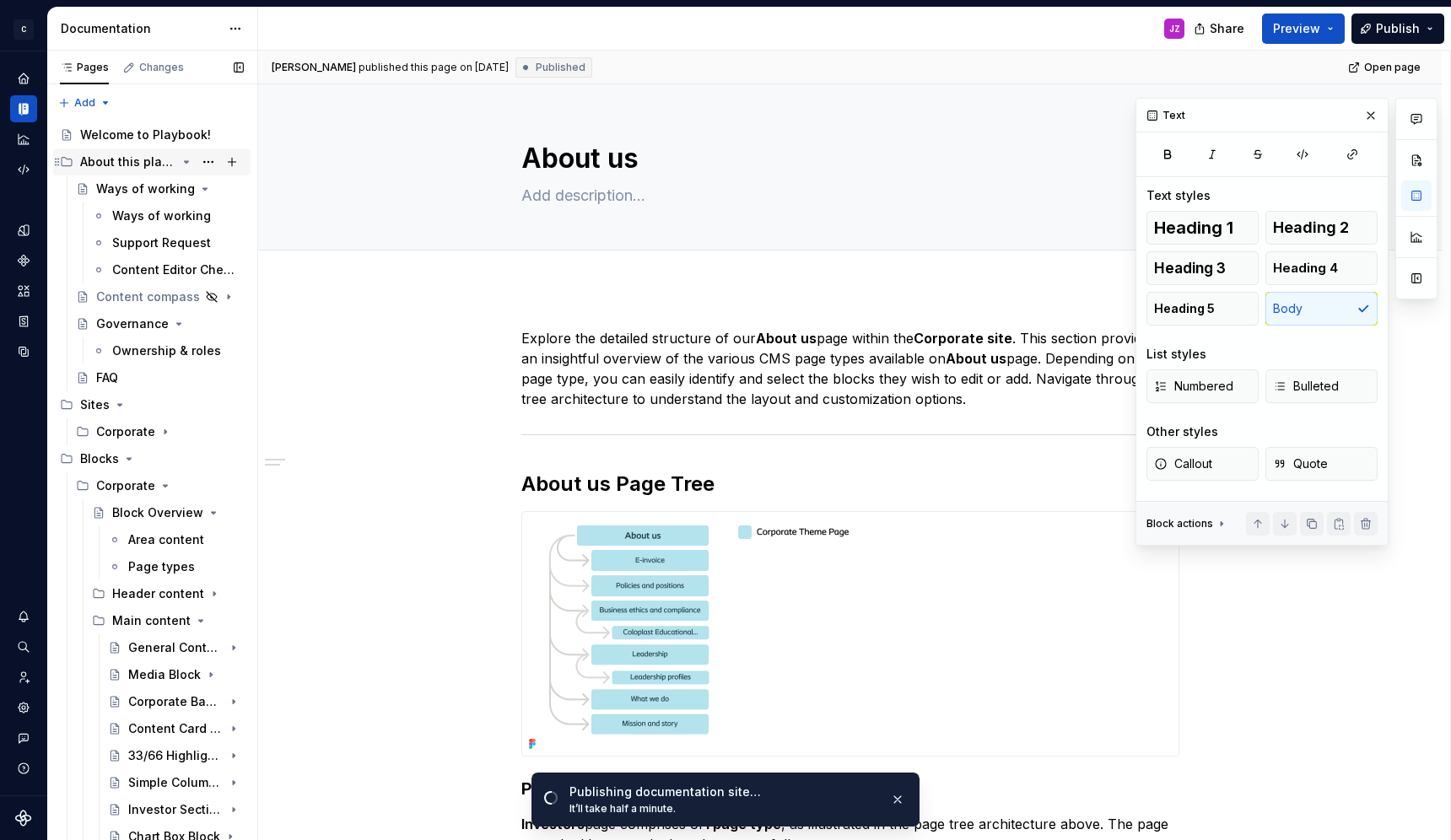 click on "About this playbook" at bounding box center [128, 162] 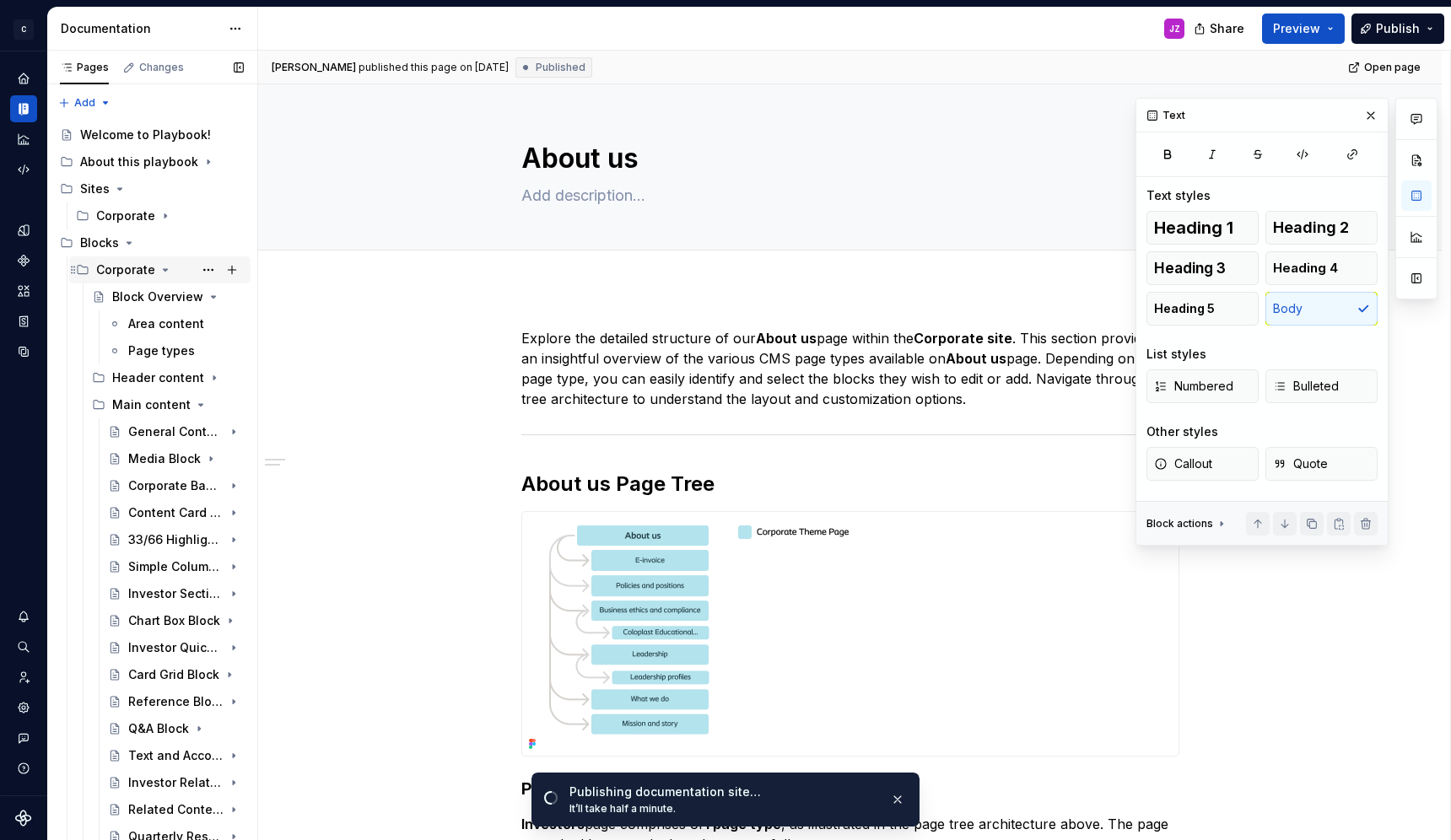 click 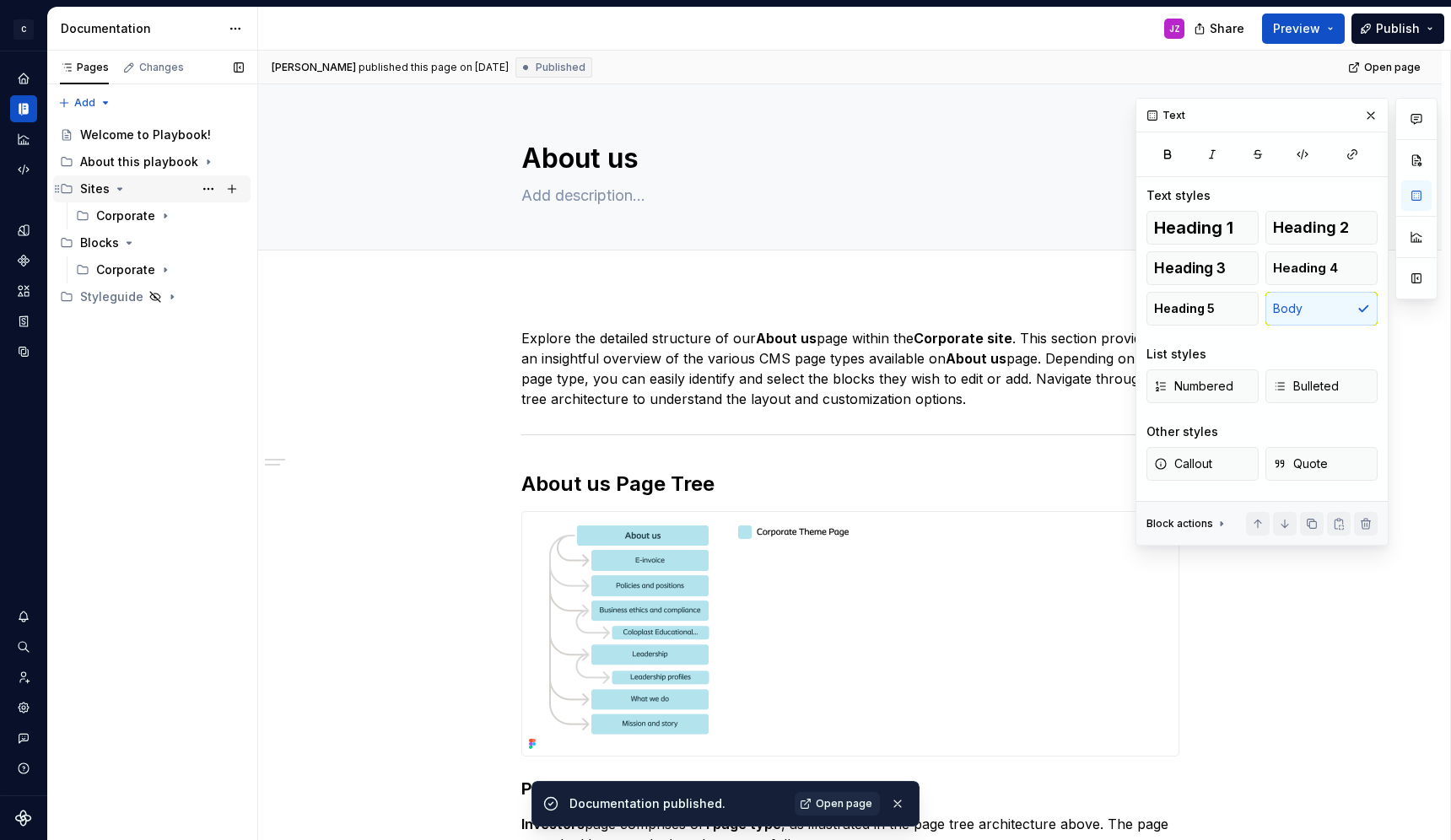 click 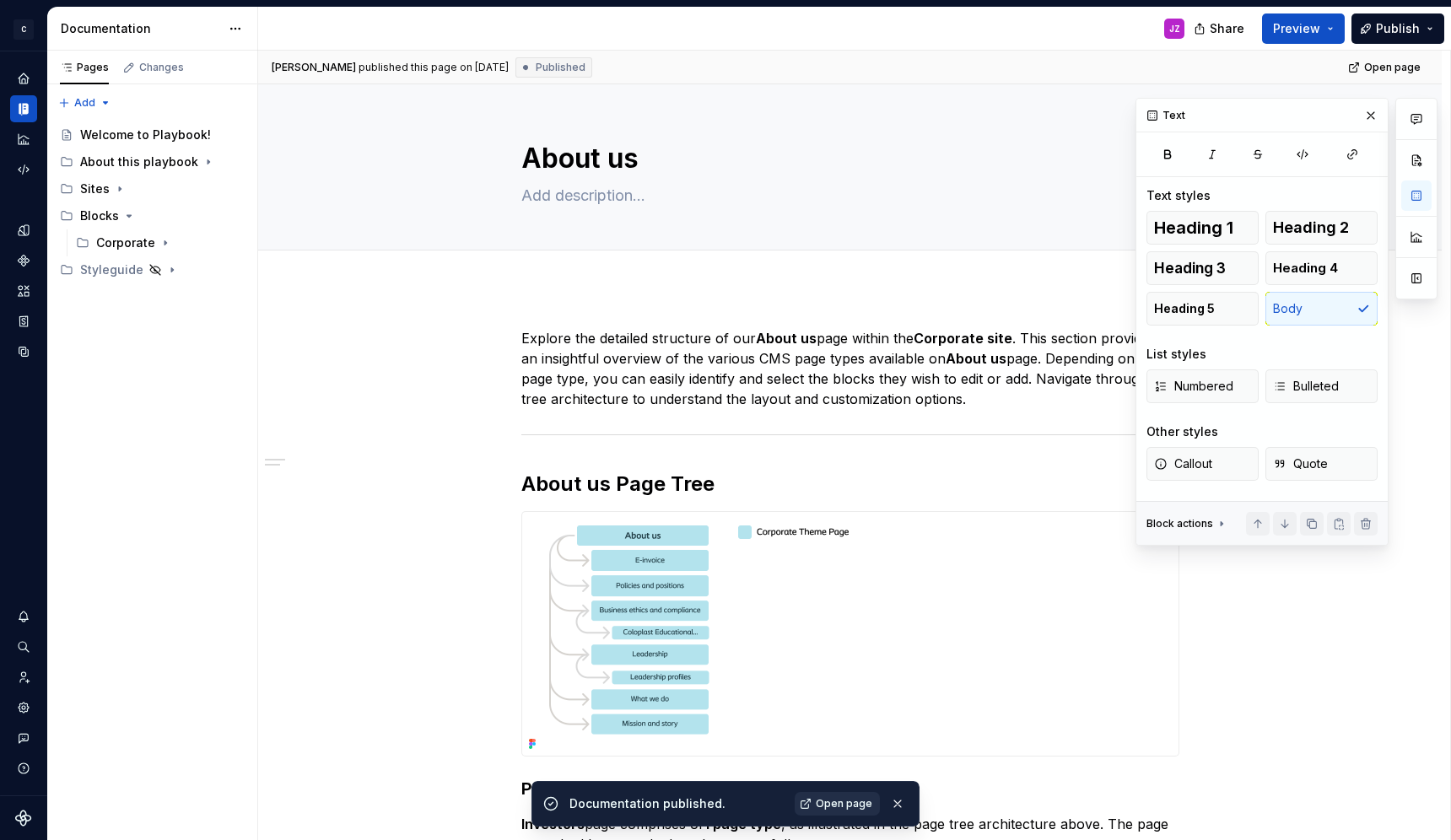 click on "Open page" at bounding box center (844, 804) 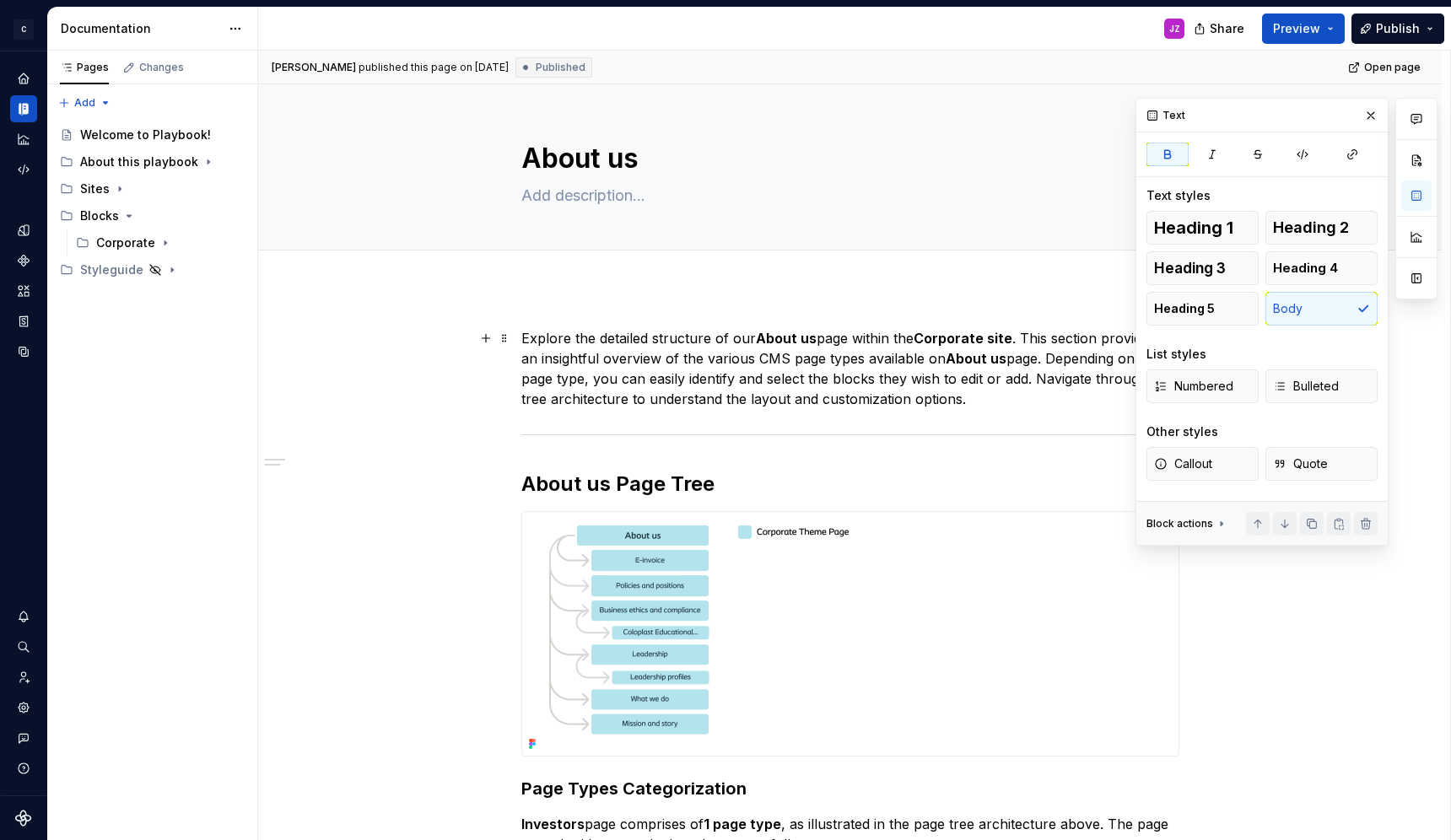 click on "About us" at bounding box center (976, 358) 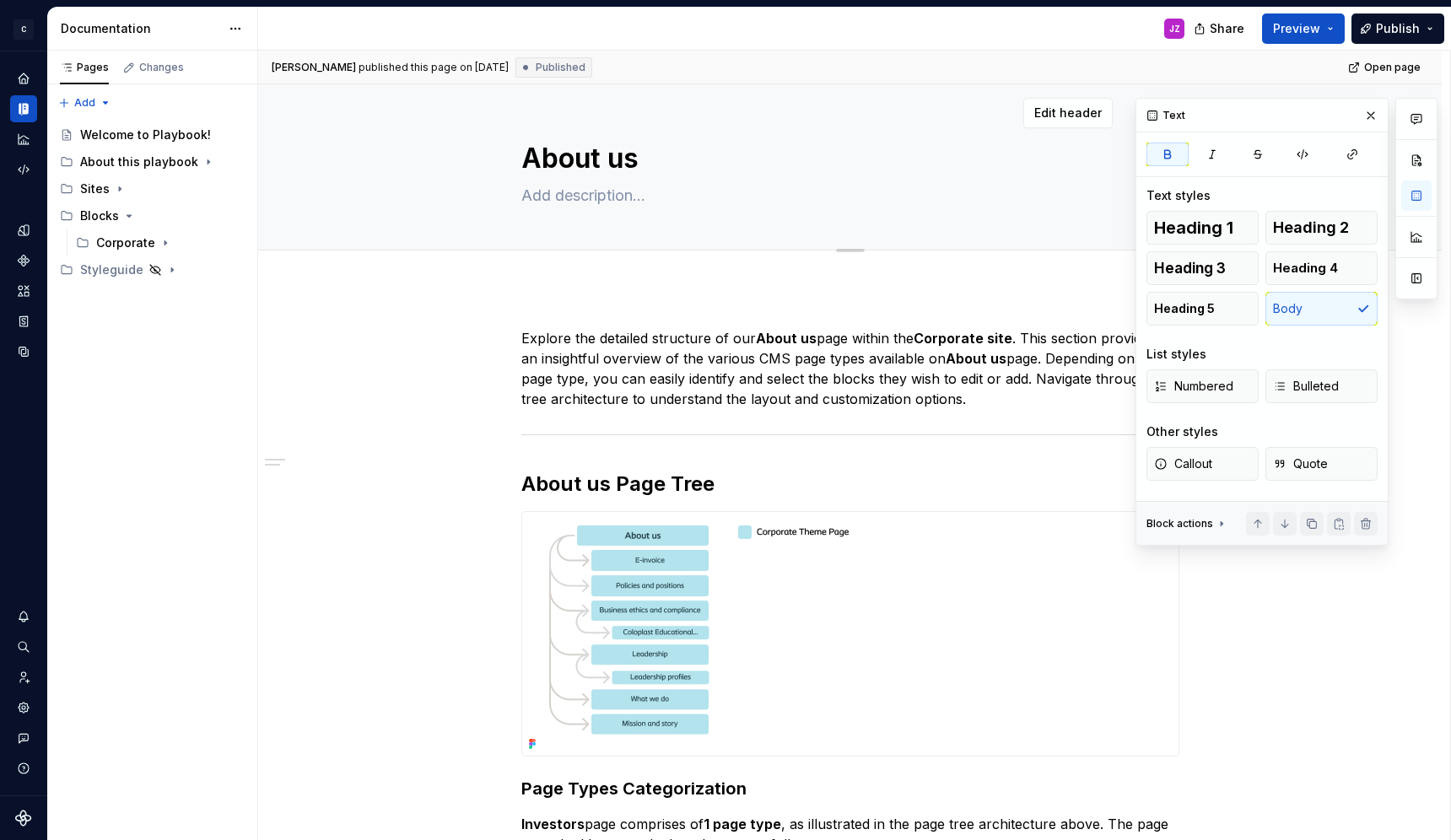click at bounding box center (1371, 116) 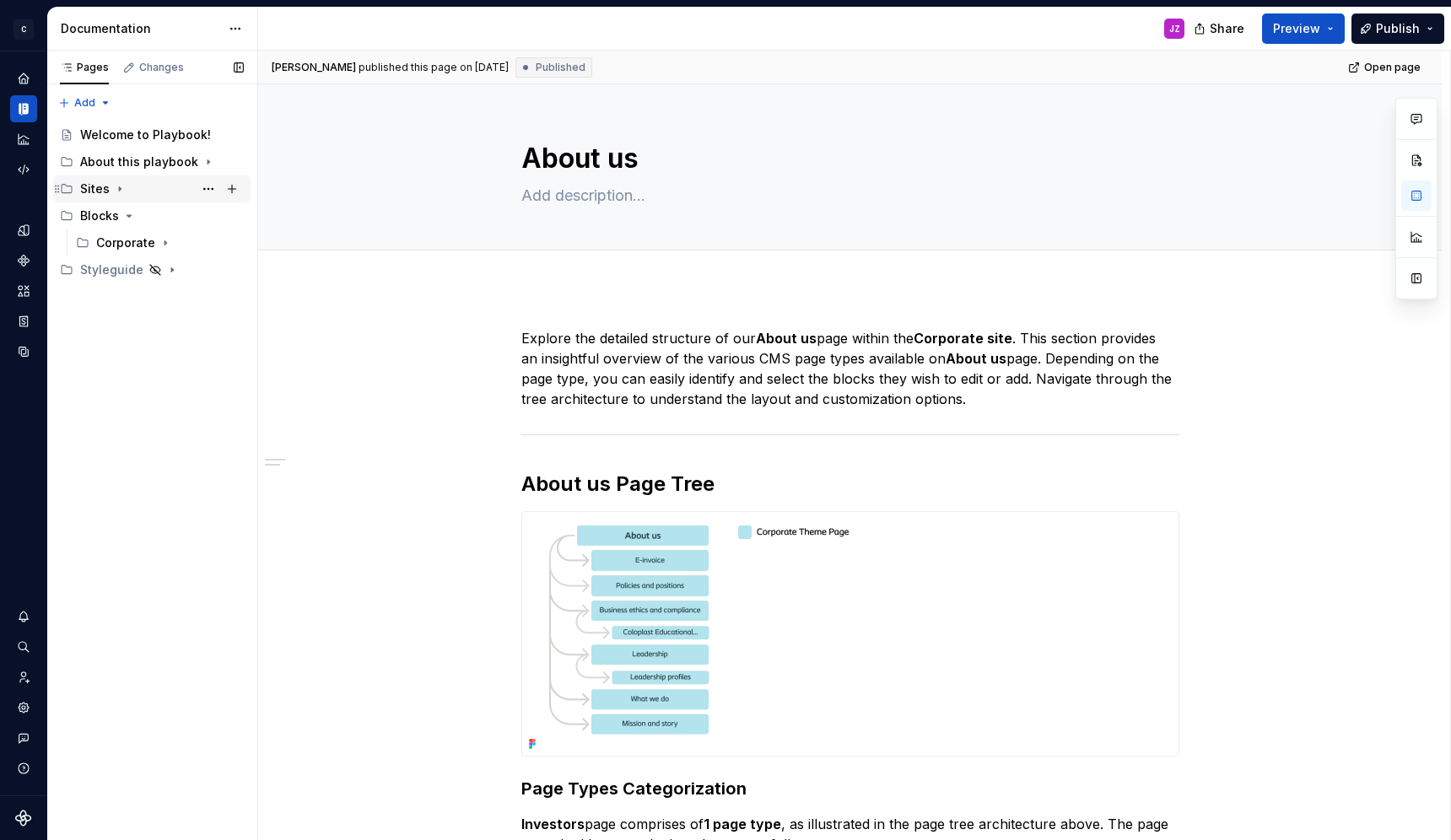click 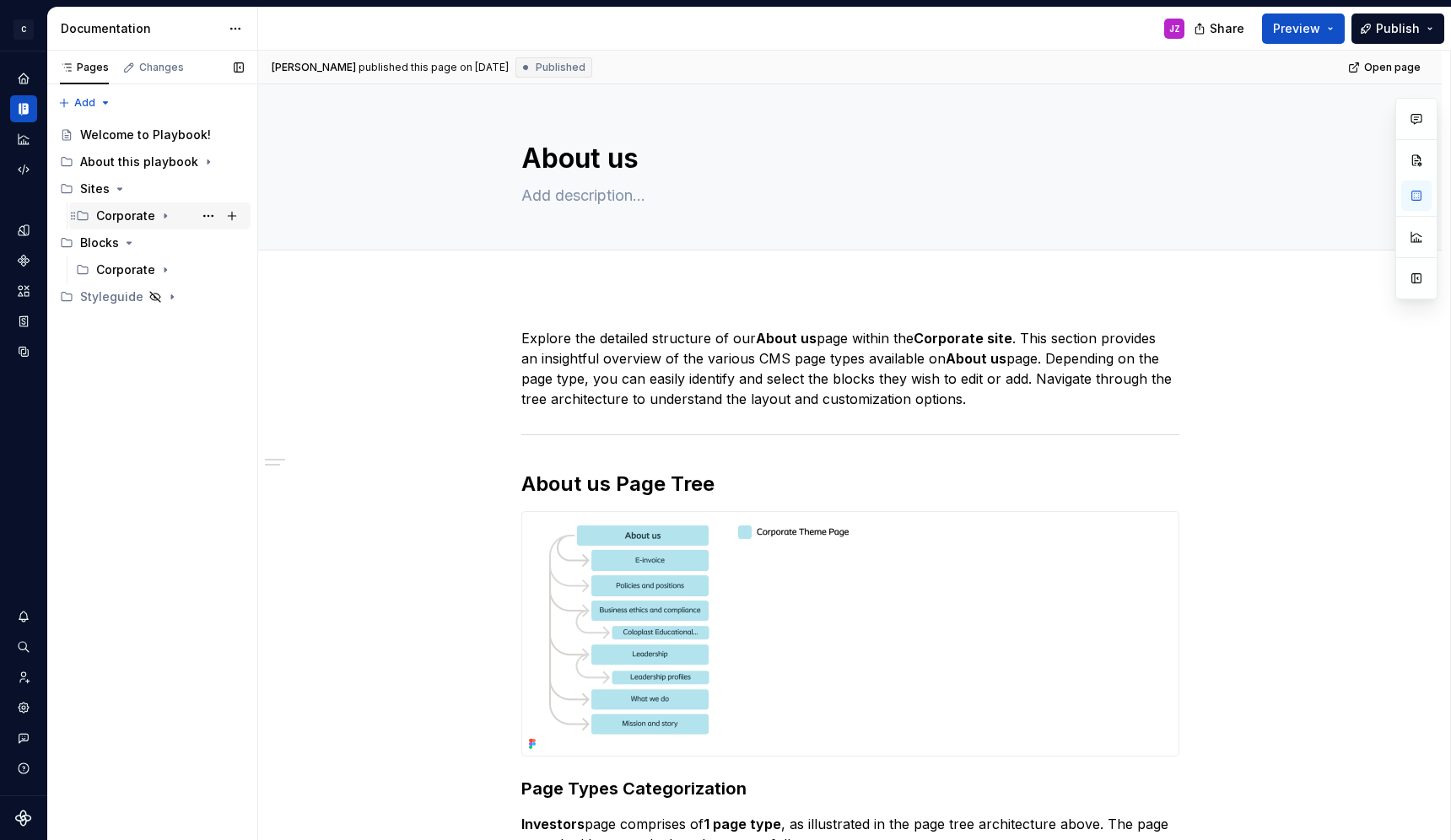 click 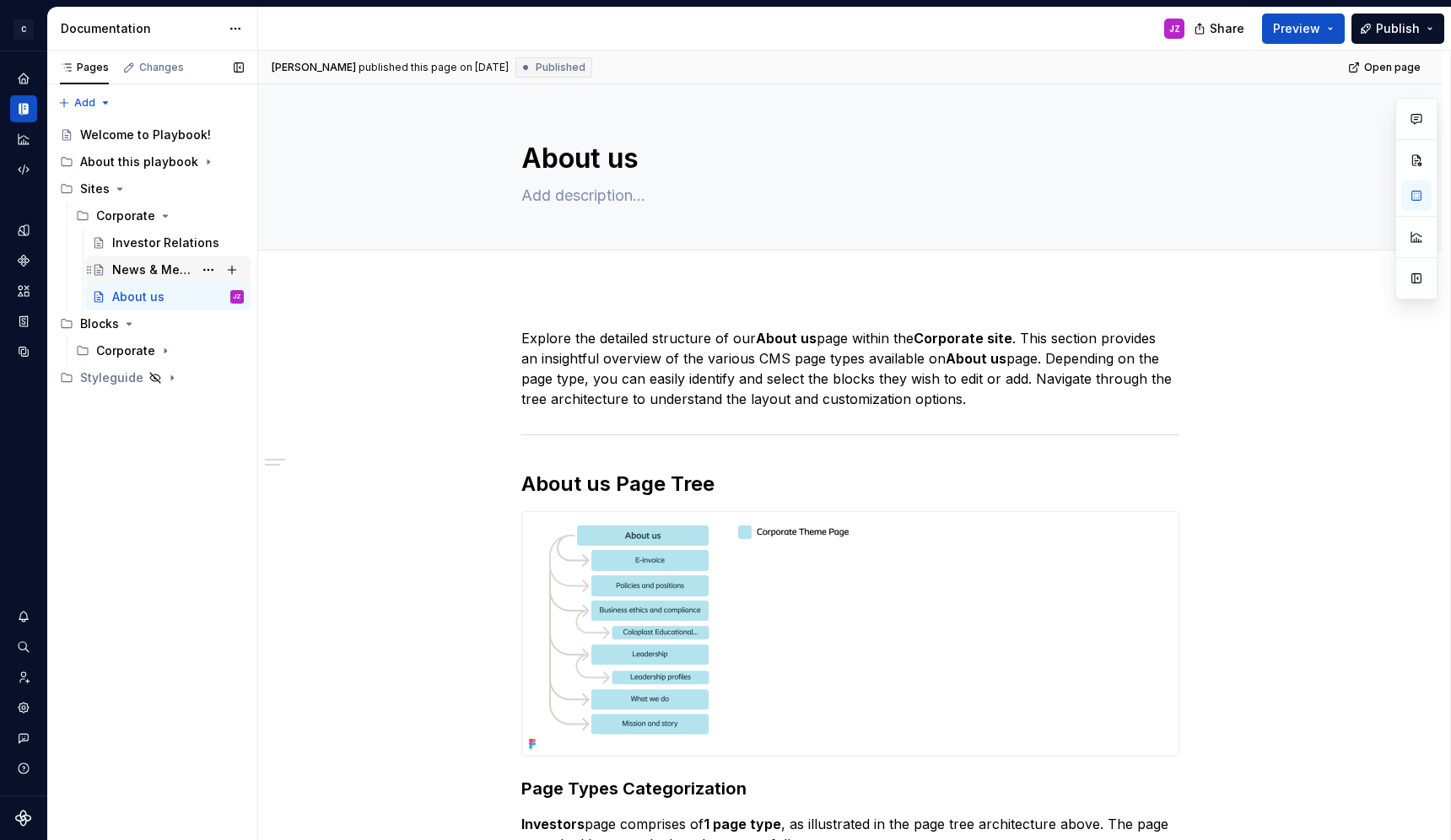 click on "News & Media" at bounding box center (153, 270) 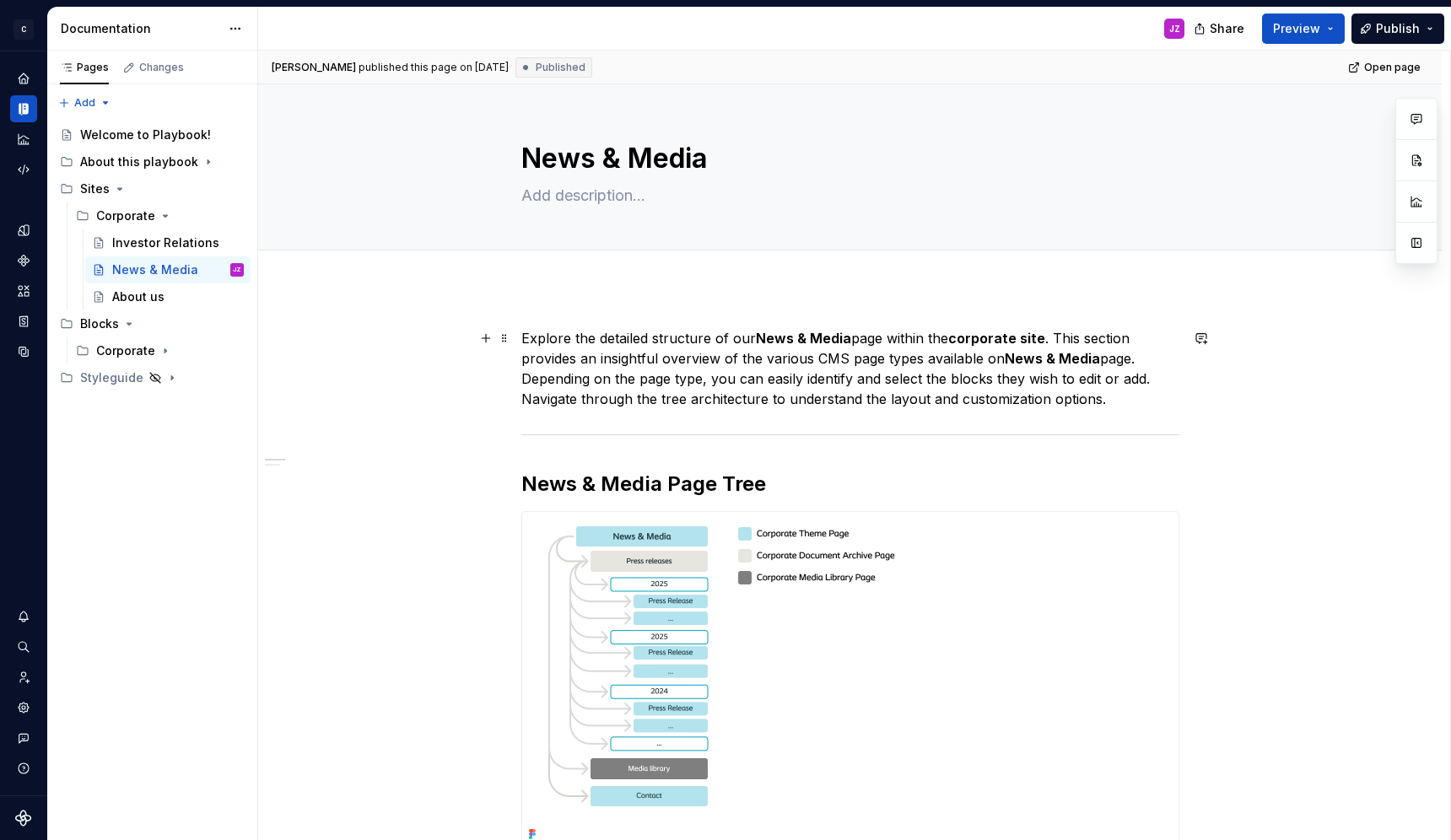 type on "*" 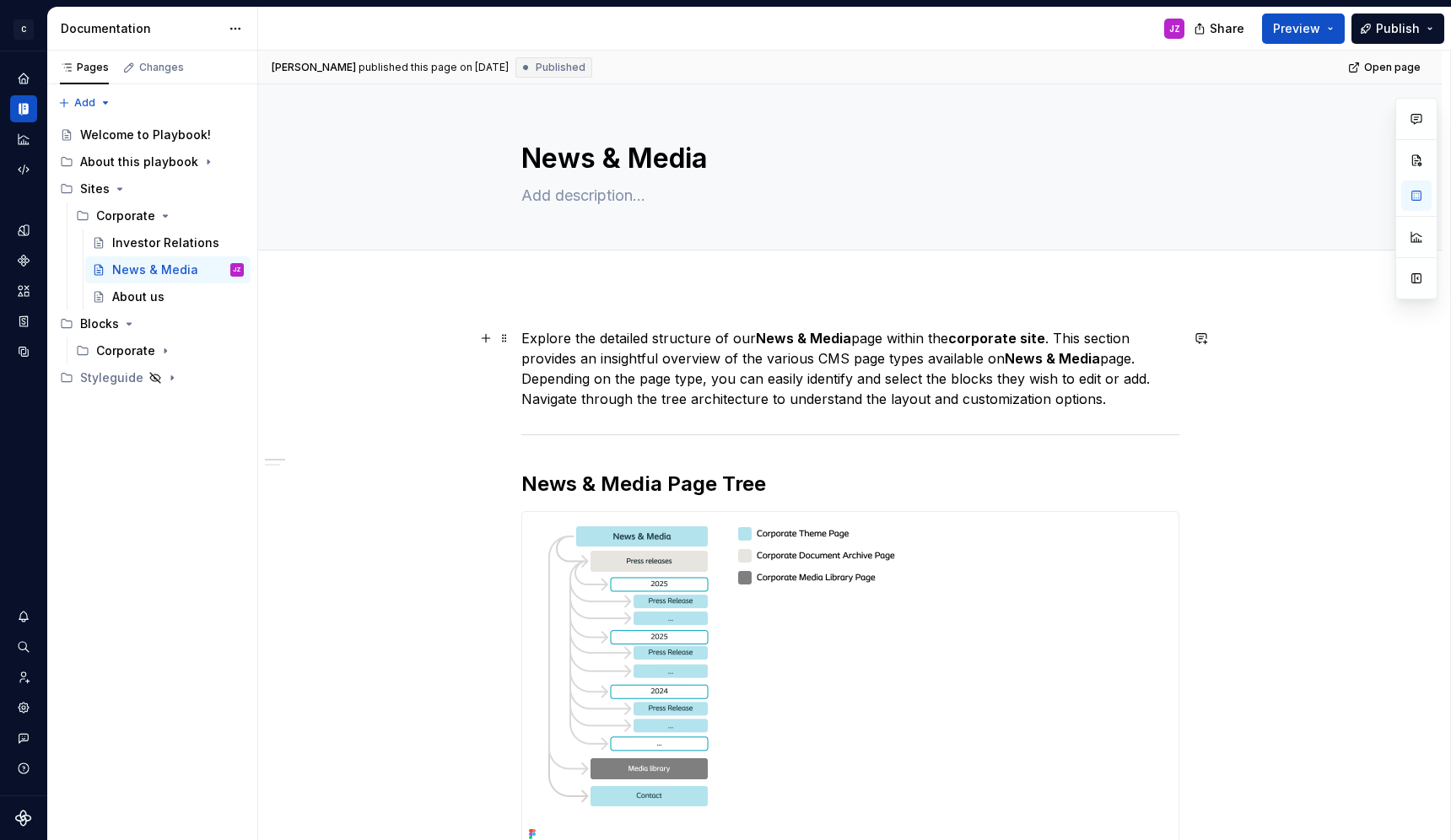 type 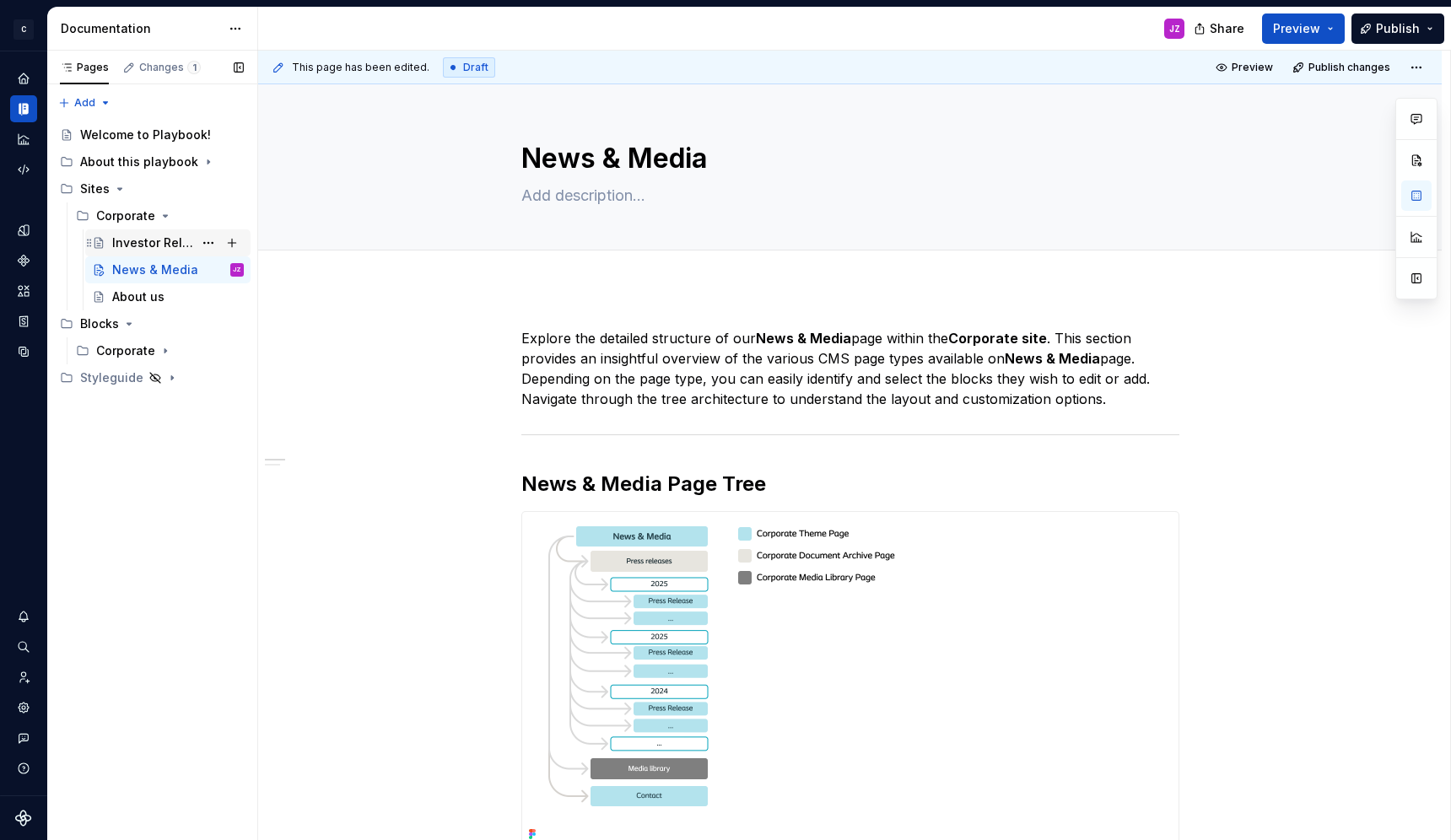 click on "Investor Relations" at bounding box center [153, 243] 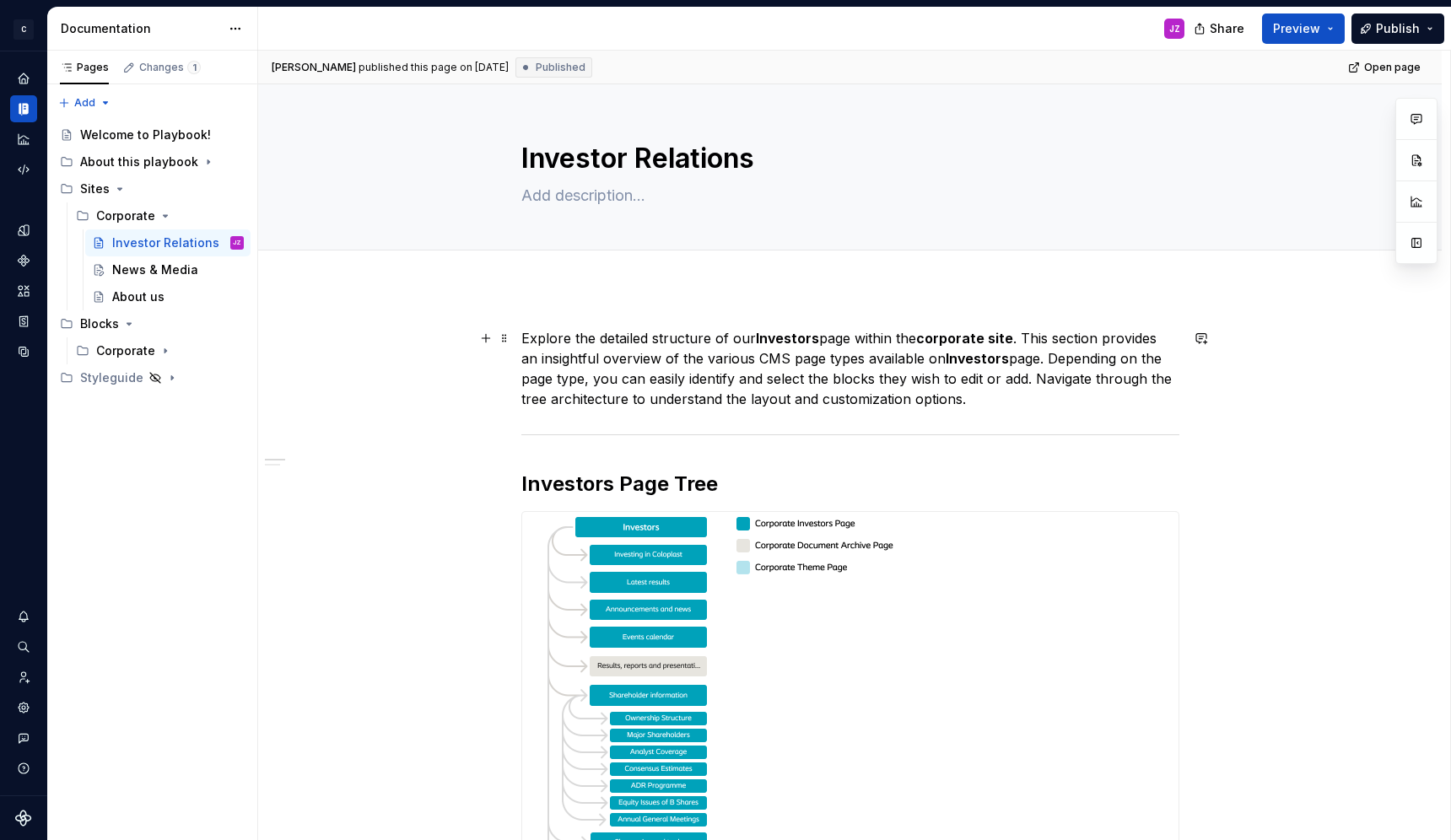 type on "*" 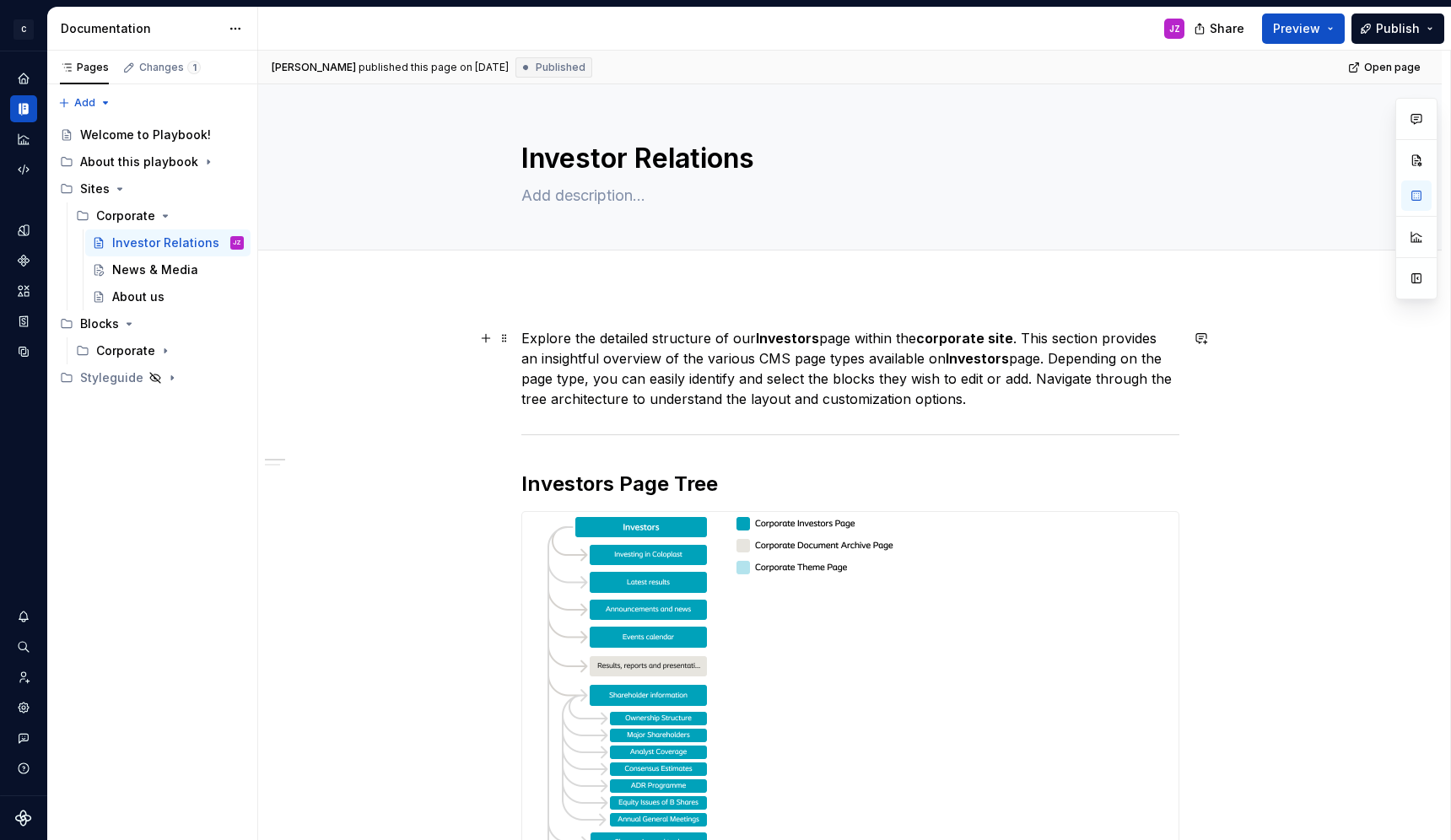 click on "corporate site" at bounding box center (964, 338) 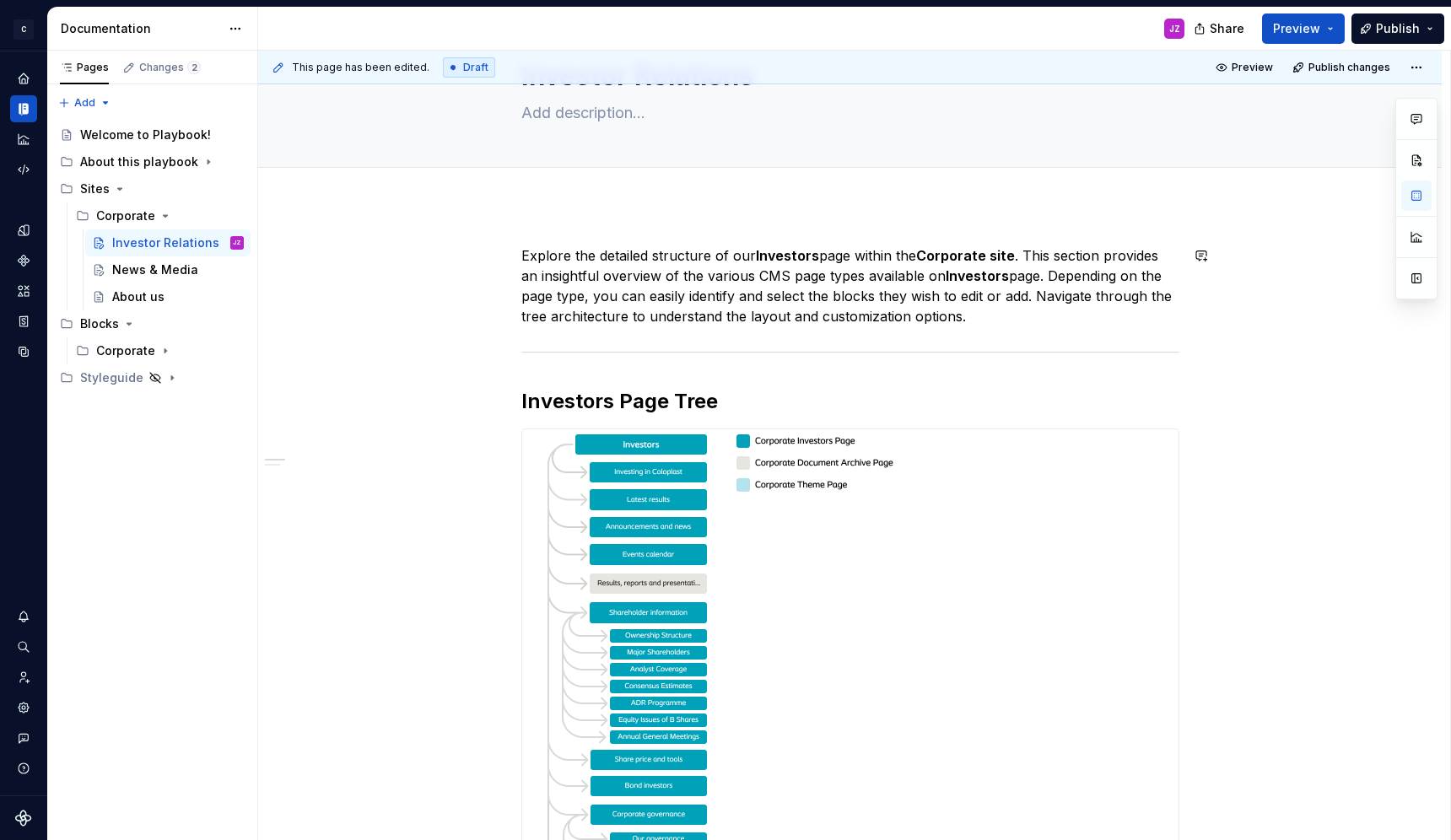 scroll, scrollTop: 0, scrollLeft: 0, axis: both 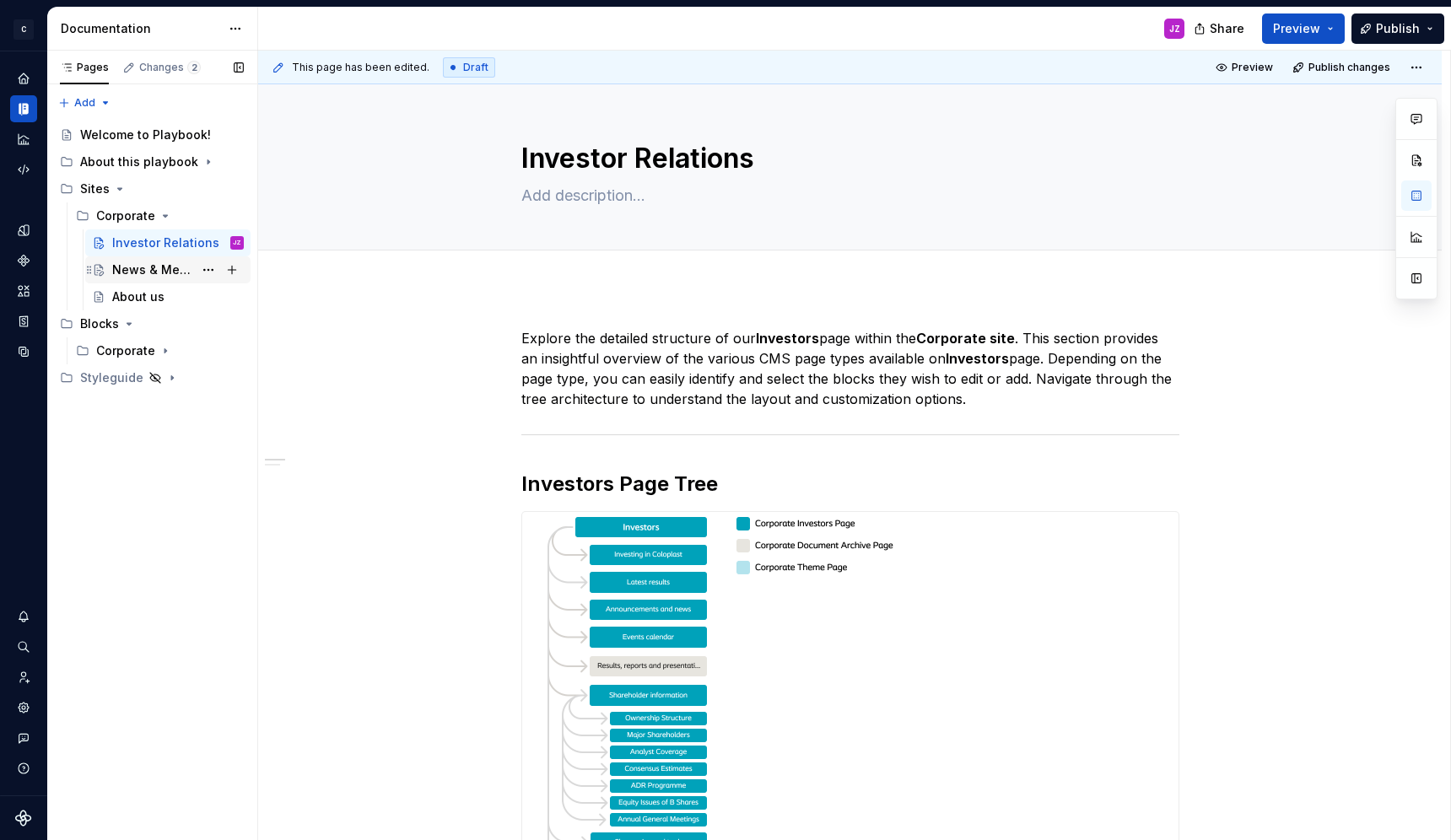 click on "News & Media" at bounding box center [153, 270] 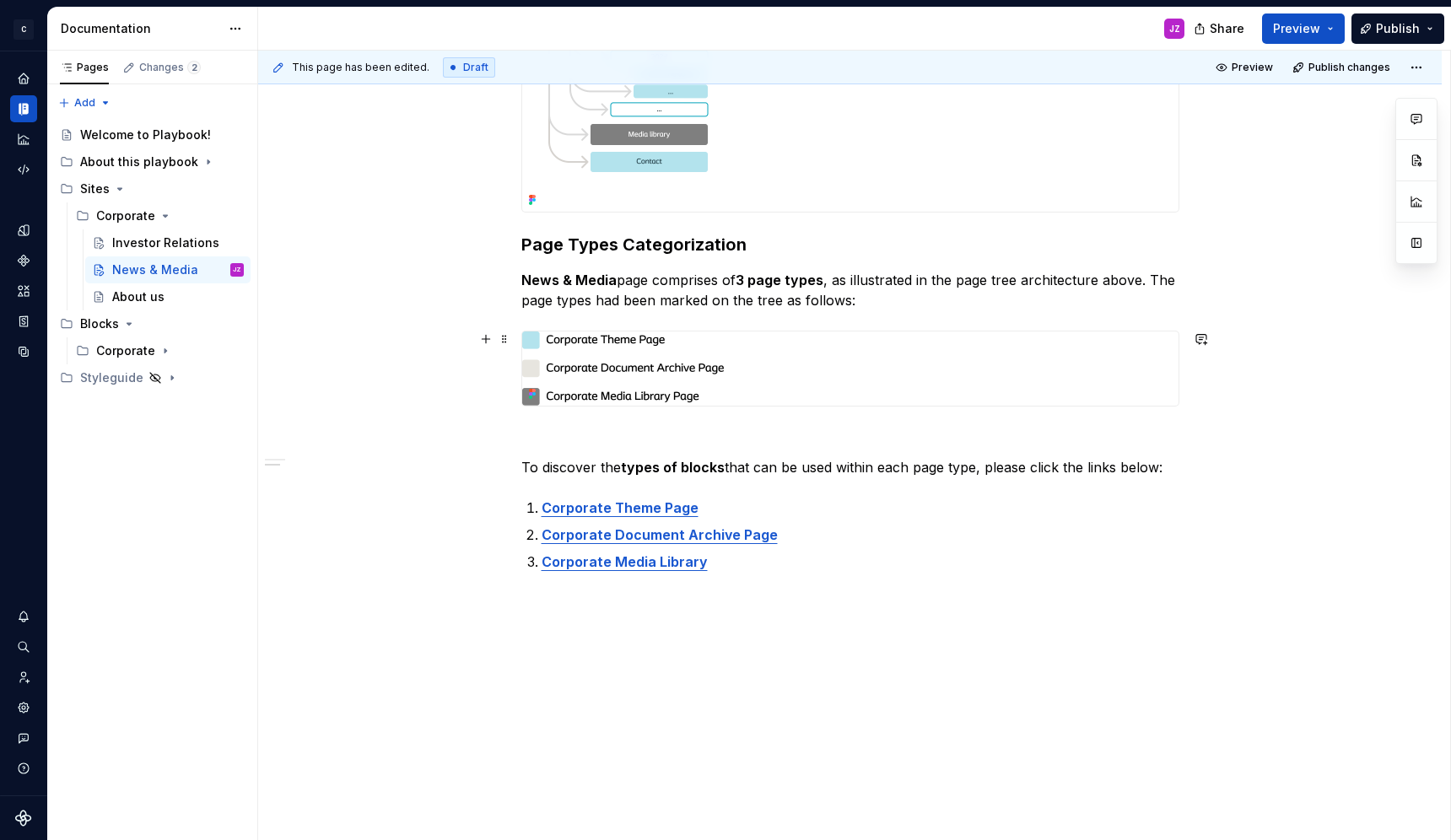 scroll, scrollTop: 638, scrollLeft: 0, axis: vertical 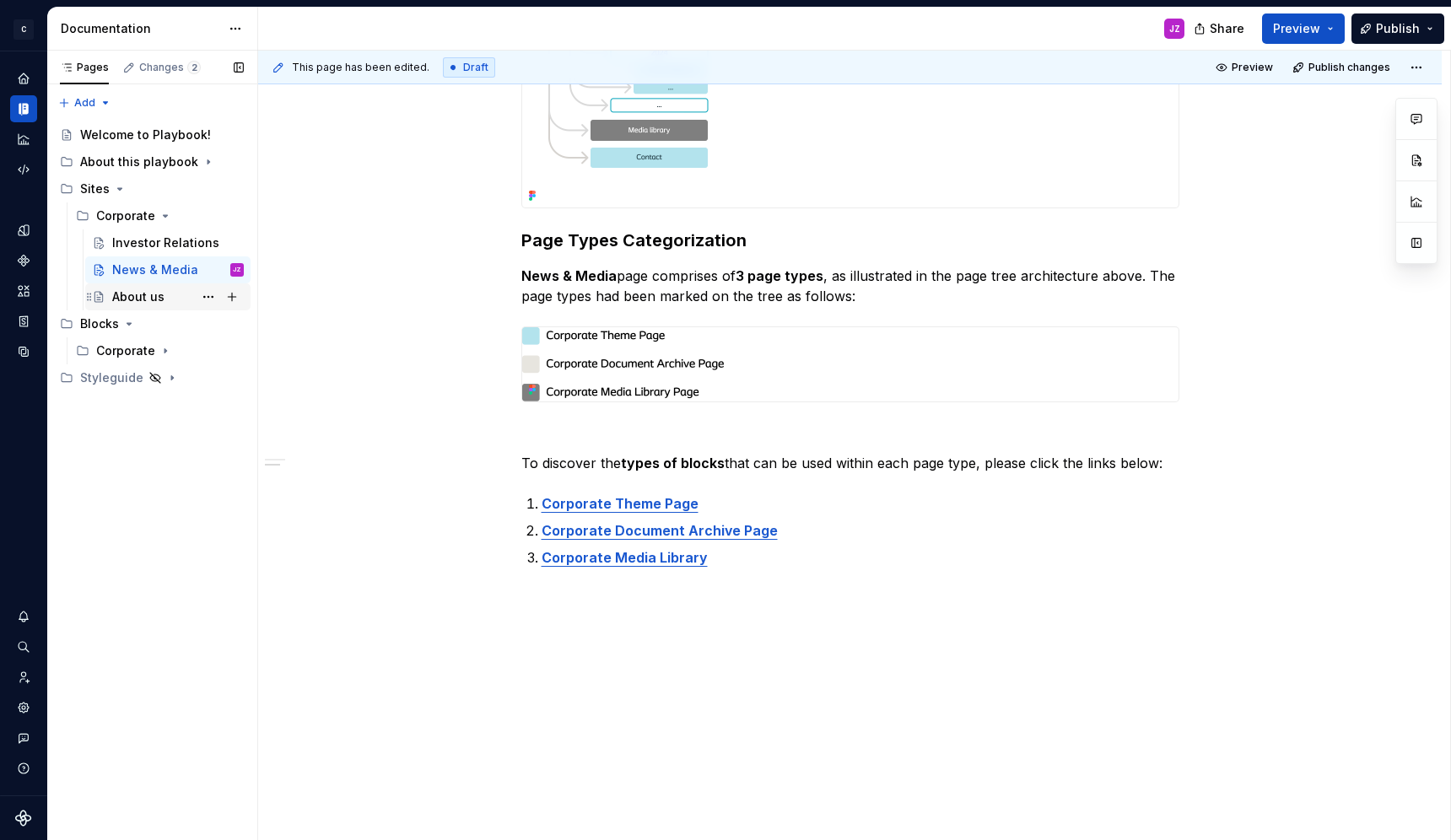 click on "About us" at bounding box center [178, 297] 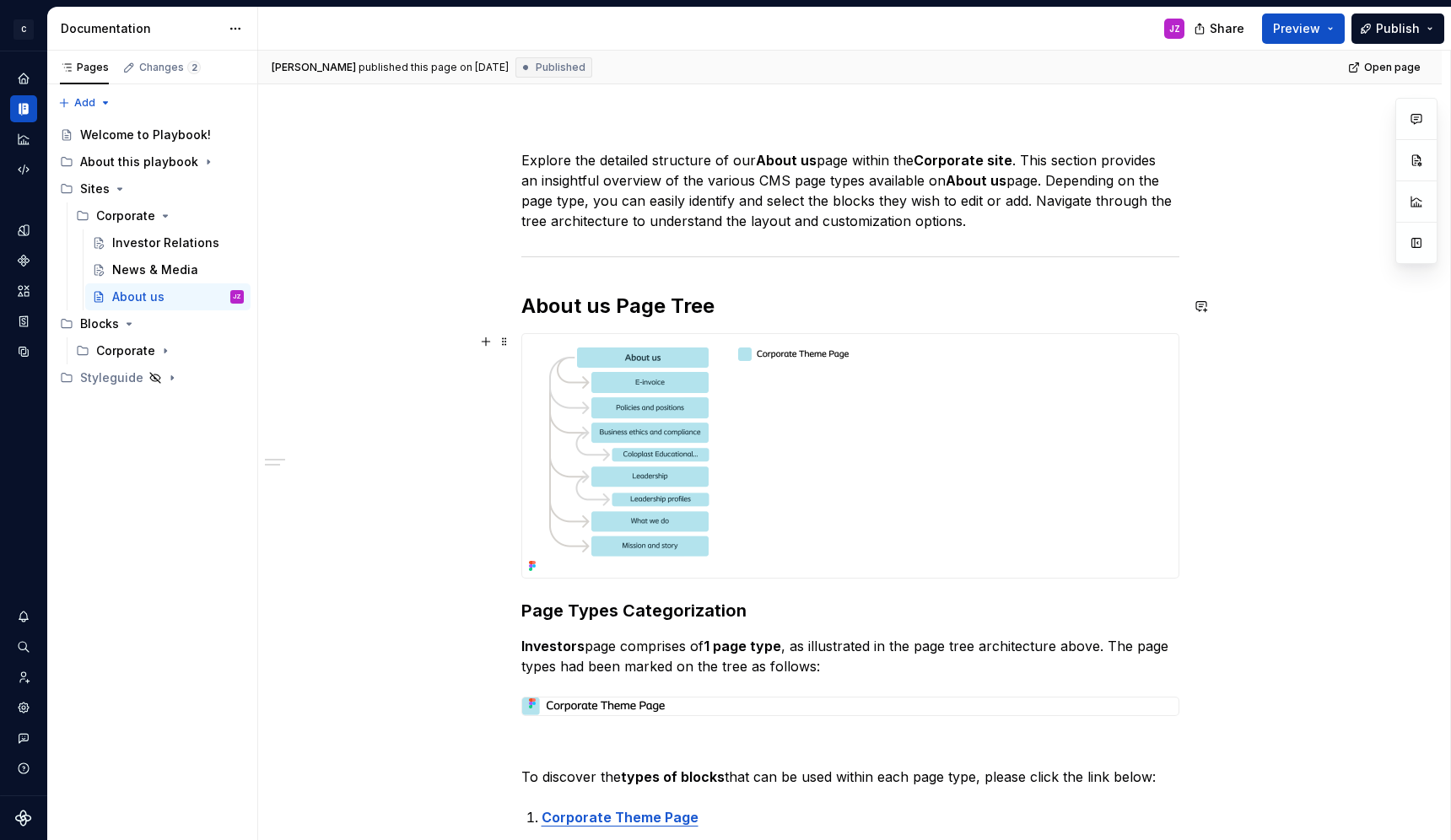 scroll, scrollTop: 438, scrollLeft: 0, axis: vertical 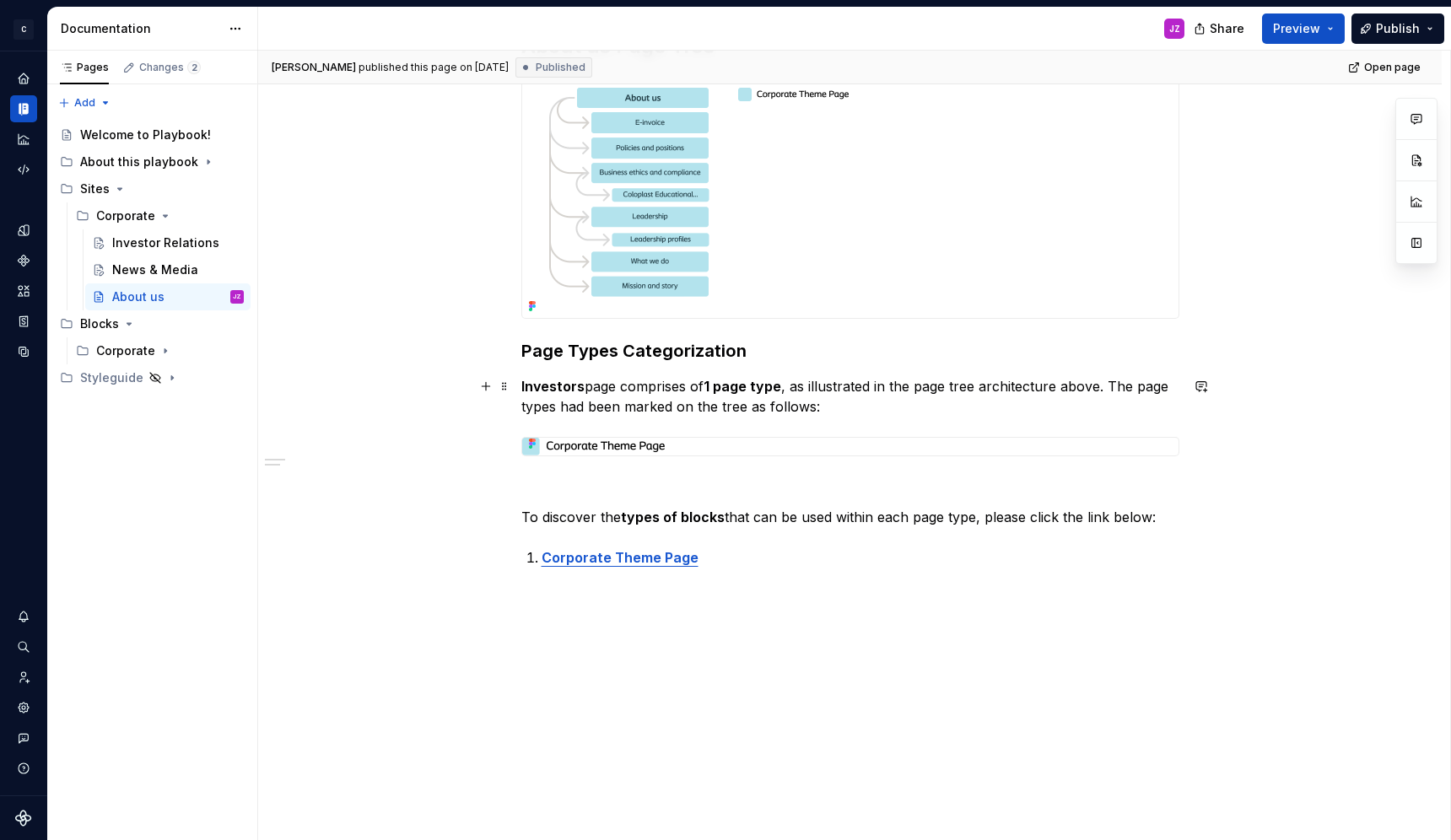 type on "*" 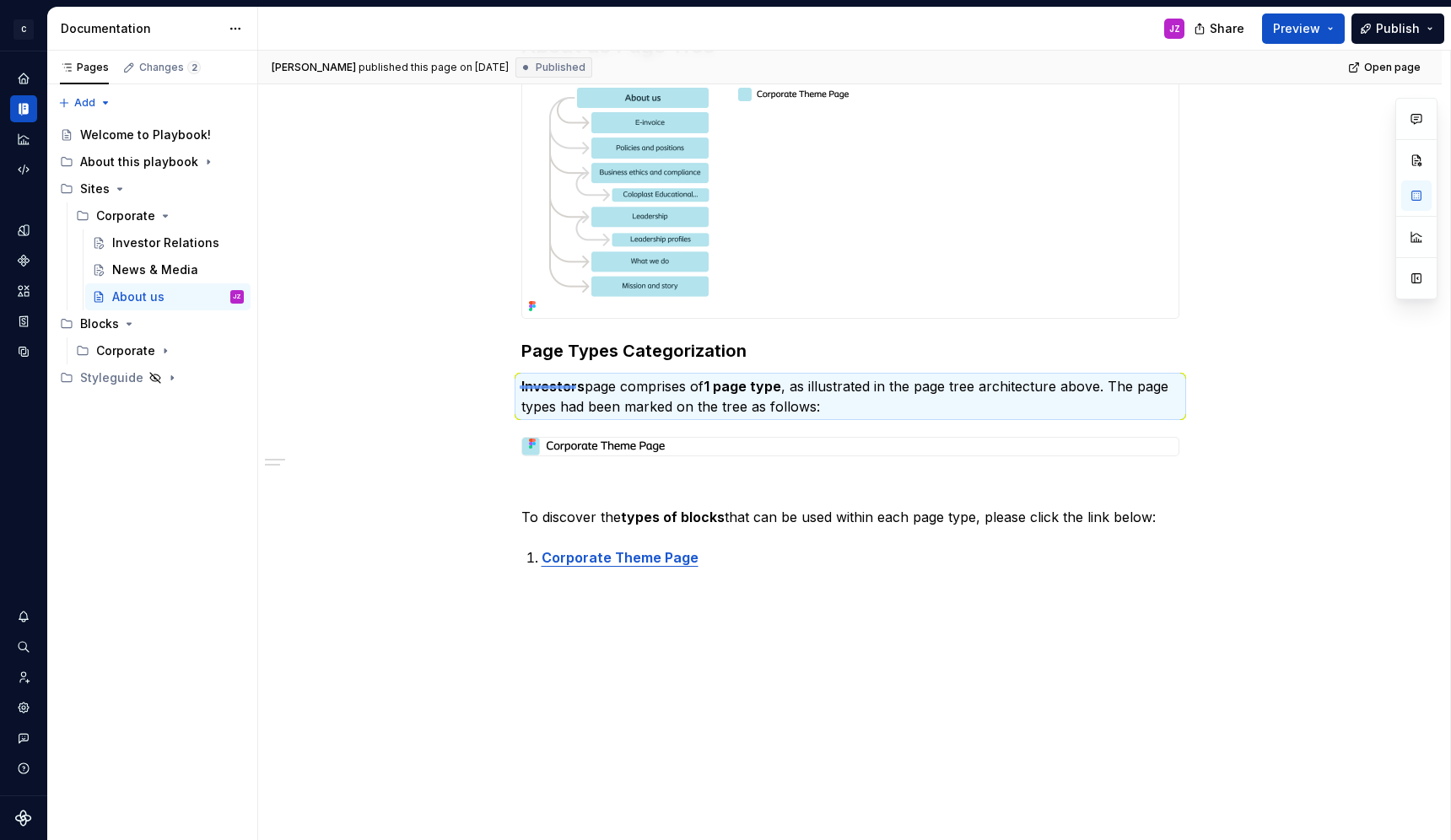 drag, startPoint x: 520, startPoint y: 385, endPoint x: 577, endPoint y: 385, distance: 57 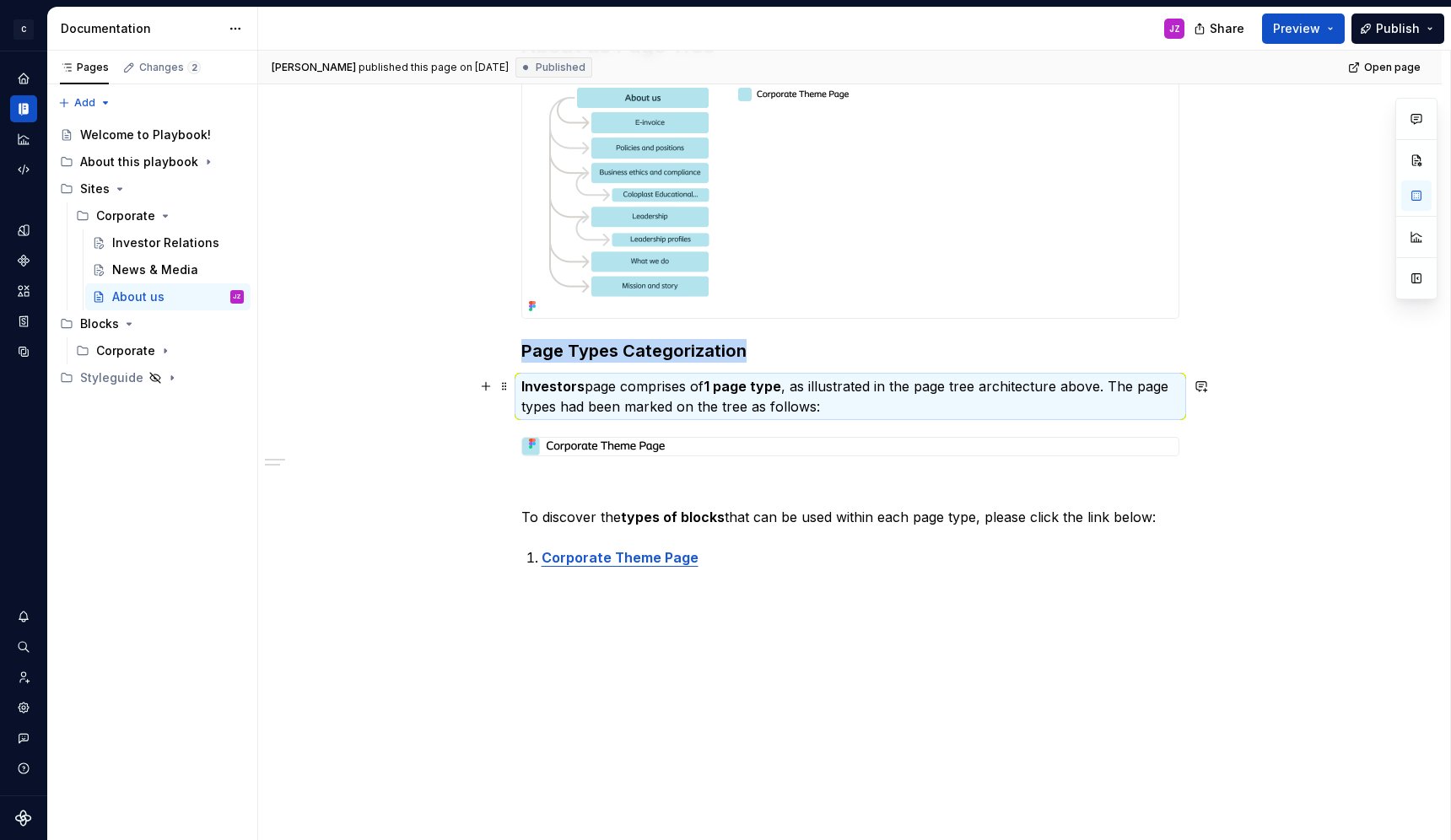click on "Investors" at bounding box center (553, 386) 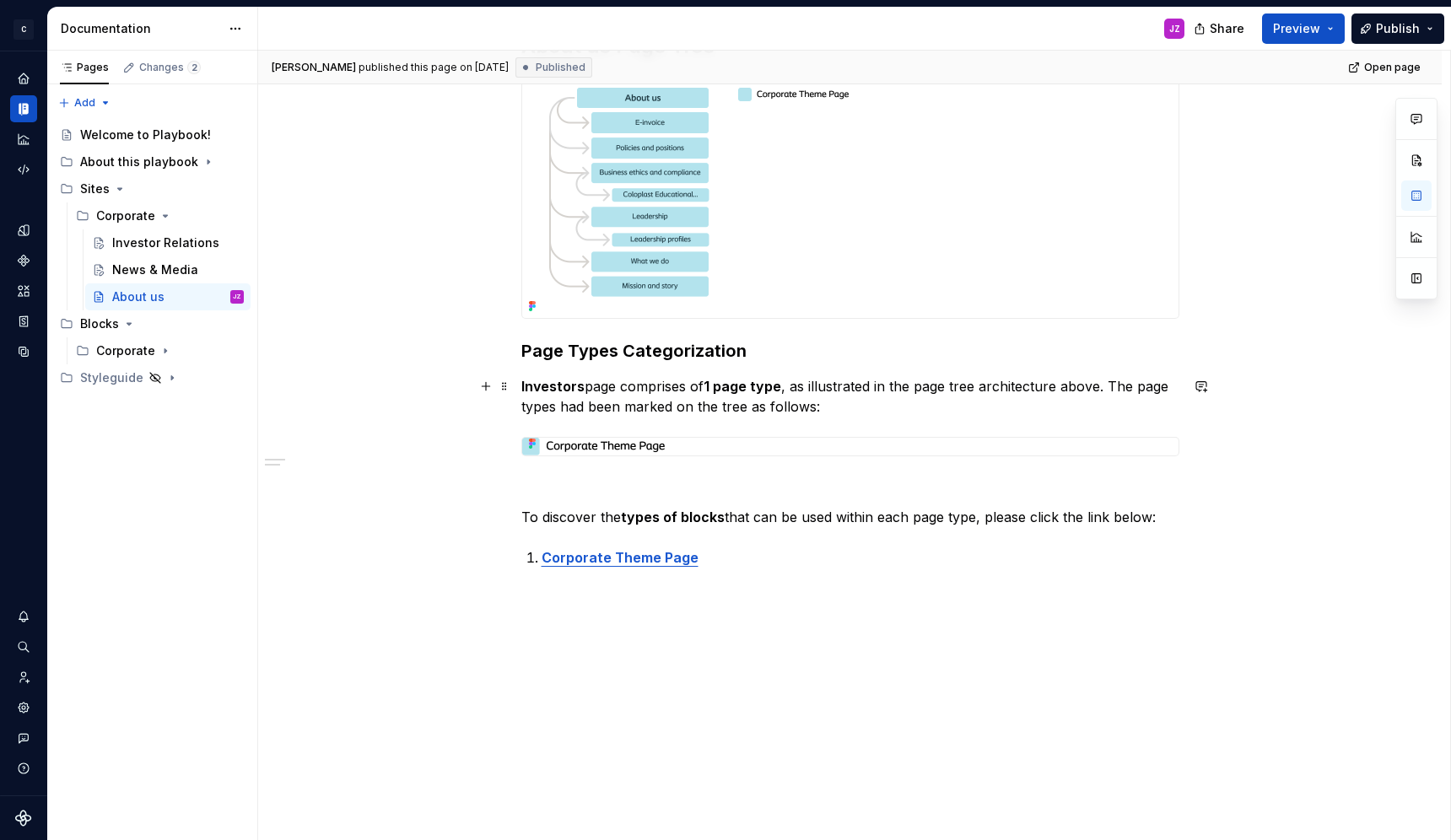 click on "Investors  page comprises of  1 page type , as illustrated in the page tree architecture above. The page types had been marked on the tree as follows:" at bounding box center [850, 396] 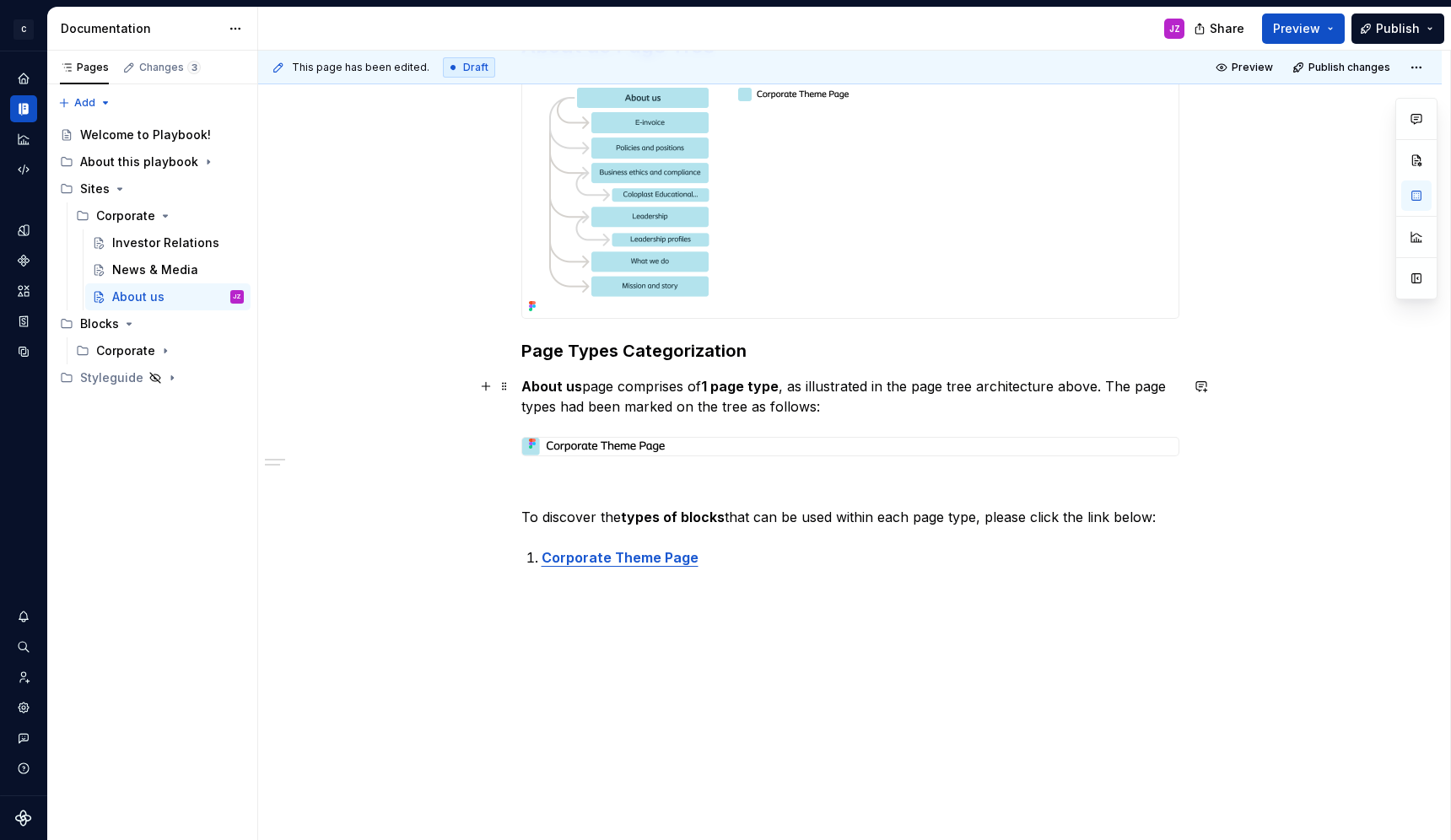click on "About us  page comprises of  1 page type , as illustrated in the page tree architecture above. The page types had been marked on the tree as follows:" at bounding box center [850, 396] 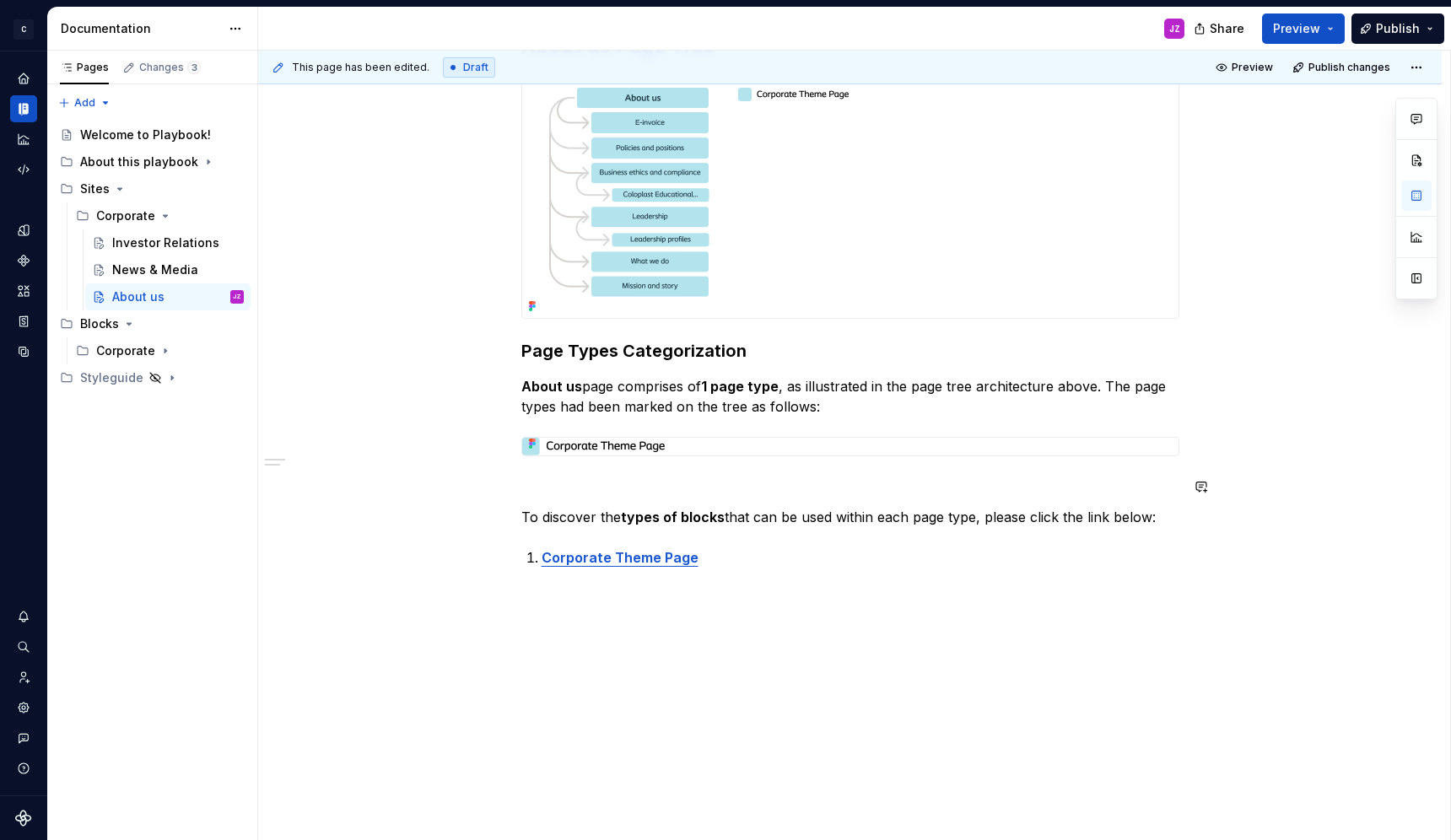 click at bounding box center (850, 487) 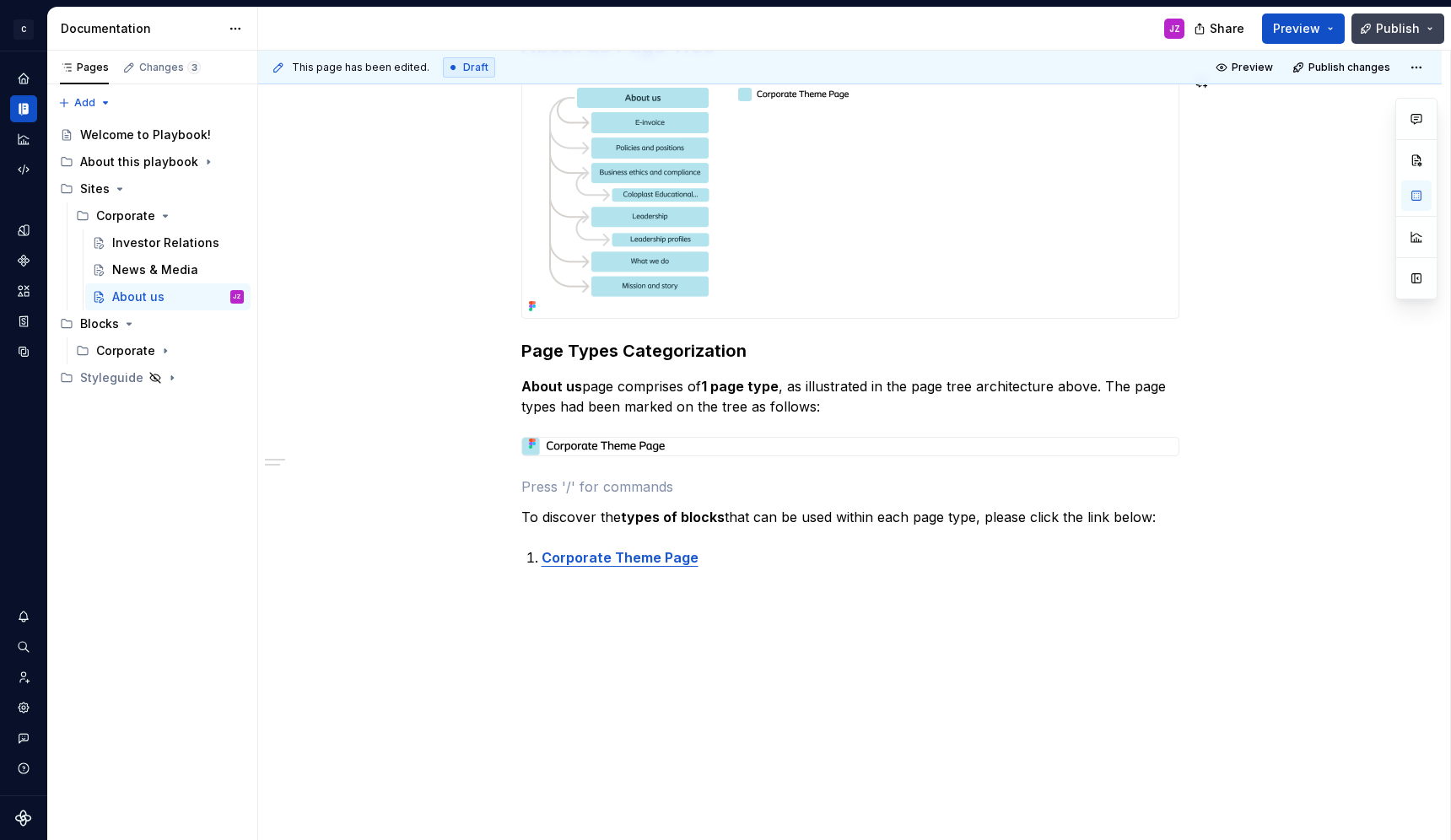 click on "Publish" at bounding box center [1398, 29] 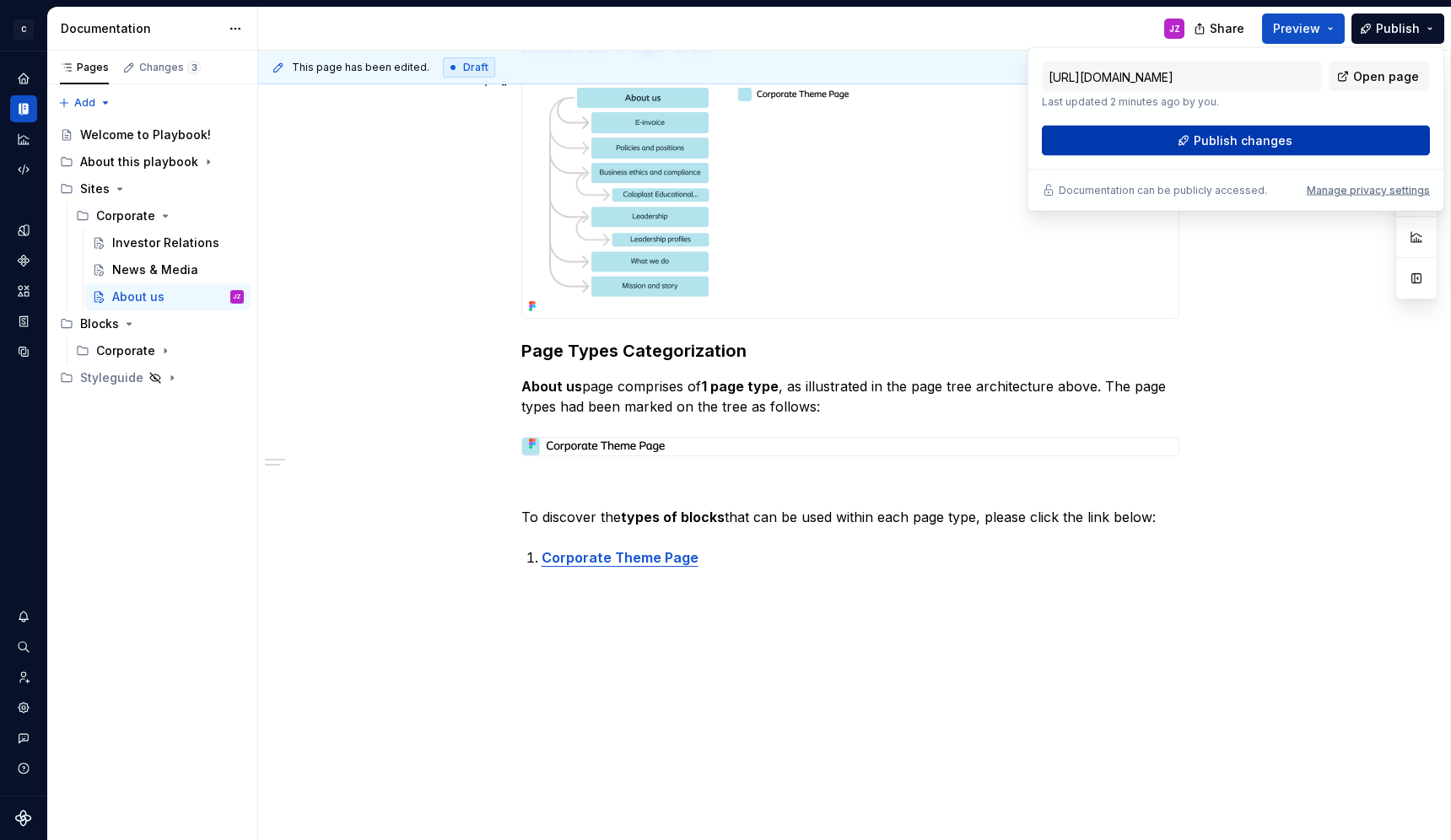 click on "Publish changes" at bounding box center [1236, 141] 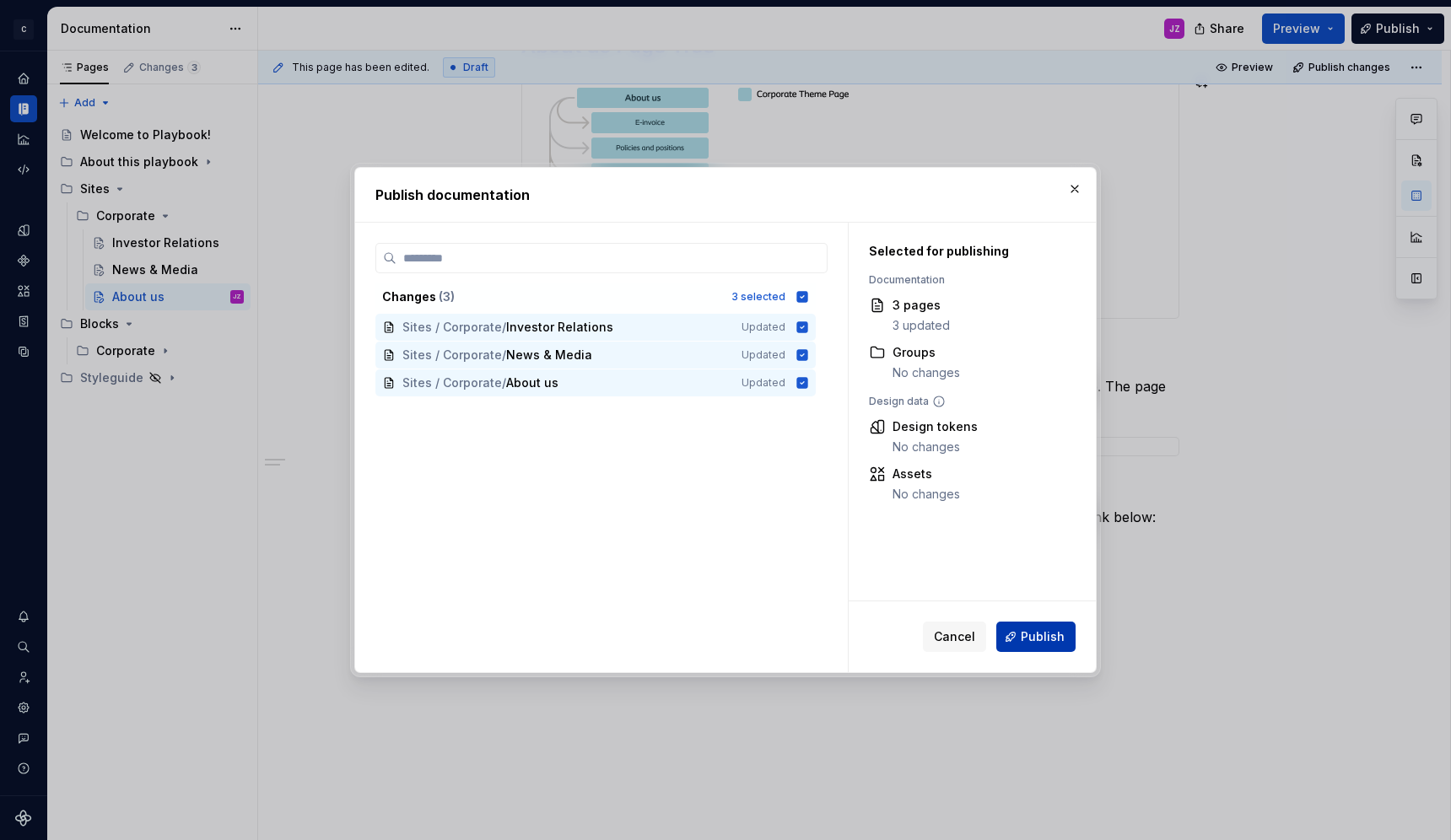 click on "Publish" at bounding box center (1043, 637) 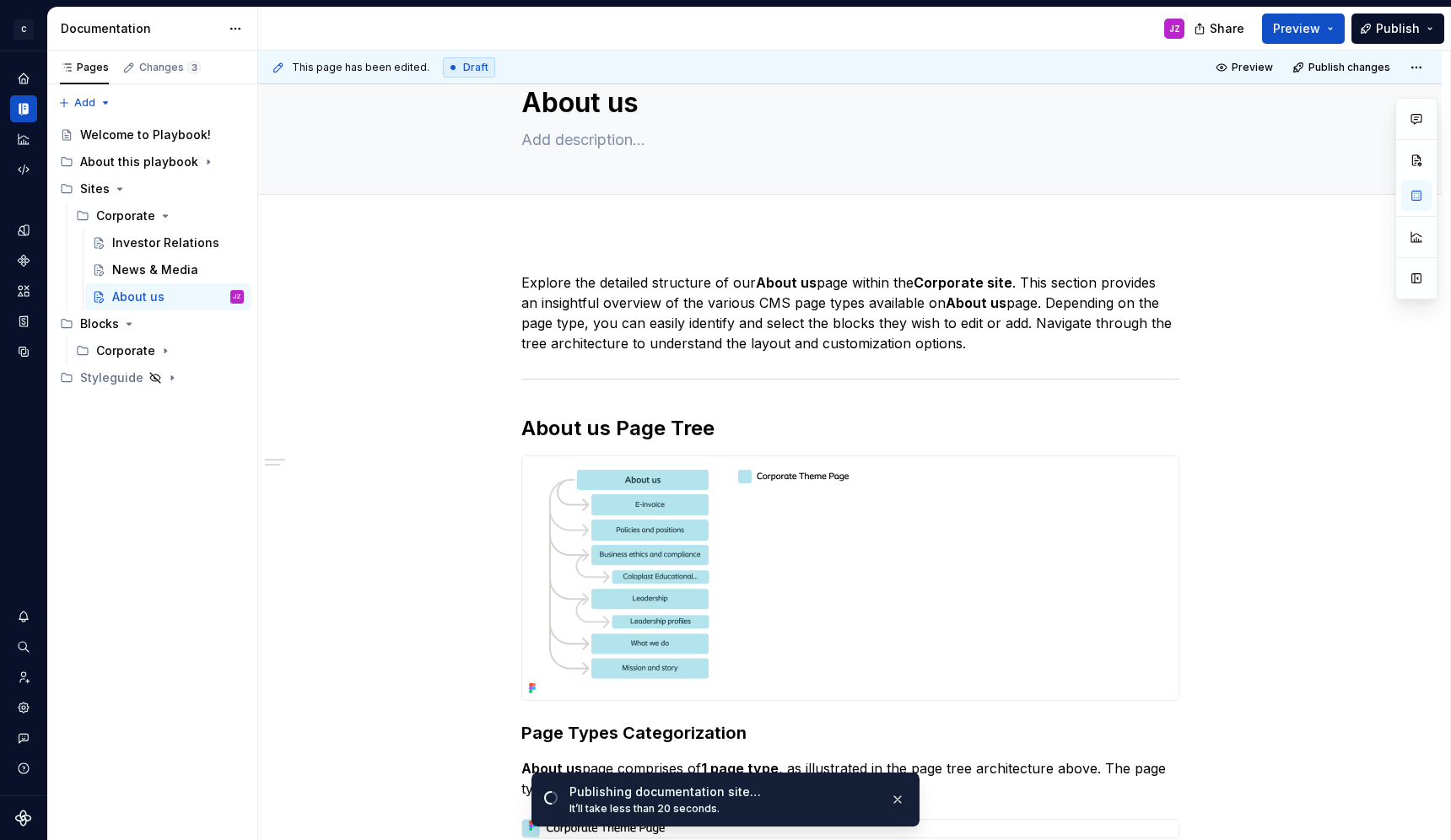scroll, scrollTop: 0, scrollLeft: 0, axis: both 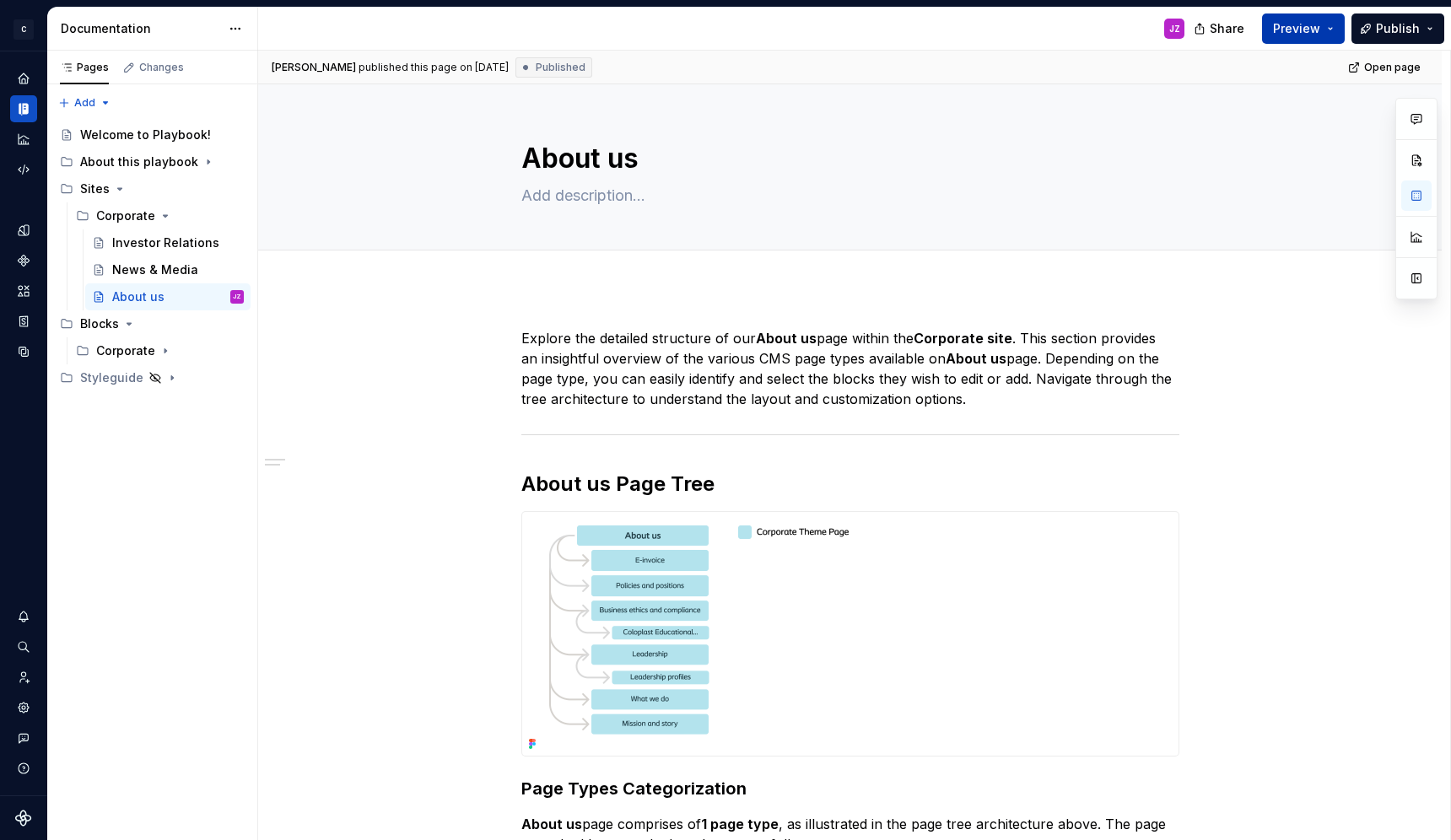 click on "Preview" at bounding box center (1297, 29) 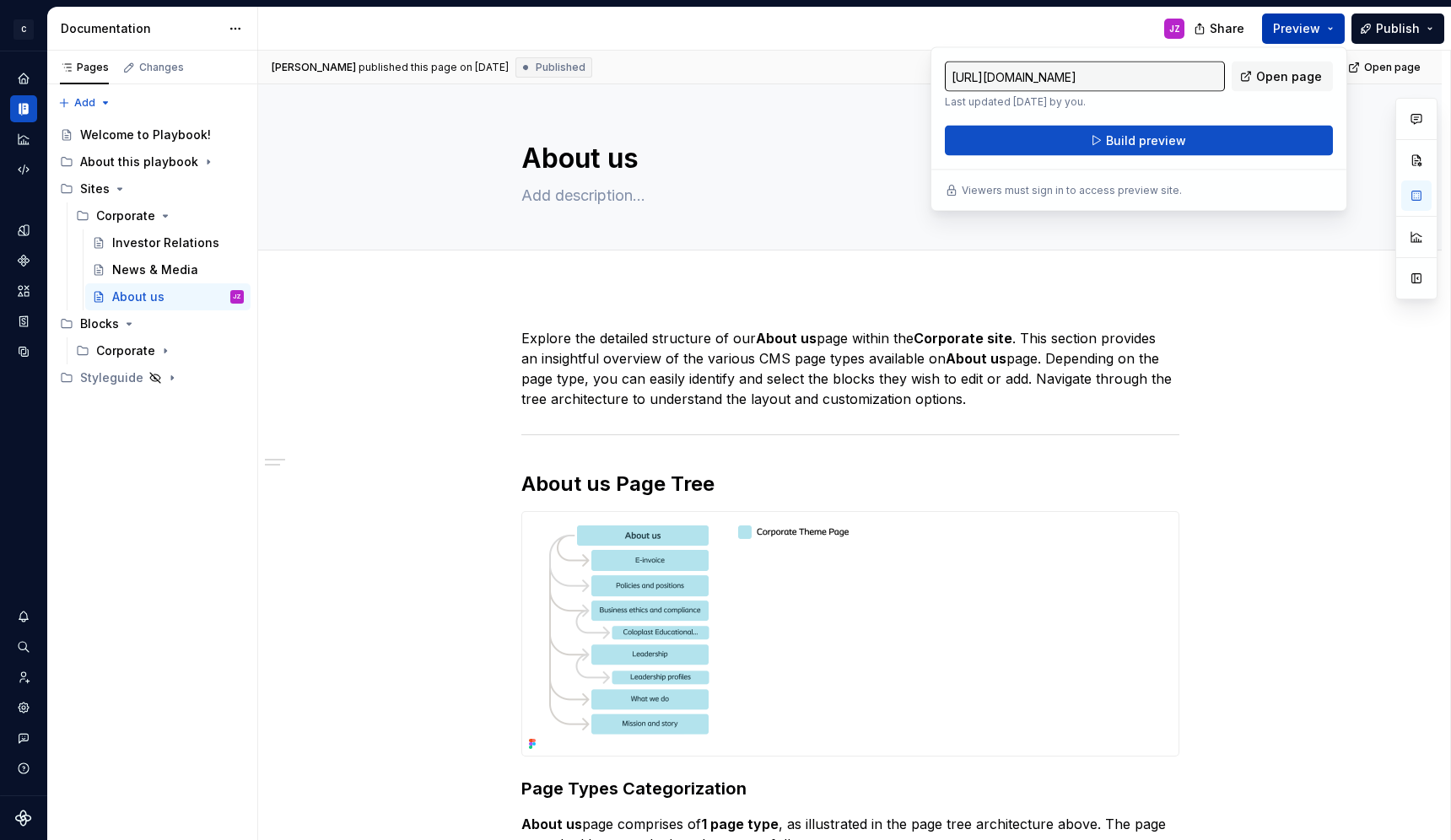 click on "Build preview" at bounding box center (1139, 141) 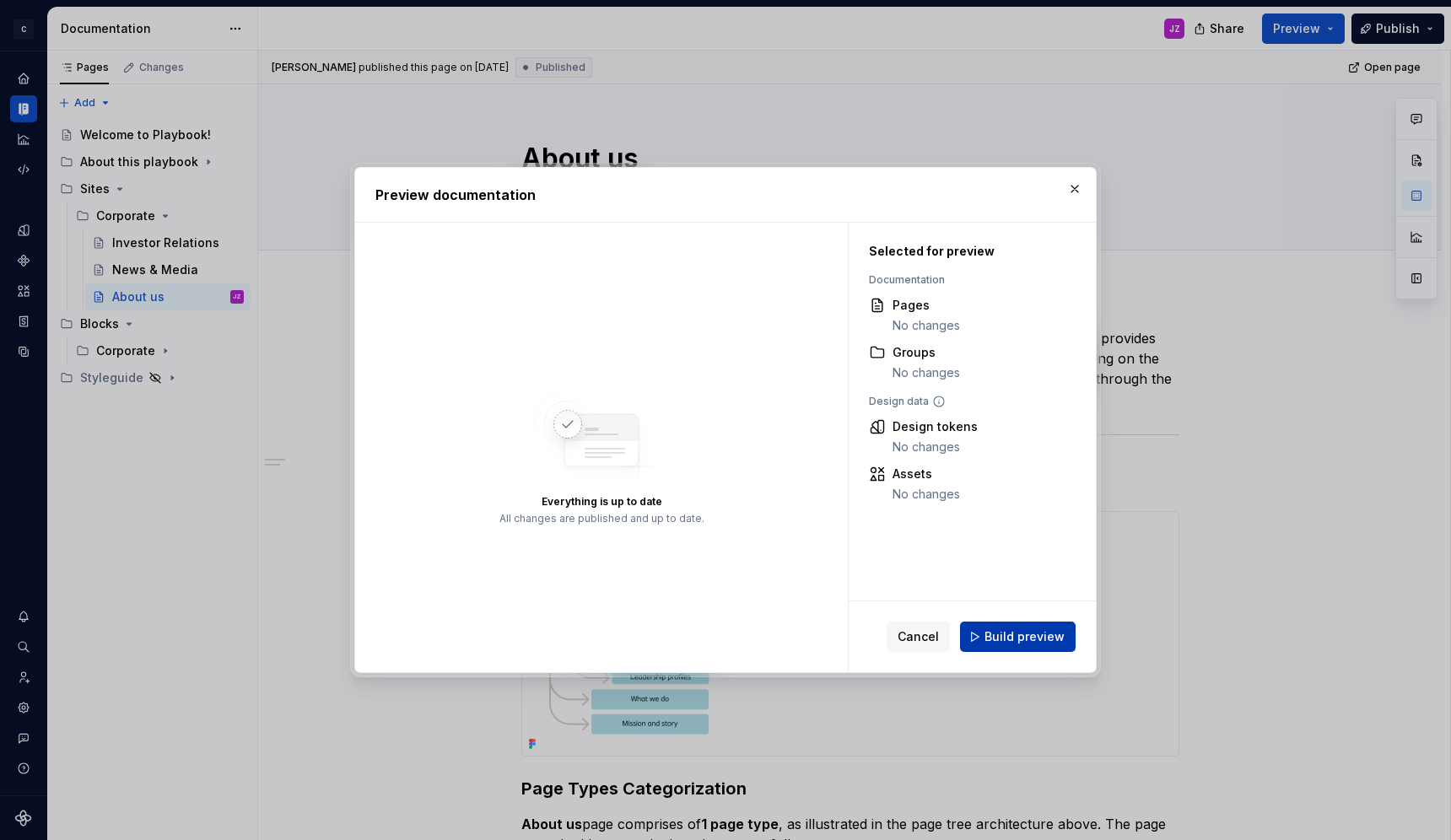 click on "Build preview" at bounding box center (1024, 637) 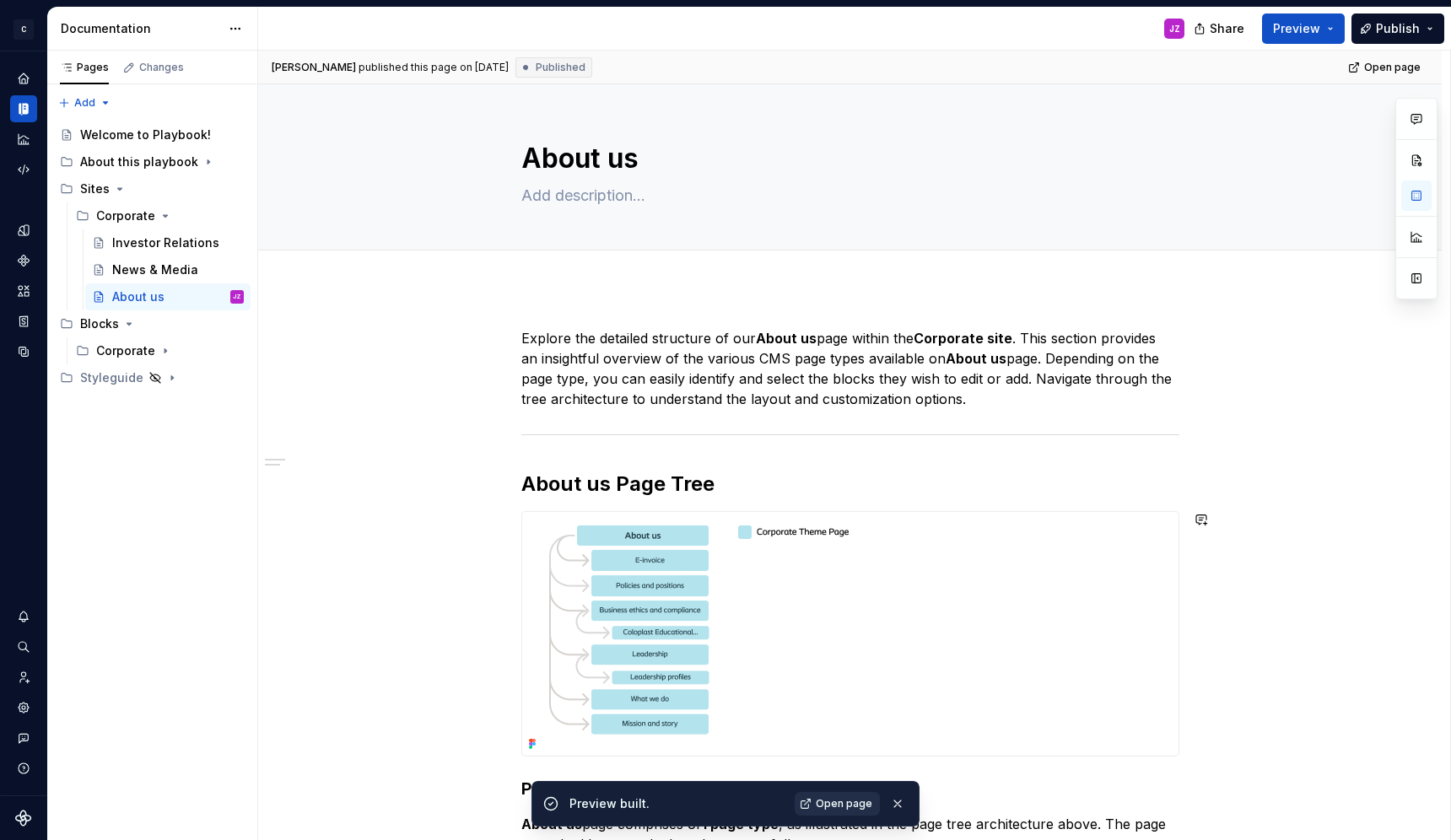 click on "Open page" at bounding box center [837, 804] 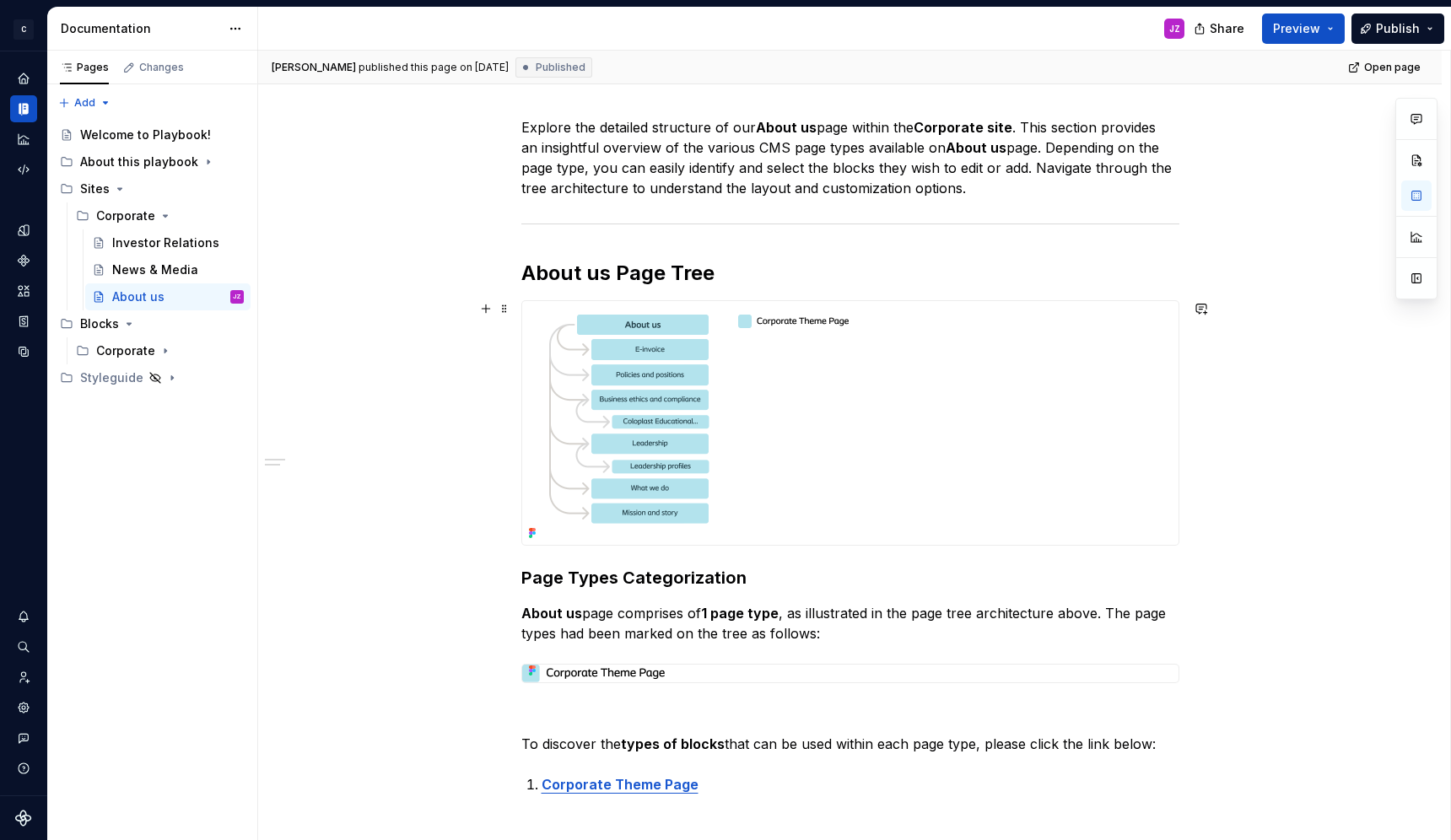 scroll, scrollTop: 223, scrollLeft: 0, axis: vertical 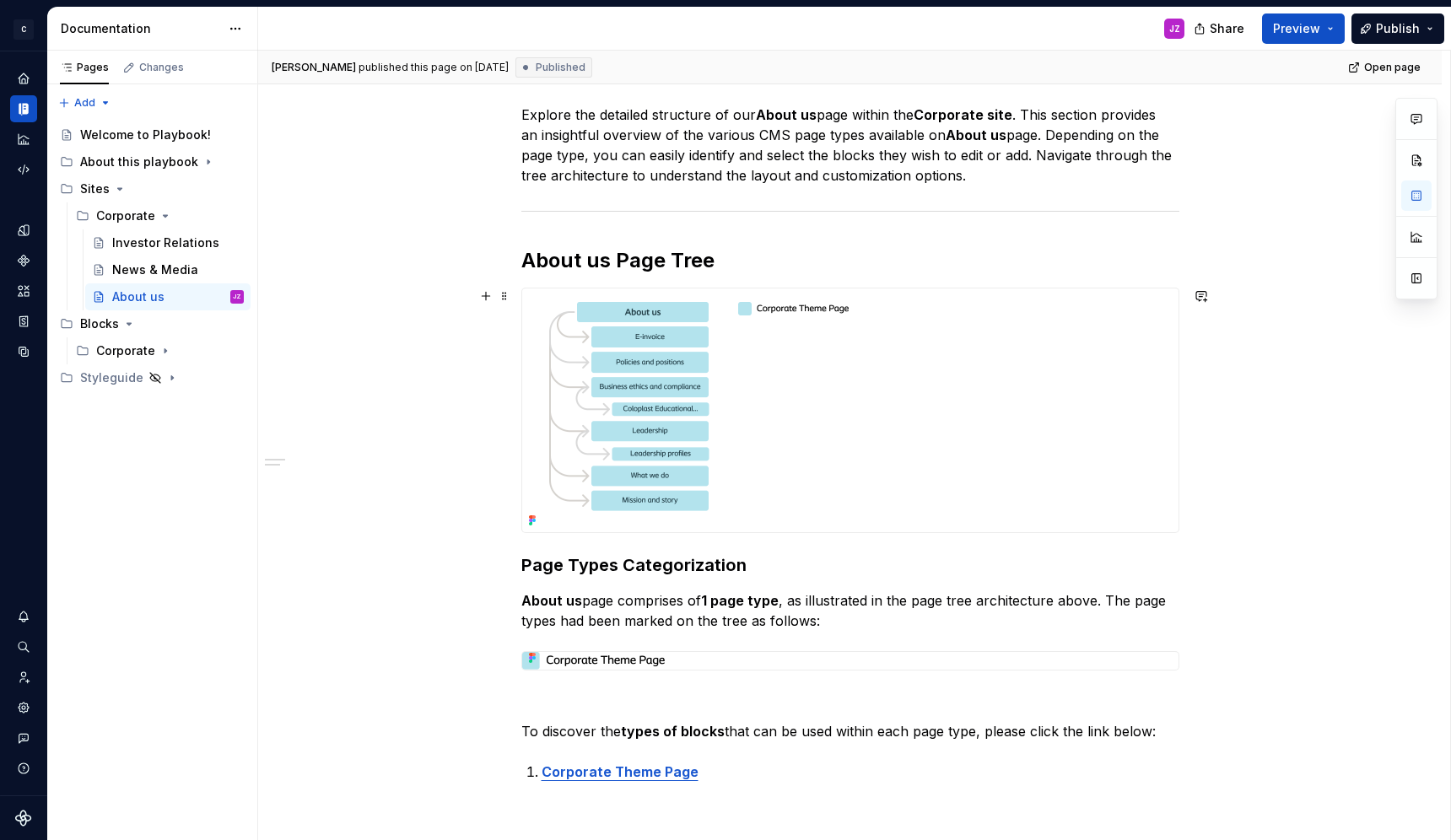 click at bounding box center (714, 410) 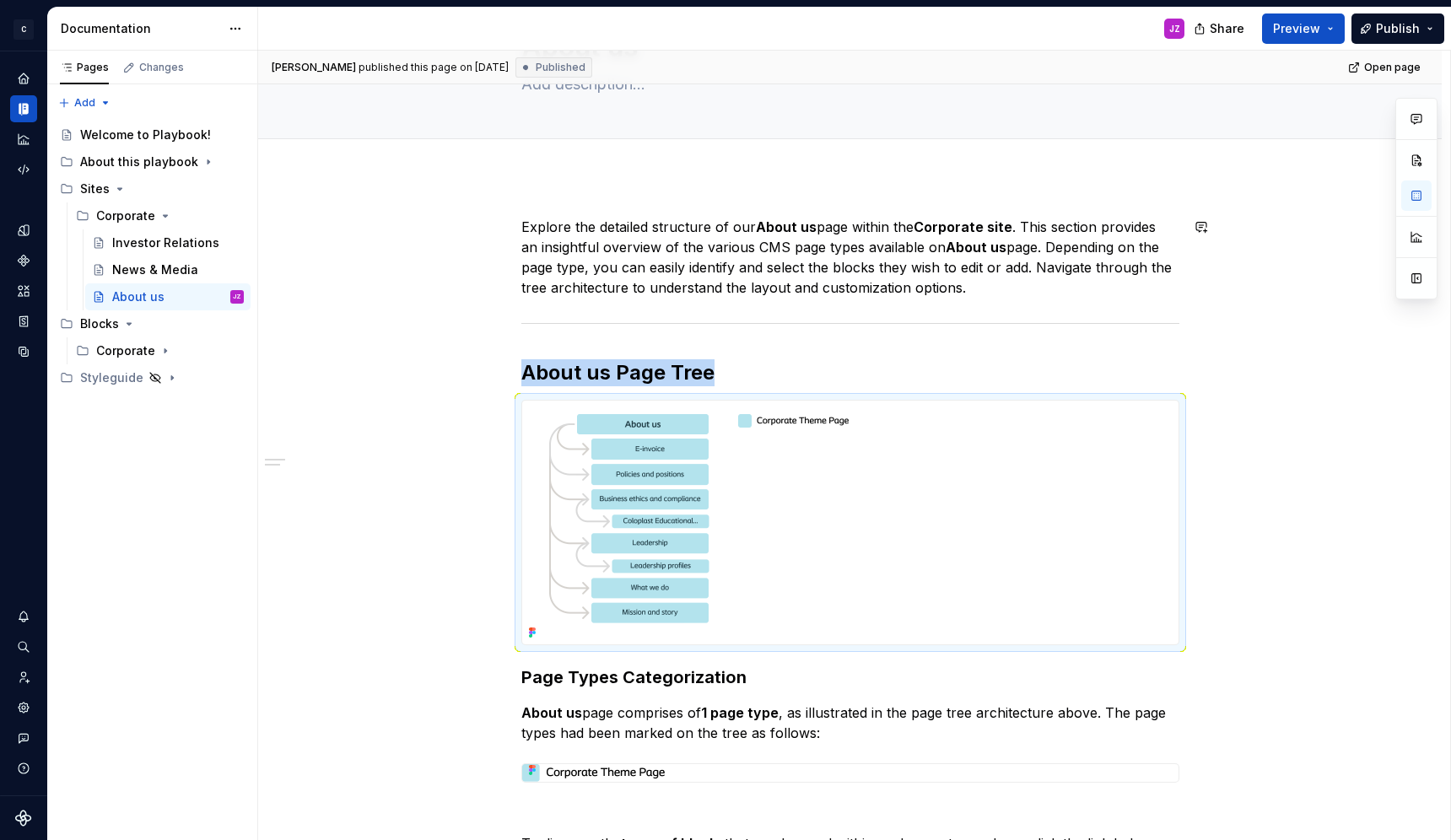 scroll, scrollTop: 0, scrollLeft: 0, axis: both 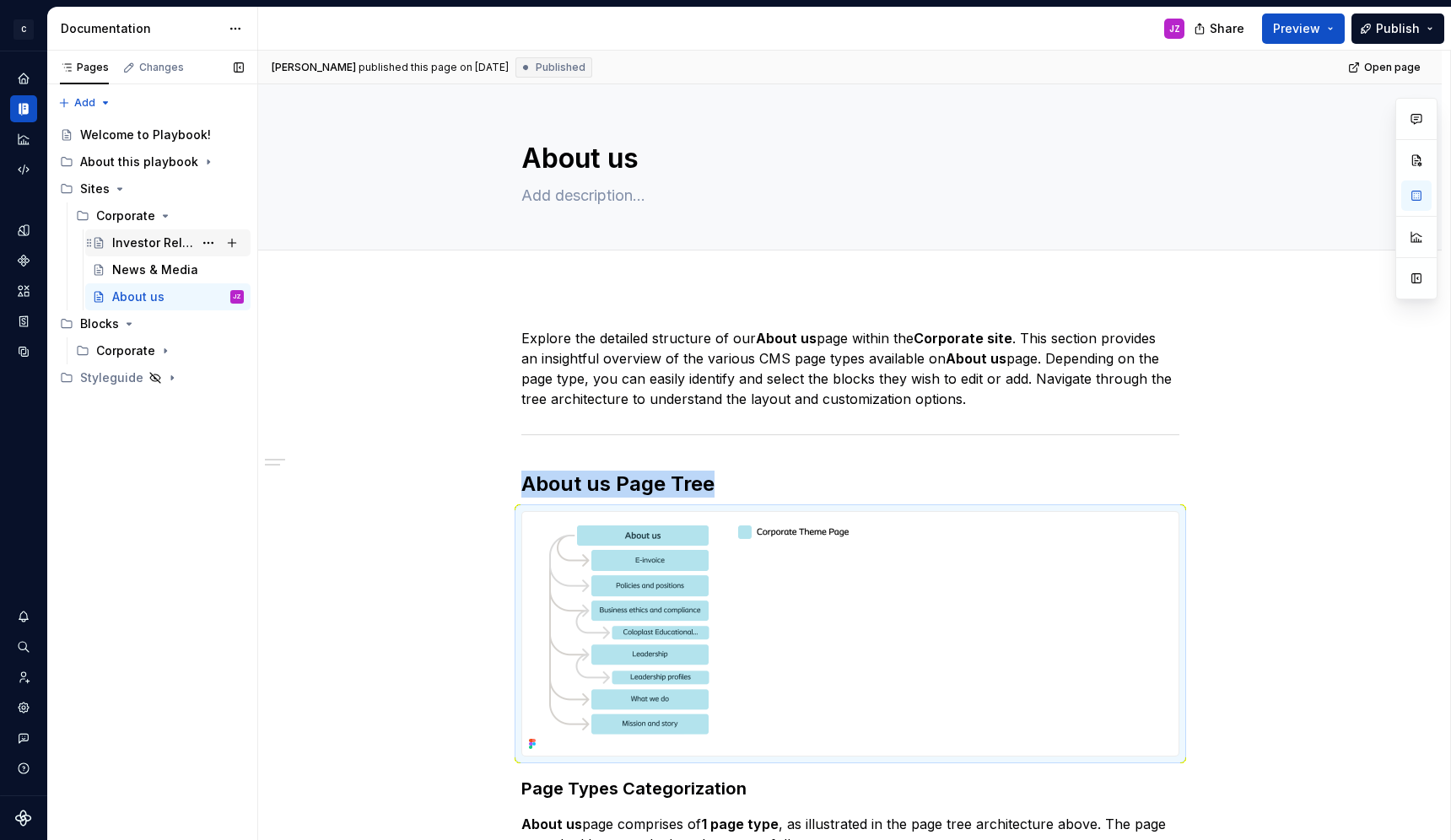 click on "Investor Relations" at bounding box center [178, 243] 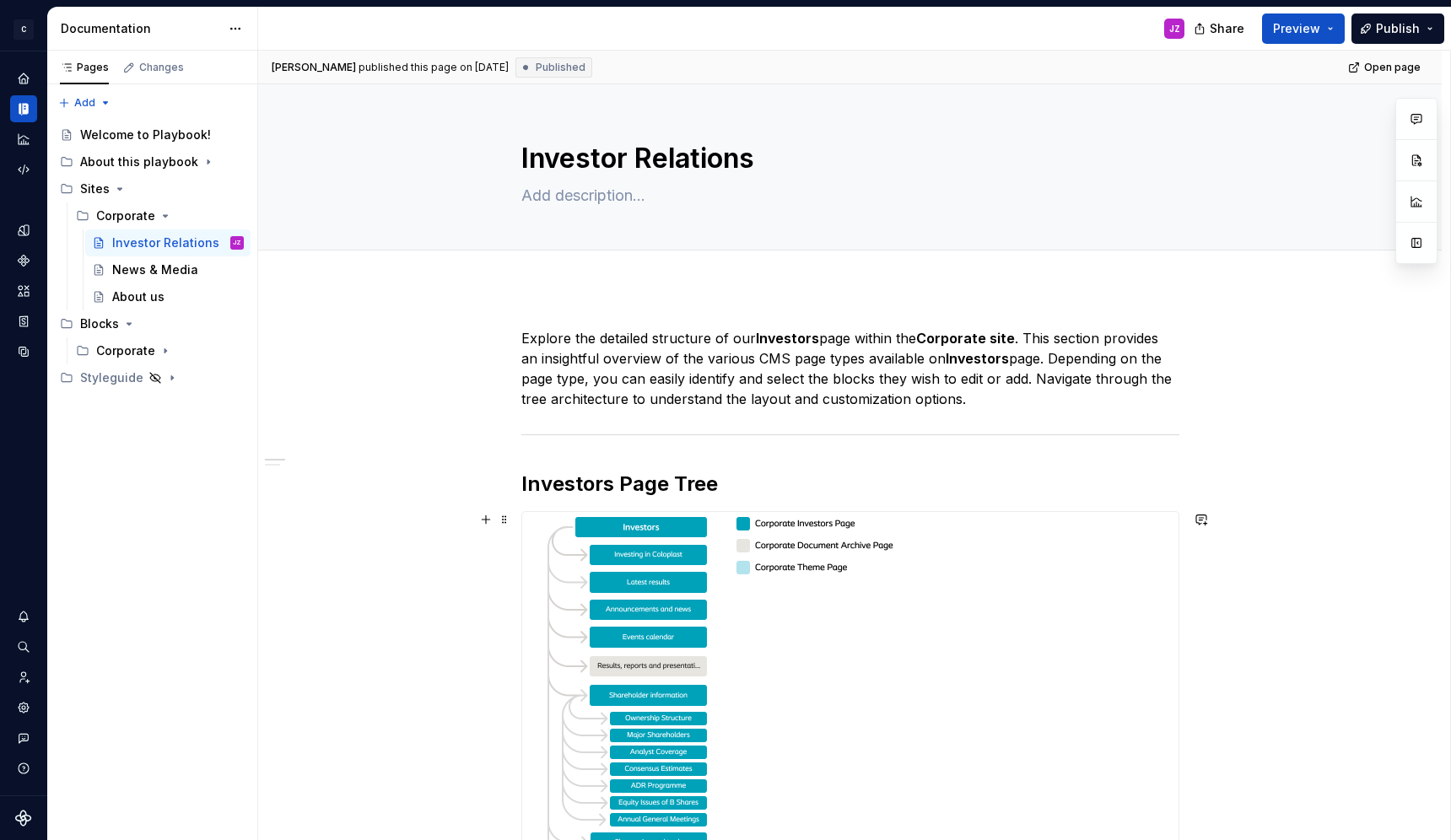 click at bounding box center [850, 905] 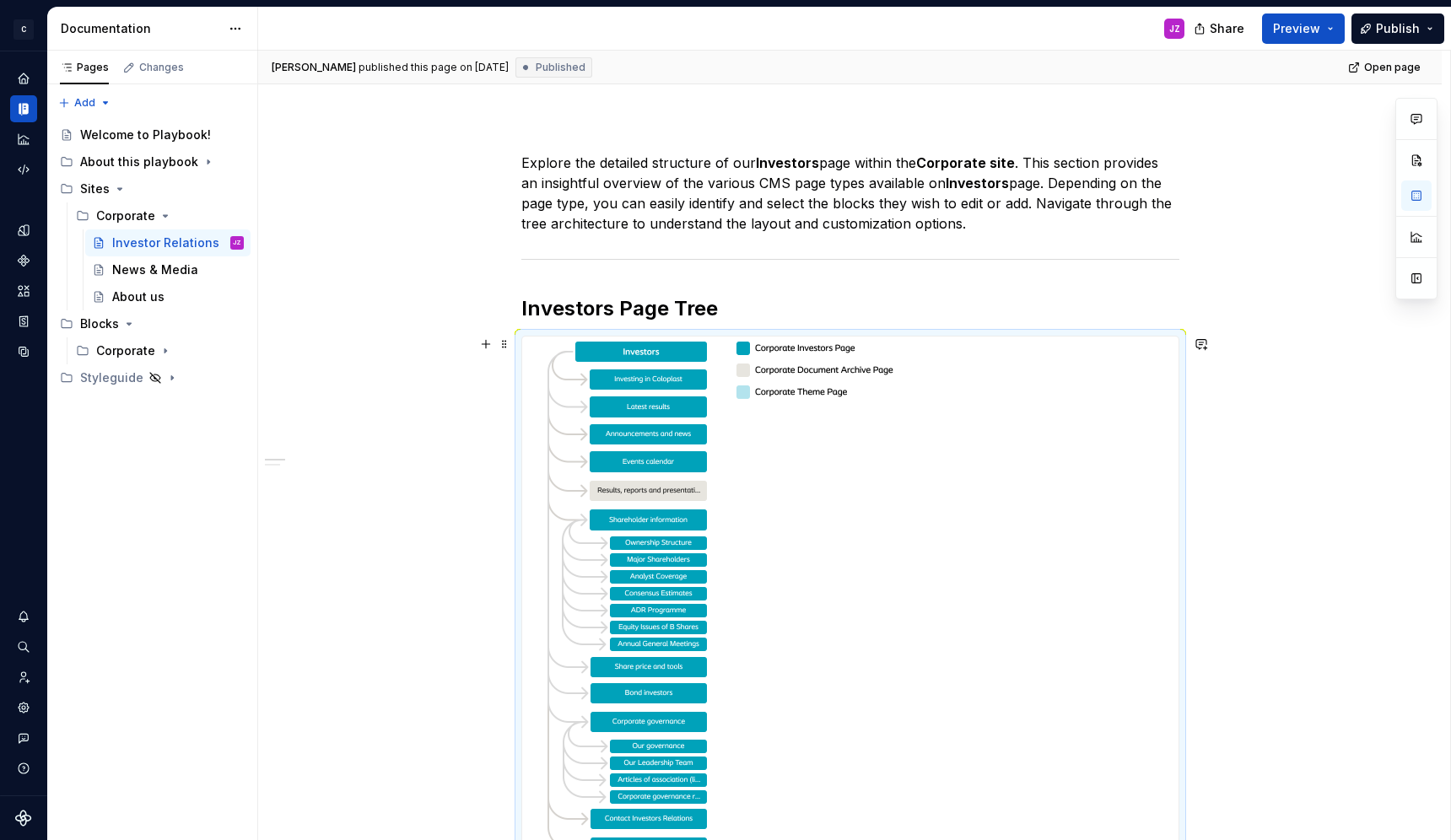scroll, scrollTop: 218, scrollLeft: 0, axis: vertical 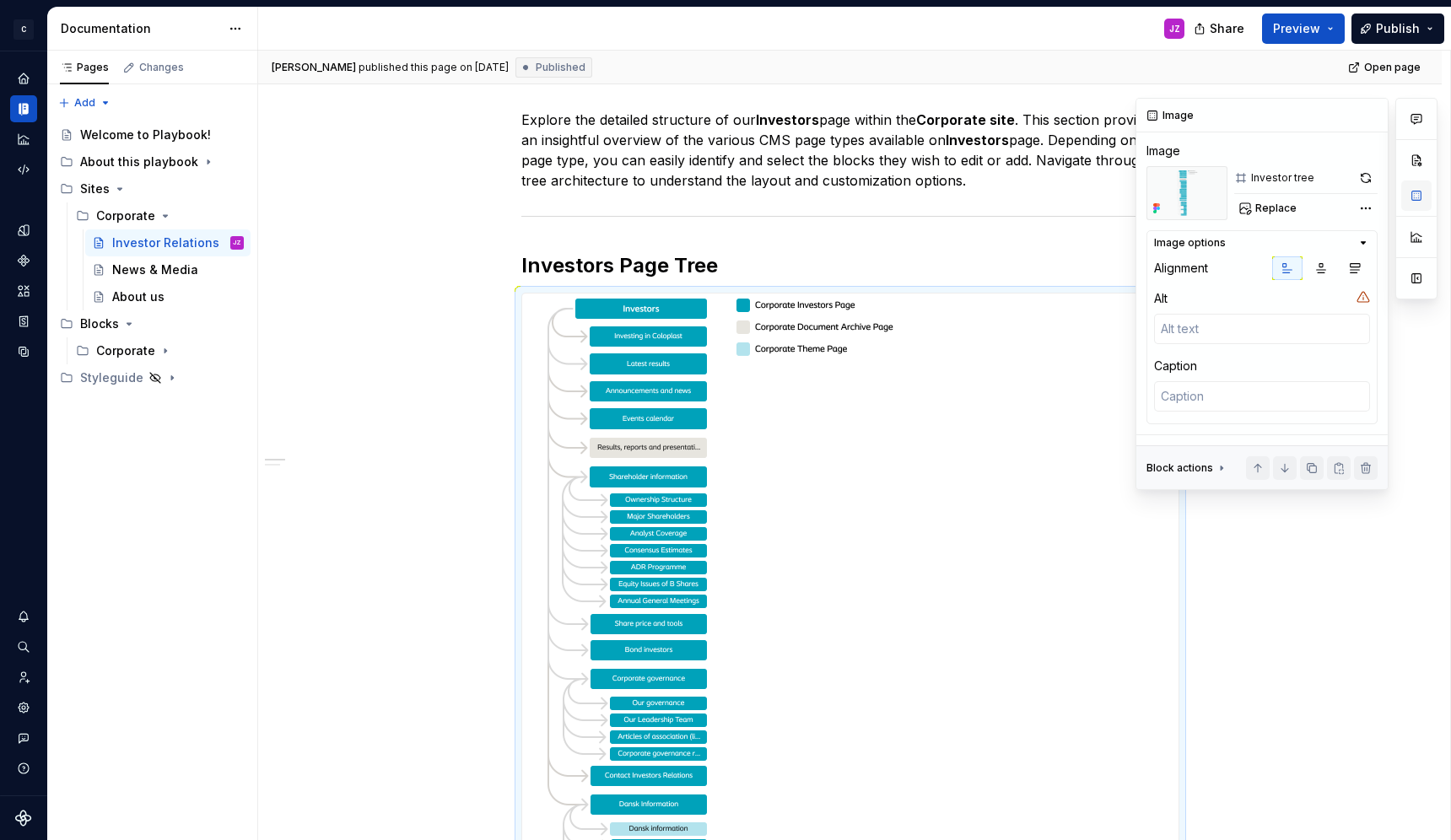 click at bounding box center (1416, 196) 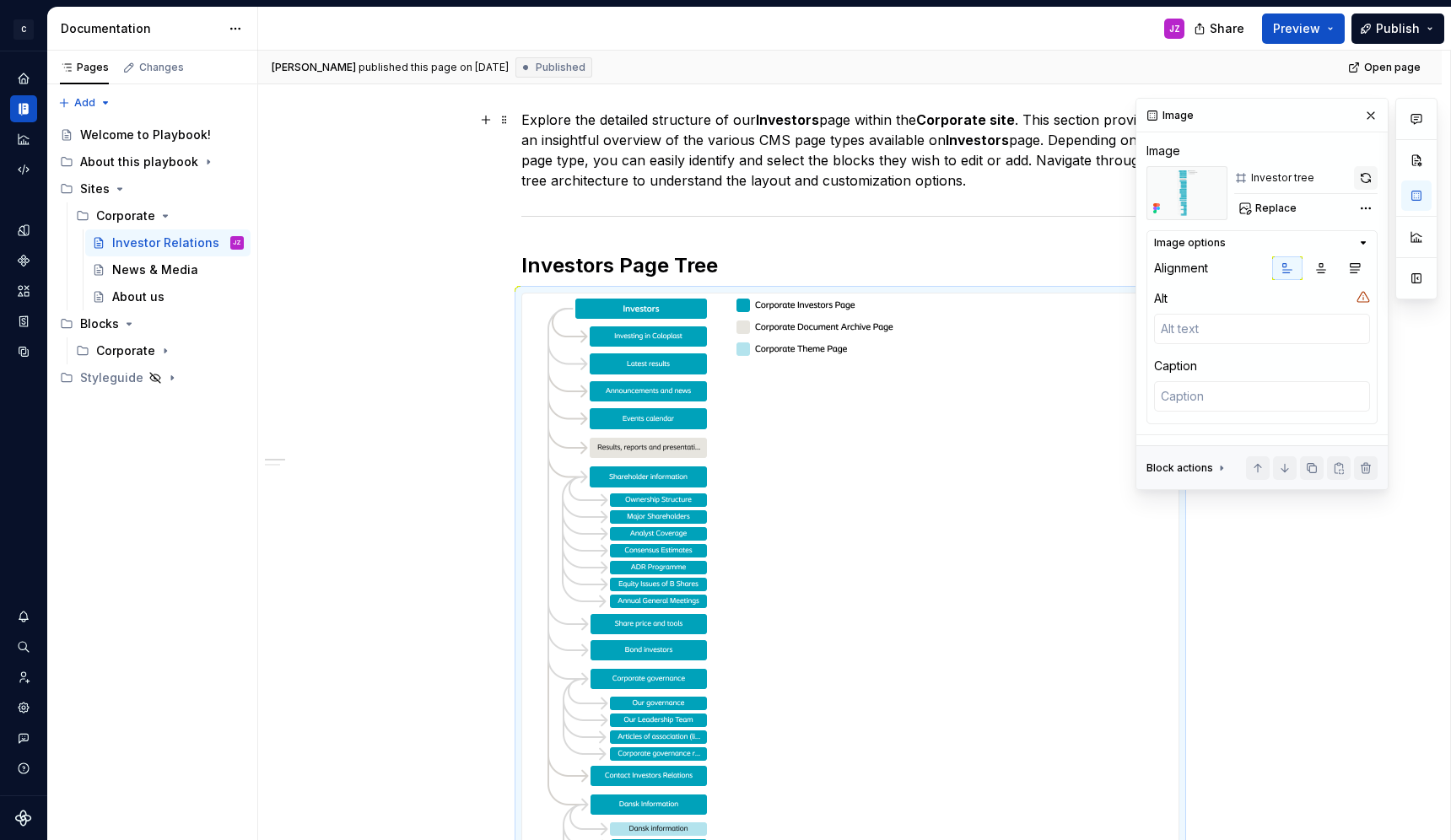 click at bounding box center [1366, 178] 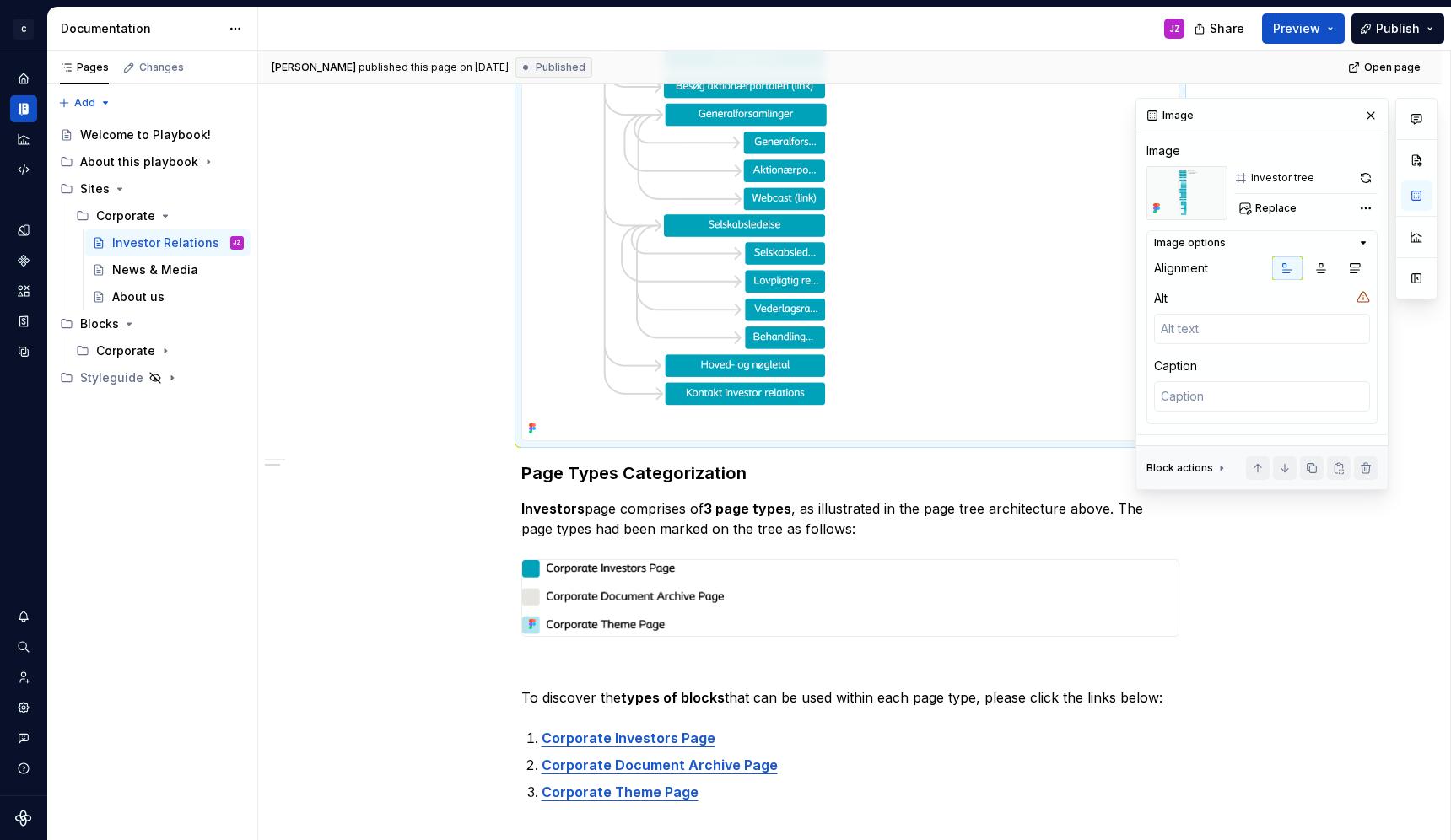 scroll, scrollTop: 1400, scrollLeft: 0, axis: vertical 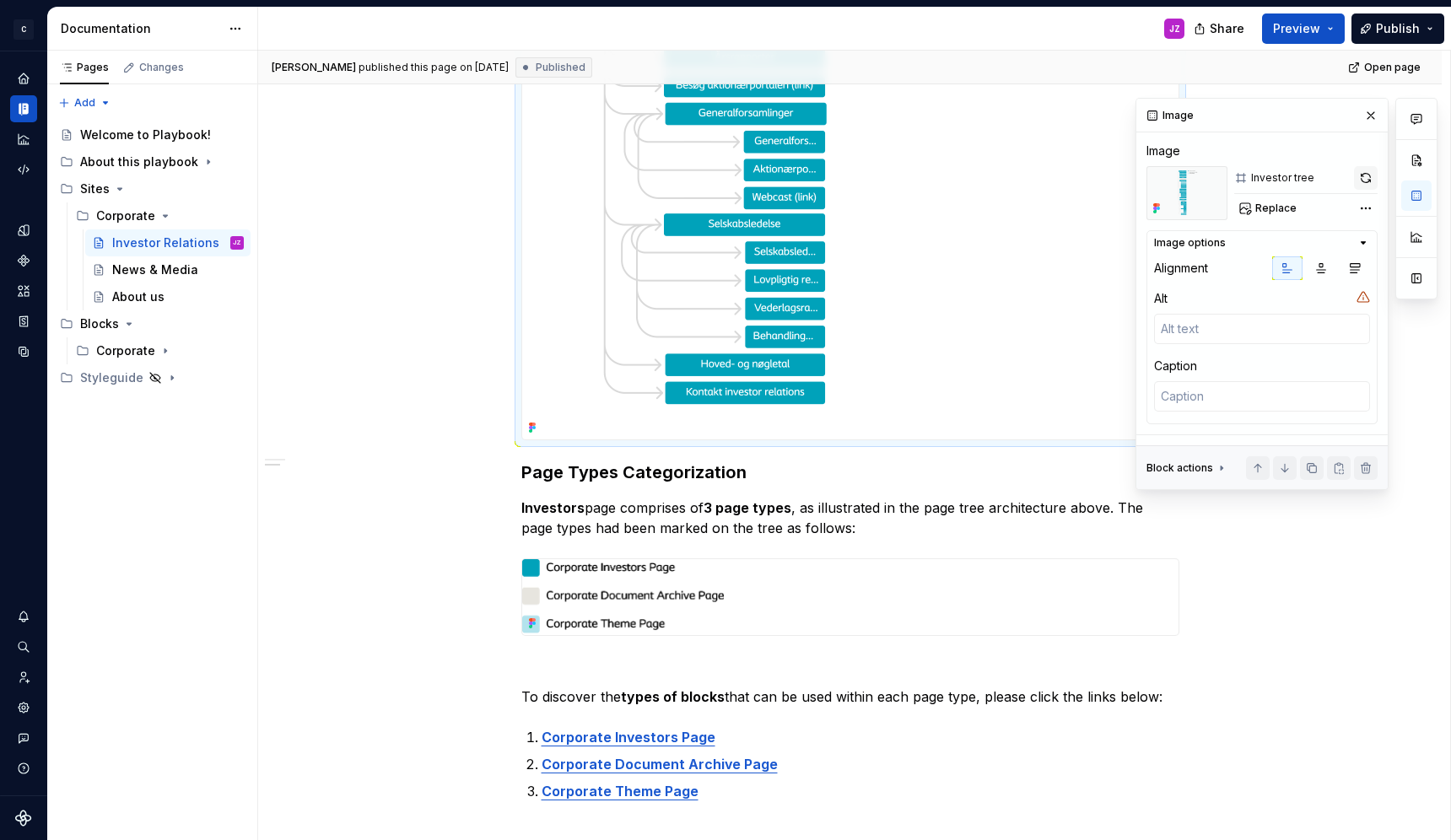 click at bounding box center [1366, 178] 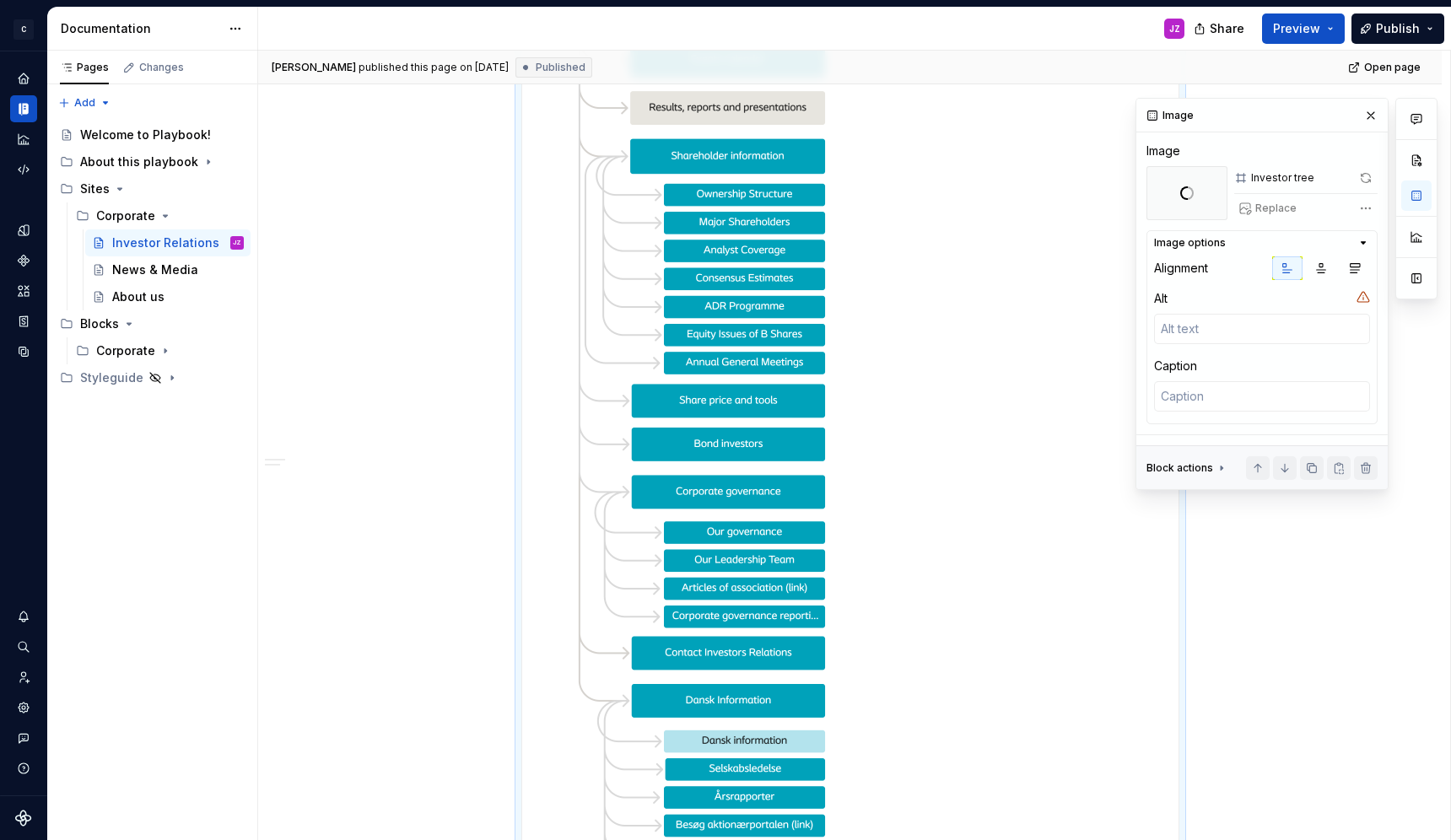 scroll, scrollTop: 177, scrollLeft: 0, axis: vertical 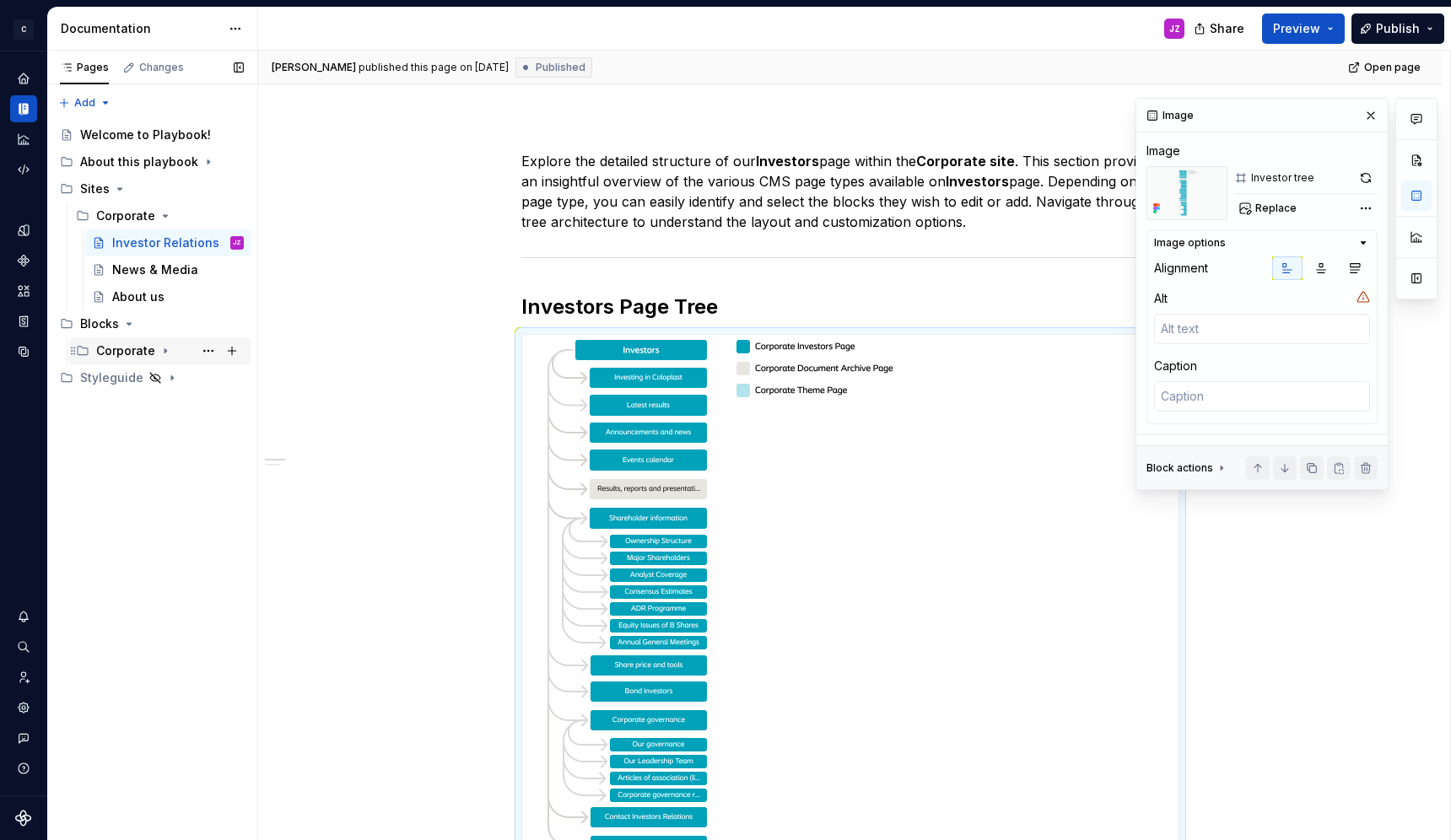 click on "Corporate" at bounding box center (170, 351) 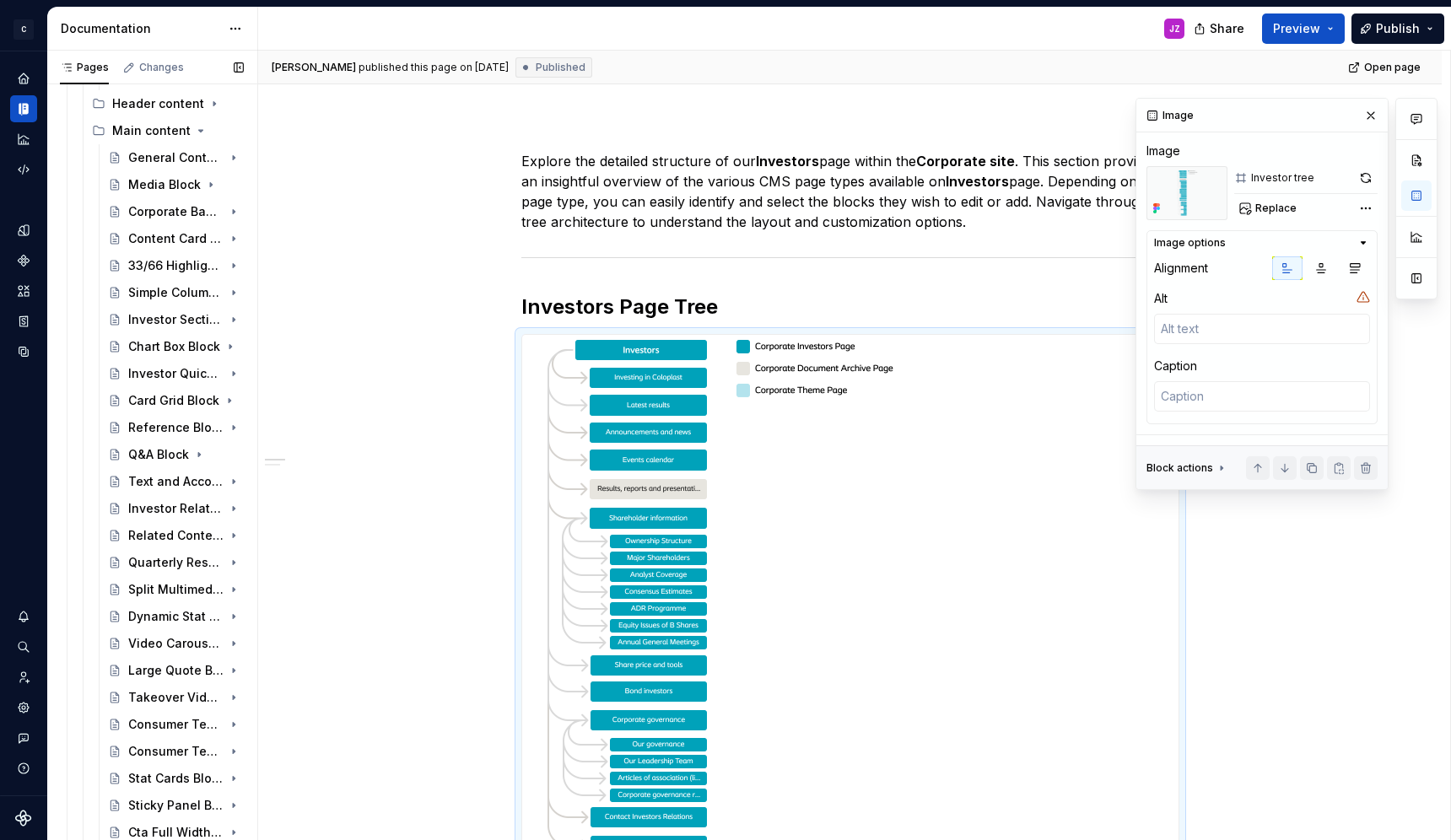 scroll, scrollTop: 358, scrollLeft: 0, axis: vertical 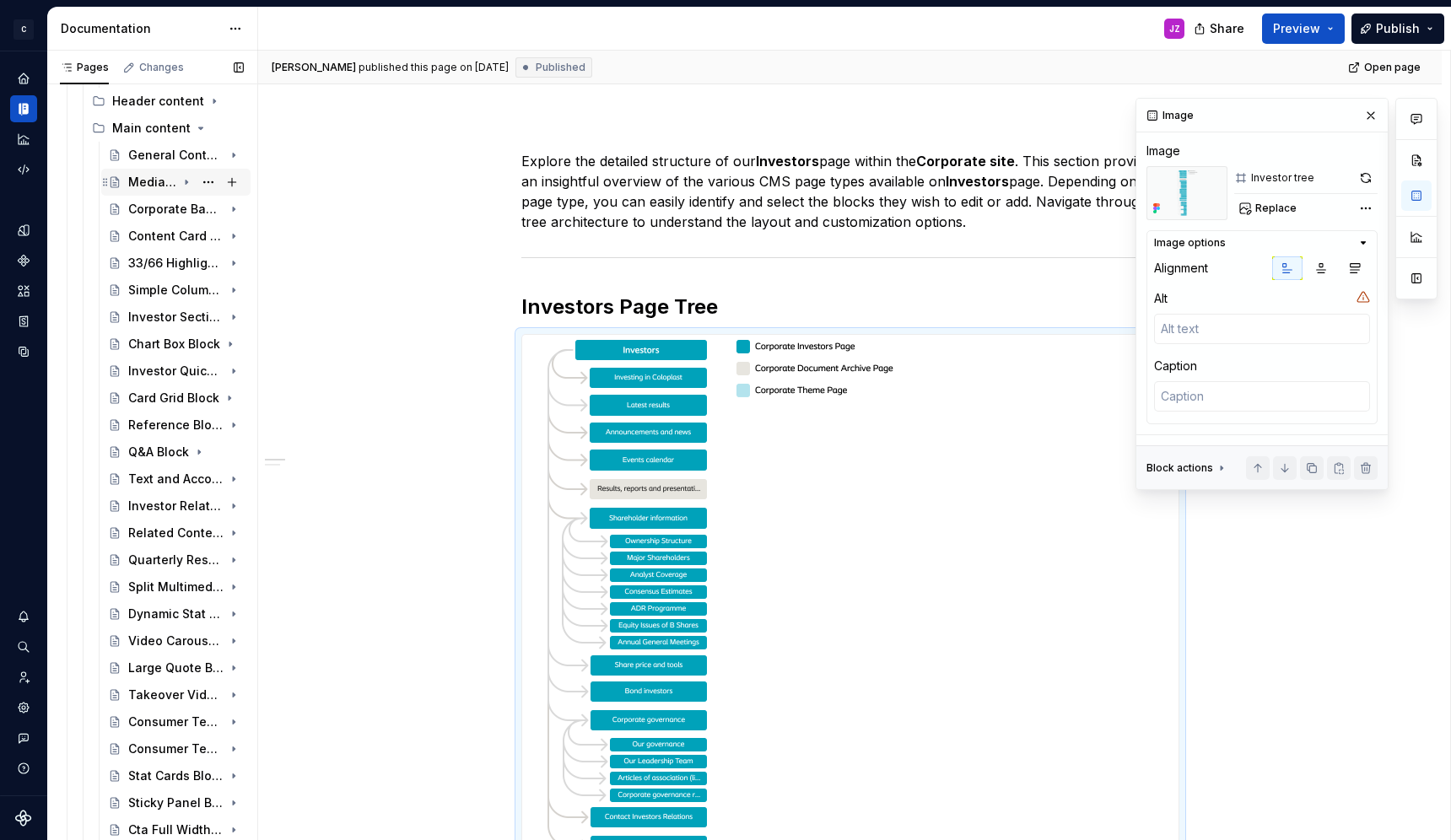 click 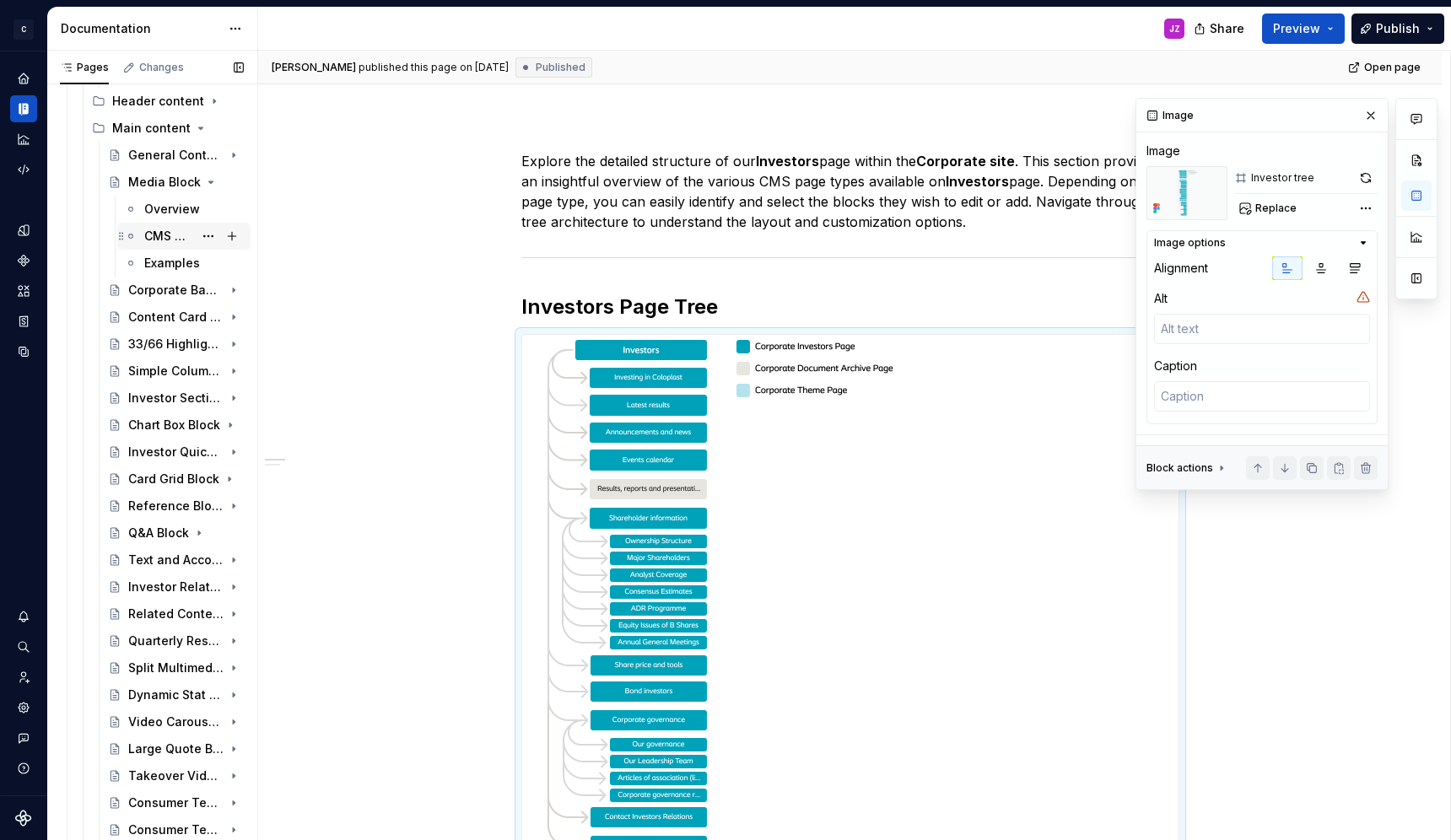 click on "CMS Guidelines" at bounding box center (169, 236) 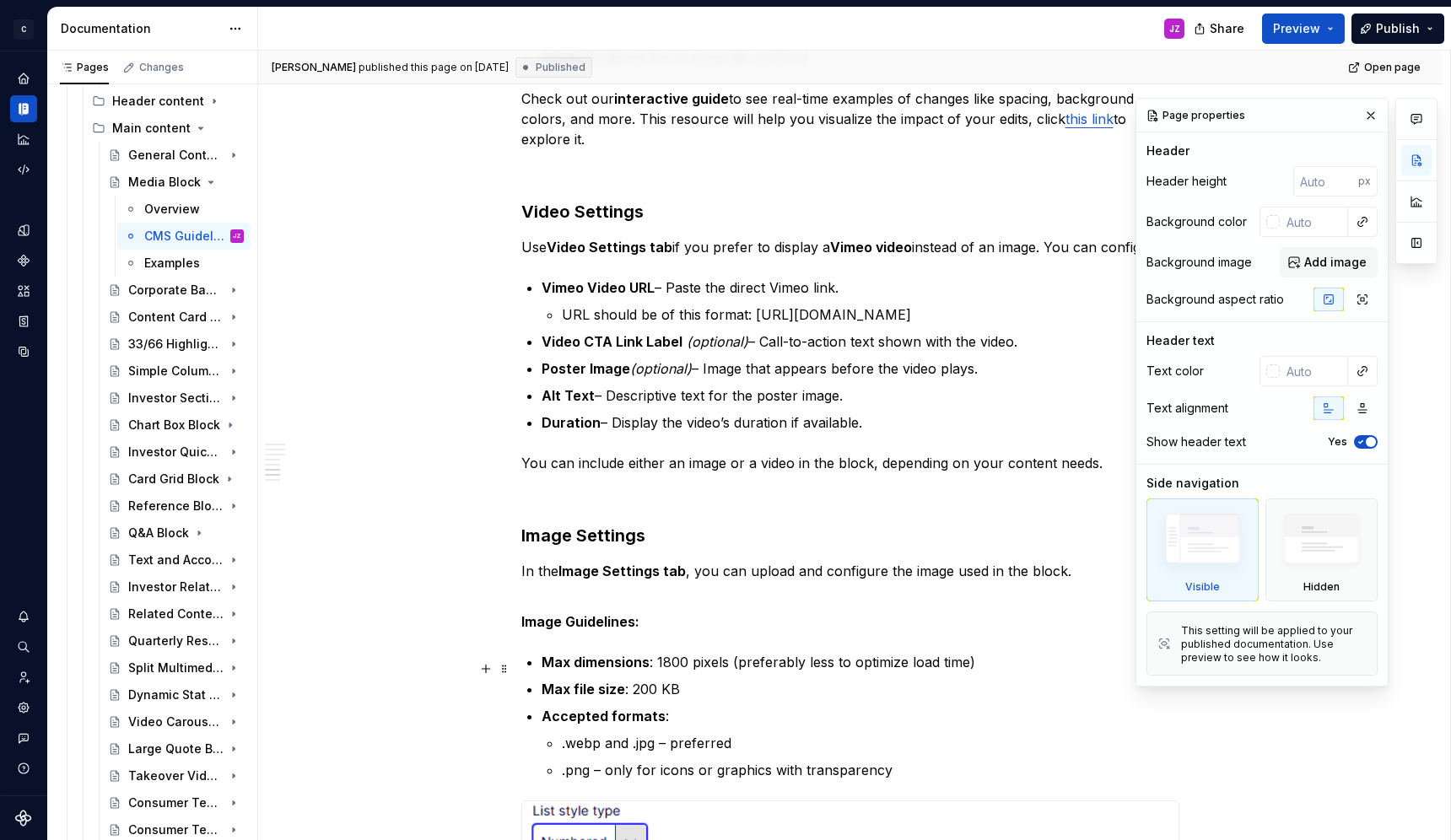 scroll, scrollTop: 3718, scrollLeft: 0, axis: vertical 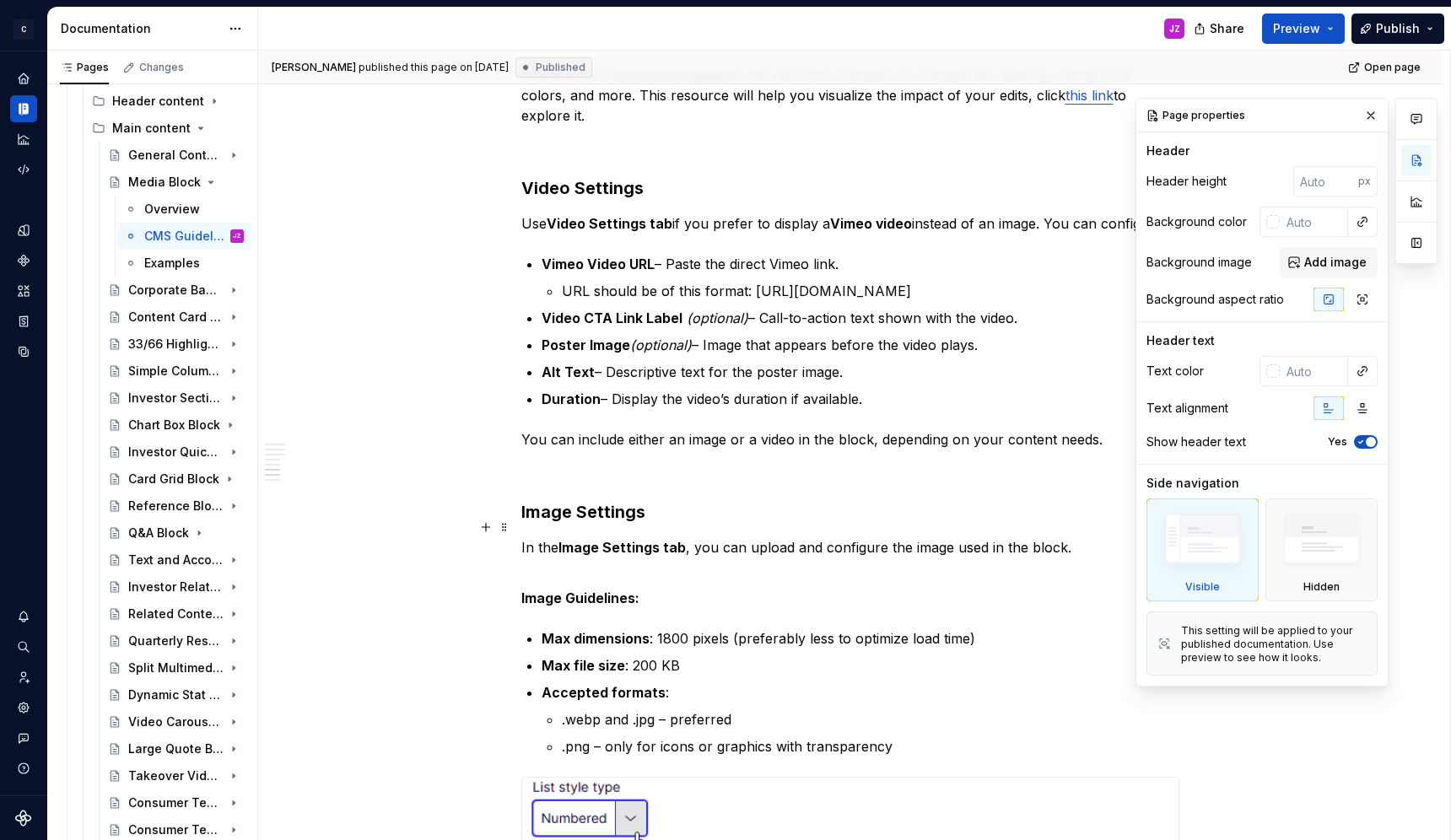 type on "*" 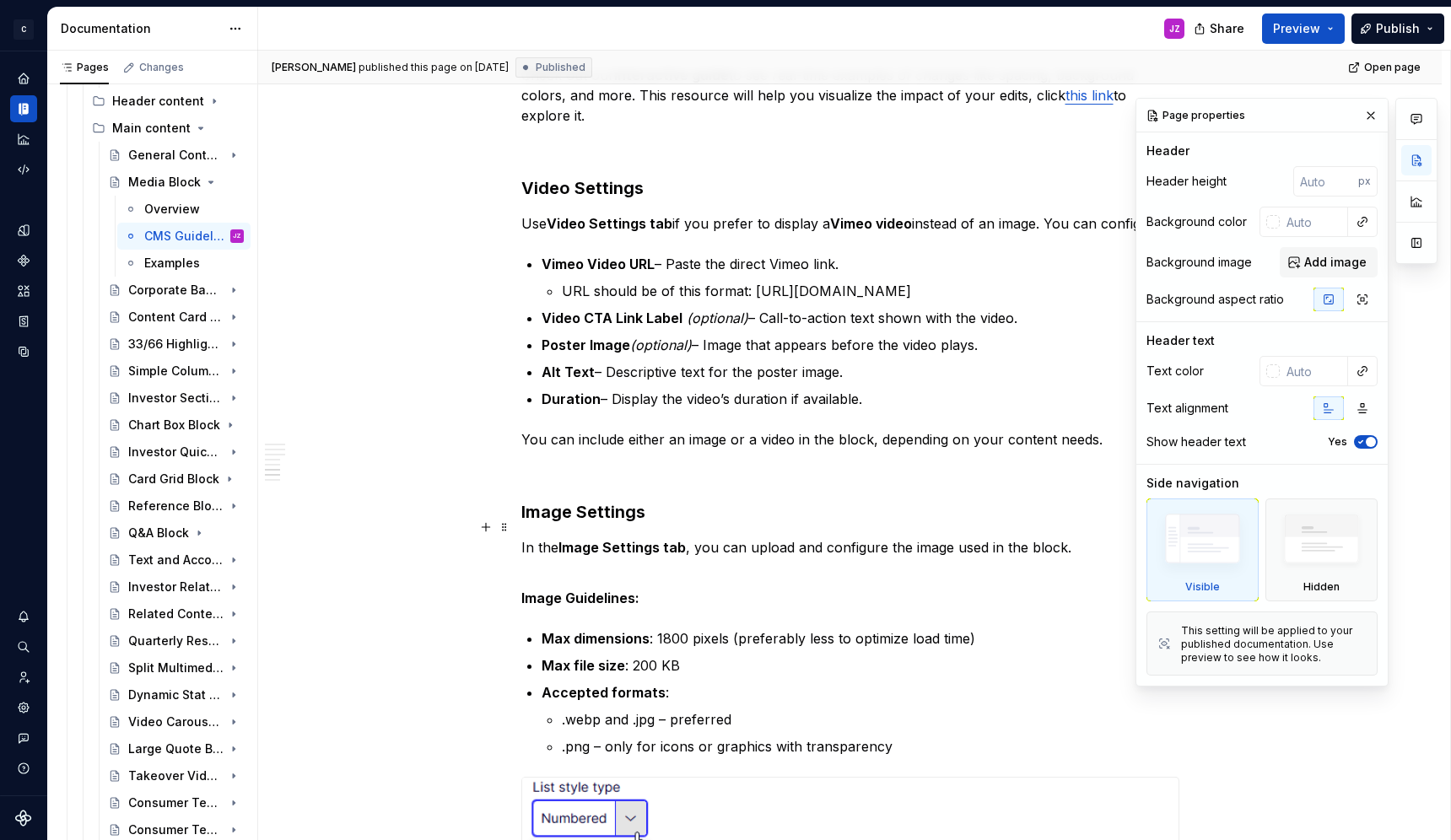 click on "In the  Image Settings tab , you can upload and configure the image used in the block." at bounding box center [850, 557] 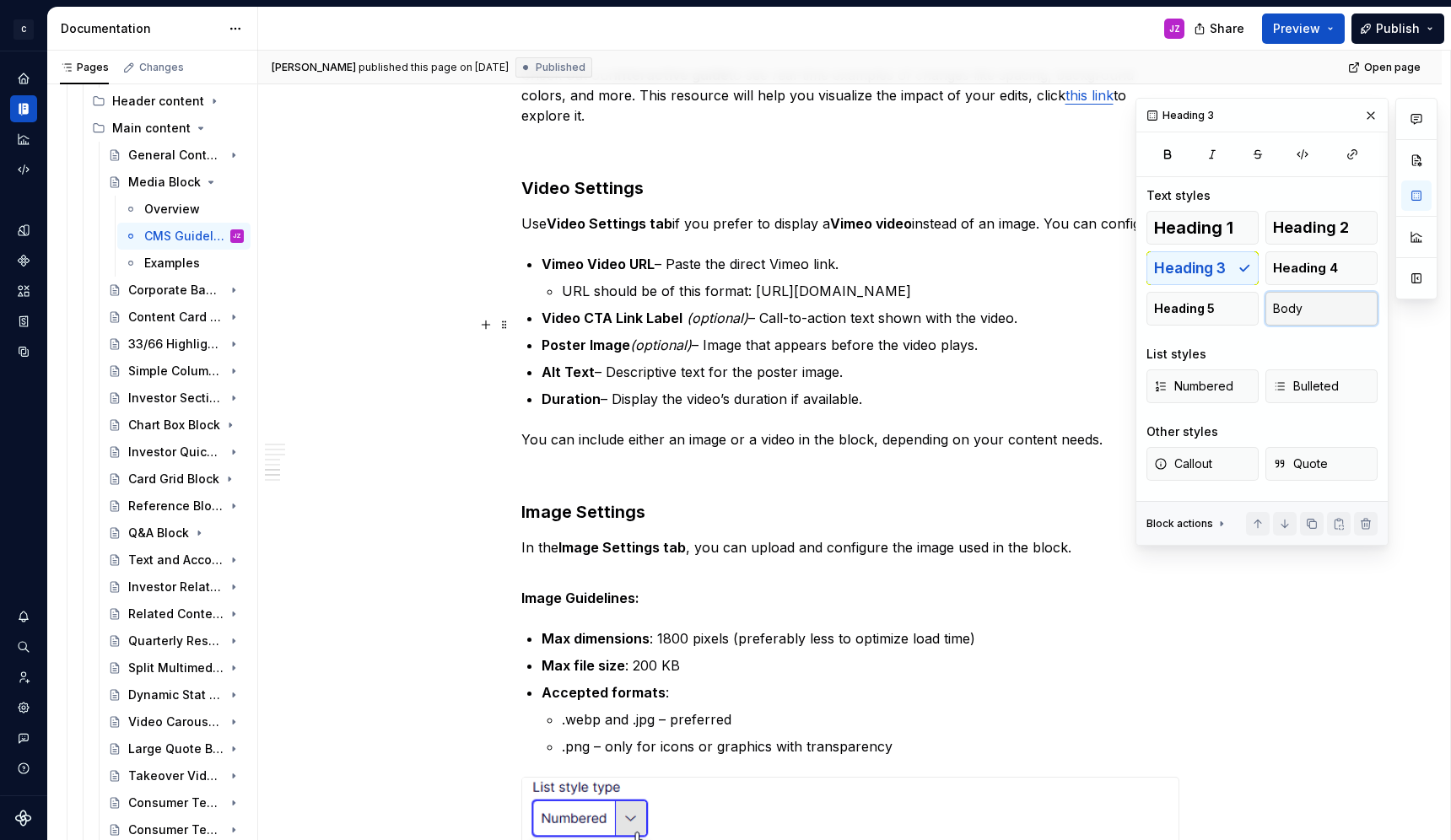 click on "Body" at bounding box center (1321, 309) 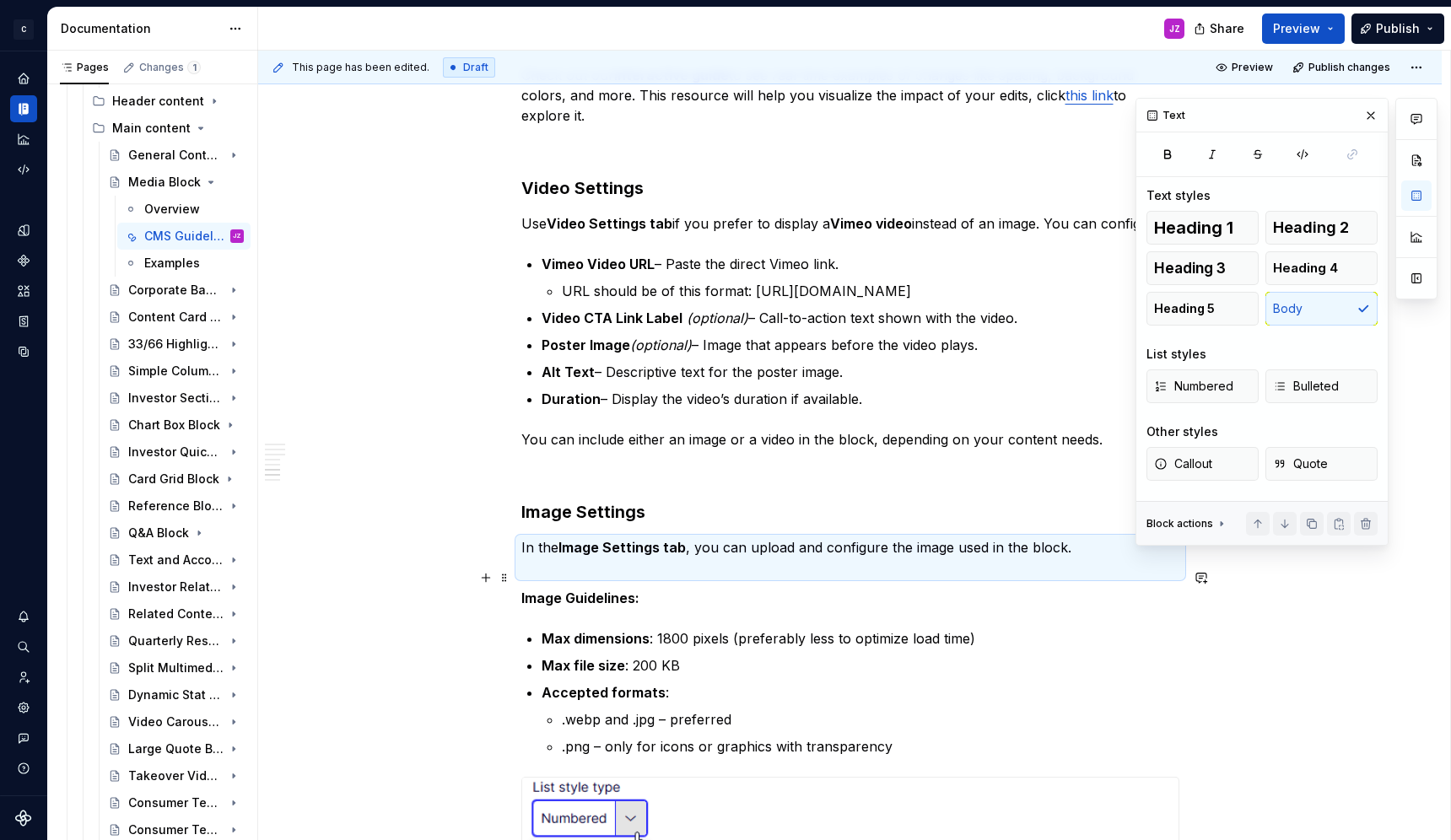 click on "Image Guidelines:" at bounding box center (580, 598) 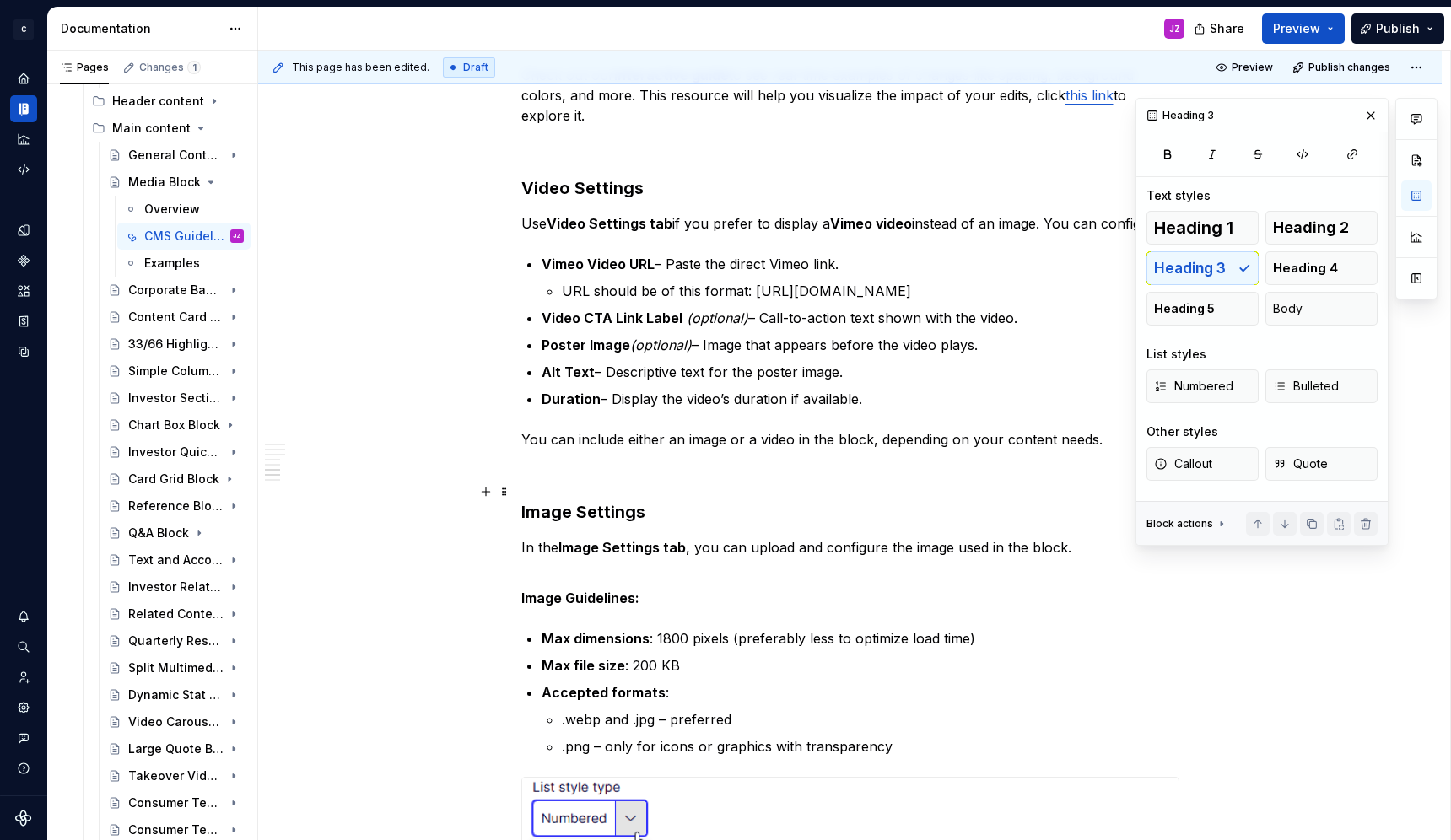 click on "Image Settings" at bounding box center (850, 512) 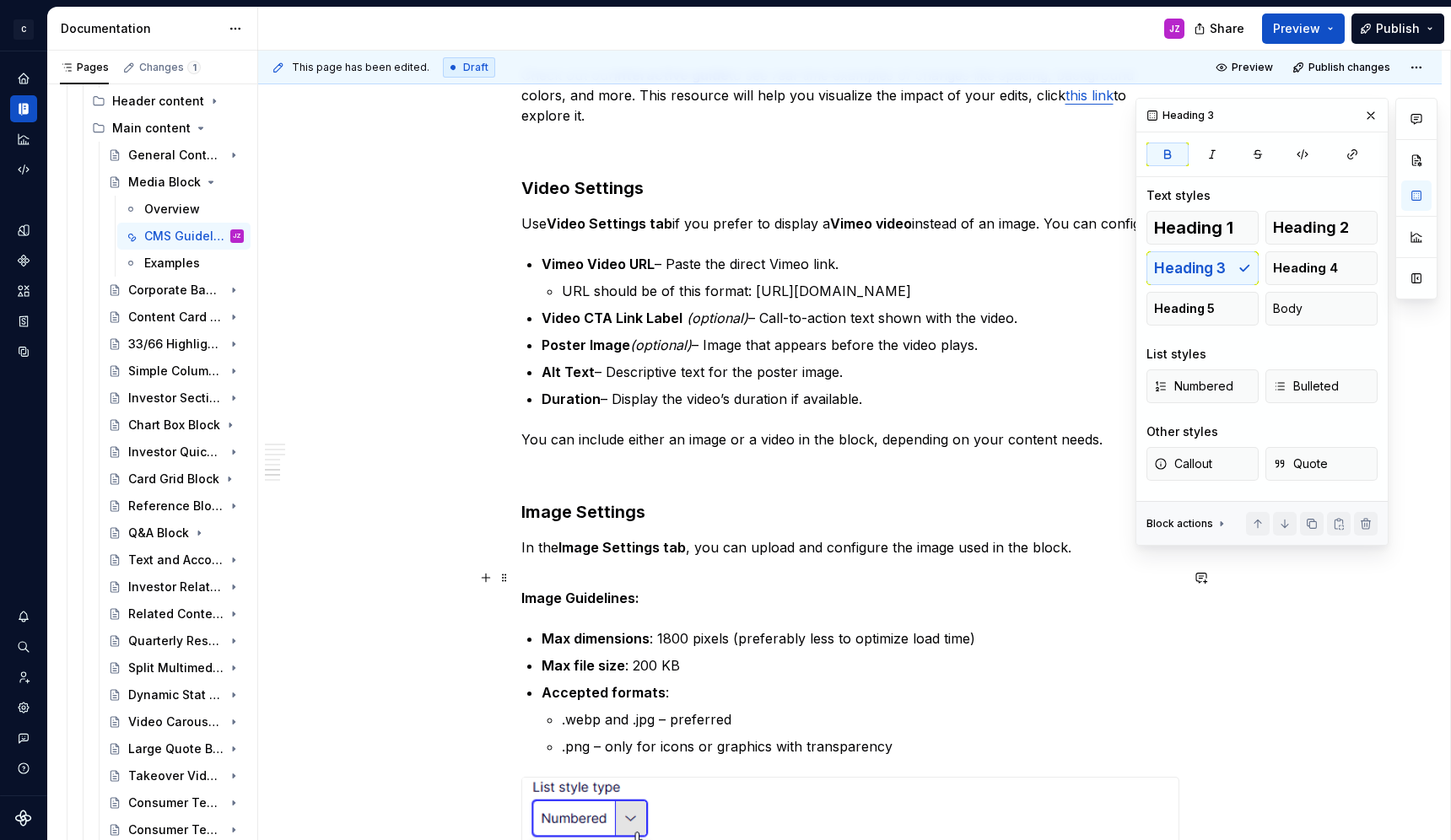 click on "Image Guidelines:" at bounding box center (580, 598) 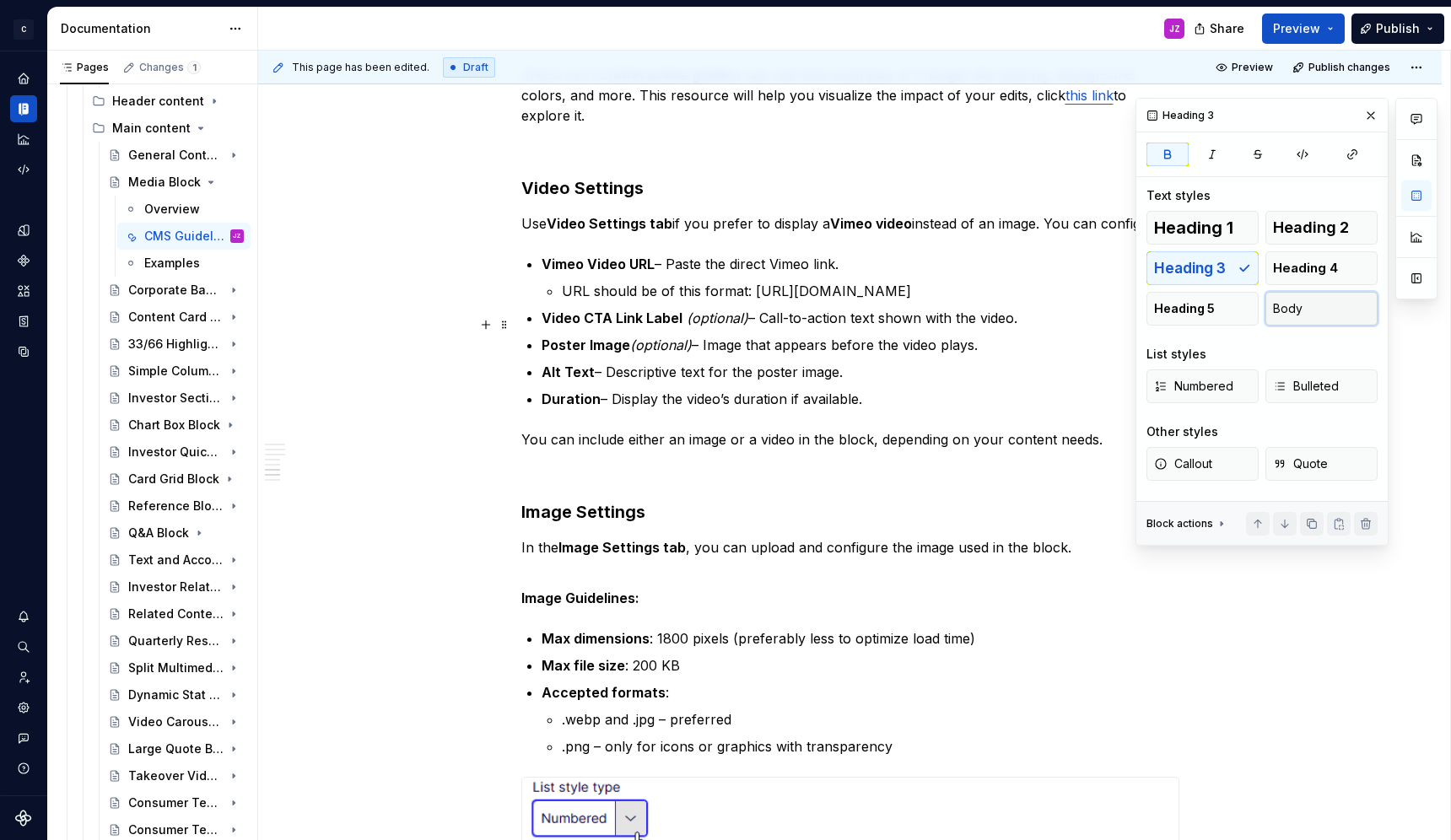 click on "Body" at bounding box center [1287, 309] 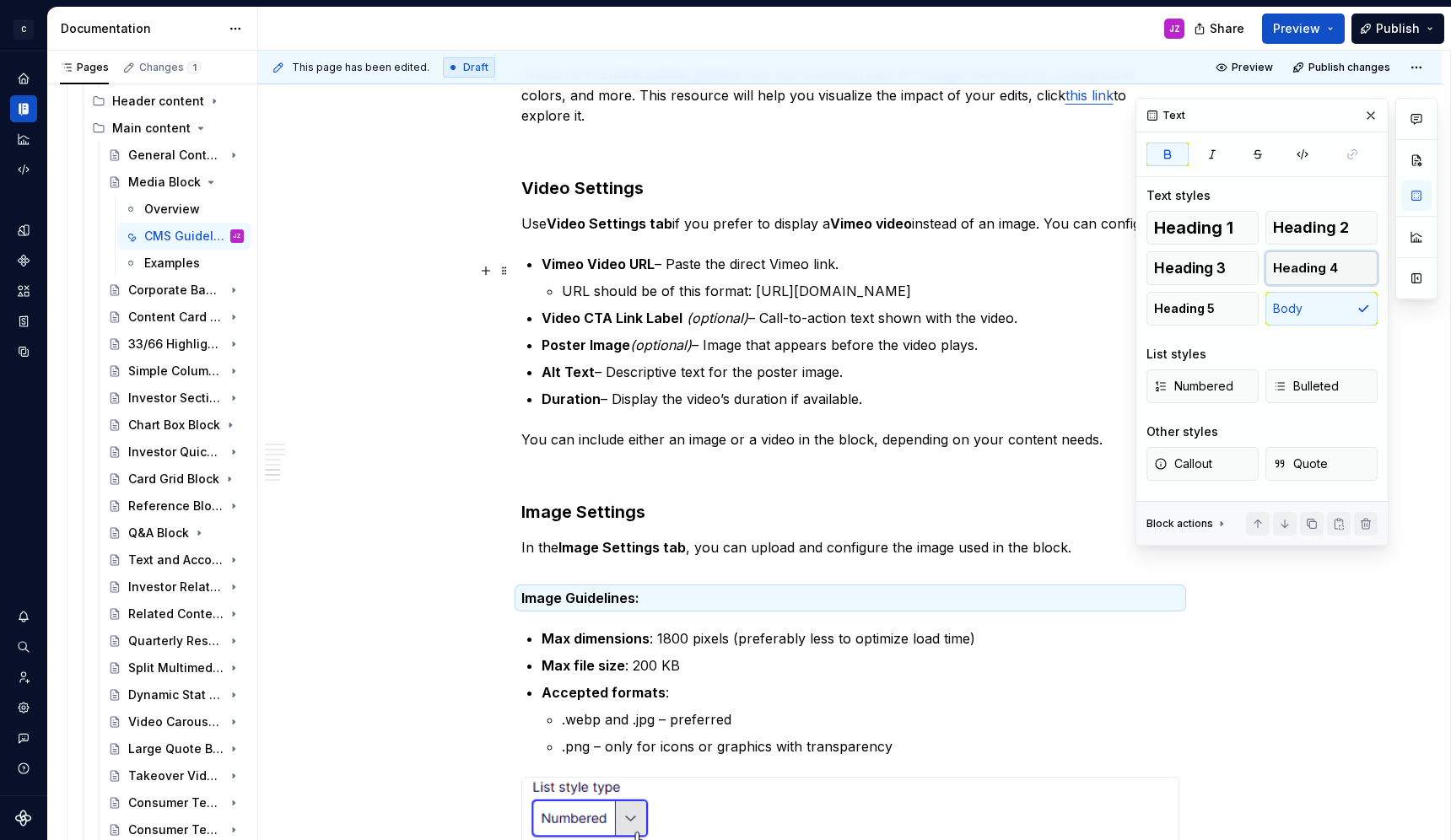 click on "Heading 4" at bounding box center (1305, 268) 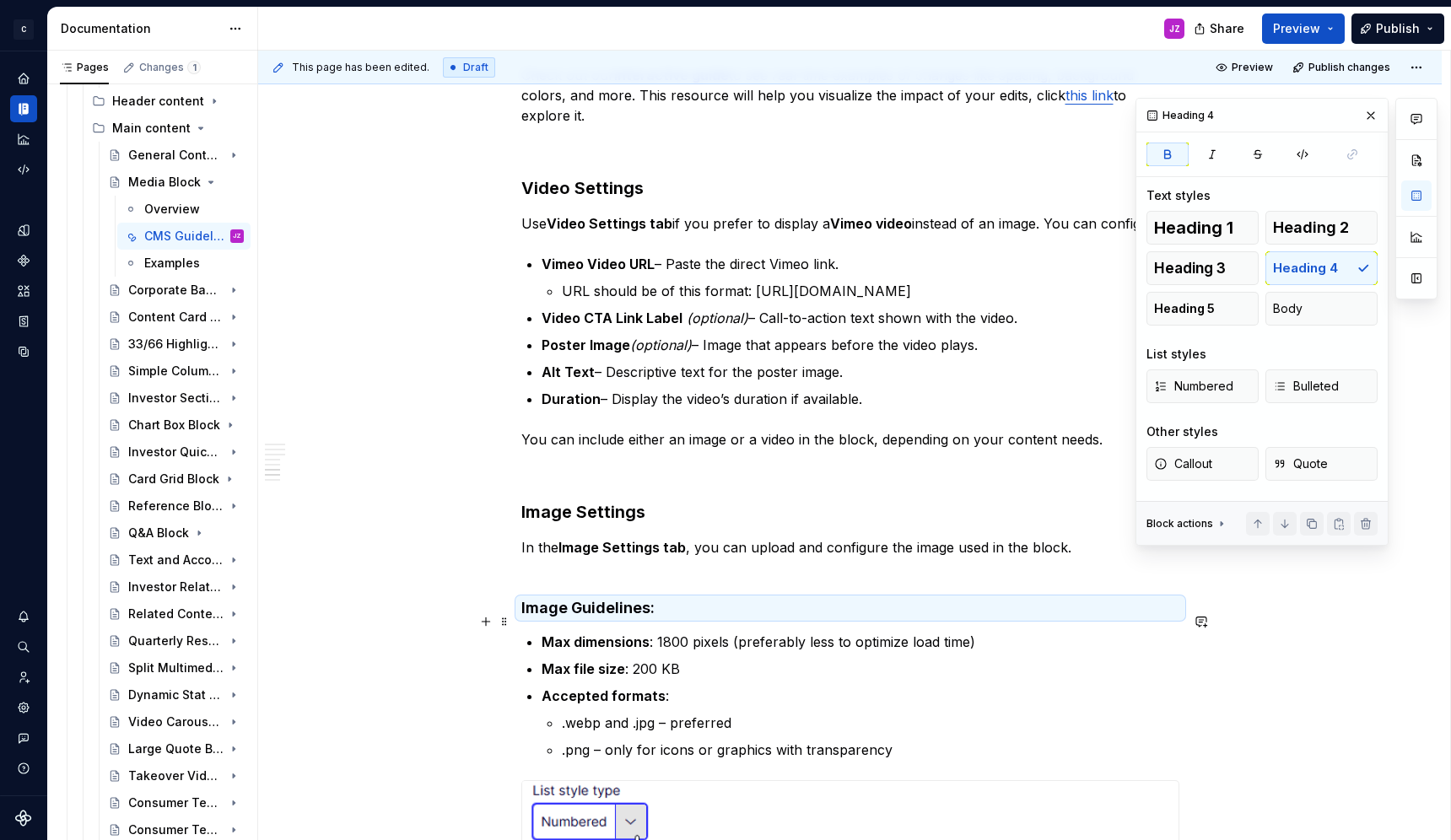 click on "Max dimensions : 1800 pixels (preferably less to optimize load time)" at bounding box center (860, 642) 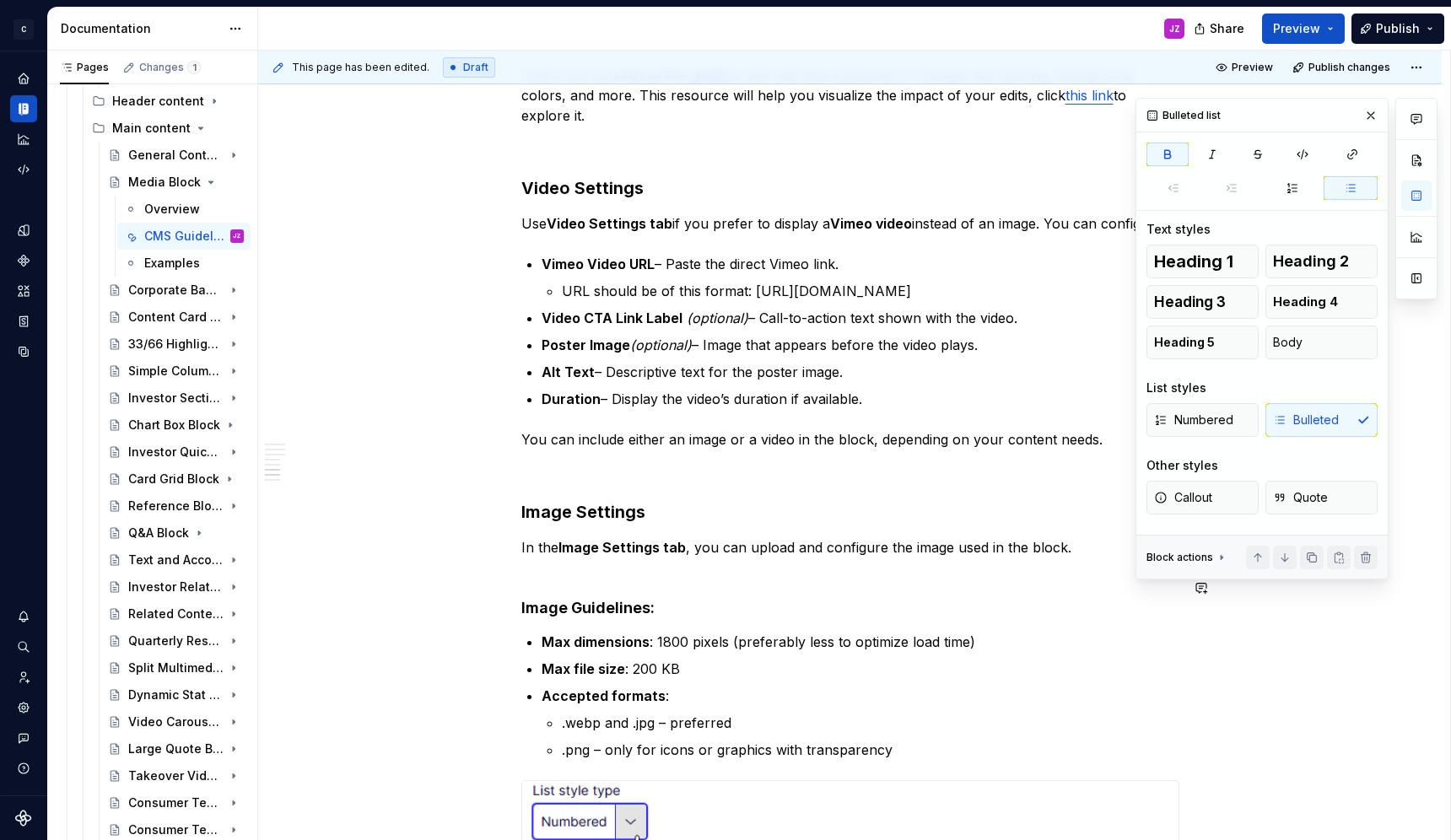 click on "Image Guidelines:" at bounding box center [850, 608] 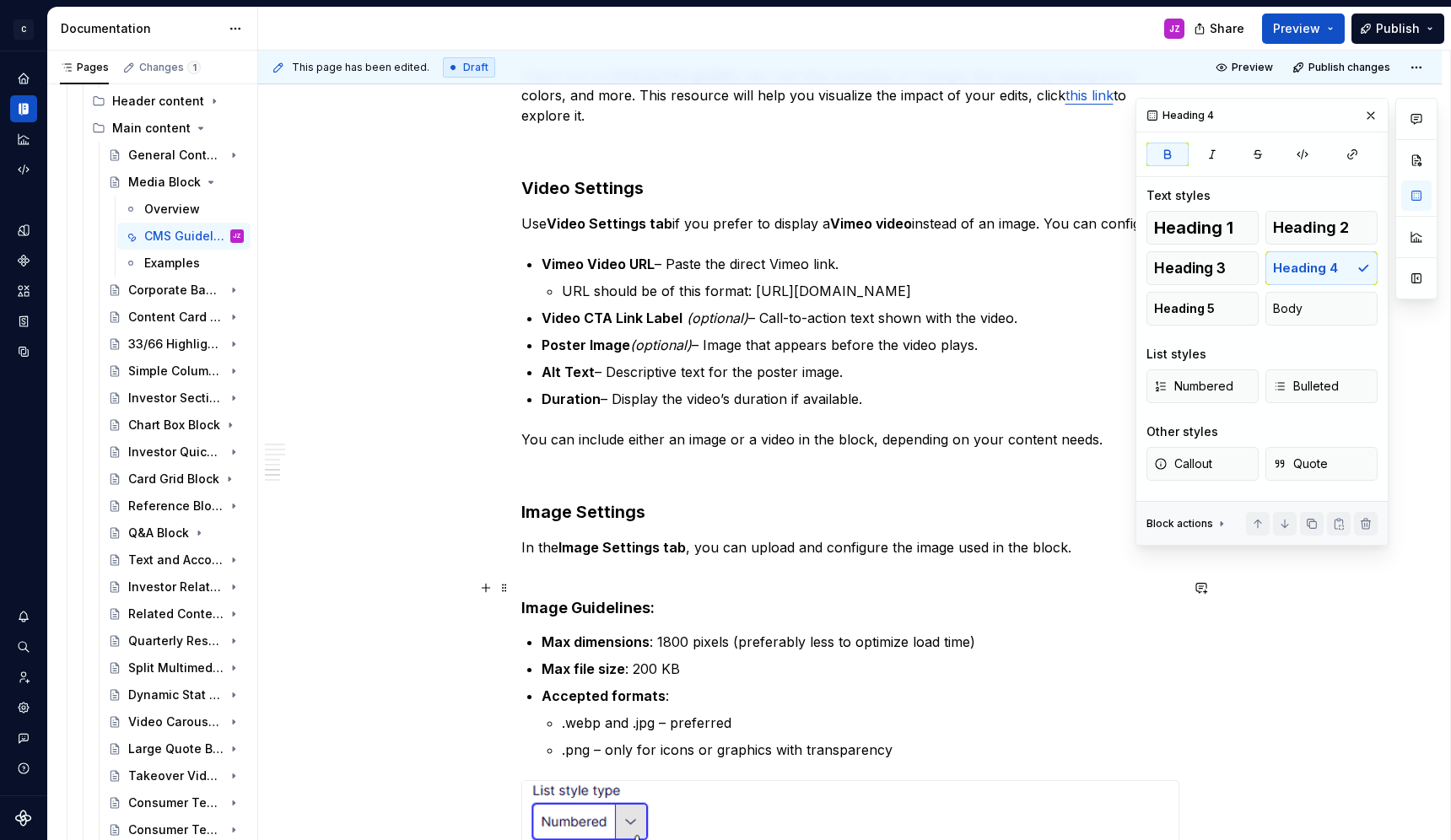 type 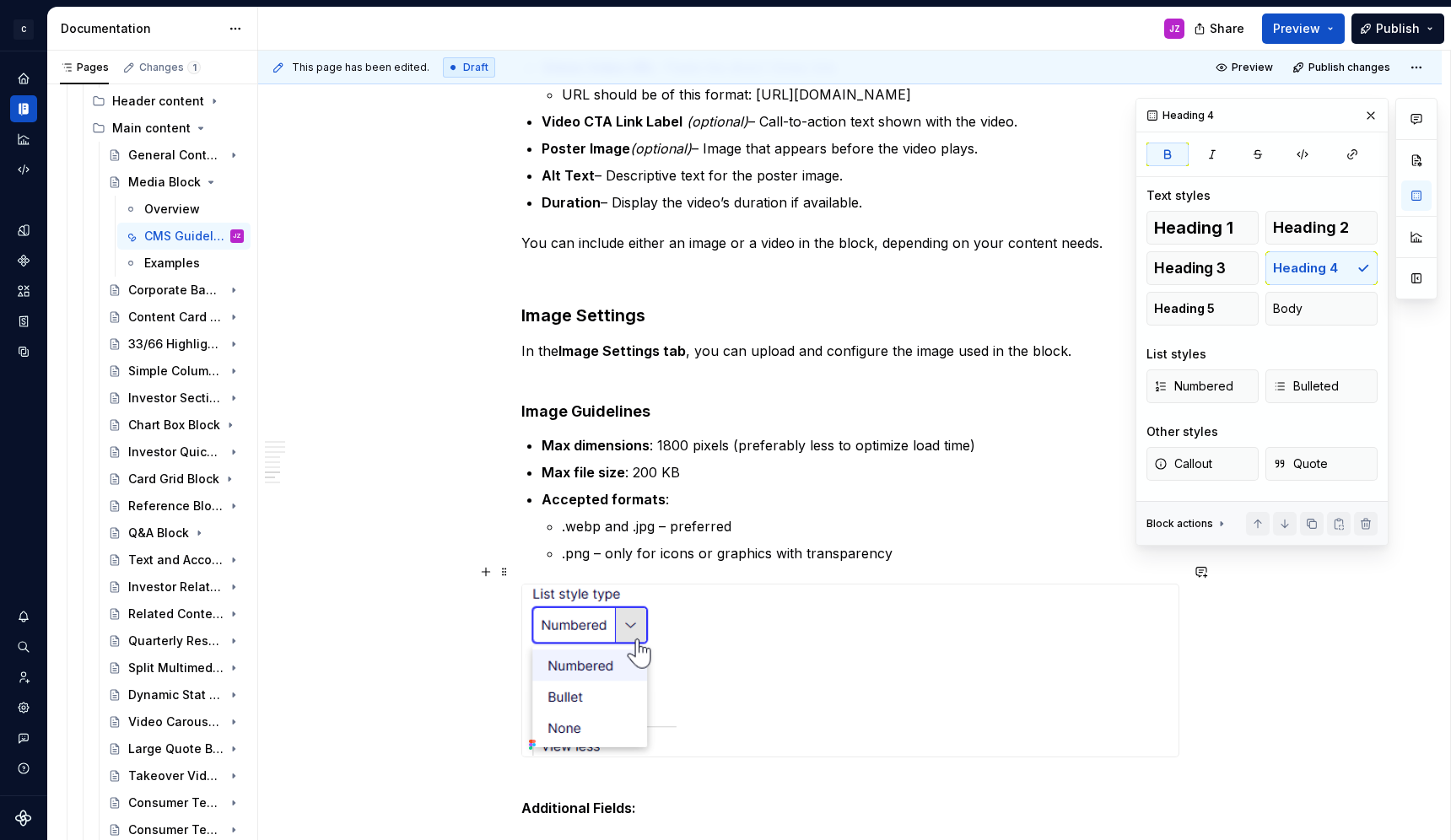scroll, scrollTop: 3919, scrollLeft: 0, axis: vertical 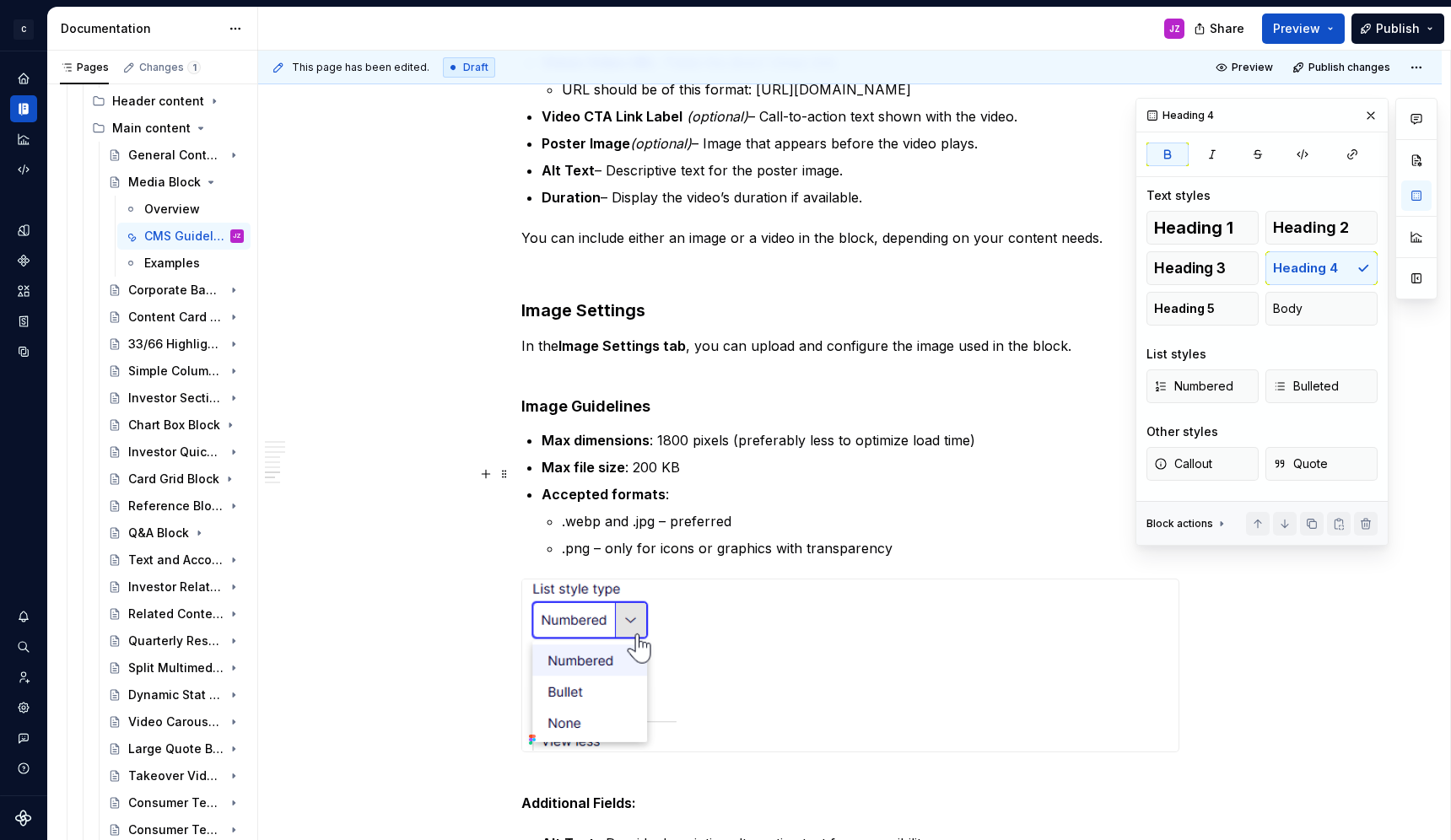 click on "Accepted formats : .webp and .jpg – preferred .png – only for icons or graphics with transparency" at bounding box center (860, 521) 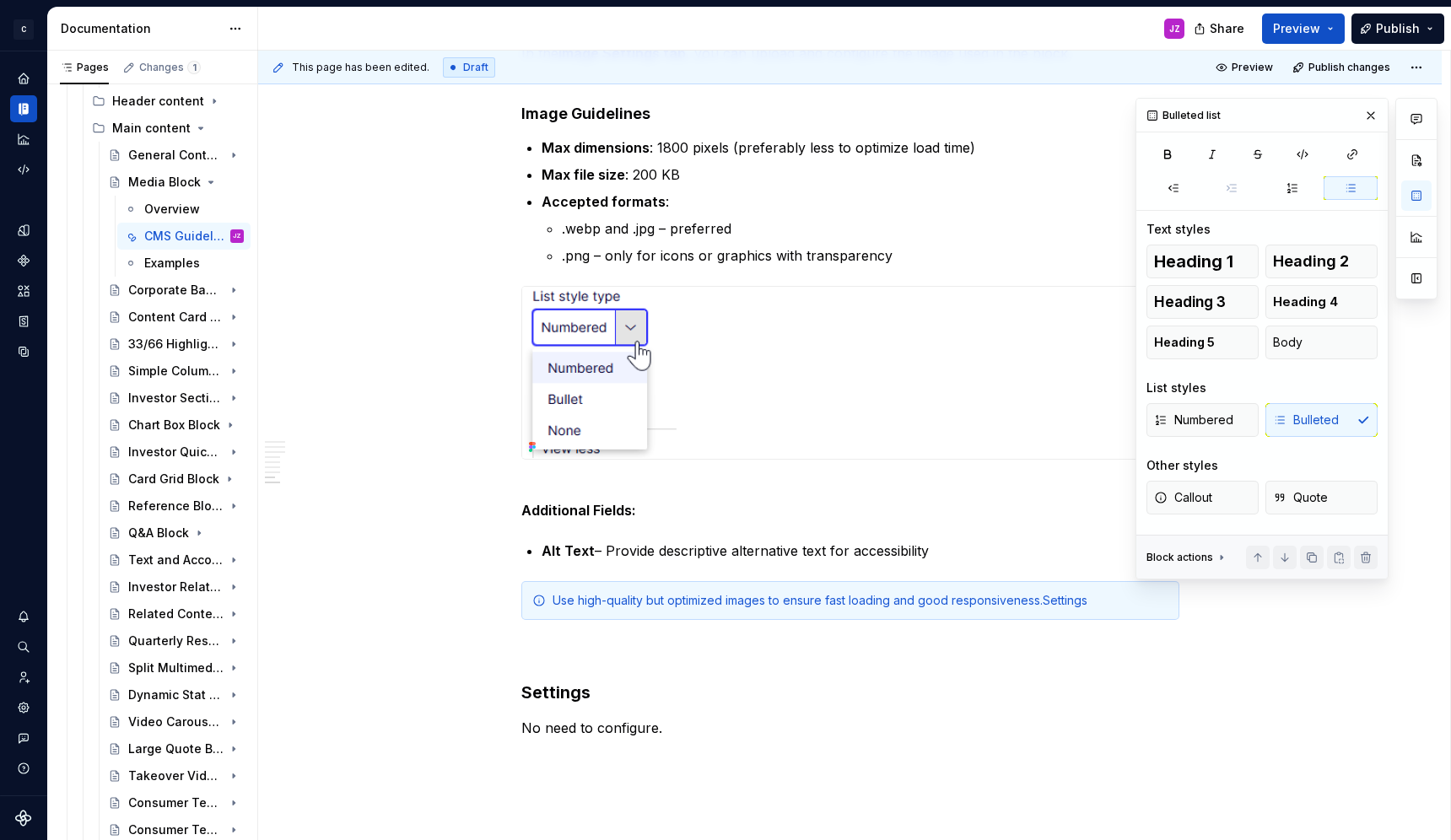 scroll, scrollTop: 4249, scrollLeft: 0, axis: vertical 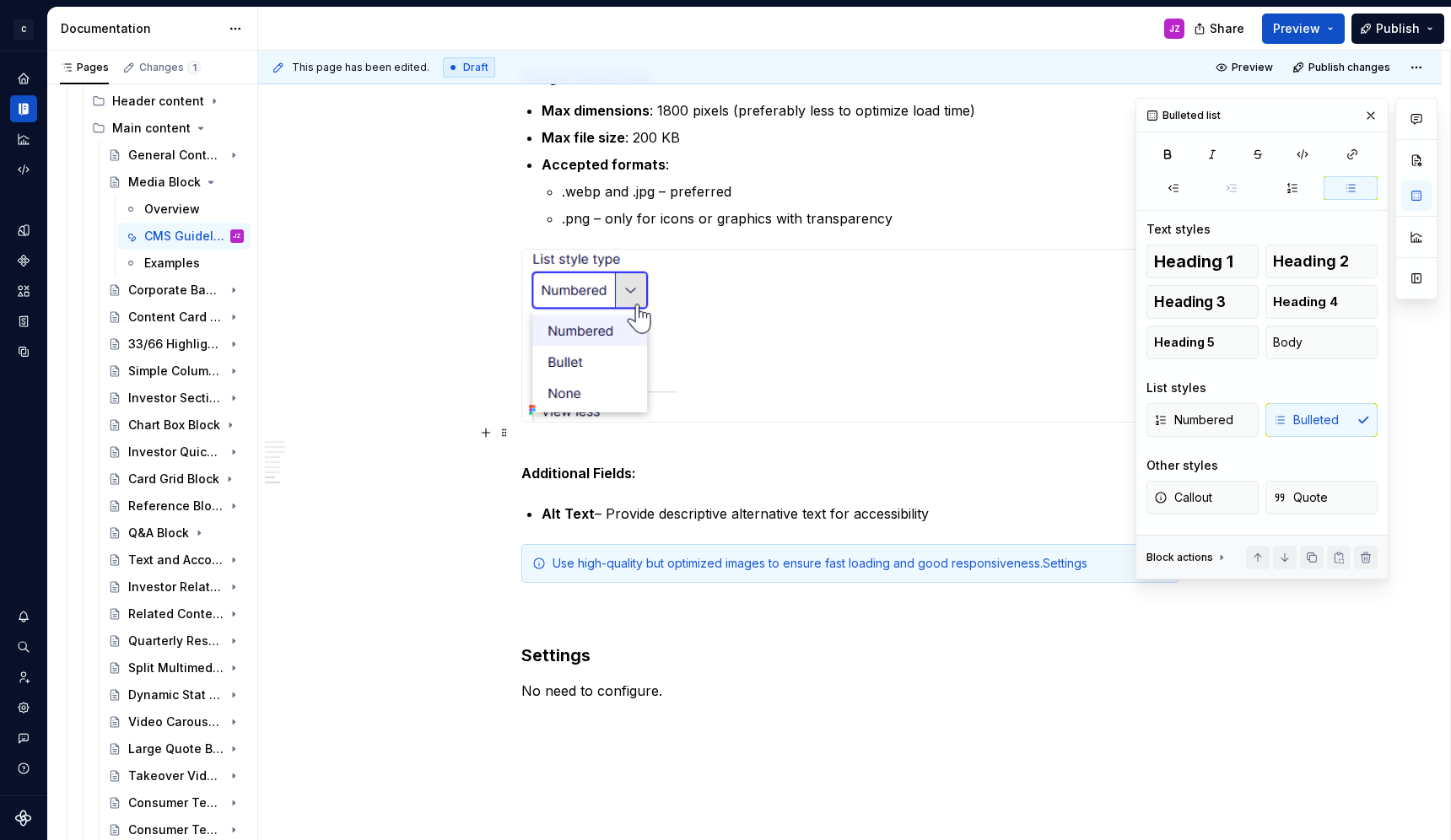 click on "Additional Fields:" at bounding box center [579, 473] 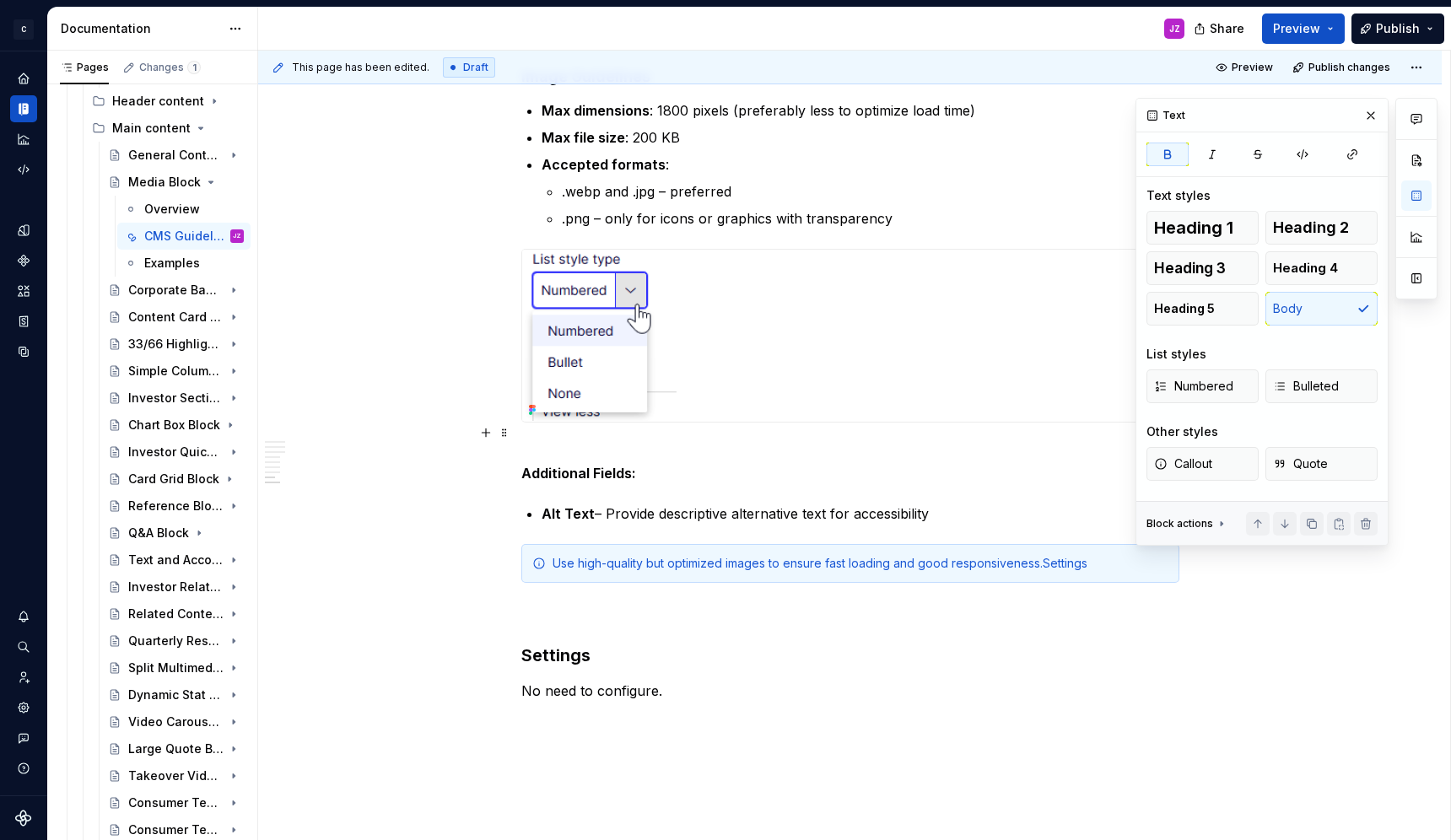 click on "Additional Fields:" at bounding box center (850, 463) 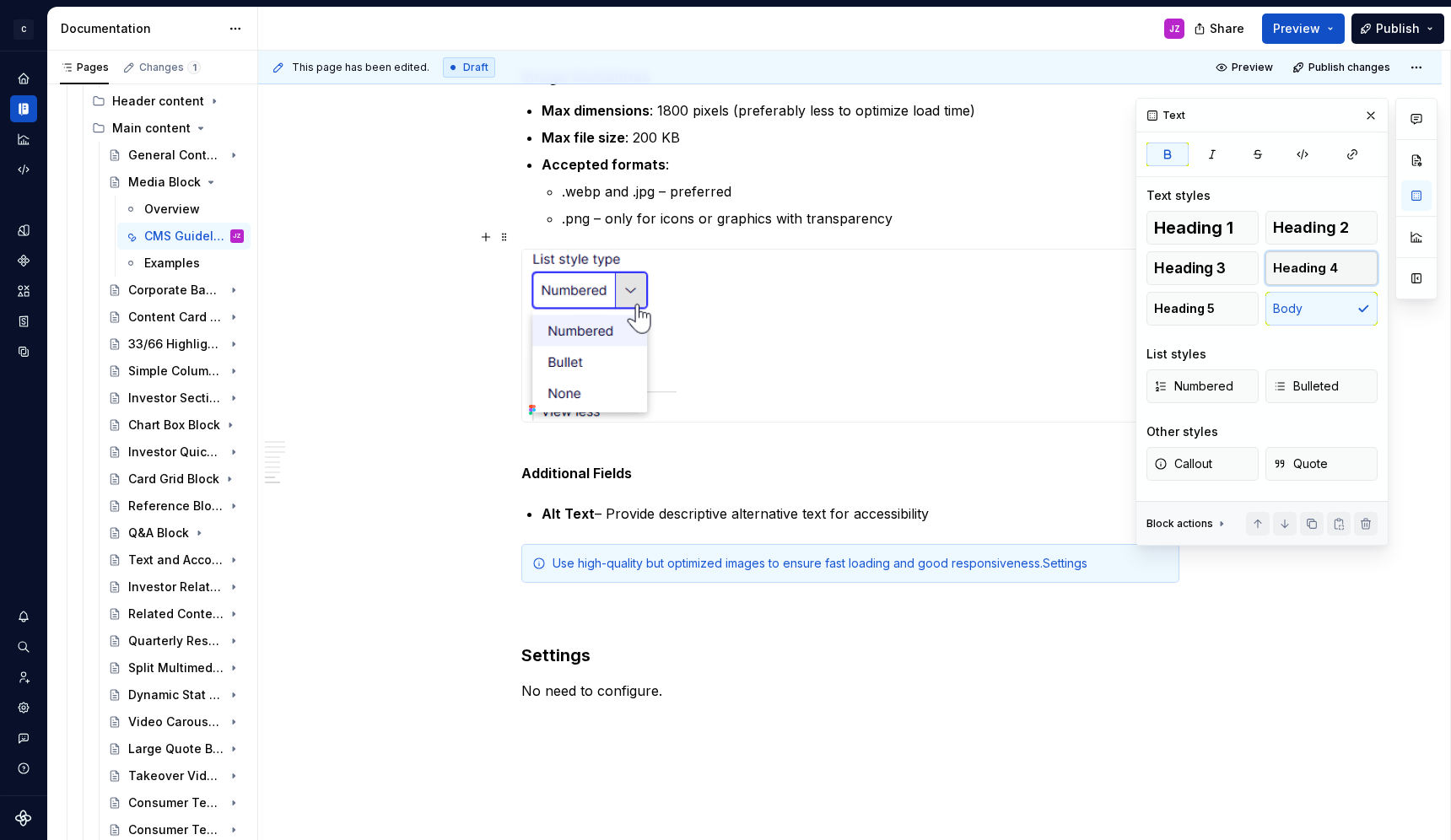 click on "Heading 4" at bounding box center [1305, 268] 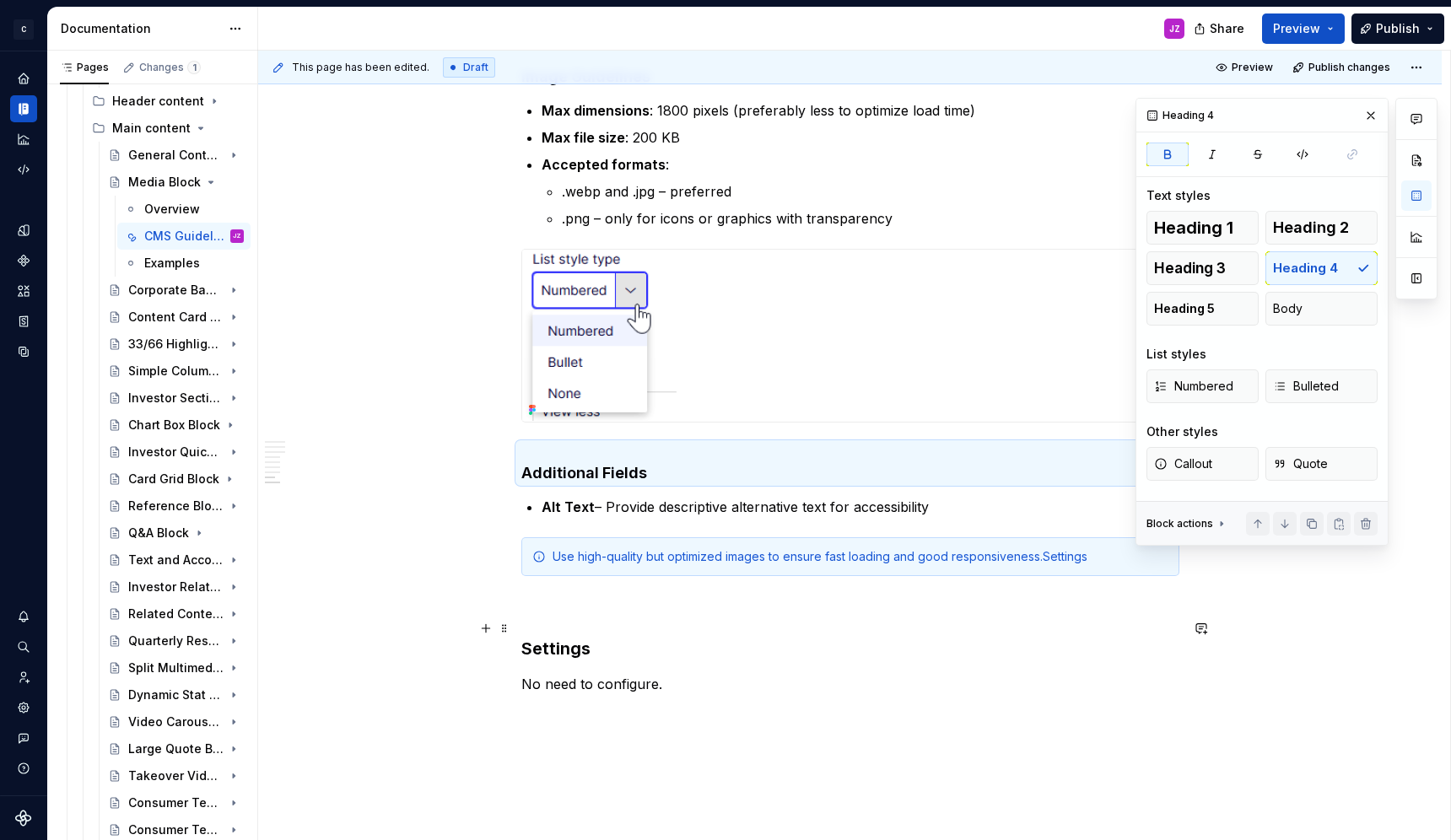 click on "Settings" at bounding box center (850, 649) 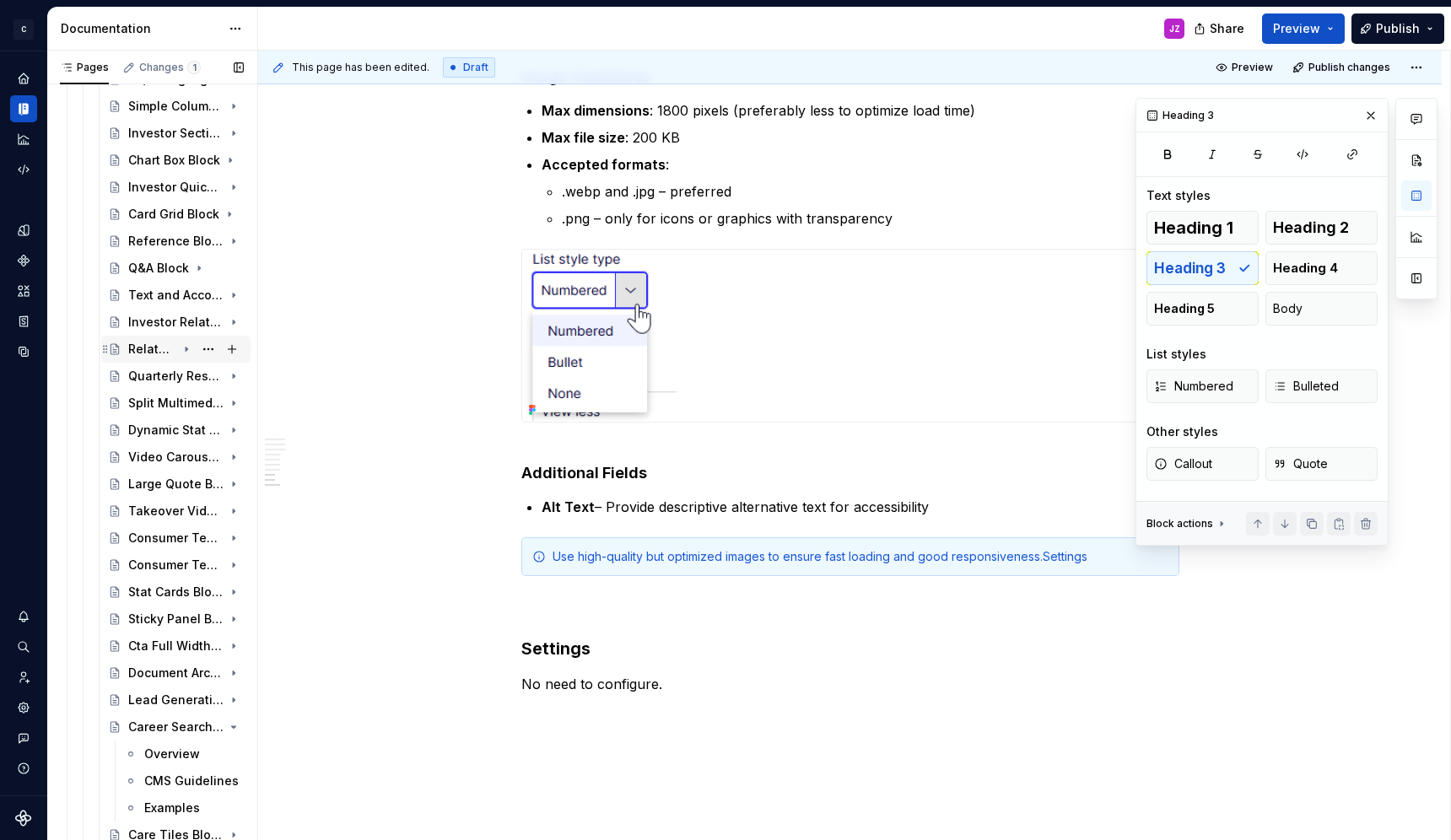scroll, scrollTop: 681, scrollLeft: 0, axis: vertical 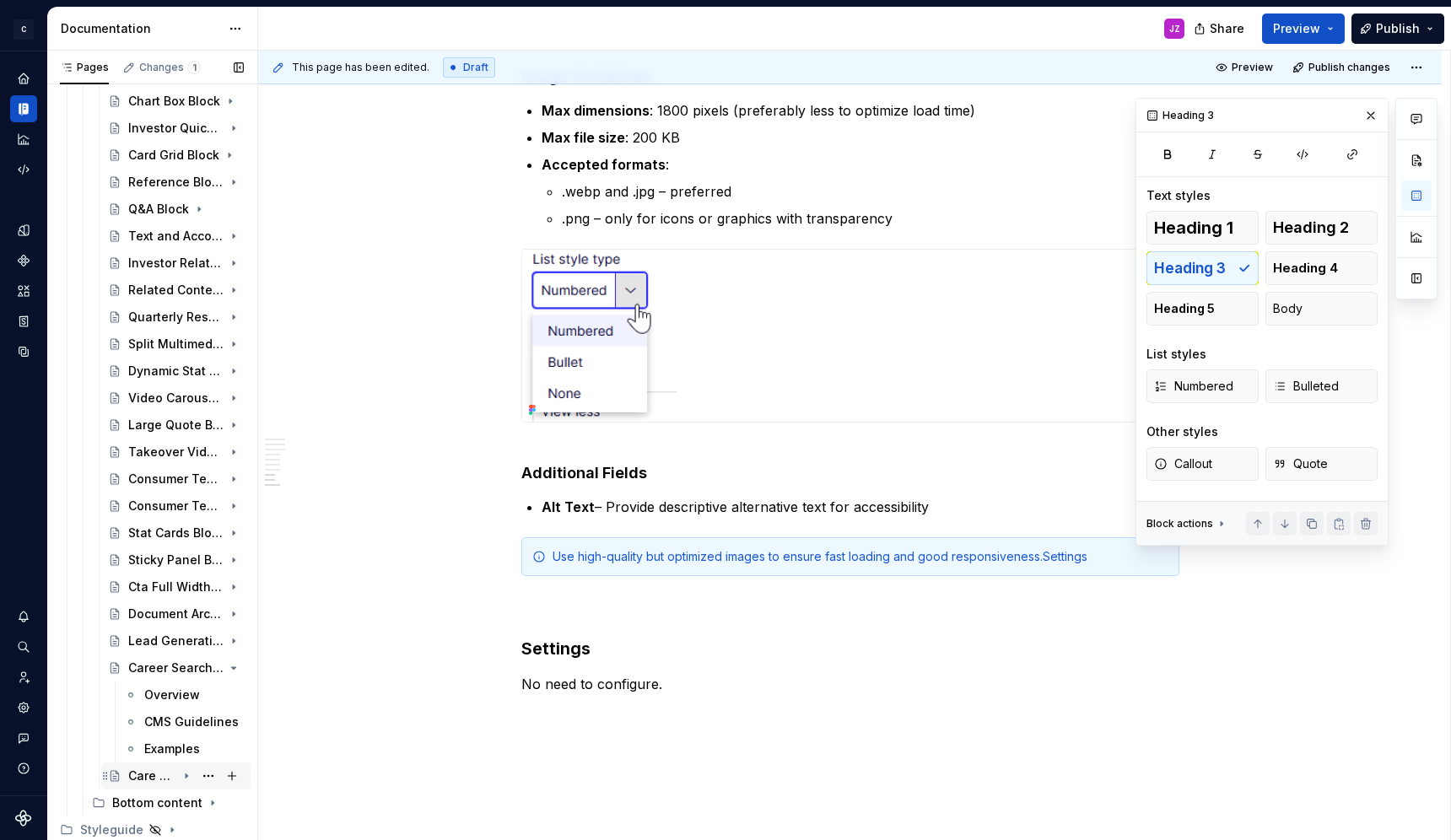 click 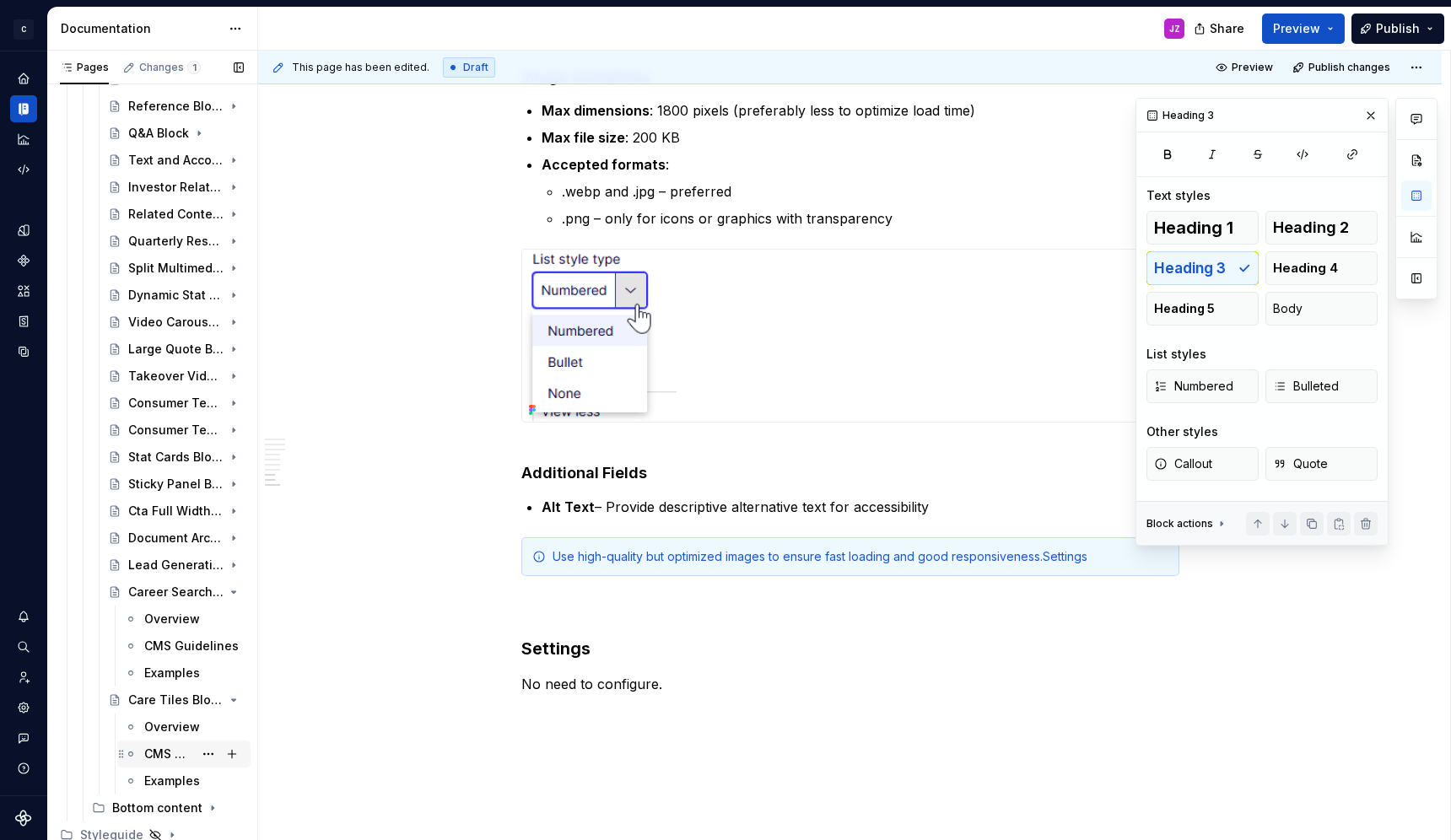 scroll, scrollTop: 762, scrollLeft: 0, axis: vertical 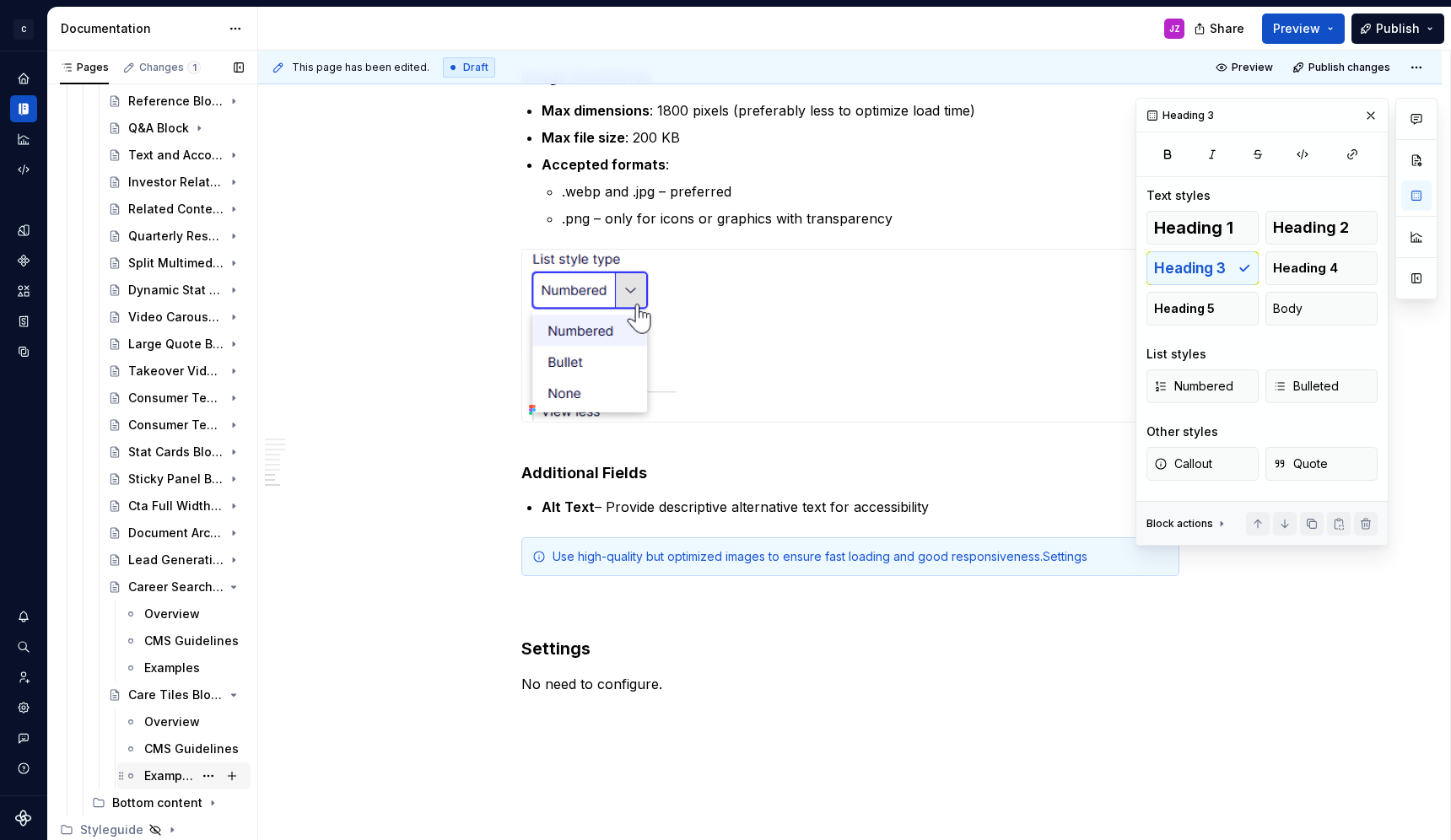 click on "Examples" at bounding box center (194, 776) 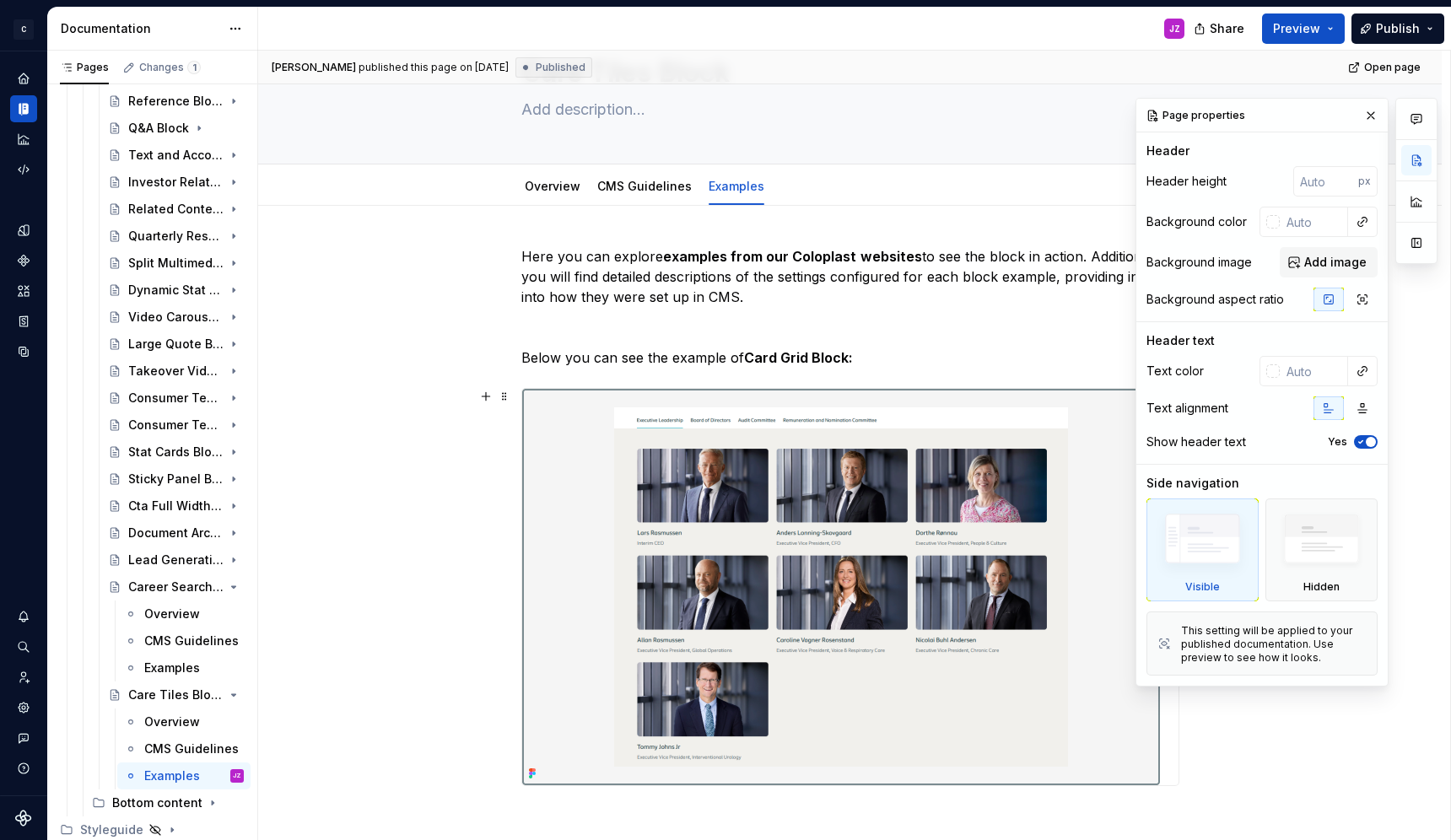 scroll, scrollTop: 88, scrollLeft: 0, axis: vertical 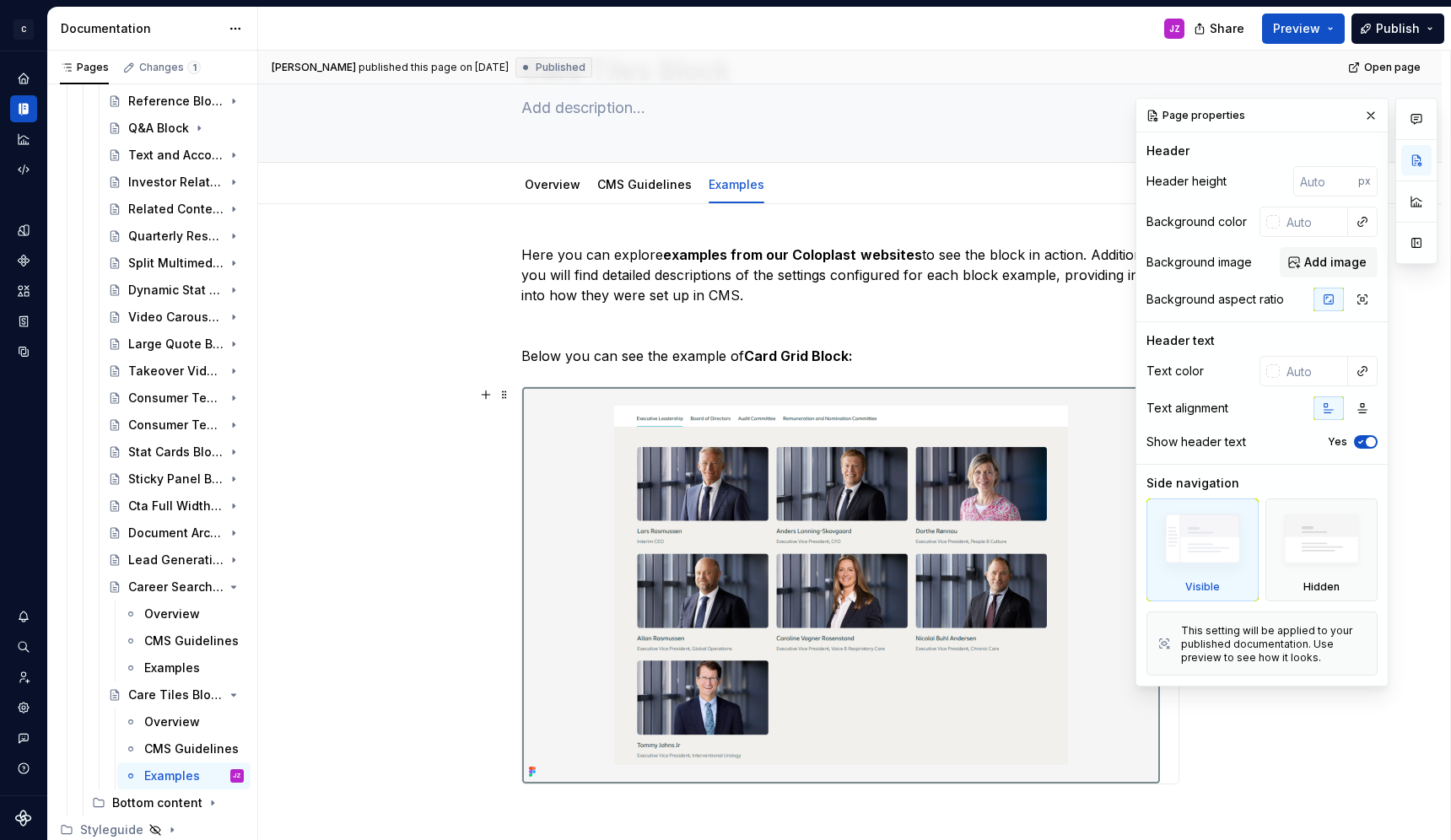 click at bounding box center (841, 585) 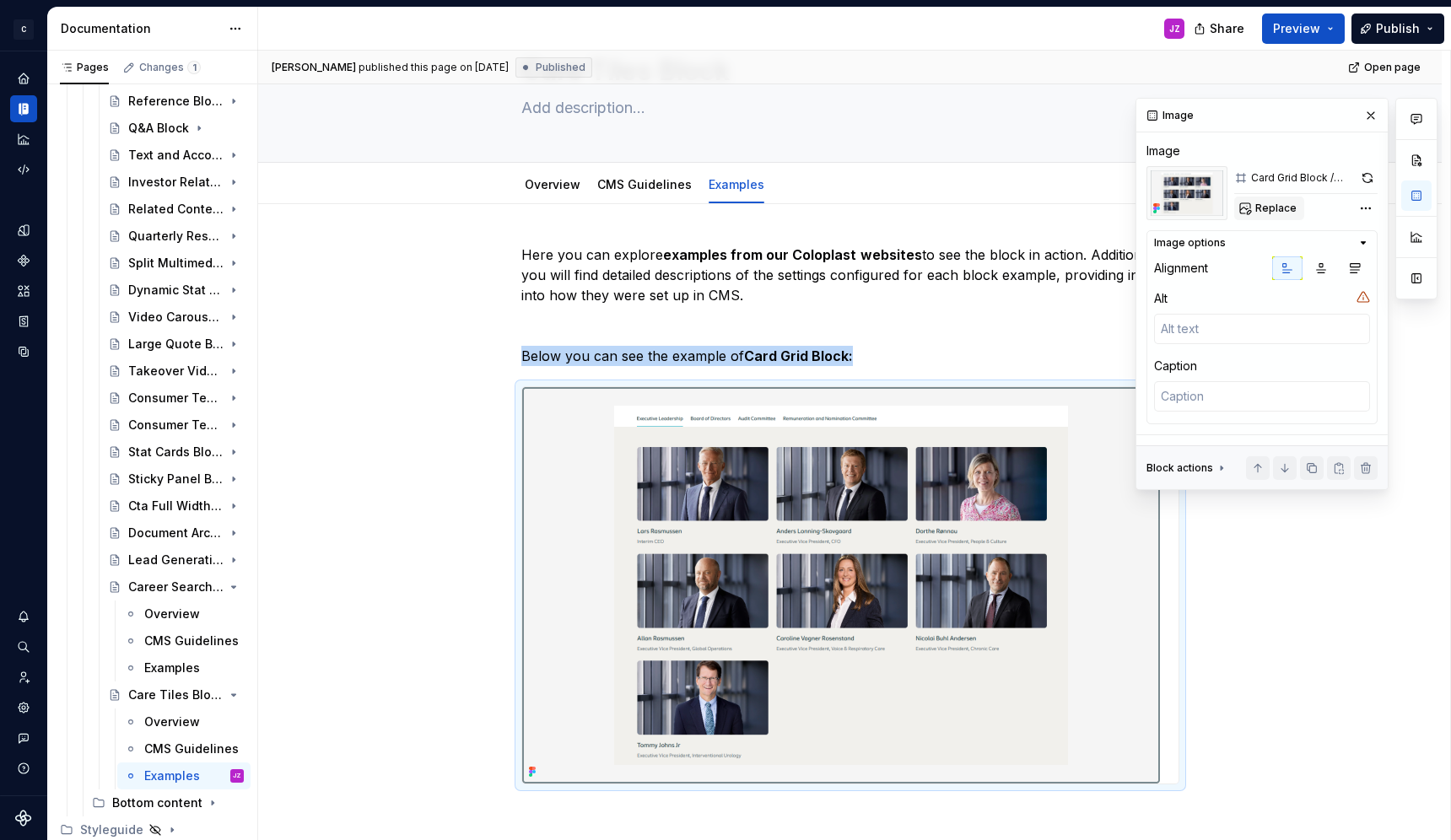 click on "Replace" at bounding box center [1269, 208] 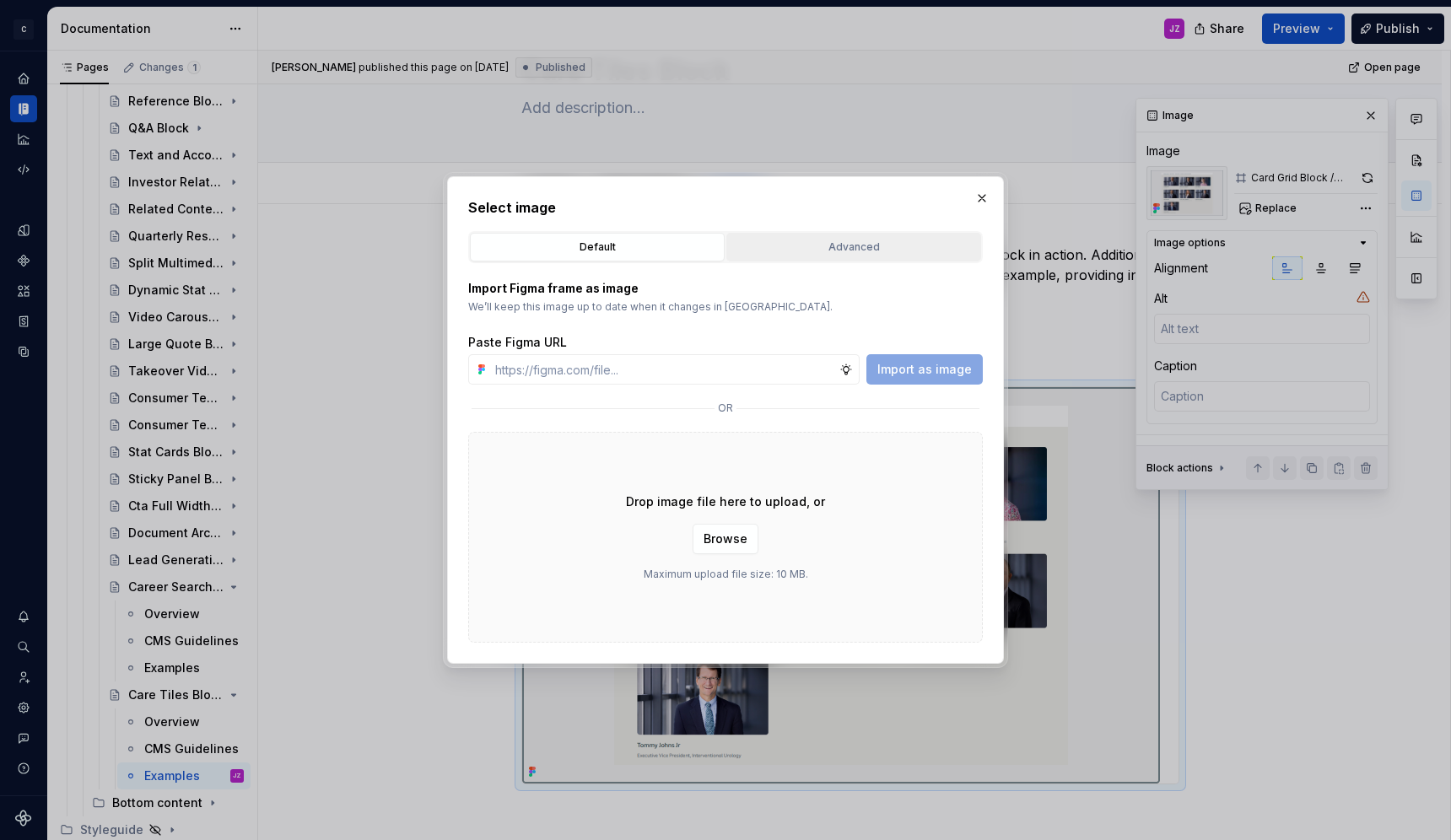 click on "Advanced" at bounding box center [854, 247] 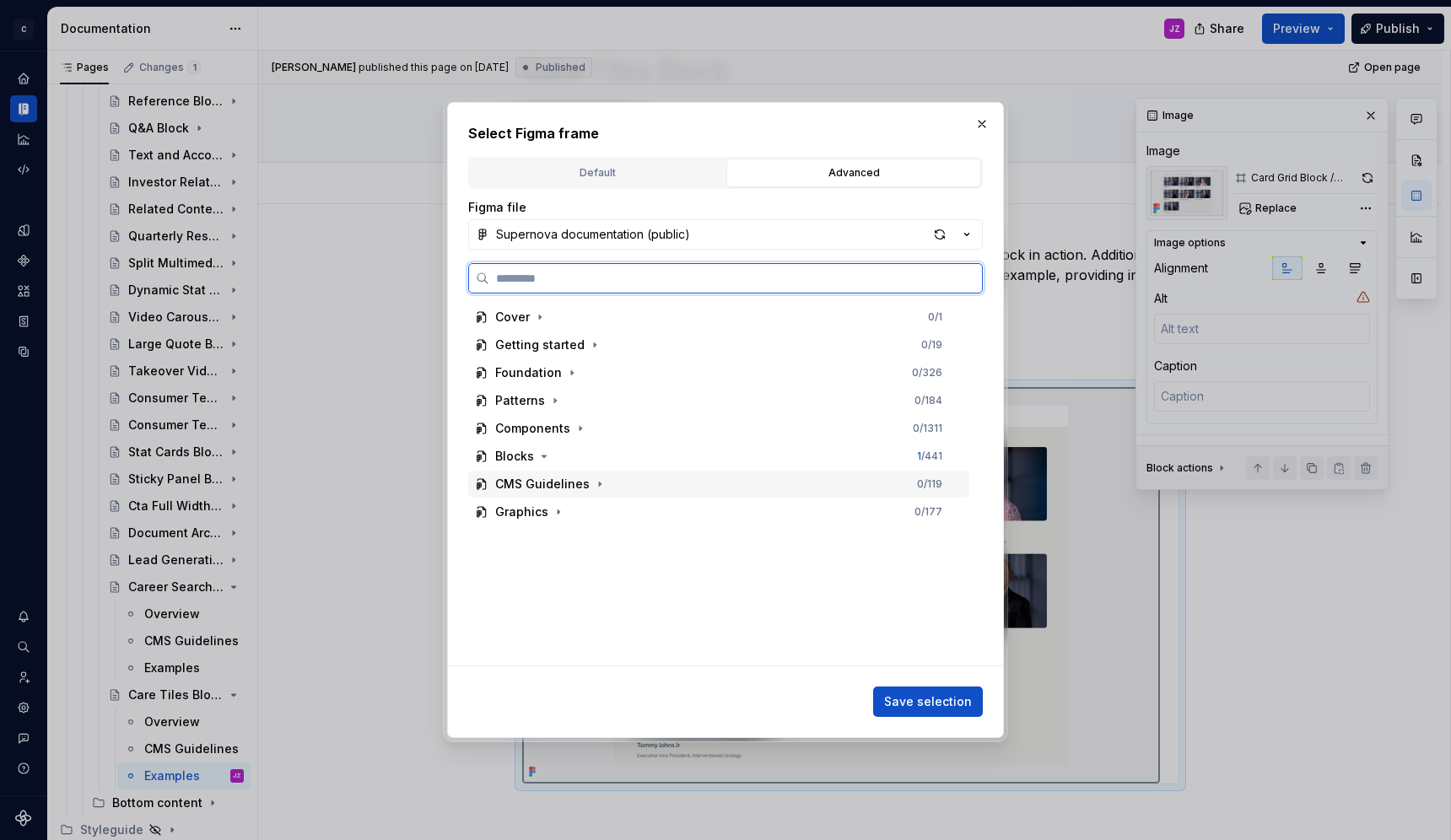 click on "CMS Guidelines 0 / 119" at bounding box center (719, 484) 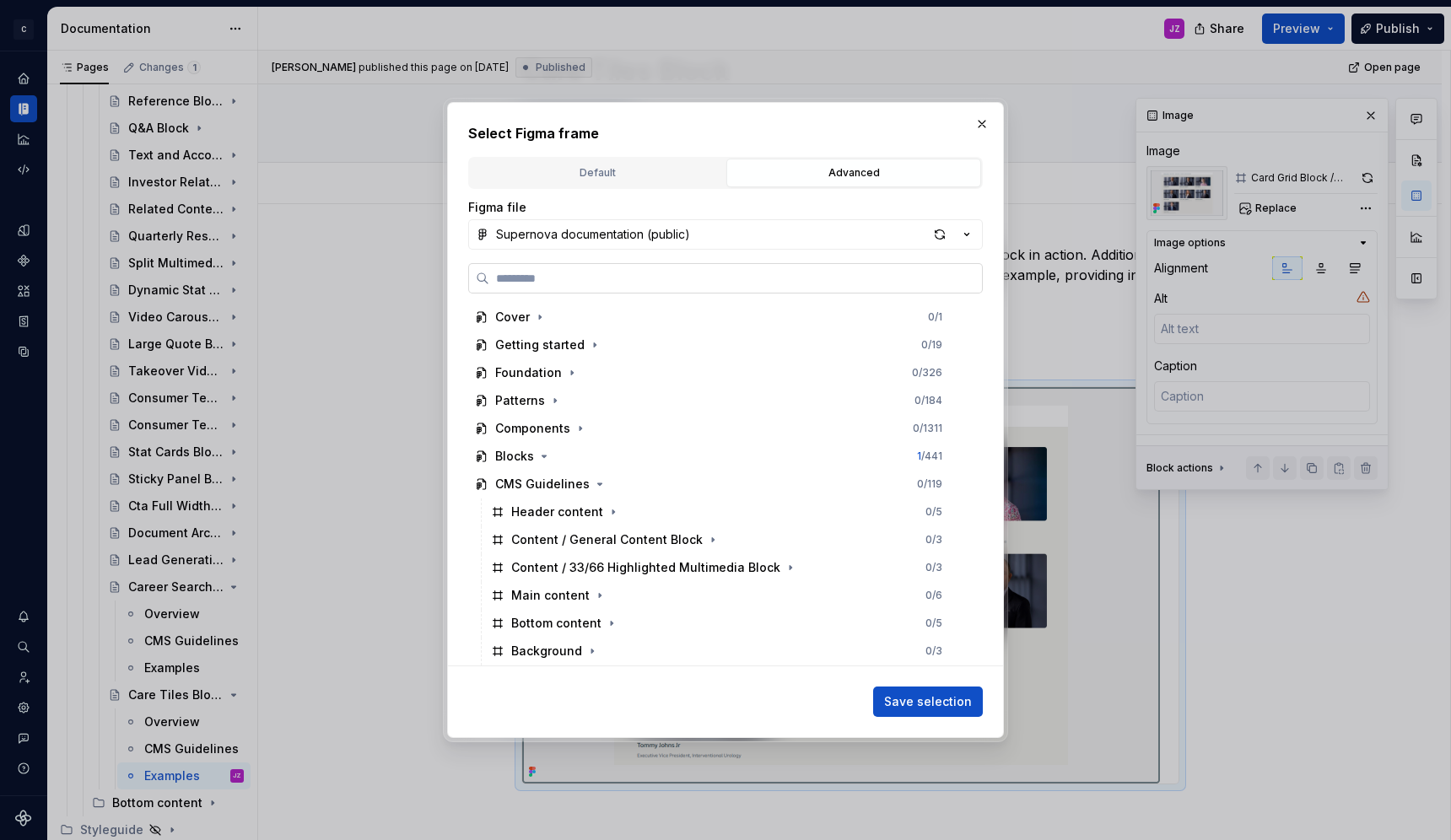click at bounding box center (736, 278) 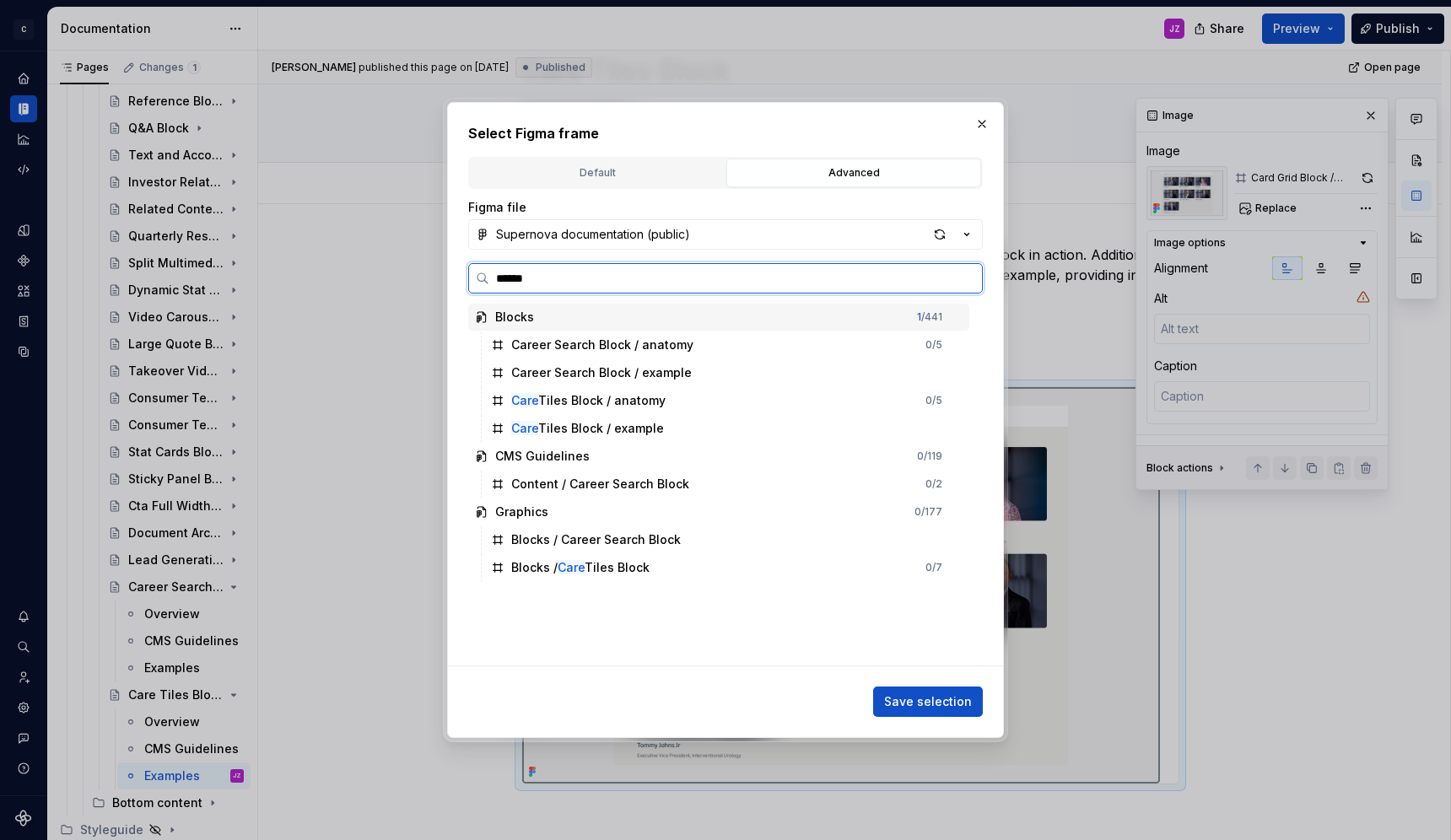 type on "*******" 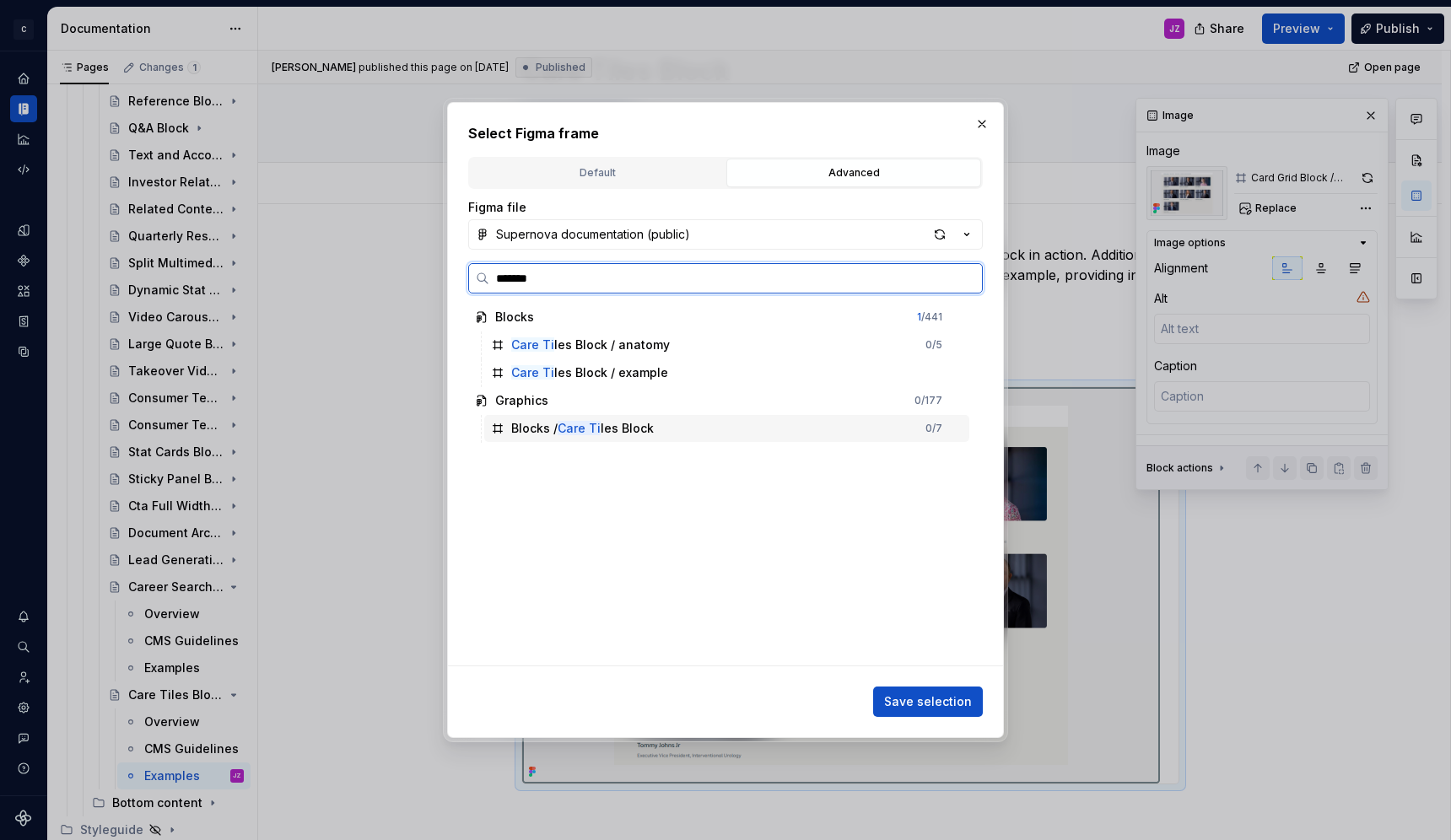 click on "Blocks /  Care Ti les Block" at bounding box center [582, 428] 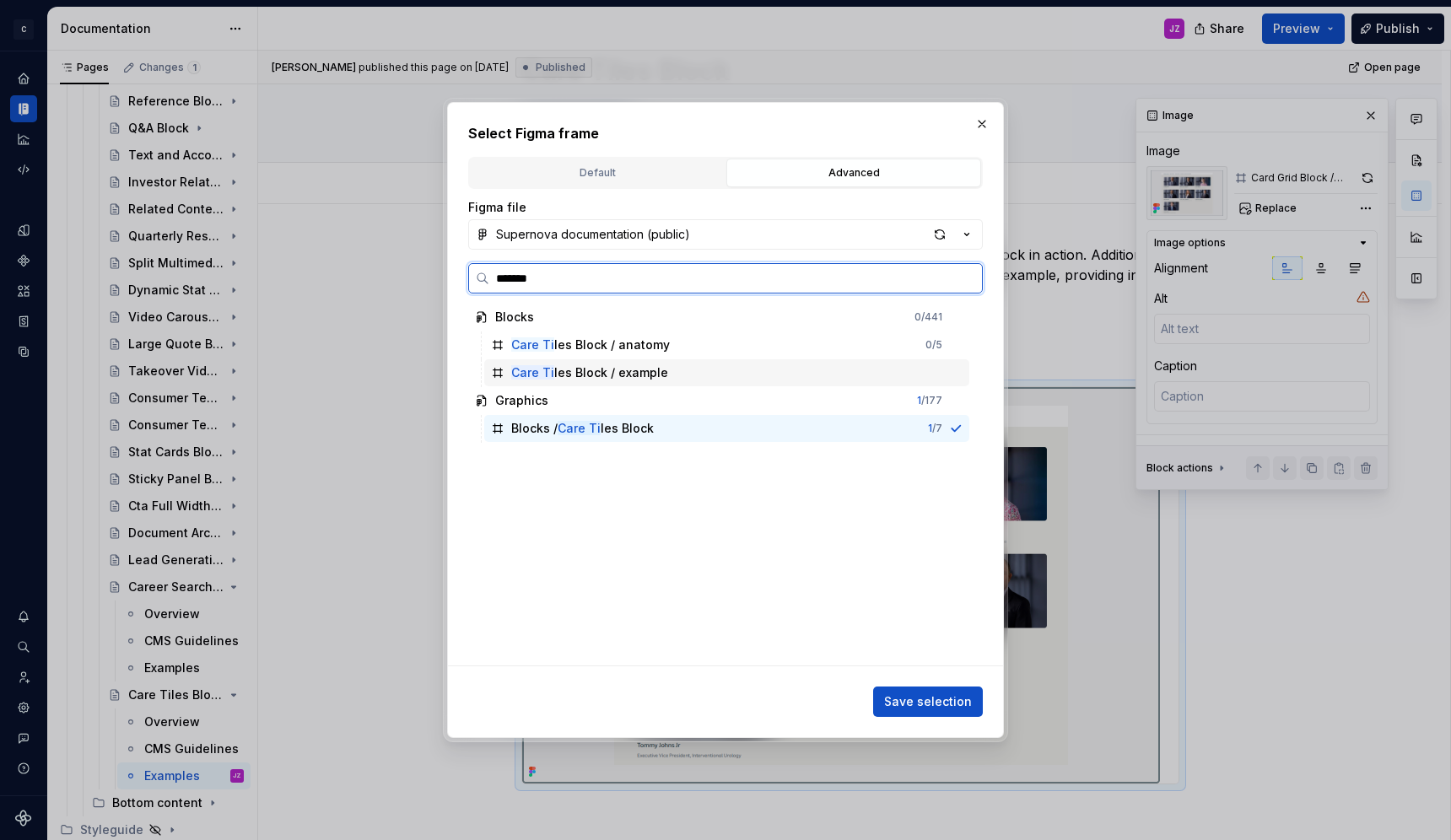 click on "Care Ti les Block / example" at bounding box center (590, 373) 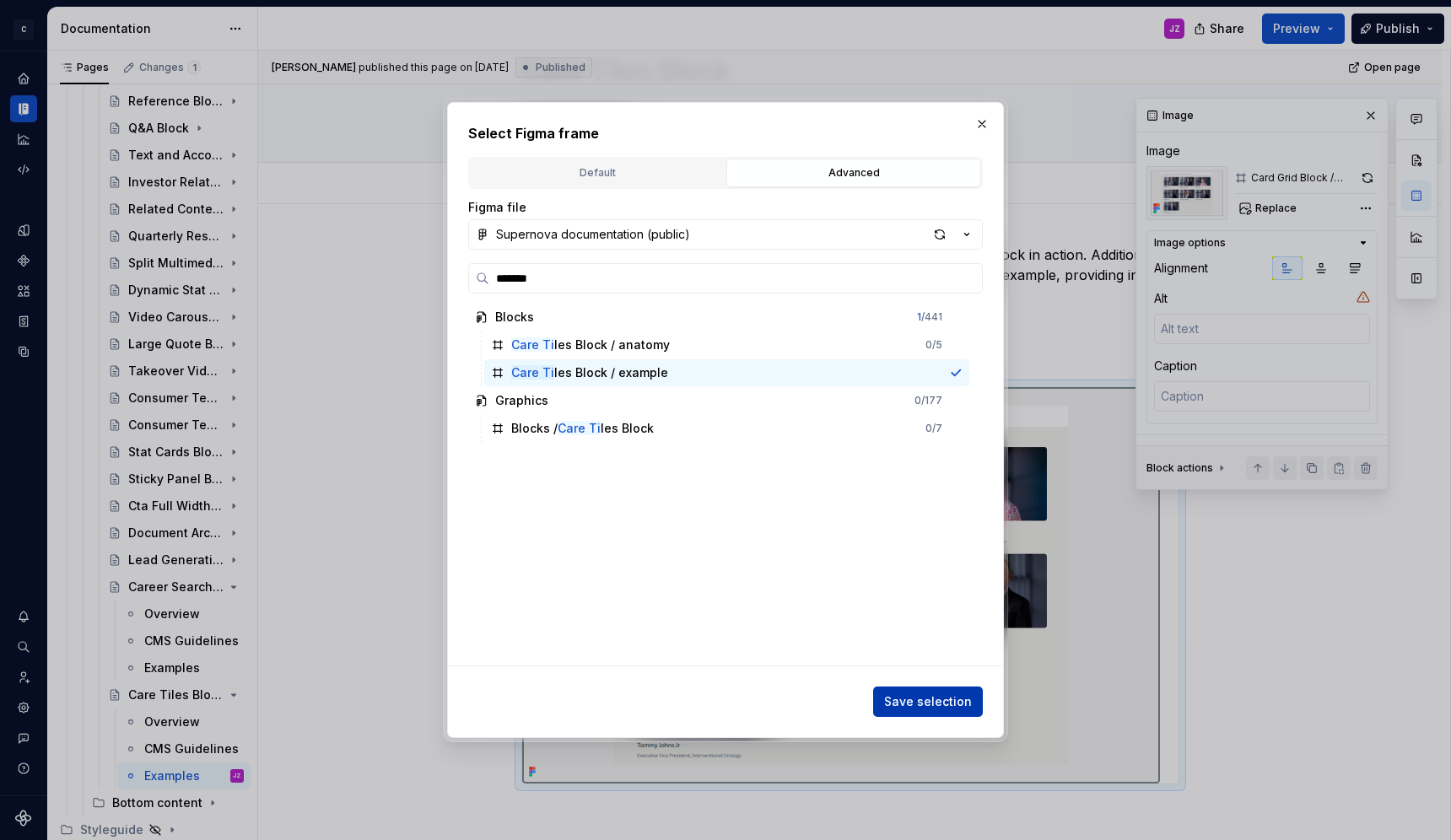 click on "Save selection" at bounding box center (928, 702) 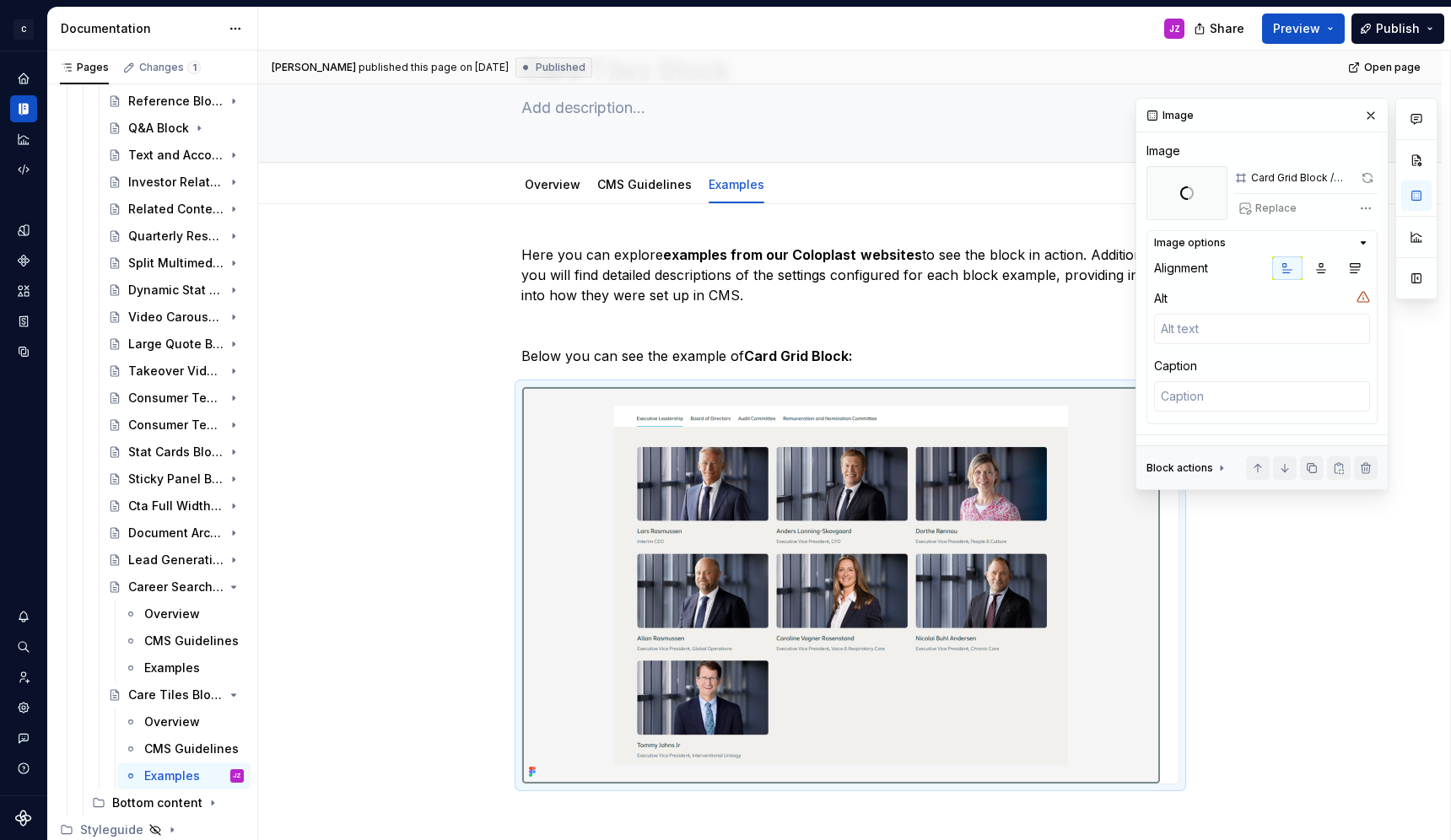 type on "*" 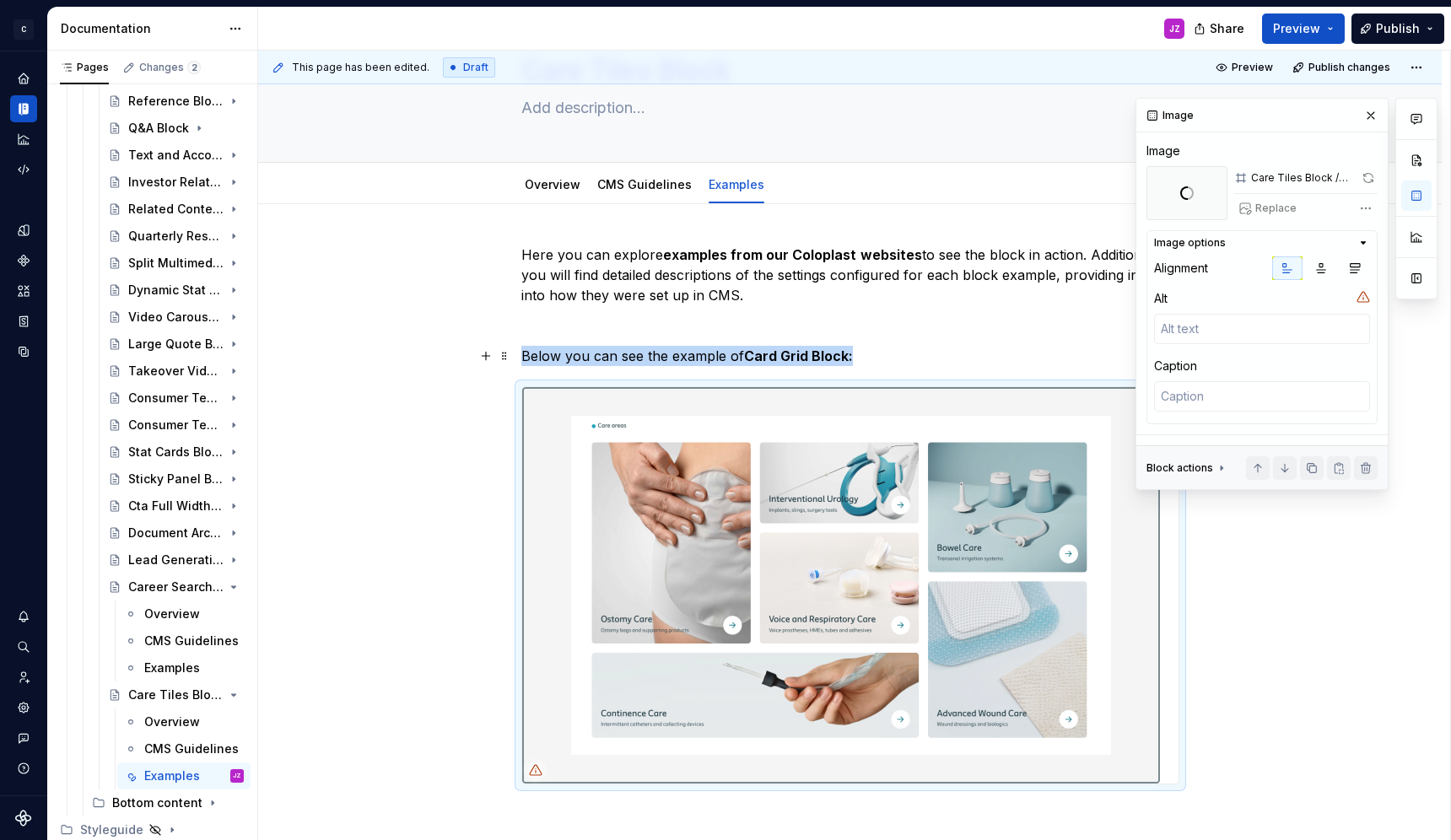 scroll, scrollTop: 110, scrollLeft: 0, axis: vertical 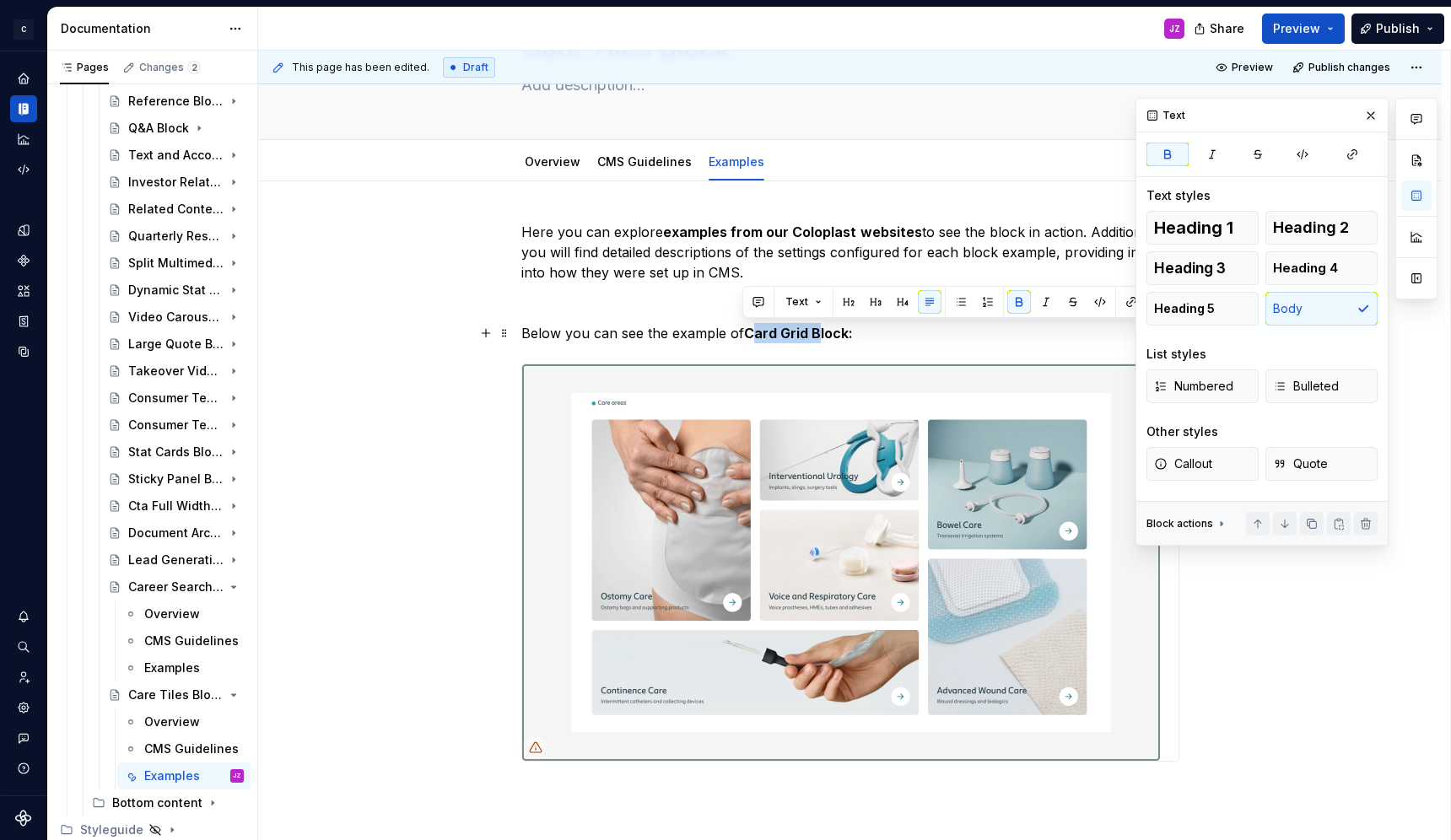 drag, startPoint x: 747, startPoint y: 328, endPoint x: 810, endPoint y: 331, distance: 63.071388 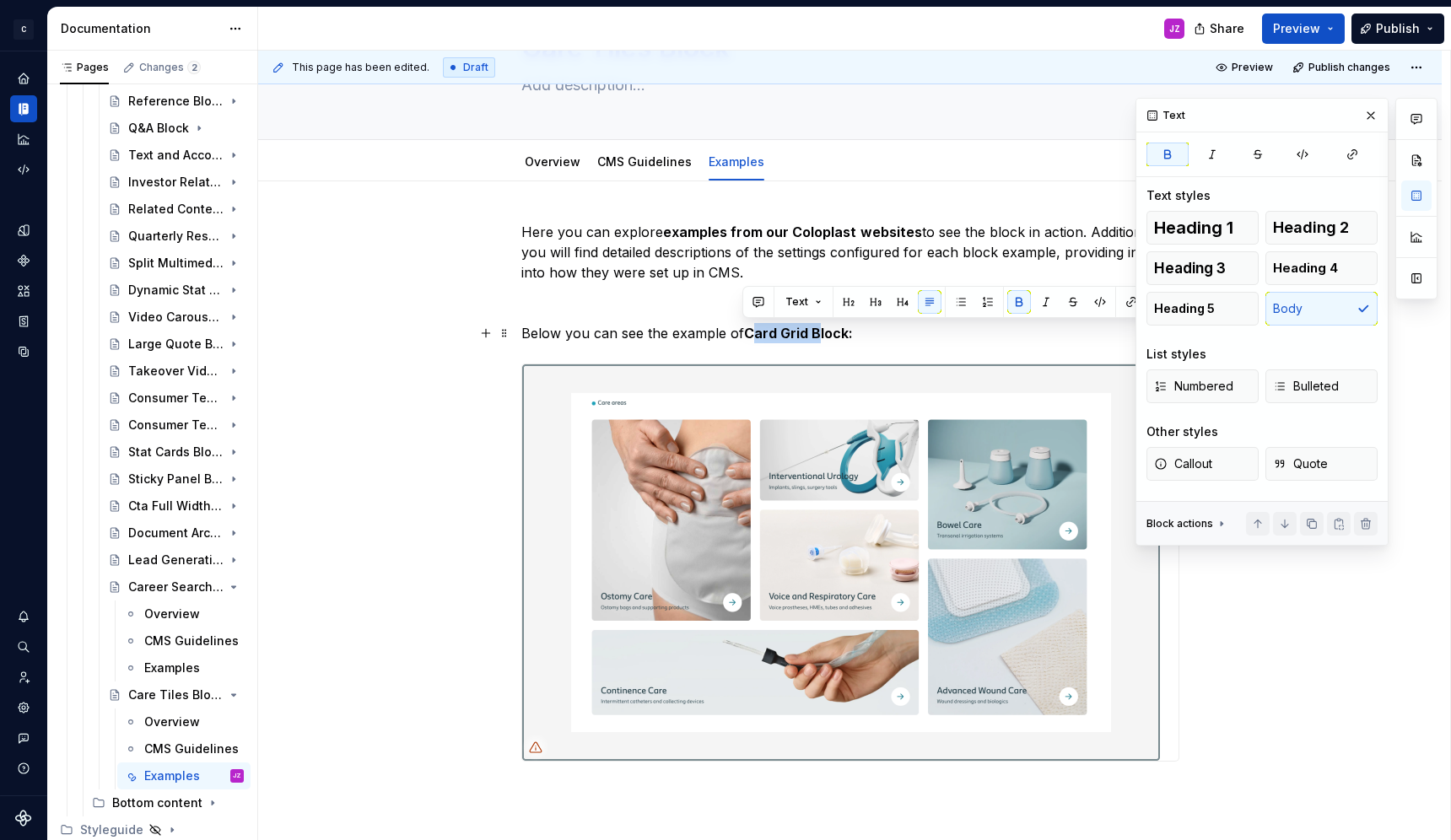 click on "Card Grid Block:" at bounding box center (798, 333) 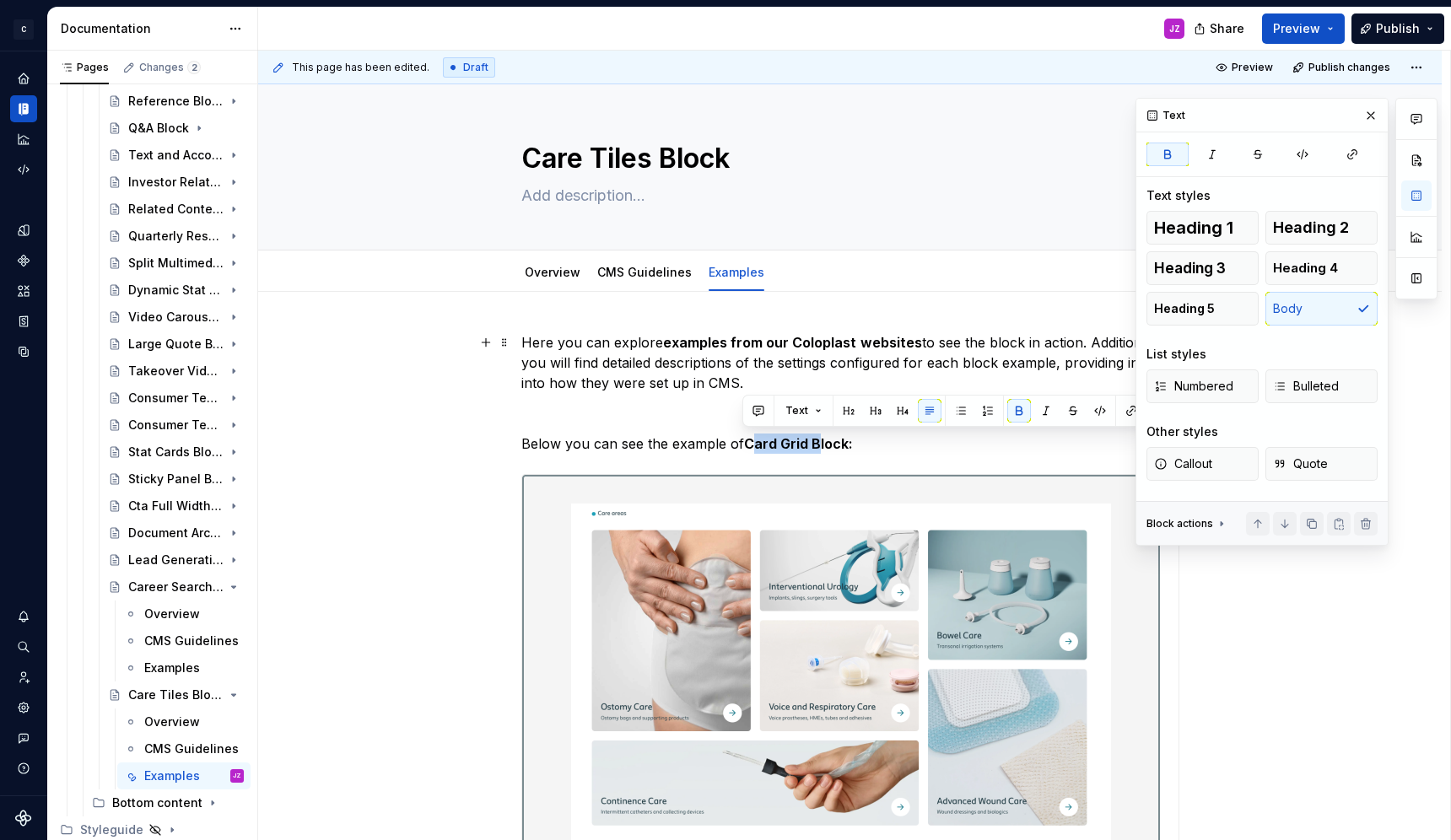 scroll, scrollTop: 2, scrollLeft: 0, axis: vertical 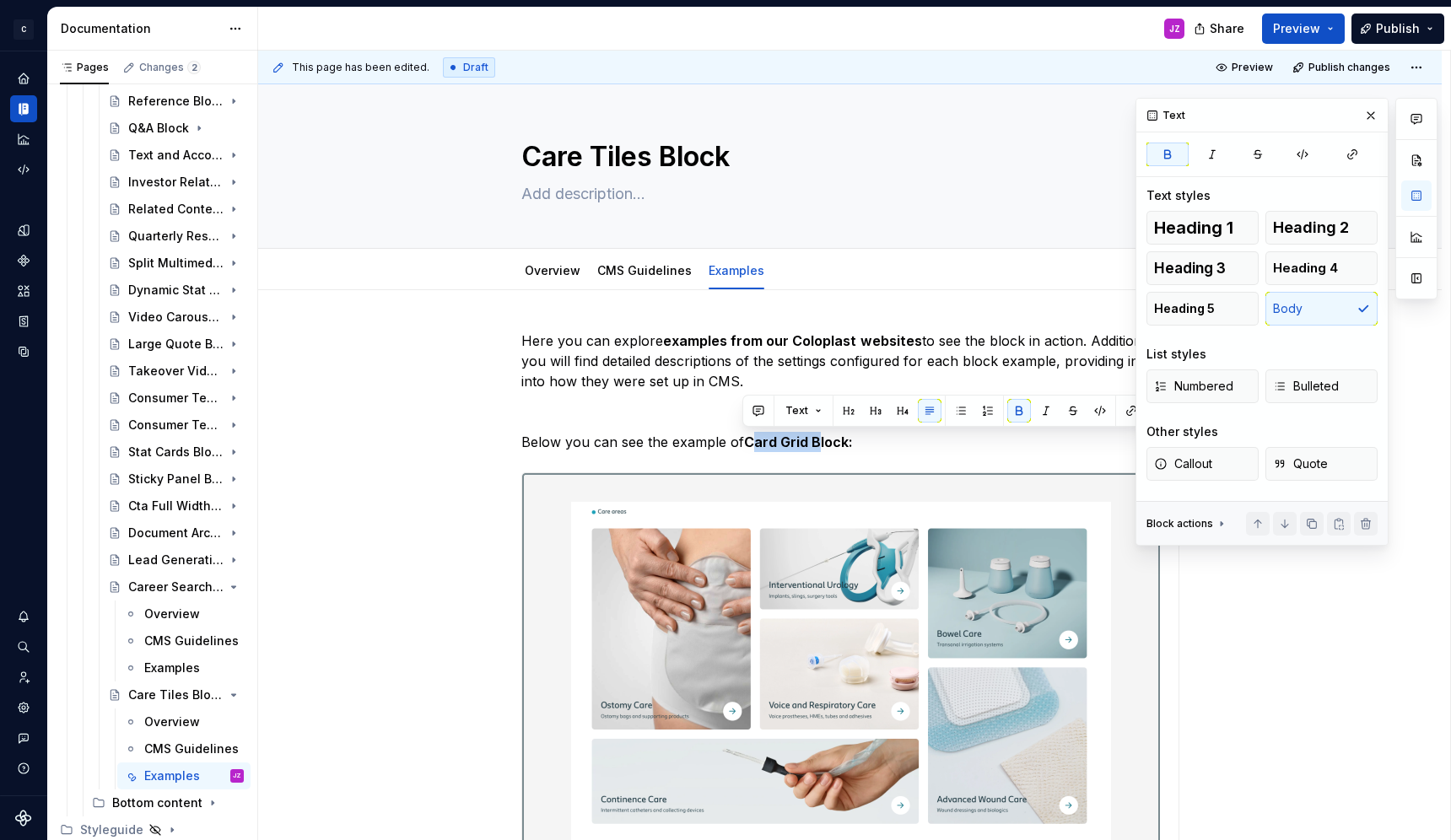 type 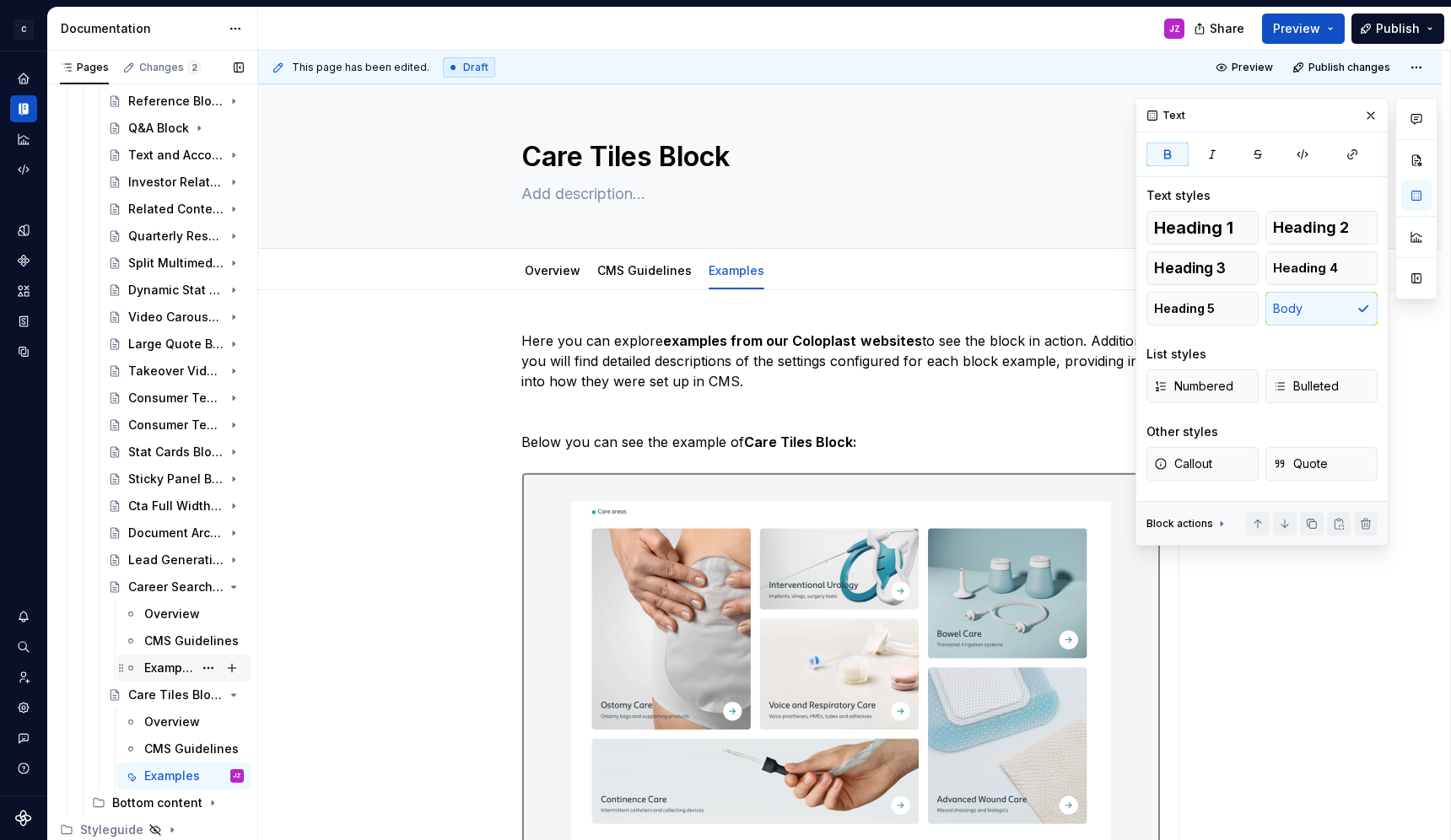 click on "Examples" at bounding box center [169, 668] 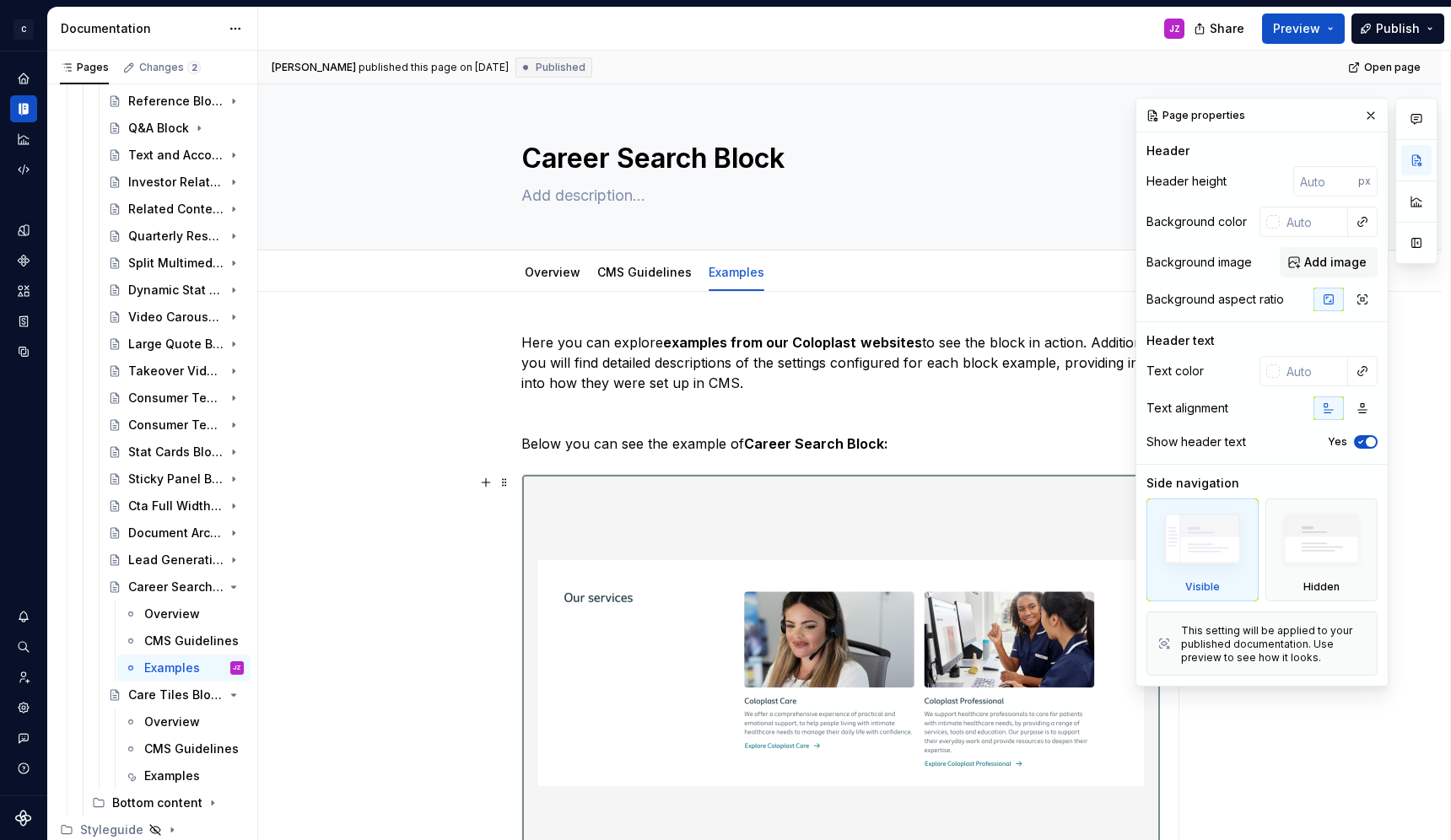 scroll, scrollTop: 35, scrollLeft: 0, axis: vertical 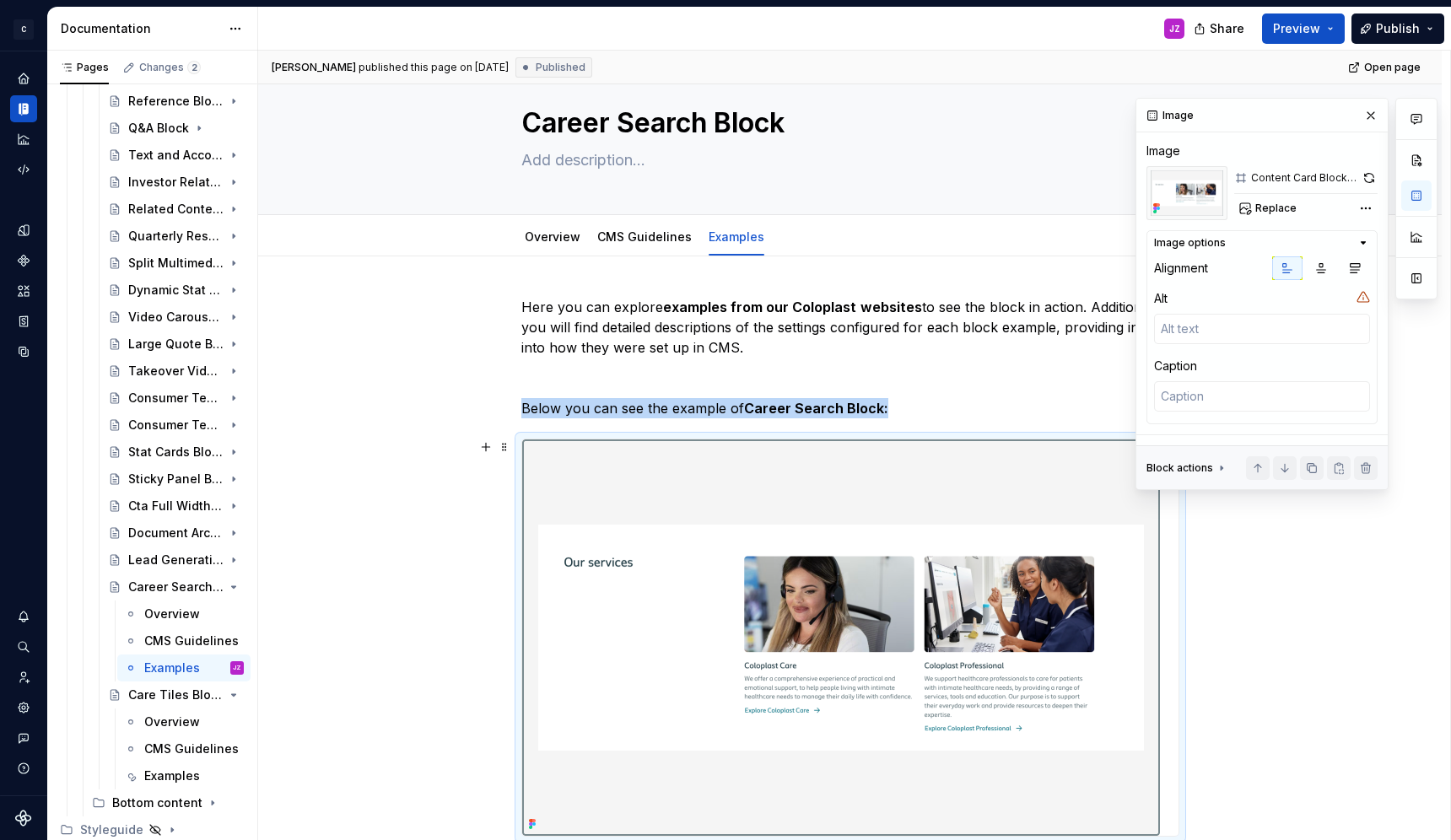 click at bounding box center [841, 638] 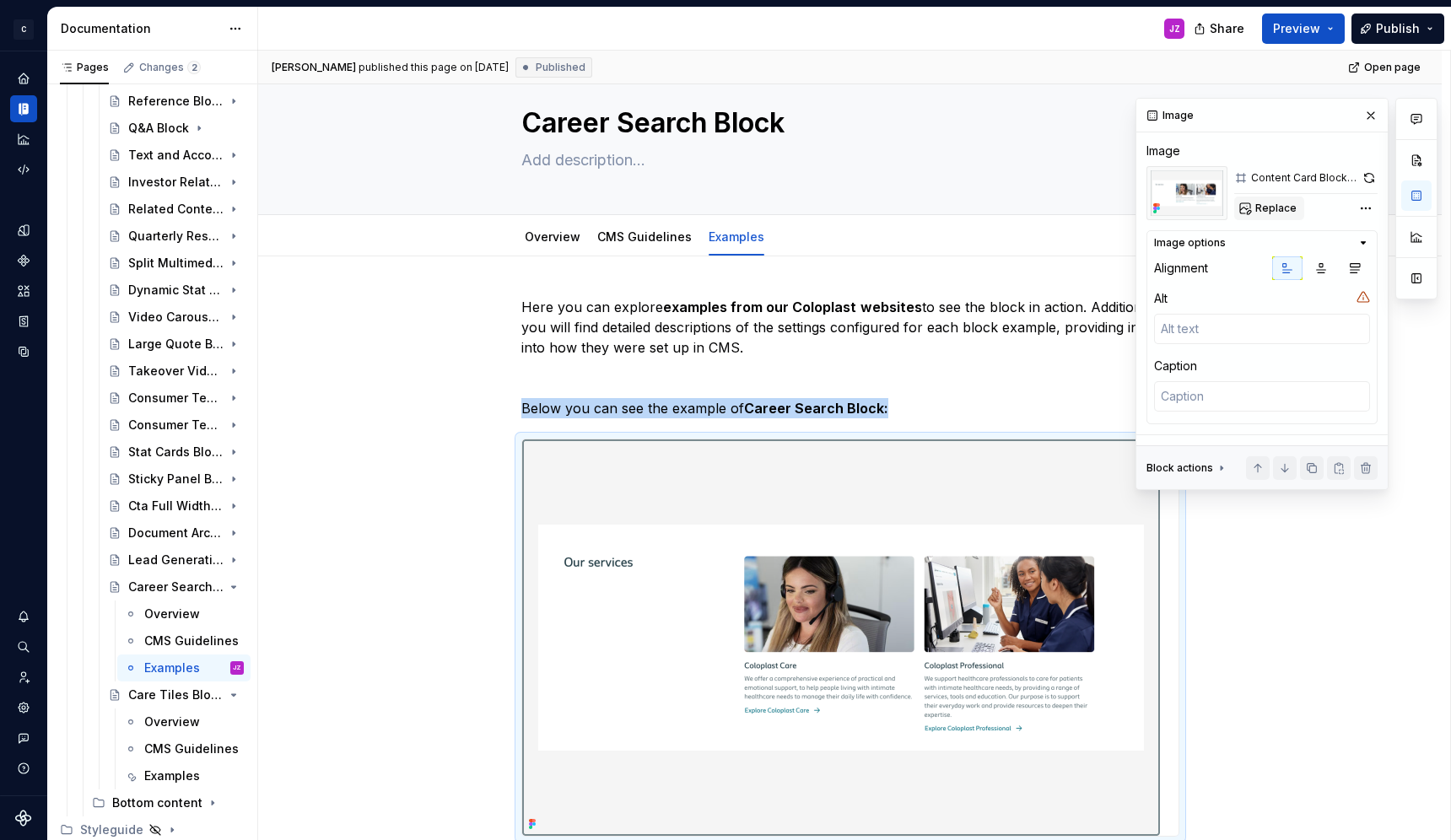 click on "Replace" at bounding box center [1276, 208] 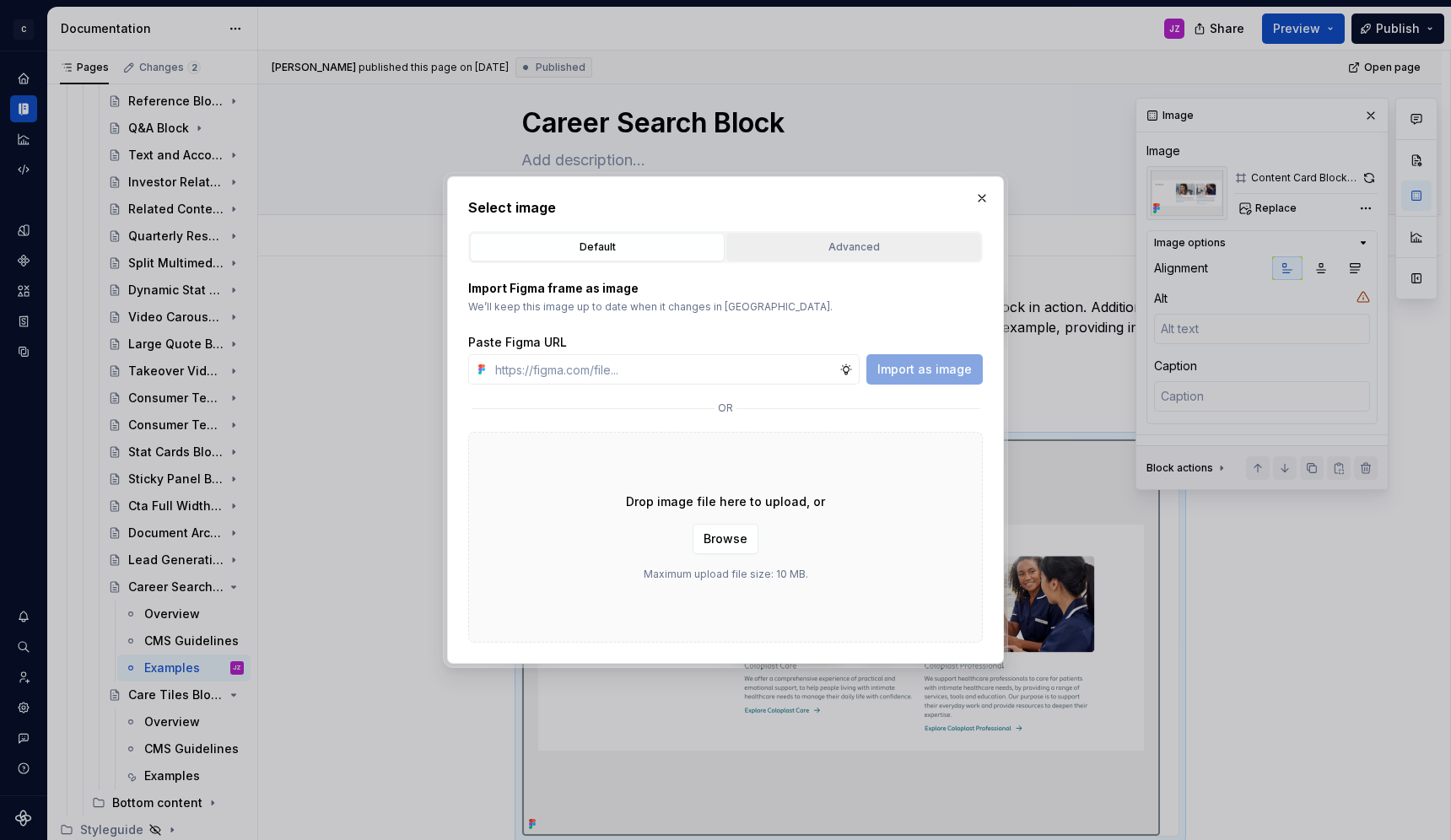 click on "Advanced" at bounding box center (854, 247) 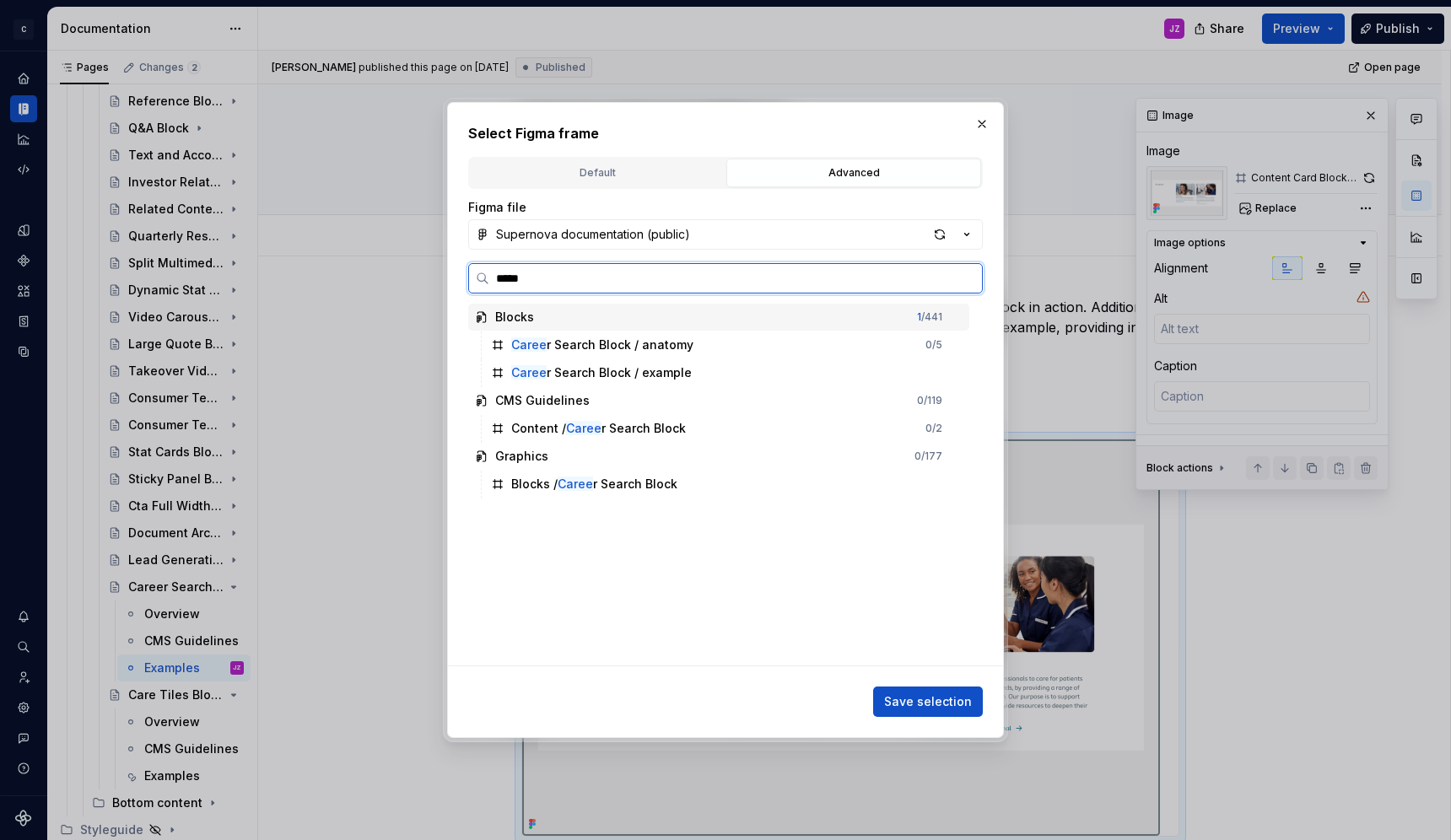 type on "******" 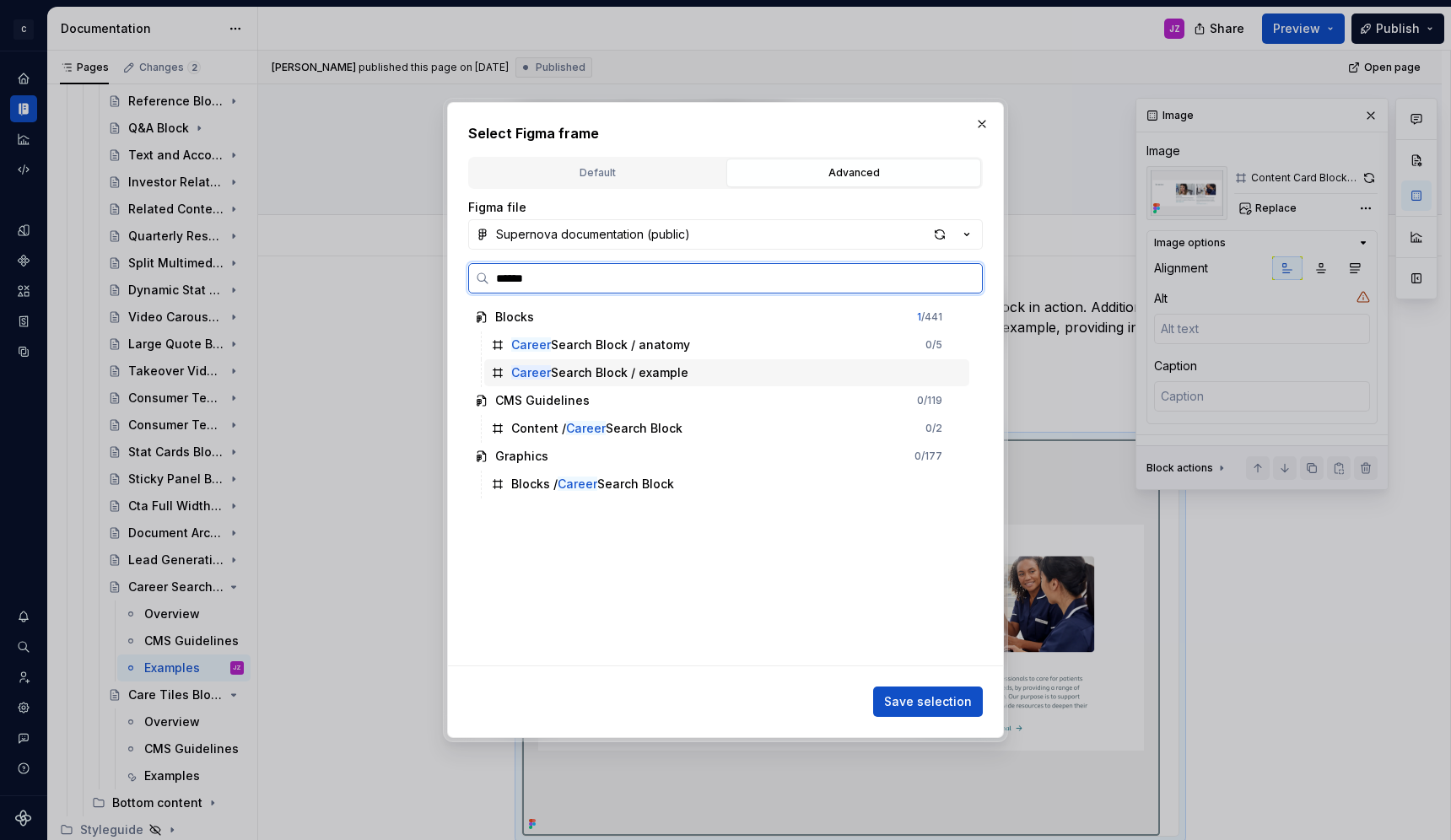 click on "Career  Search Block / example" at bounding box center [600, 373] 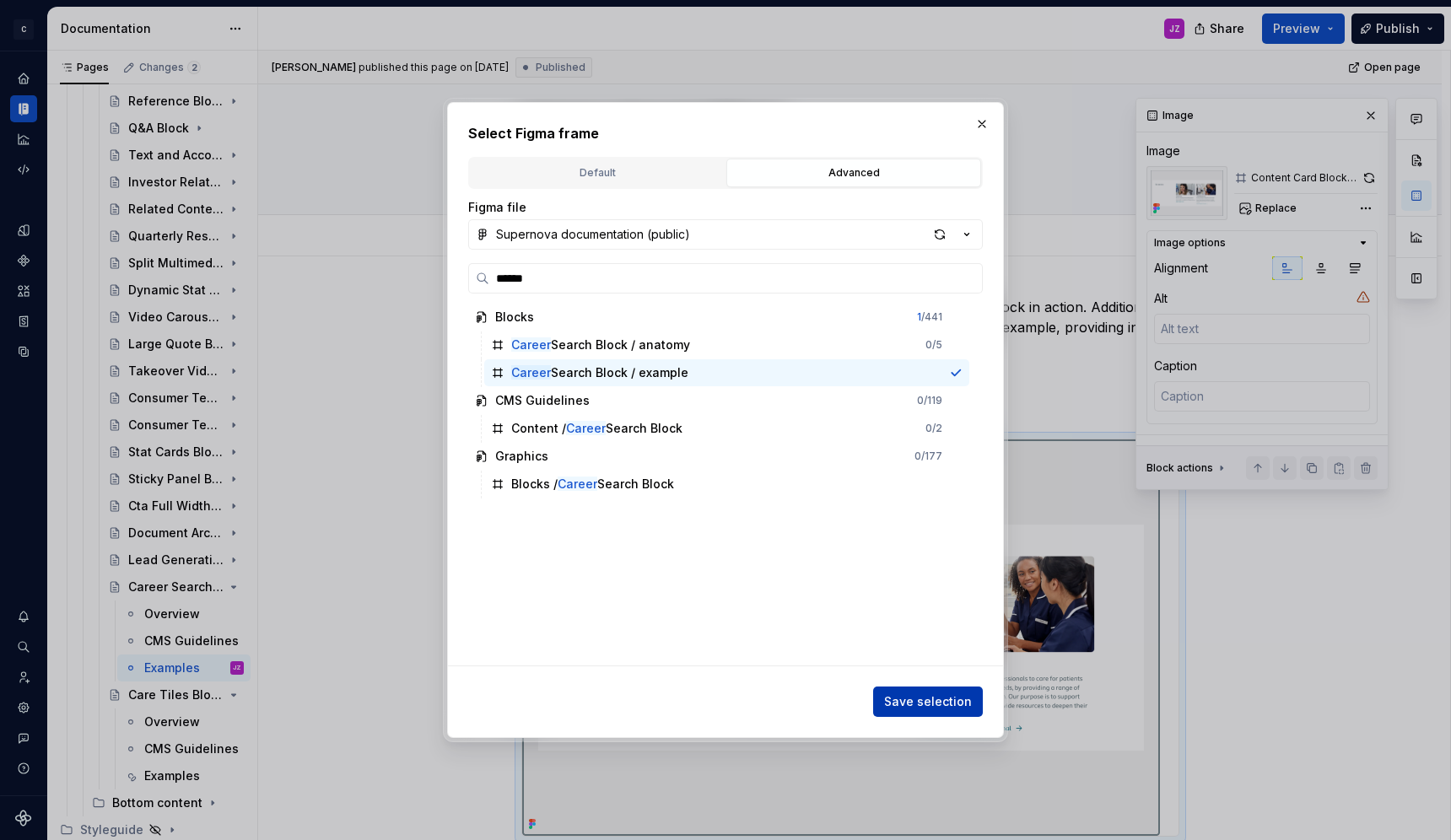 click on "Save selection" at bounding box center (928, 702) 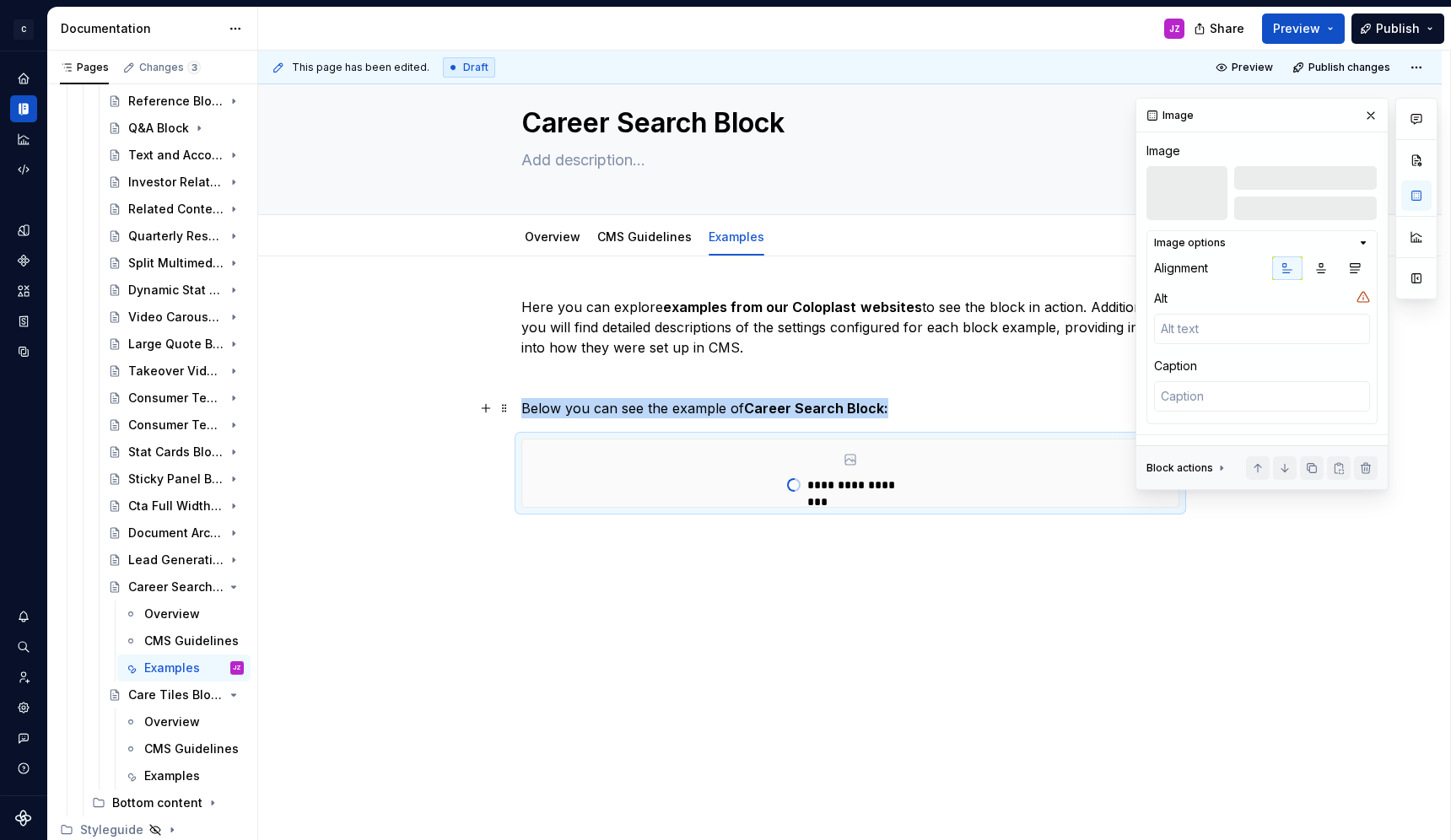 scroll, scrollTop: 0, scrollLeft: 0, axis: both 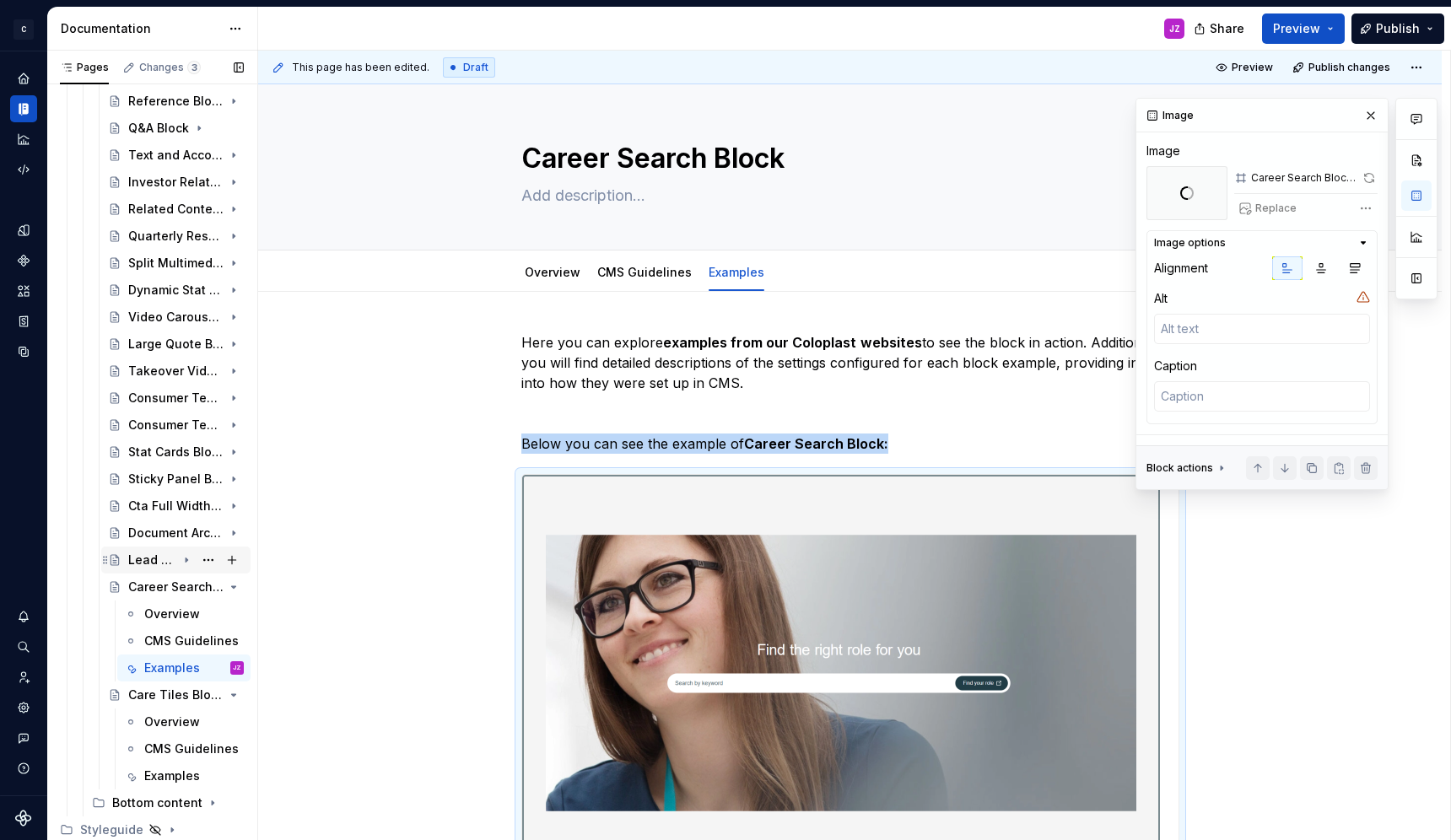 click 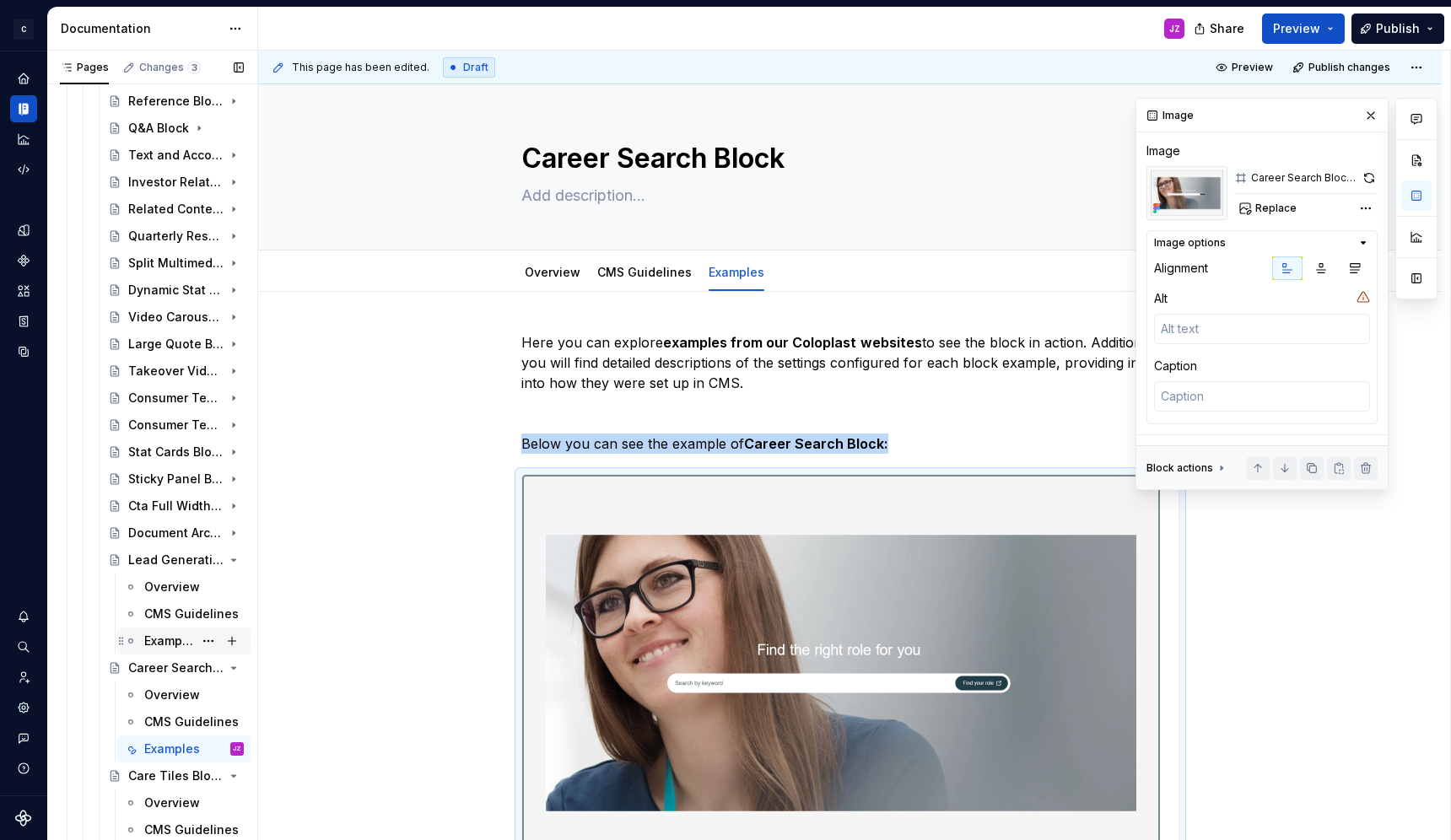 click on "Examples" at bounding box center [169, 641] 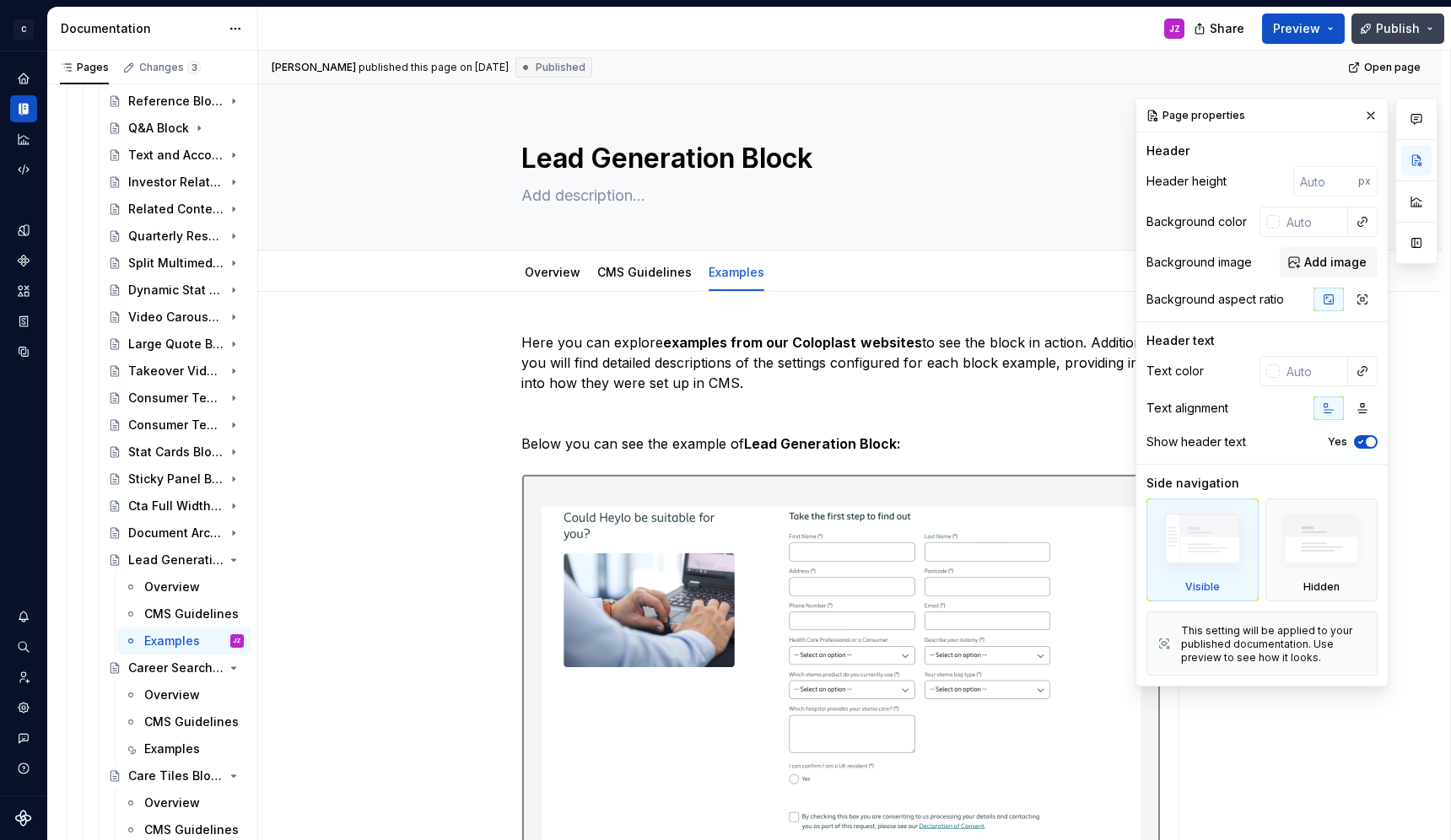 click on "Publish" at bounding box center [1398, 29] 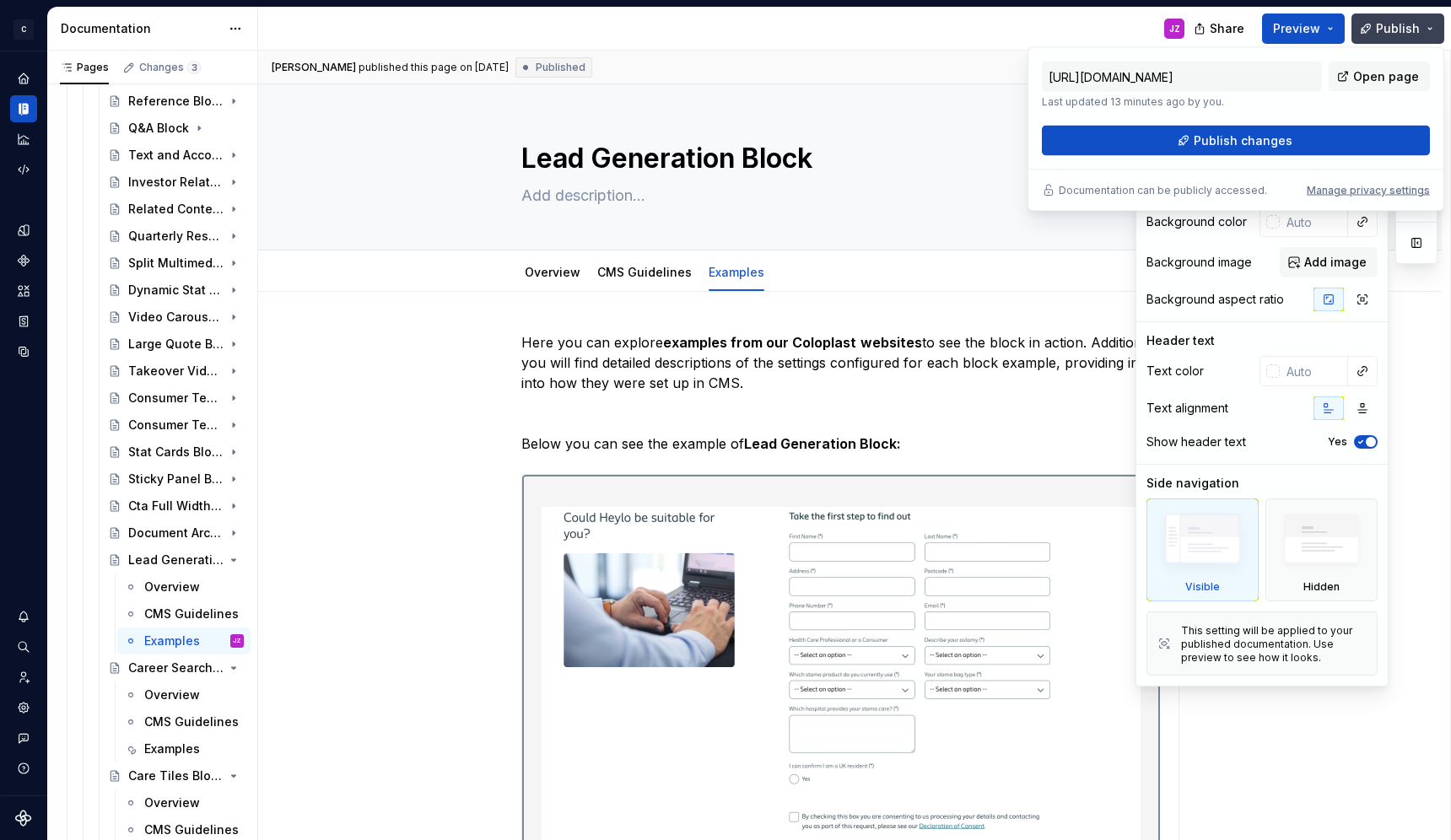 click on "Publish changes" at bounding box center [1243, 141] 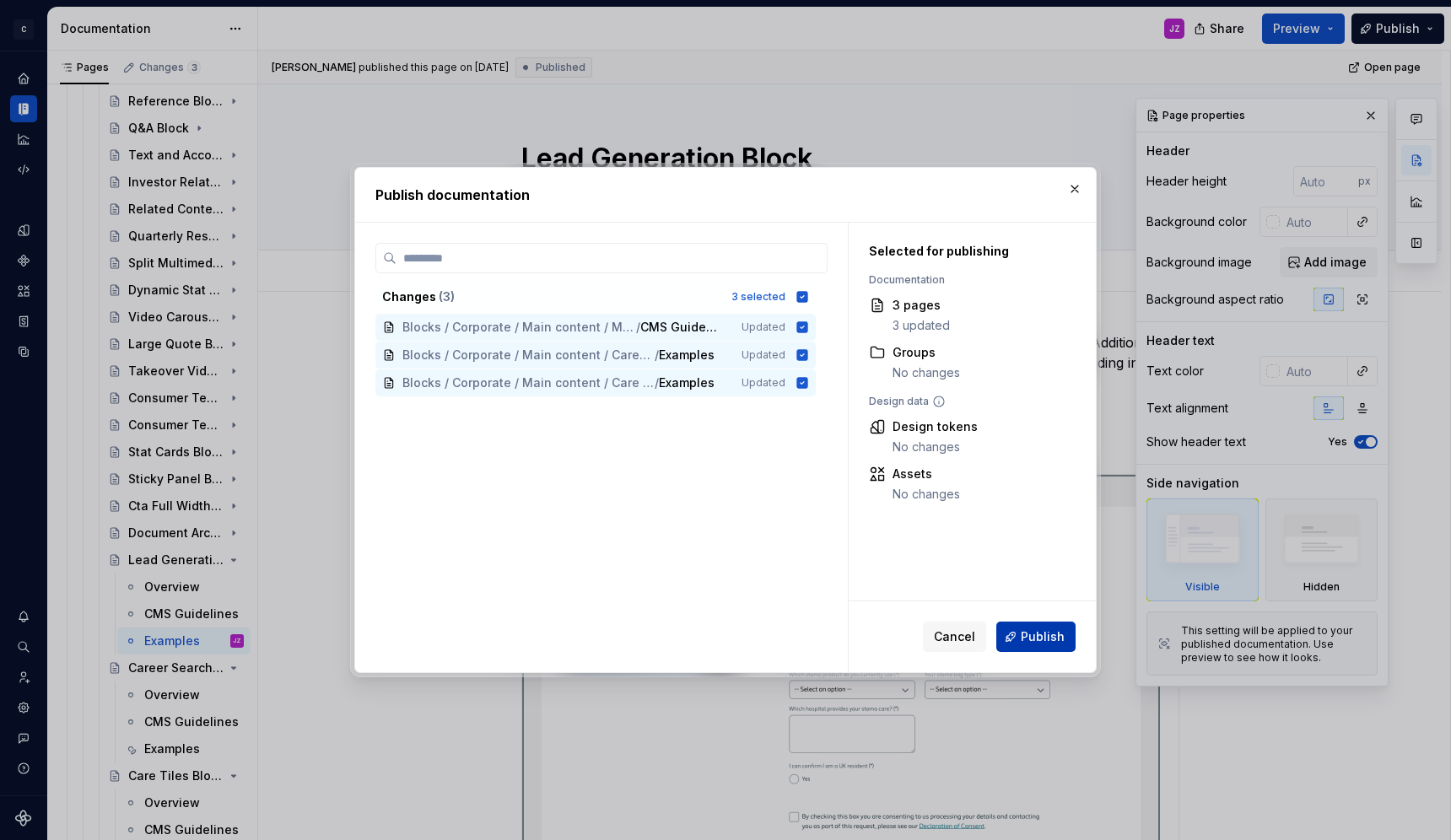 click on "Publish" at bounding box center [1036, 637] 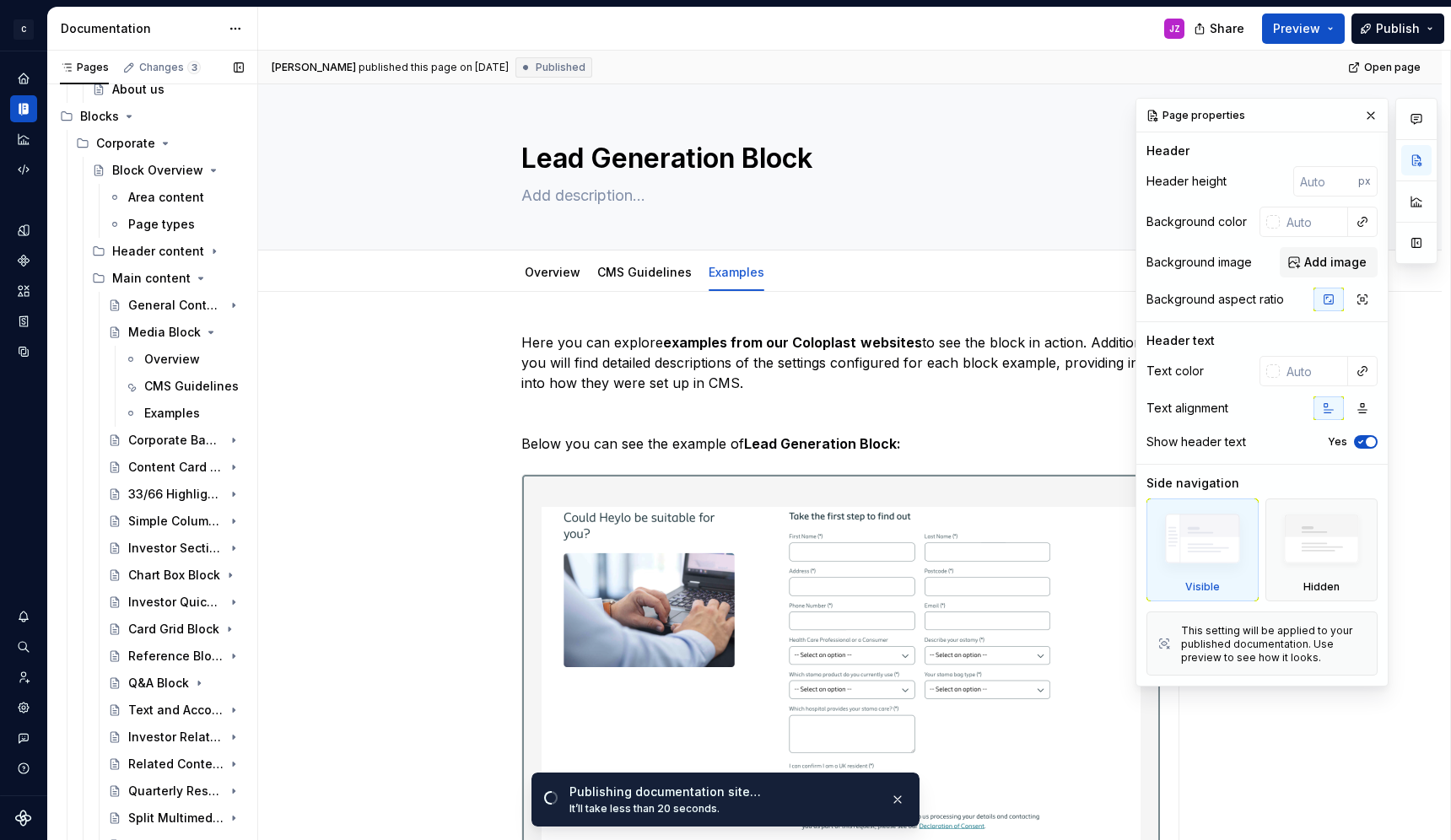 scroll, scrollTop: 207, scrollLeft: 0, axis: vertical 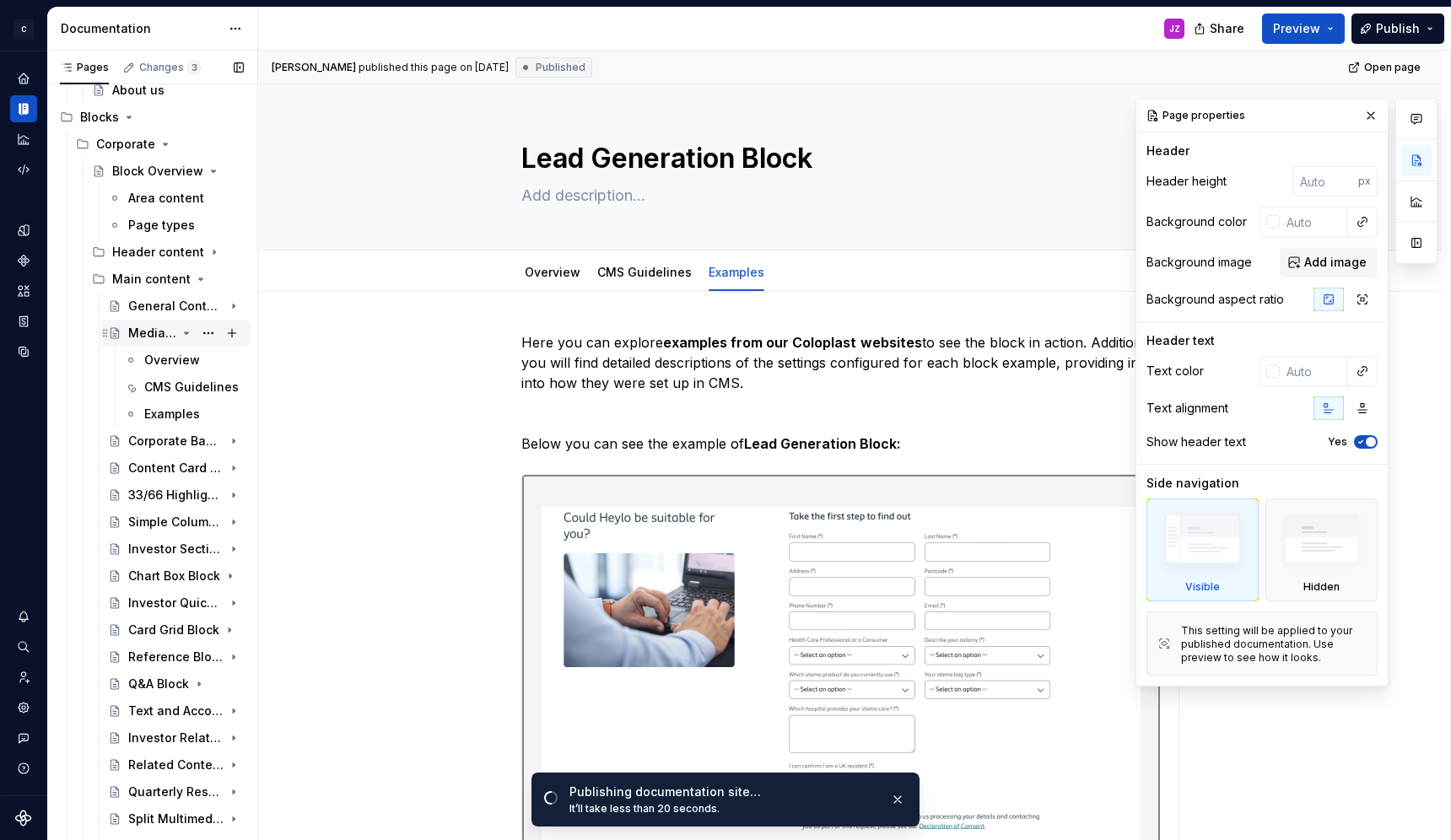 click 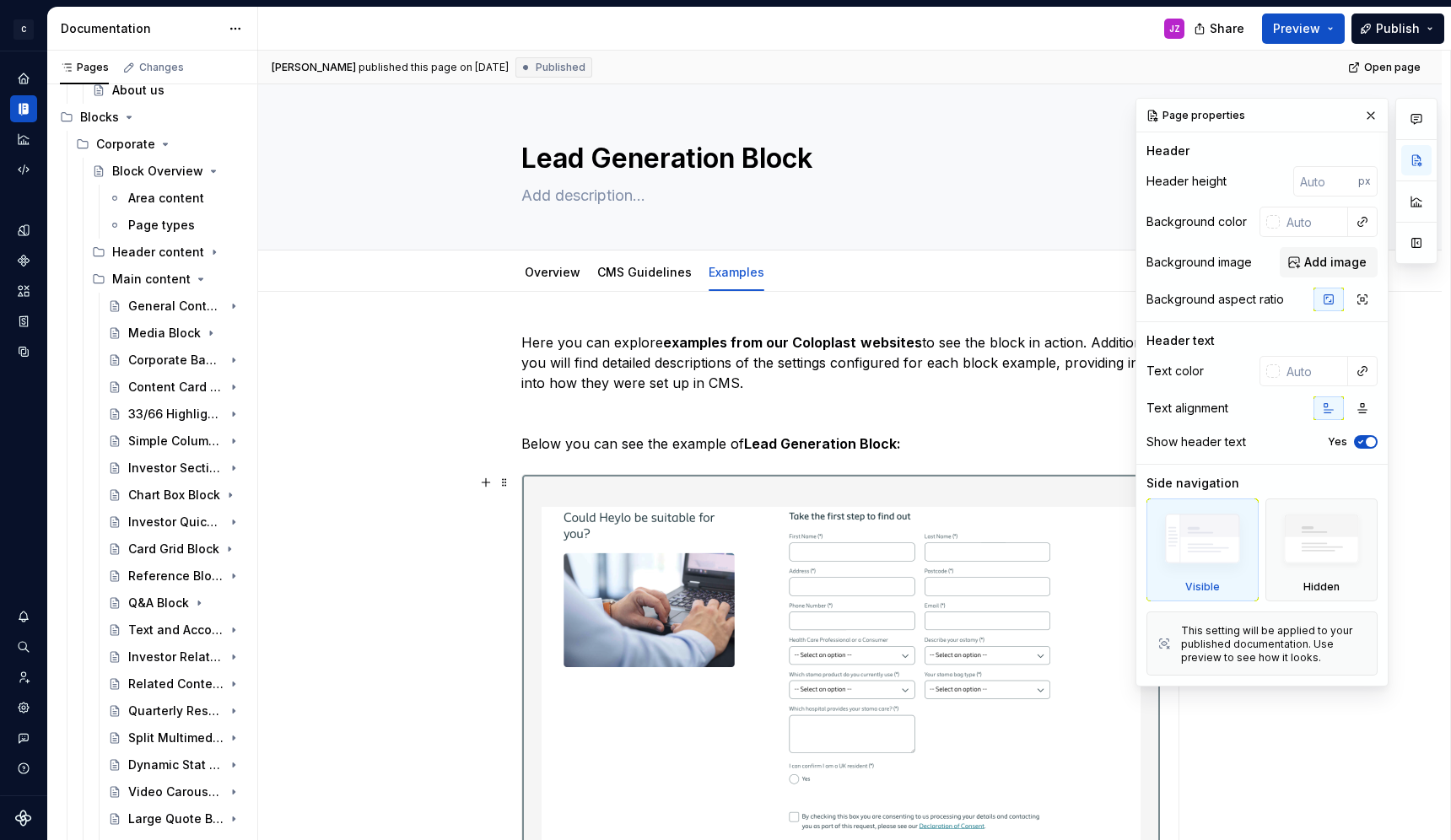scroll, scrollTop: 78, scrollLeft: 0, axis: vertical 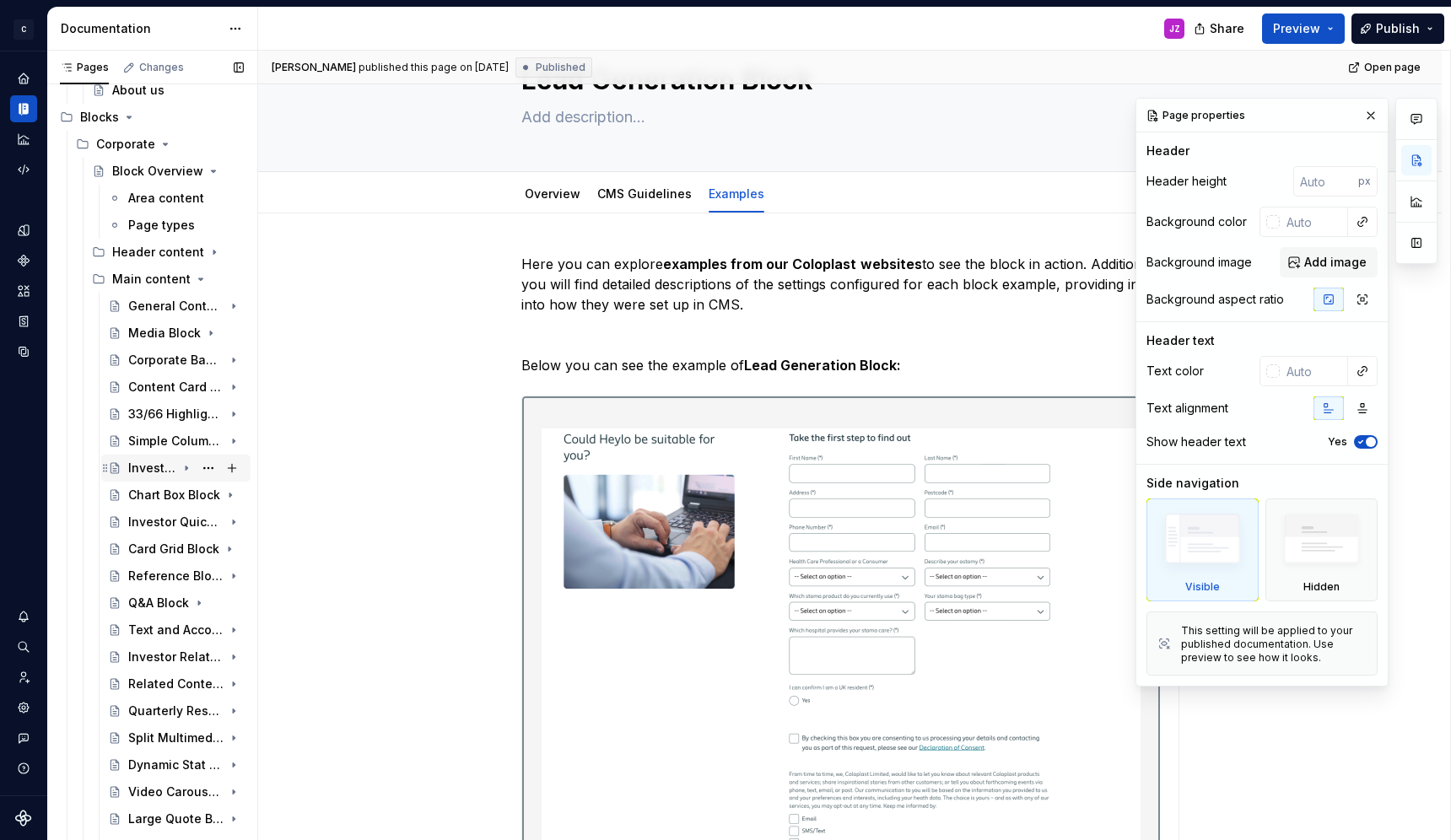 click 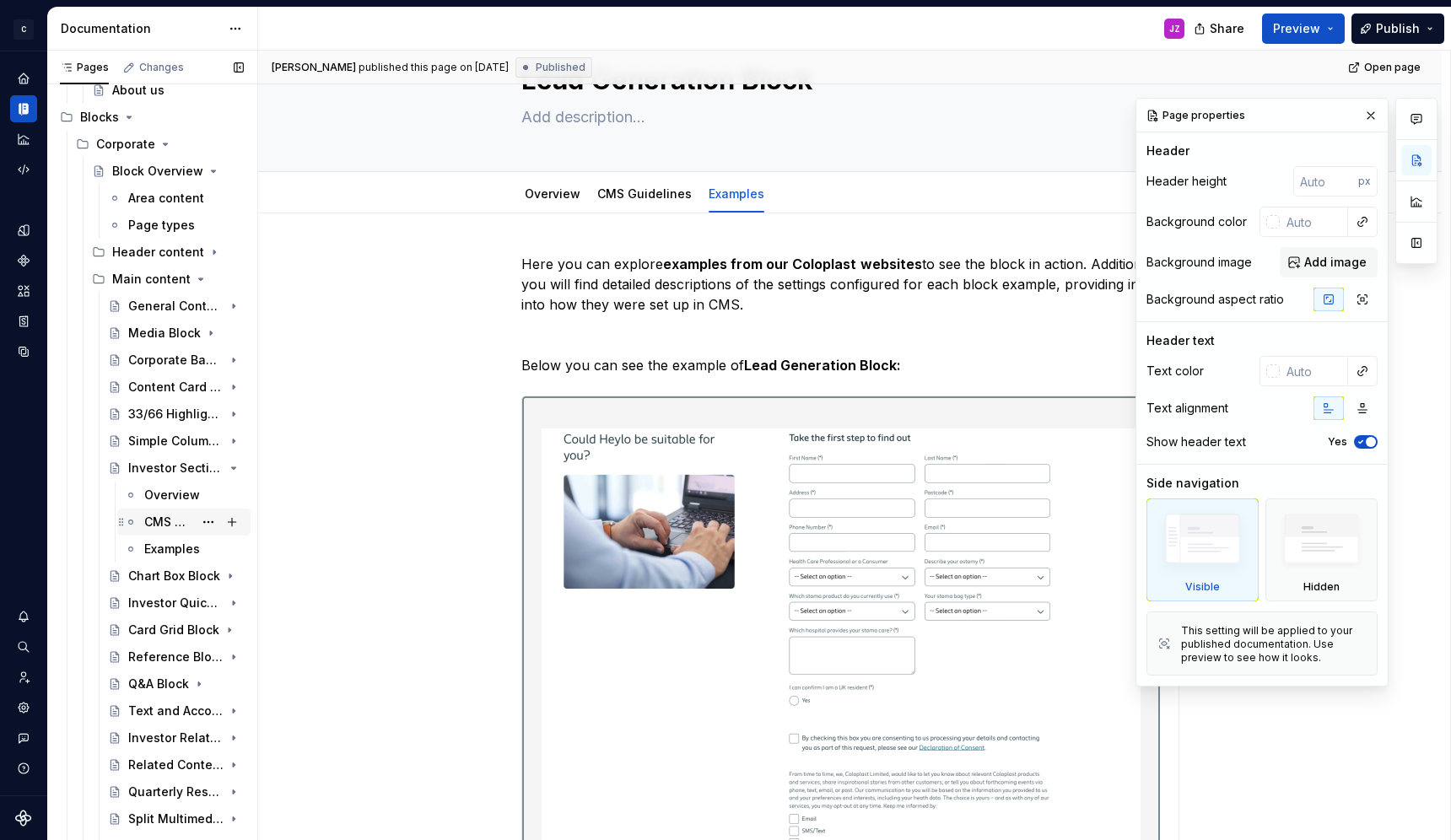 click on "CMS Guidelines" at bounding box center [169, 522] 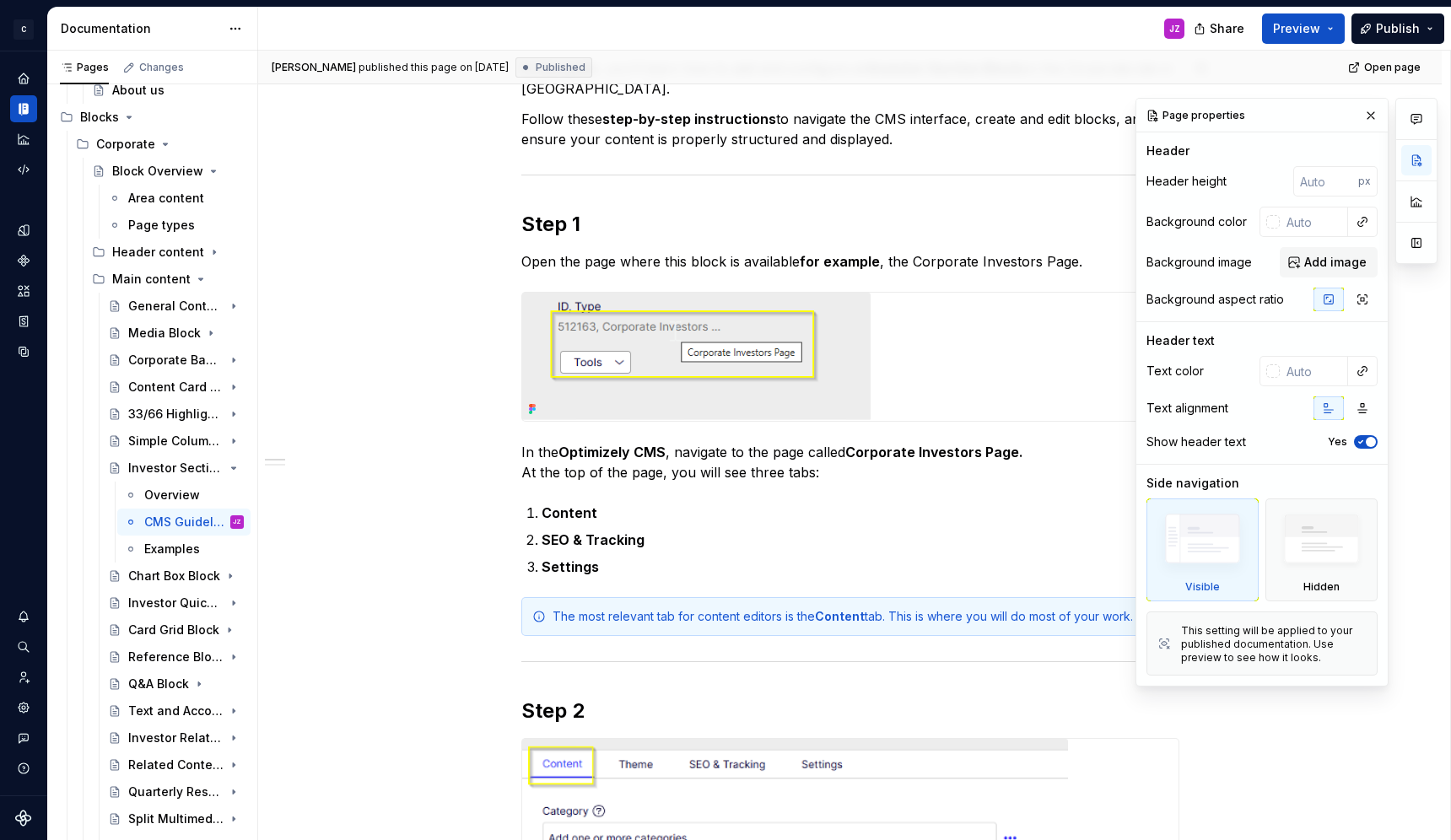 scroll, scrollTop: 0, scrollLeft: 0, axis: both 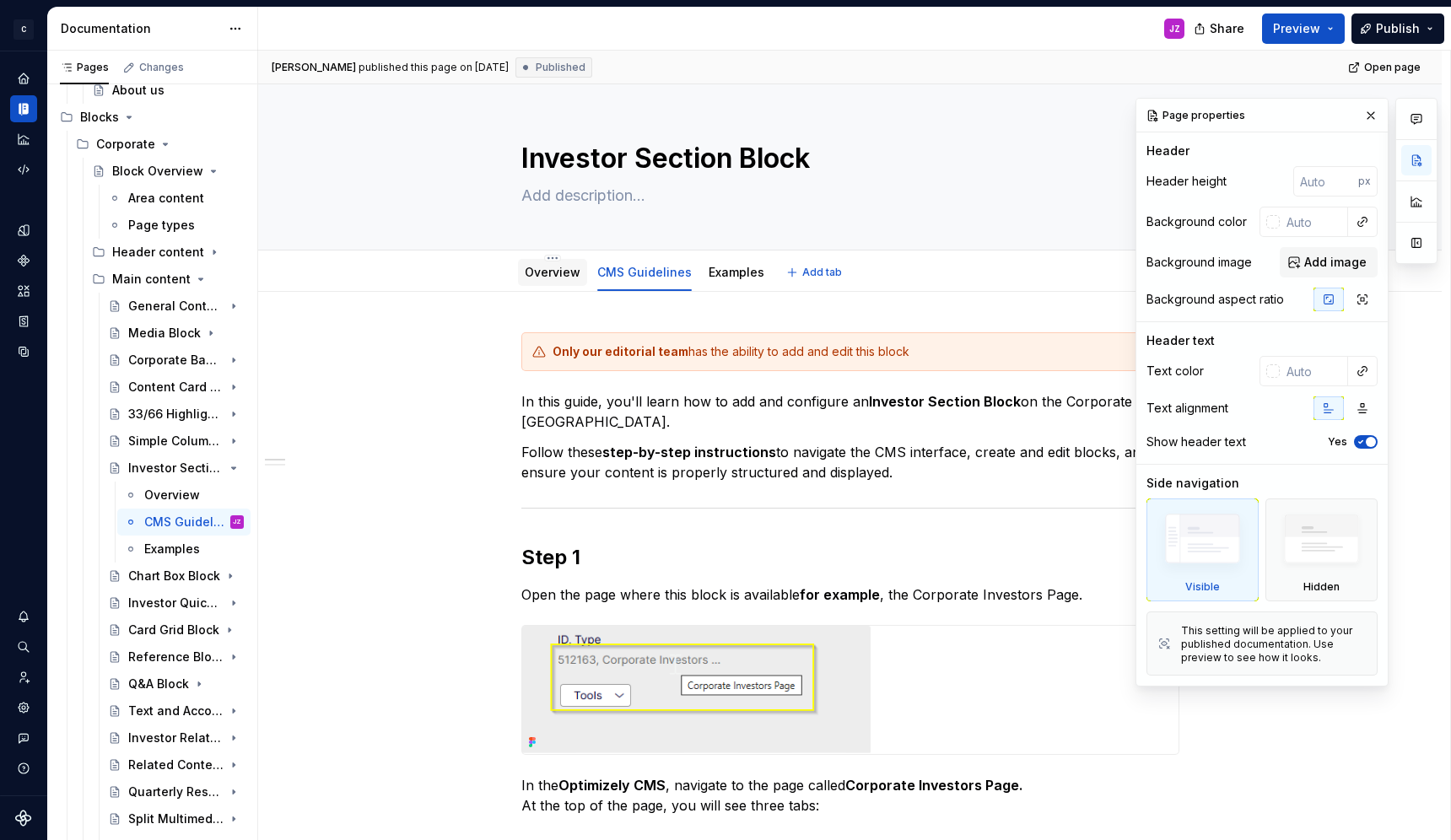 click on "Overview" at bounding box center (553, 272) 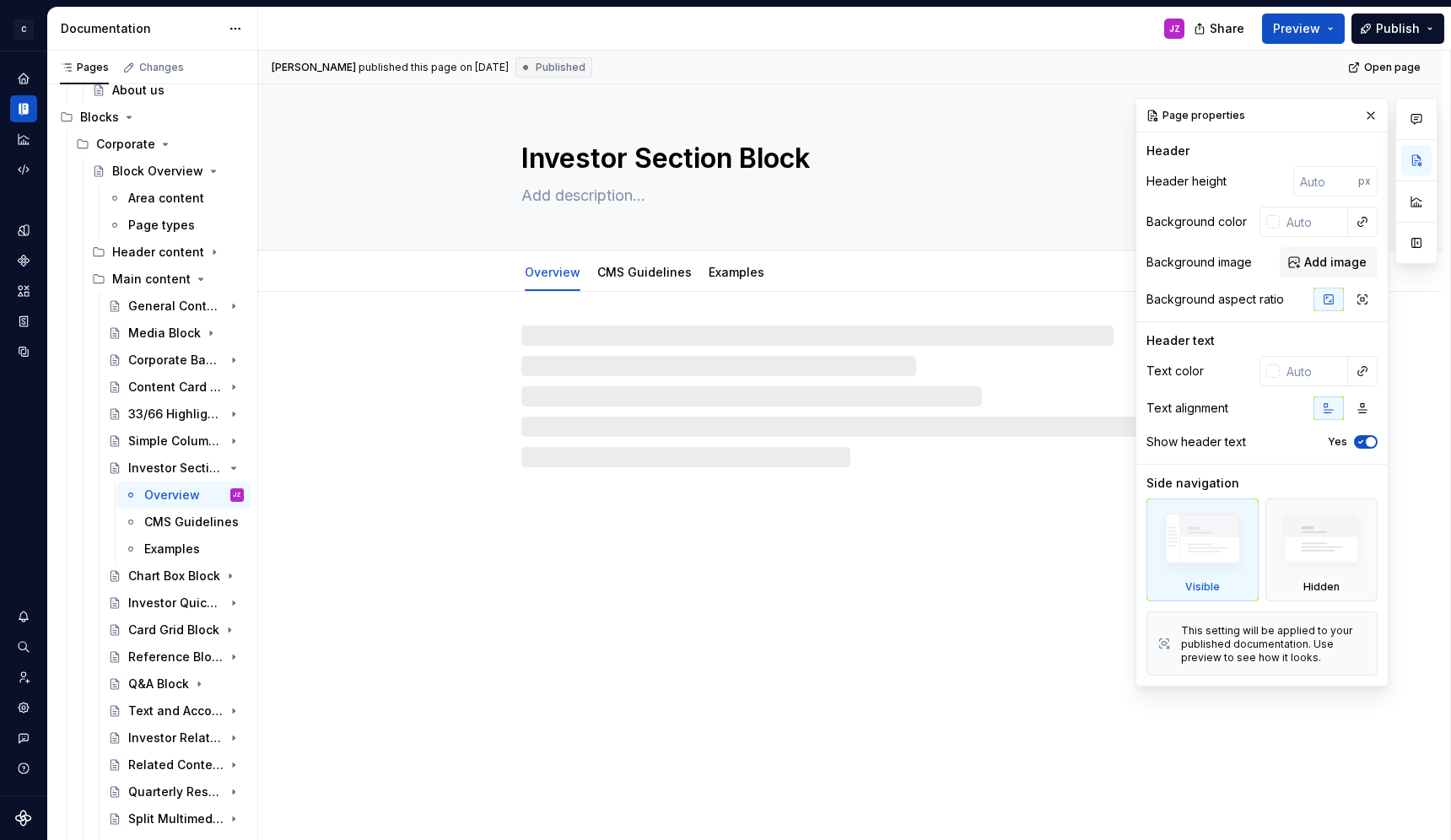 type on "*" 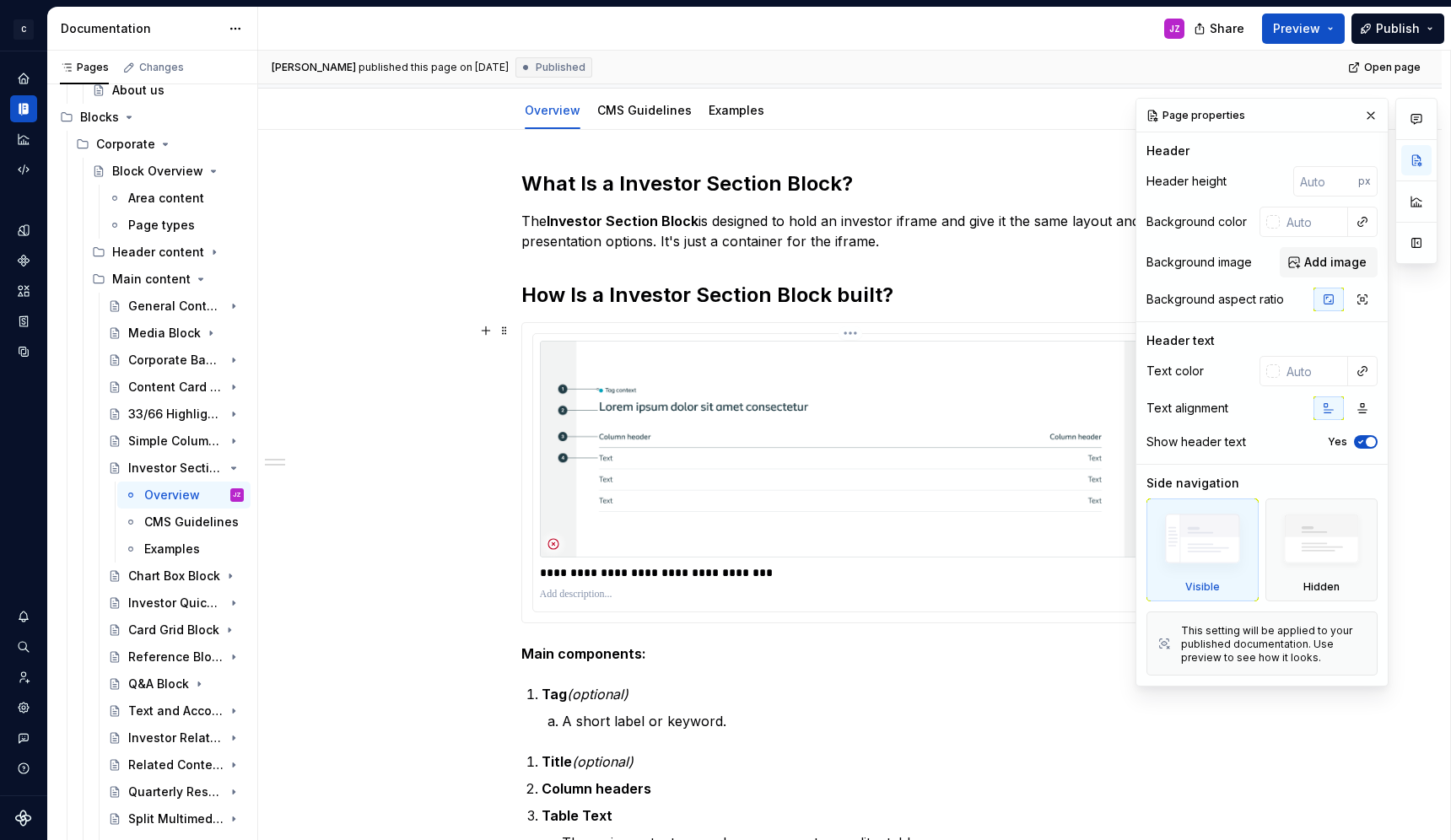 scroll, scrollTop: 163, scrollLeft: 0, axis: vertical 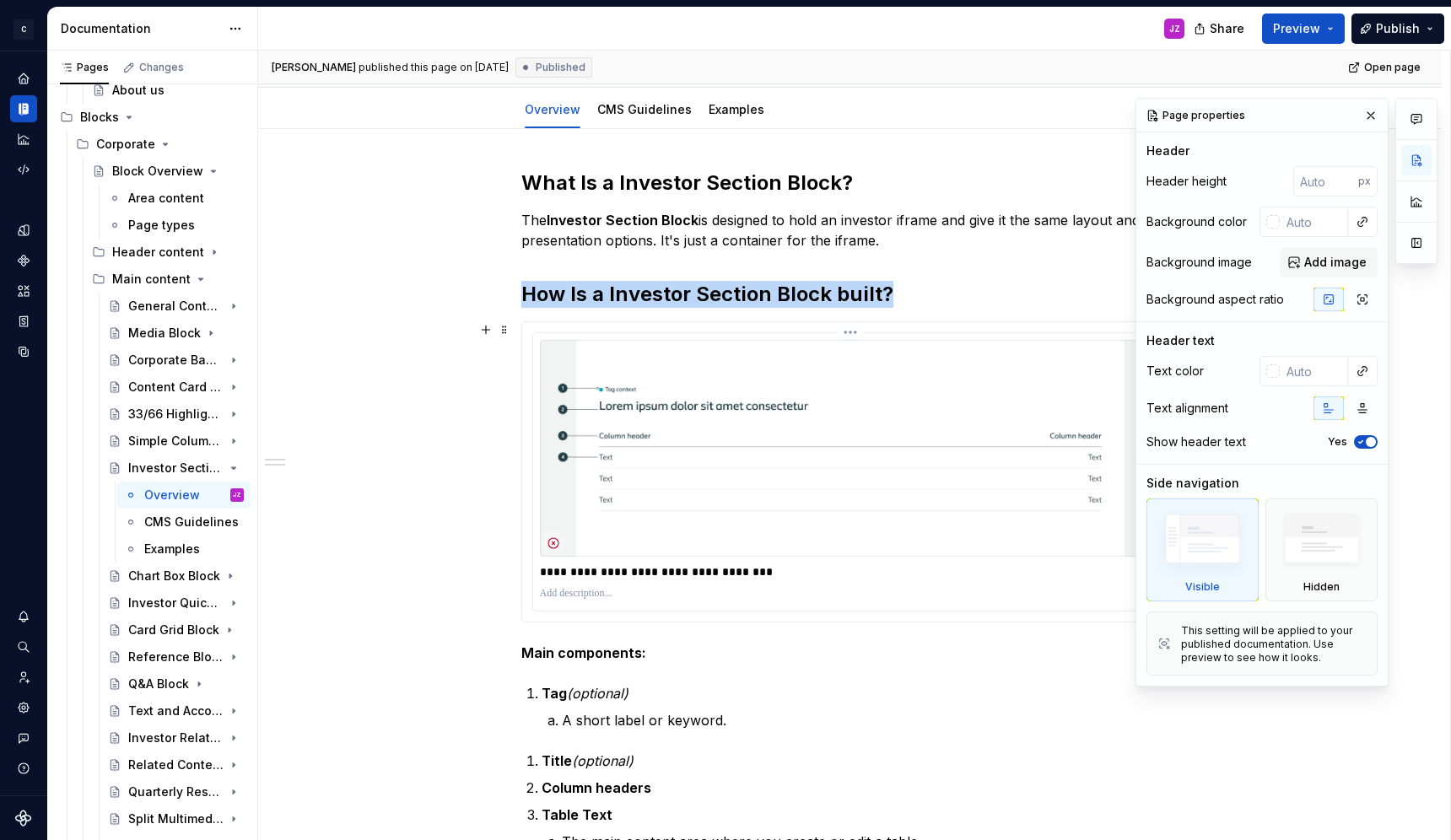 click at bounding box center (850, 448) 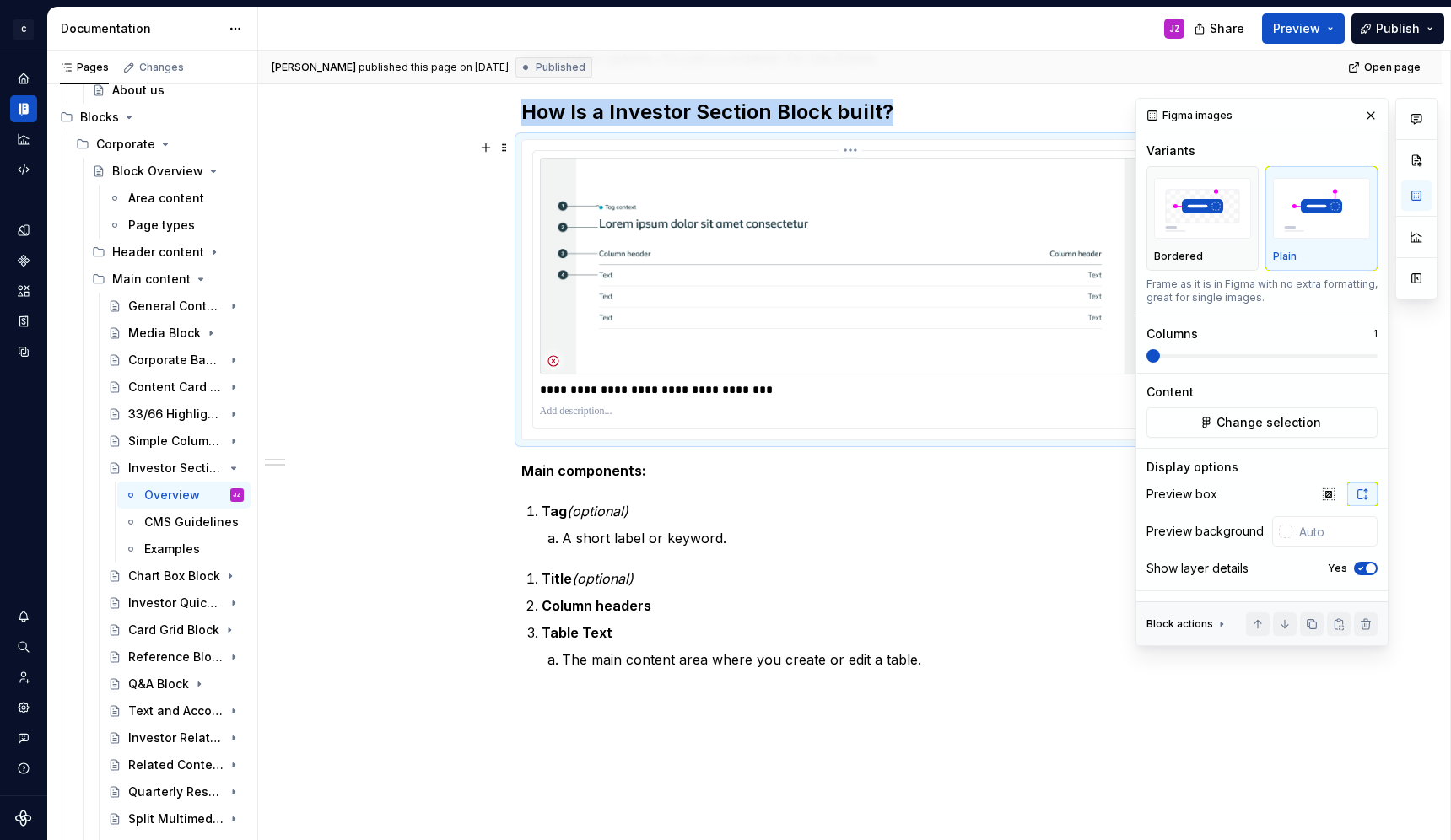 scroll, scrollTop: 353, scrollLeft: 0, axis: vertical 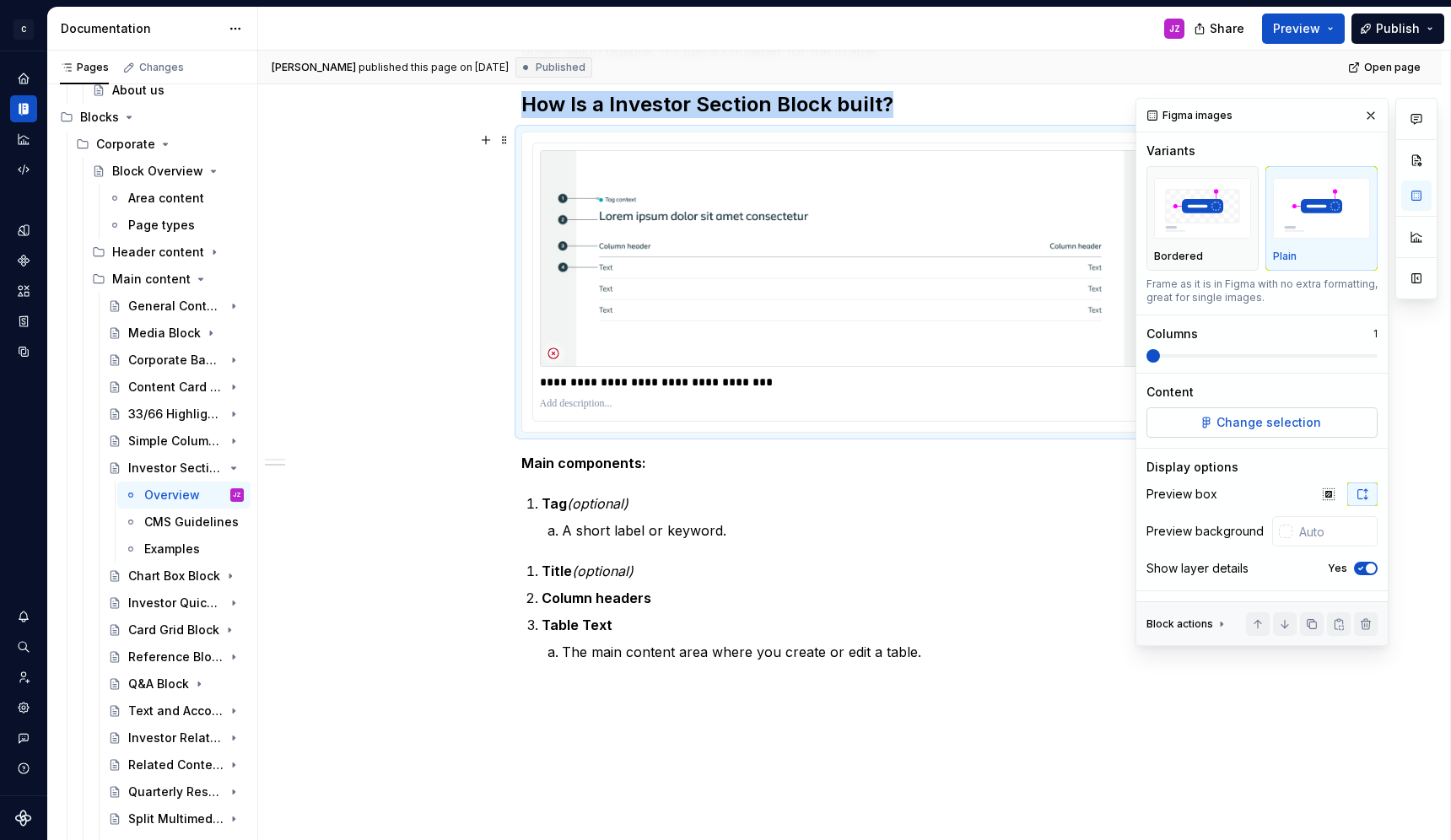 click on "Change selection" at bounding box center [1262, 423] 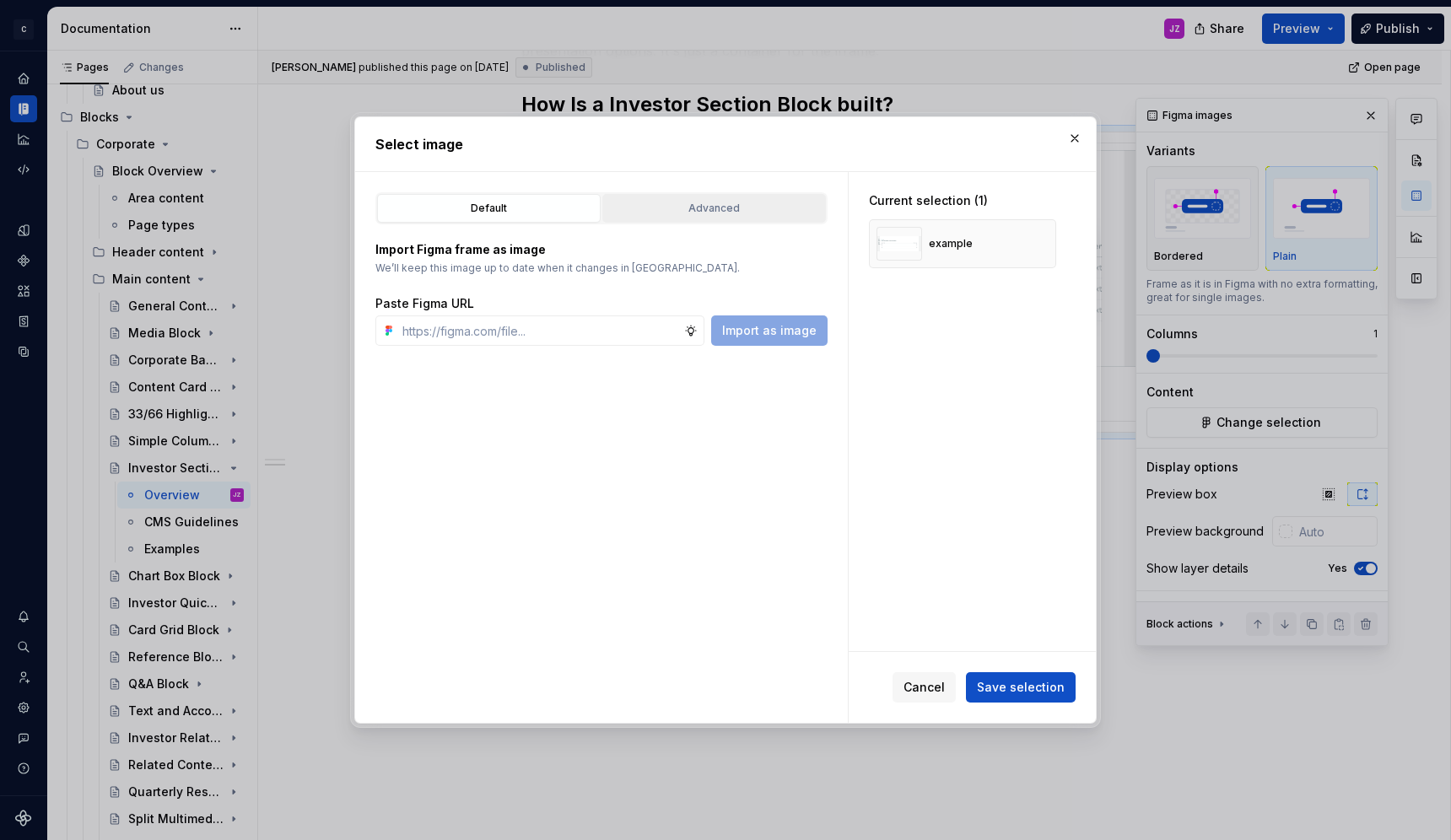 click on "Advanced" at bounding box center [714, 208] 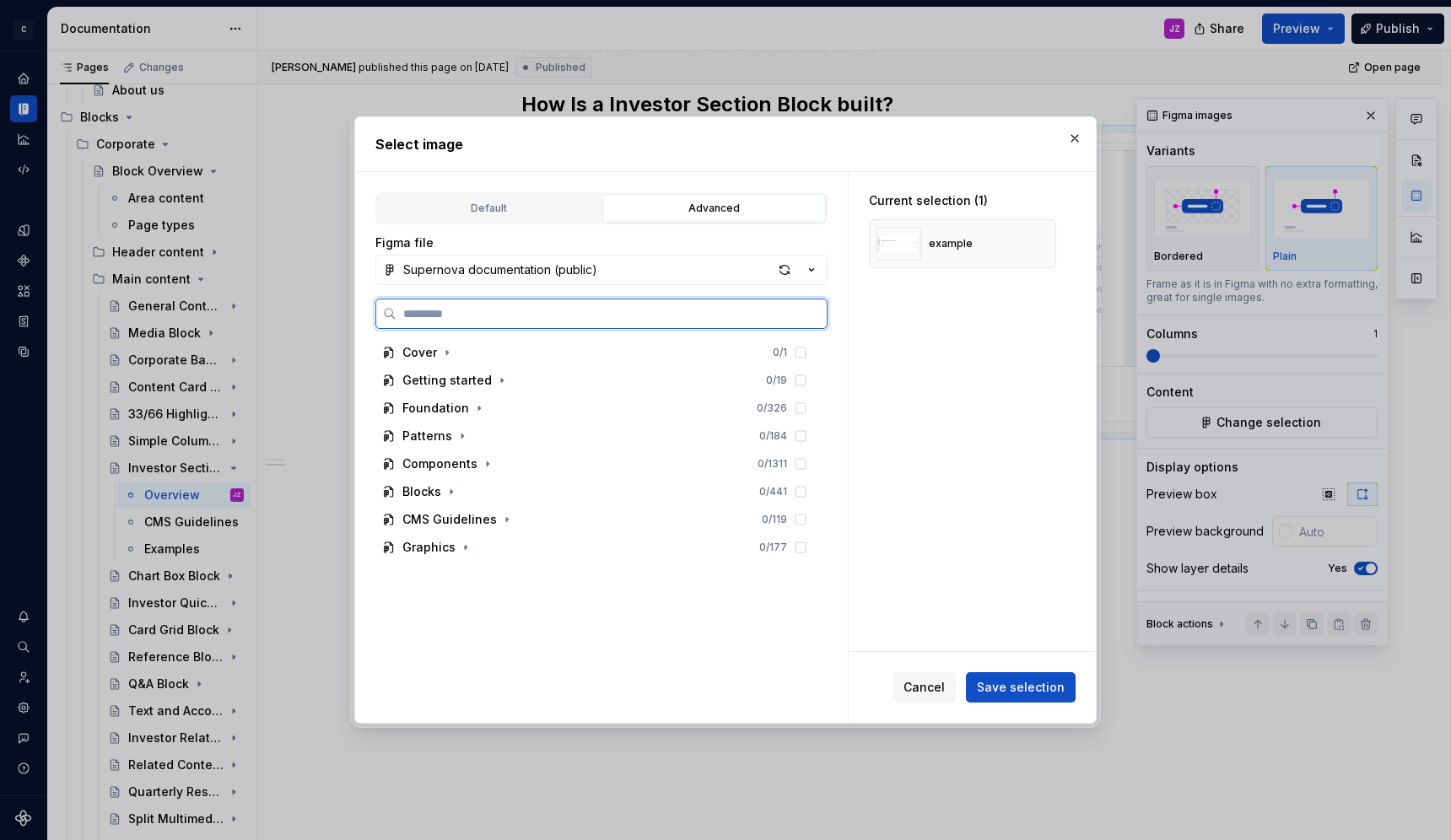 click at bounding box center (612, 314) 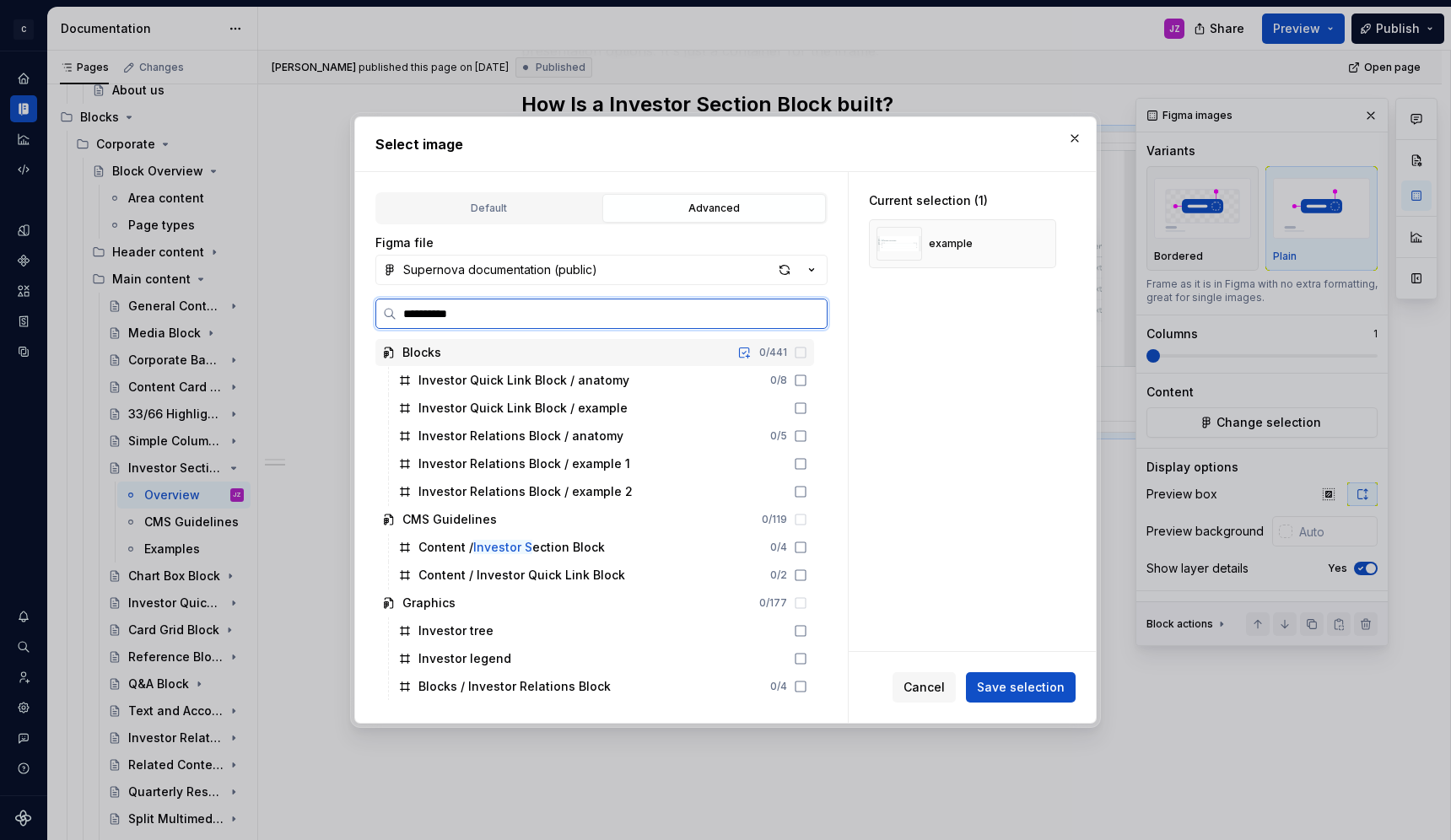 type on "**********" 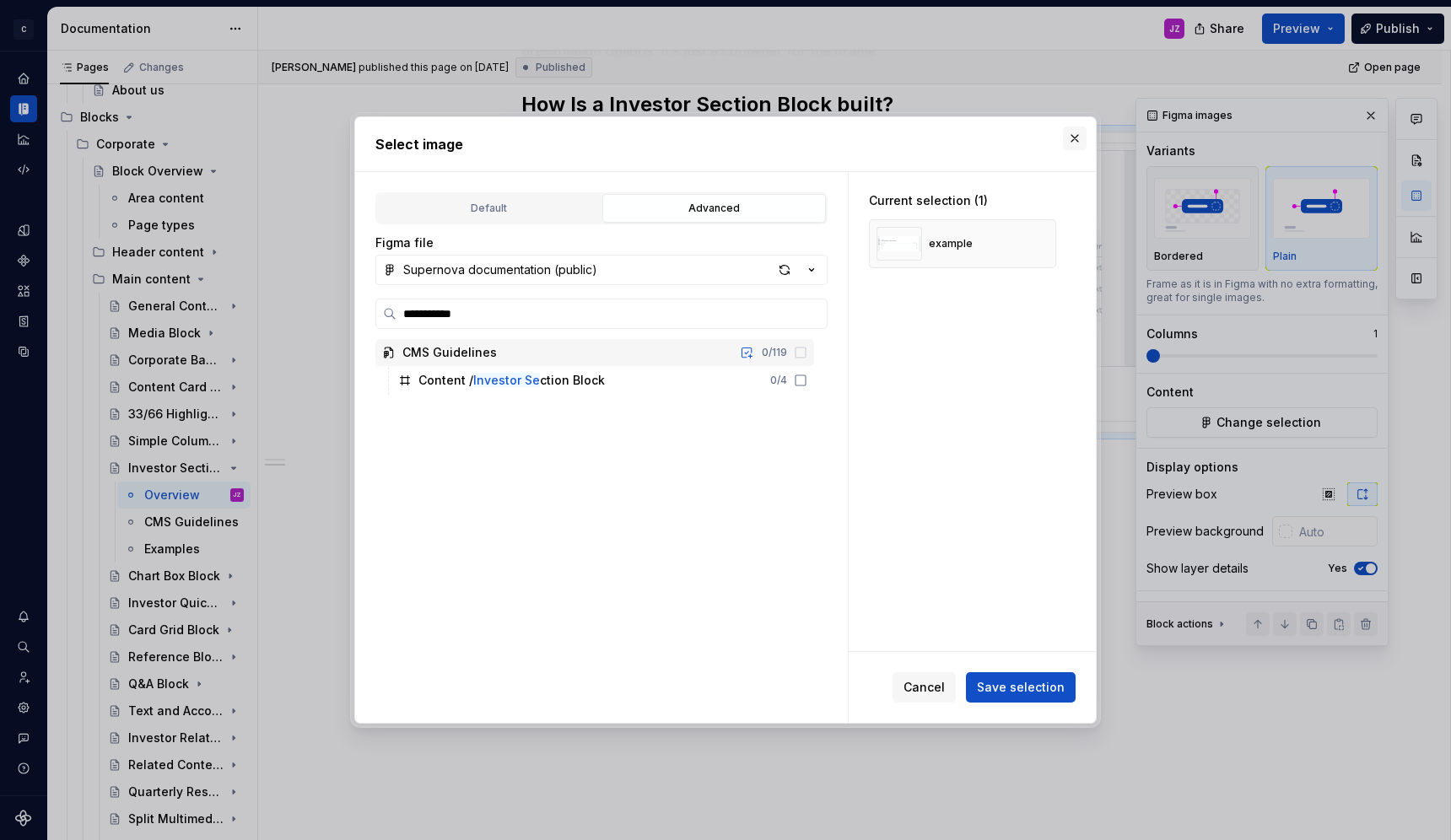 click at bounding box center [1075, 138] 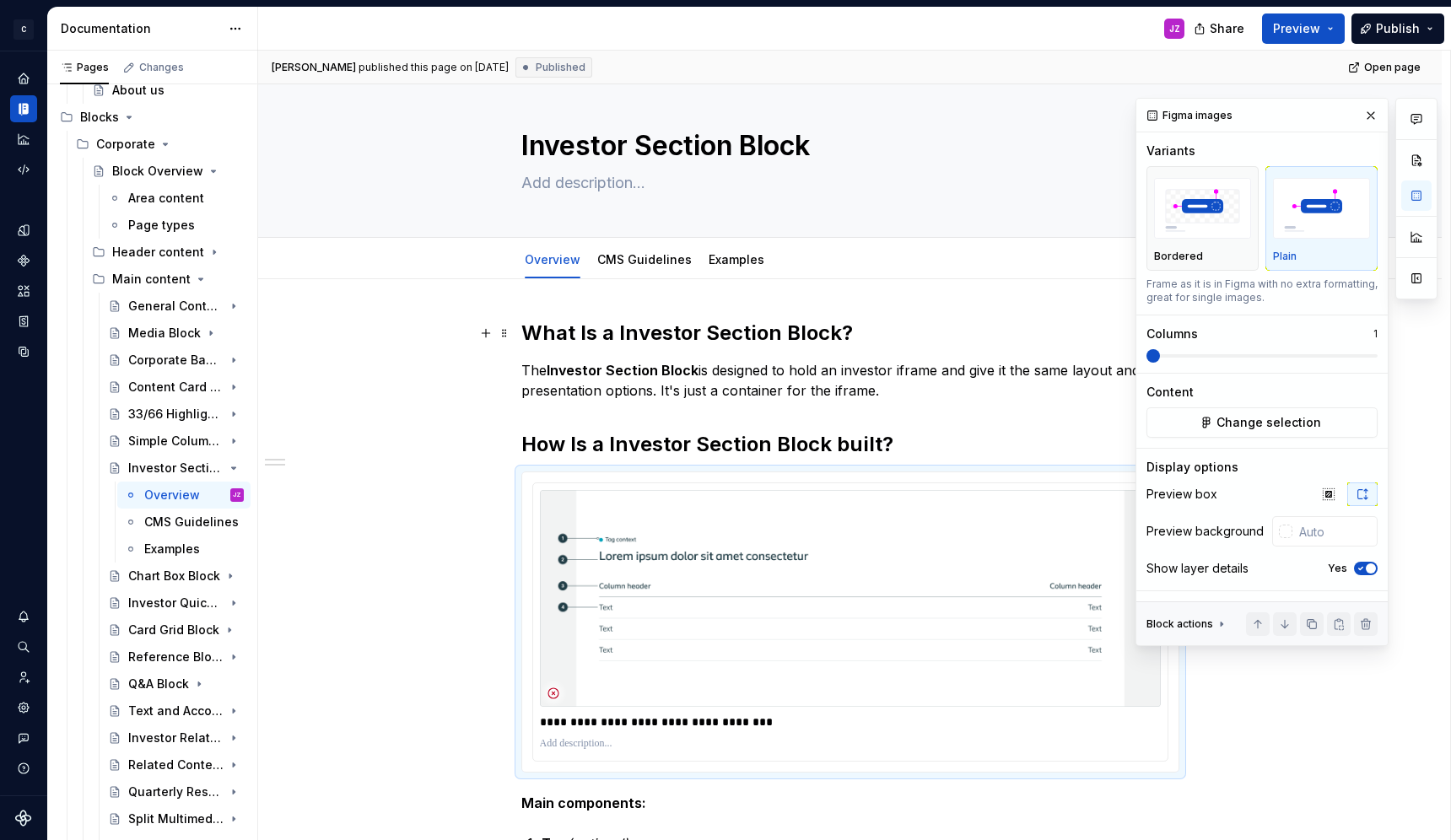 scroll, scrollTop: 0, scrollLeft: 0, axis: both 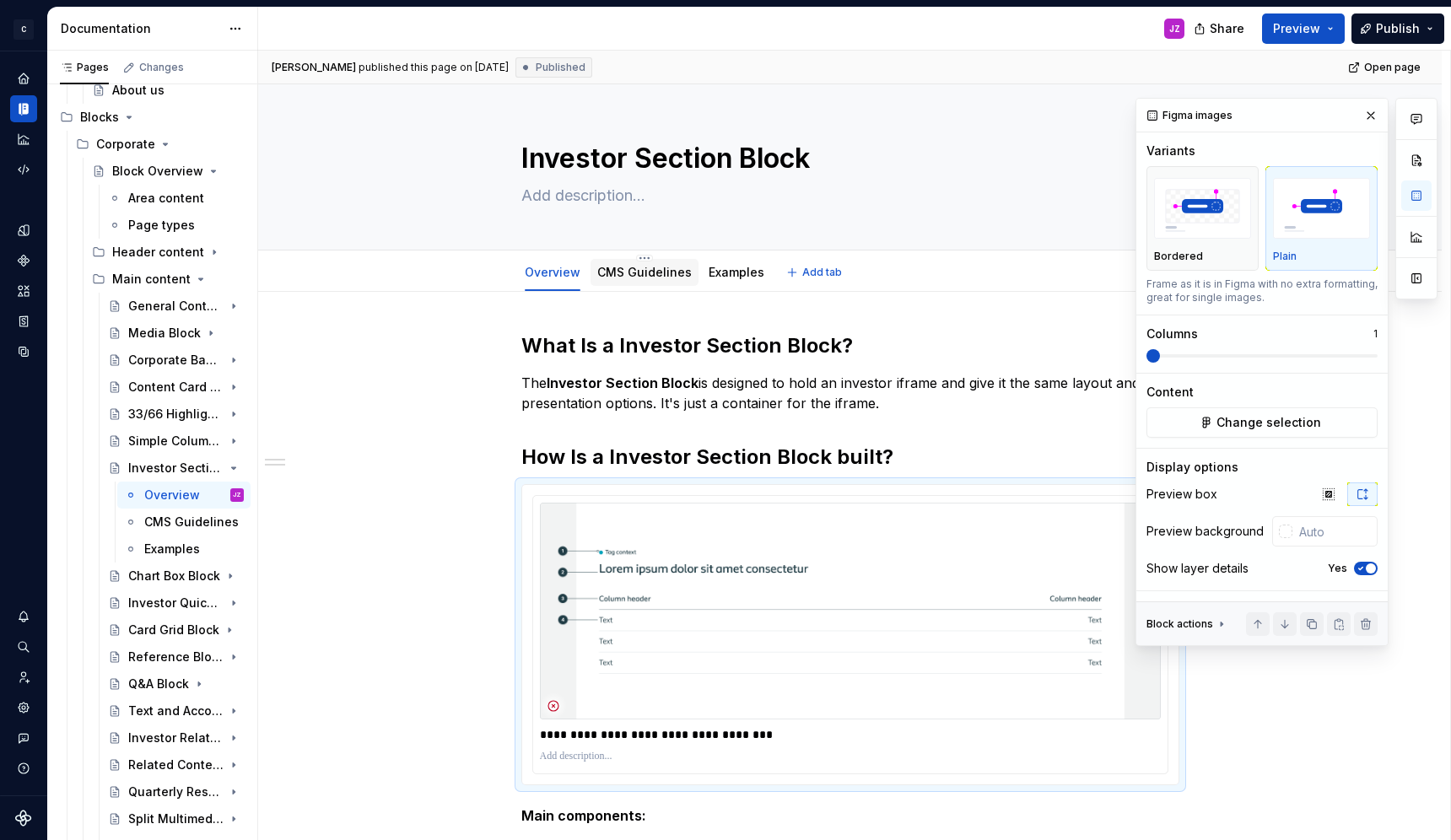 click on "CMS Guidelines" at bounding box center [645, 272] 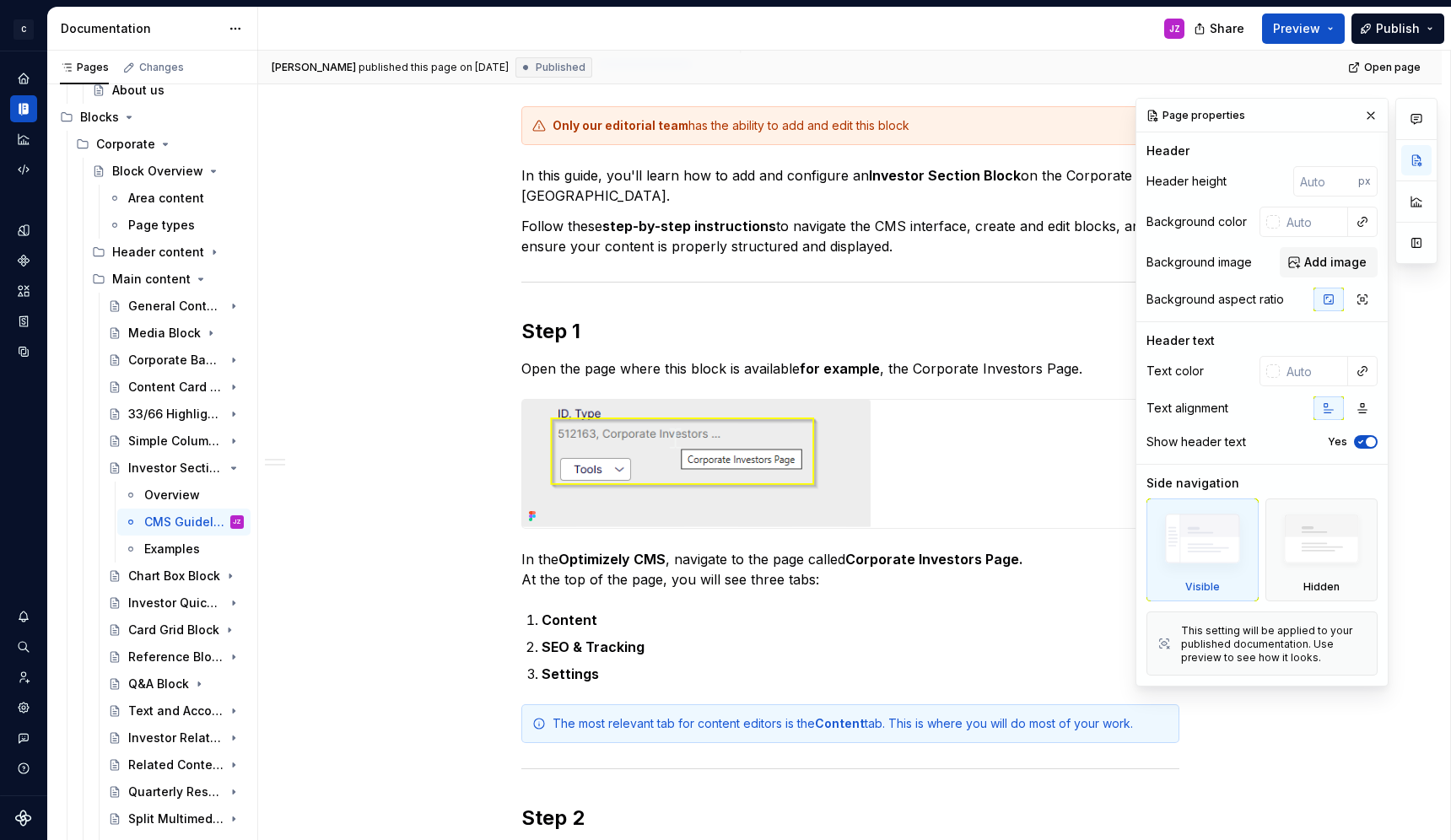 scroll, scrollTop: 0, scrollLeft: 0, axis: both 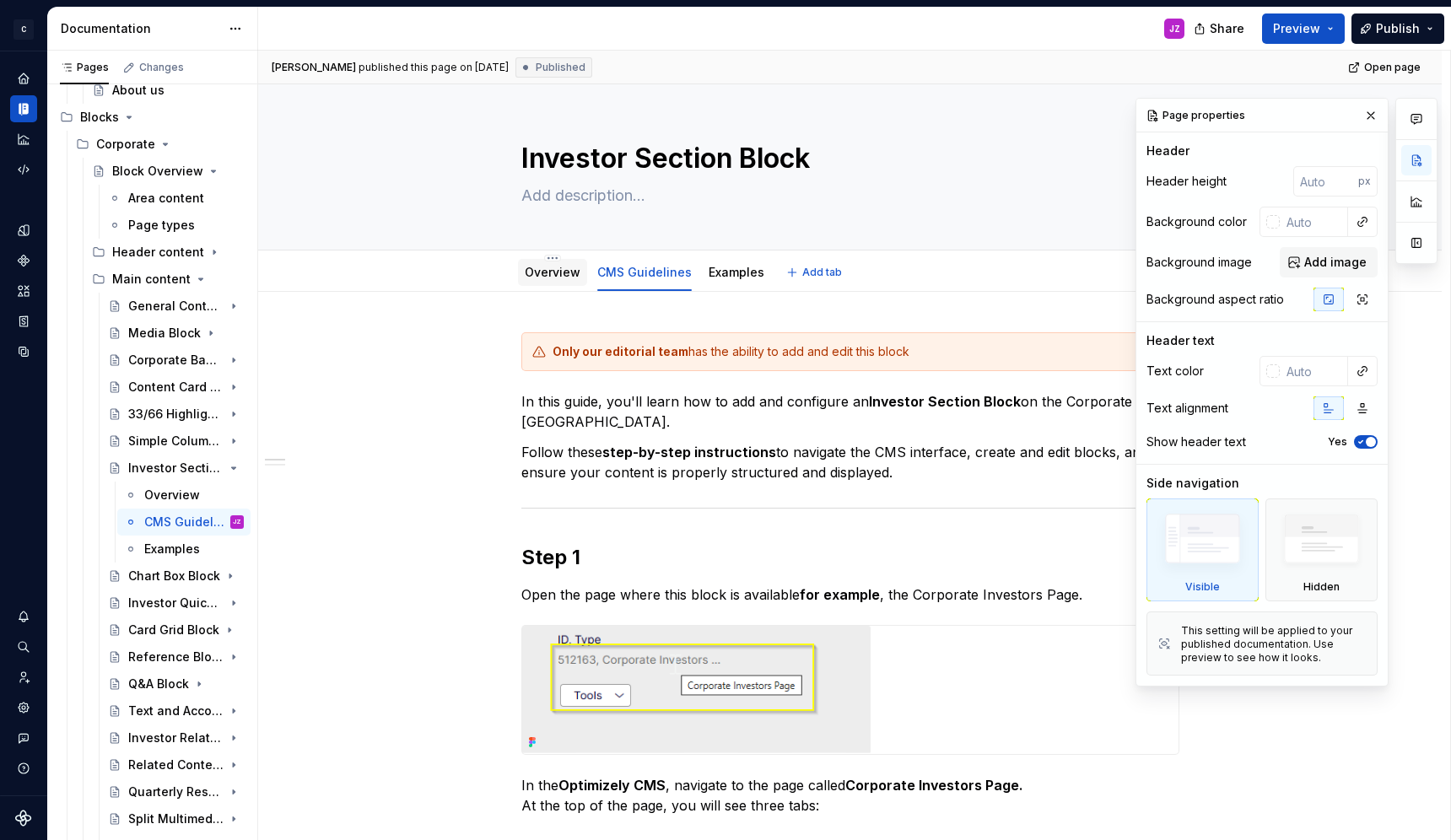 click on "Overview" at bounding box center [553, 272] 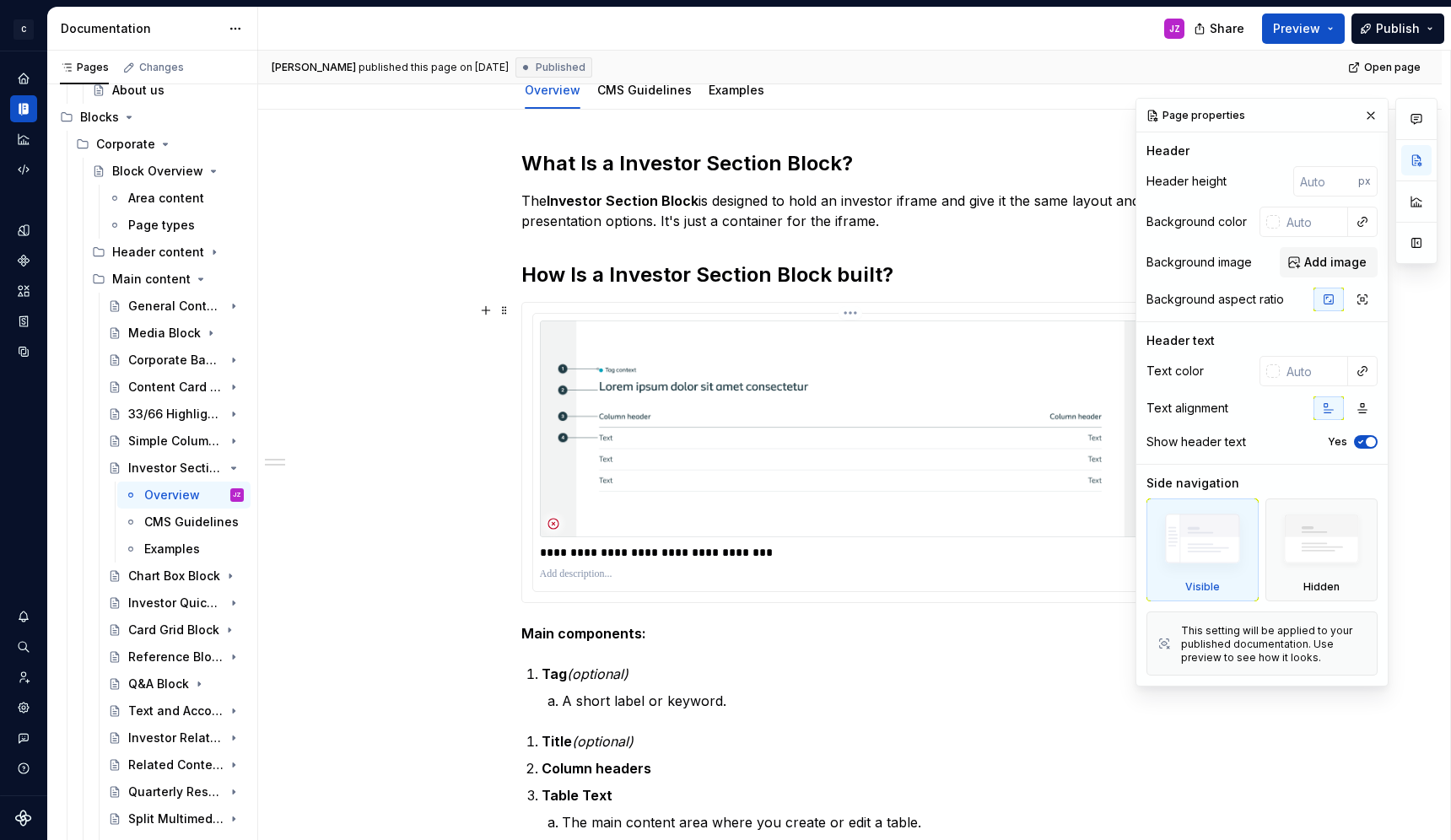scroll, scrollTop: 183, scrollLeft: 0, axis: vertical 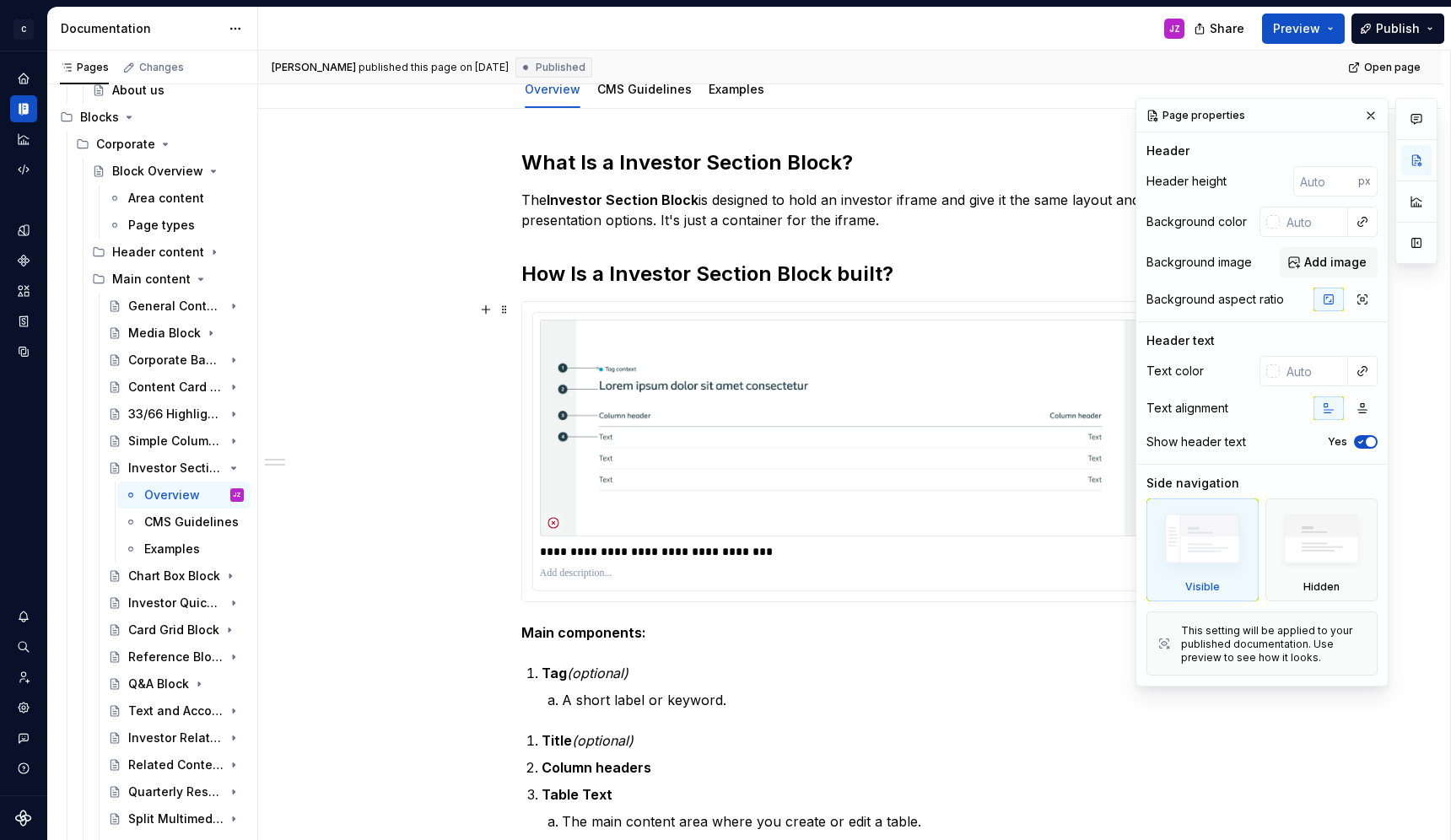 click at bounding box center (850, 428) 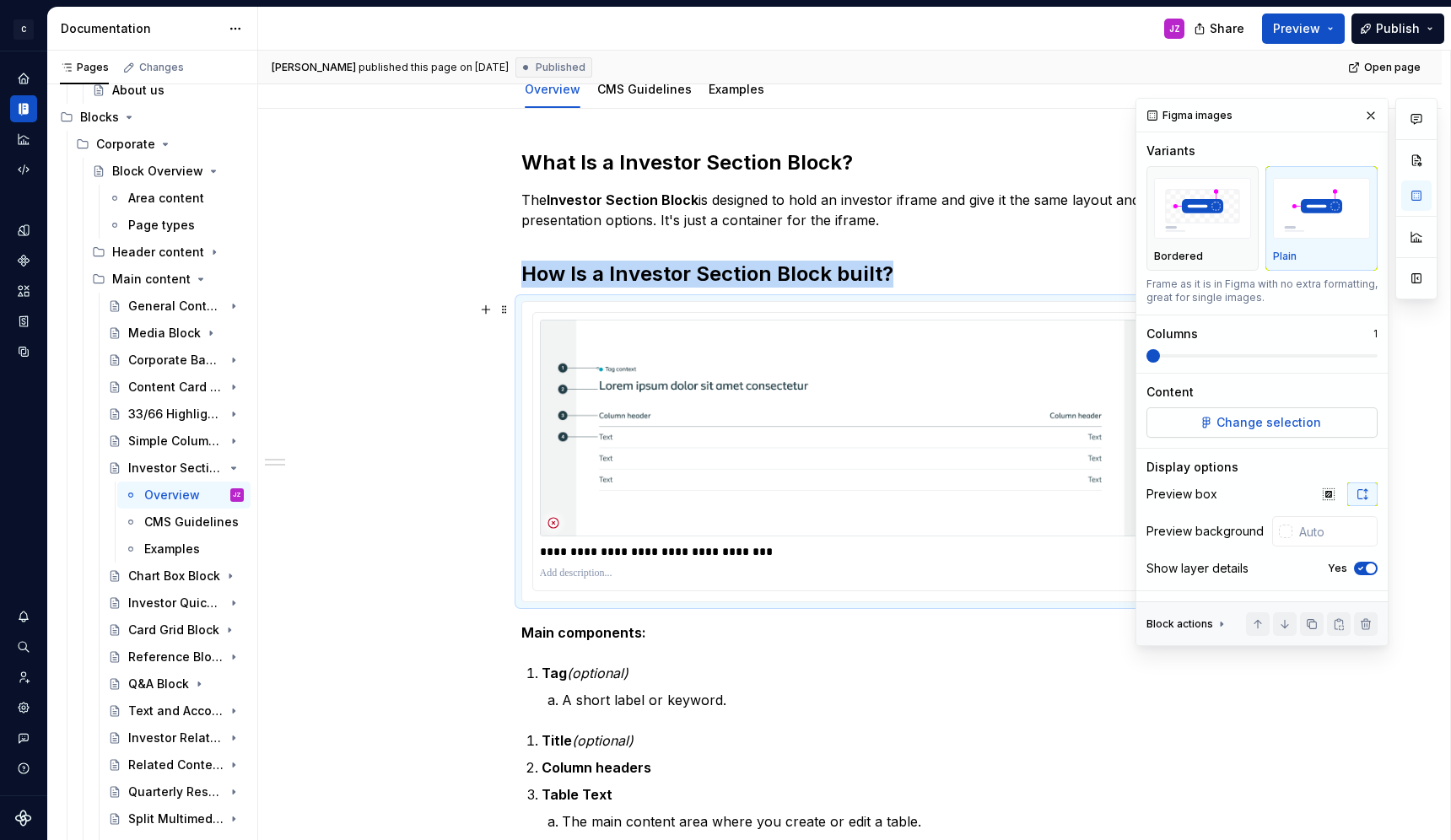 click on "Change selection" at bounding box center [1262, 423] 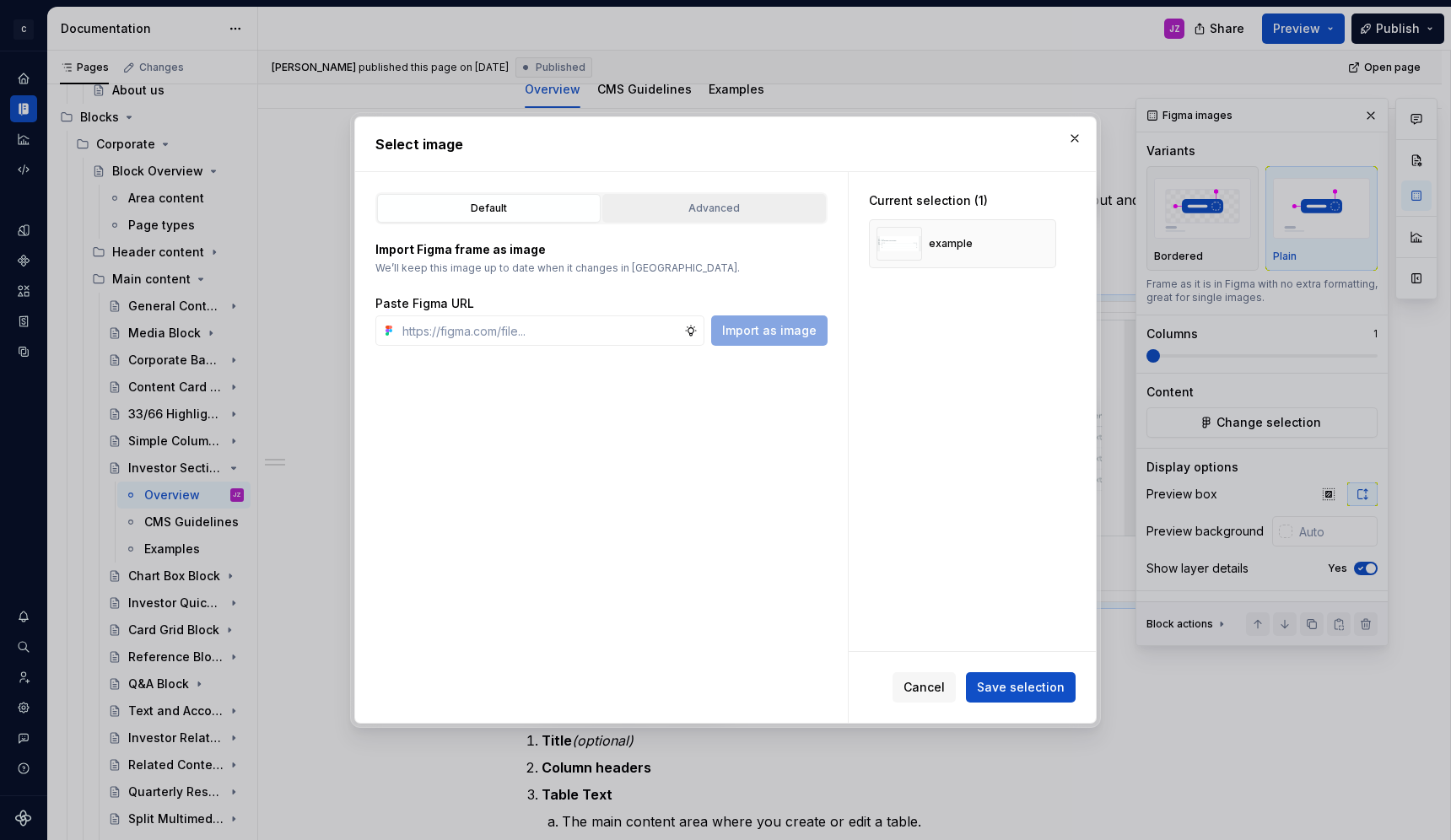 click on "Advanced" at bounding box center (714, 208) 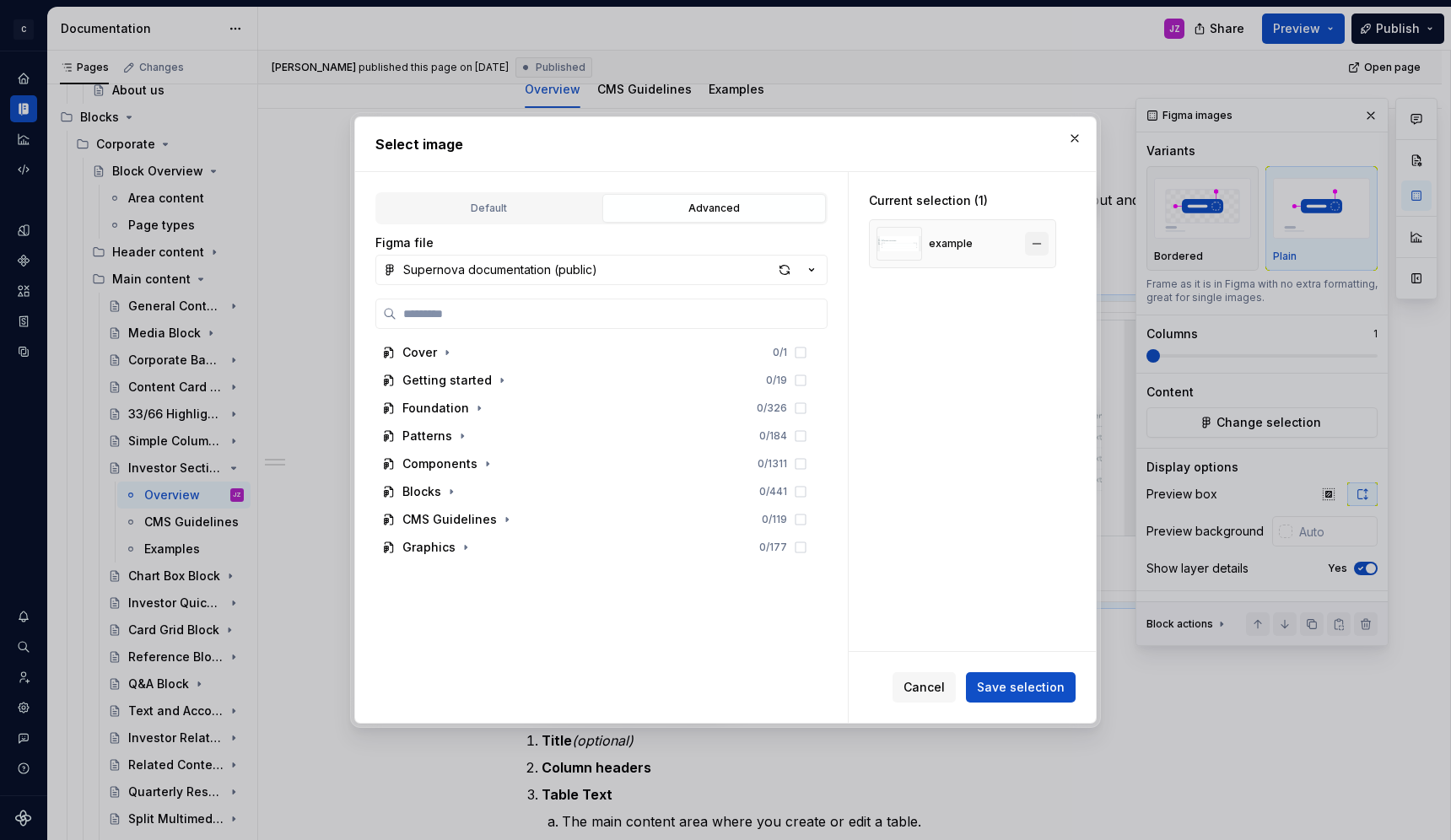 click at bounding box center [1037, 244] 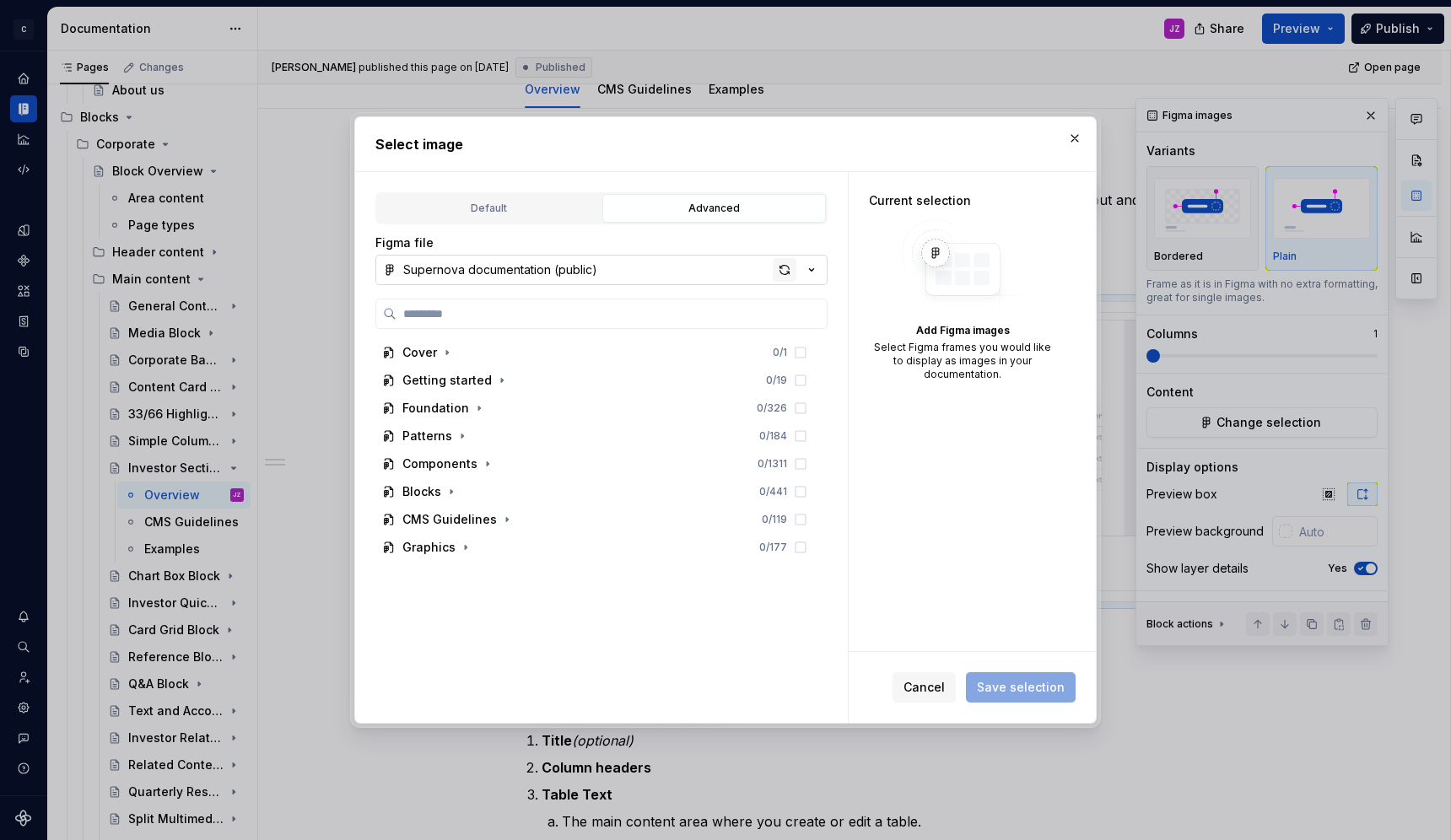 click at bounding box center (785, 270) 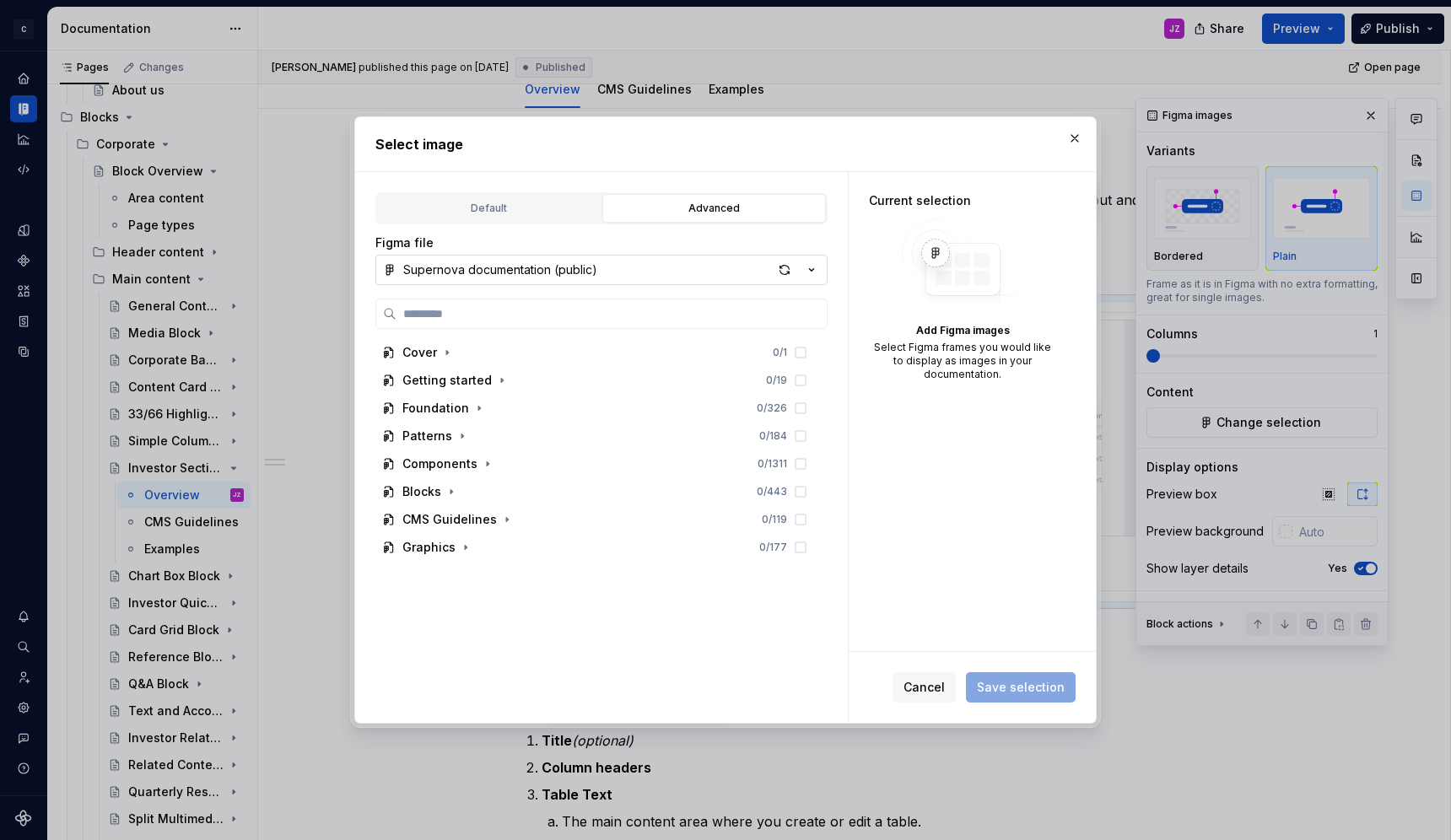 type on "*" 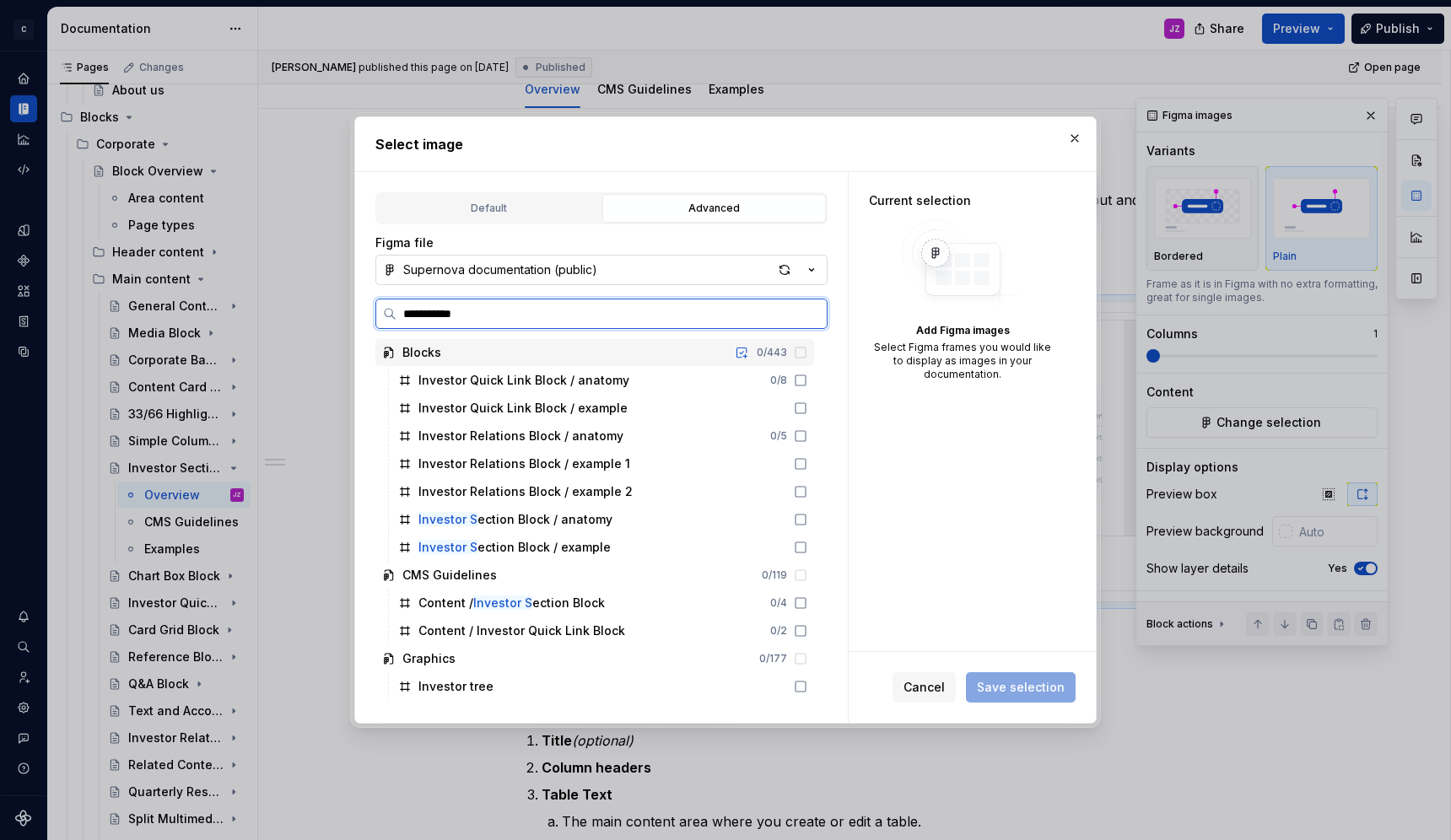 type on "**********" 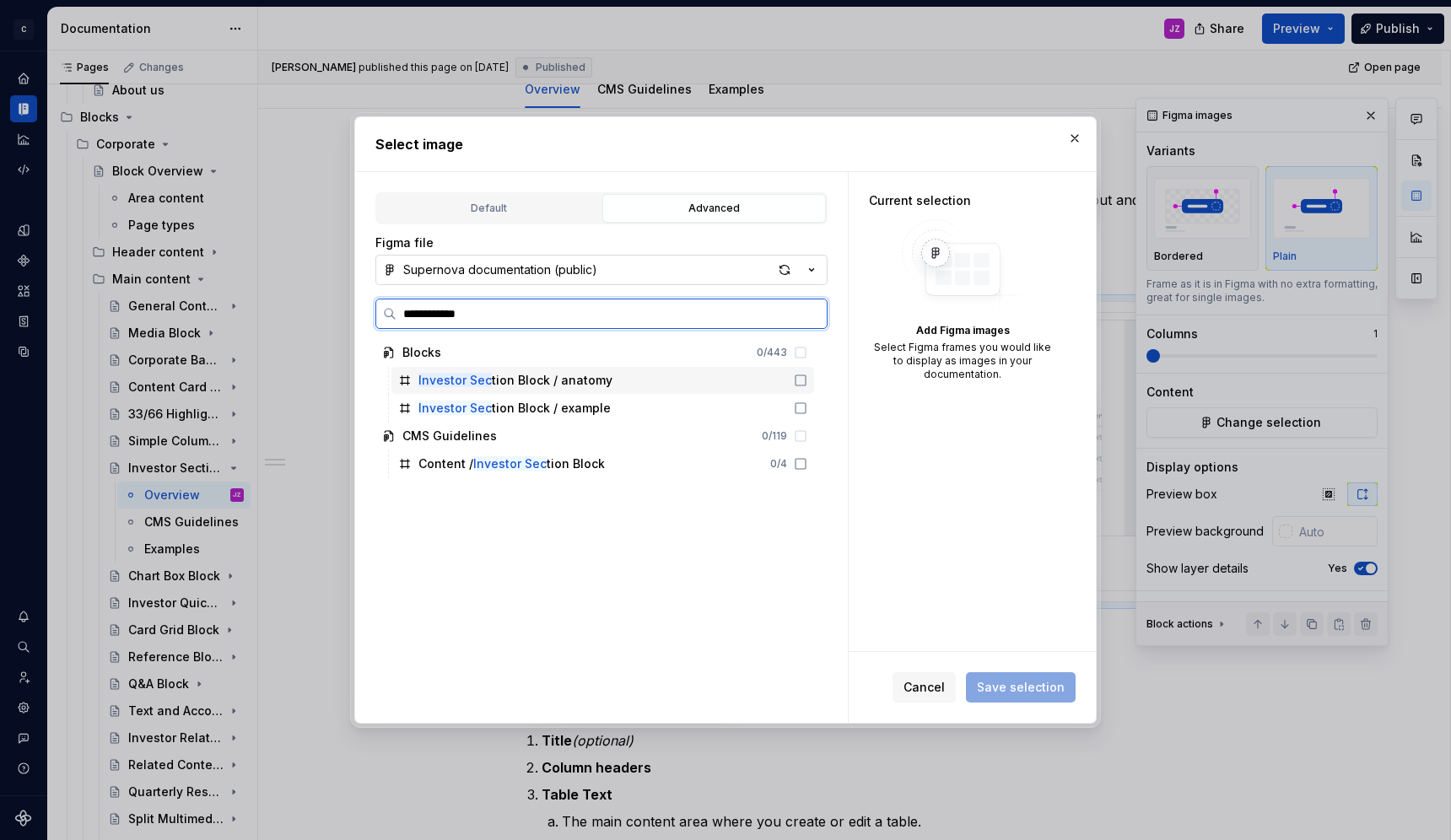 click 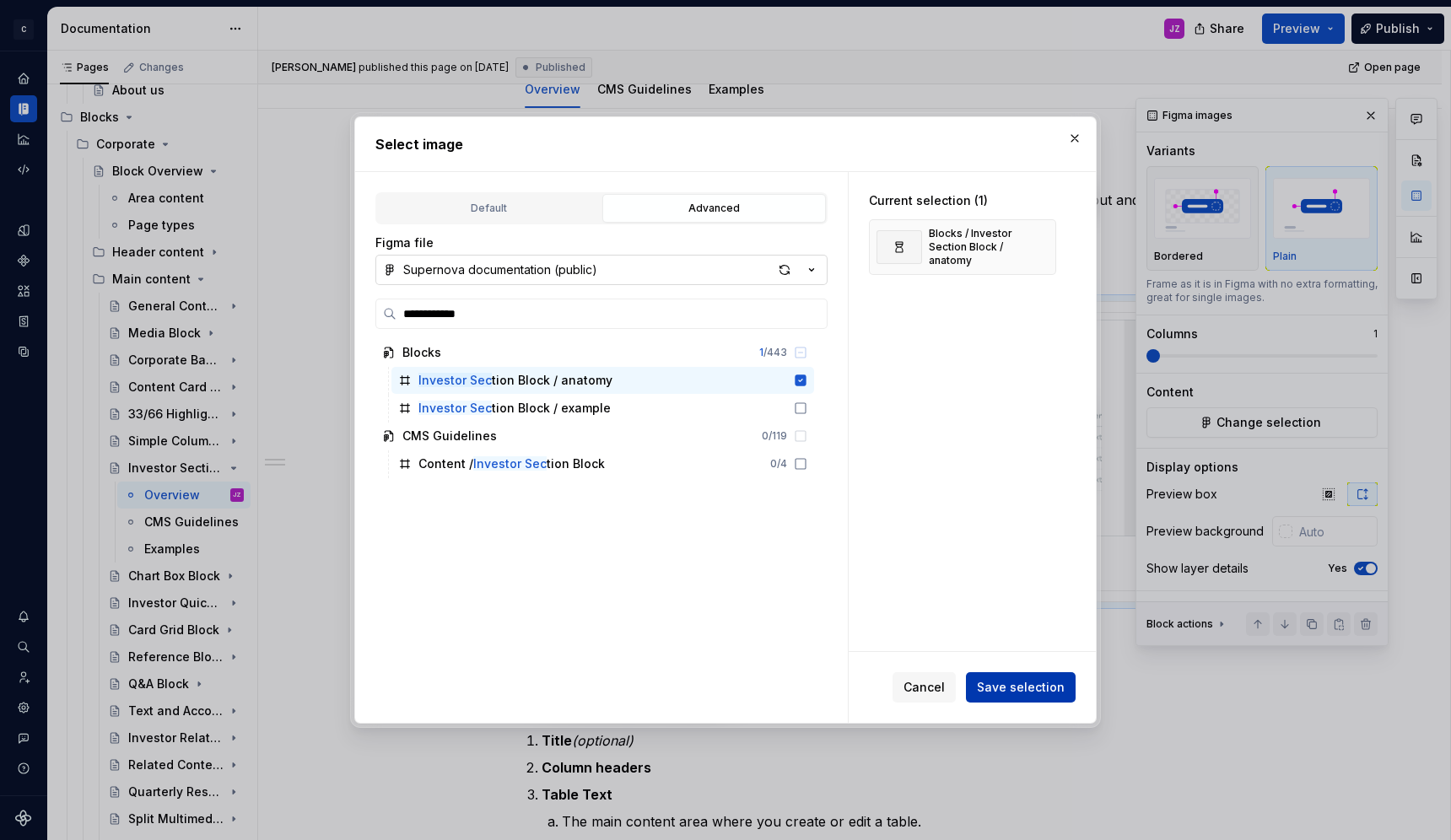 click on "Save selection" at bounding box center (1021, 687) 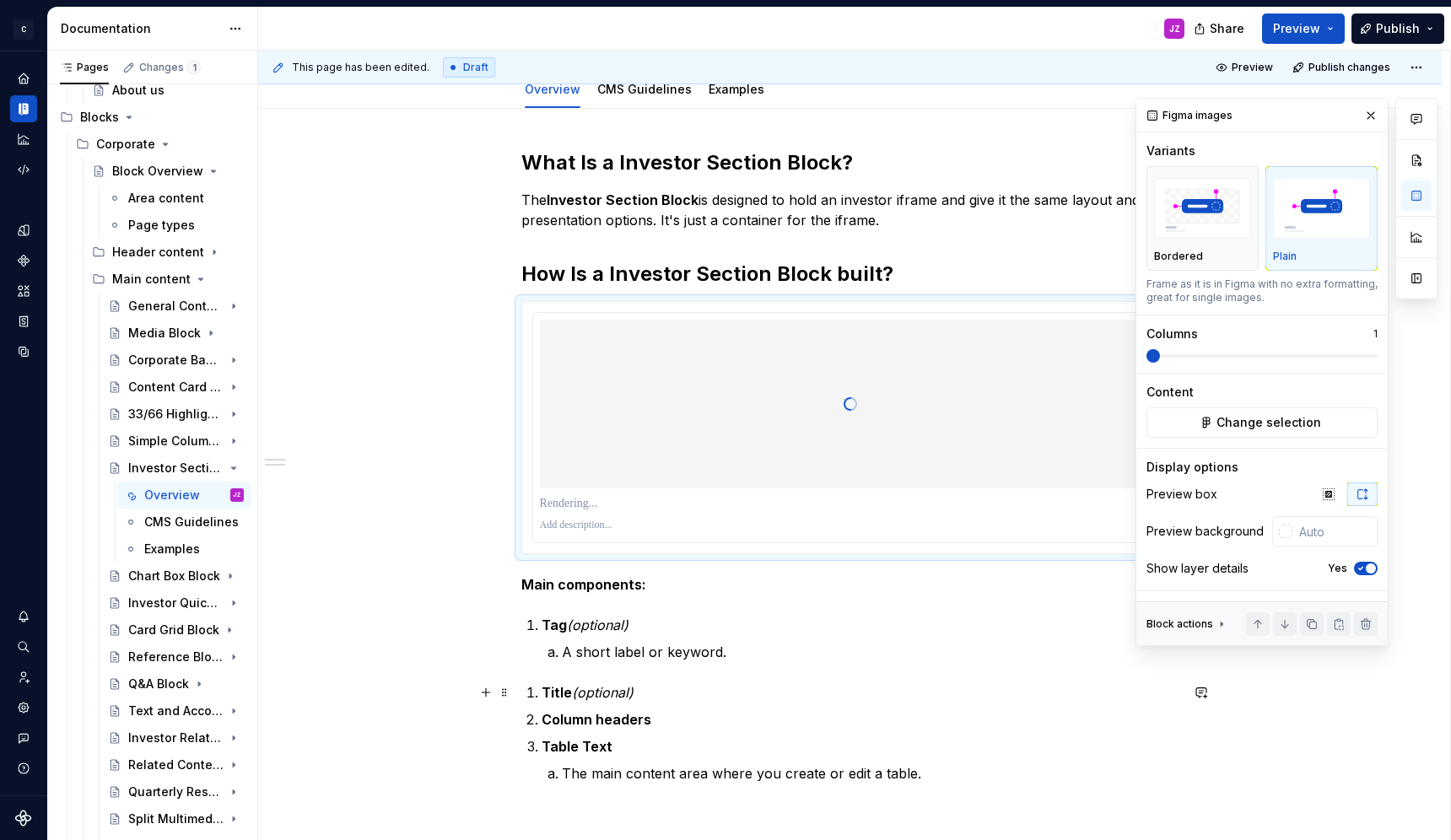 click on "(optional)" at bounding box center [602, 692] 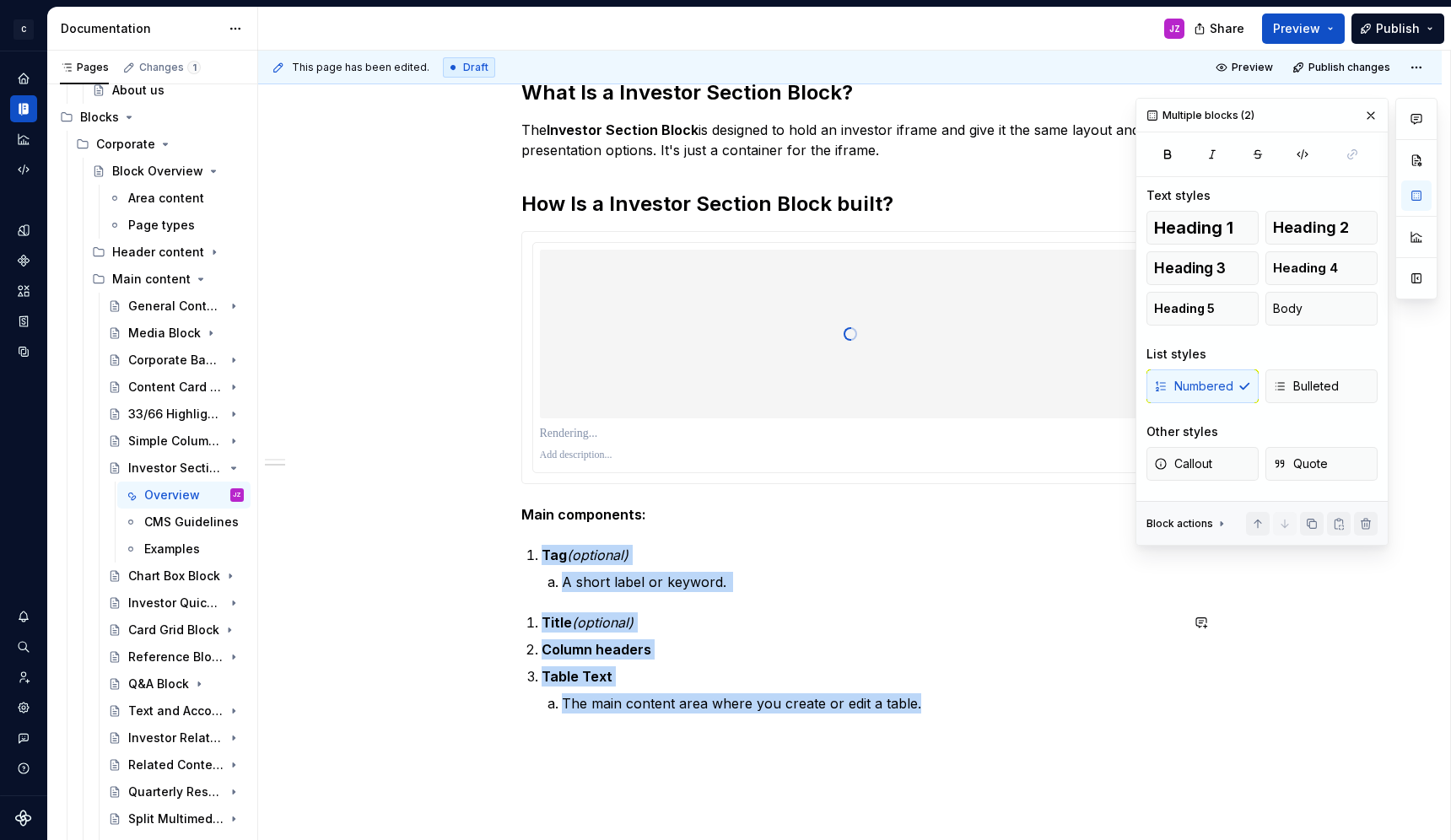 scroll, scrollTop: 399, scrollLeft: 0, axis: vertical 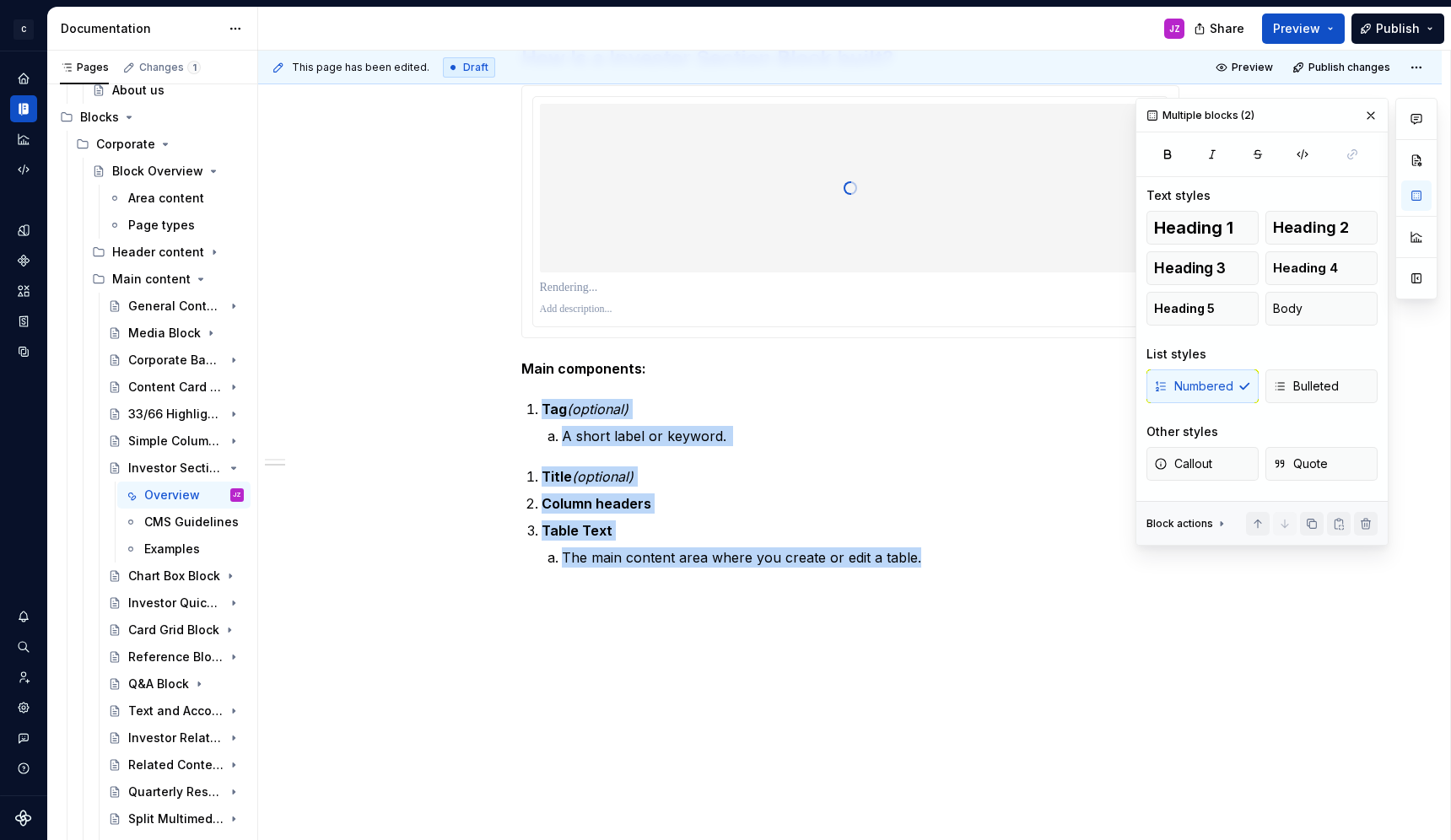 drag, startPoint x: 541, startPoint y: 626, endPoint x: 930, endPoint y: 571, distance: 392.8689 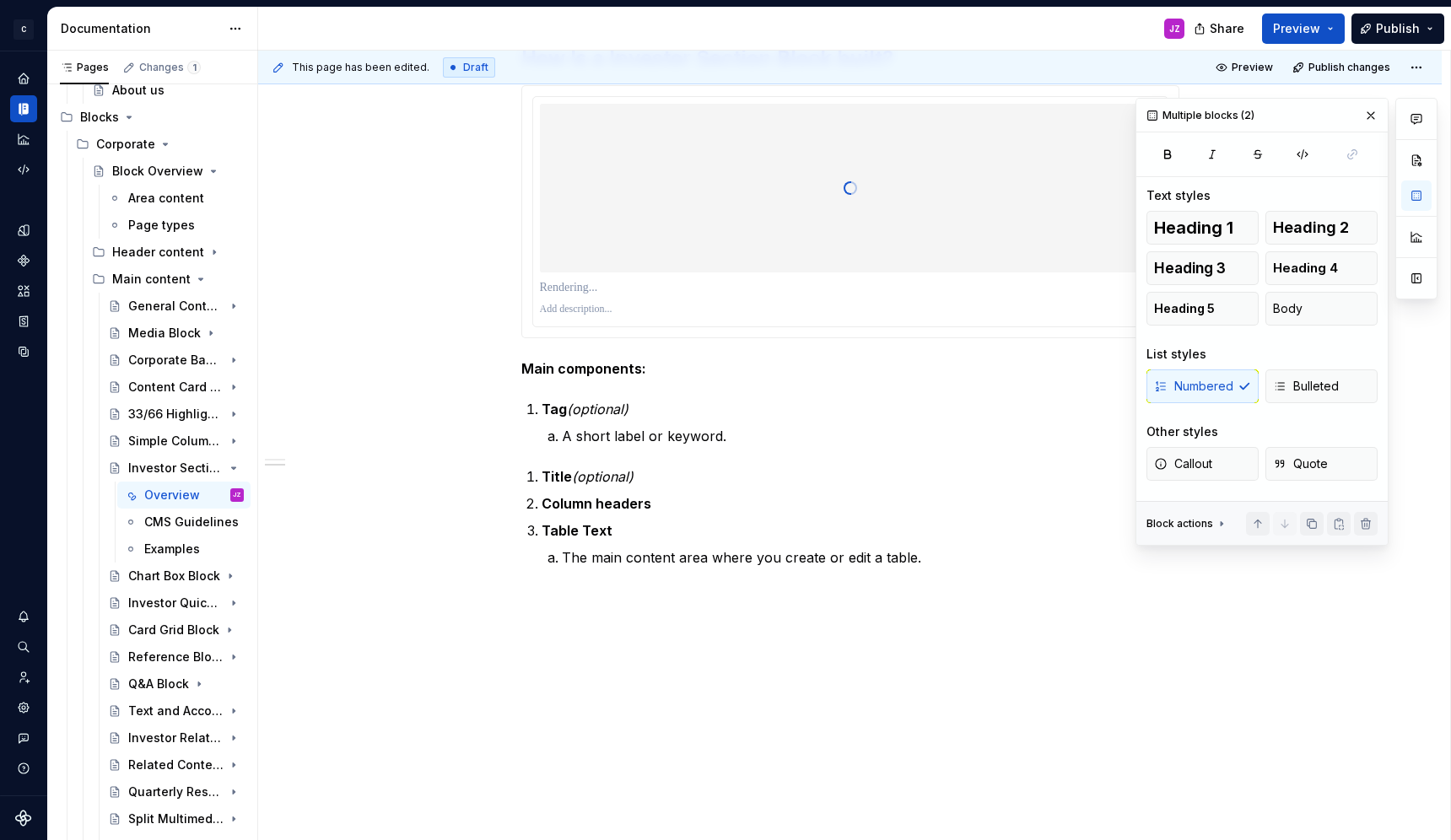 scroll, scrollTop: 250, scrollLeft: 0, axis: vertical 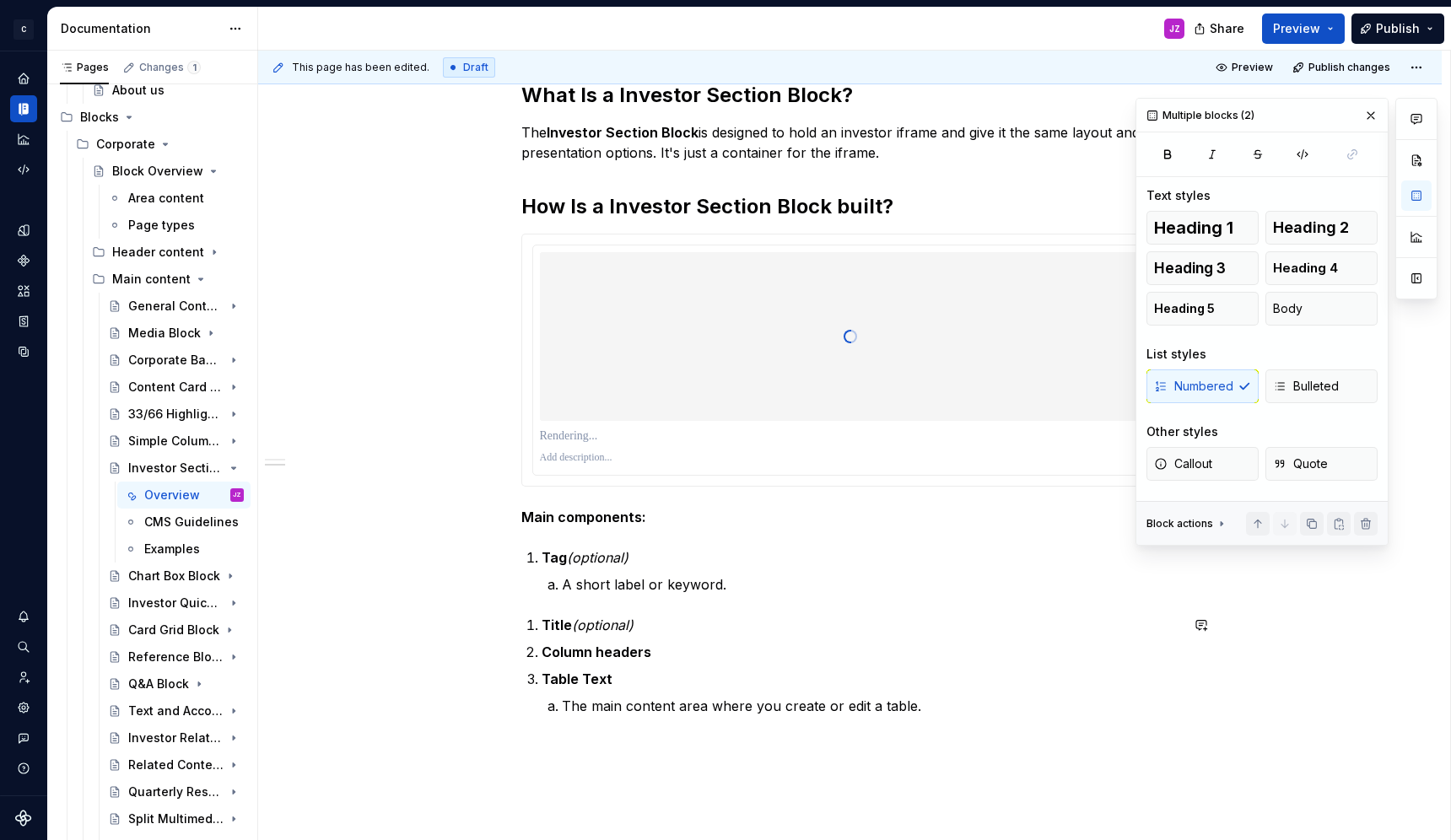 type 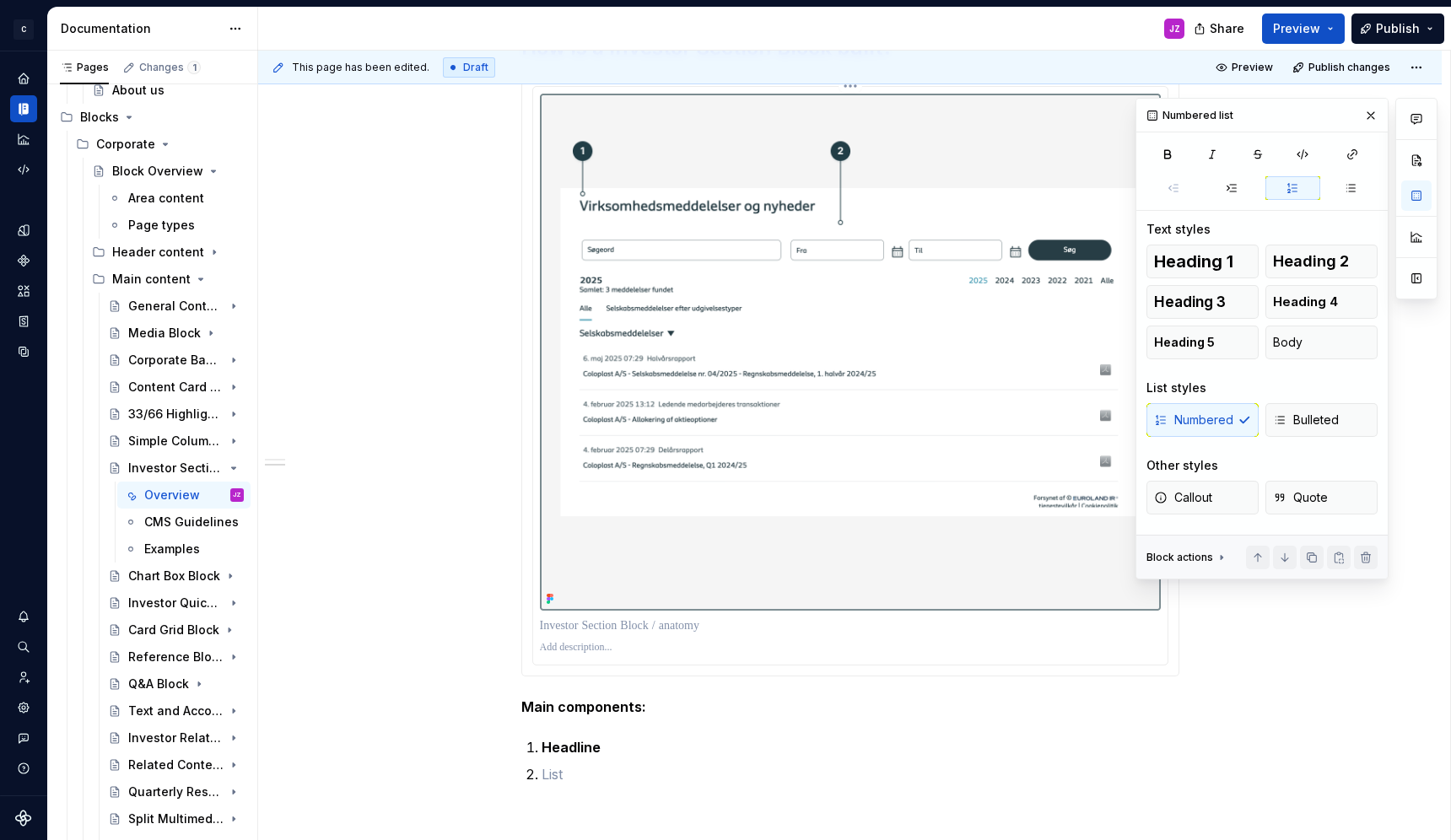 scroll, scrollTop: 436, scrollLeft: 0, axis: vertical 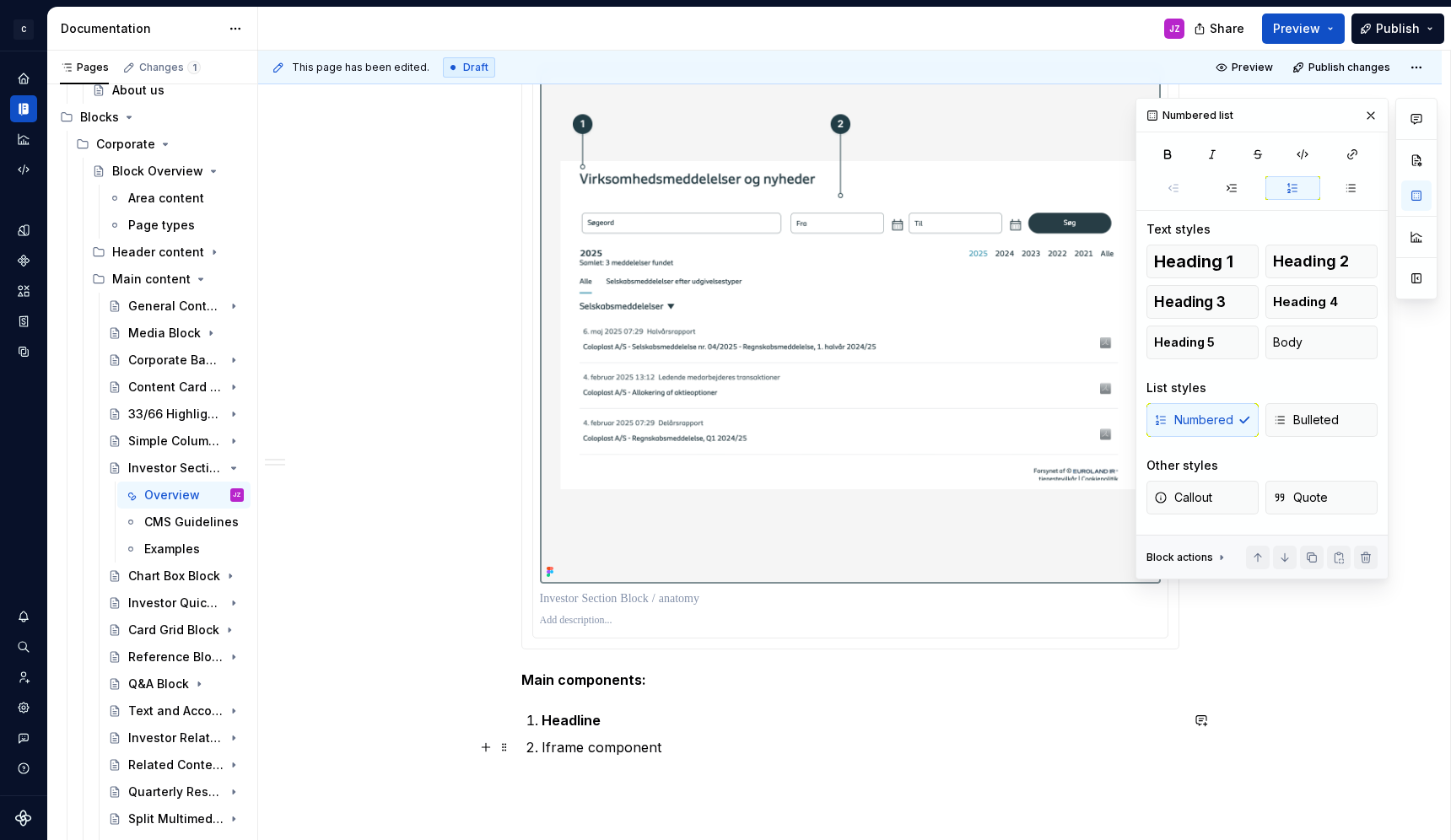 click on "Iframe component" at bounding box center (860, 747) 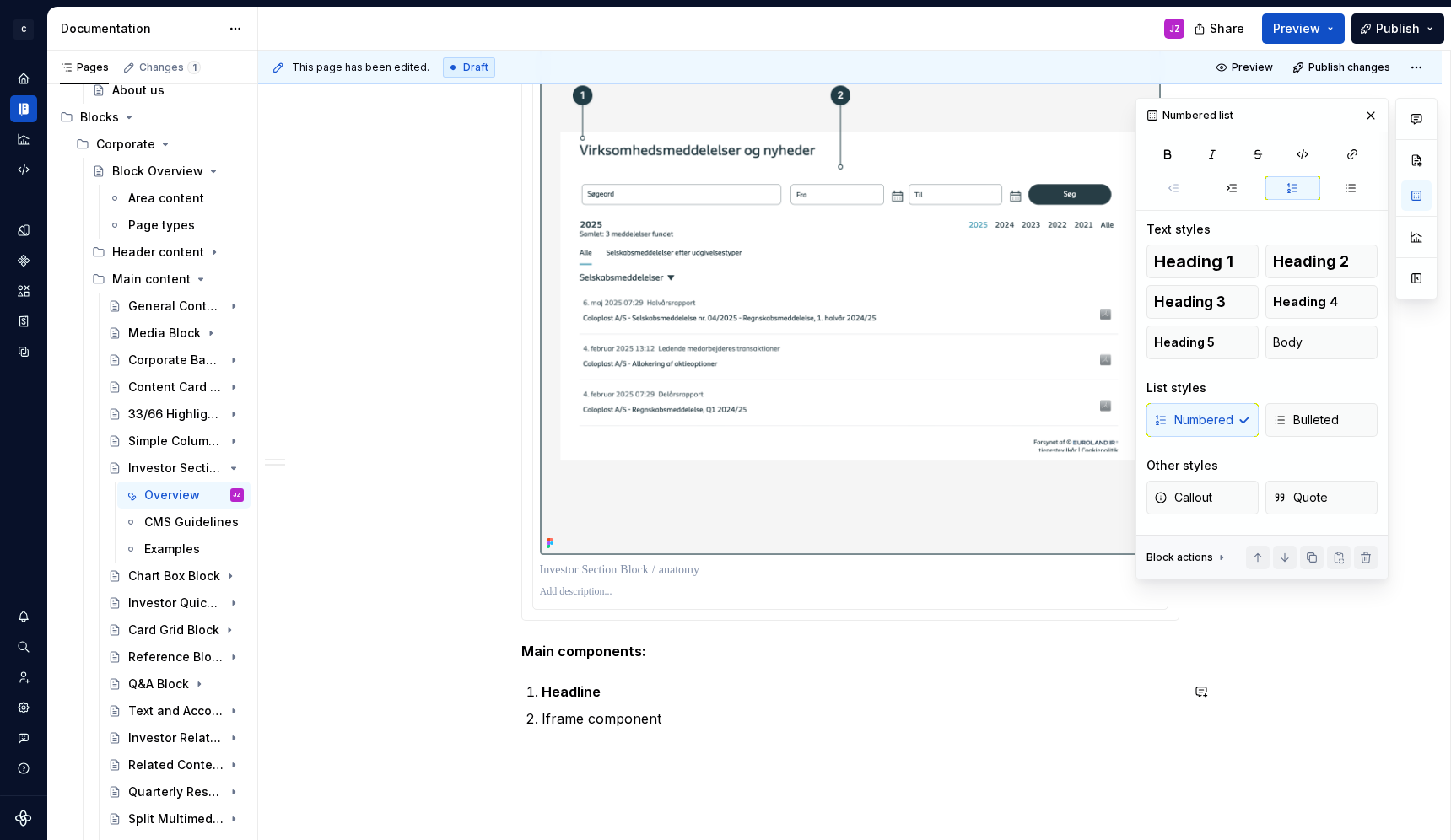 scroll, scrollTop: 473, scrollLeft: 0, axis: vertical 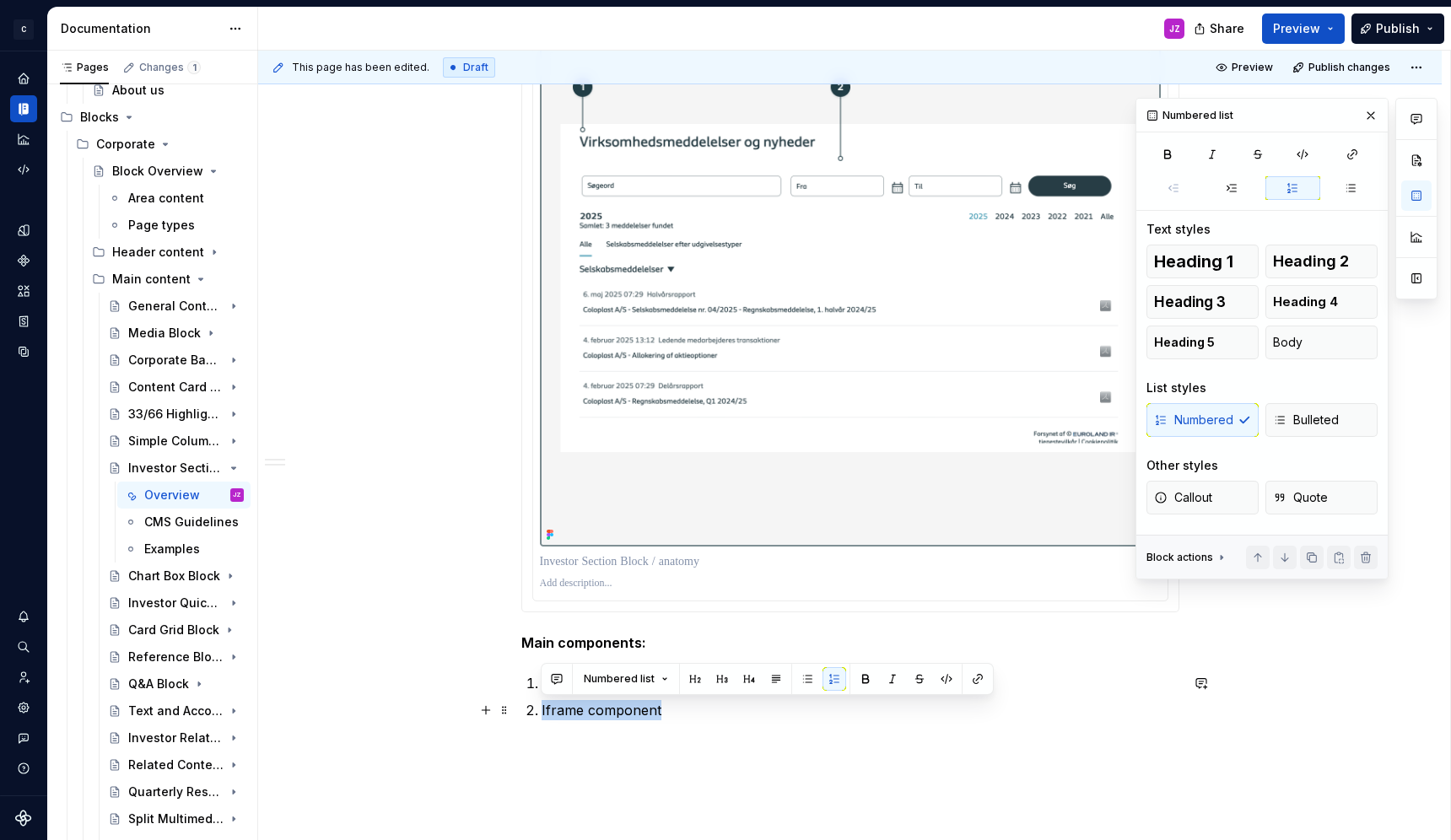 drag, startPoint x: 611, startPoint y: 757, endPoint x: 538, endPoint y: 708, distance: 87.92042 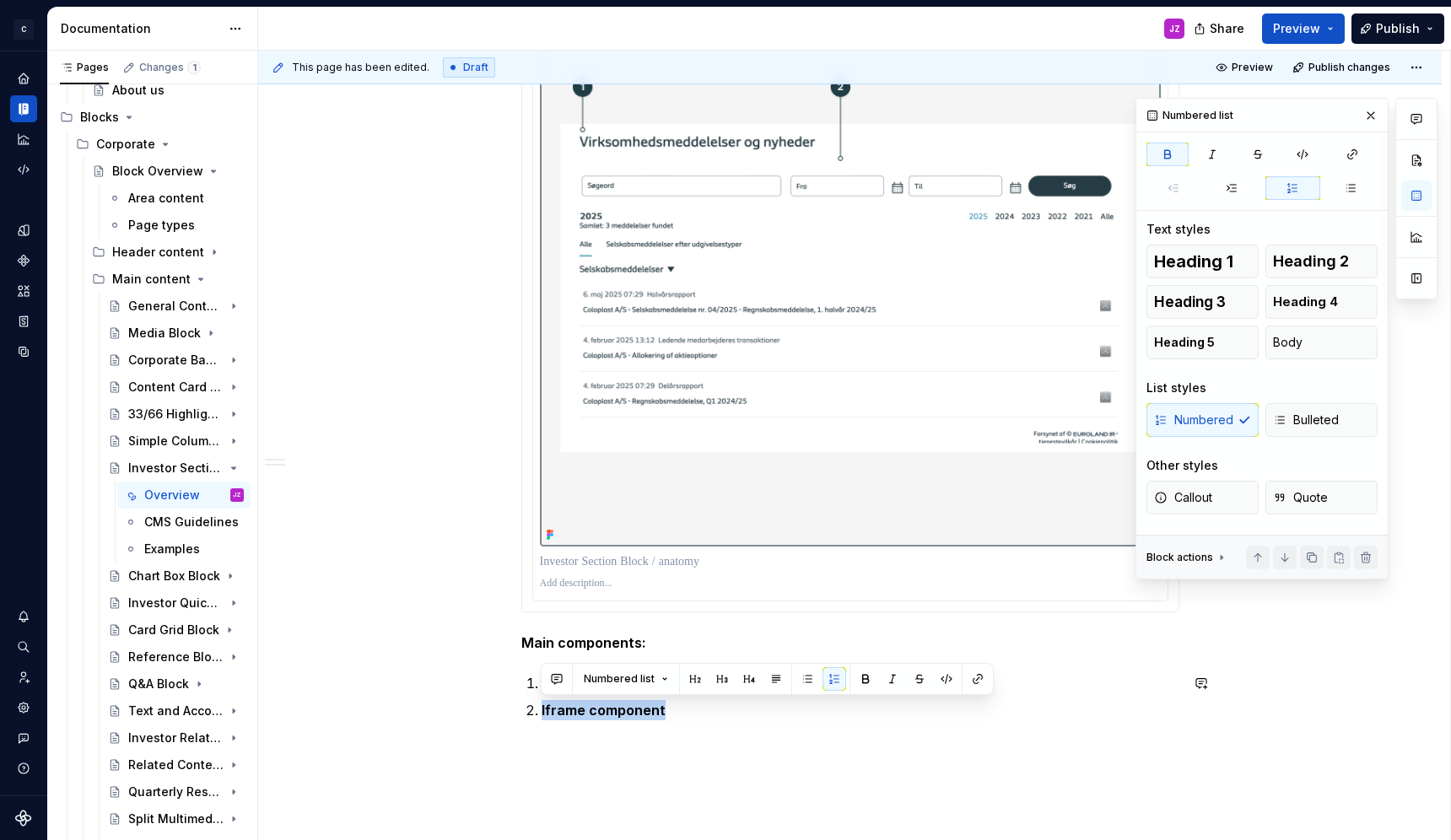 click on "What Is a Investor Section Block?   The  Investor Section Block  is designed to hold an investor iframe and give it the same layout and presentation options. It's just a container for the iframe. How Is a Investor Section Block built? Main components: Headline Iframe component" at bounding box center [850, 299] 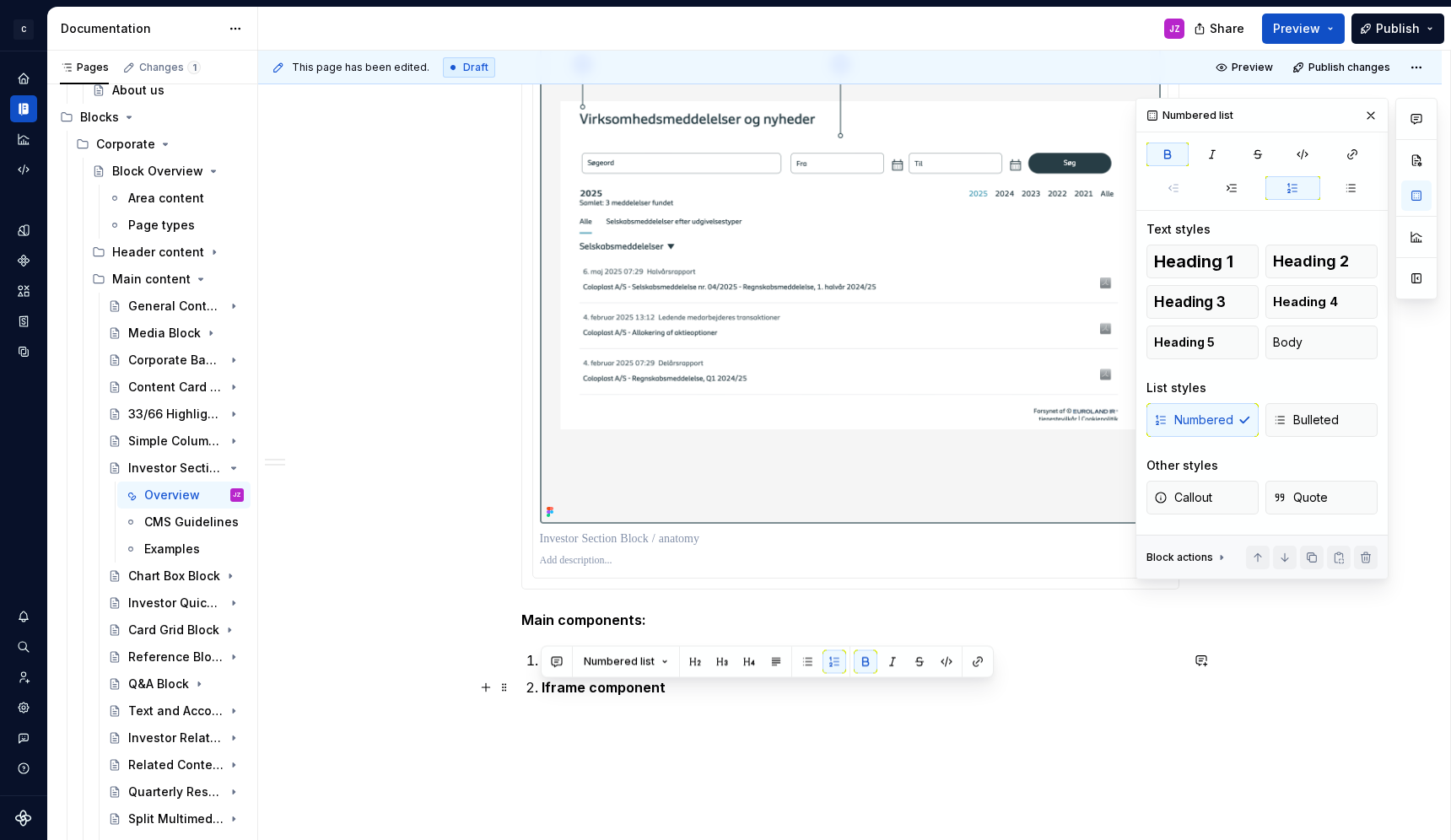 scroll, scrollTop: 502, scrollLeft: 0, axis: vertical 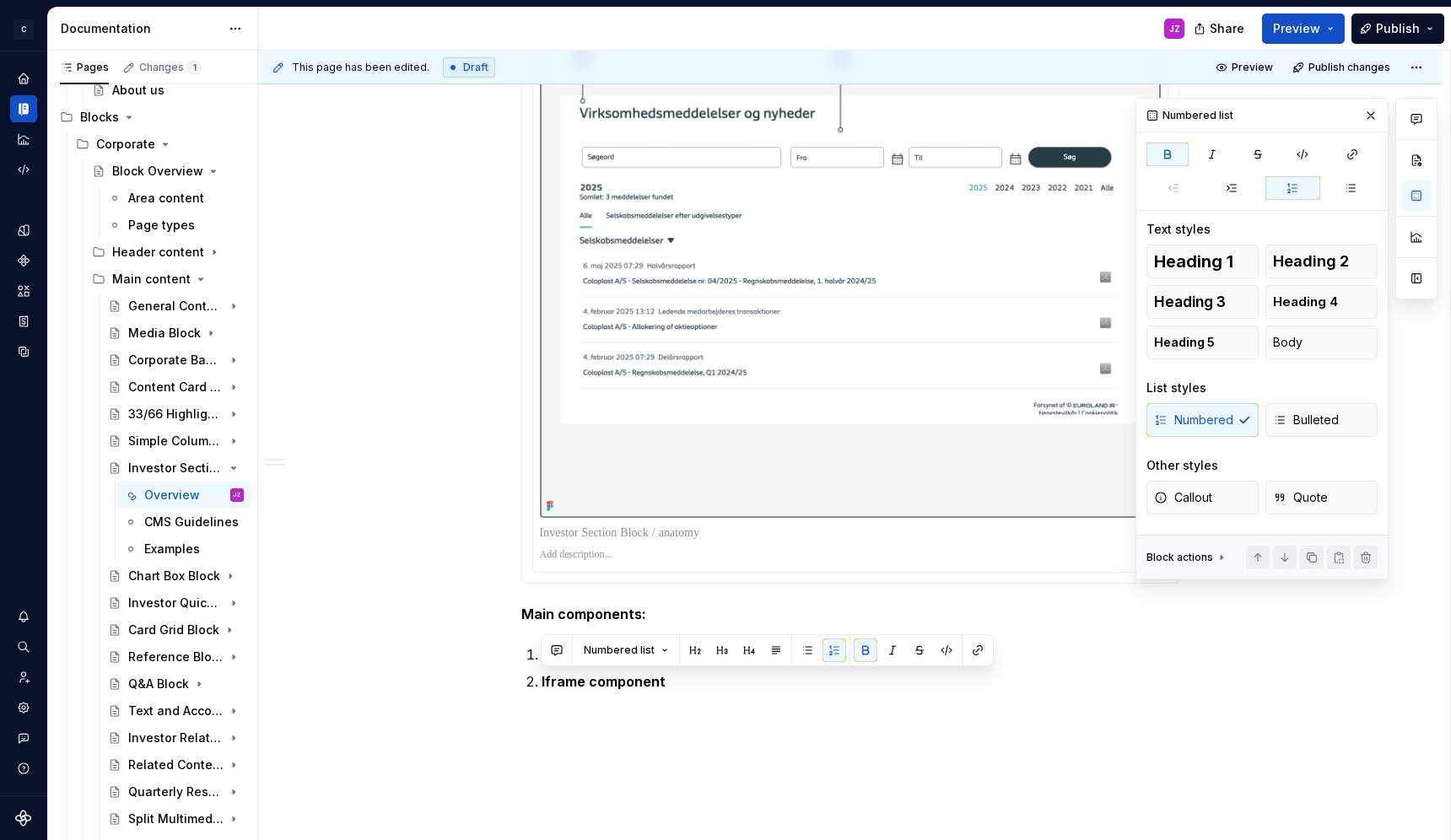 click at bounding box center (850, 533) 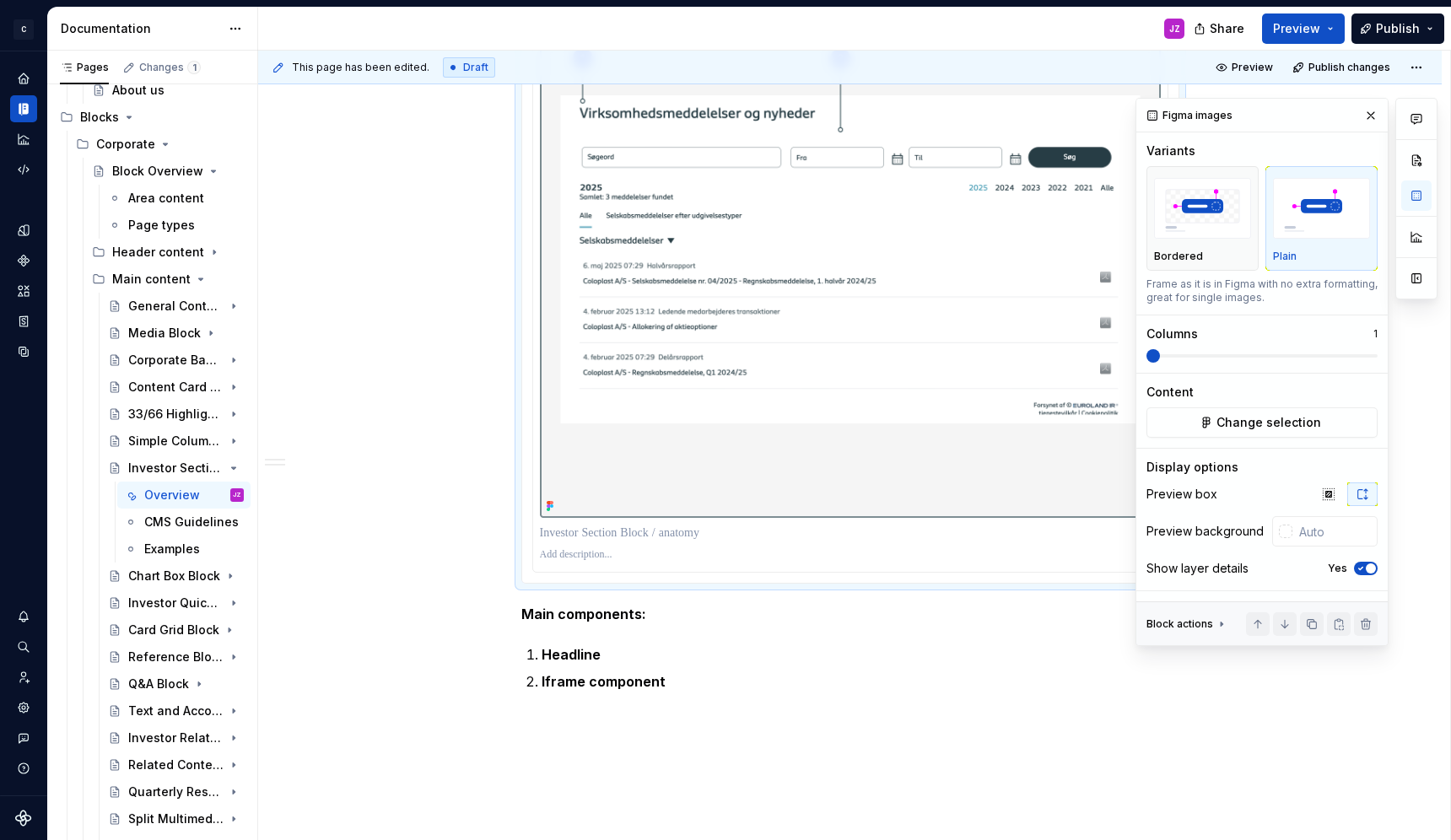 type 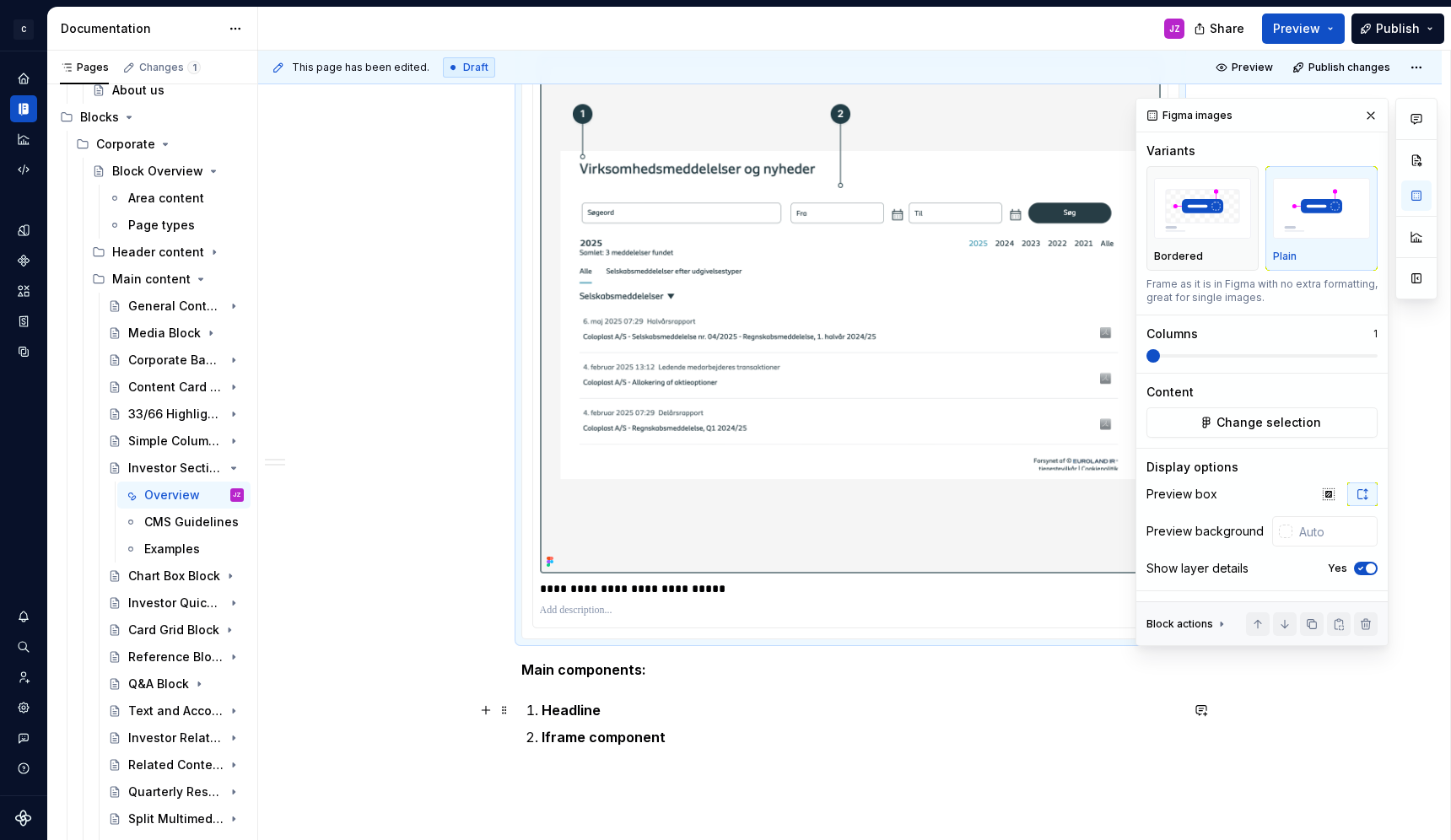 scroll, scrollTop: 0, scrollLeft: 0, axis: both 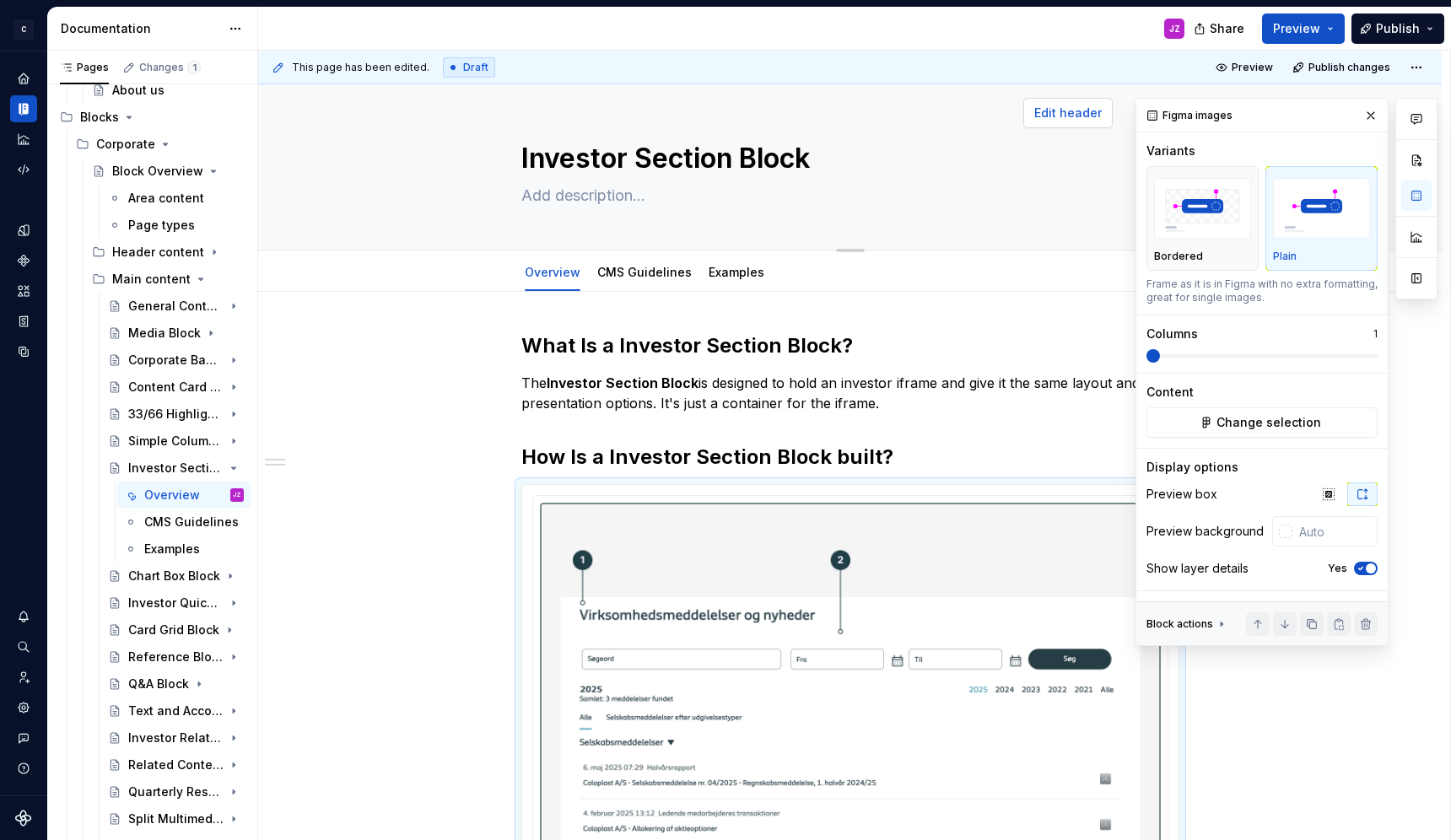 click at bounding box center [1371, 116] 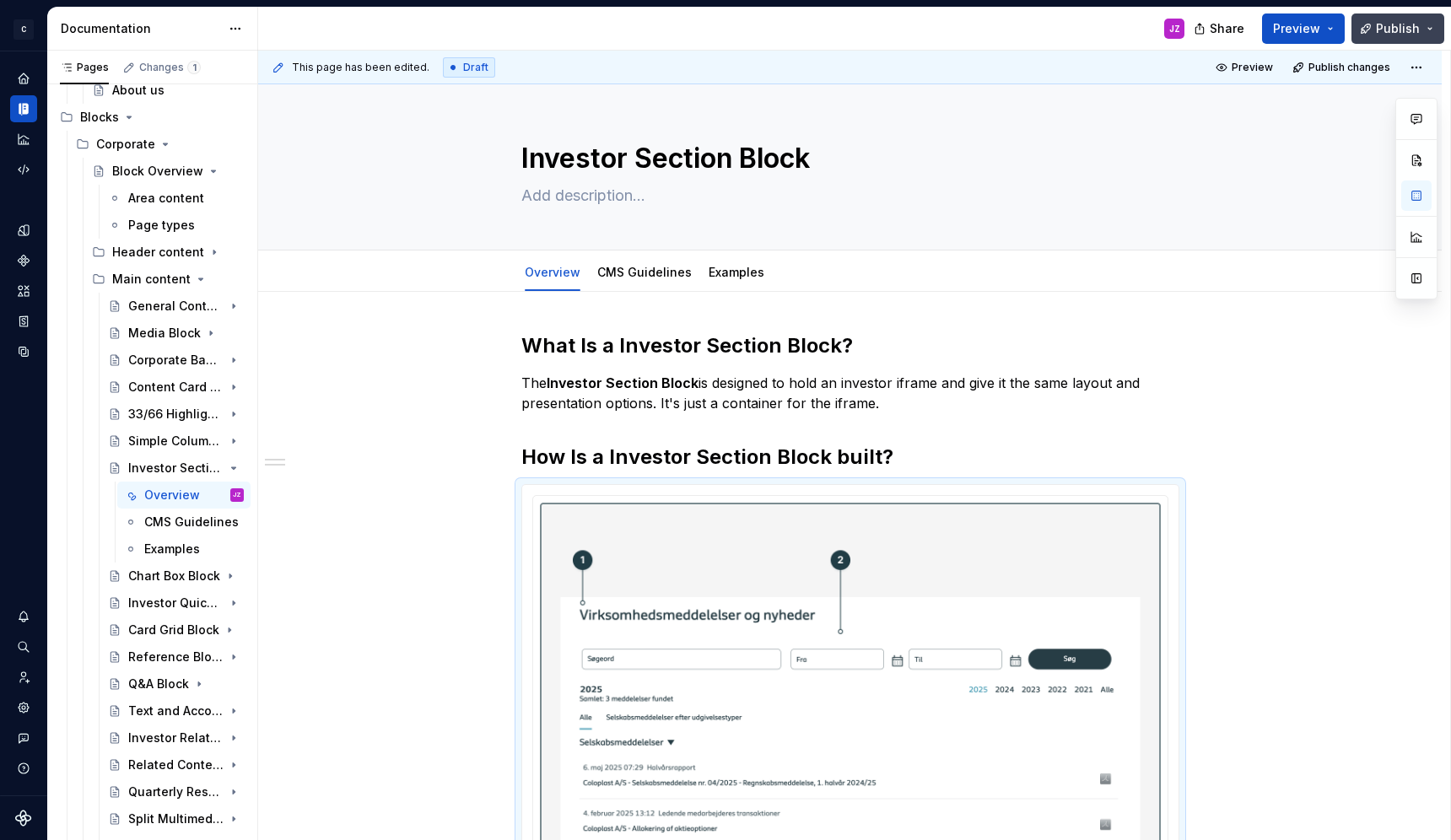 click on "Publish" at bounding box center [1398, 29] 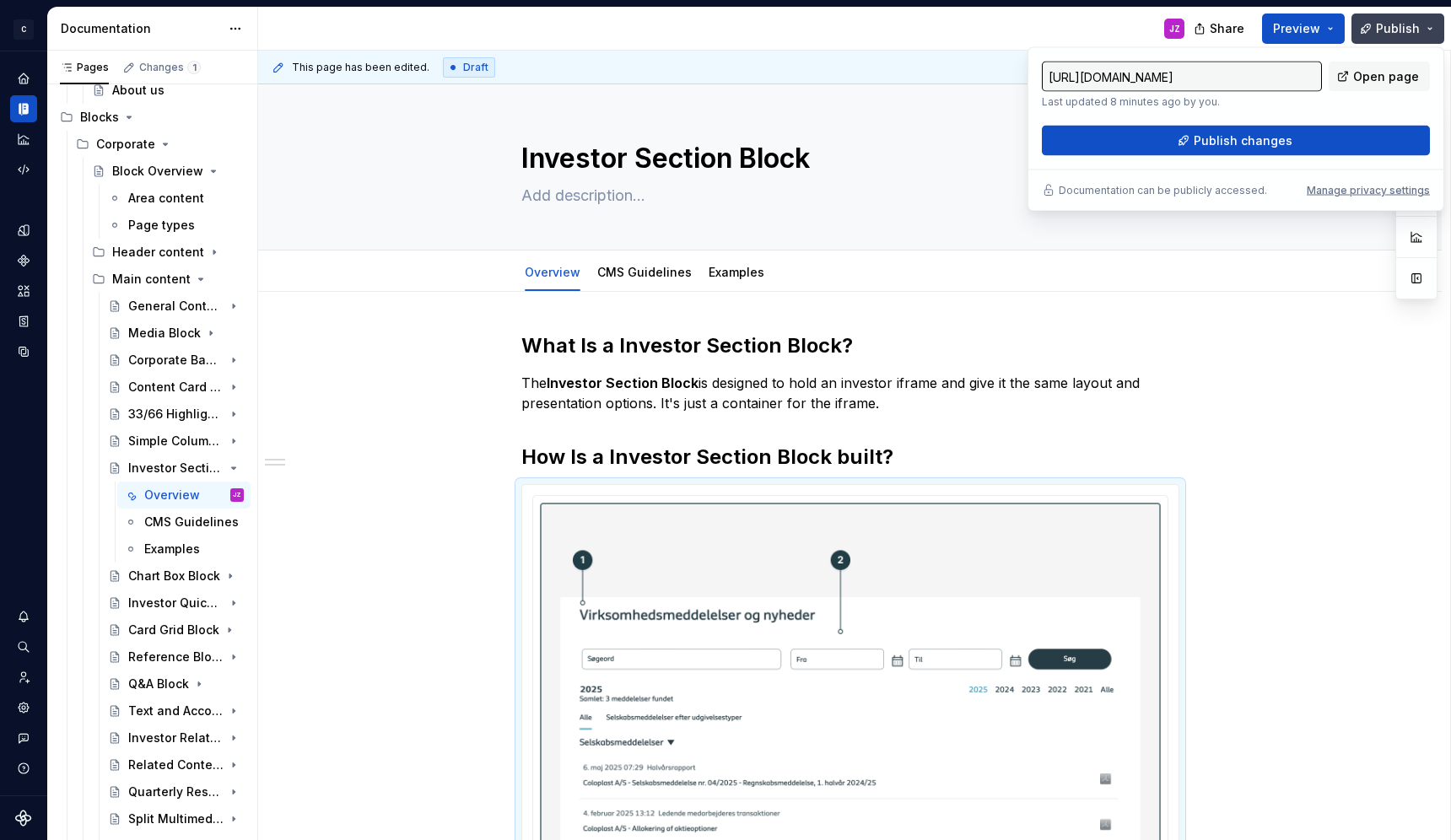 click on "Publish changes" at bounding box center [1236, 141] 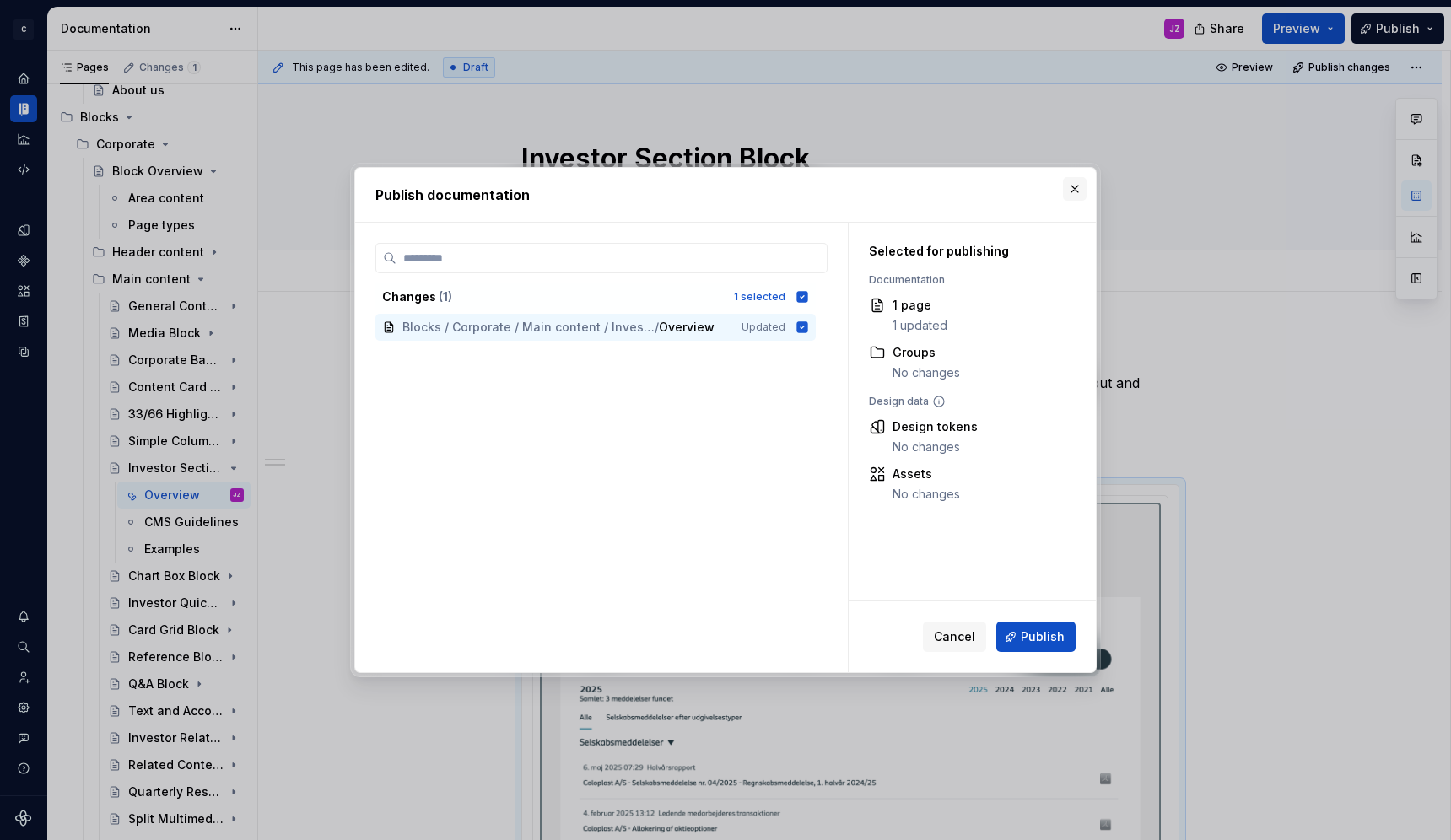 click at bounding box center [1075, 189] 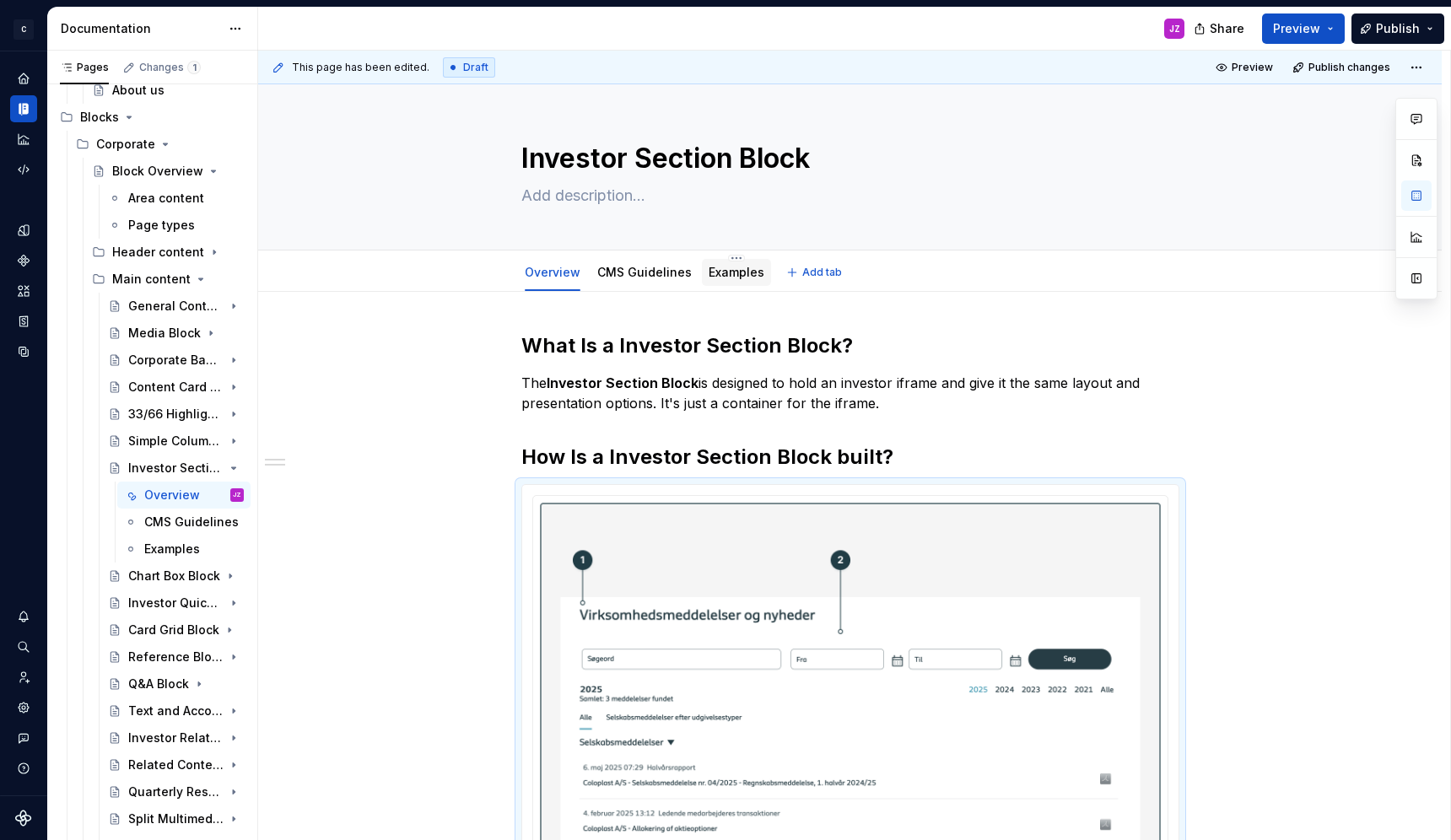 click on "Examples" at bounding box center (736, 272) 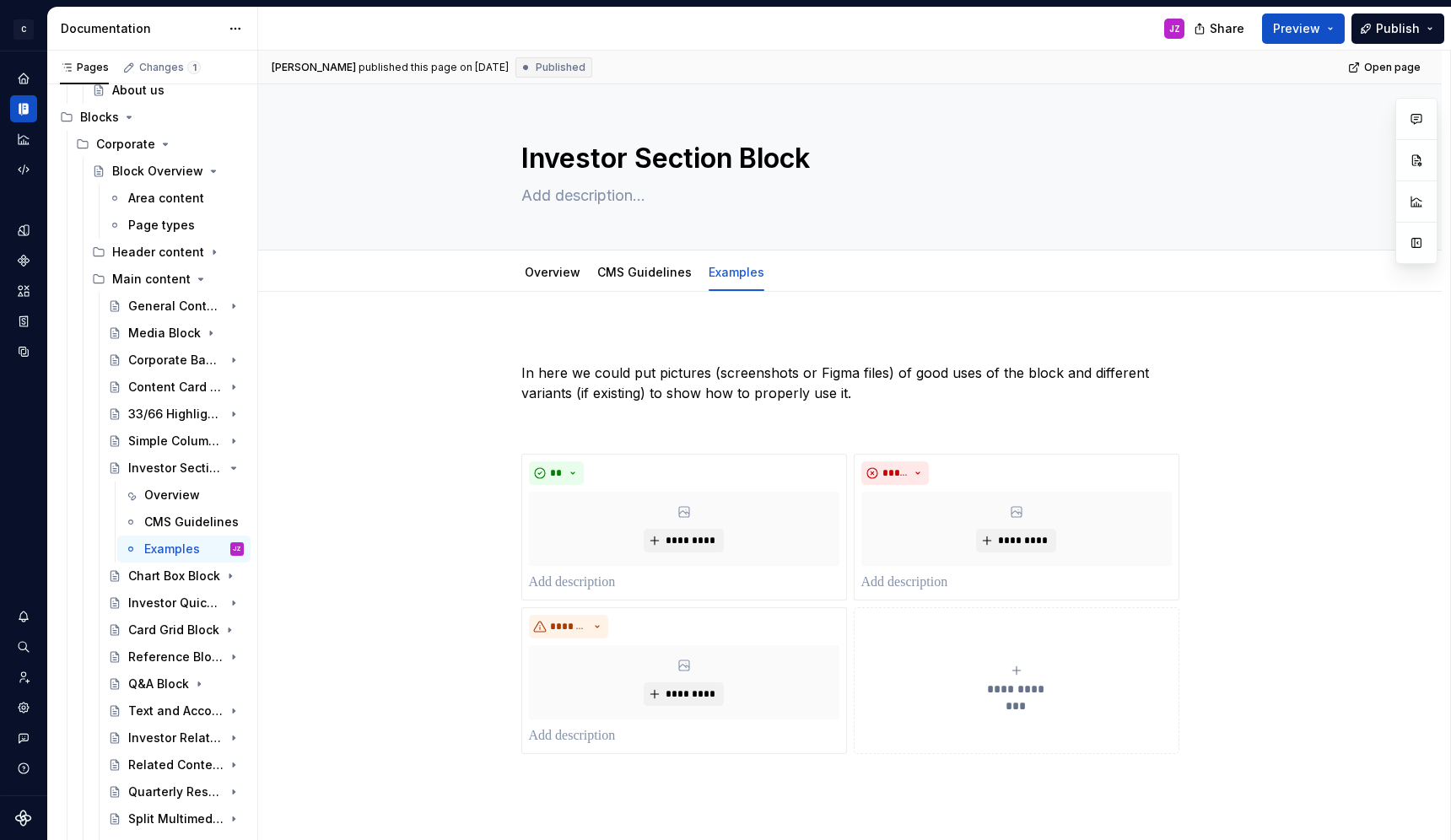 click on "**********" at bounding box center (850, 604) 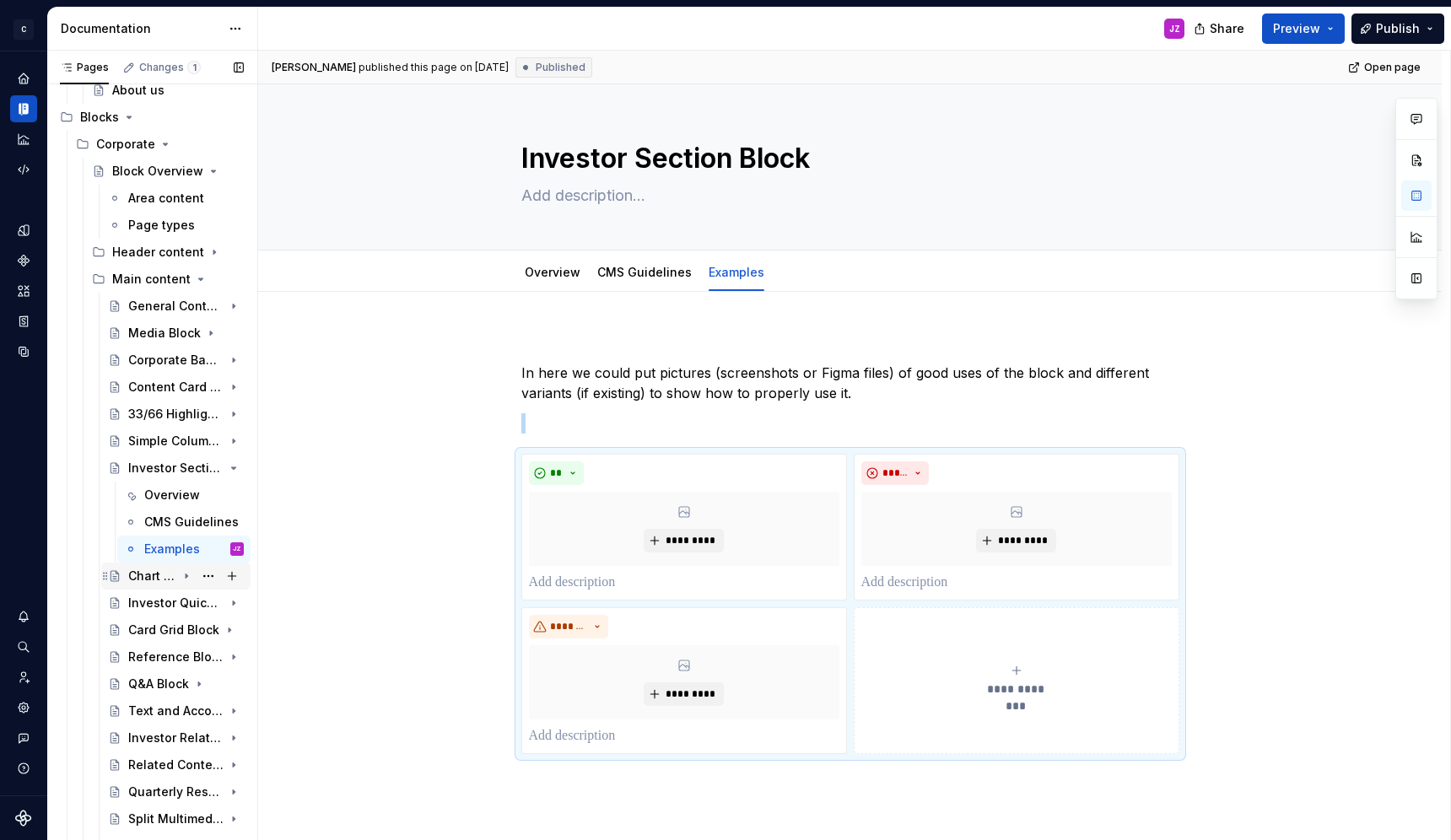 click on "Chart Box Block" at bounding box center (152, 576) 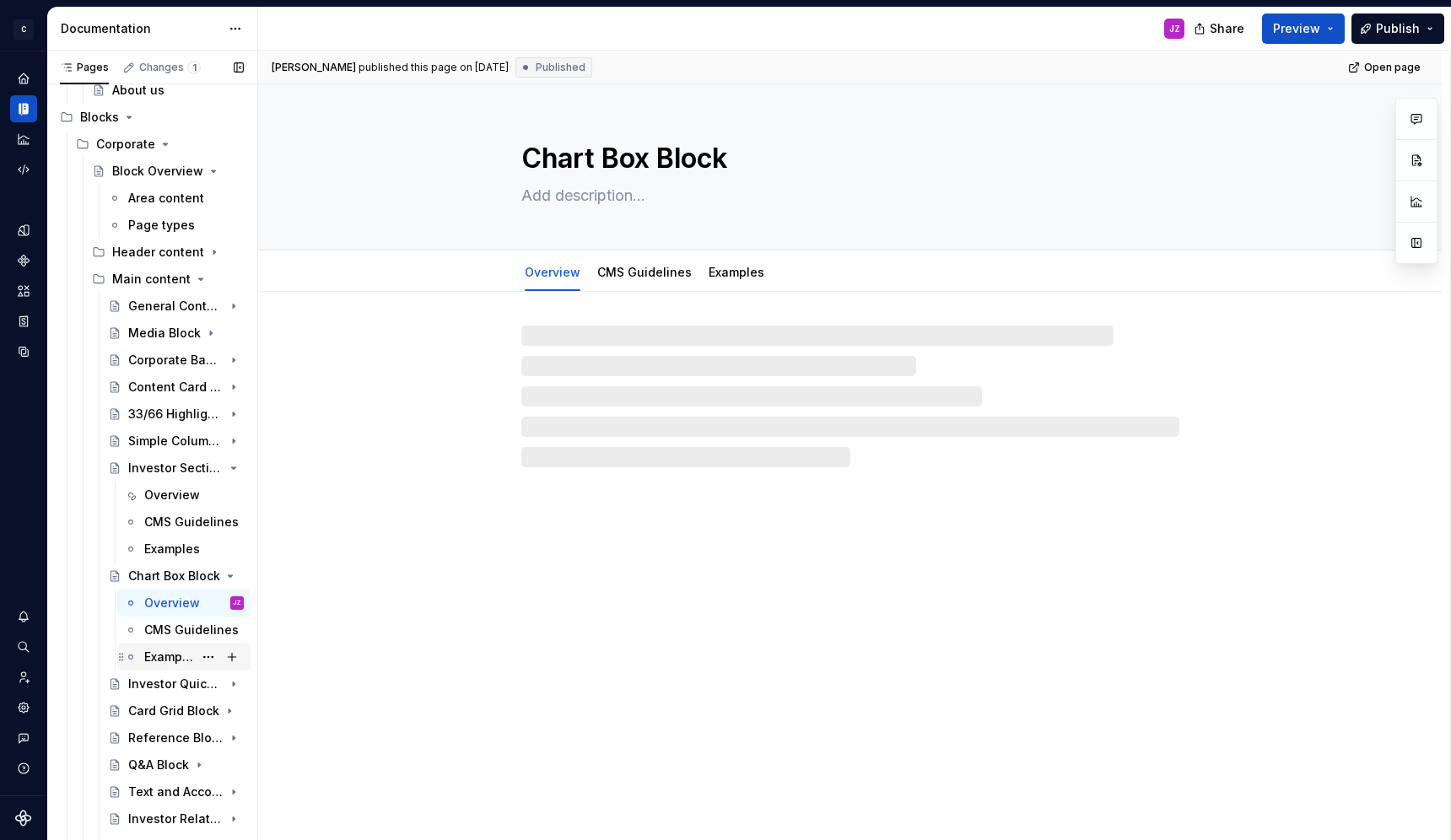 click on "Examples" at bounding box center [169, 657] 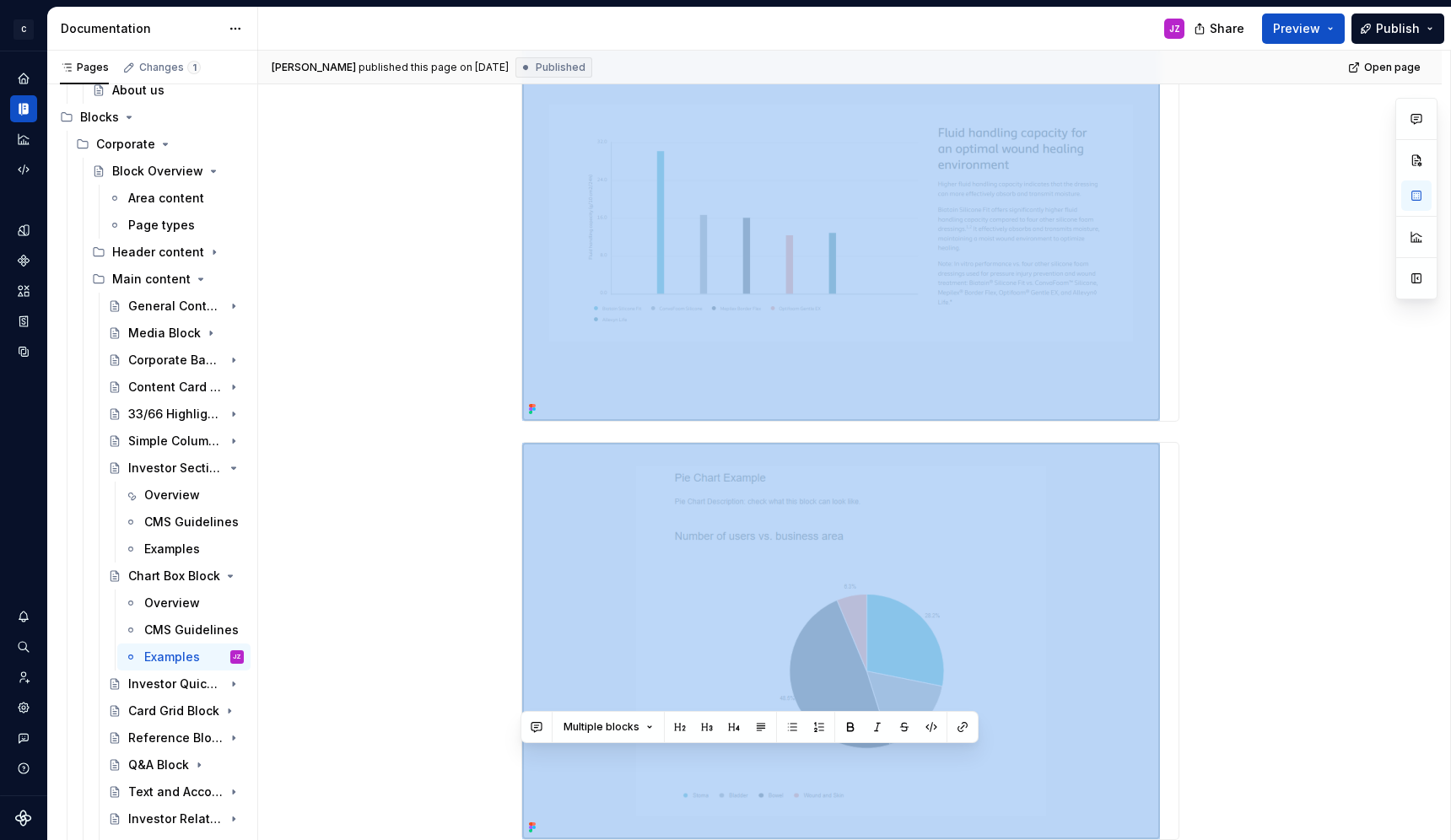 scroll, scrollTop: 0, scrollLeft: 0, axis: both 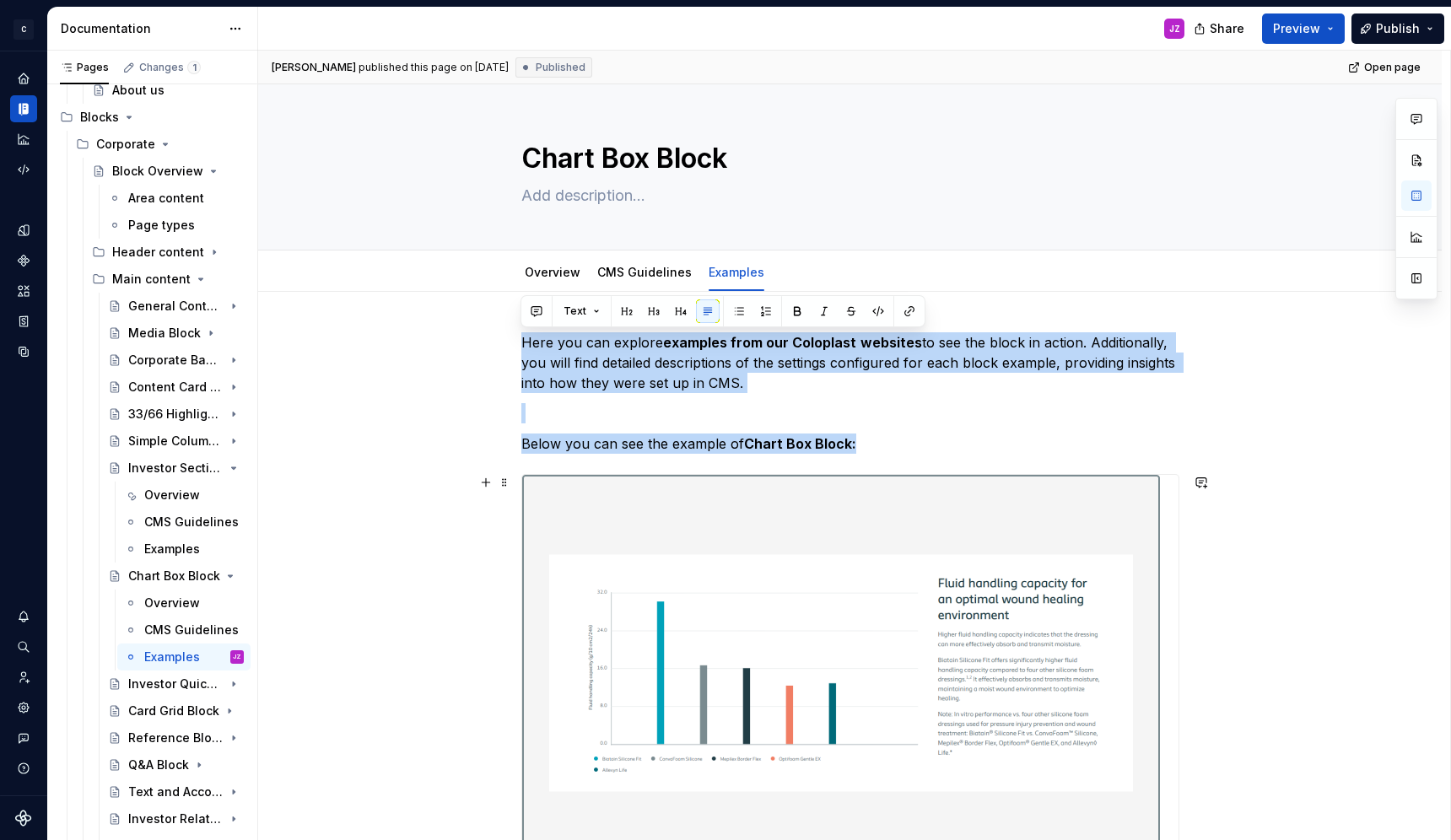drag, startPoint x: 521, startPoint y: 337, endPoint x: 1172, endPoint y: 665, distance: 728.9616 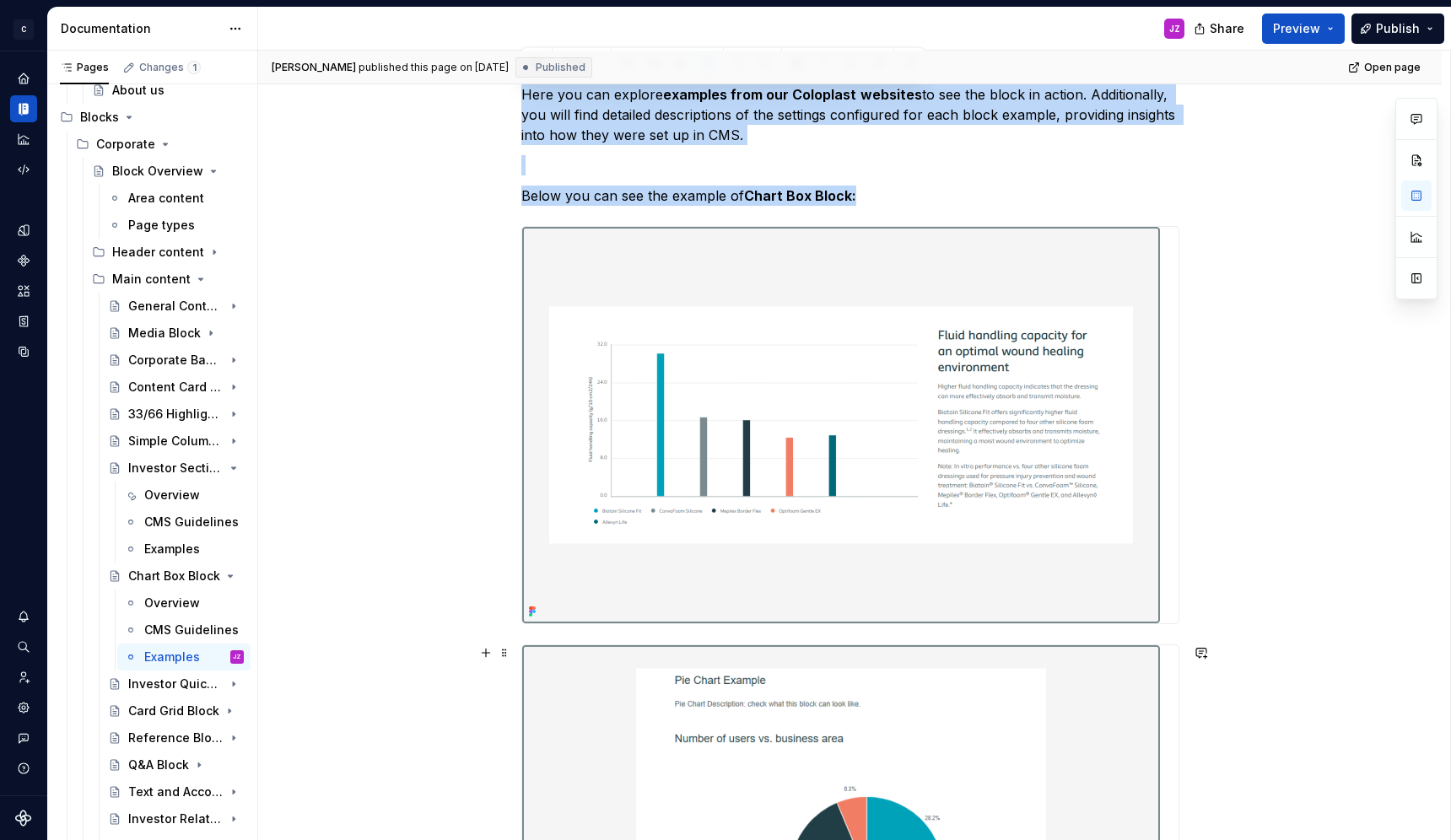 scroll, scrollTop: 251, scrollLeft: 0, axis: vertical 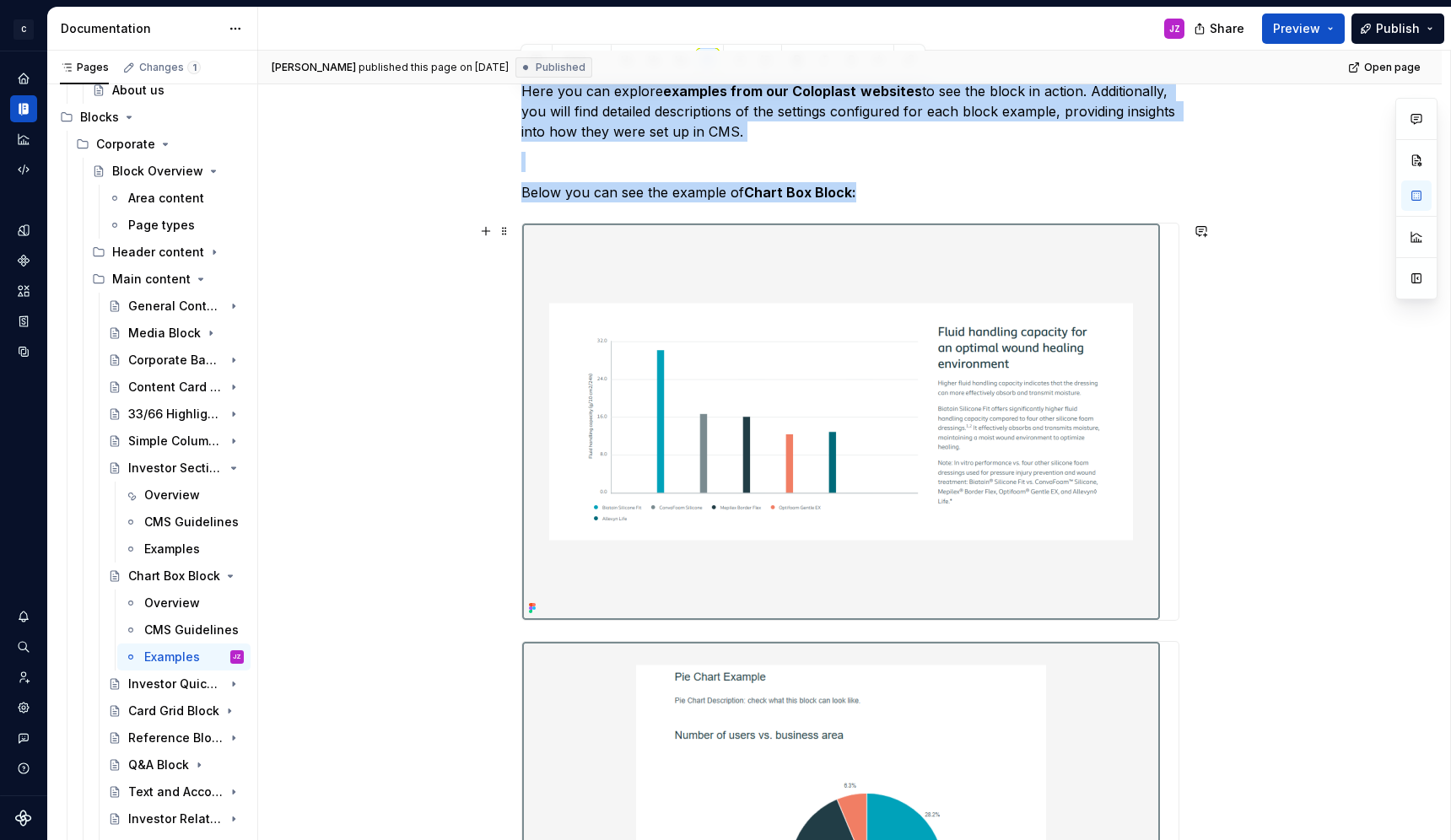 copy on "Here you can explore  examples from our Coloplast   websites  to see the block in action. Additionally, you will find detailed descriptions of the settings configured for each block example, providing insights into how they were set up in CMS. Below you can see the example of  Chart Box Block:" 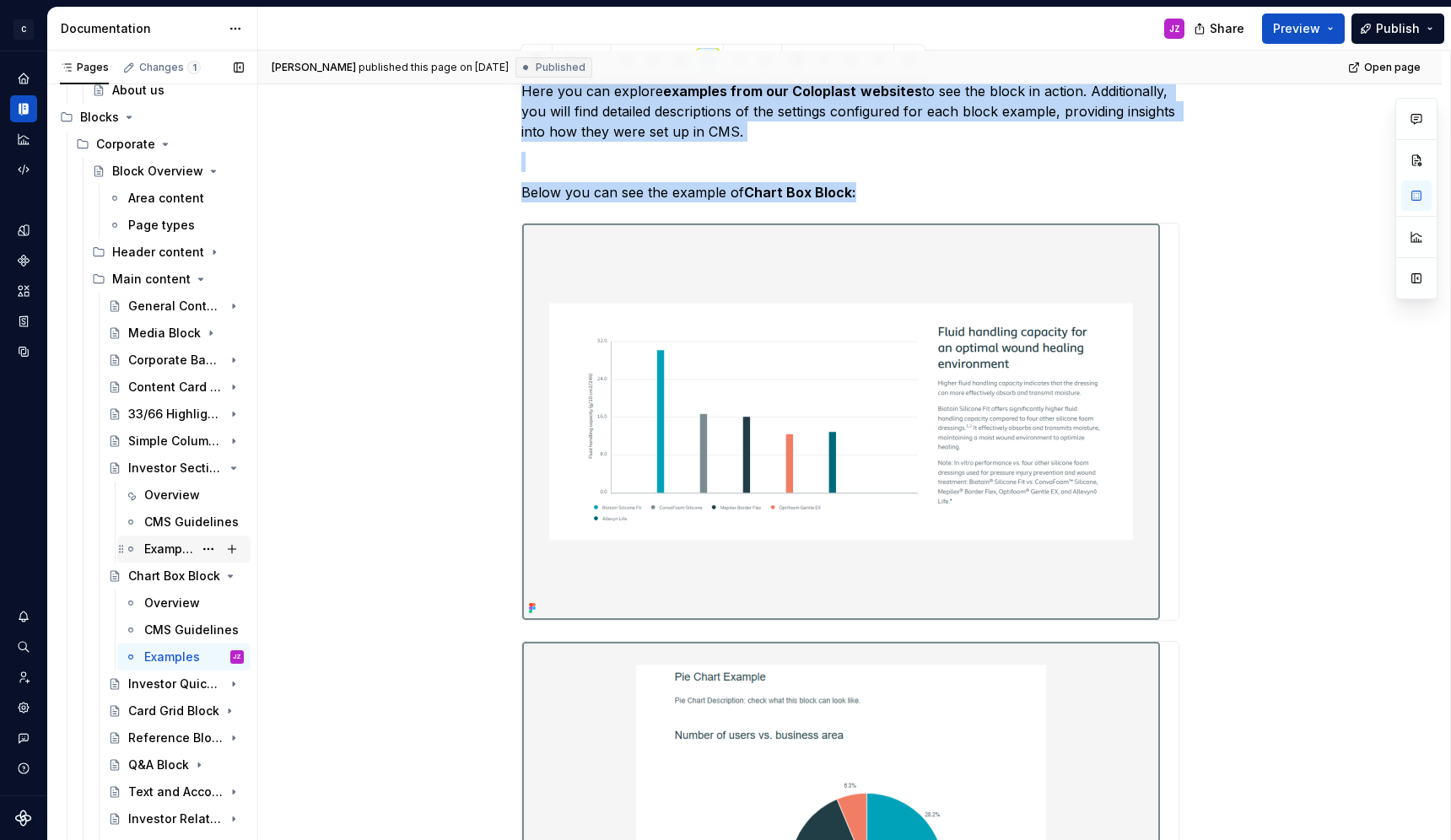 click on "Examples" at bounding box center [169, 549] 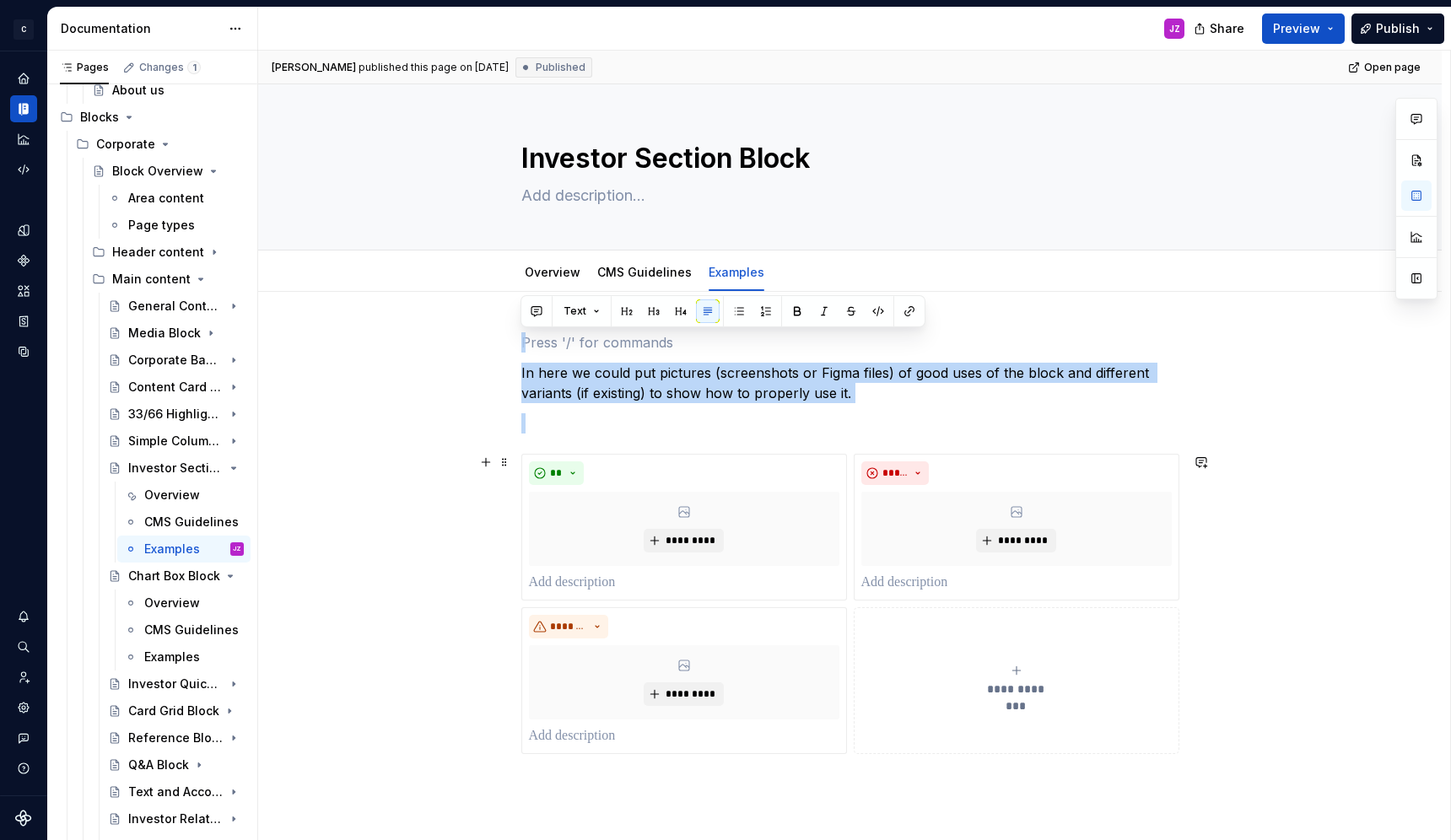 scroll, scrollTop: 186, scrollLeft: 0, axis: vertical 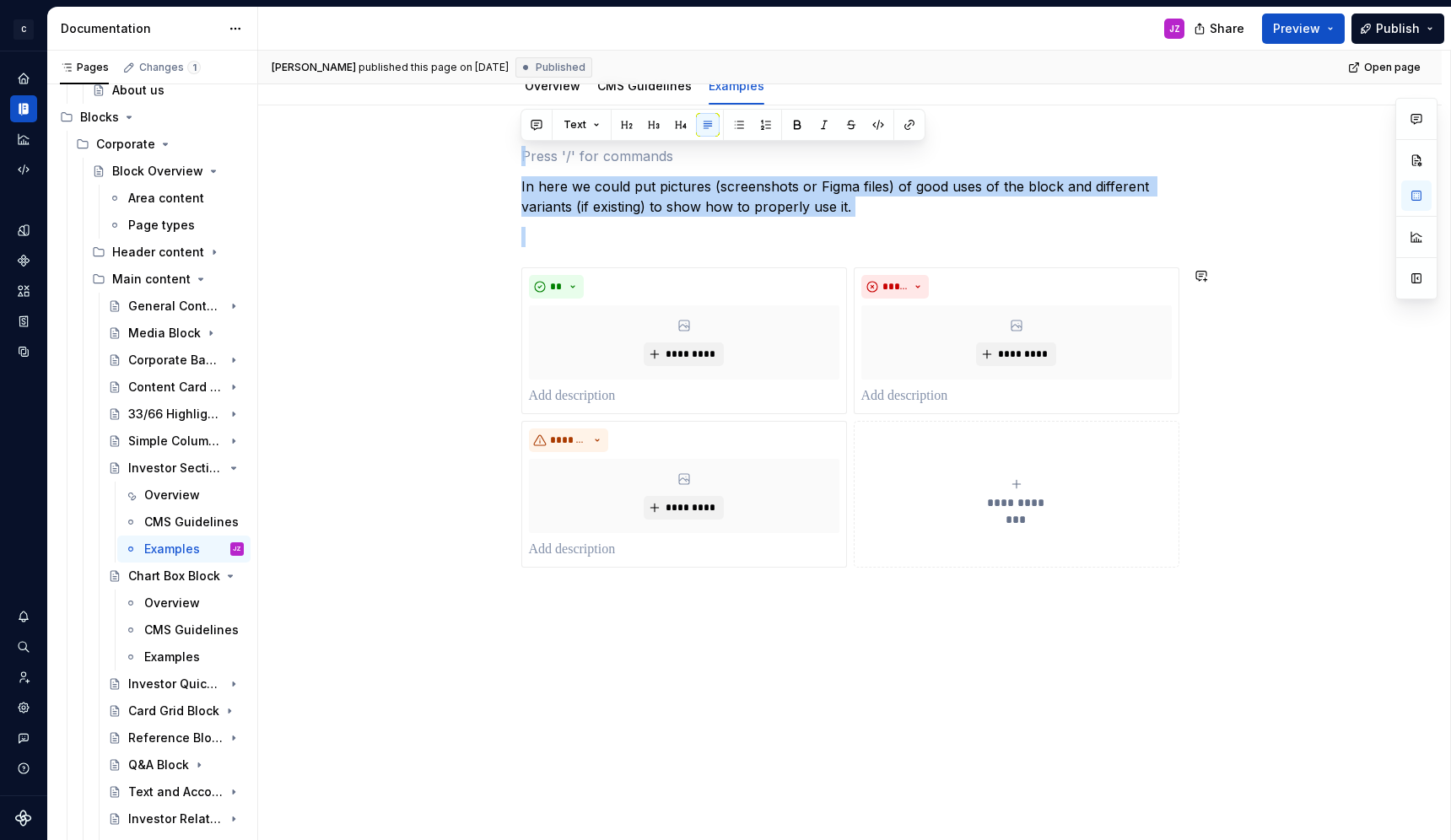 drag, startPoint x: 528, startPoint y: 337, endPoint x: 789, endPoint y: 683, distance: 433.4017 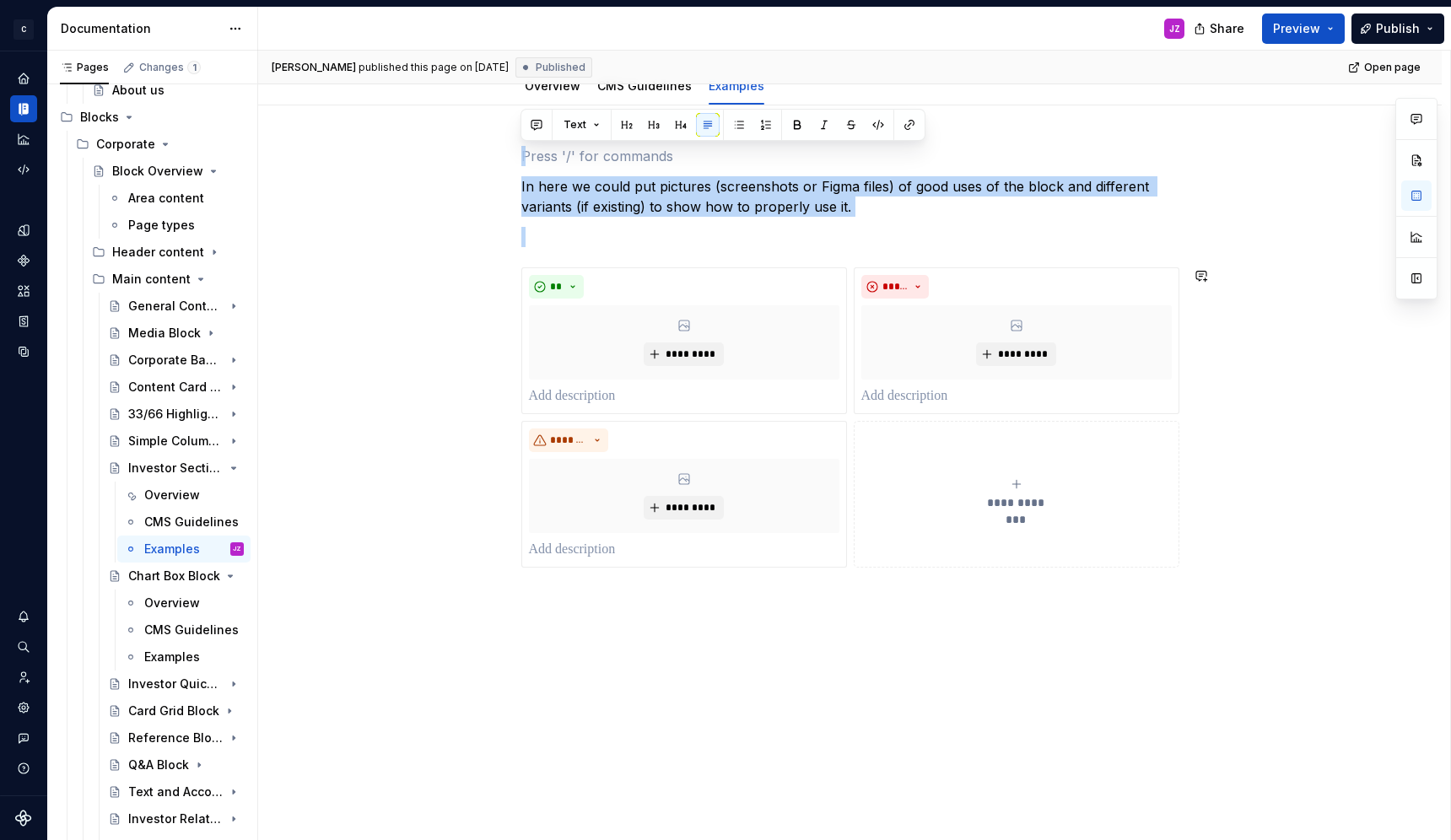 click on "**********" at bounding box center [850, 472] 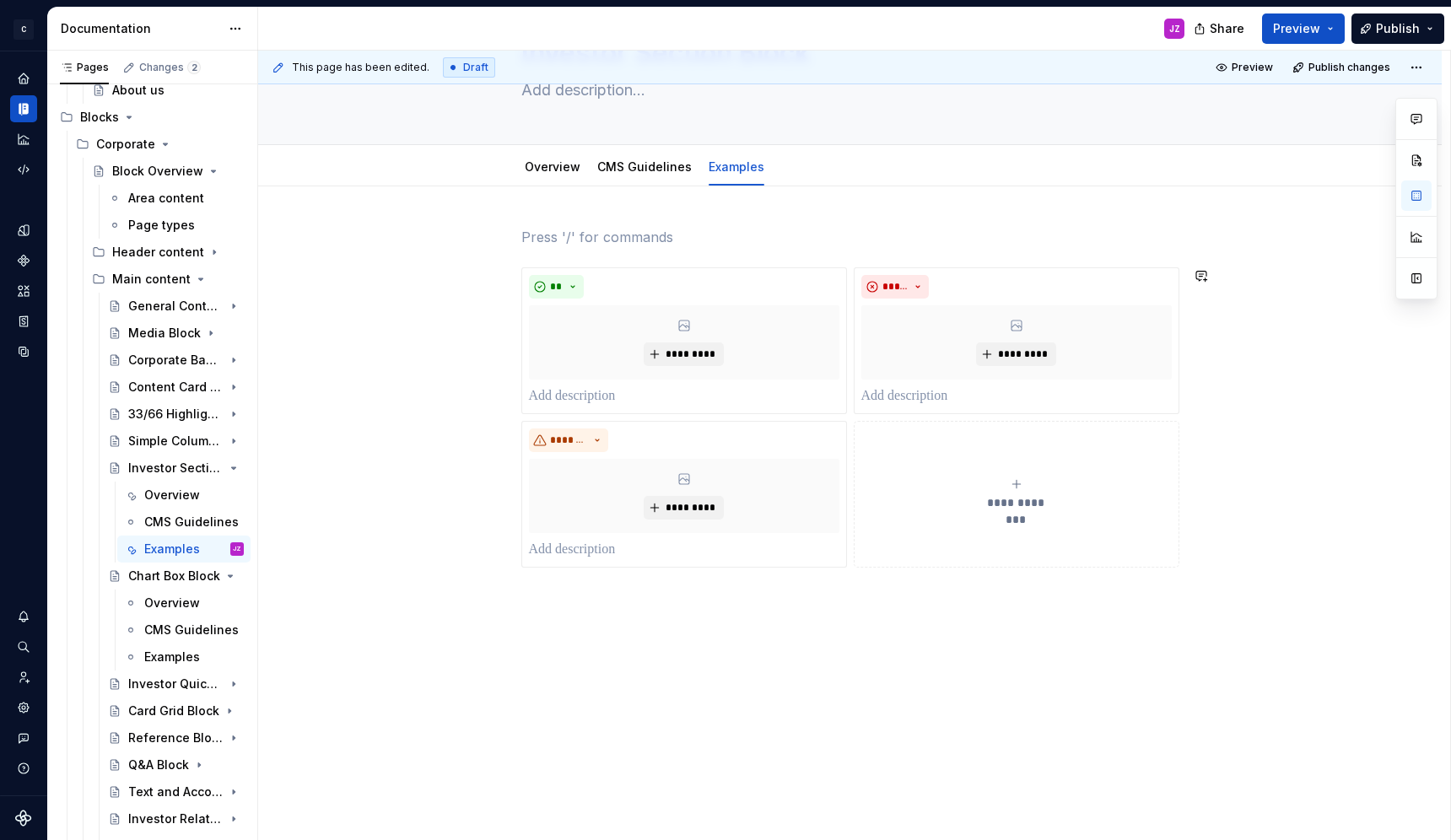 scroll, scrollTop: 105, scrollLeft: 0, axis: vertical 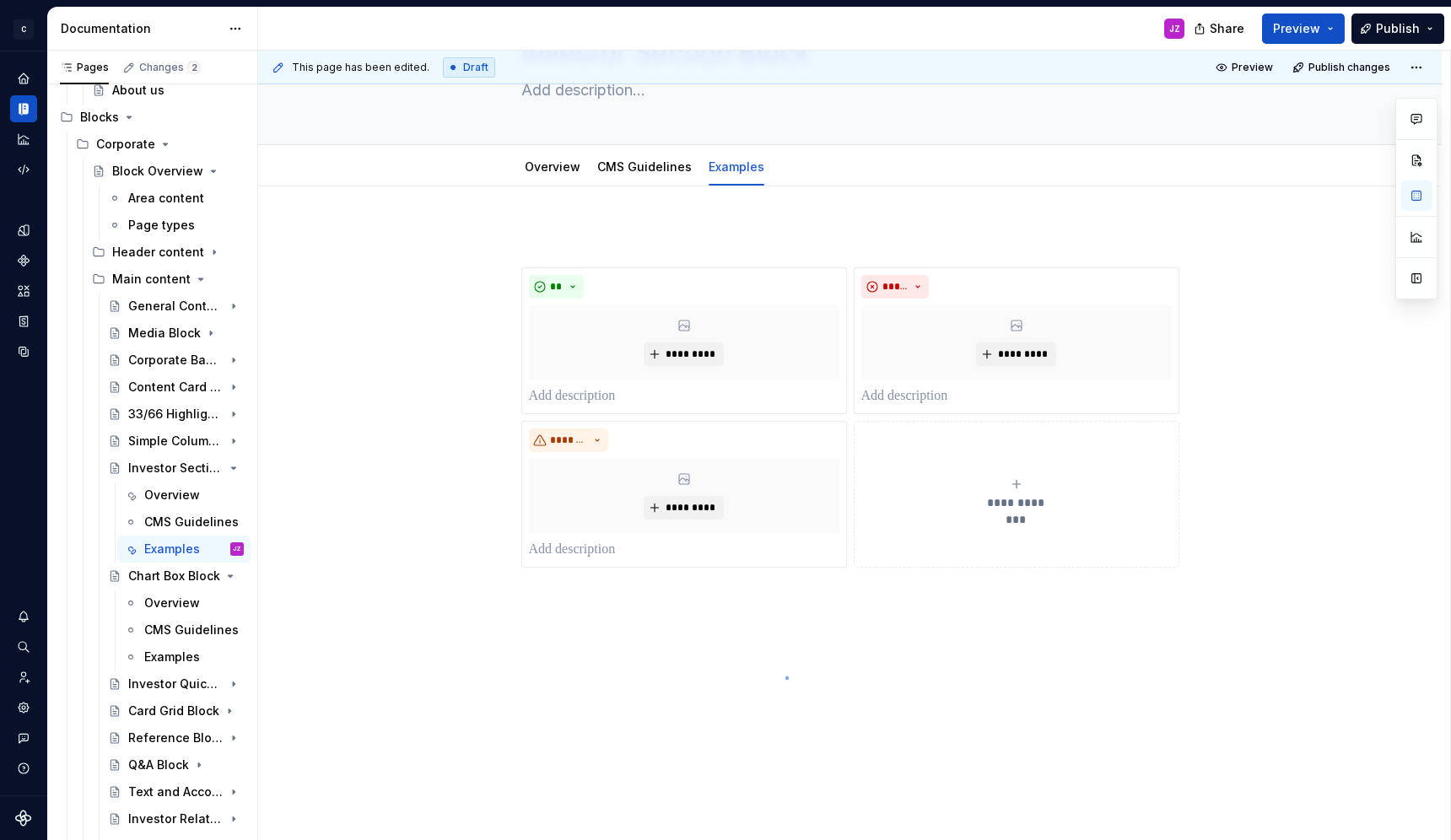 drag, startPoint x: 785, startPoint y: 676, endPoint x: 772, endPoint y: 646, distance: 32.69557 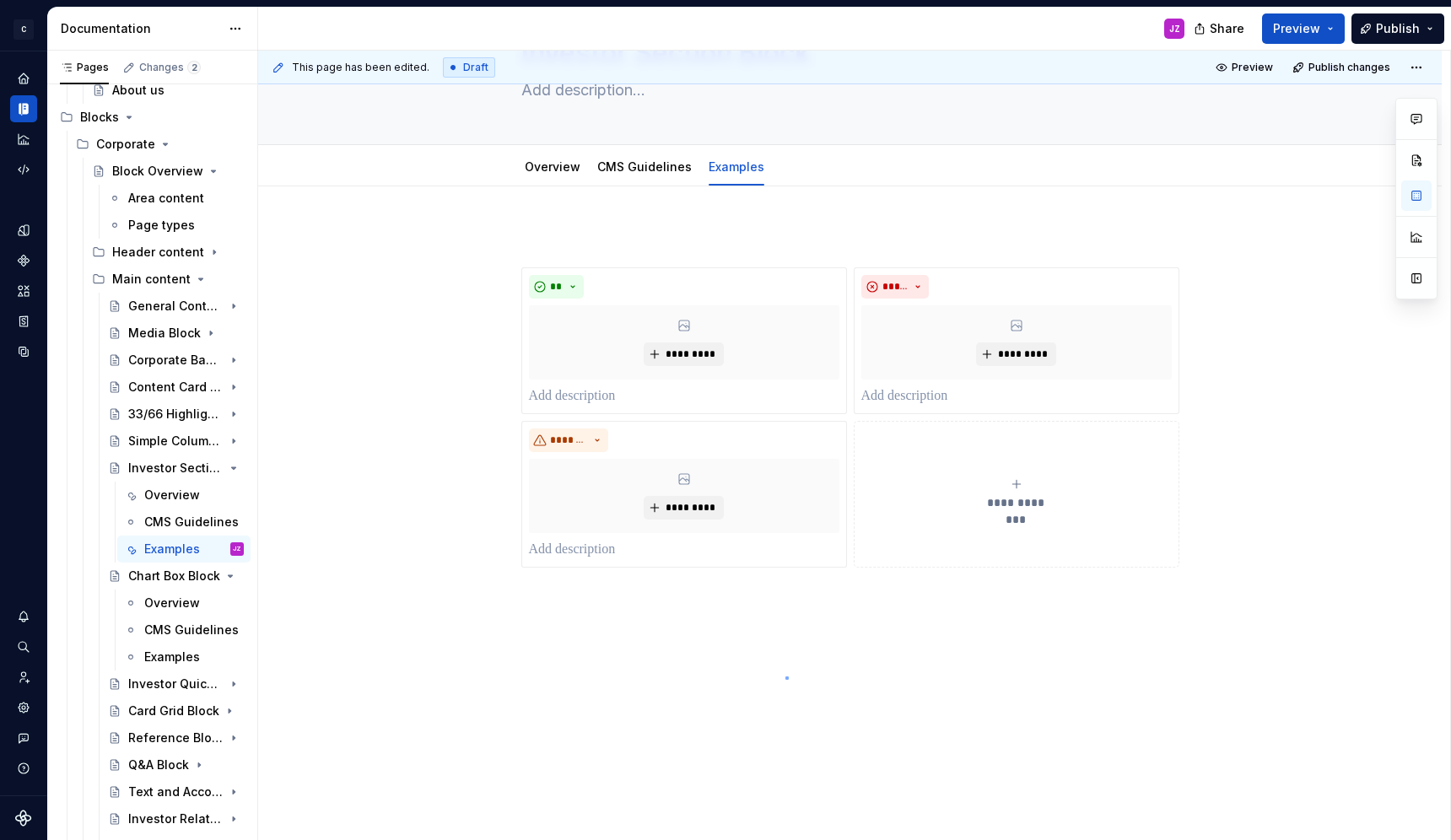 click on "**********" at bounding box center [854, 445] 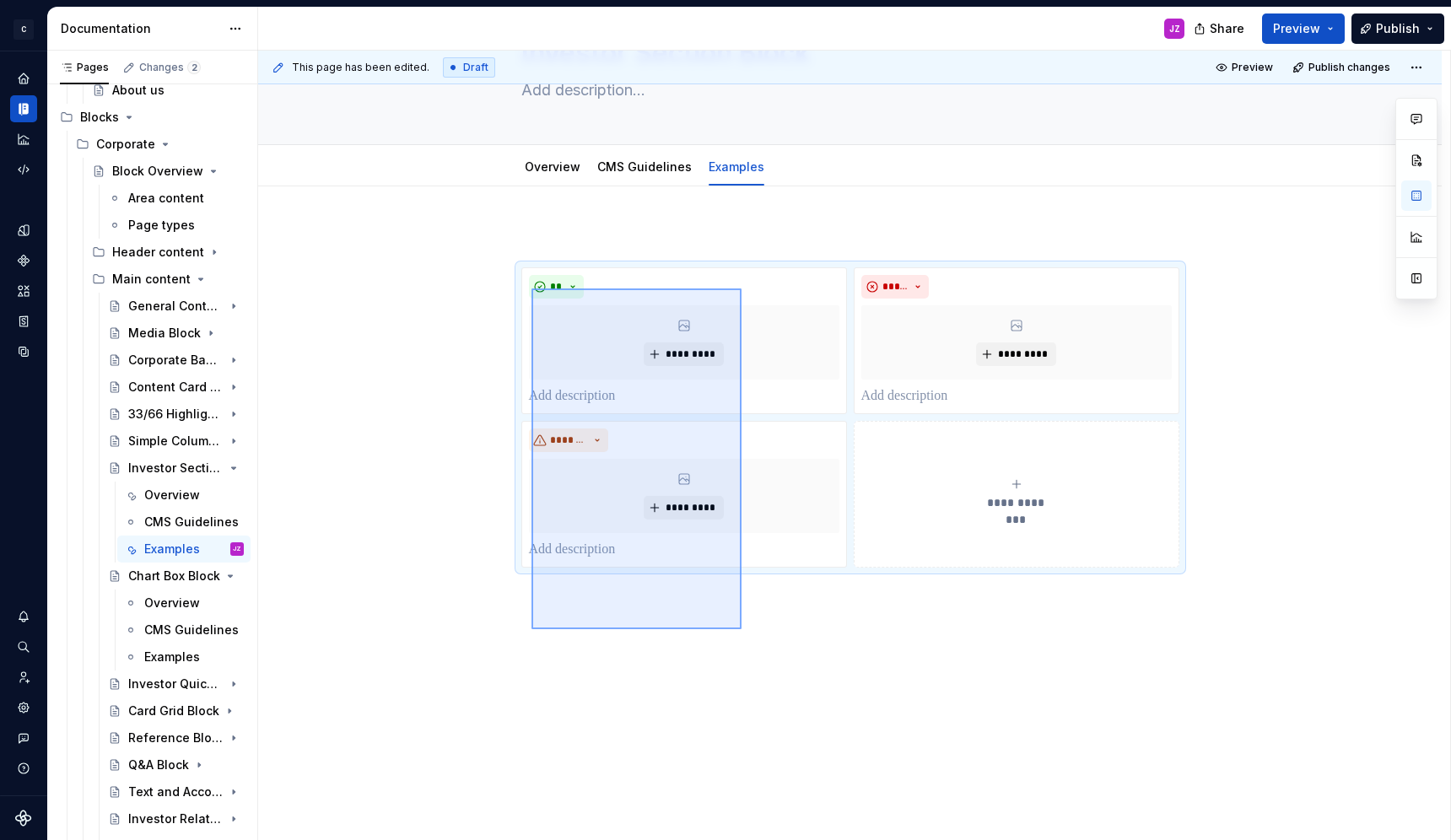 drag, startPoint x: 735, startPoint y: 625, endPoint x: 523, endPoint y: 251, distance: 429.907 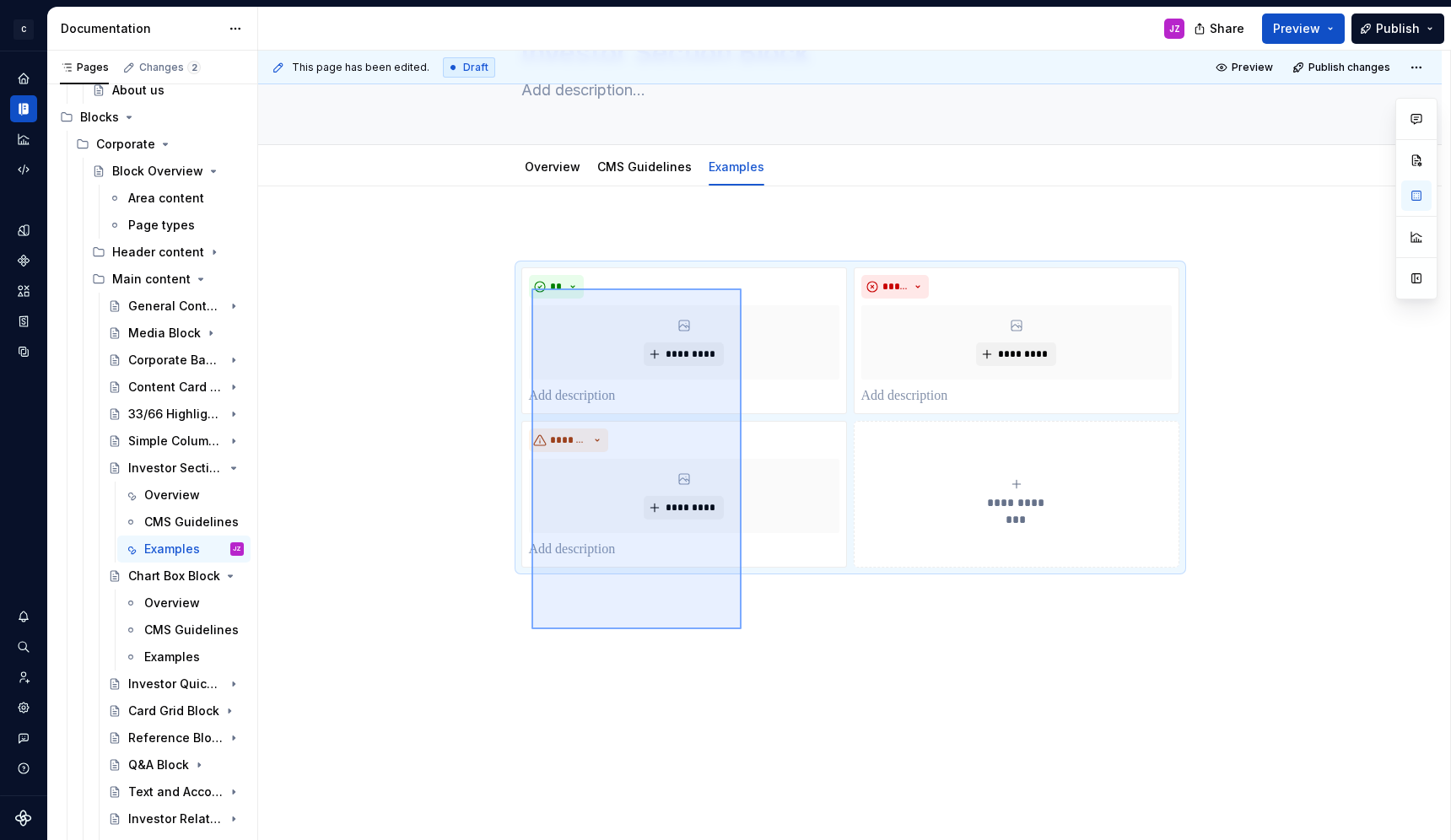 click on "**********" at bounding box center [854, 445] 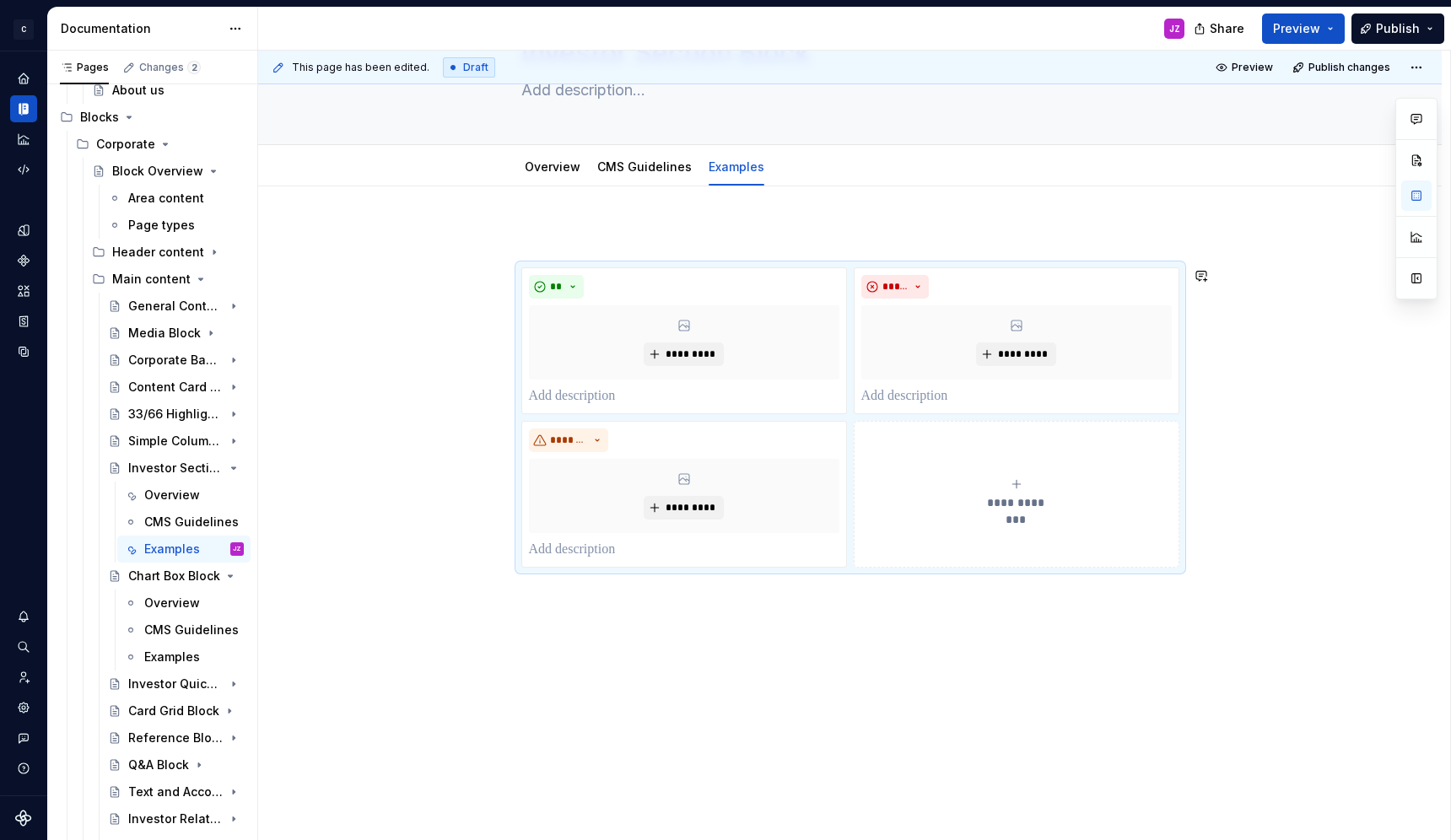 scroll, scrollTop: 0, scrollLeft: 0, axis: both 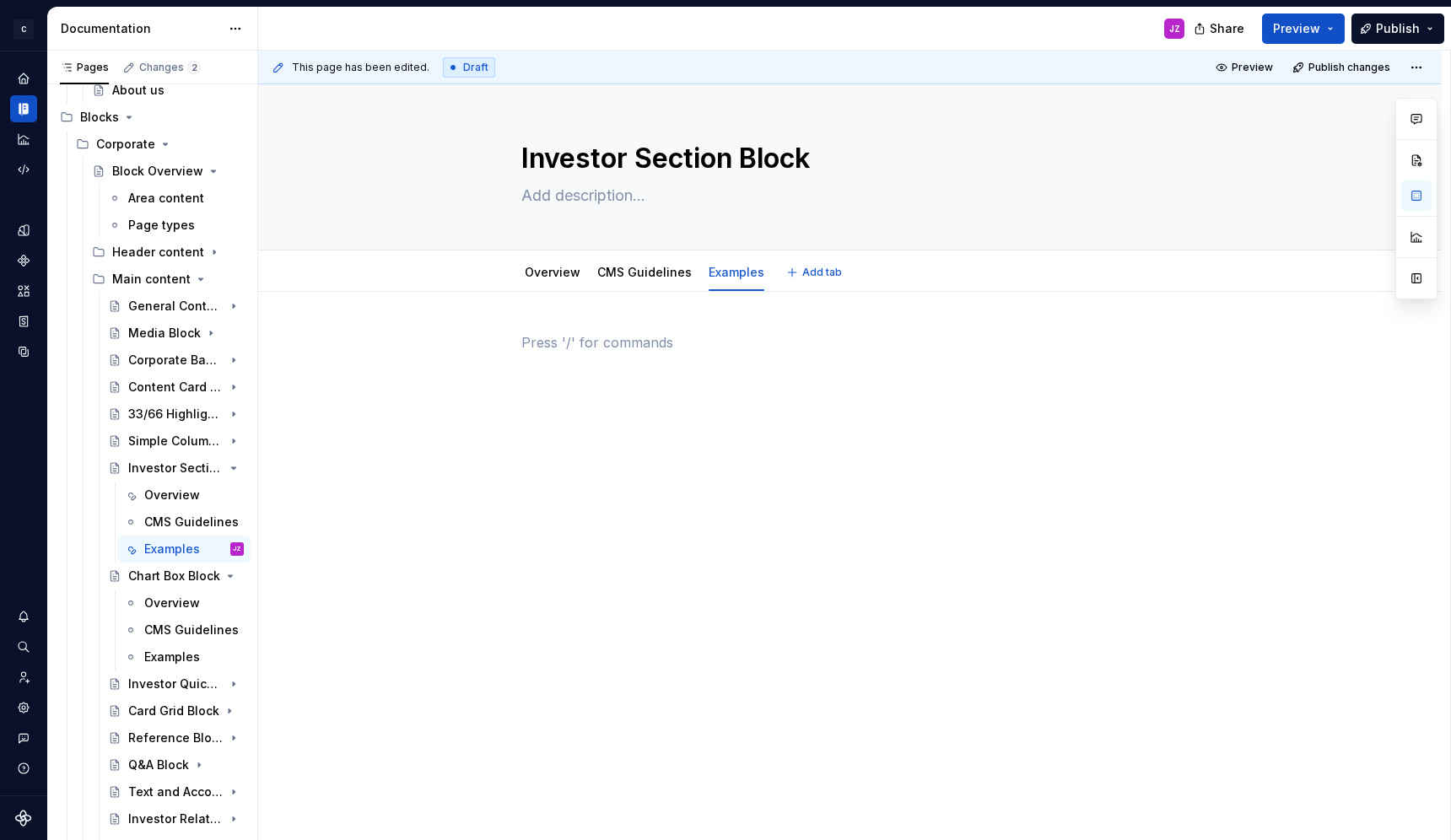 paste 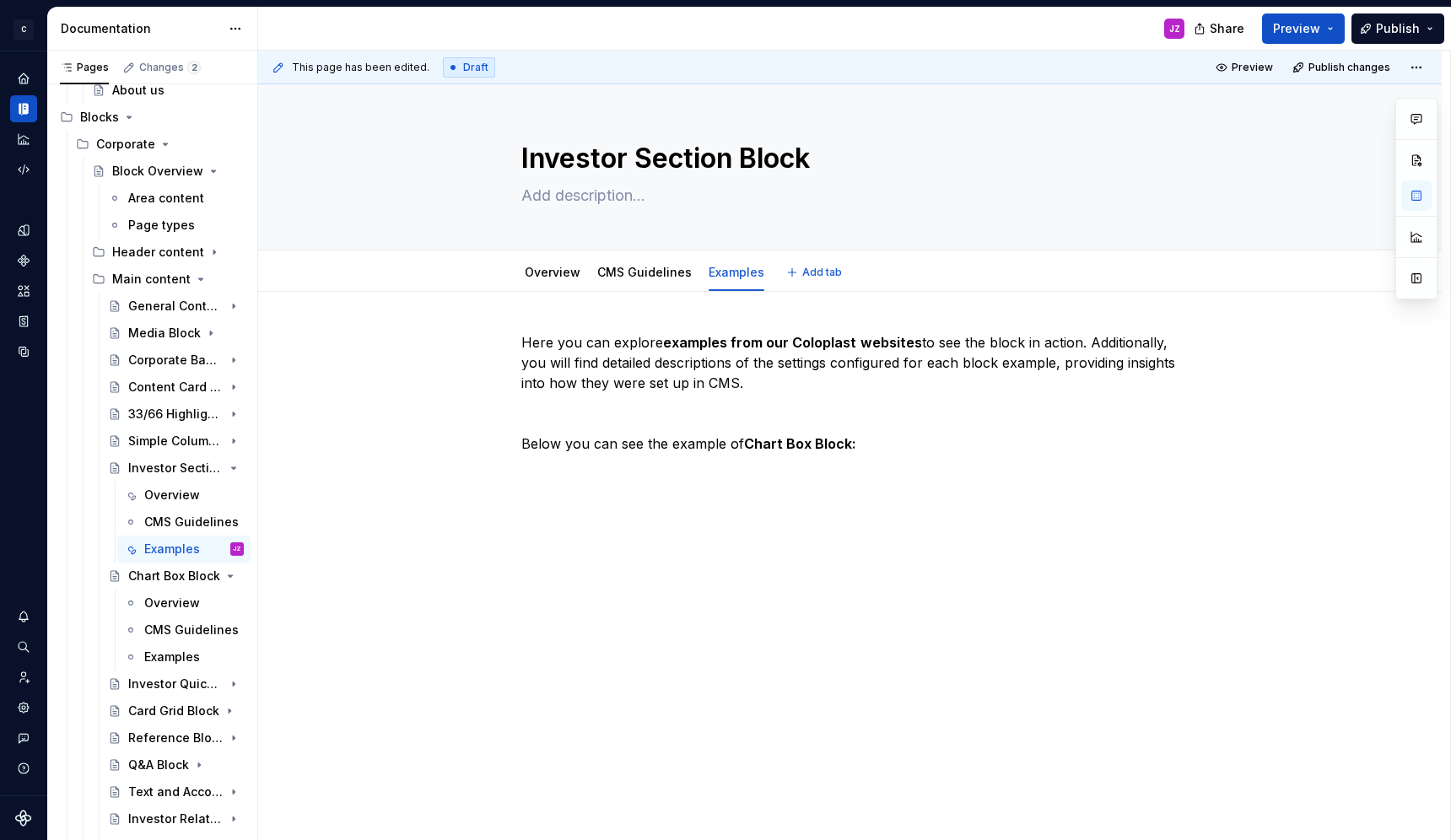 type on "*" 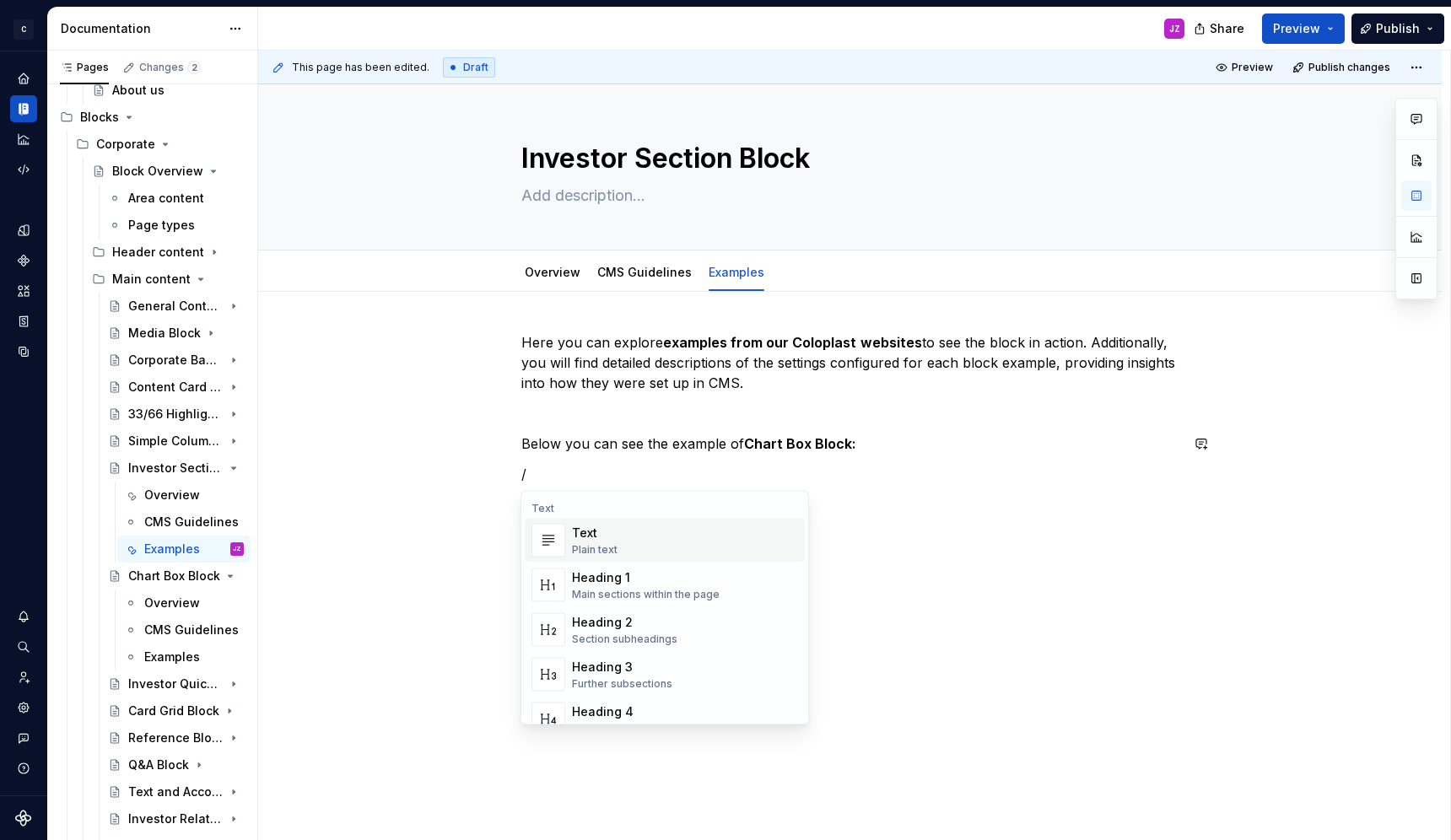type 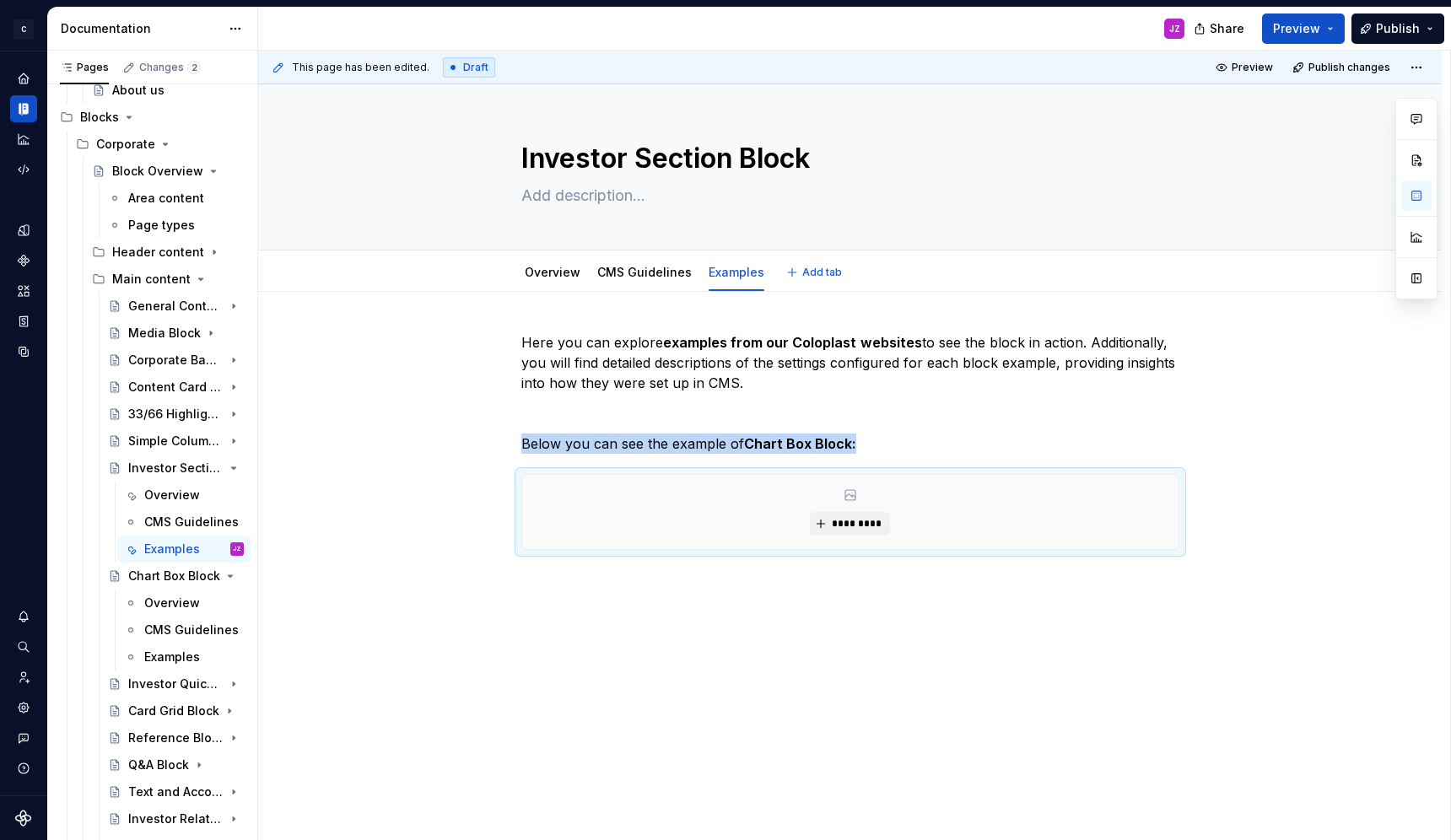 type on "*" 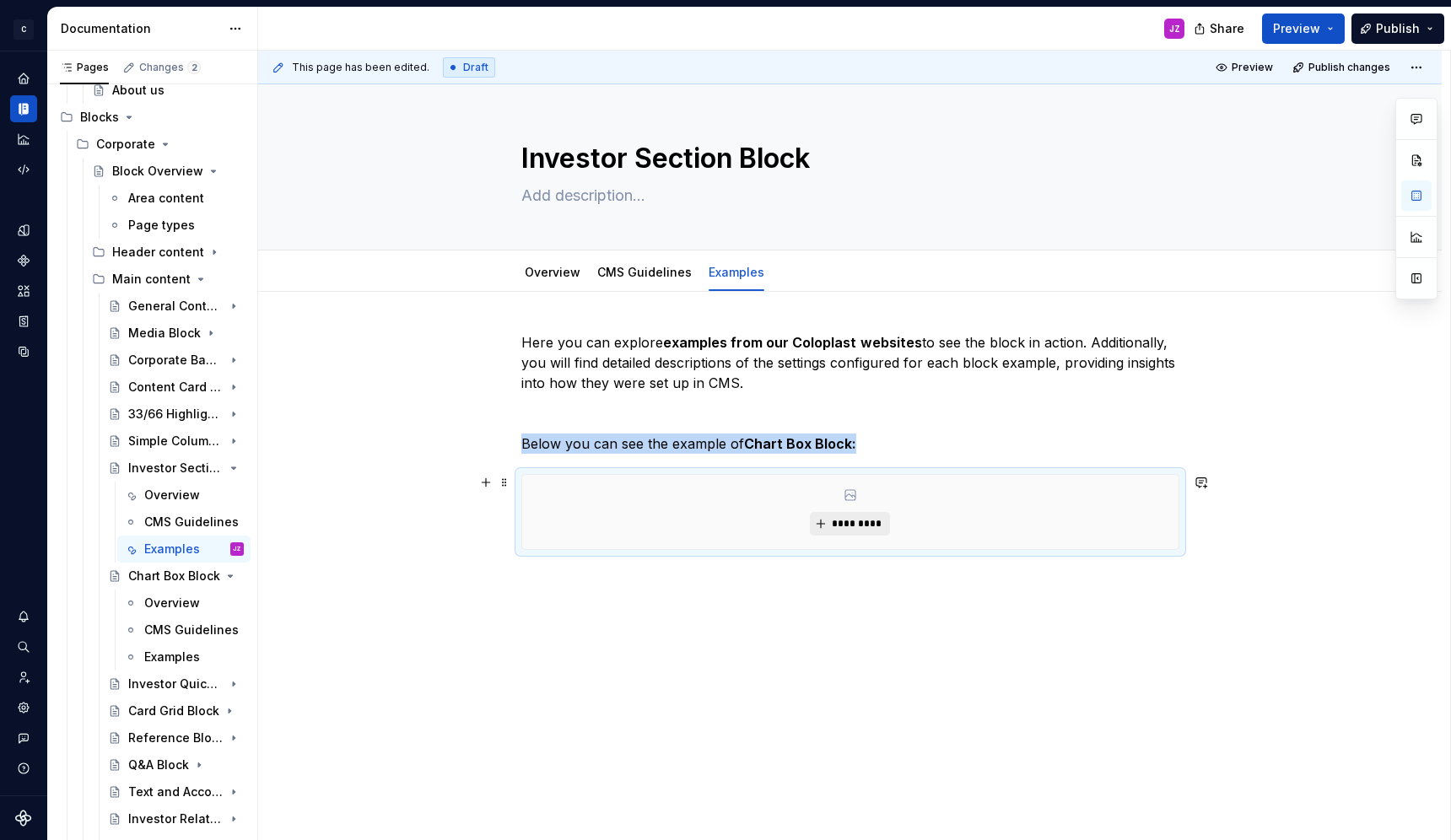 click on "*********" at bounding box center (850, 524) 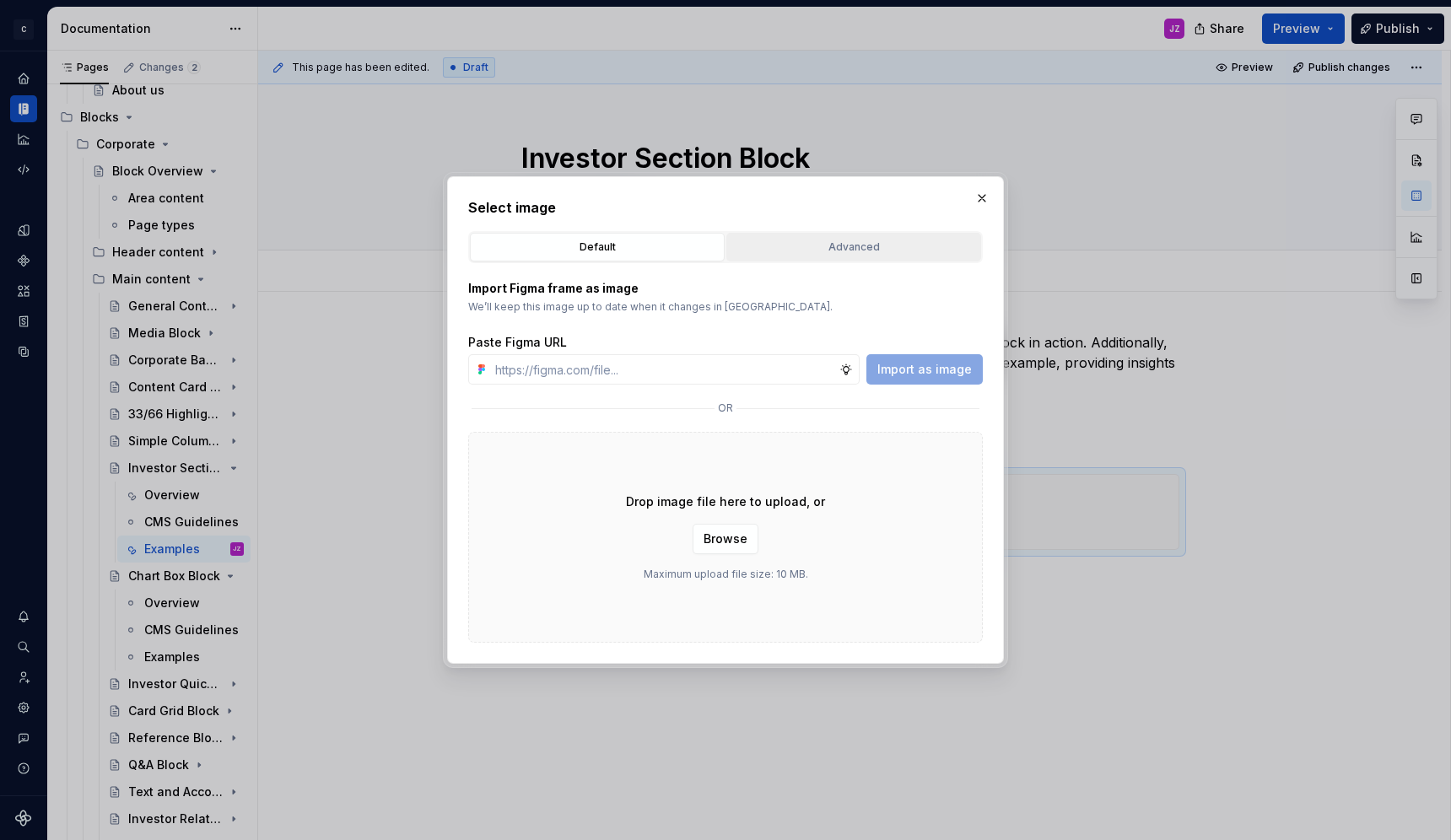 click on "Advanced" at bounding box center [854, 247] 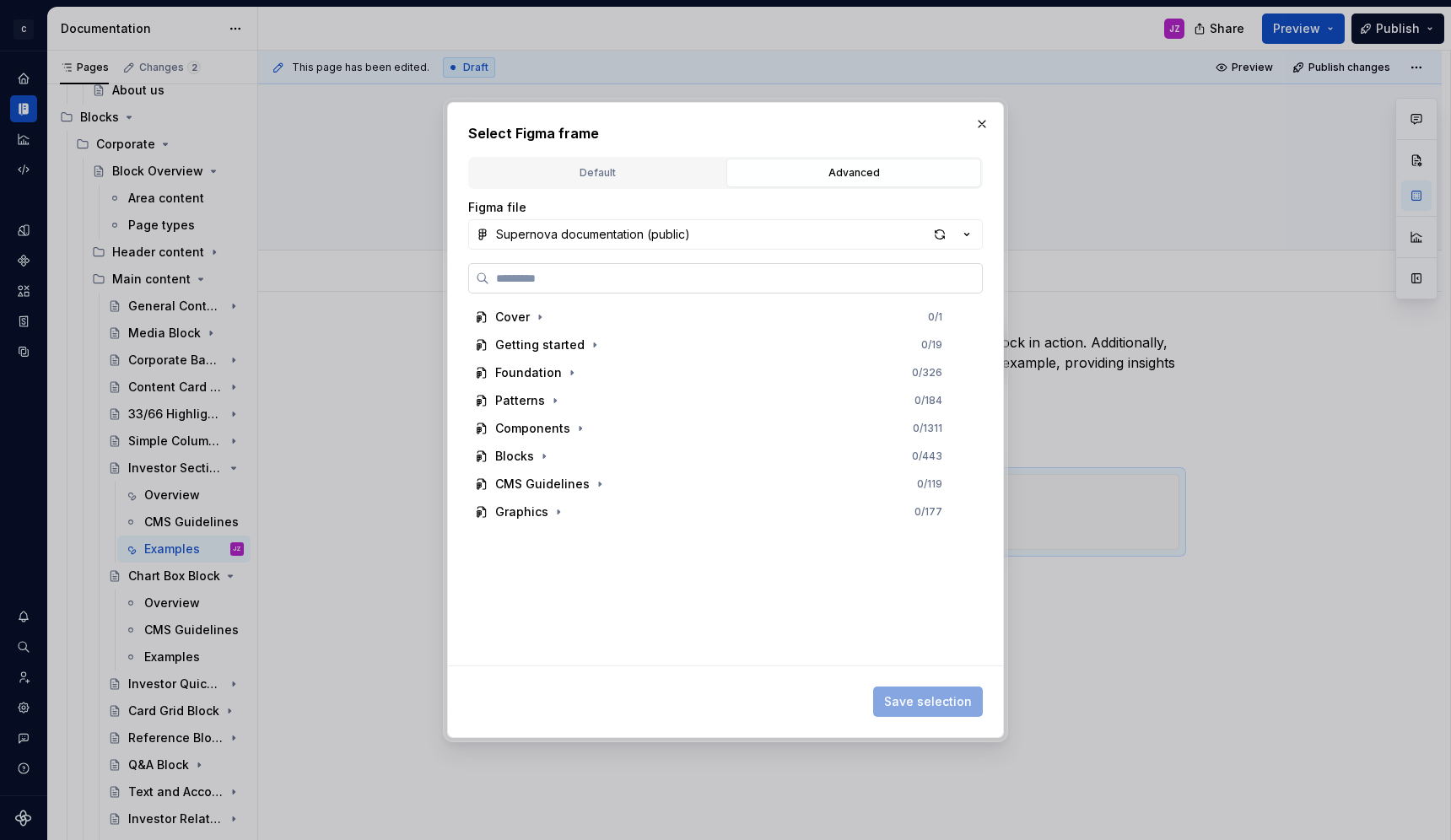 click at bounding box center [736, 278] 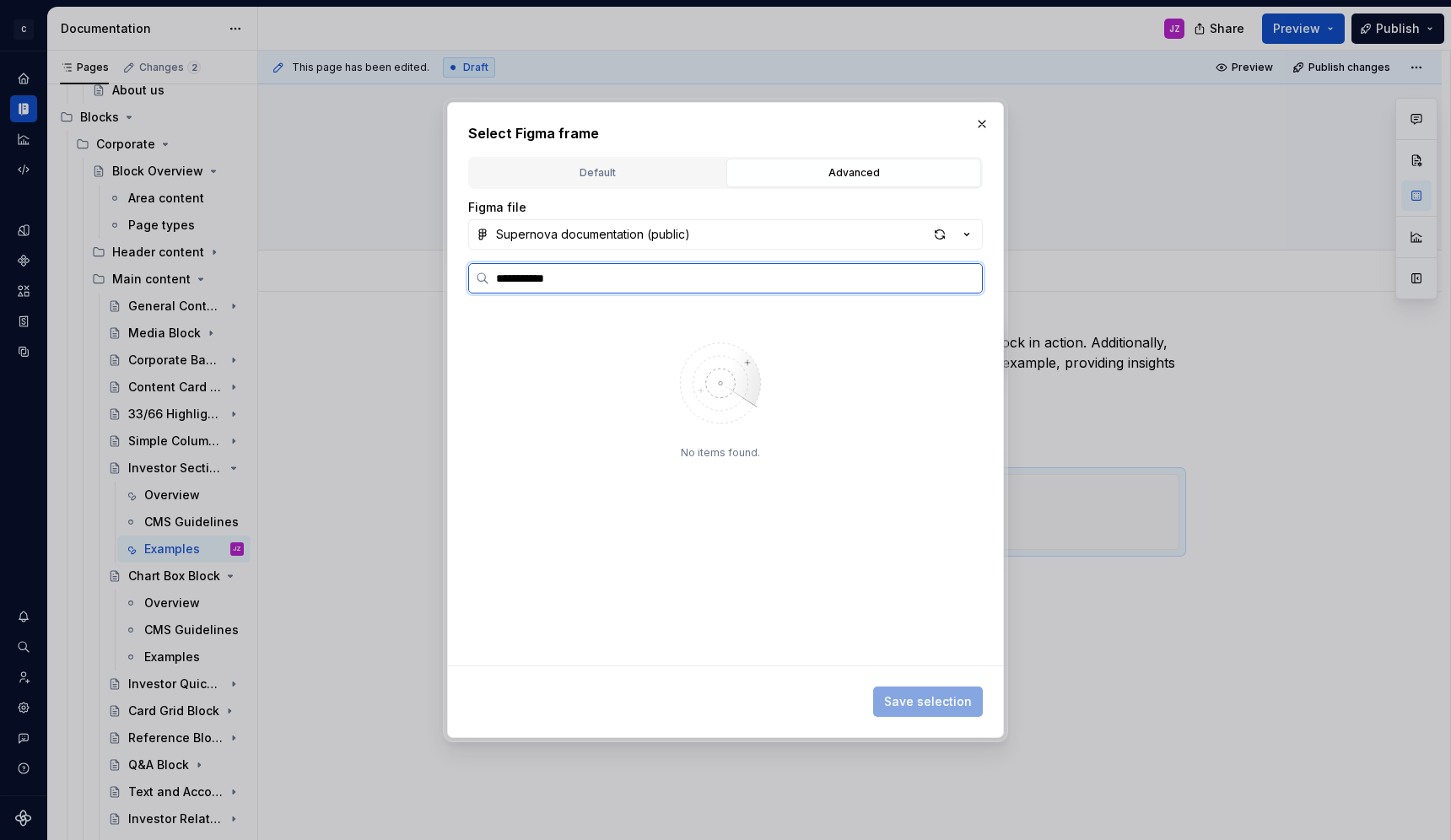 type on "**********" 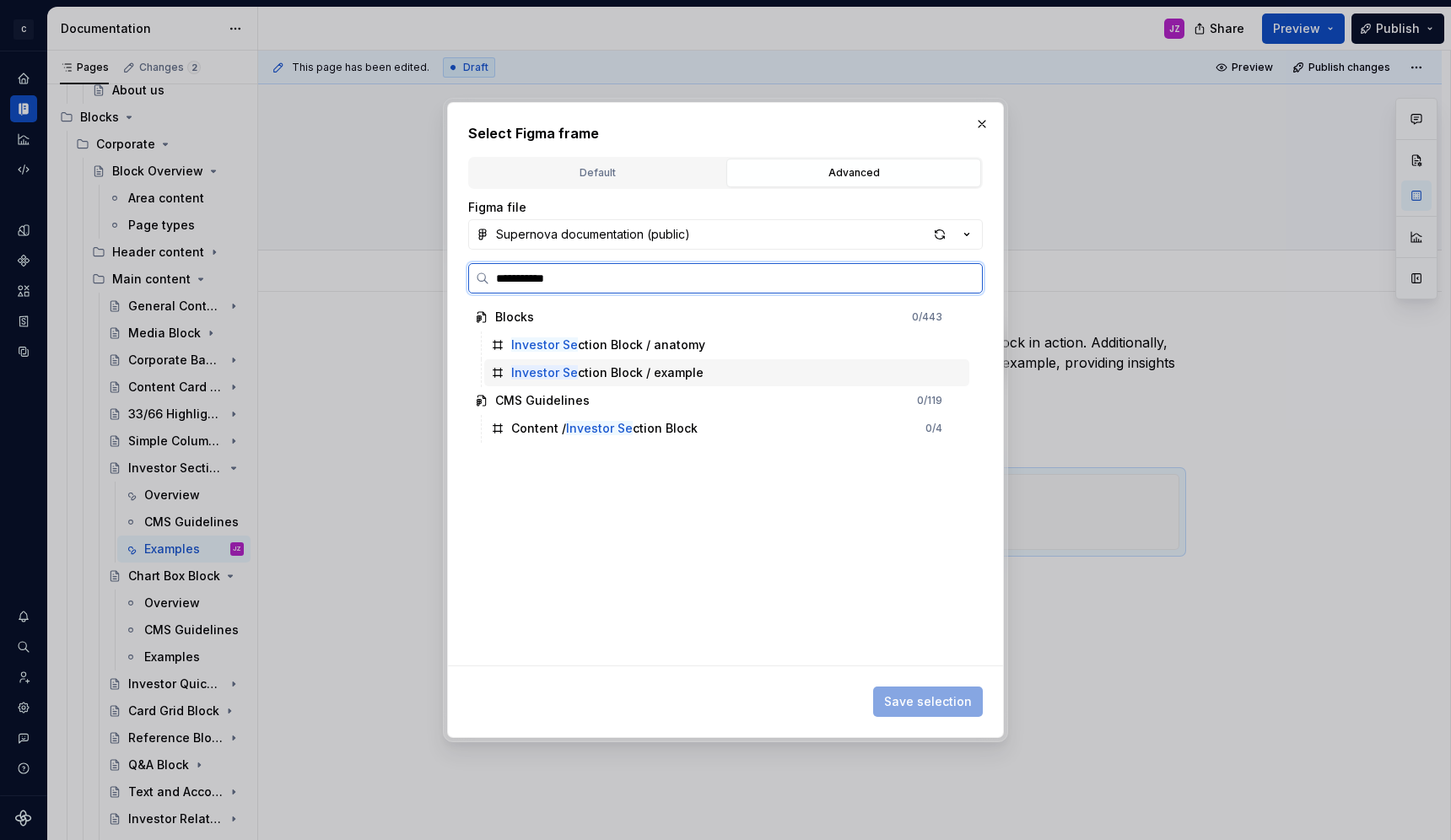 click on "Investor Se ction Block / example" at bounding box center [607, 373] 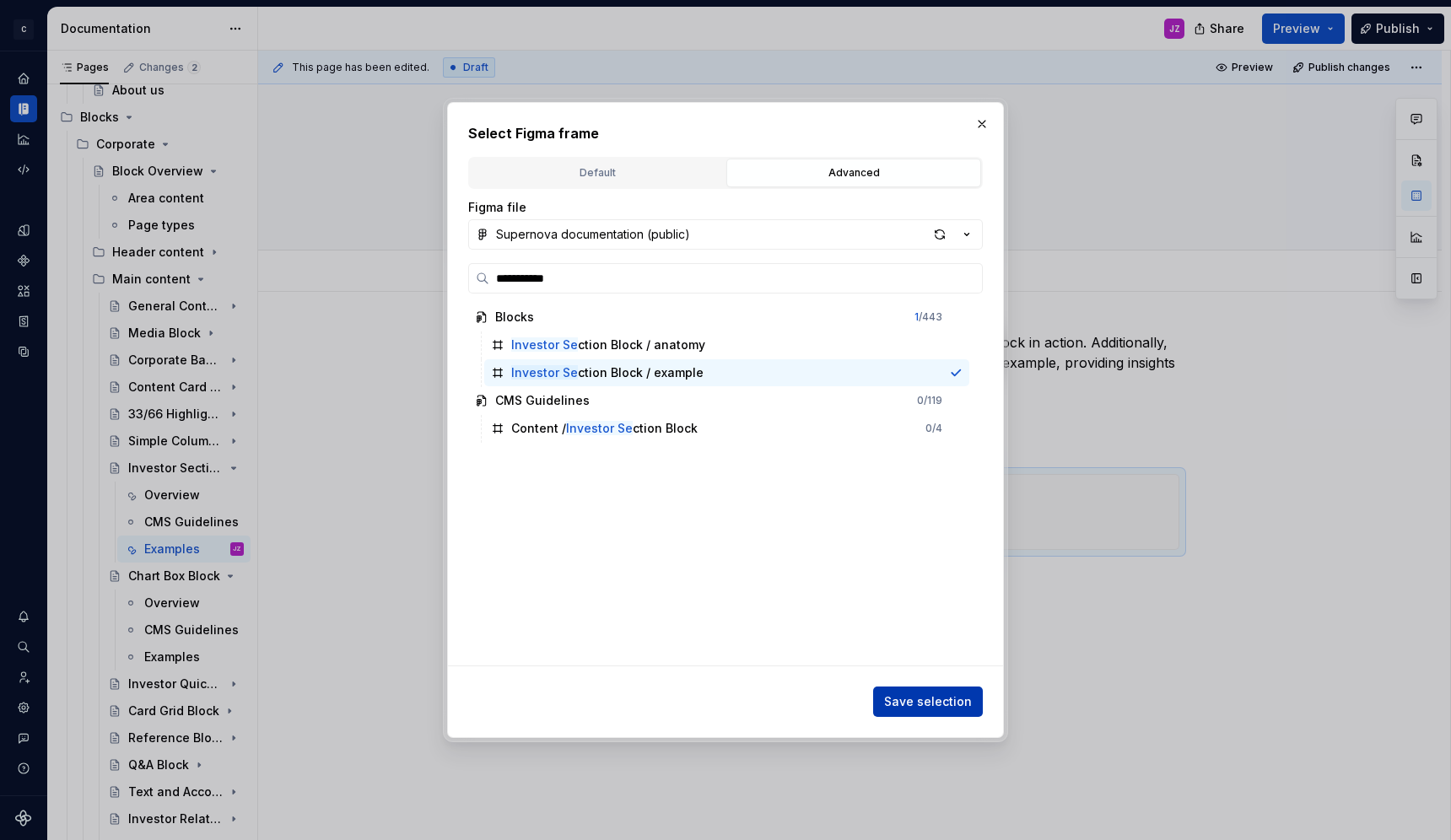 click on "Save selection" at bounding box center [928, 702] 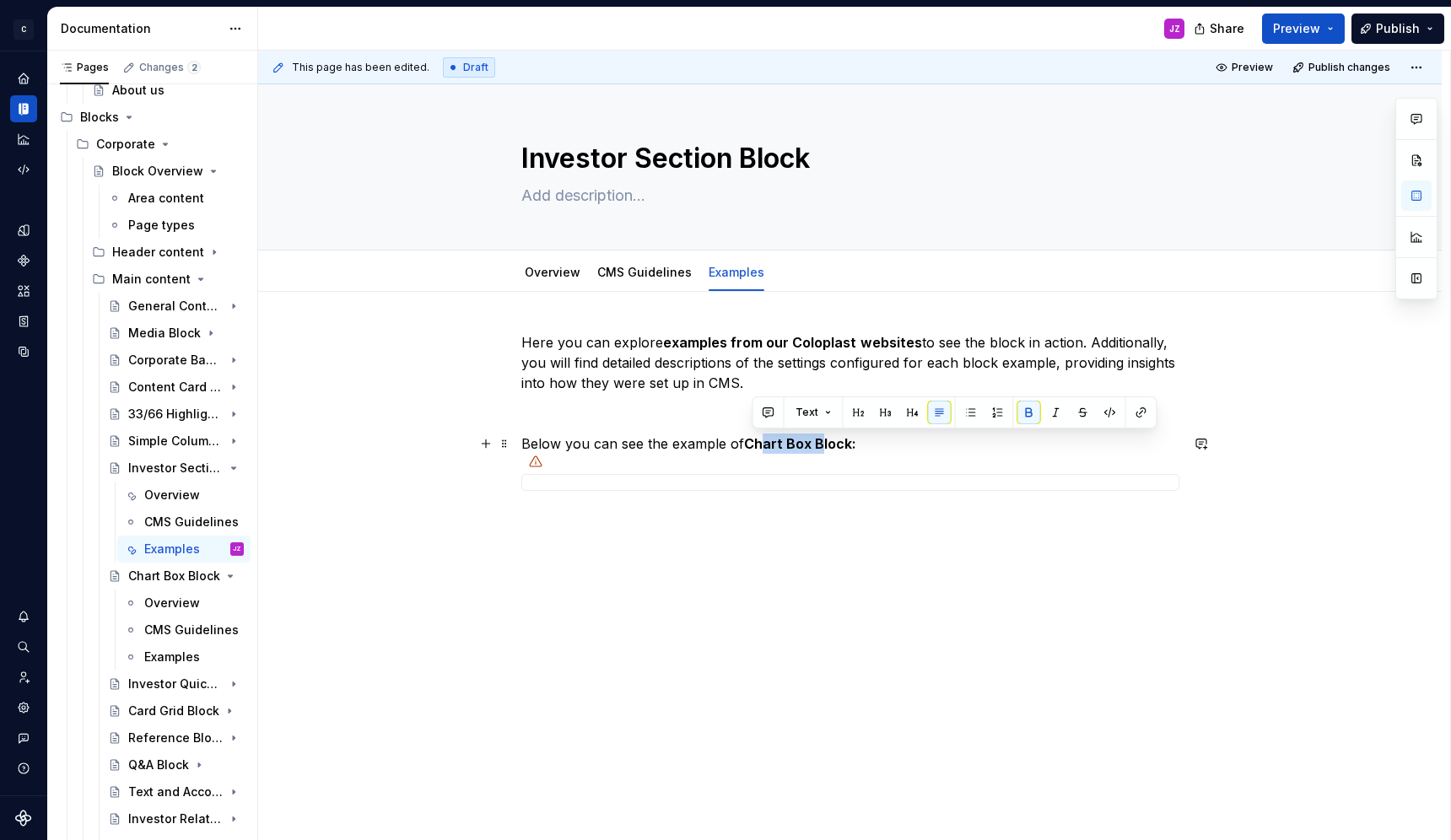 drag, startPoint x: 747, startPoint y: 444, endPoint x: 811, endPoint y: 444, distance: 64 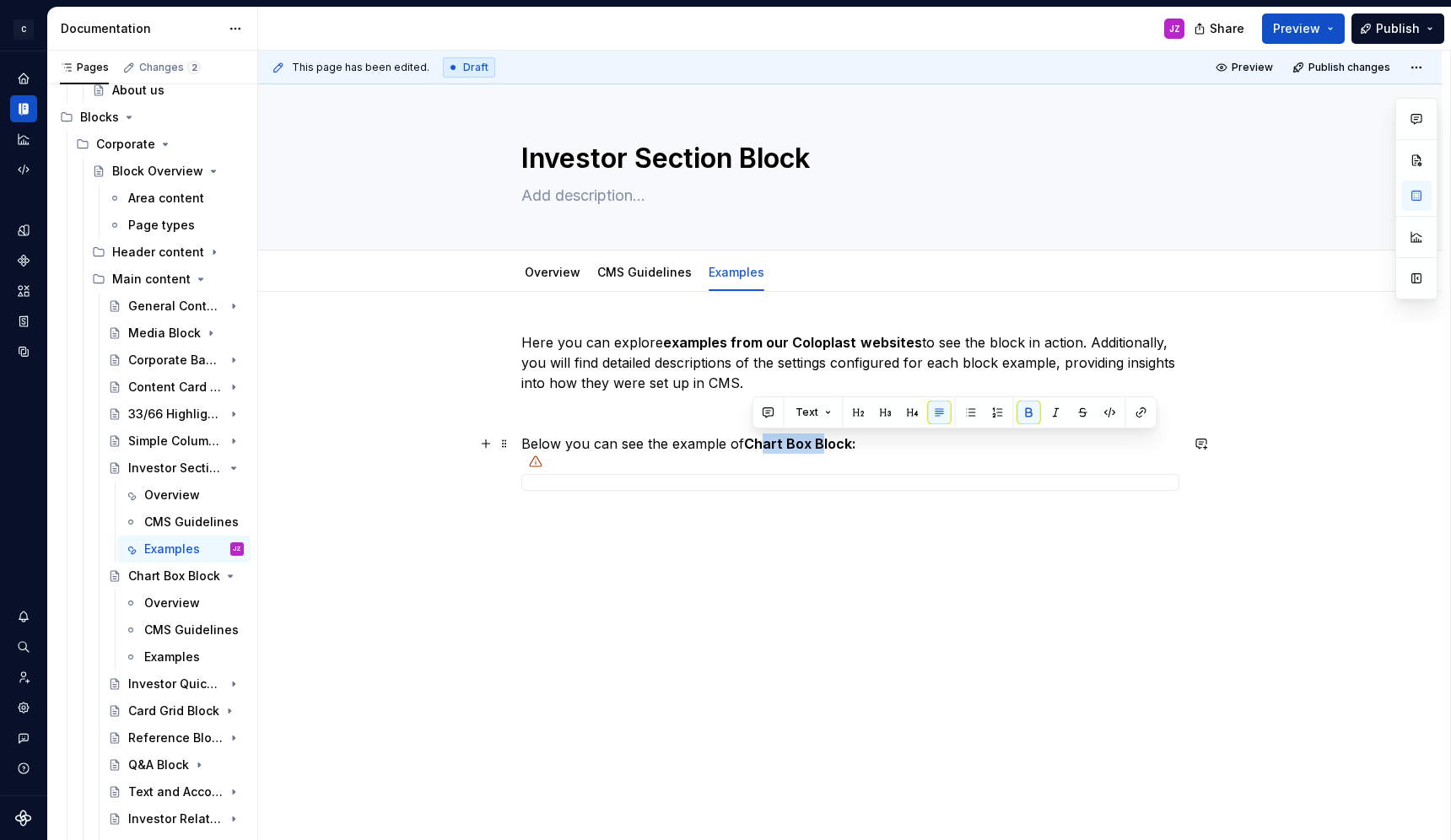 click on "Chart Box Block:" at bounding box center [800, 444] 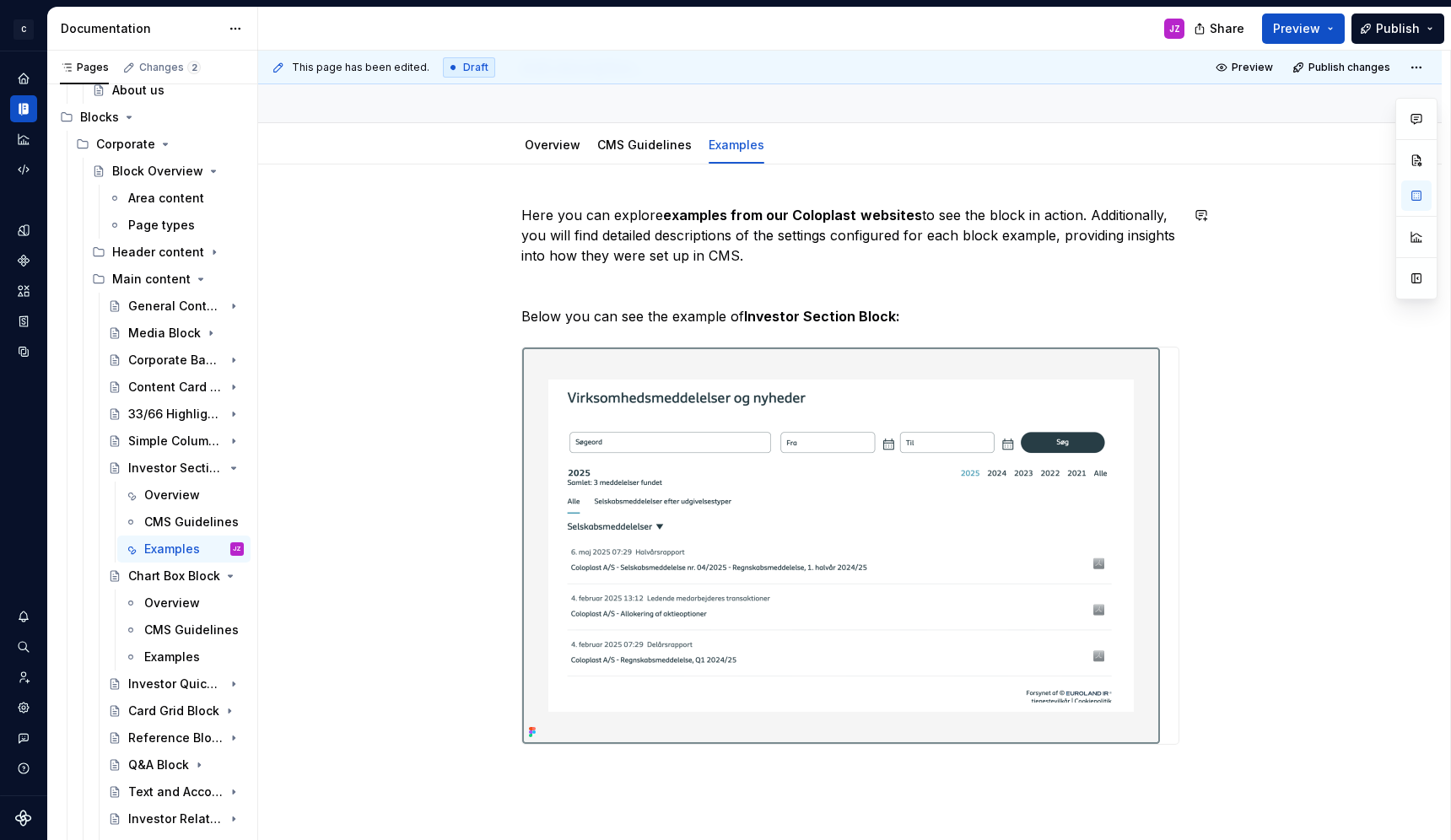scroll, scrollTop: 304, scrollLeft: 0, axis: vertical 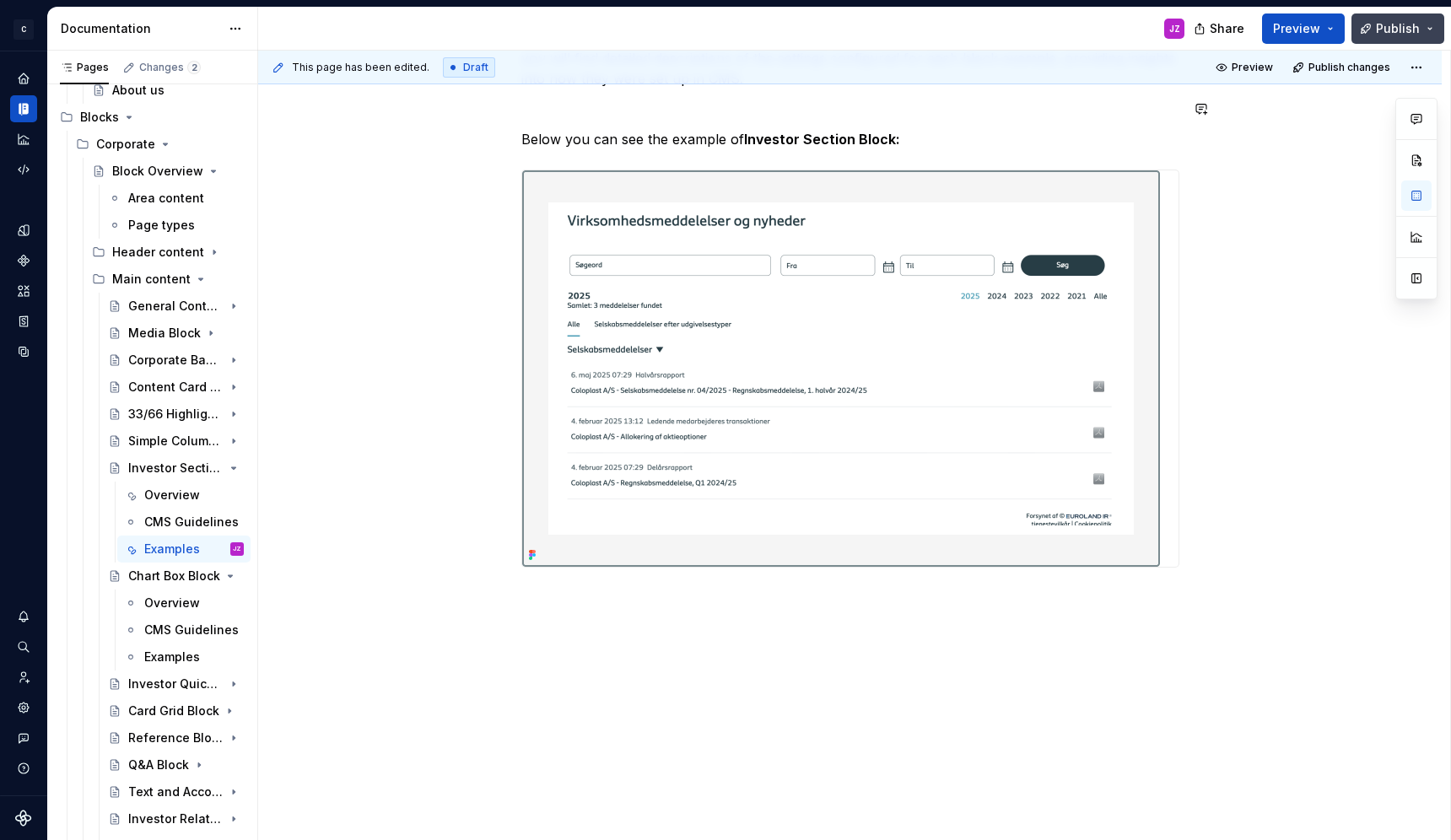 click on "Publish" at bounding box center [1398, 29] 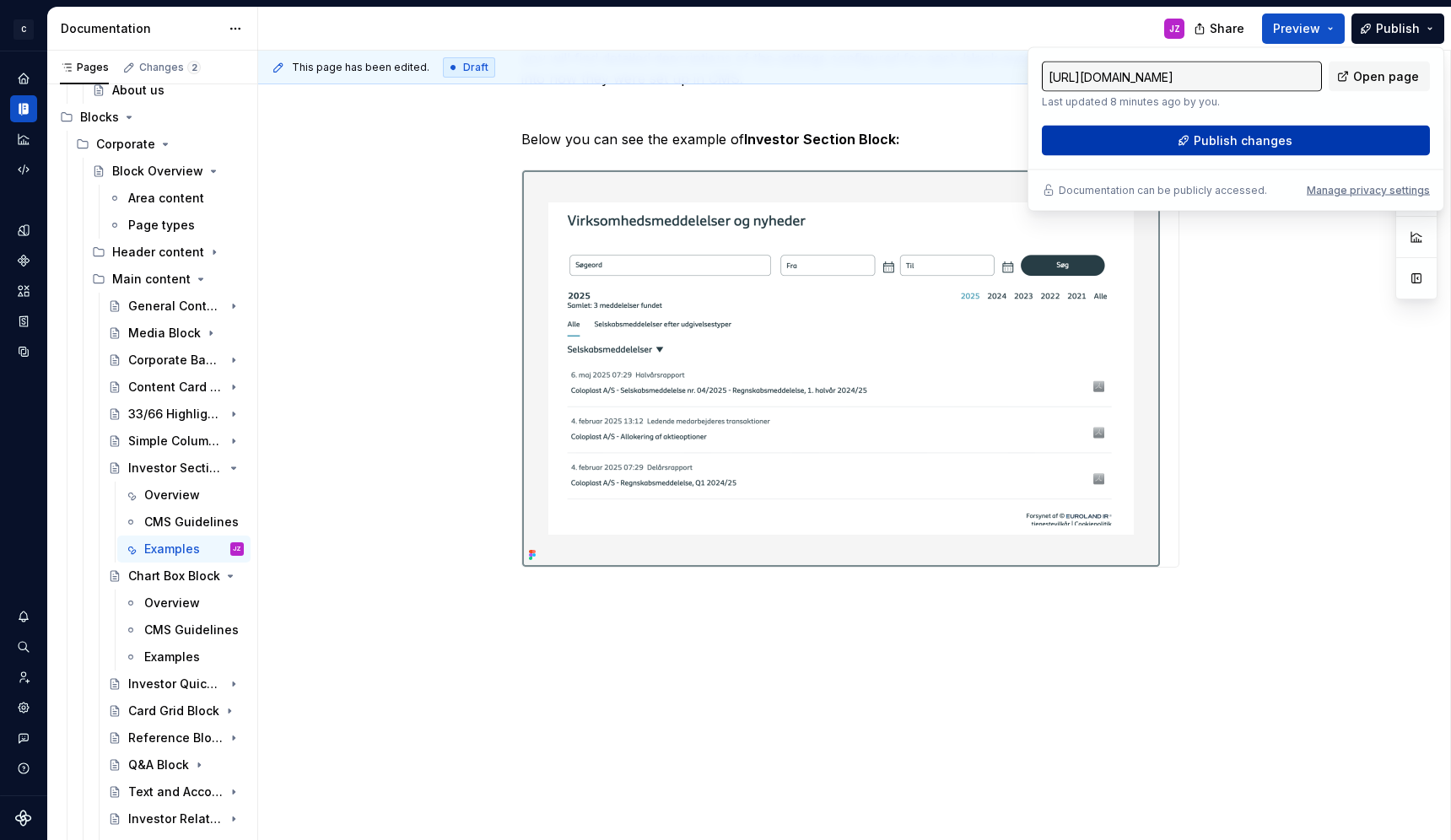 click on "Publish changes" at bounding box center [1236, 141] 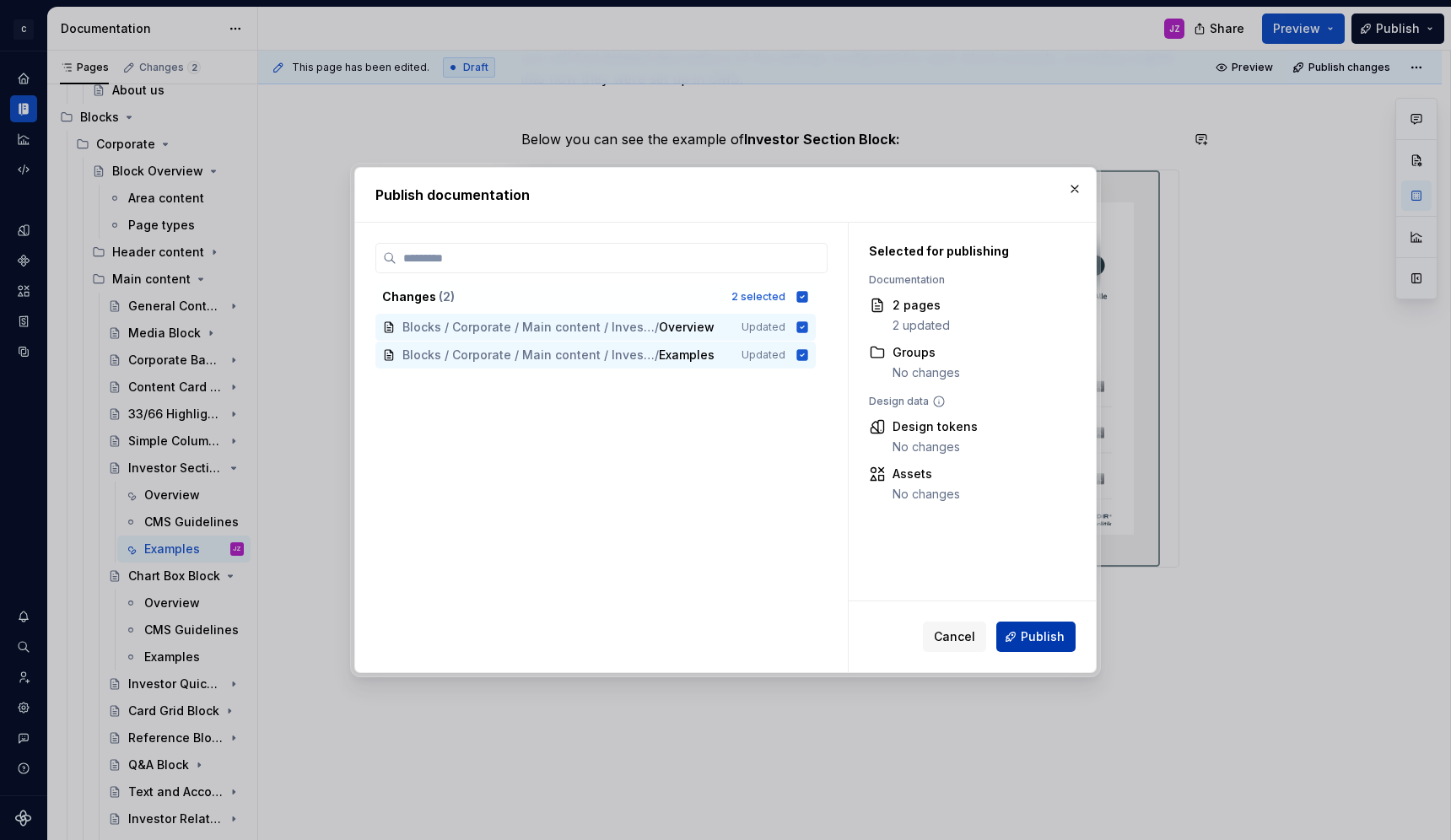 click on "Publish" at bounding box center [1043, 637] 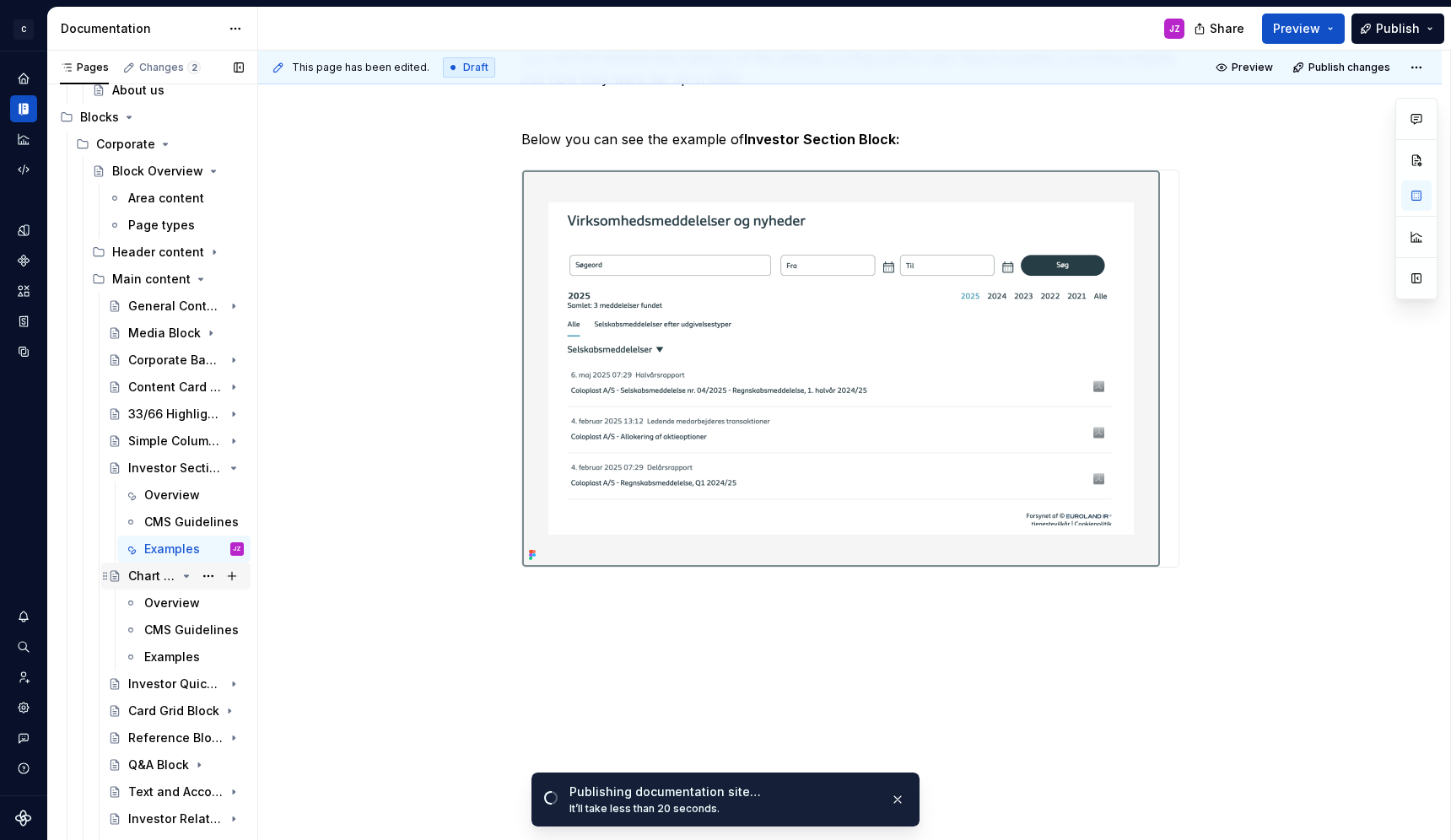 click 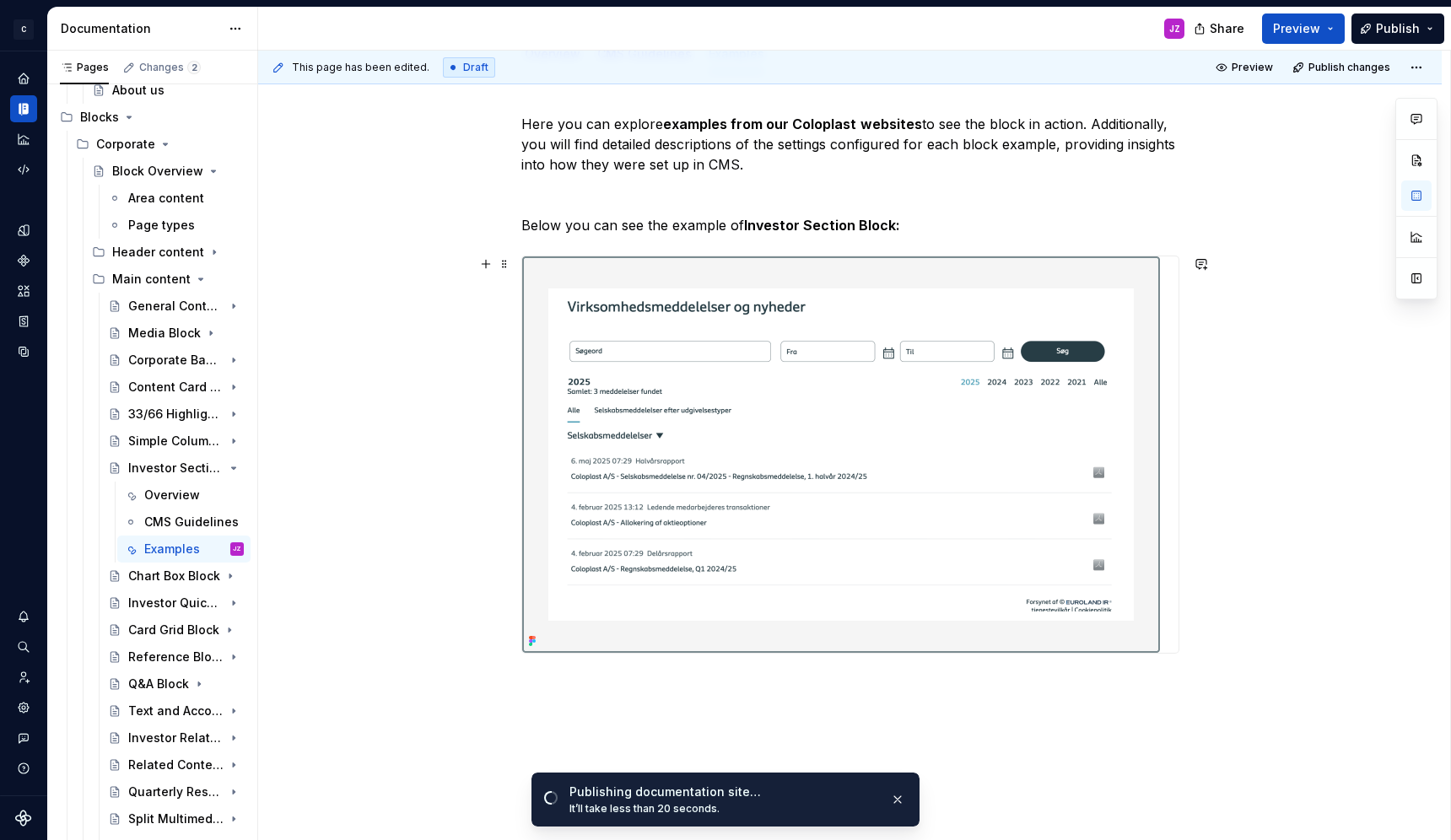 scroll, scrollTop: 0, scrollLeft: 0, axis: both 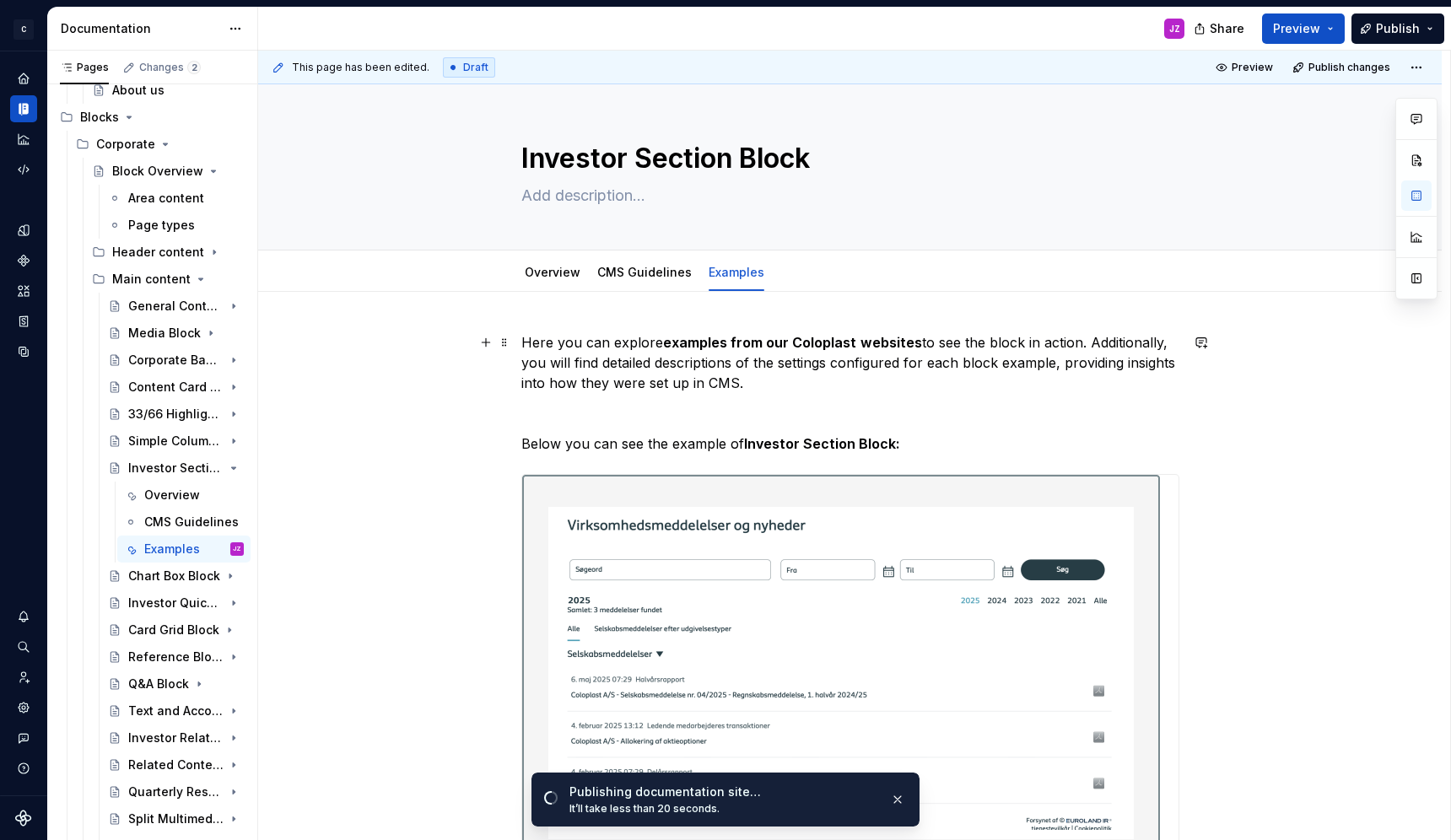 click on "Here you can explore  examples from our Coloplast   websites  to see the block in action. Additionally, you will find detailed descriptions of the settings configured for each block example, providing insights into how they were set up in CMS." at bounding box center [850, 363] 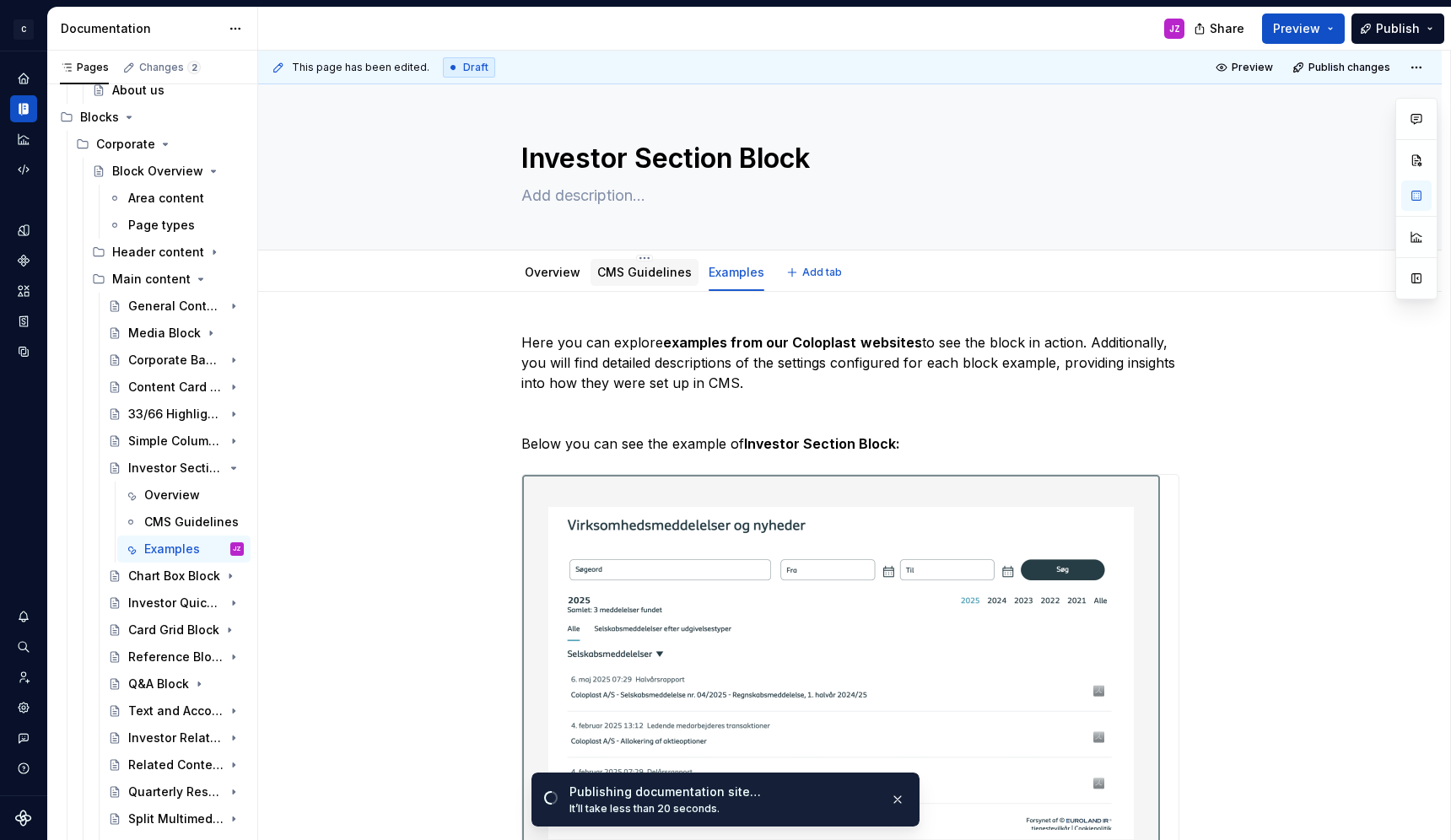click on "CMS Guidelines" at bounding box center [645, 272] 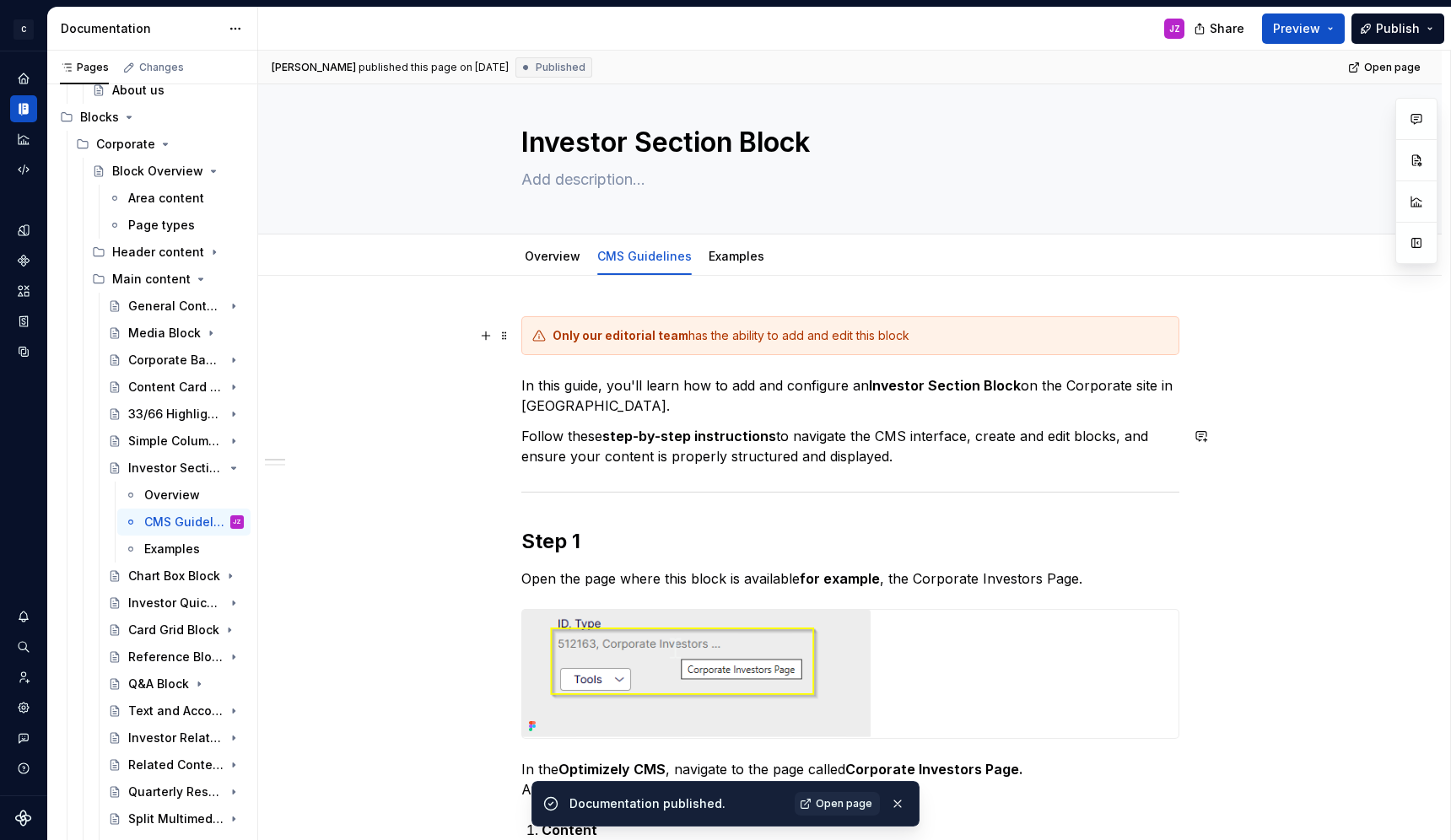 scroll, scrollTop: 0, scrollLeft: 0, axis: both 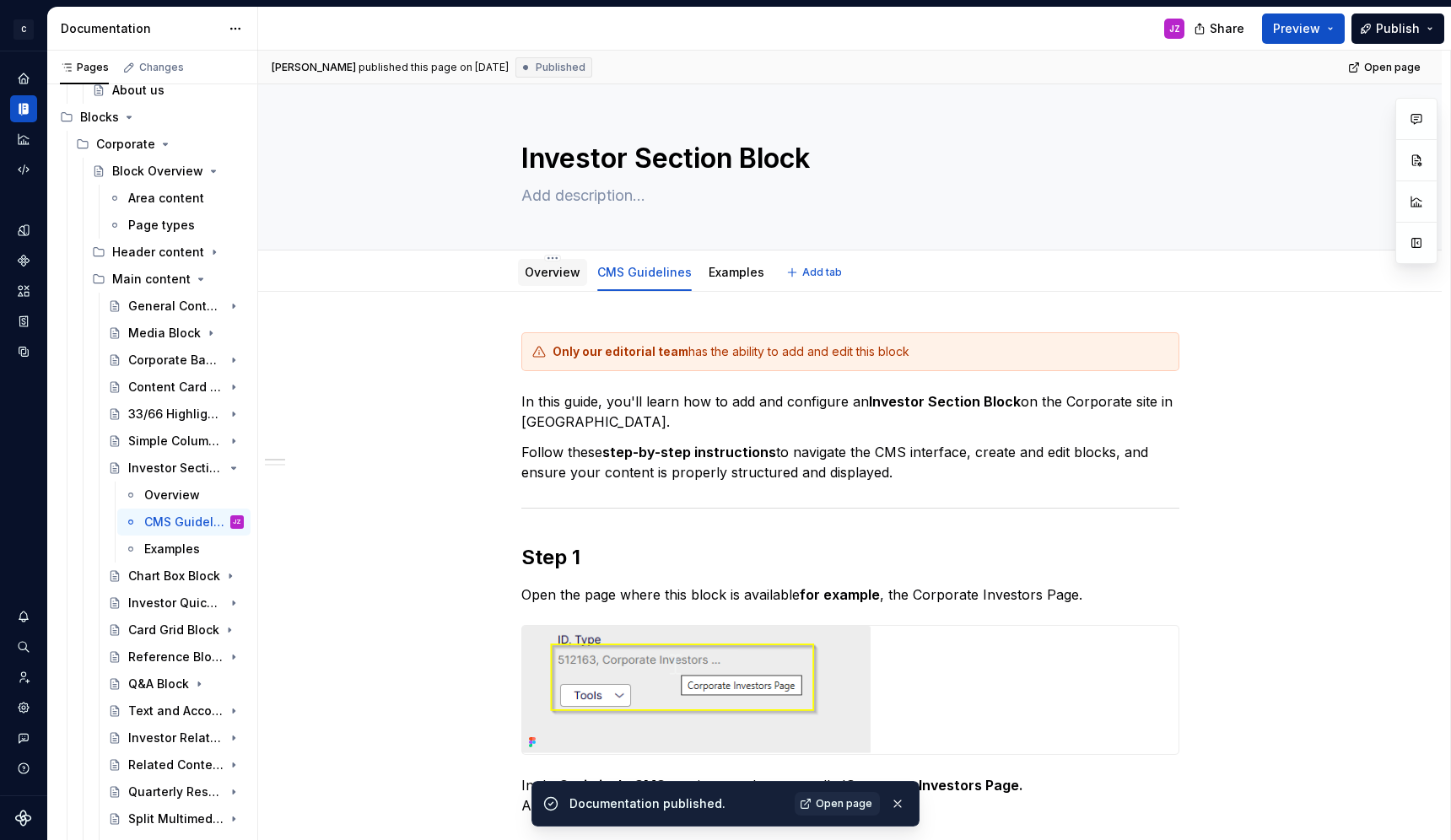 click on "Overview" at bounding box center [553, 272] 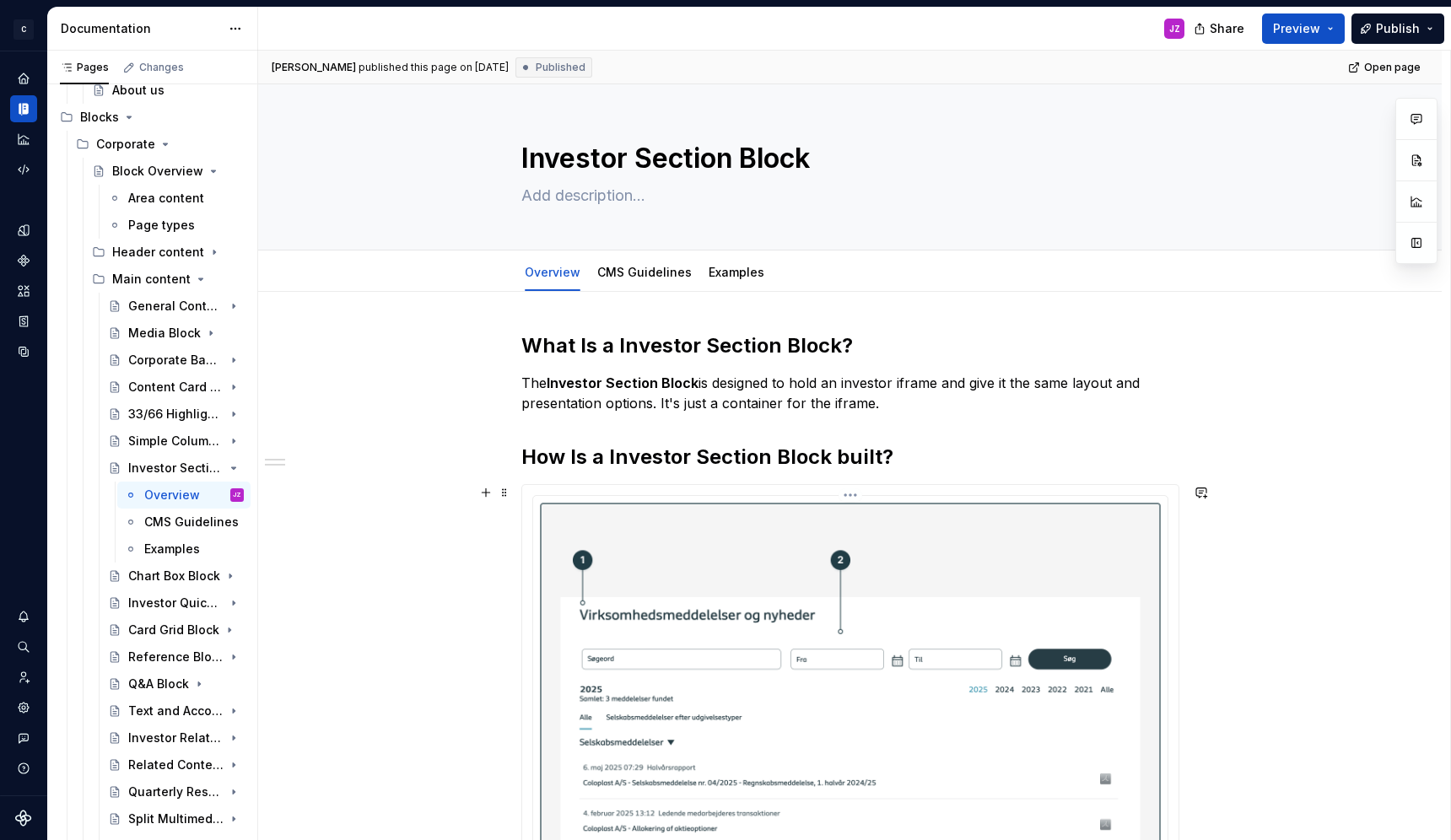 type on "*" 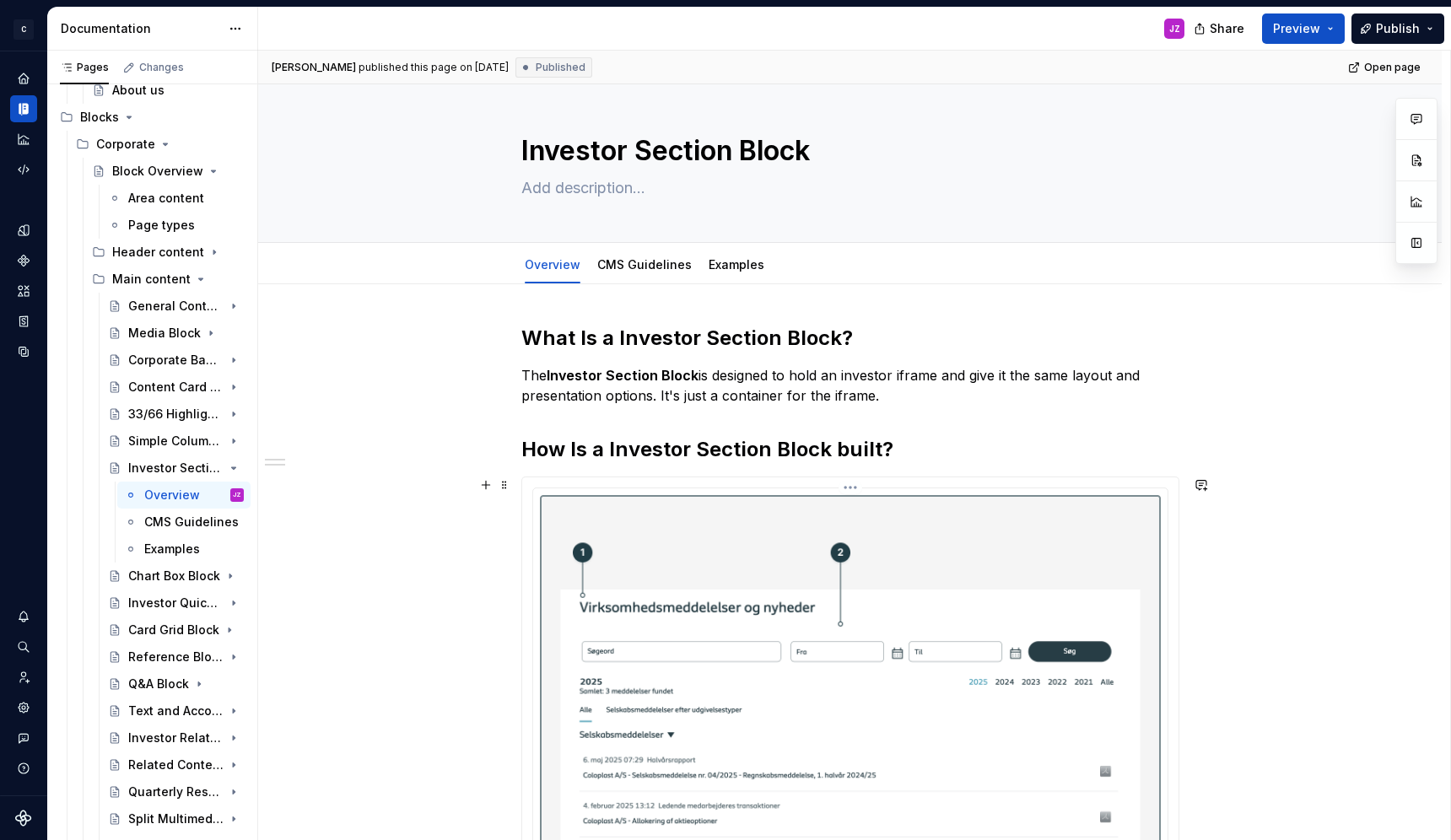 scroll, scrollTop: 42, scrollLeft: 0, axis: vertical 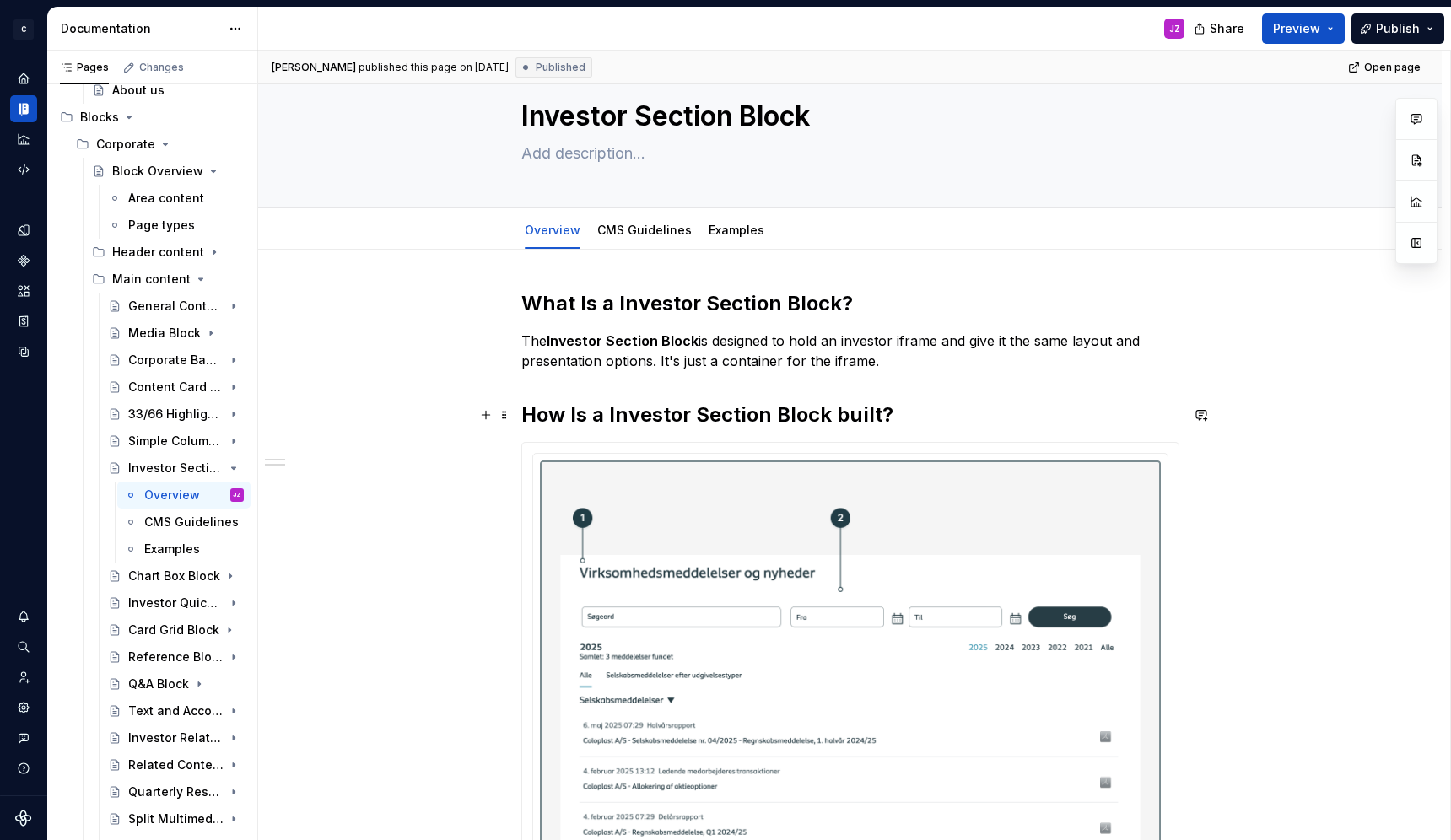 click on "How Is a Investor Section Block built?" at bounding box center [850, 415] 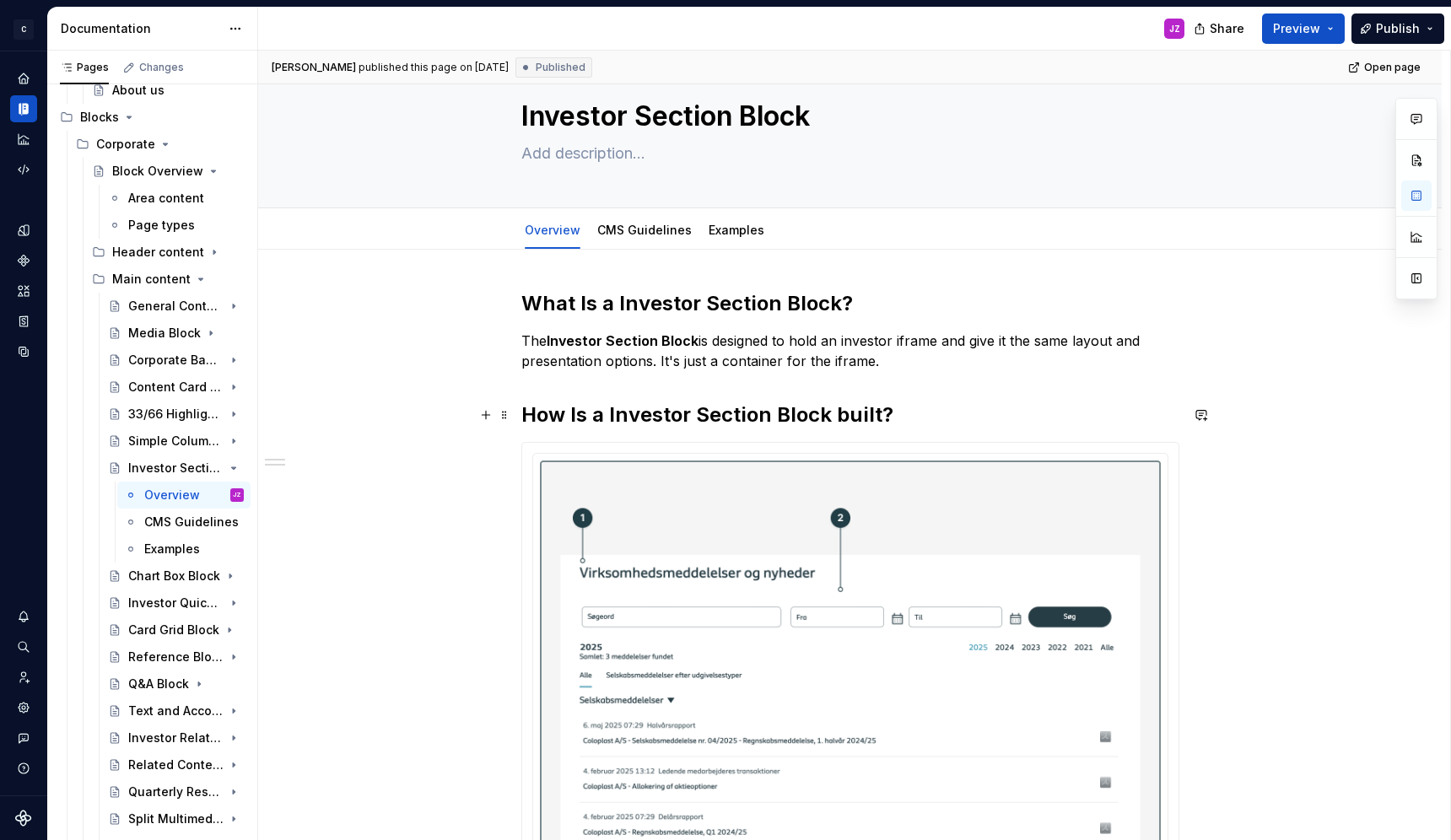 type 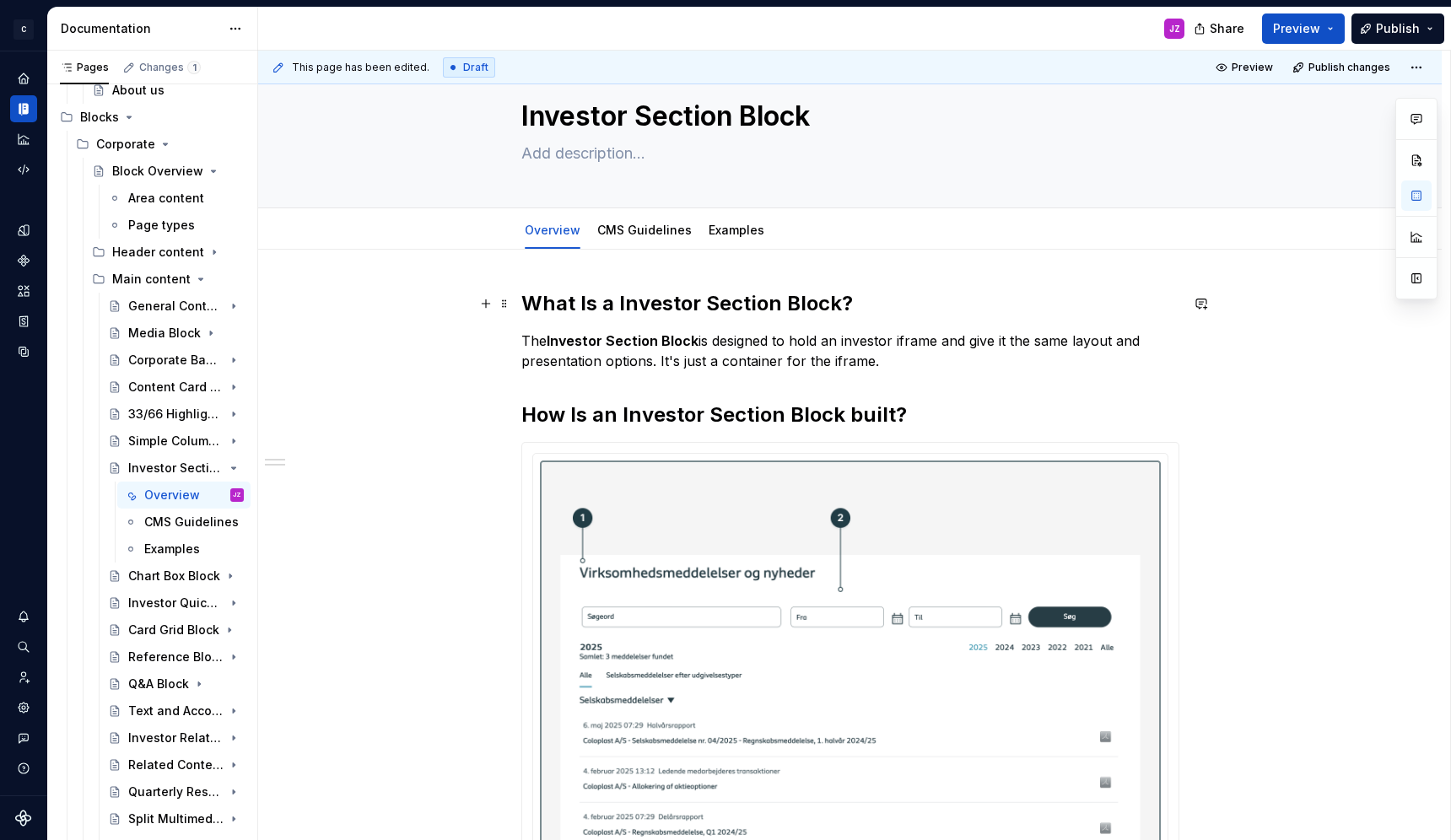 click on "What Is a Investor Section Block?" at bounding box center [687, 303] 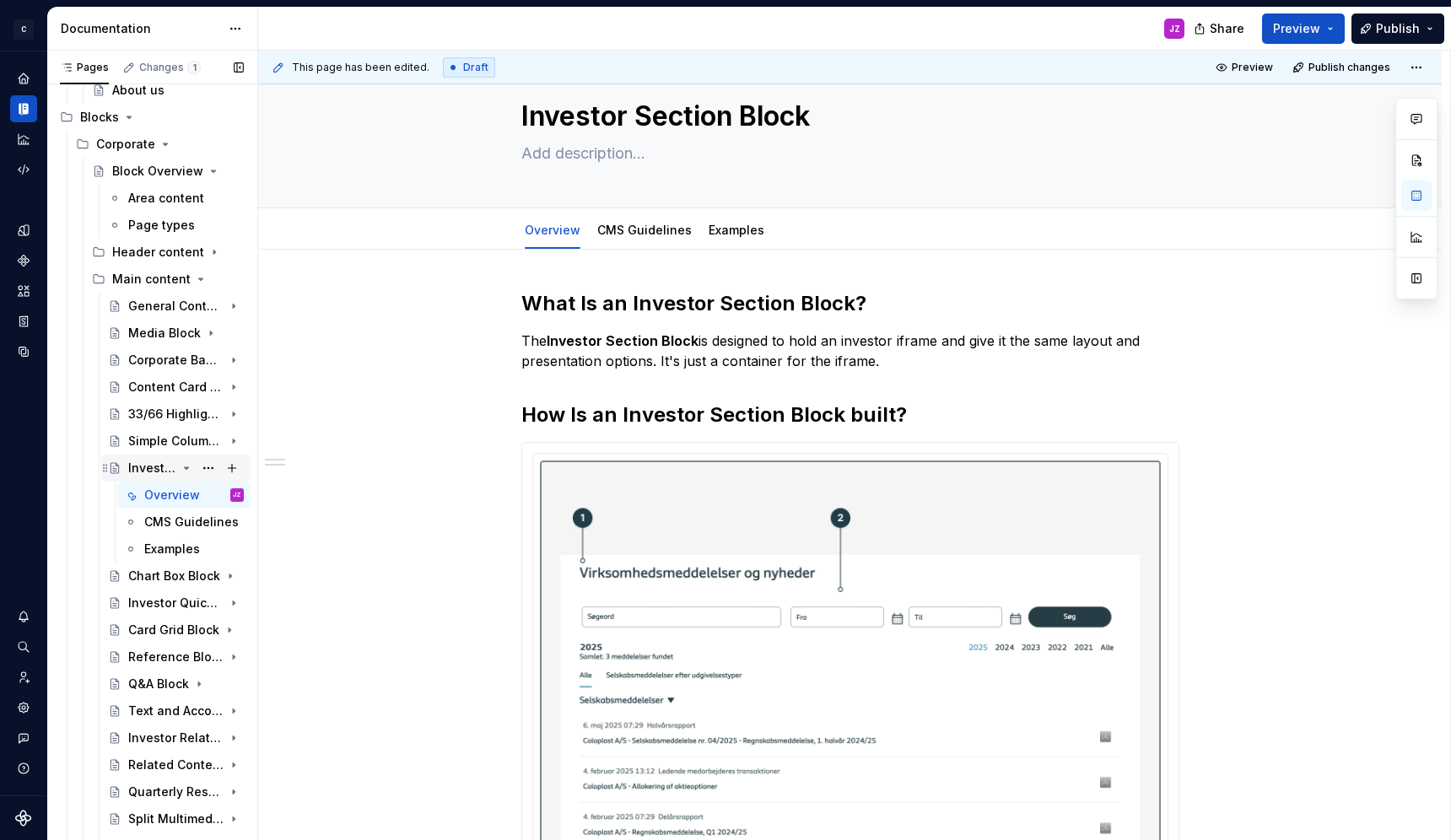 click 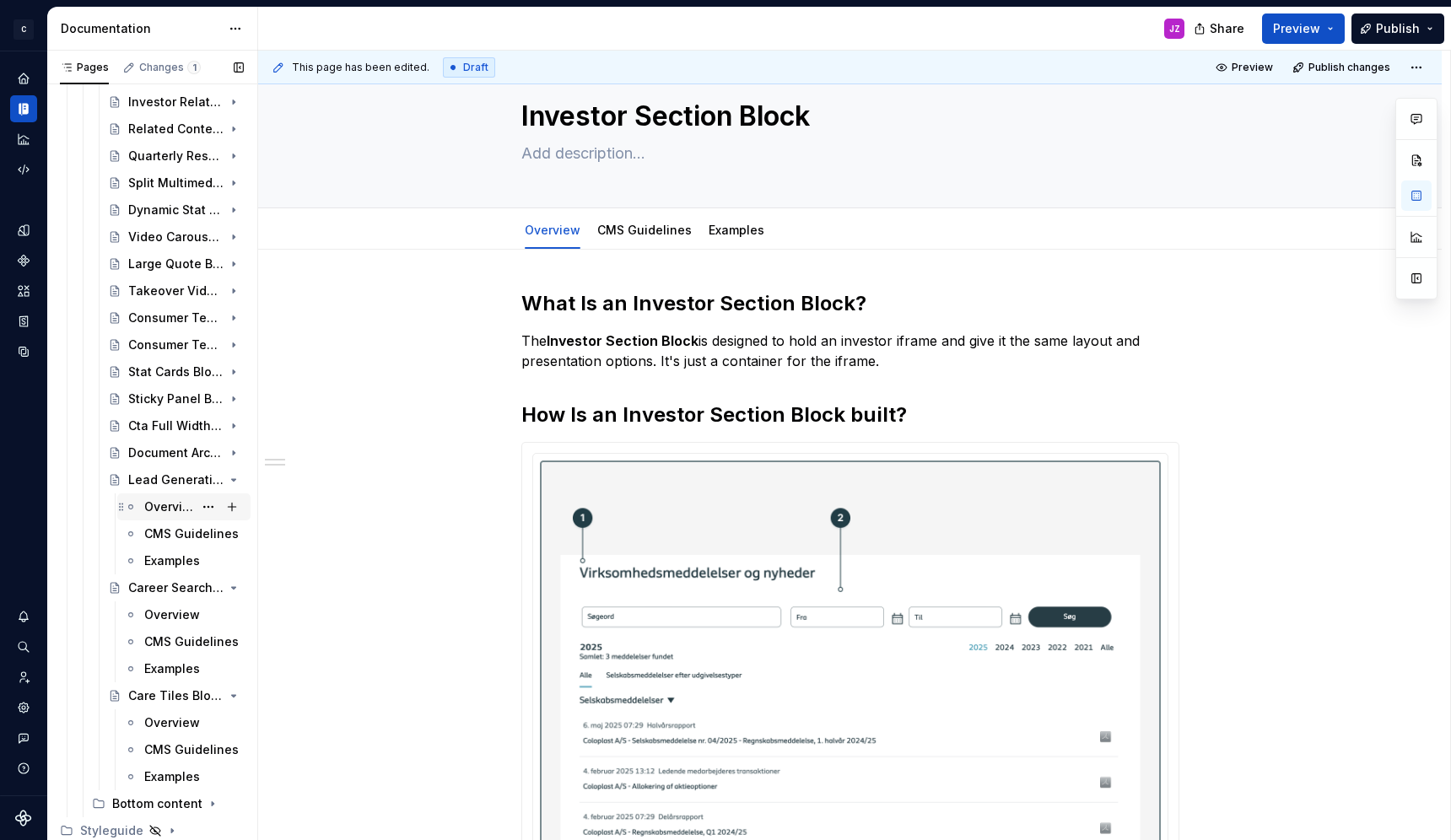 scroll, scrollTop: 762, scrollLeft: 0, axis: vertical 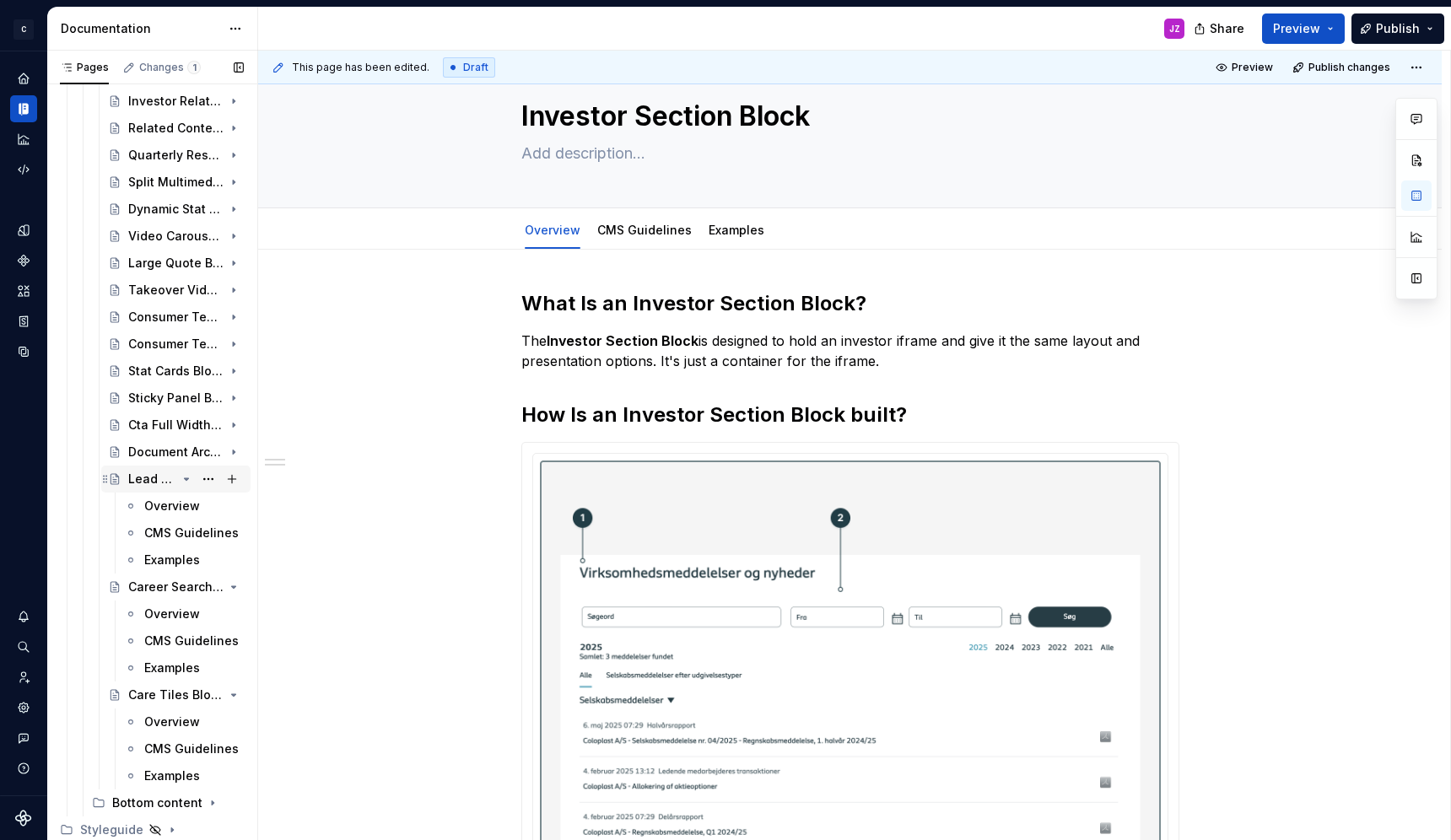 click 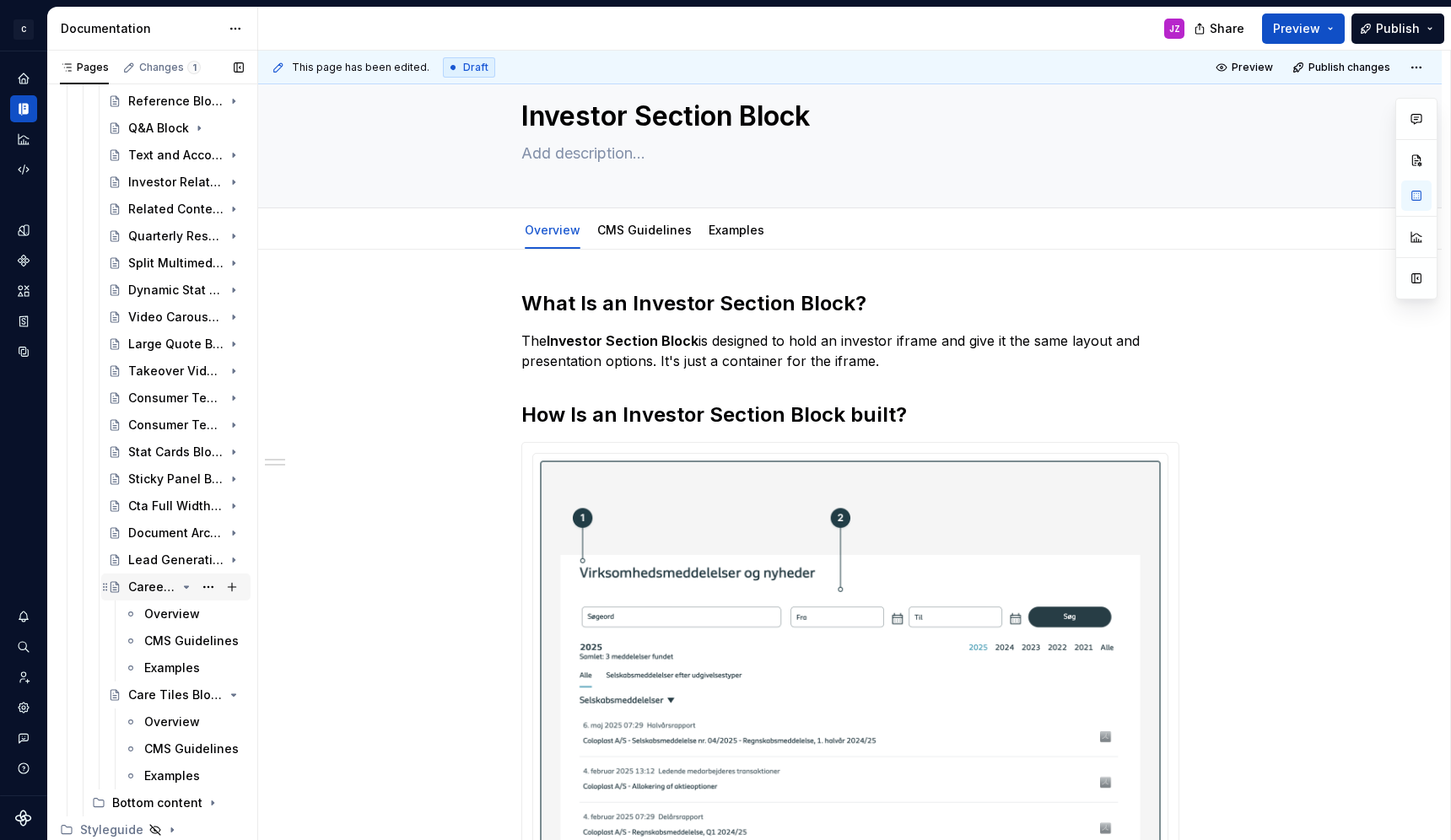 click 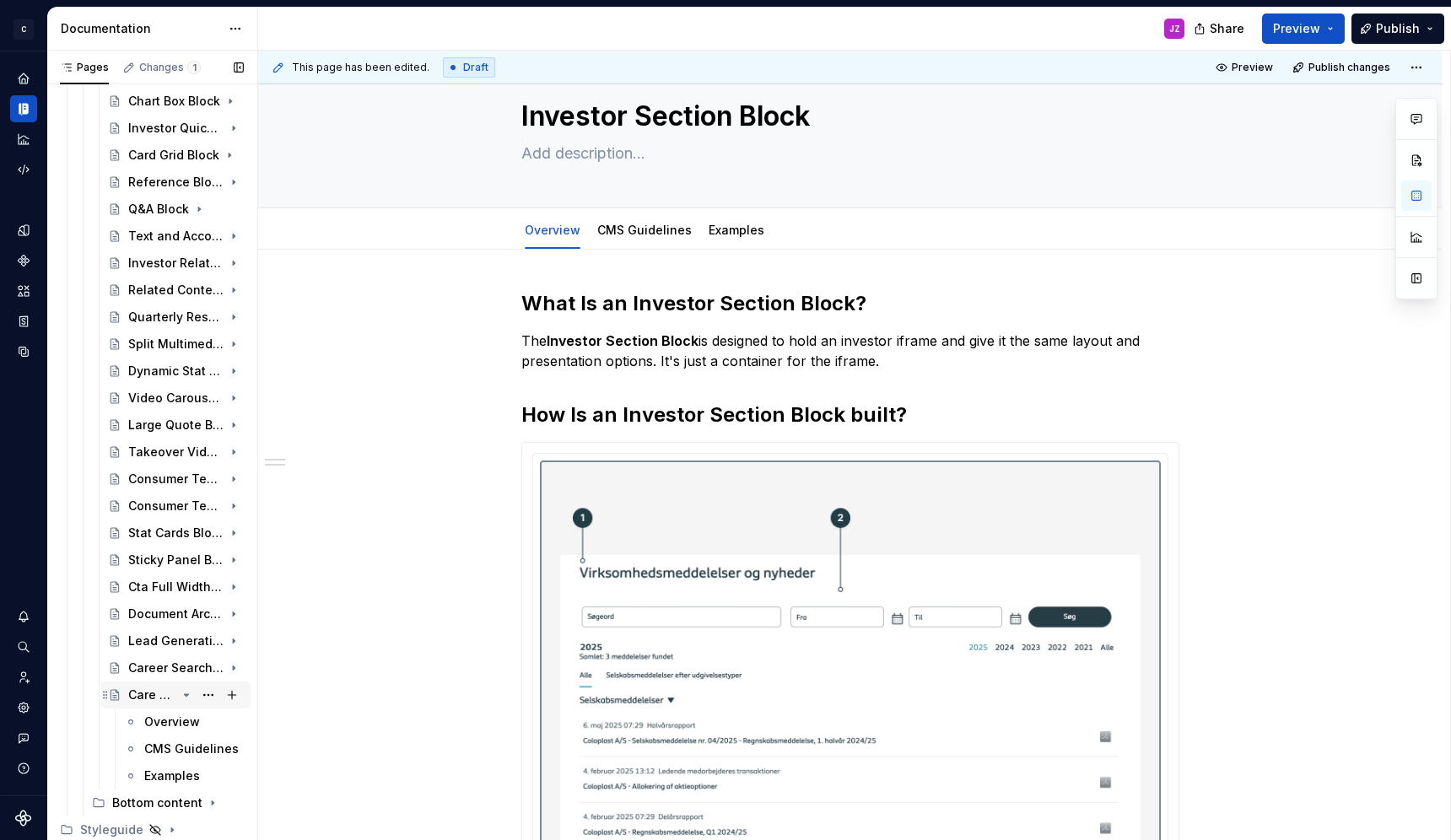 click 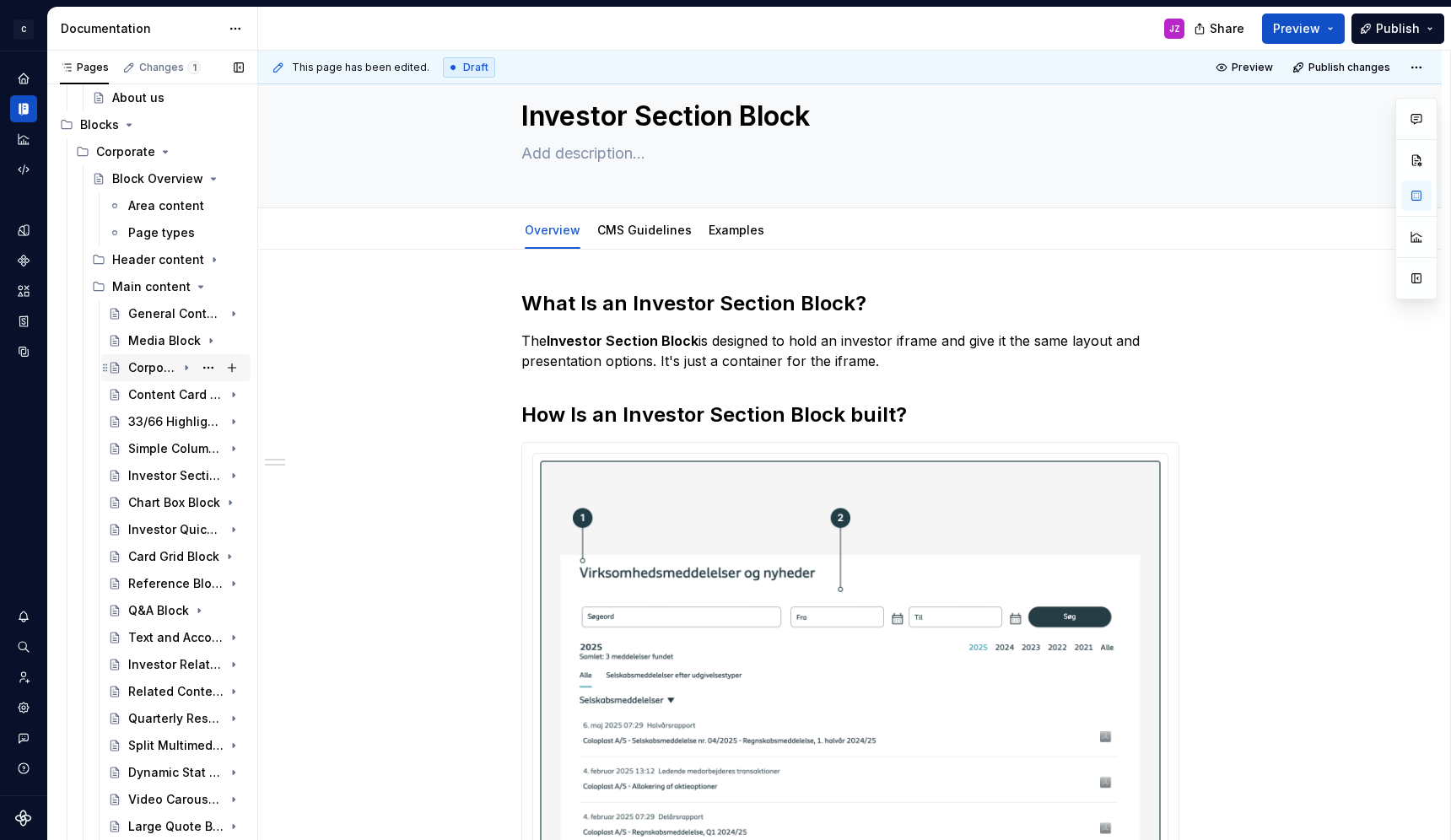 scroll, scrollTop: 230, scrollLeft: 0, axis: vertical 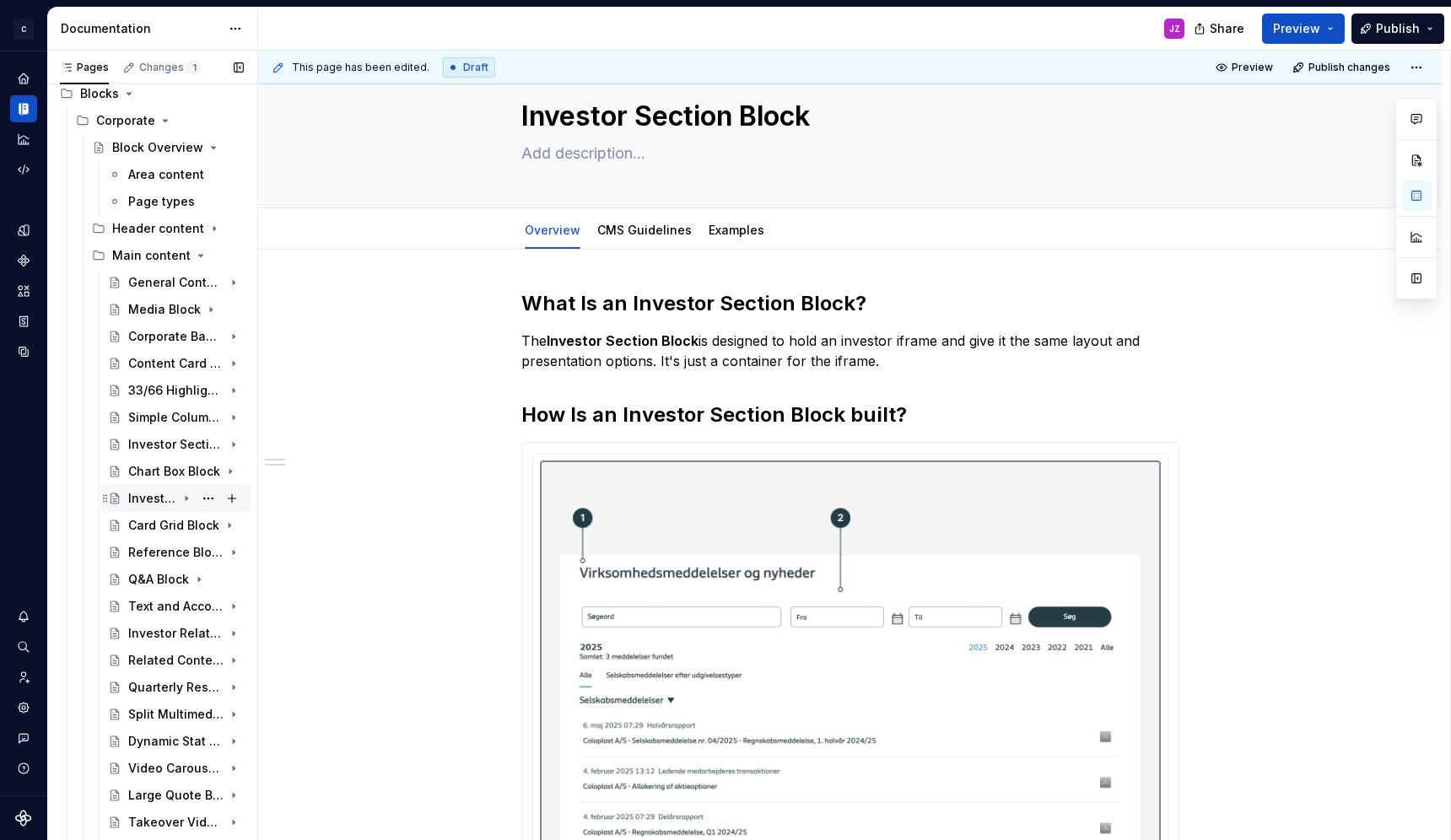 click on "Investor Quick Link Block" at bounding box center [186, 498] 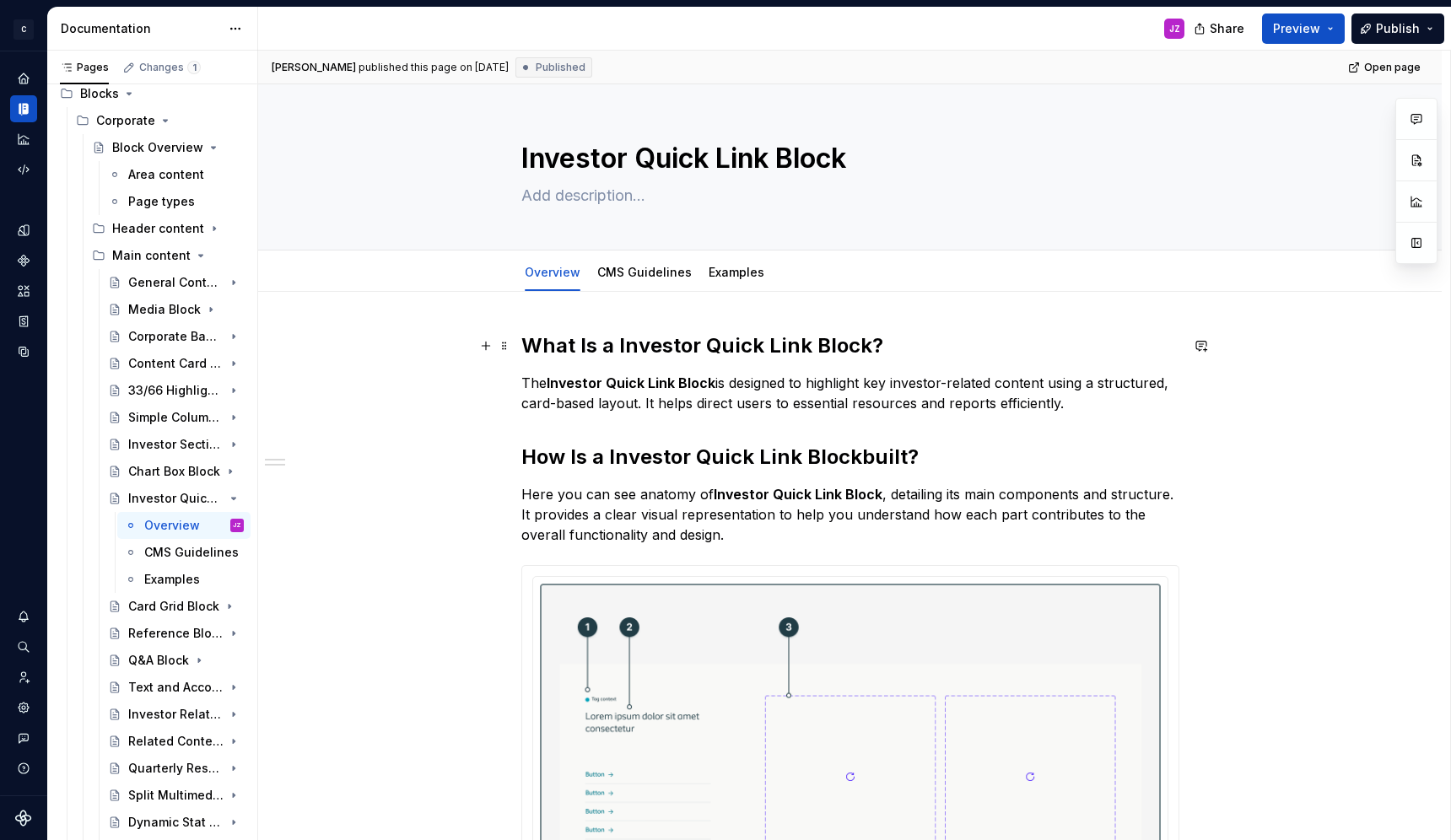 type on "*" 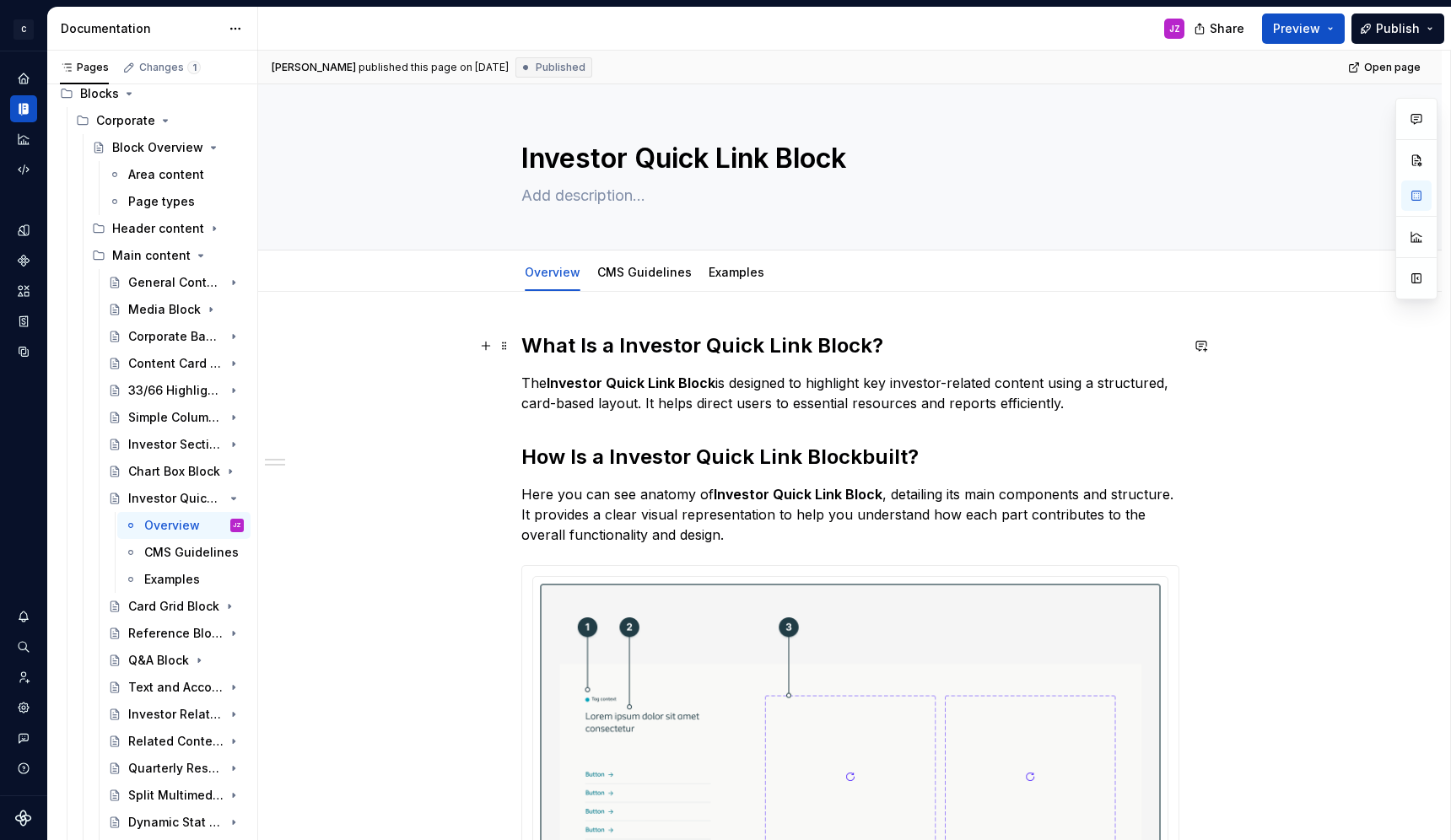 click on "What Is a Investor Quick Link Block?" at bounding box center (702, 345) 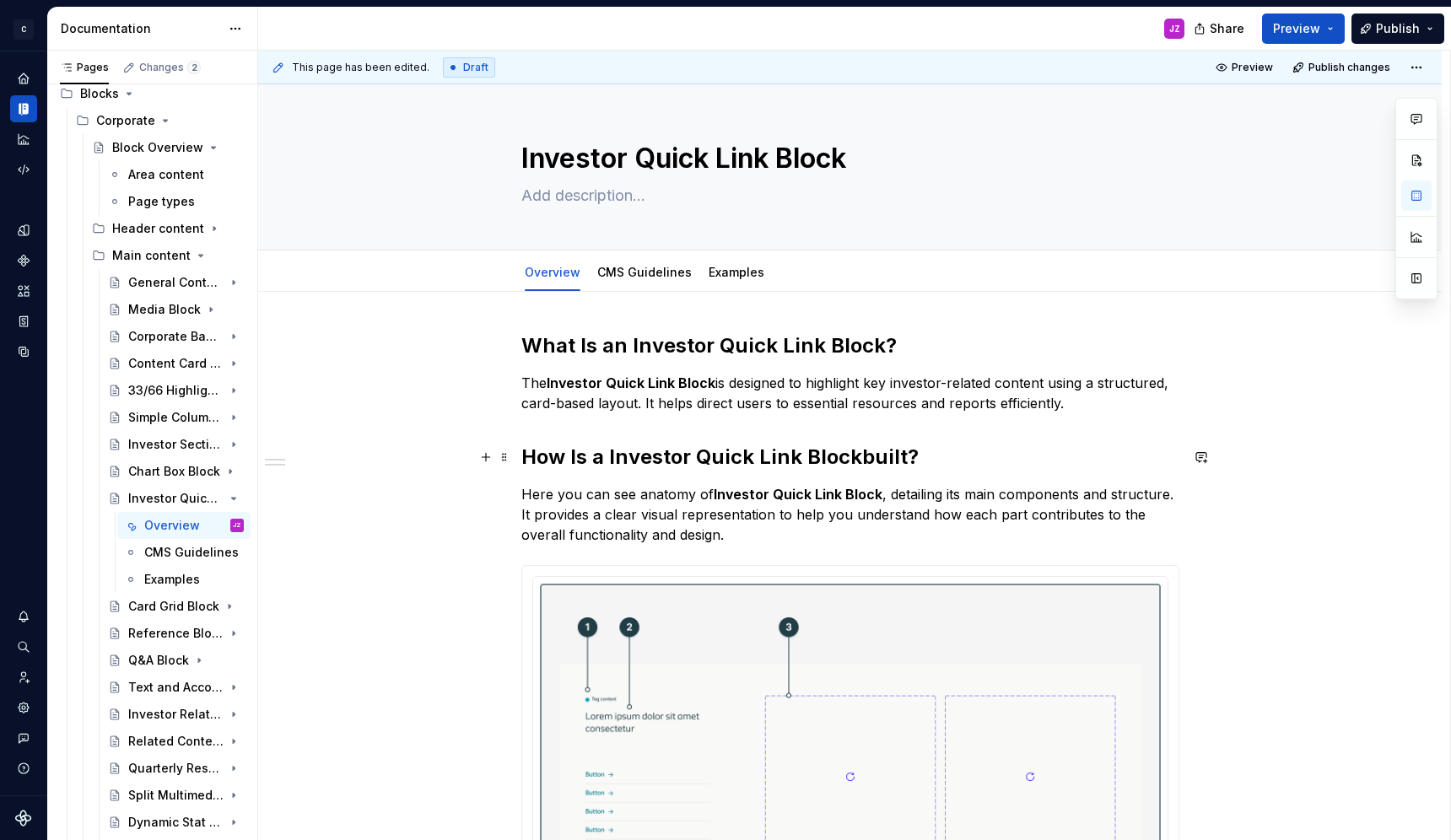 click on "How Is a I nvestor Quick Link Block  built?" at bounding box center (850, 457) 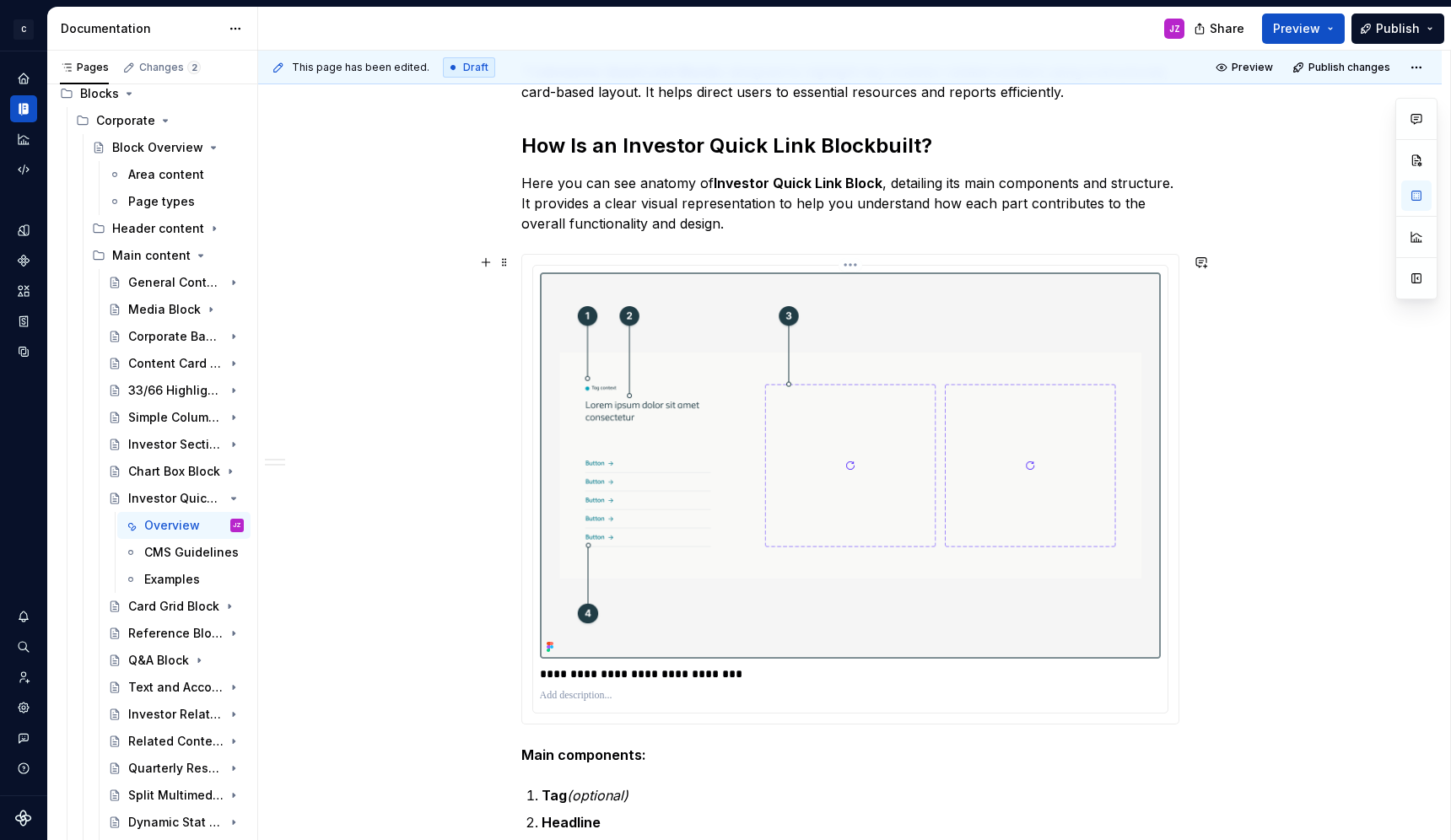 scroll, scrollTop: 0, scrollLeft: 0, axis: both 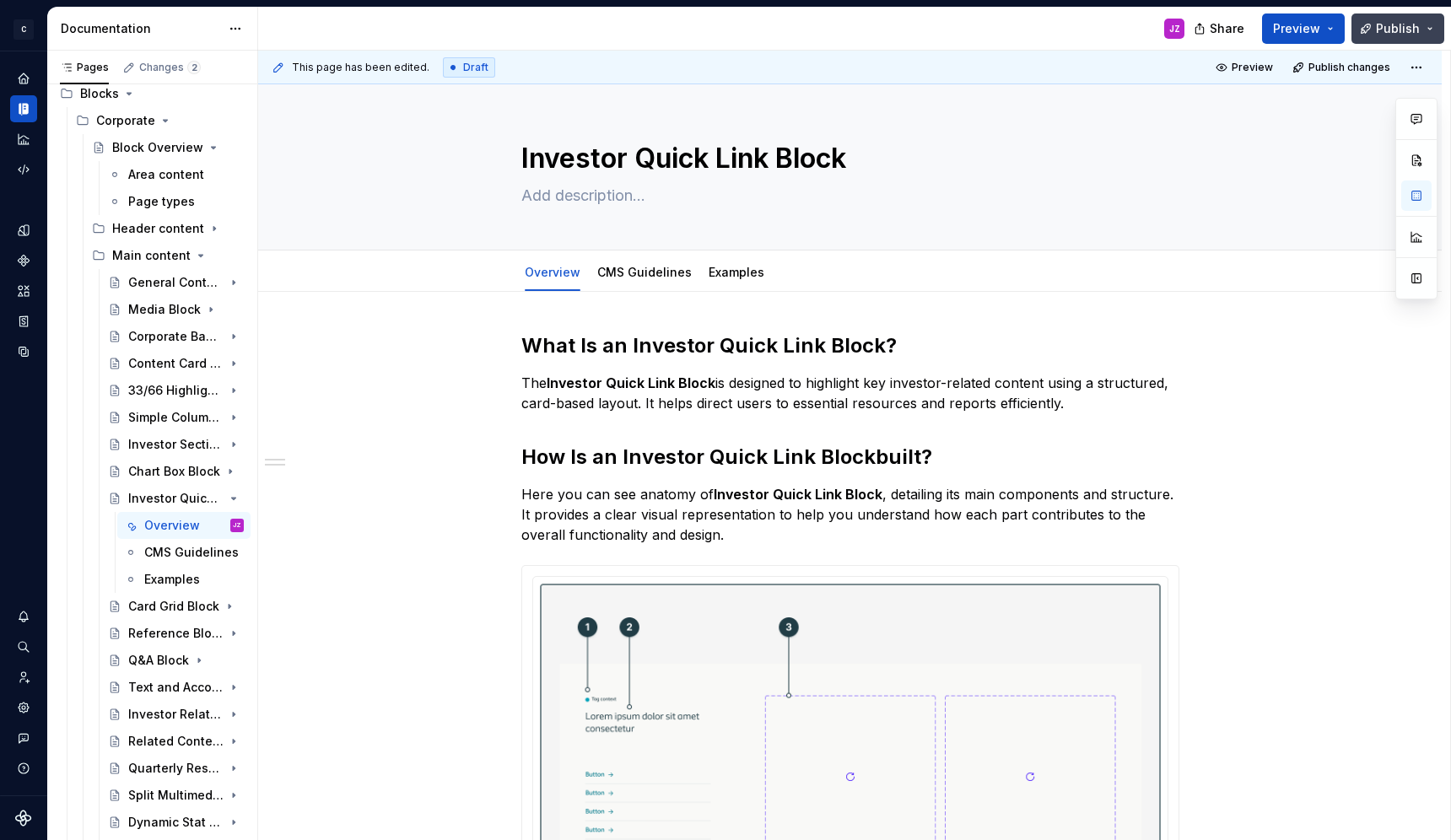 click on "Publish" at bounding box center [1398, 29] 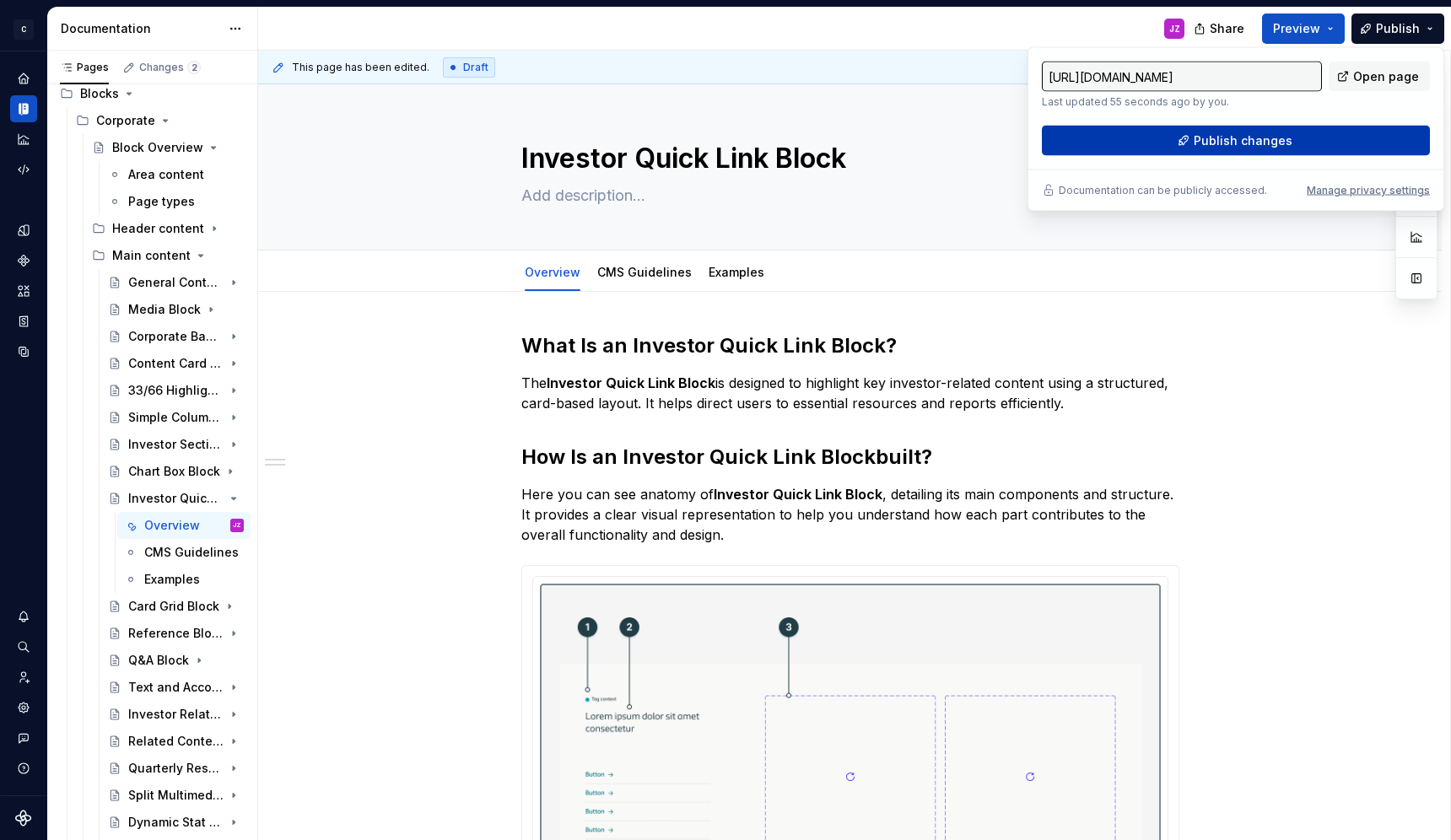 click on "Publish changes" at bounding box center (1236, 141) 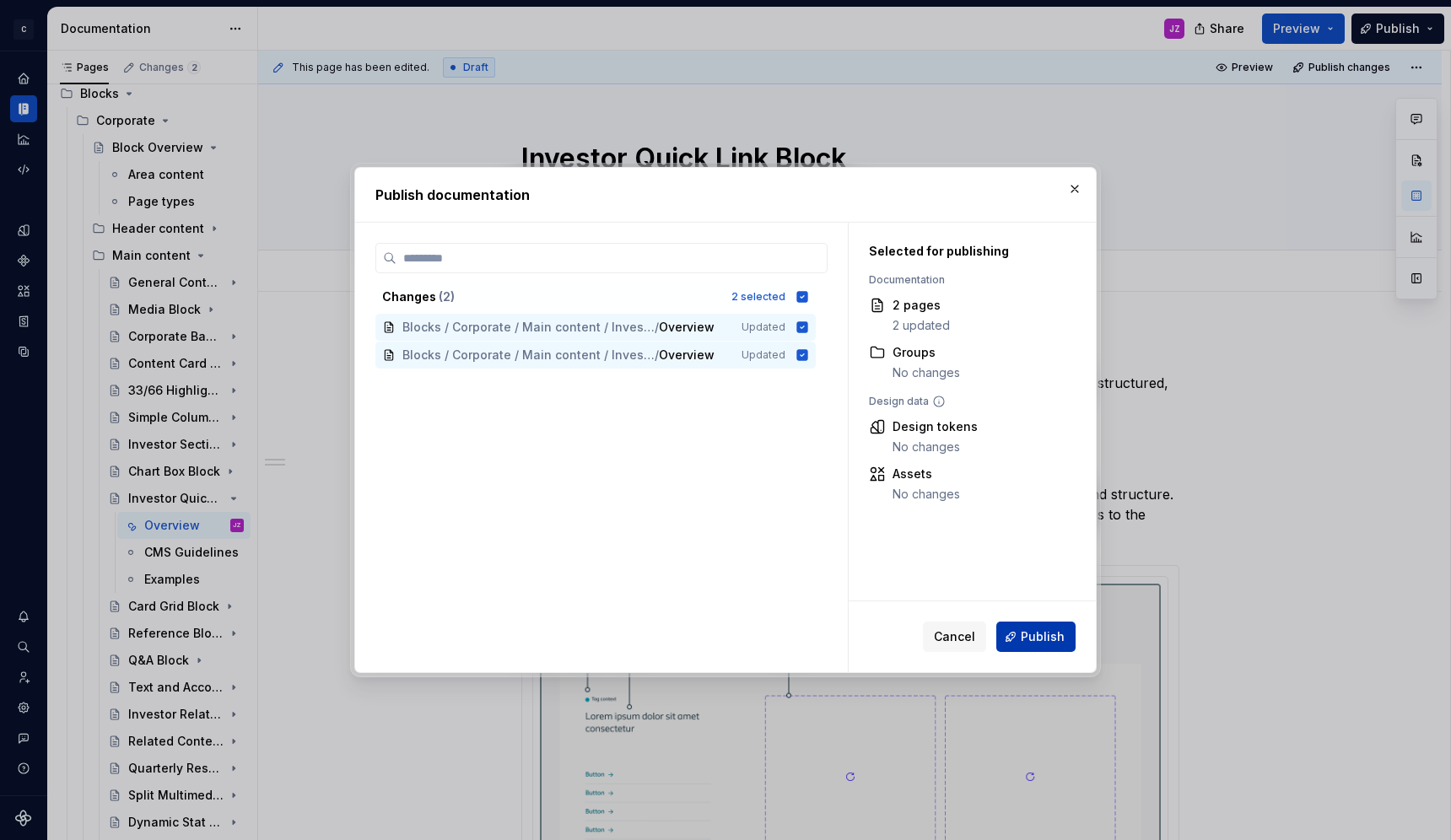 click on "Publish" at bounding box center (1043, 637) 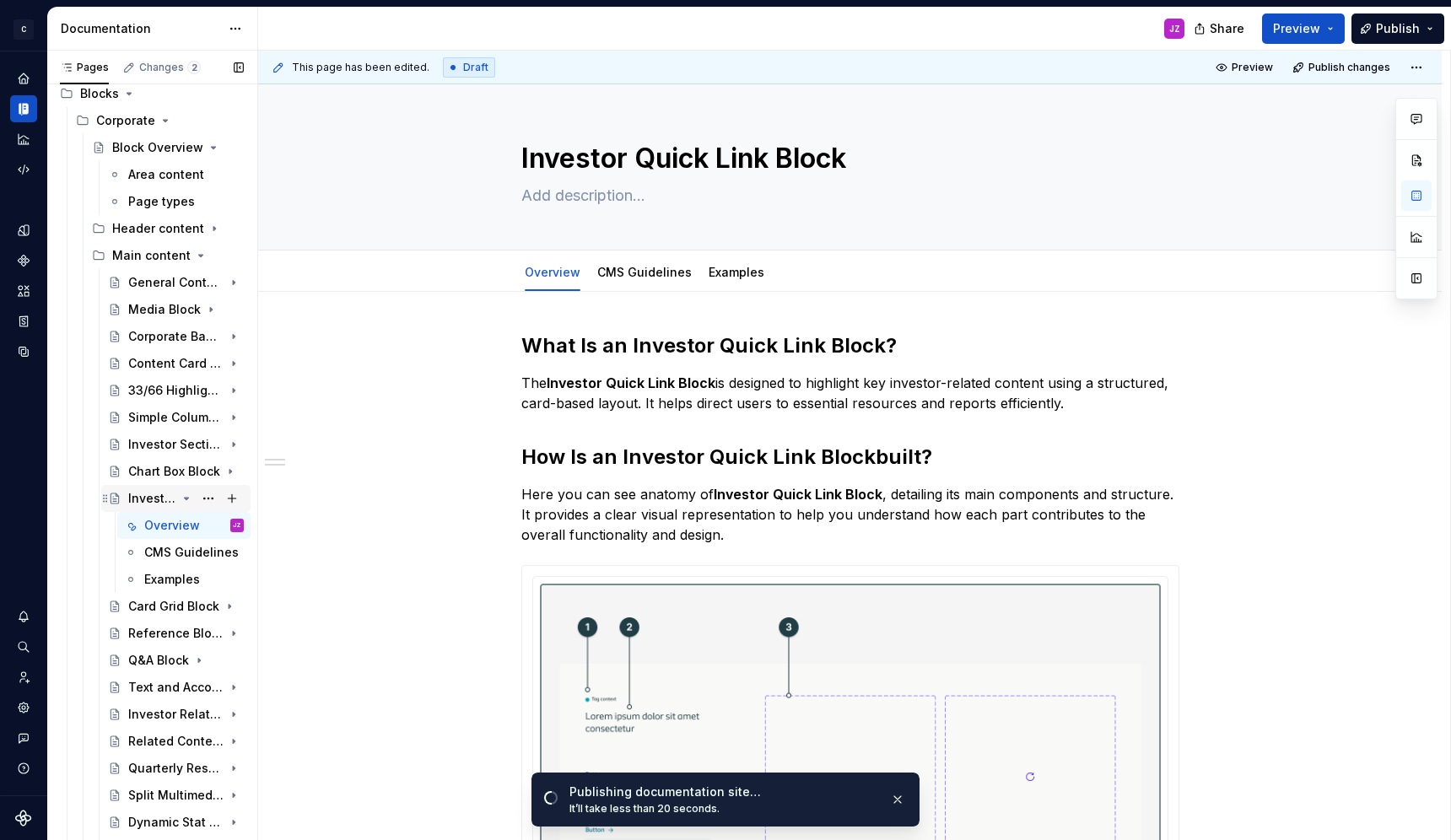 click 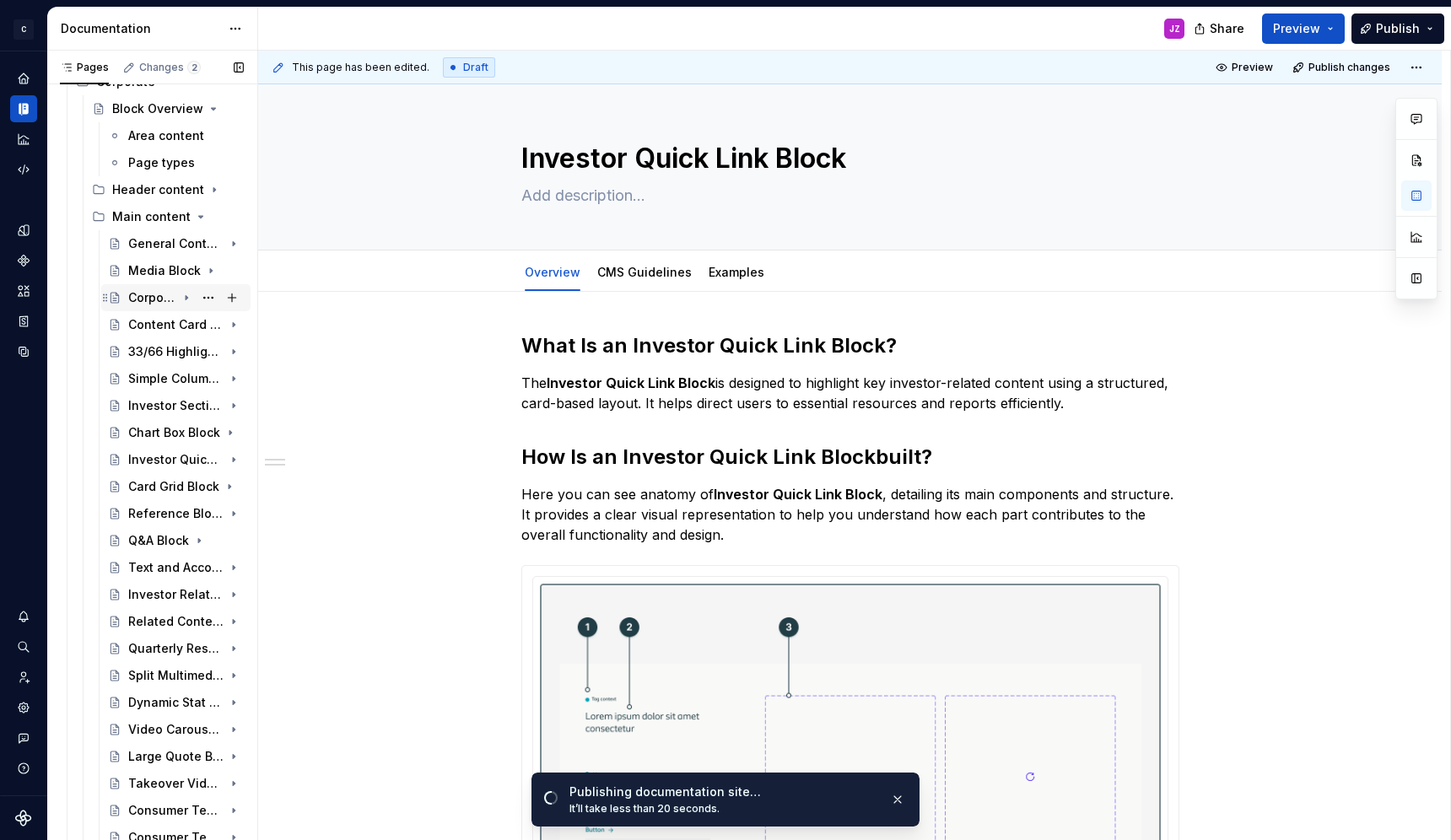 scroll, scrollTop: 270, scrollLeft: 0, axis: vertical 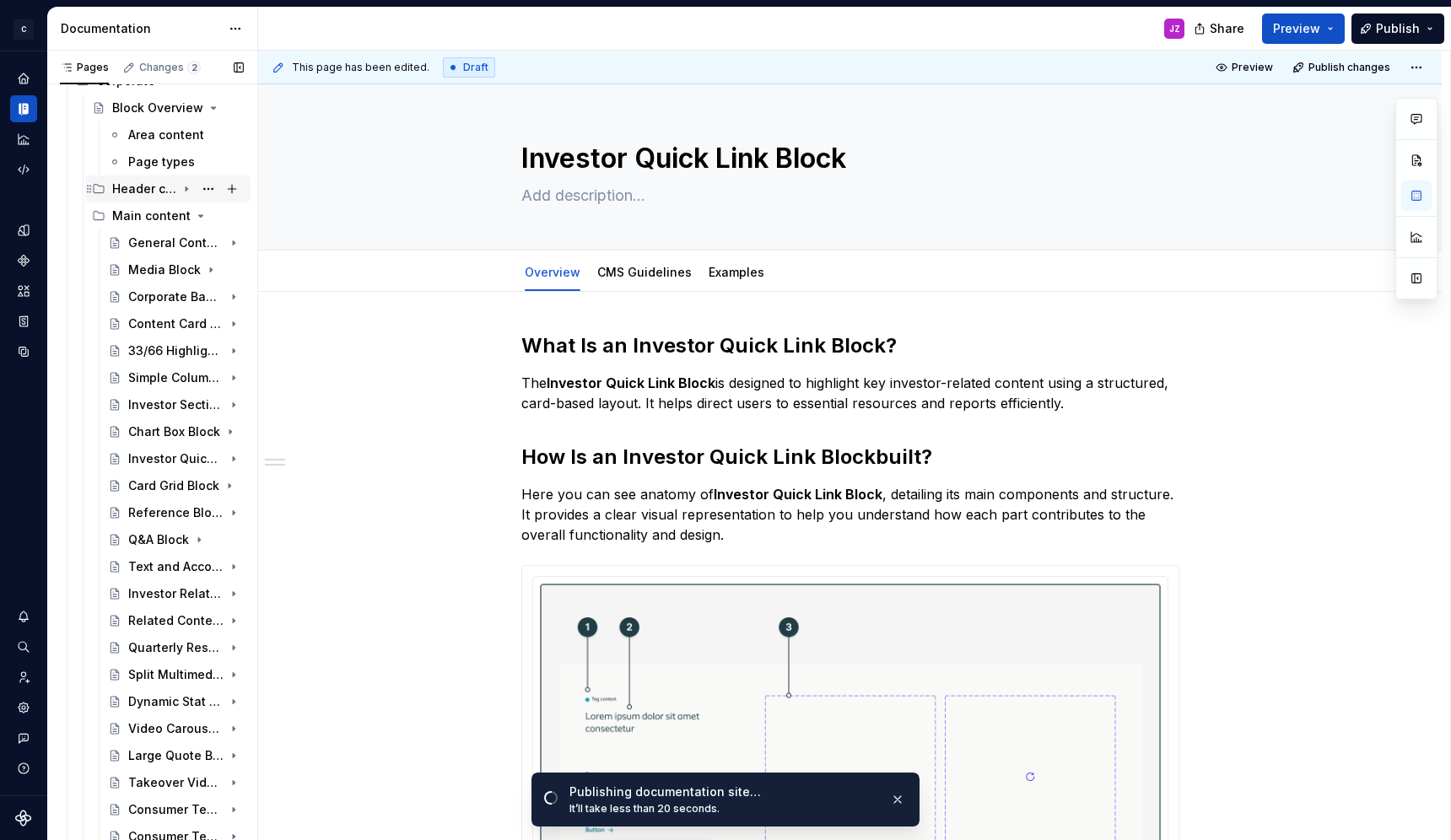 click on "Header content" at bounding box center [178, 189] 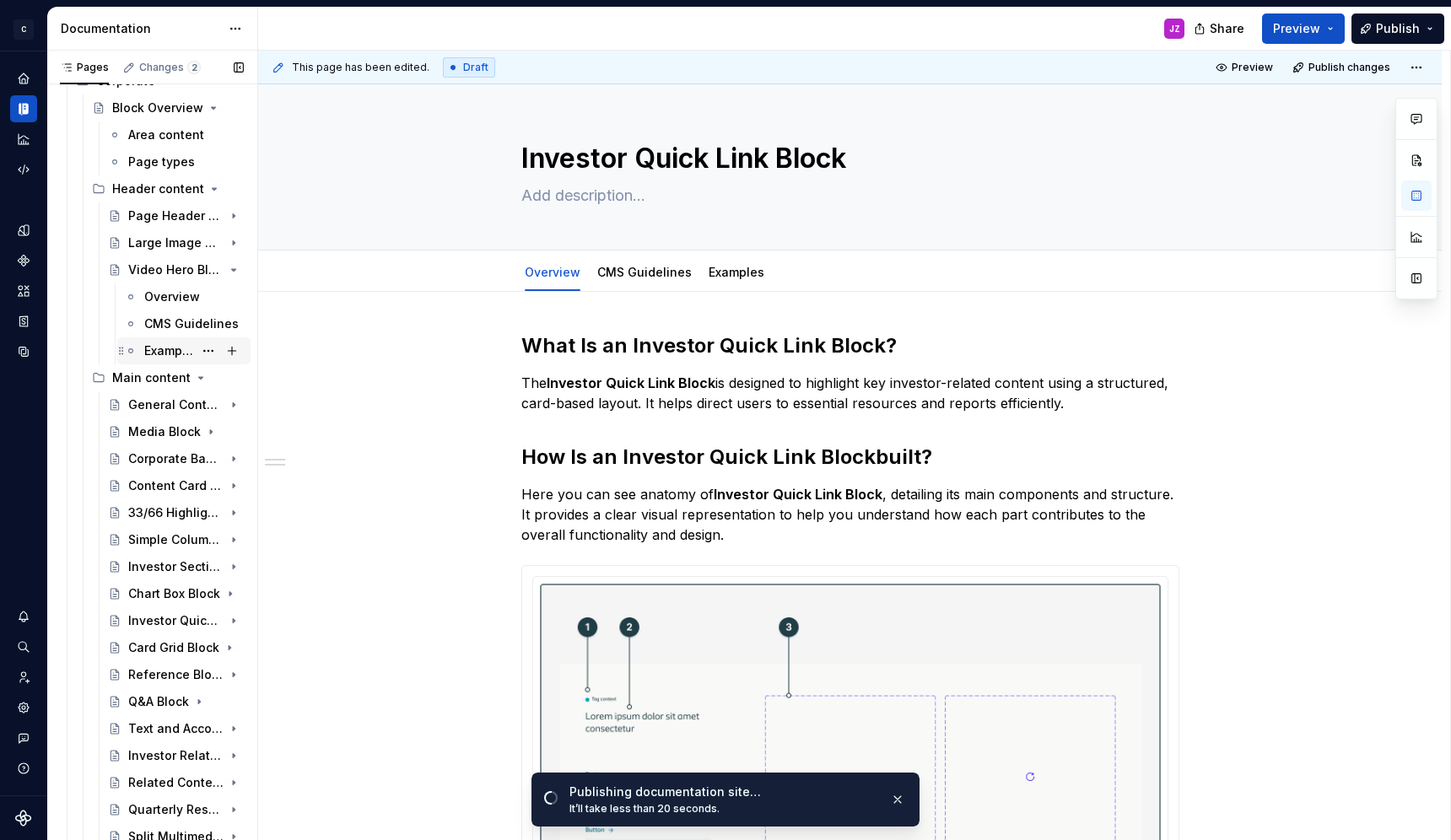click on "Examples" at bounding box center [184, 351] 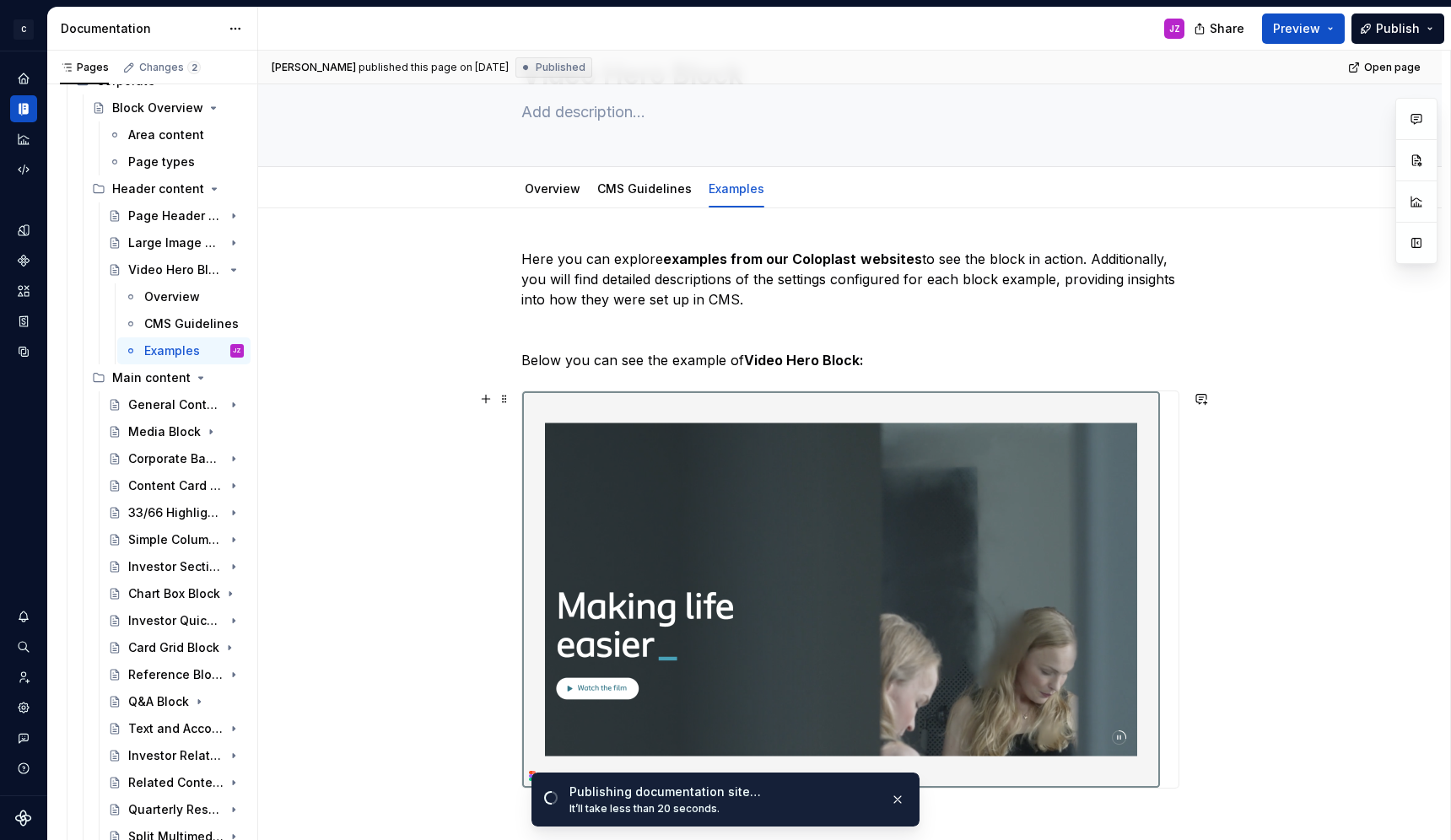 scroll, scrollTop: 0, scrollLeft: 0, axis: both 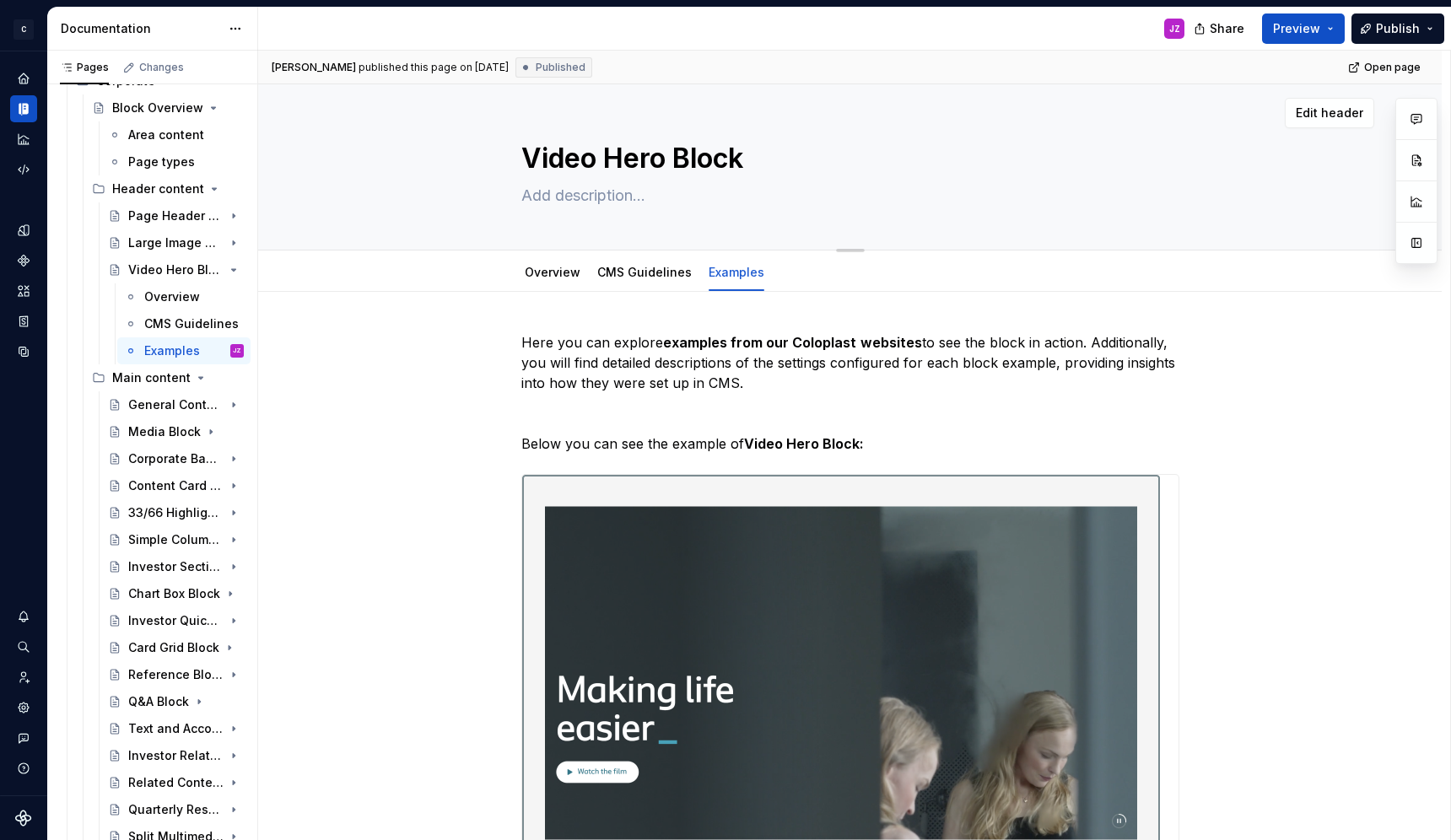 type on "*" 